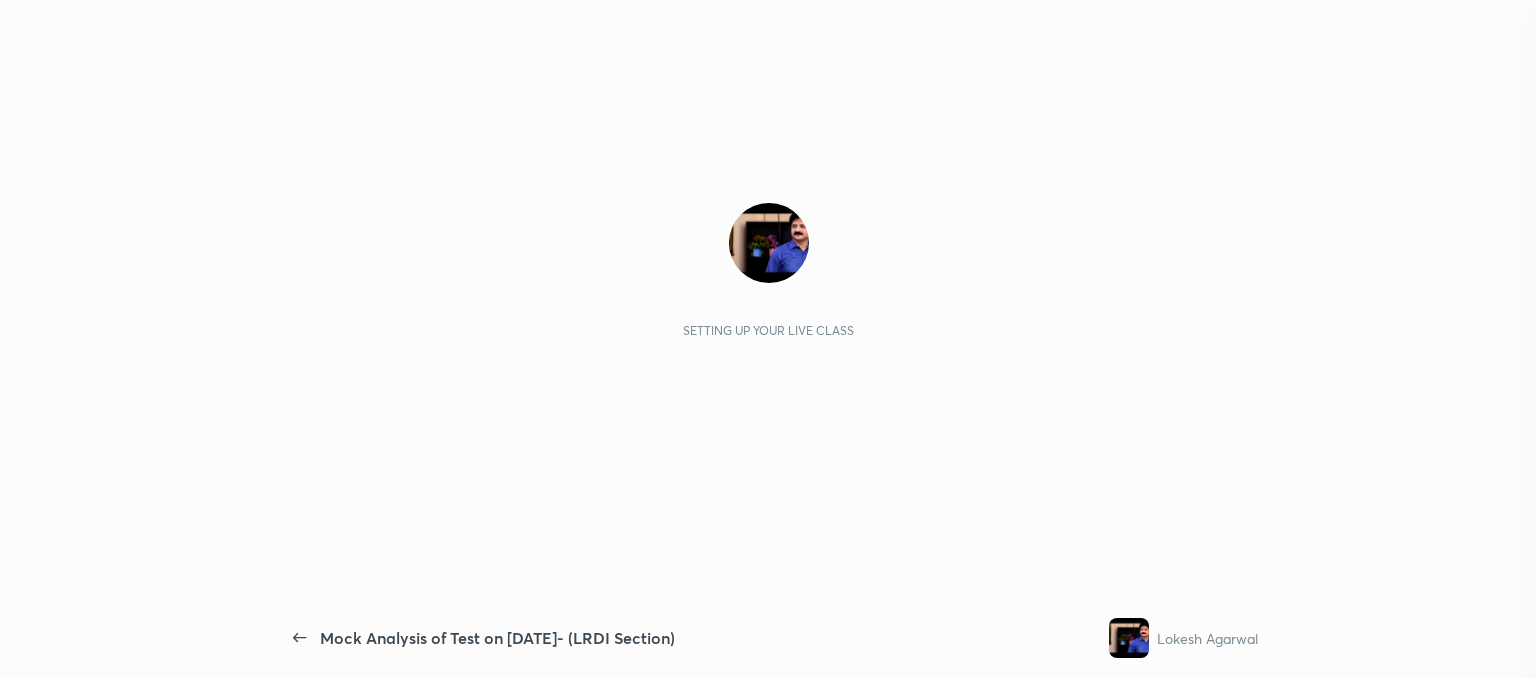 scroll, scrollTop: 0, scrollLeft: 0, axis: both 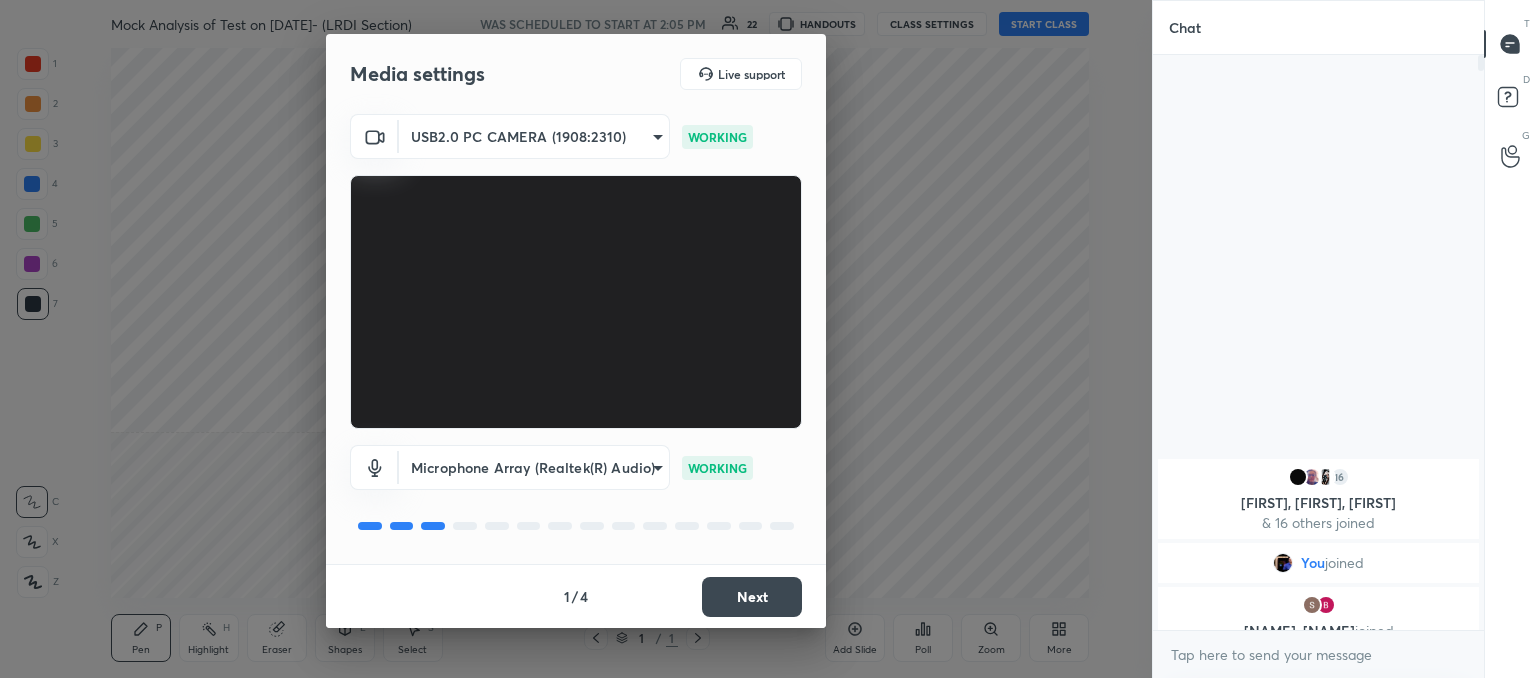 click on "Next" at bounding box center [752, 597] 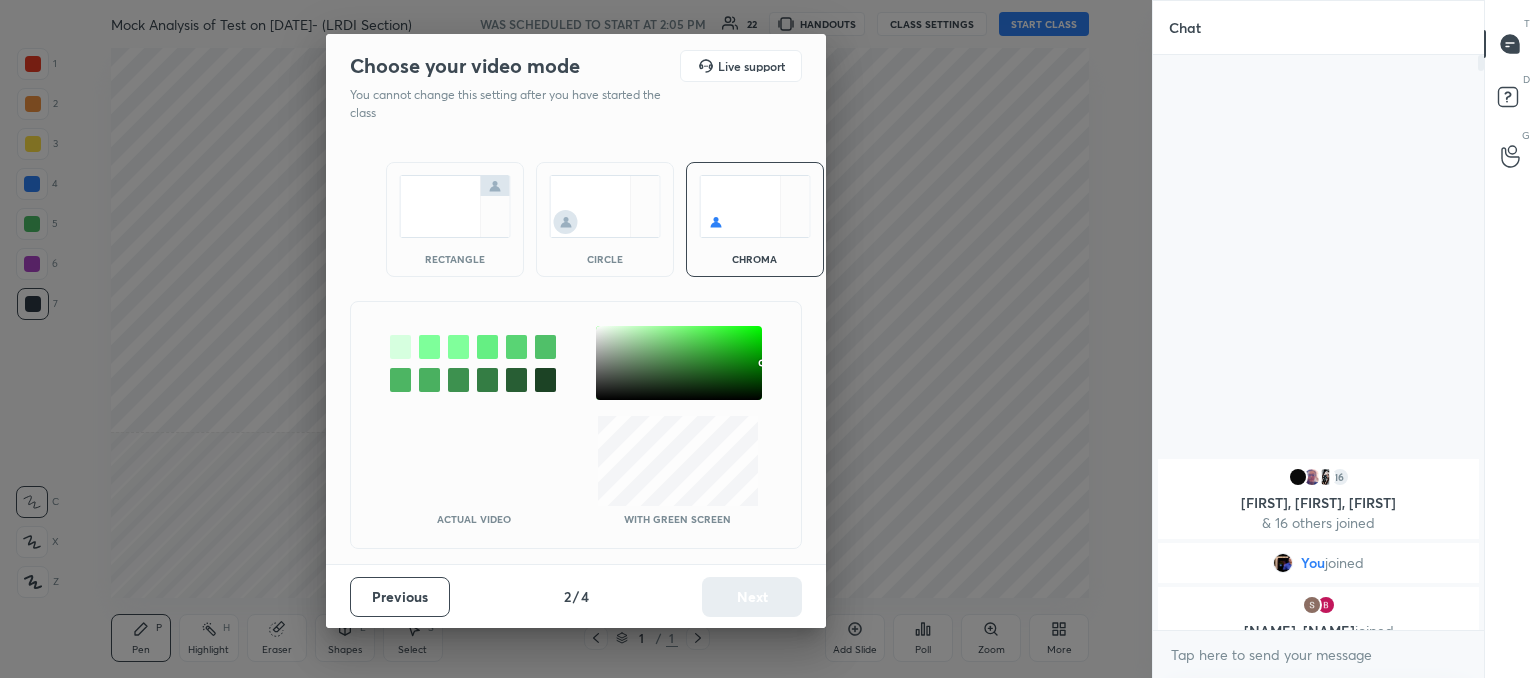 click at bounding box center [605, 206] 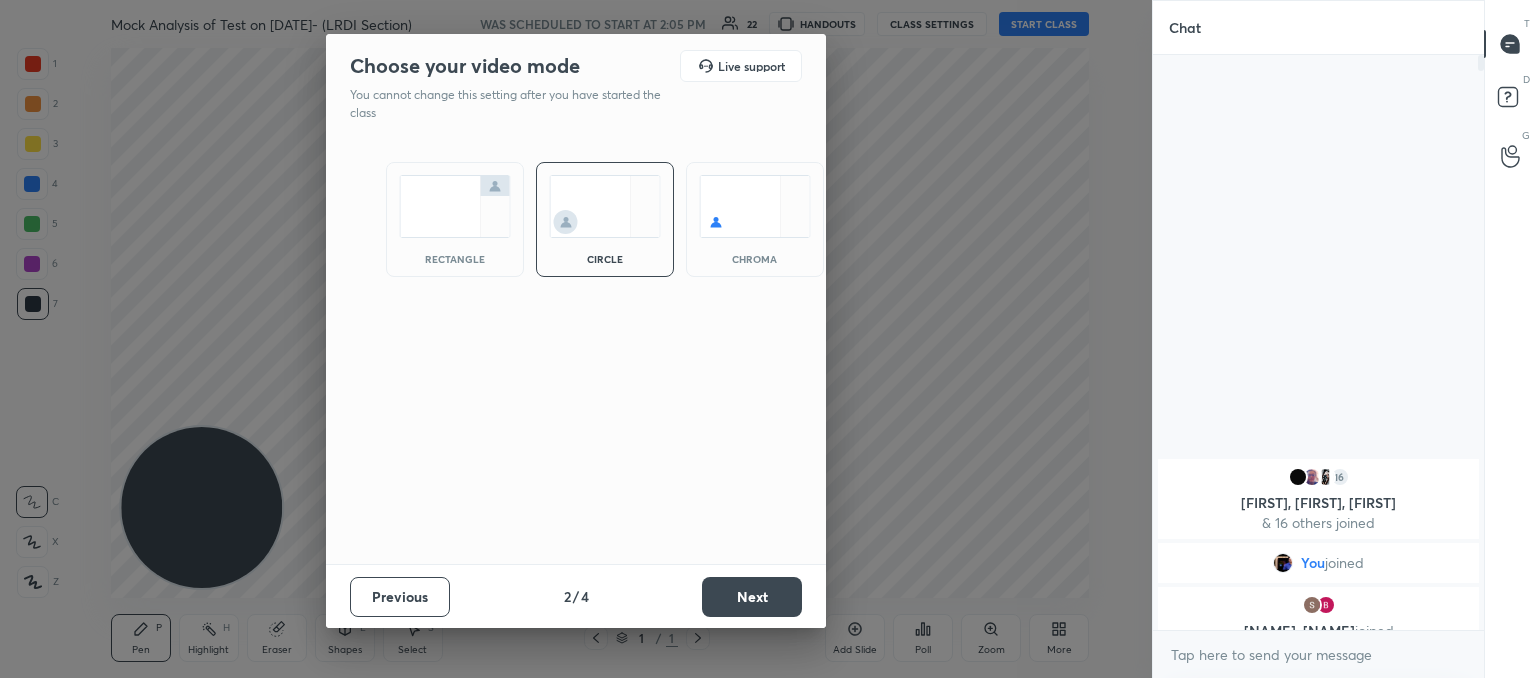 click on "Next" at bounding box center [752, 597] 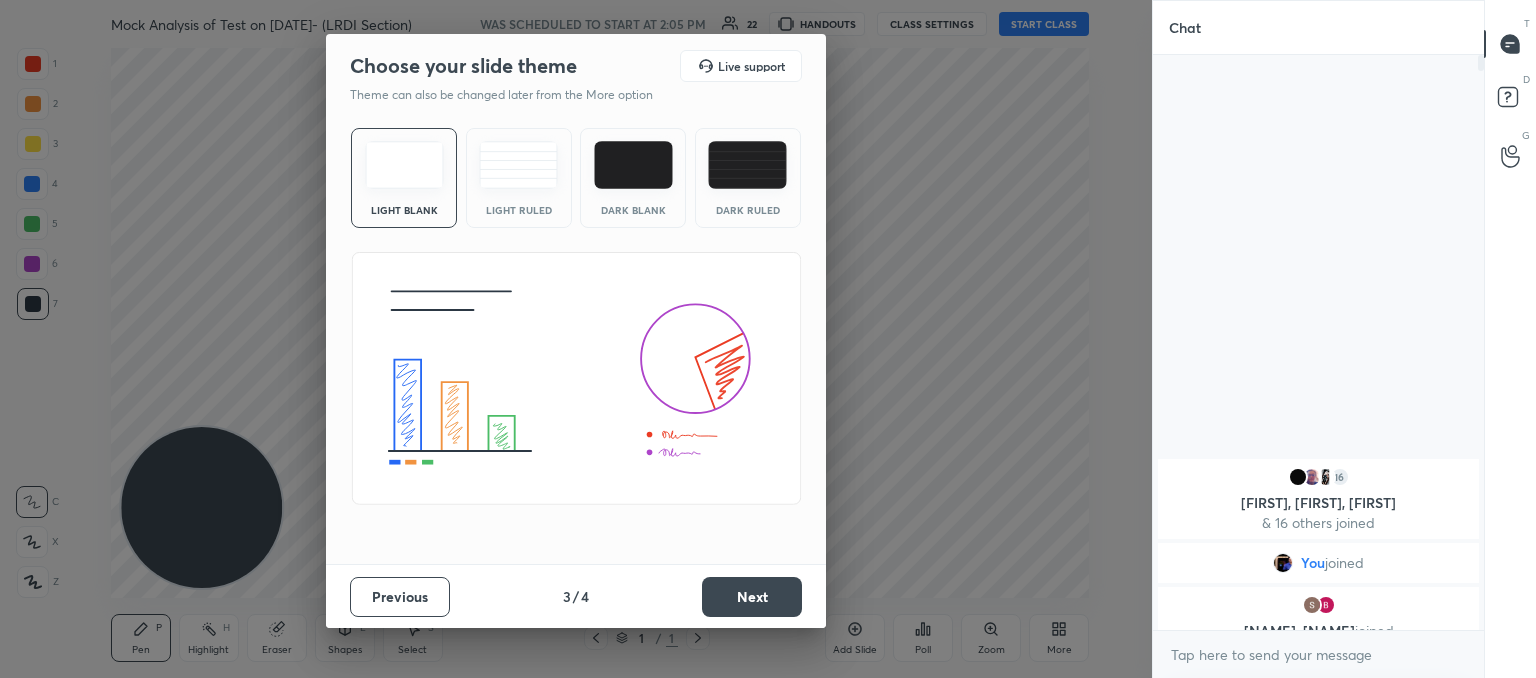 click at bounding box center [518, 165] 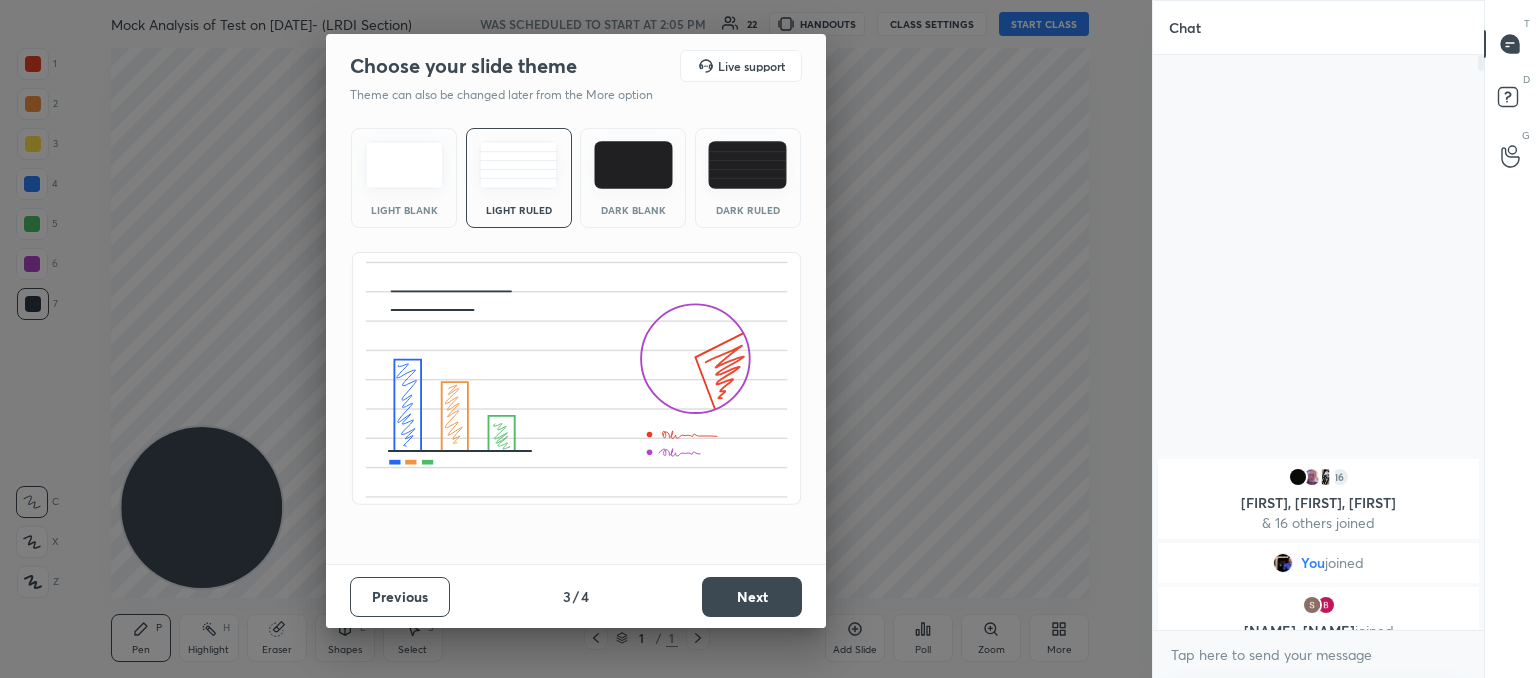 click on "Next" at bounding box center [752, 597] 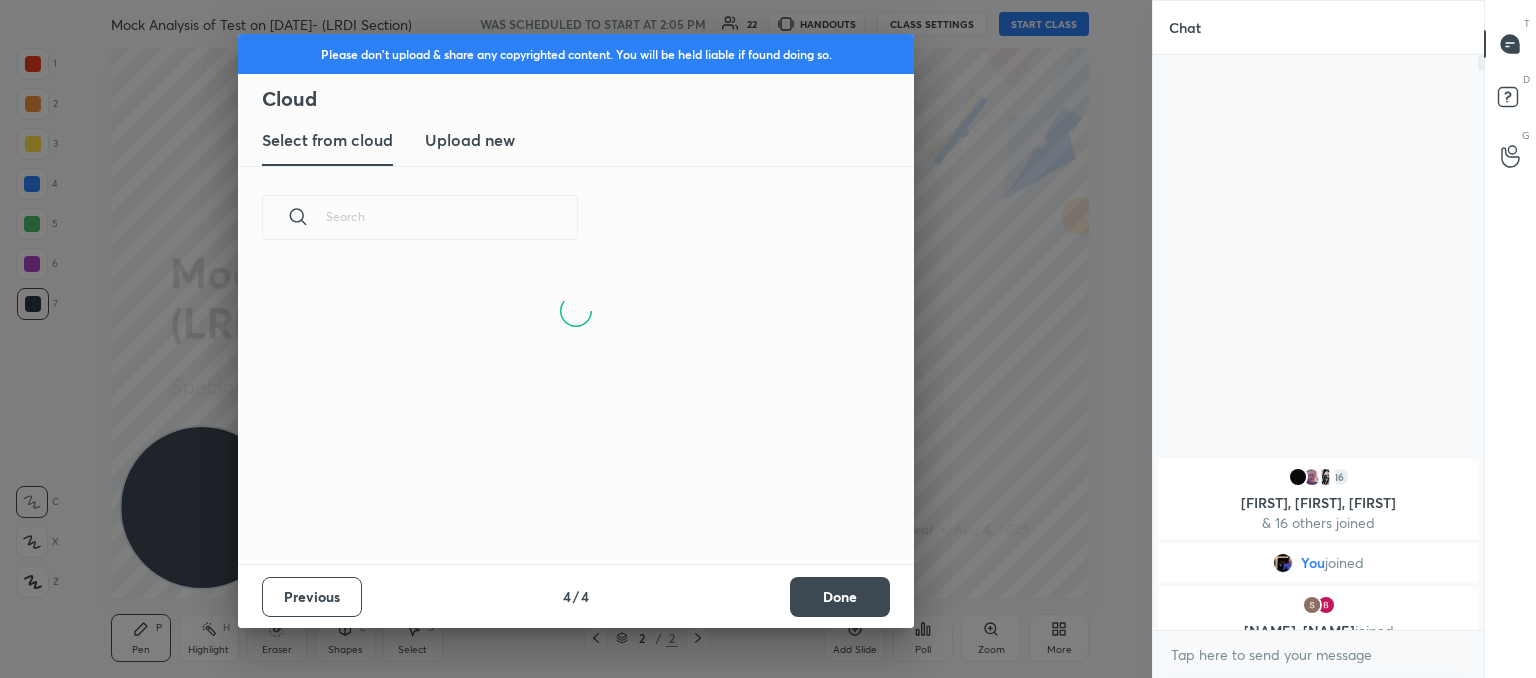 click on "Upload new" at bounding box center [470, 140] 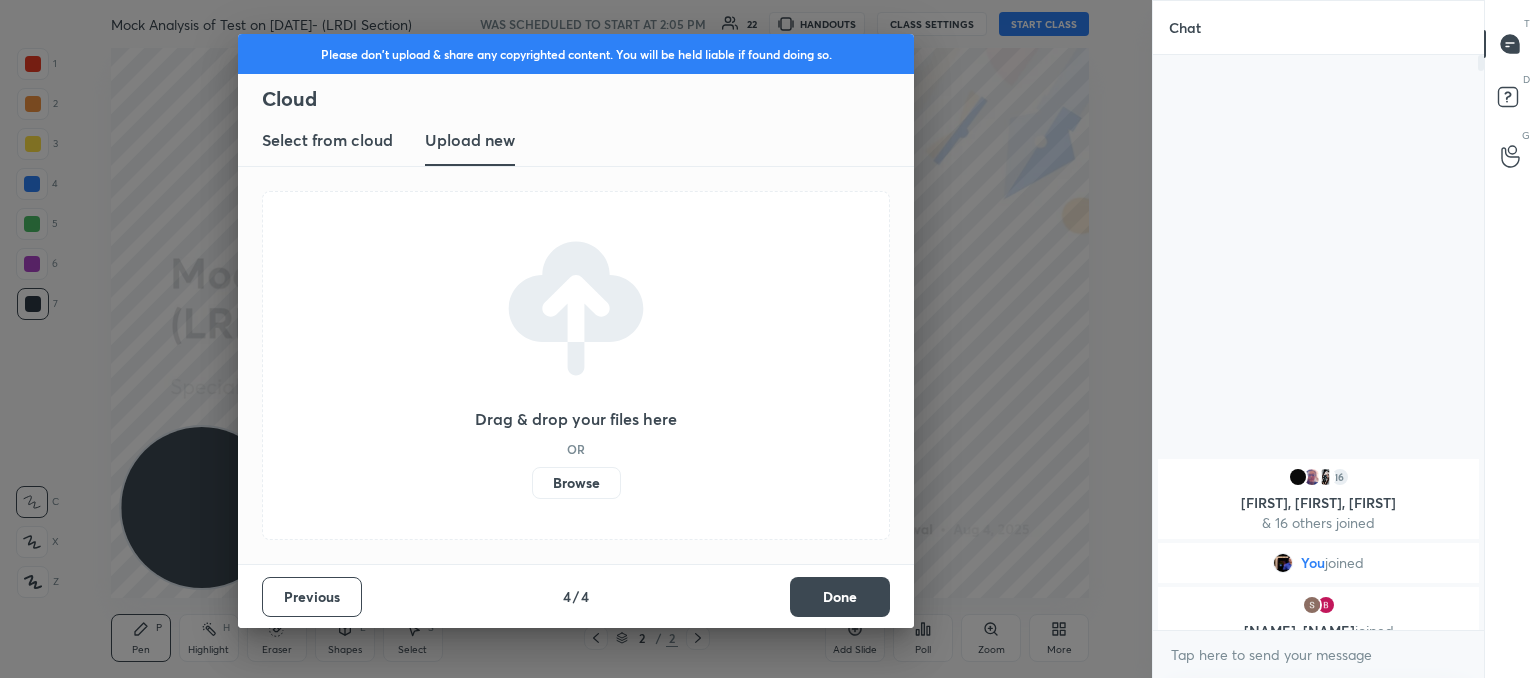click on "Browse" at bounding box center [576, 483] 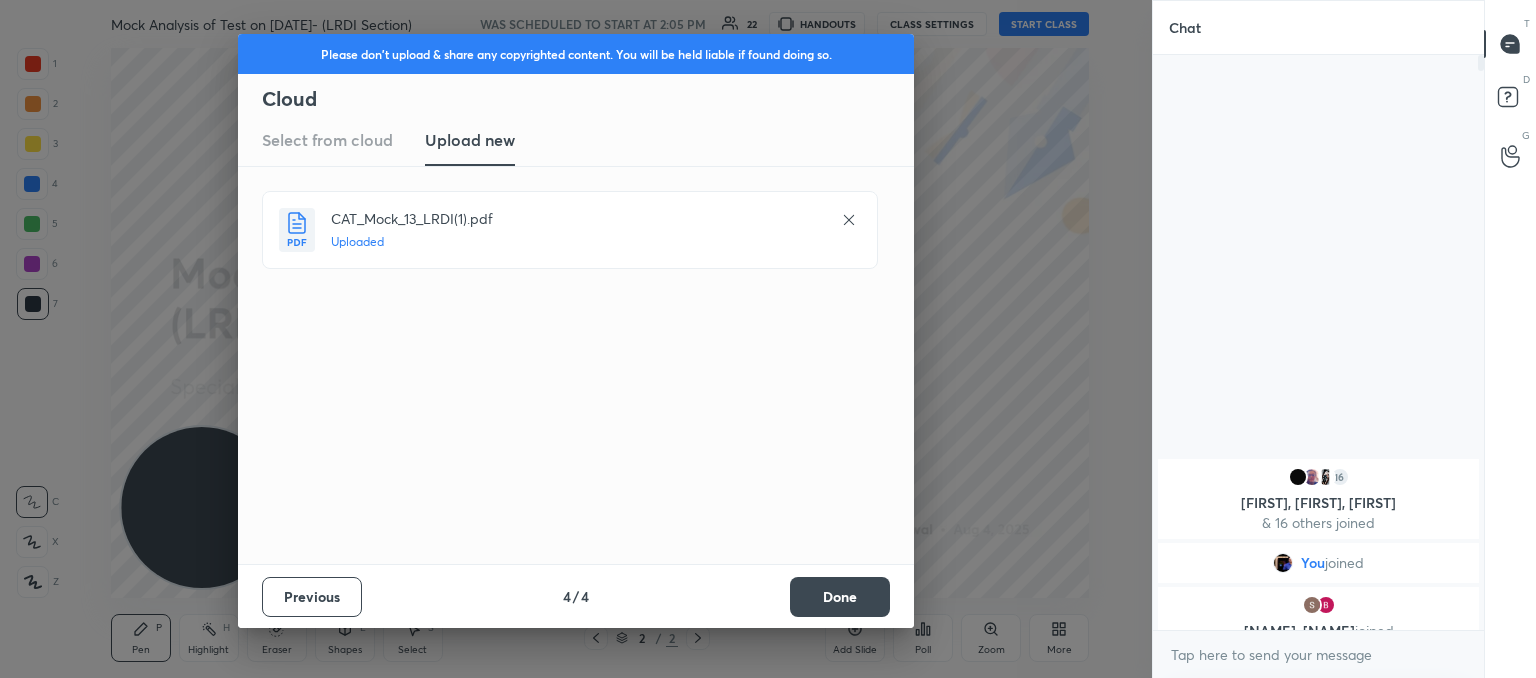 click on "Done" at bounding box center (840, 597) 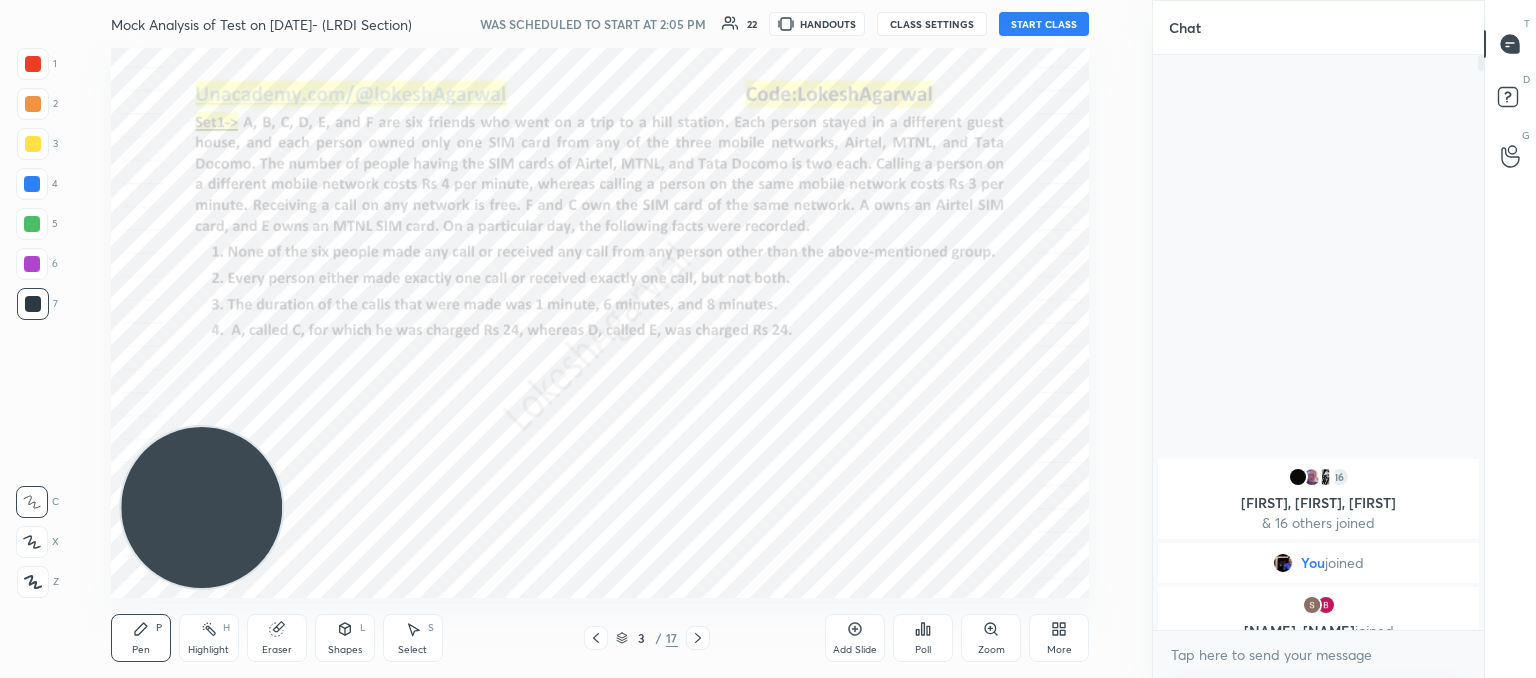 click 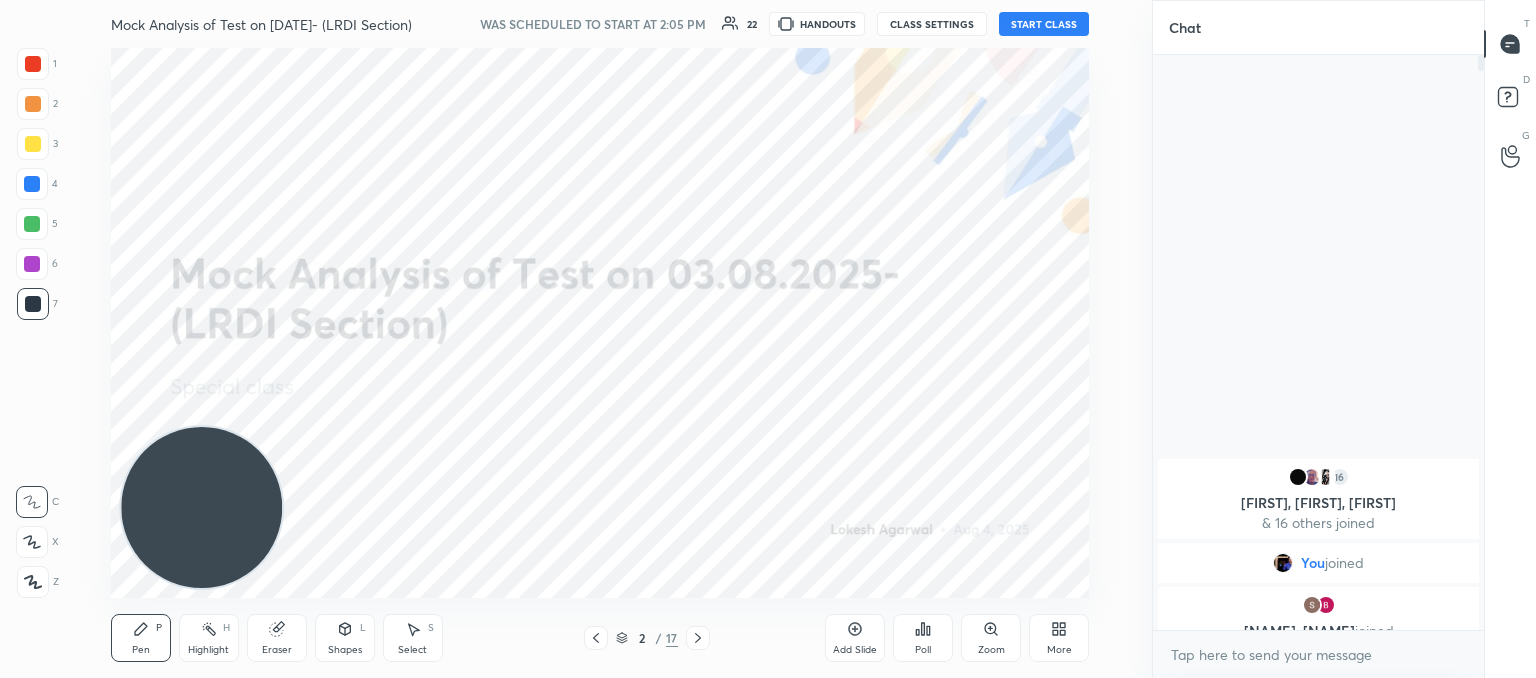 click on "START CLASS" at bounding box center (1044, 24) 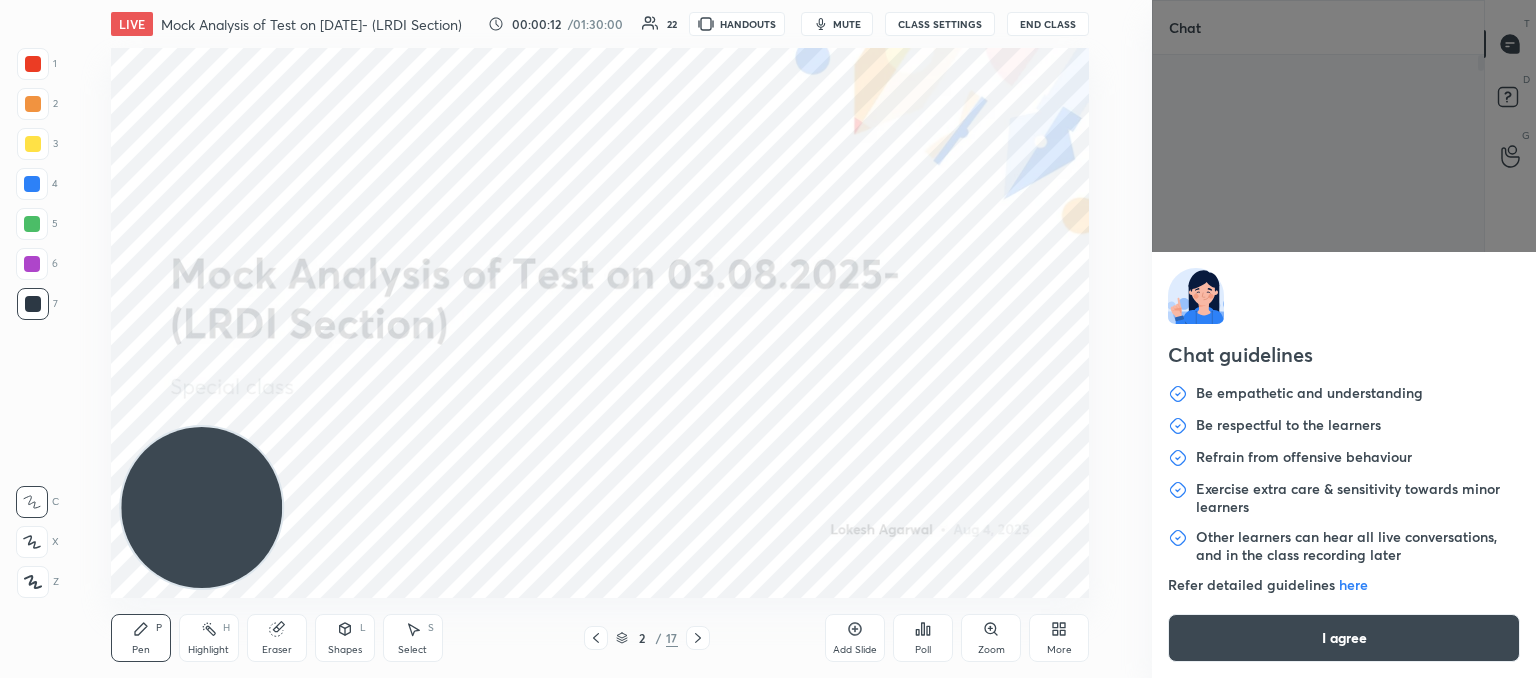 click on "1 2 3 4 5 6 7 C X Z C X Z E E Erase all   H H LIVE Mock Analysis of Test on 03.08.2025- (LRDI Section) 00:00:12 /  01:30:00 22 HANDOUTS mute CLASS SETTINGS End Class Setting up your live class Poll for   secs No correct answer Start poll Back Mock Analysis of Test on 03.08.2025- (LRDI Section) [NAME] Pen P Highlight H Eraser Shapes L Select S 2 / 17 Add Slide Poll Zoom More Chat 16 [NAME], [NAME], [NAME] &  16 others  joined You  joined [NAME], [NAME]  joined 3 NEW MESSAGES Enable hand raising Enable raise hand to speak to learners. Once enabled, chat will be turned off temporarily. Enable x   introducing Raise a hand with a doubt Now learners can raise their hand along with a doubt  How it works? Doubts asked by learners will show up here NEW DOUBTS ASKED No one has raised a hand yet Can't raise hand Looks like educator just invited you to speak. Please wait before you can raise your hand again. Got it T Messages (T) D Doubts (D) G Raise Hand (G) Report an issue Reason for reporting Buffering ​ Report" at bounding box center [768, 339] 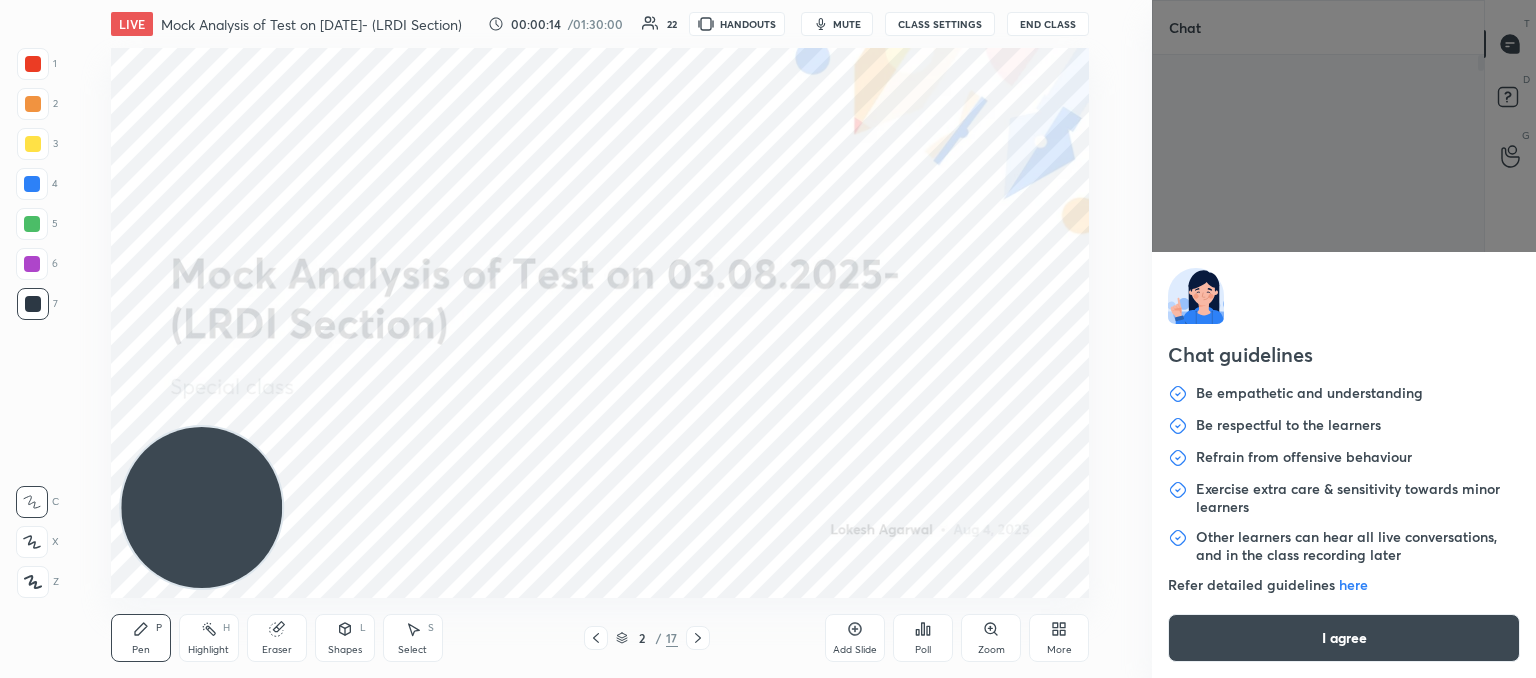 click on "I agree" at bounding box center (1344, 638) 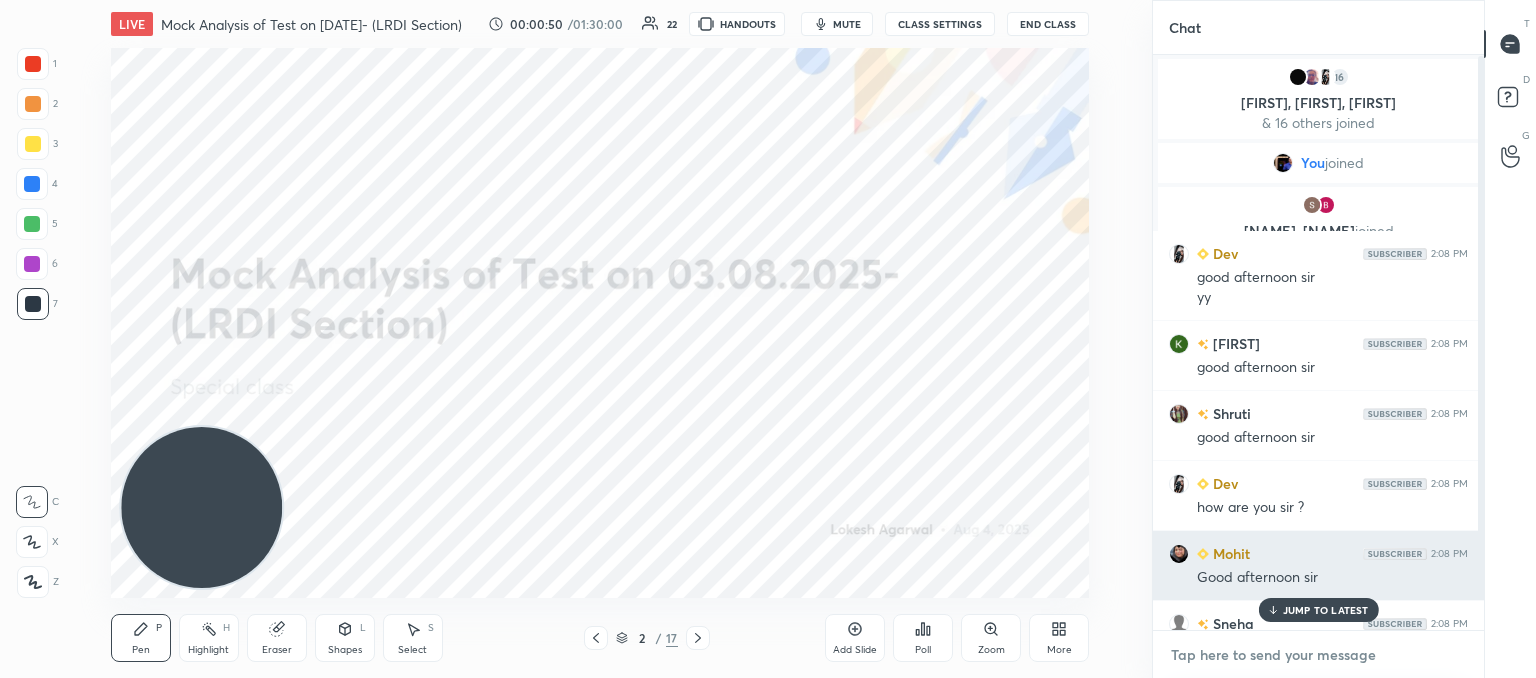 scroll, scrollTop: 0, scrollLeft: 0, axis: both 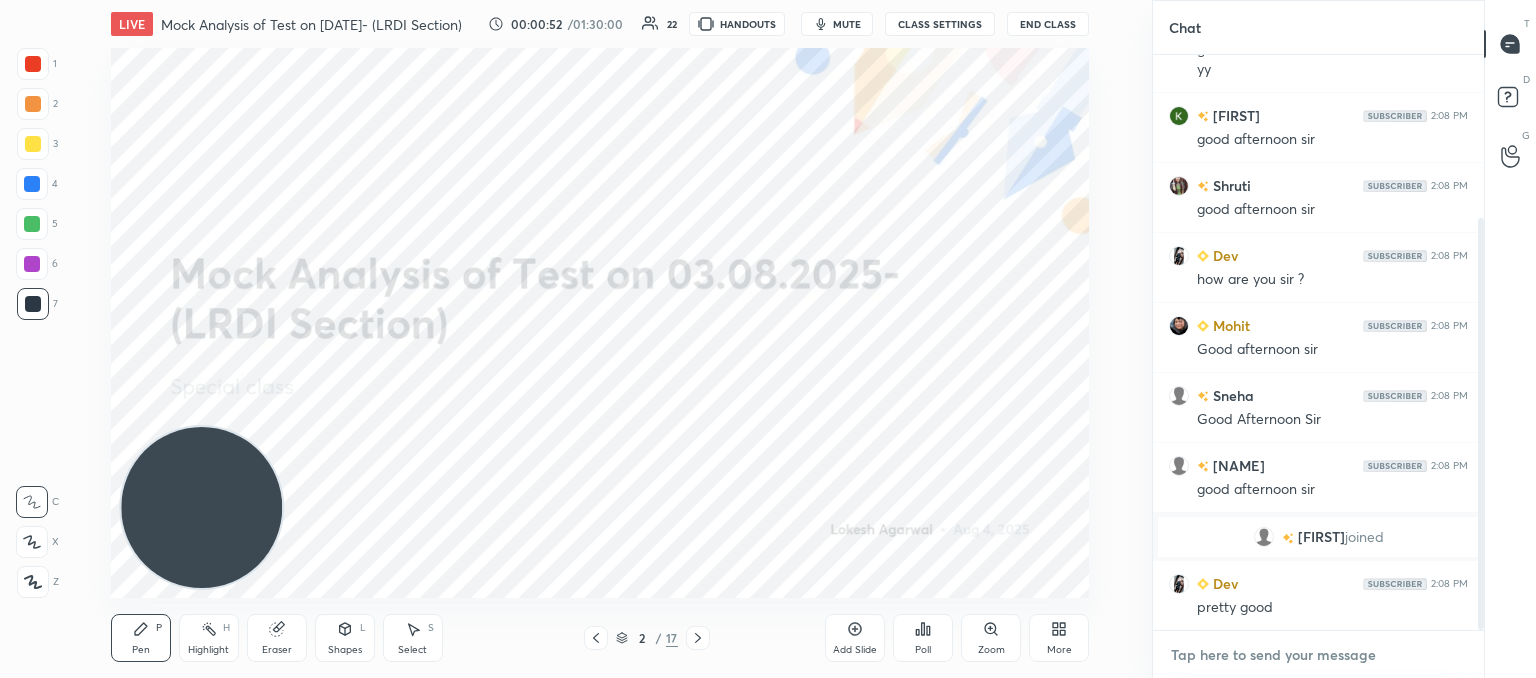 click at bounding box center [1318, 655] 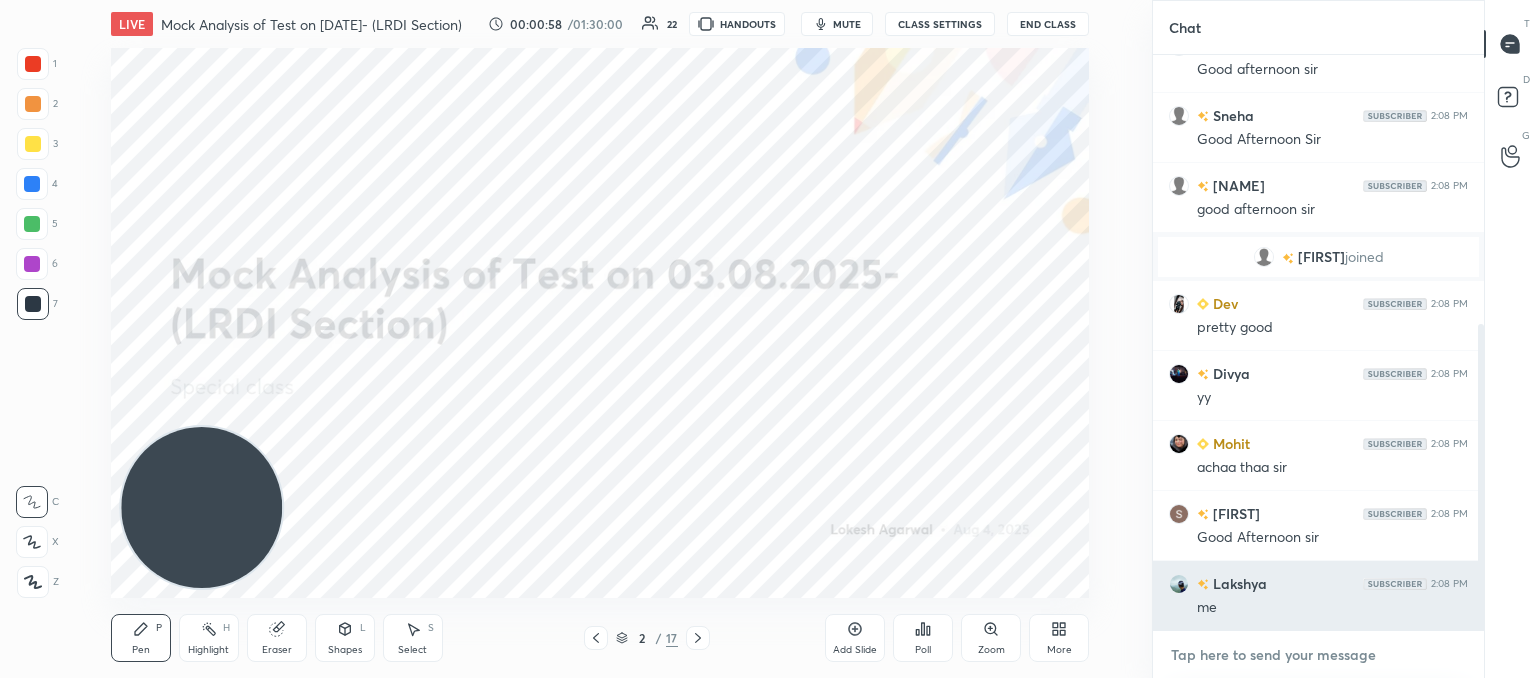 scroll, scrollTop: 556, scrollLeft: 0, axis: vertical 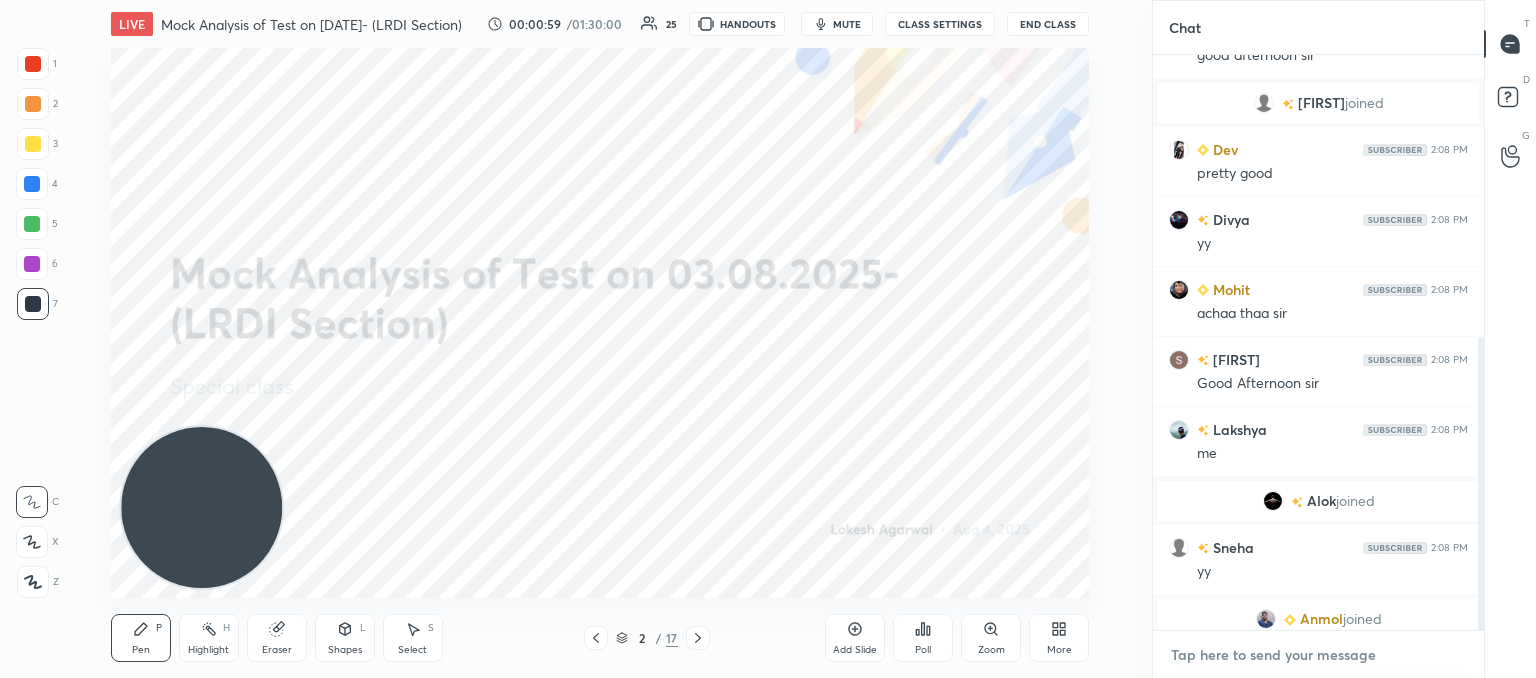click at bounding box center (1318, 655) 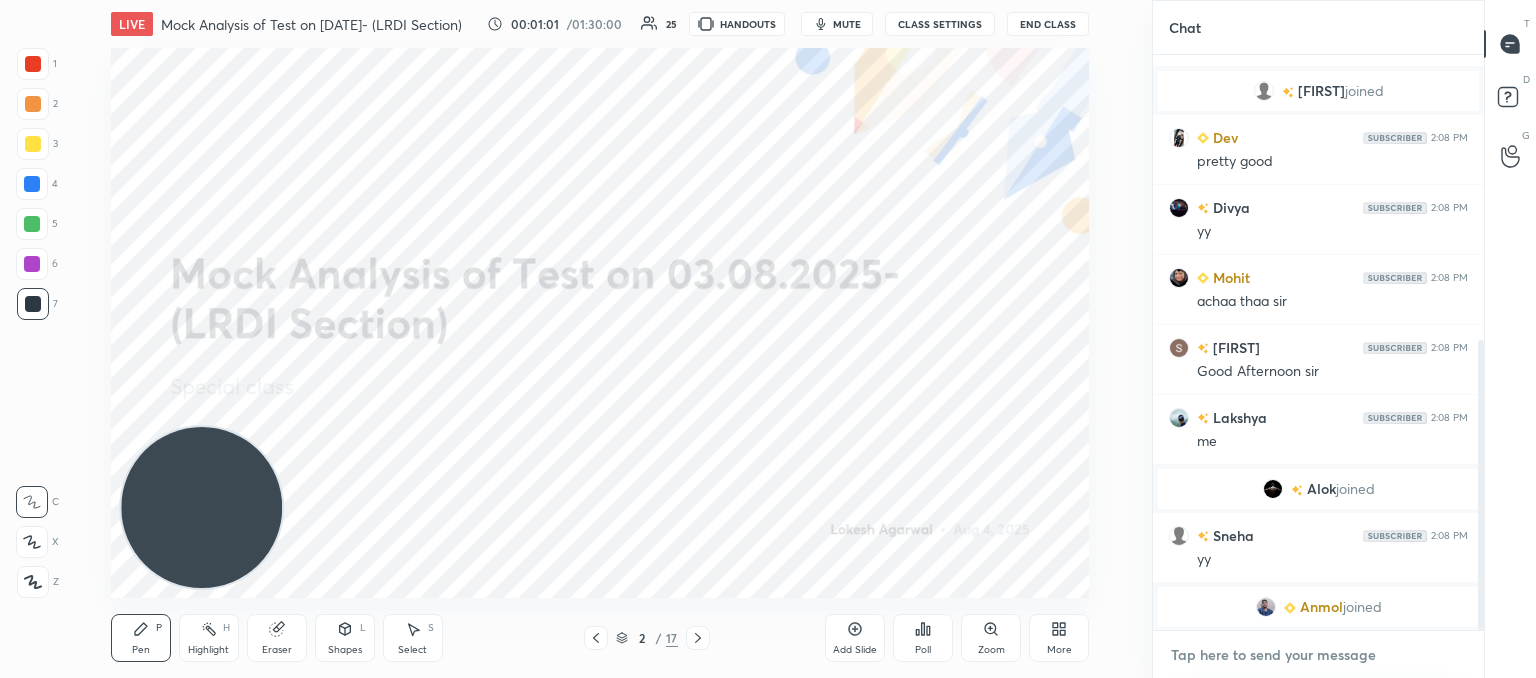 click at bounding box center (1318, 655) 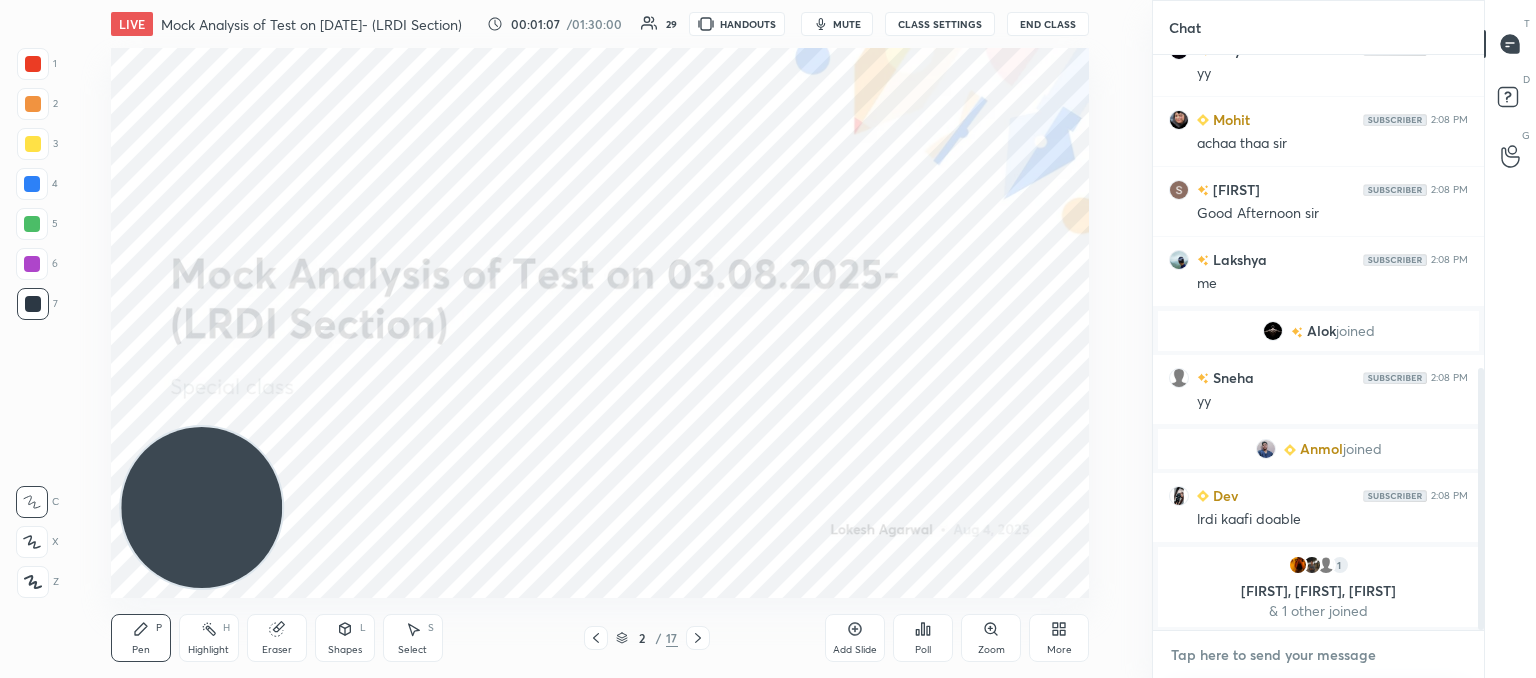 scroll, scrollTop: 718, scrollLeft: 0, axis: vertical 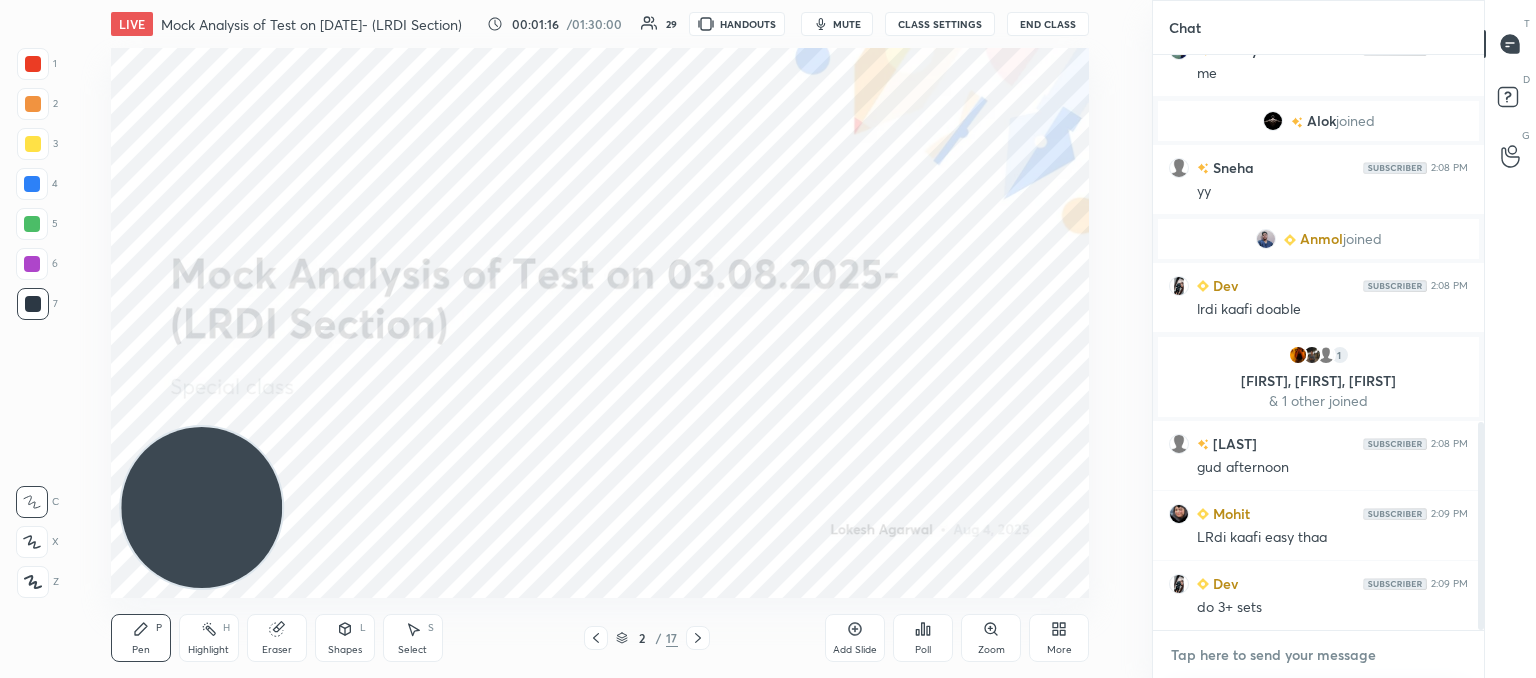 click at bounding box center [1318, 655] 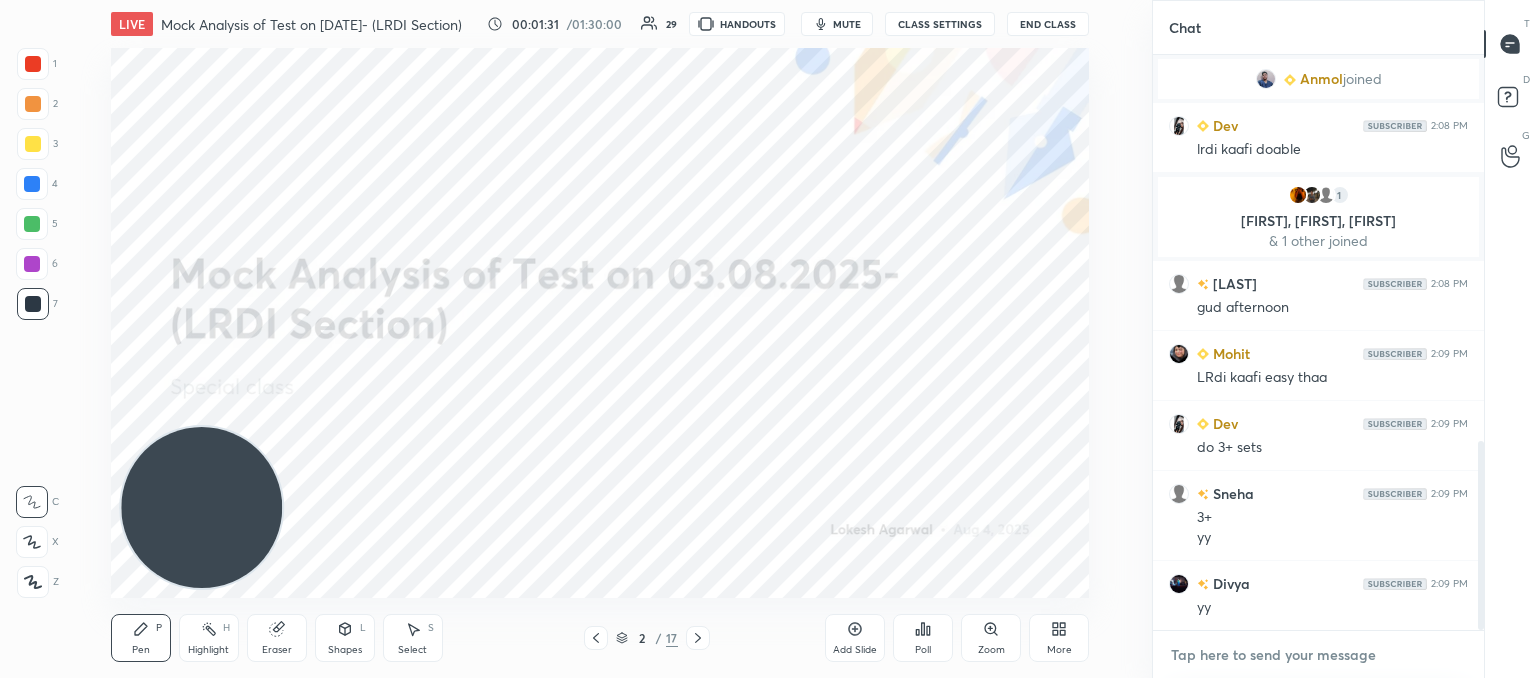 scroll, scrollTop: 1294, scrollLeft: 0, axis: vertical 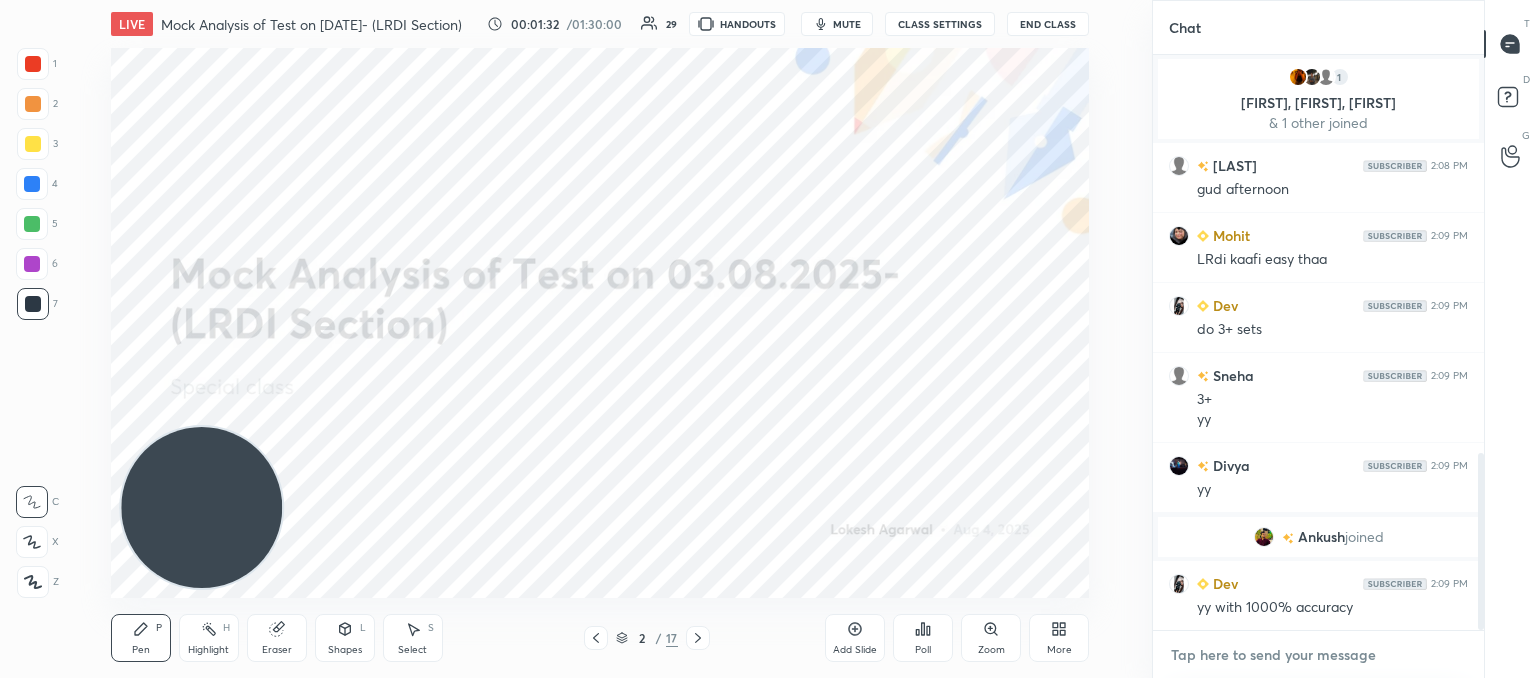 click at bounding box center [1318, 655] 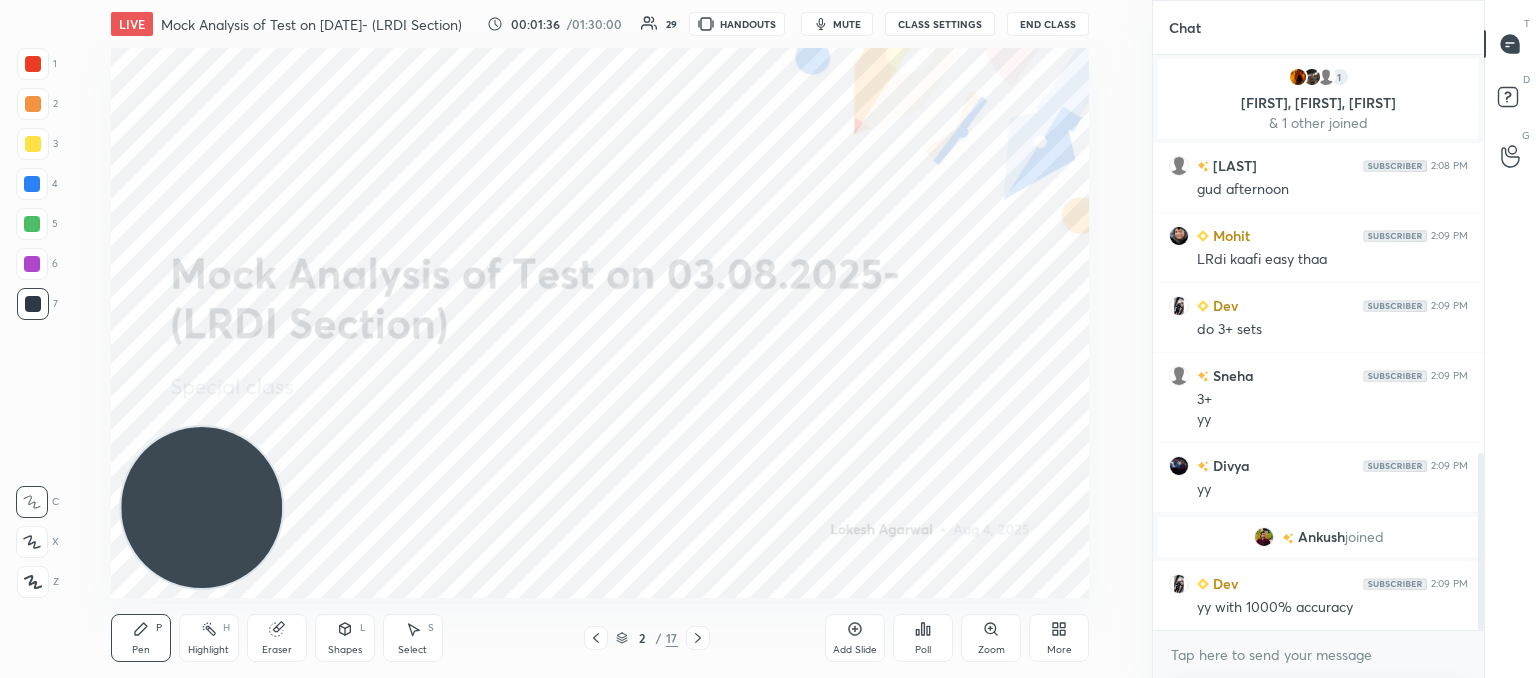click on "Add Slide" at bounding box center (855, 638) 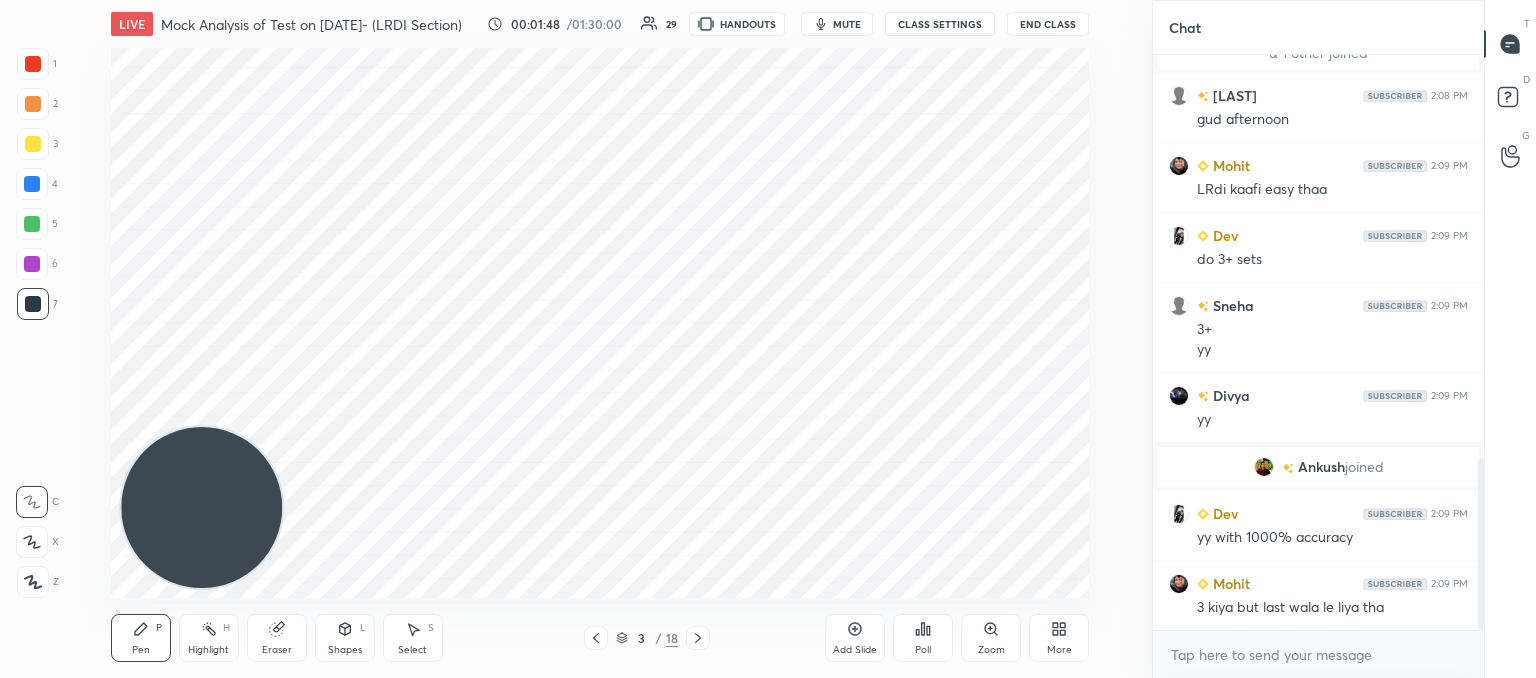 scroll, scrollTop: 1434, scrollLeft: 0, axis: vertical 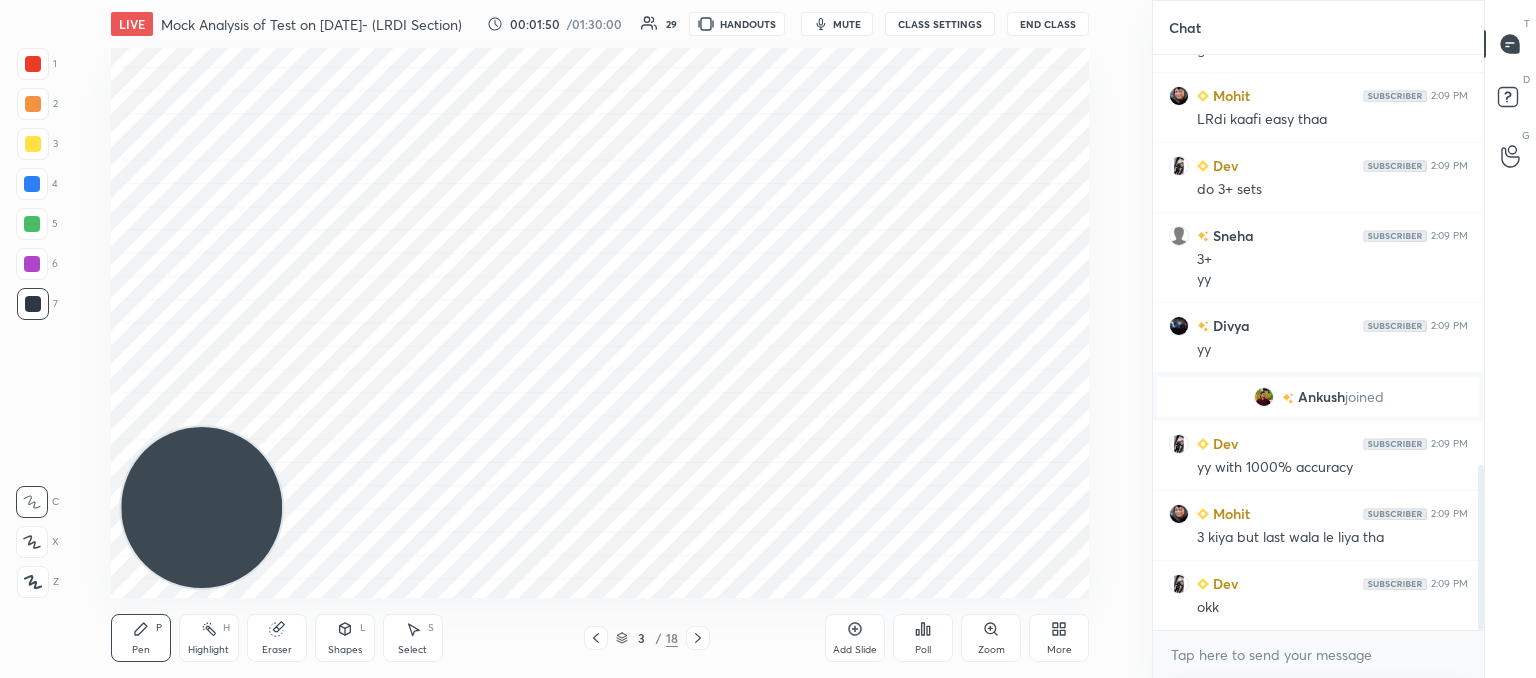 drag, startPoint x: 35, startPoint y: 582, endPoint x: 54, endPoint y: 565, distance: 25.495098 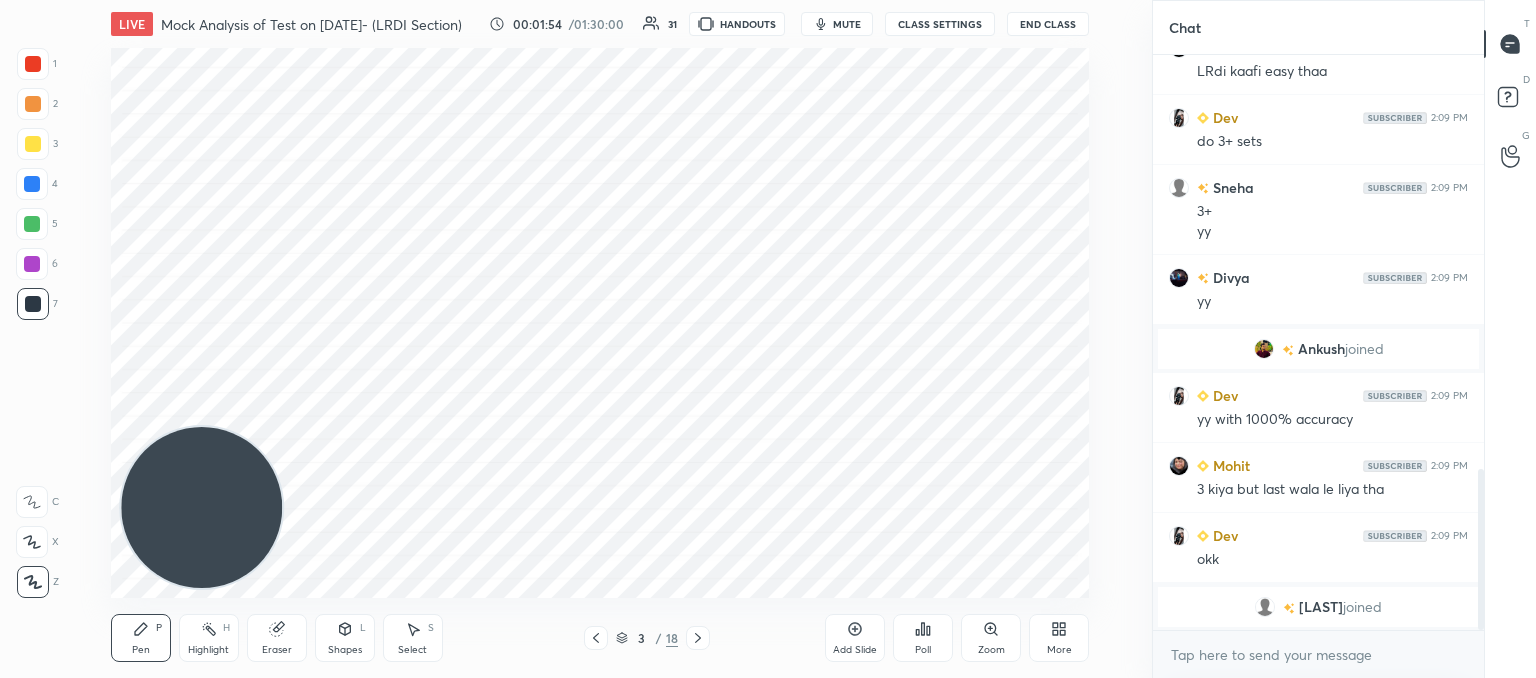 scroll, scrollTop: 1506, scrollLeft: 0, axis: vertical 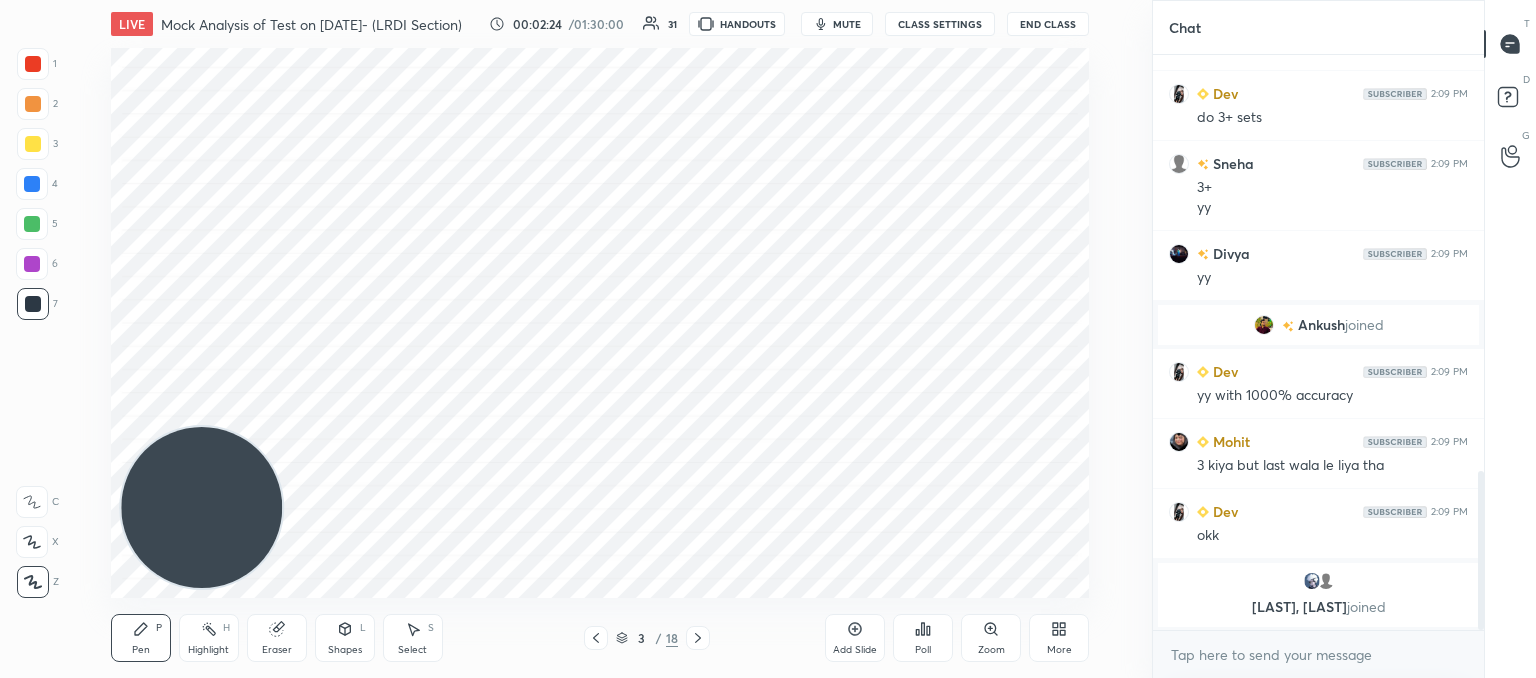 click on "Poll" at bounding box center (923, 638) 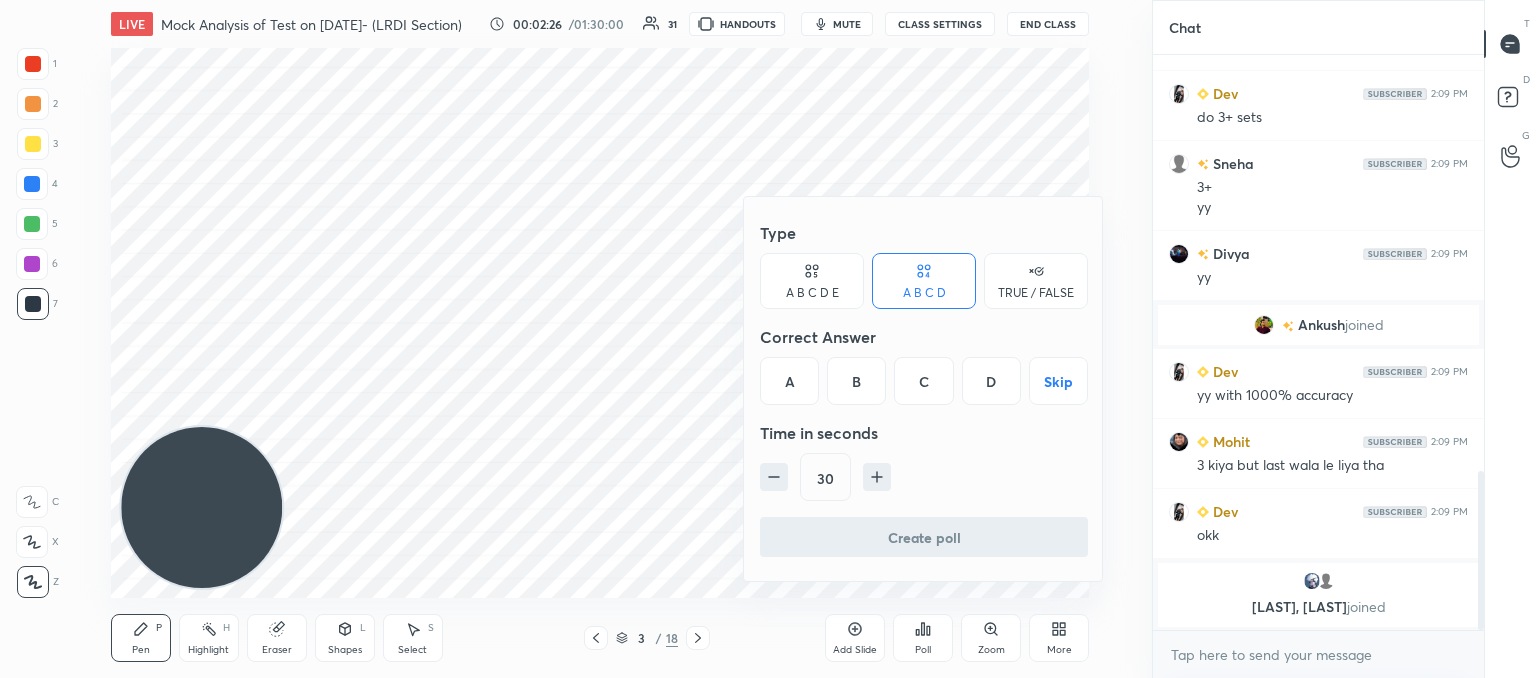 click on "C" at bounding box center [923, 381] 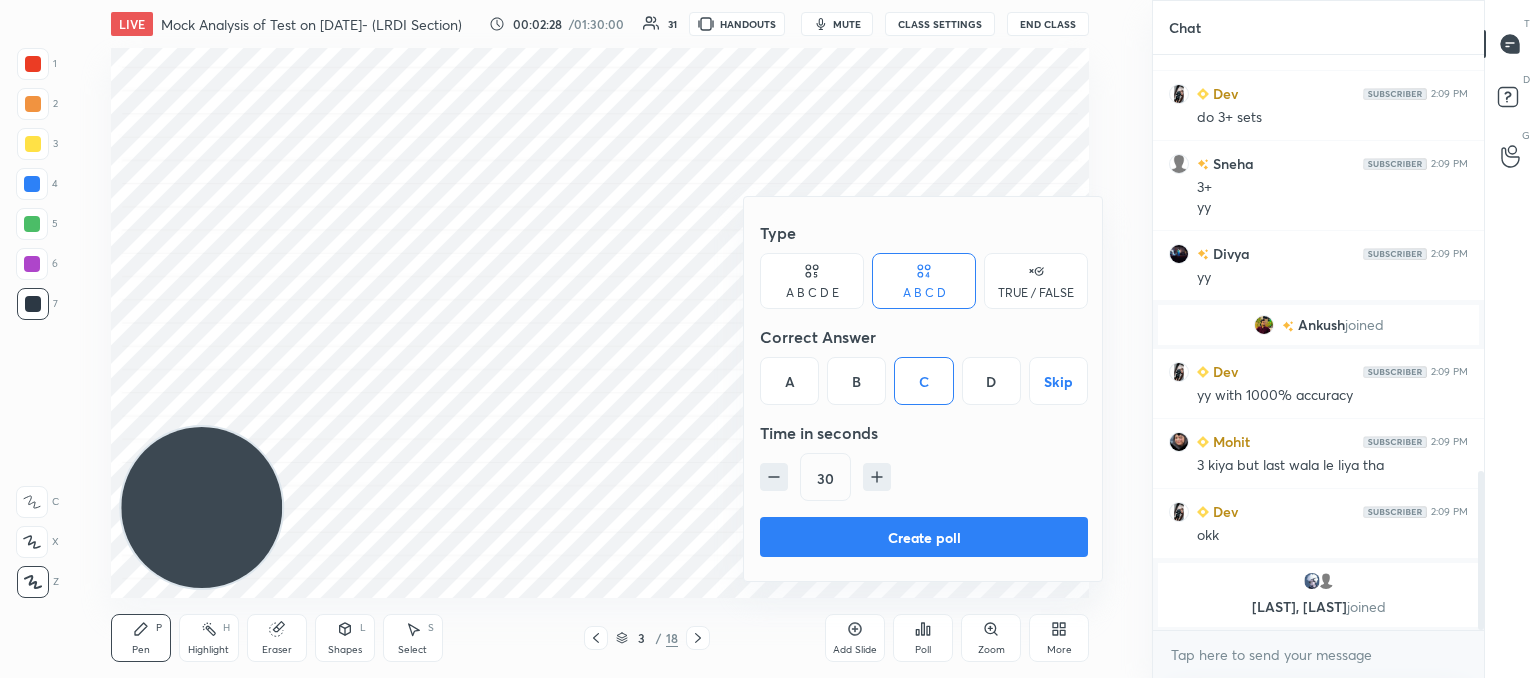 click on "Create poll" at bounding box center [924, 537] 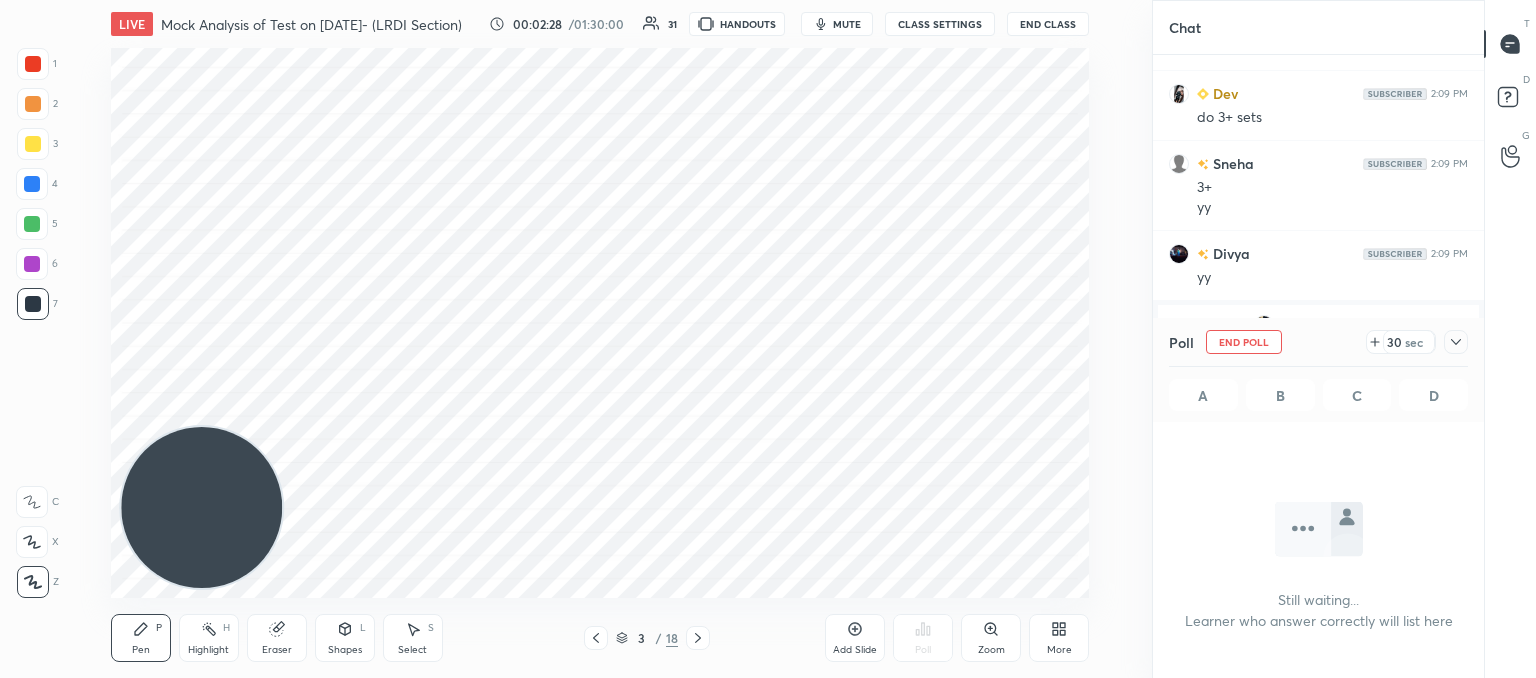 scroll, scrollTop: 528, scrollLeft: 325, axis: both 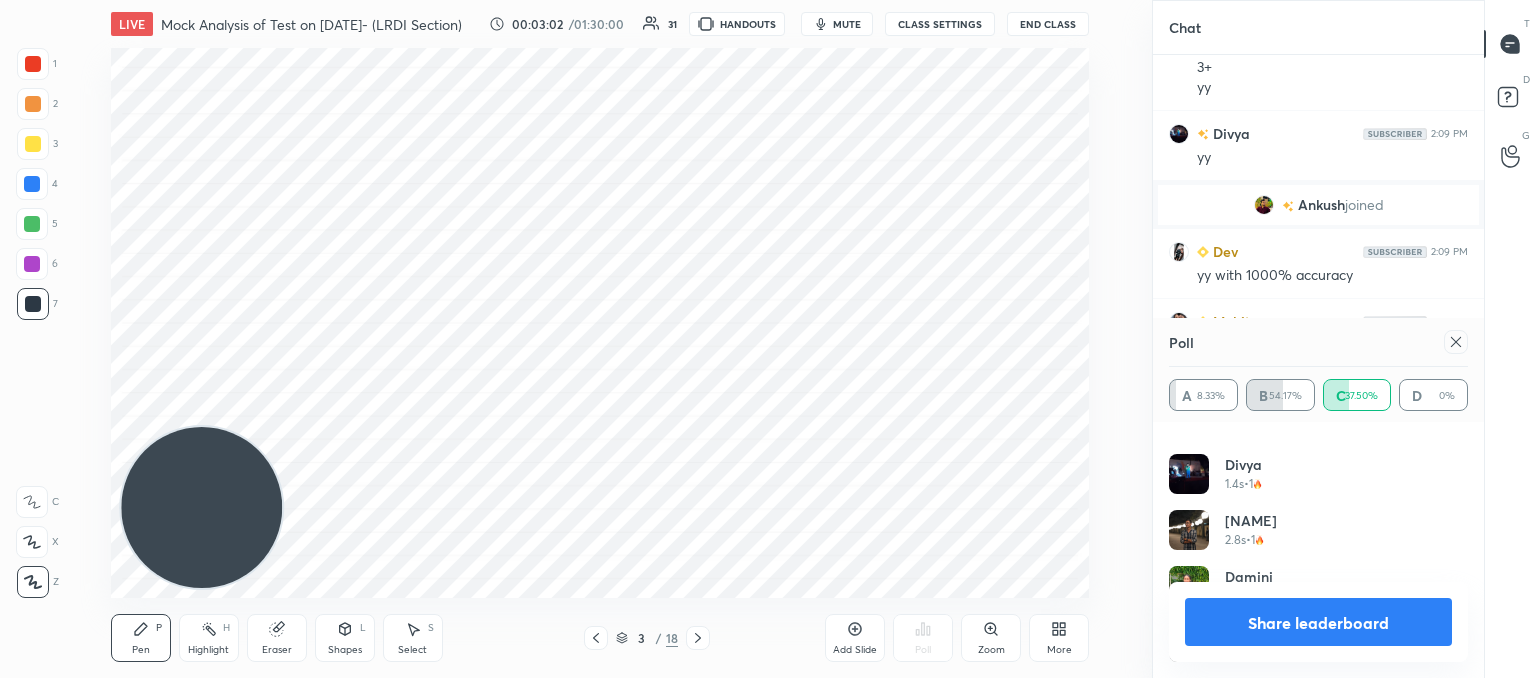 click 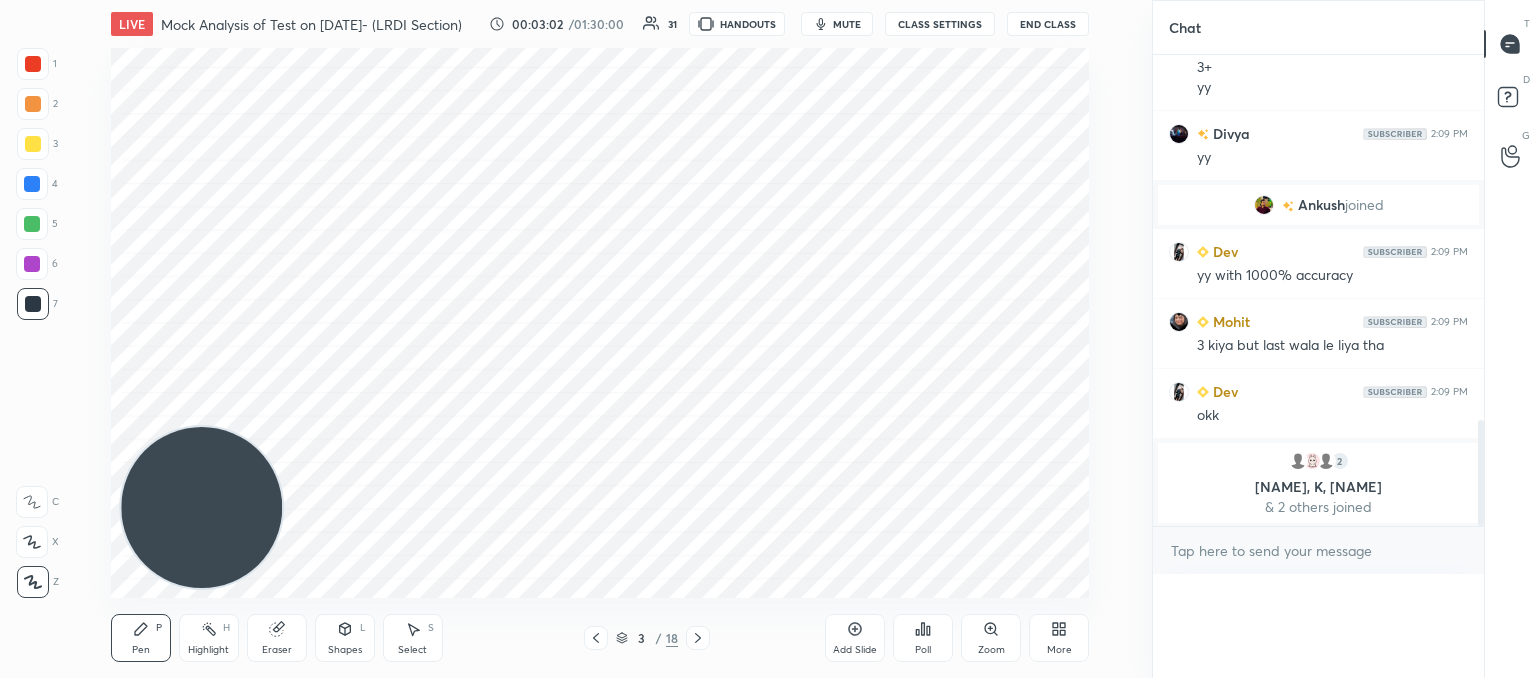 scroll, scrollTop: 0, scrollLeft: 0, axis: both 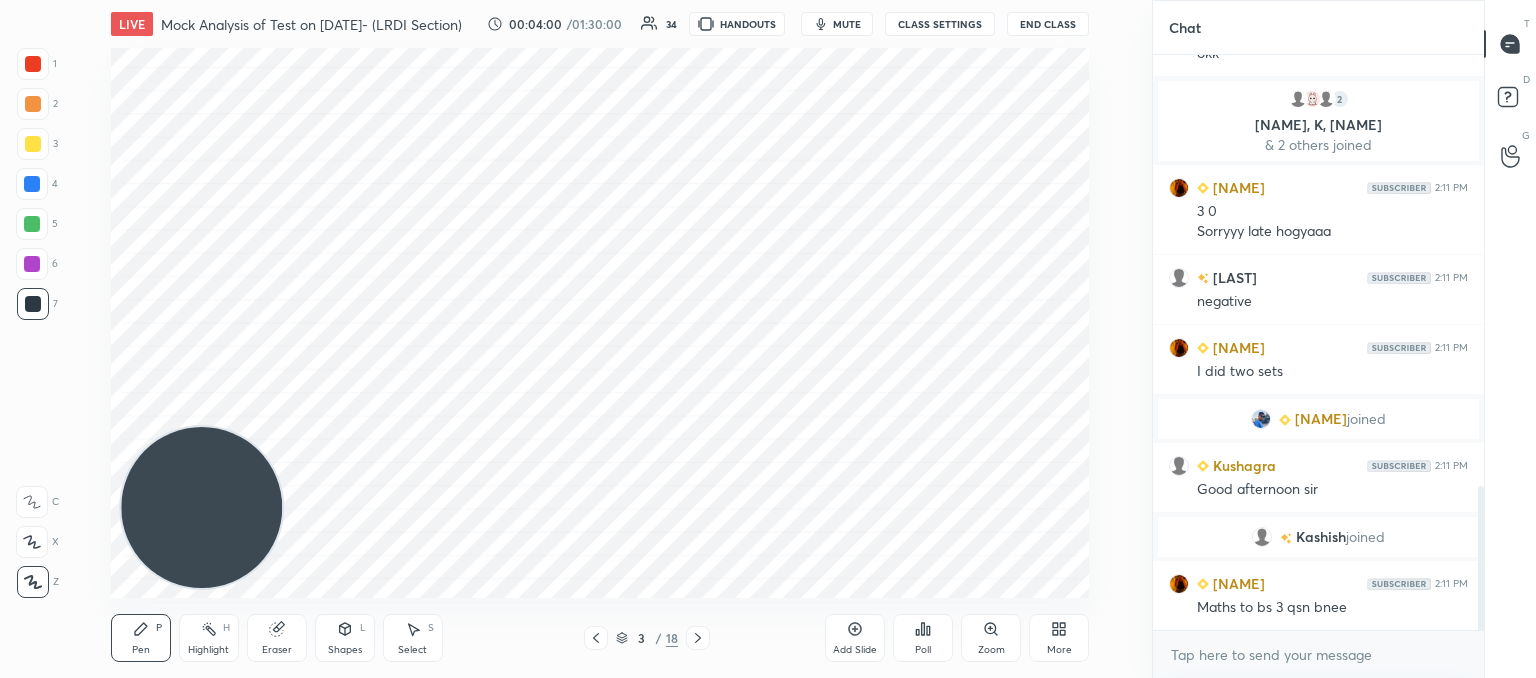 click on "Add Slide" at bounding box center [855, 650] 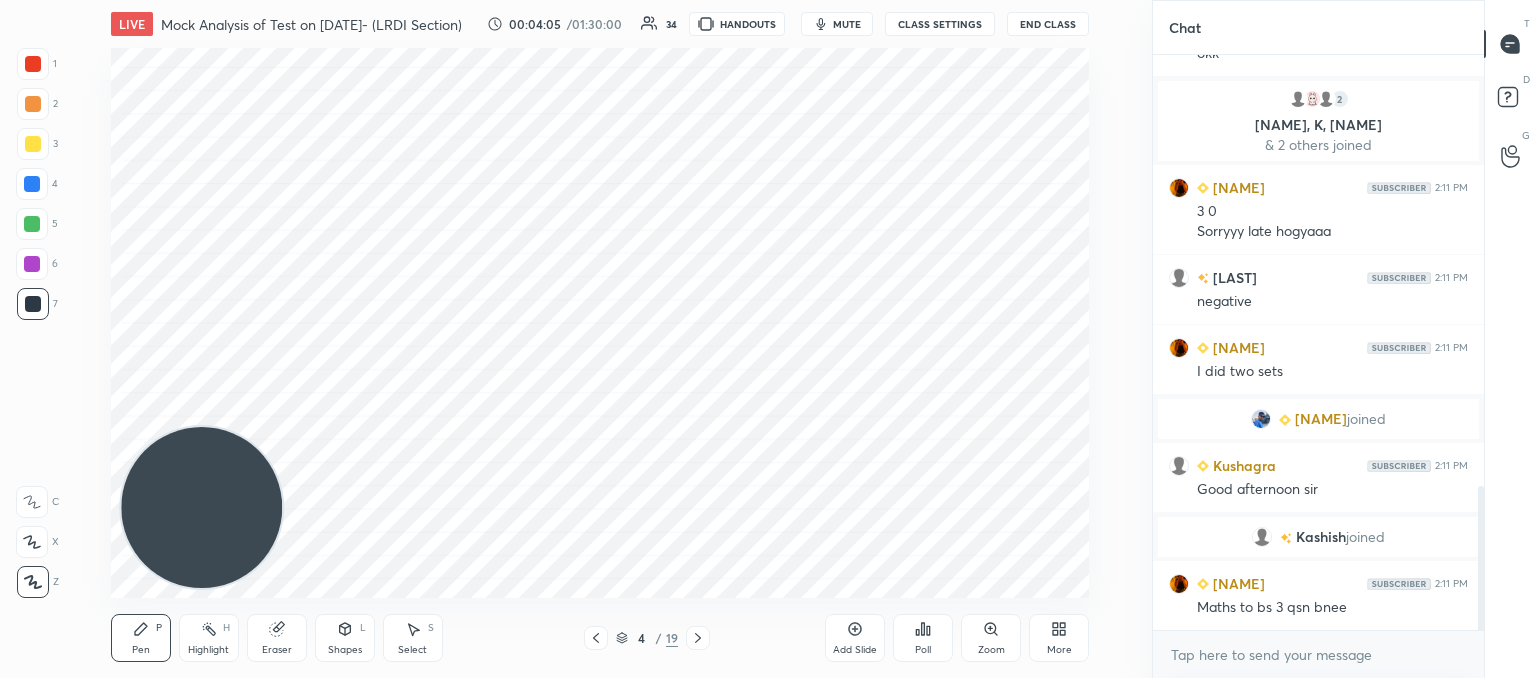 click on "mute" at bounding box center (837, 24) 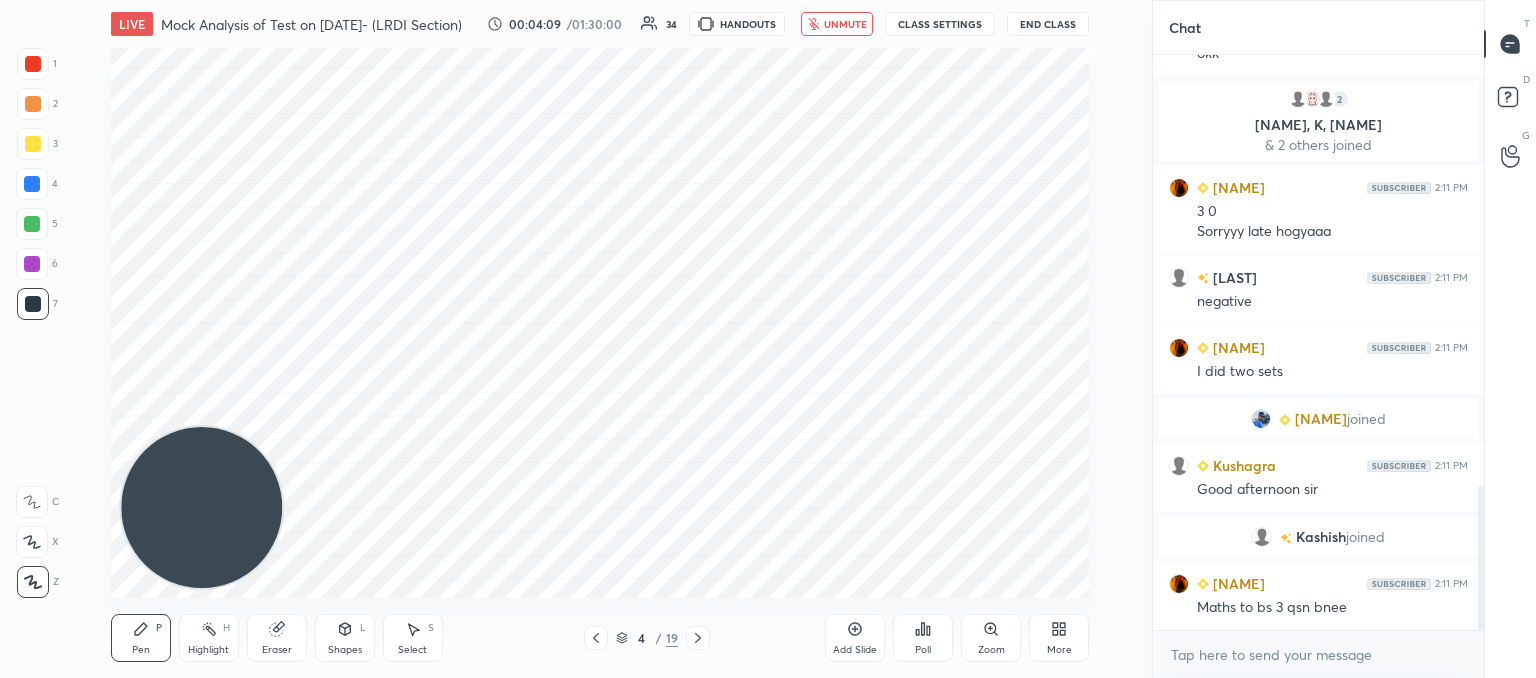 scroll, scrollTop: 1778, scrollLeft: 0, axis: vertical 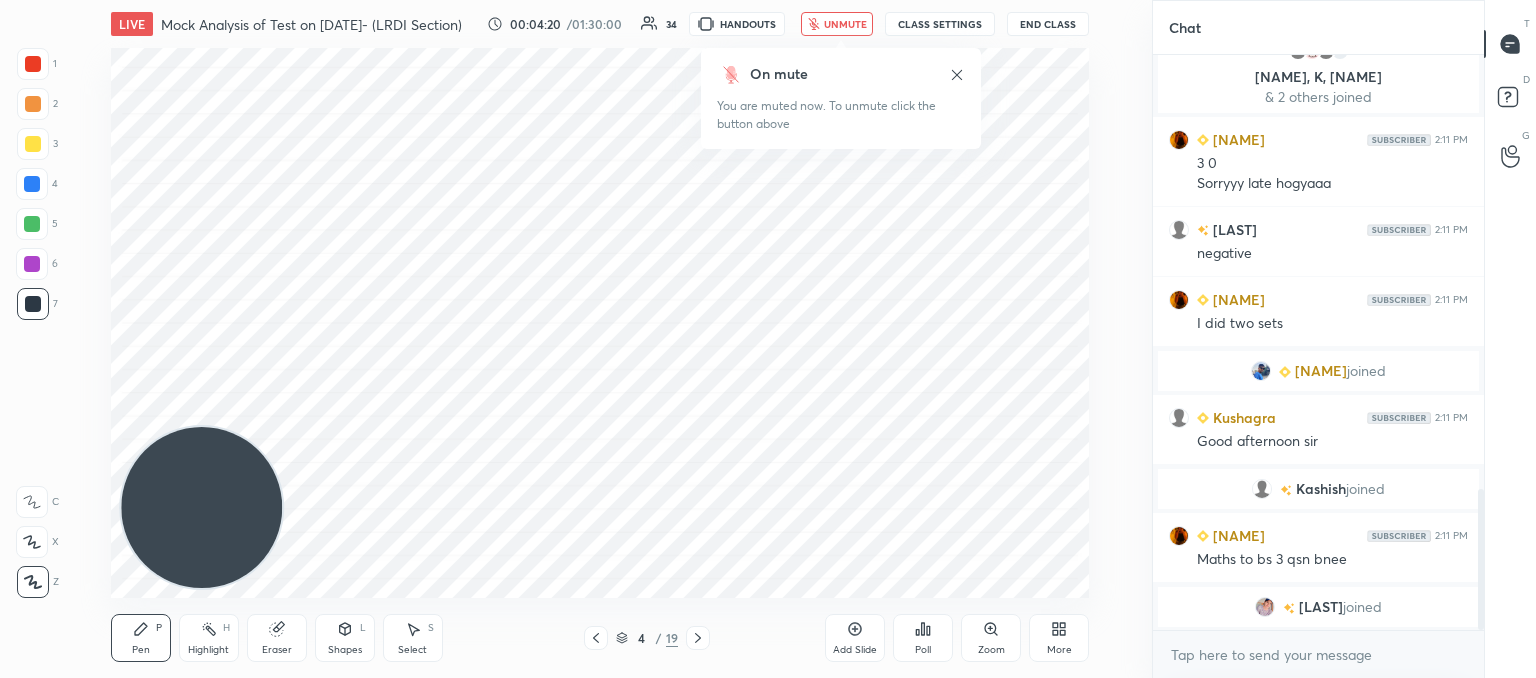 click on "unmute" at bounding box center (845, 24) 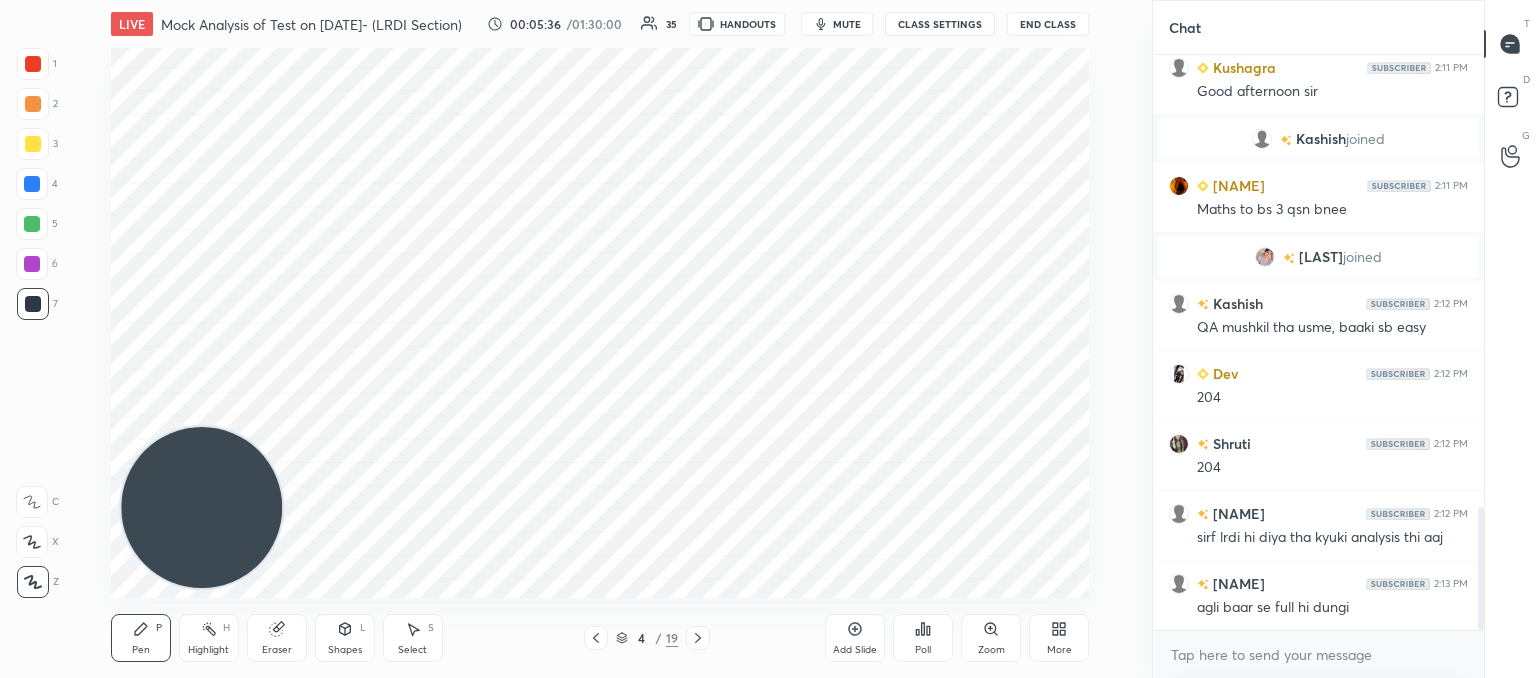 scroll, scrollTop: 2182, scrollLeft: 0, axis: vertical 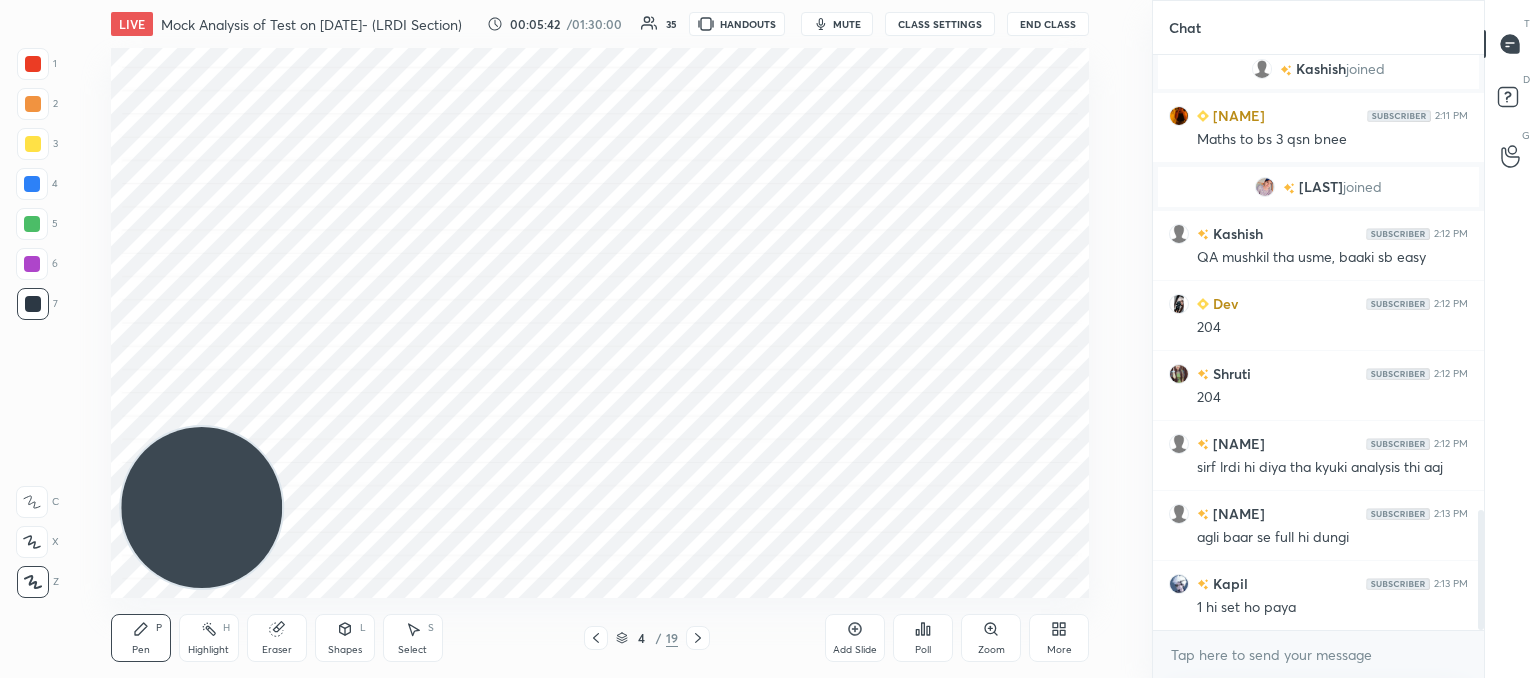 click on "Poll" at bounding box center (923, 638) 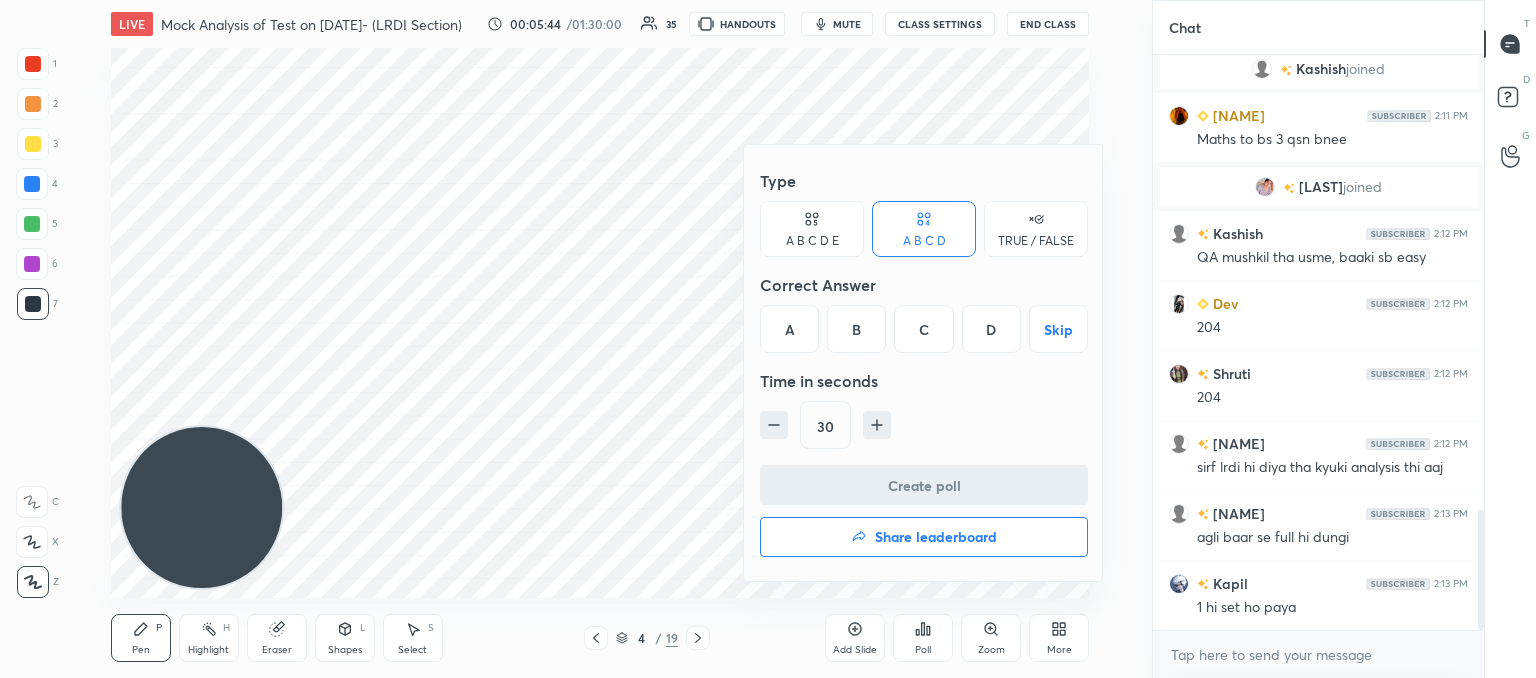 click on "A B C D E" at bounding box center (812, 229) 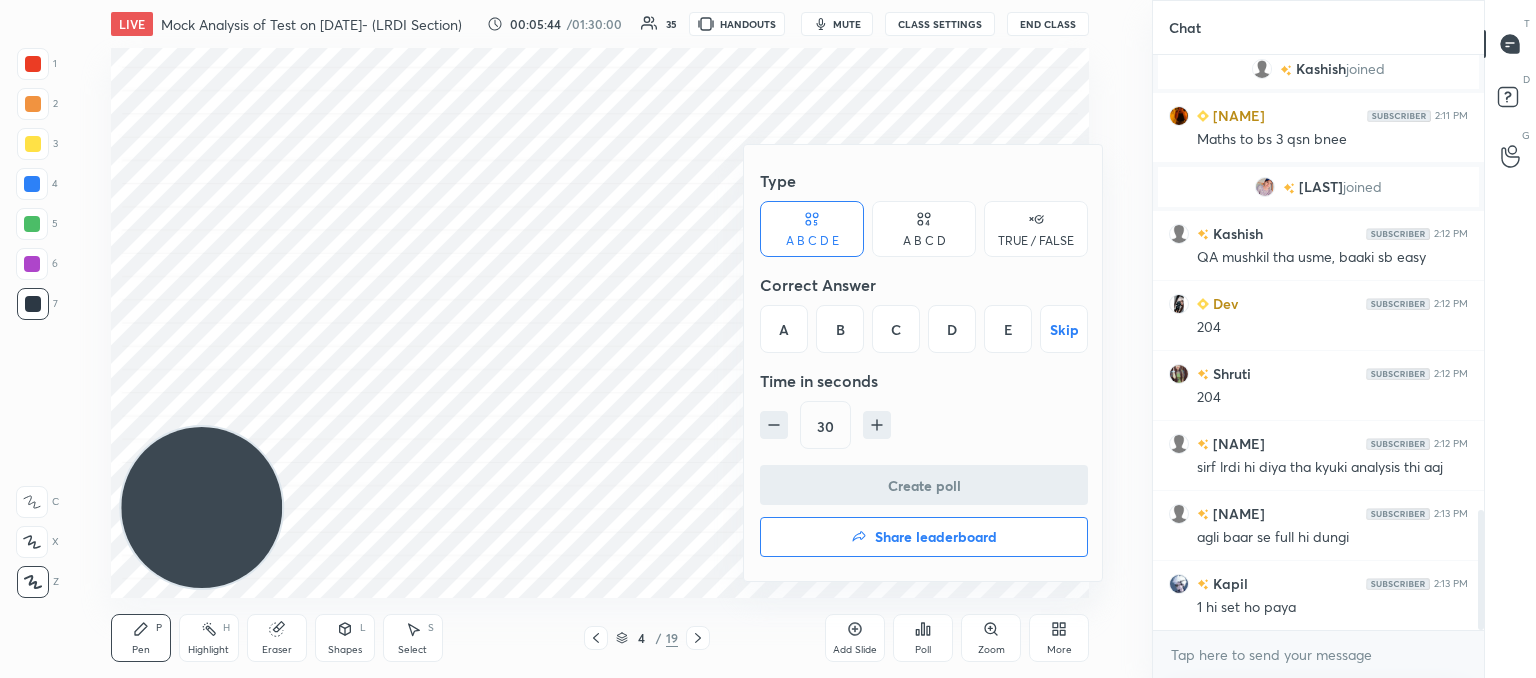 click on "D" at bounding box center (952, 329) 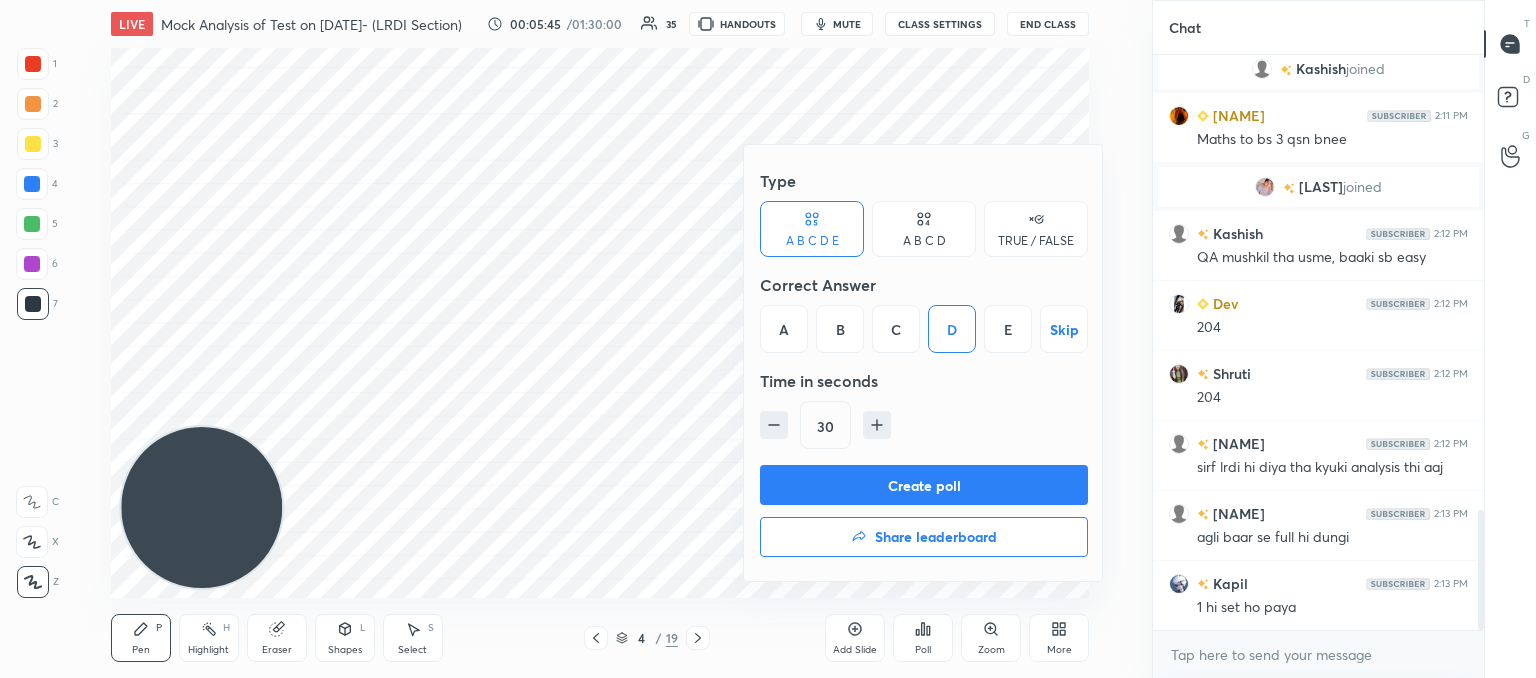 click on "Create poll" at bounding box center [924, 485] 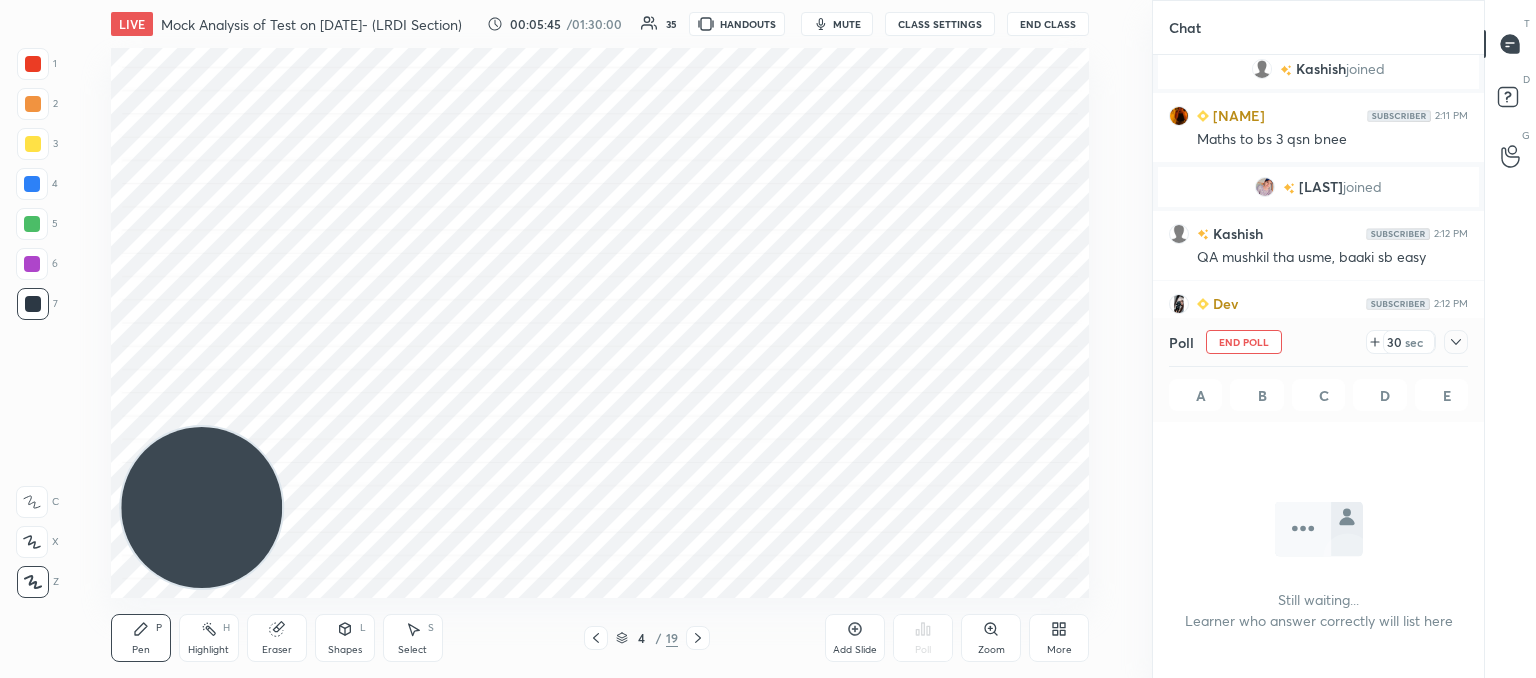 scroll, scrollTop: 2202, scrollLeft: 0, axis: vertical 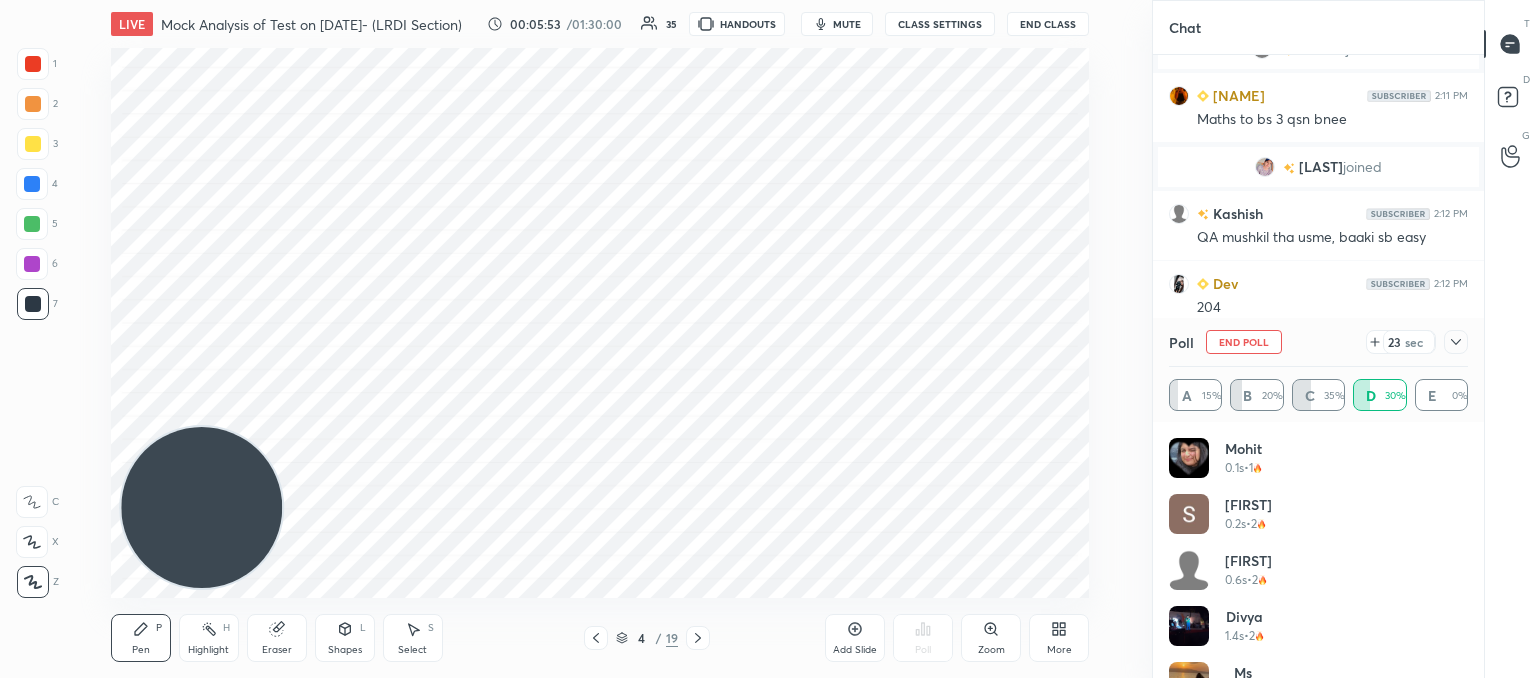 click on "mute" at bounding box center [847, 24] 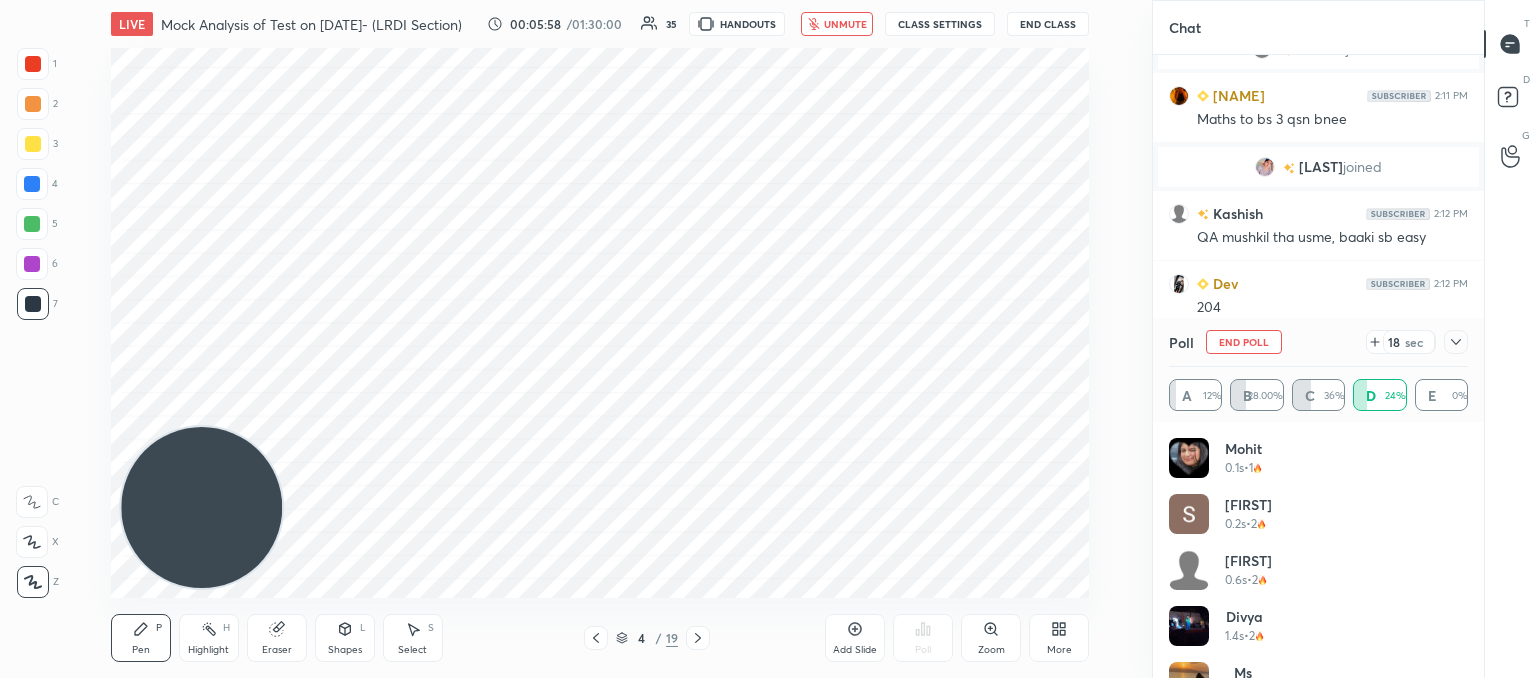 drag, startPoint x: 858, startPoint y: 28, endPoint x: 868, endPoint y: 42, distance: 17.20465 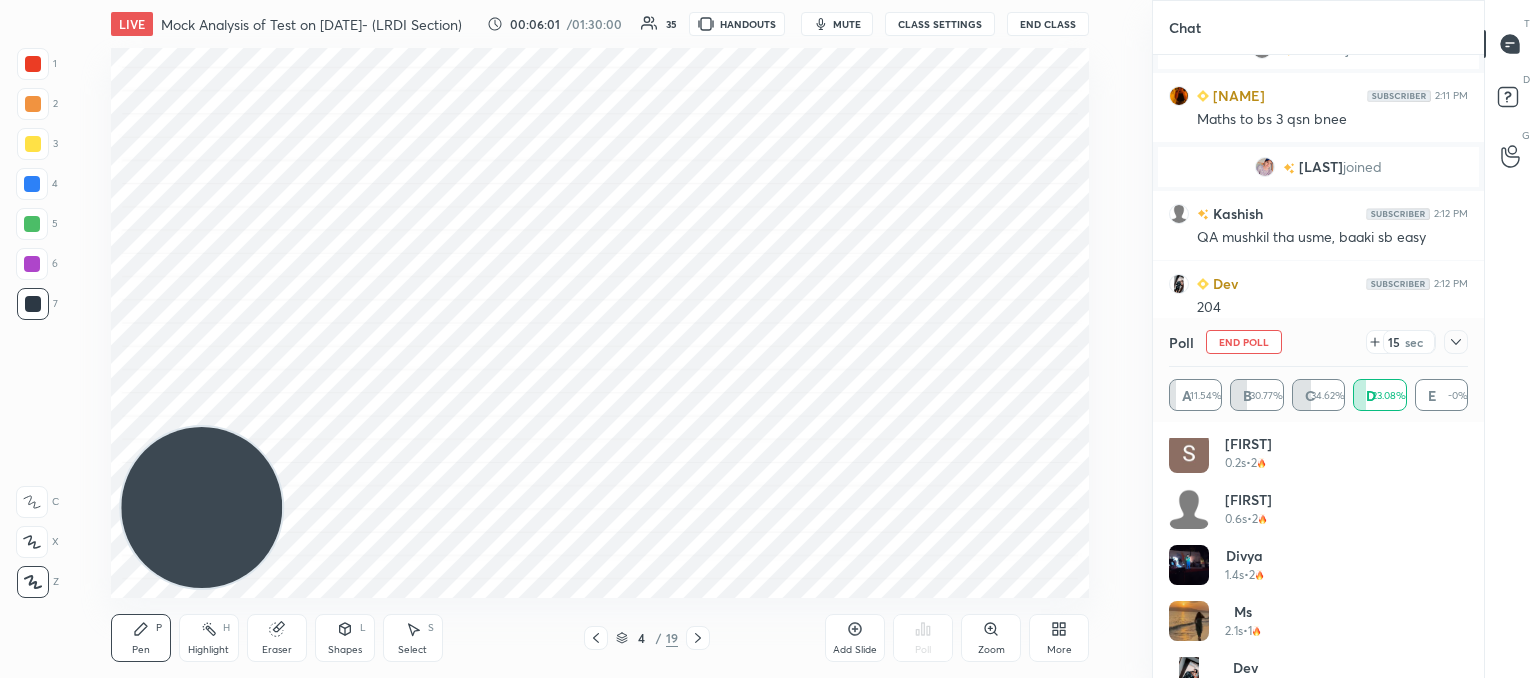 scroll, scrollTop: 96, scrollLeft: 0, axis: vertical 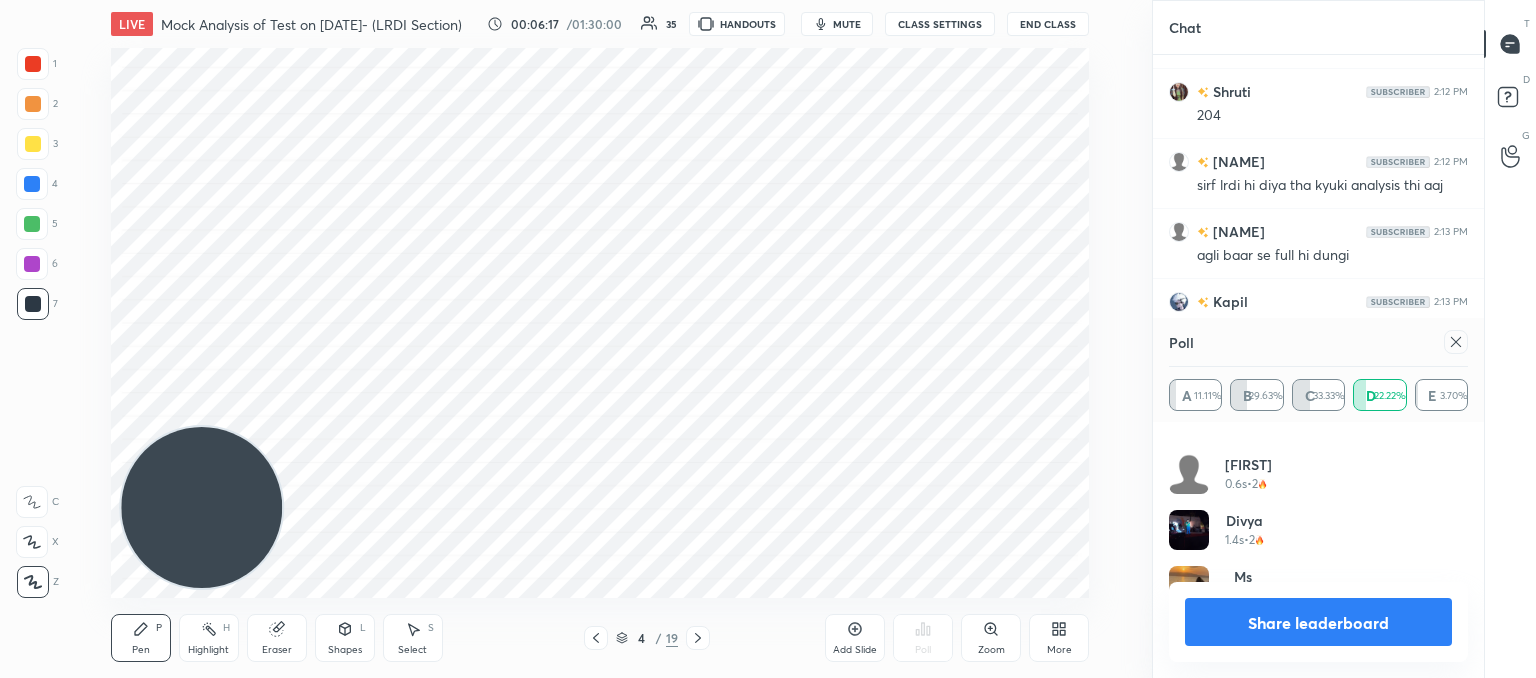 click 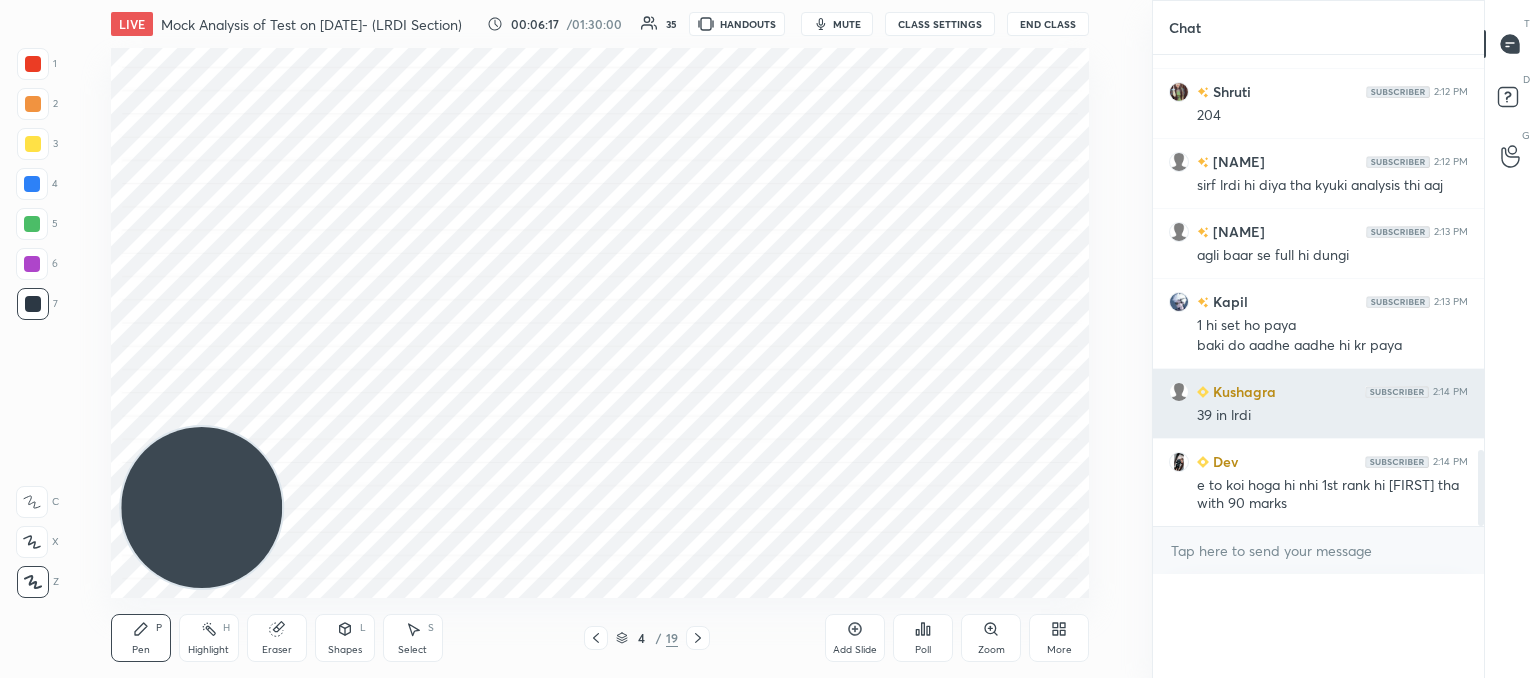 scroll, scrollTop: 120, scrollLeft: 293, axis: both 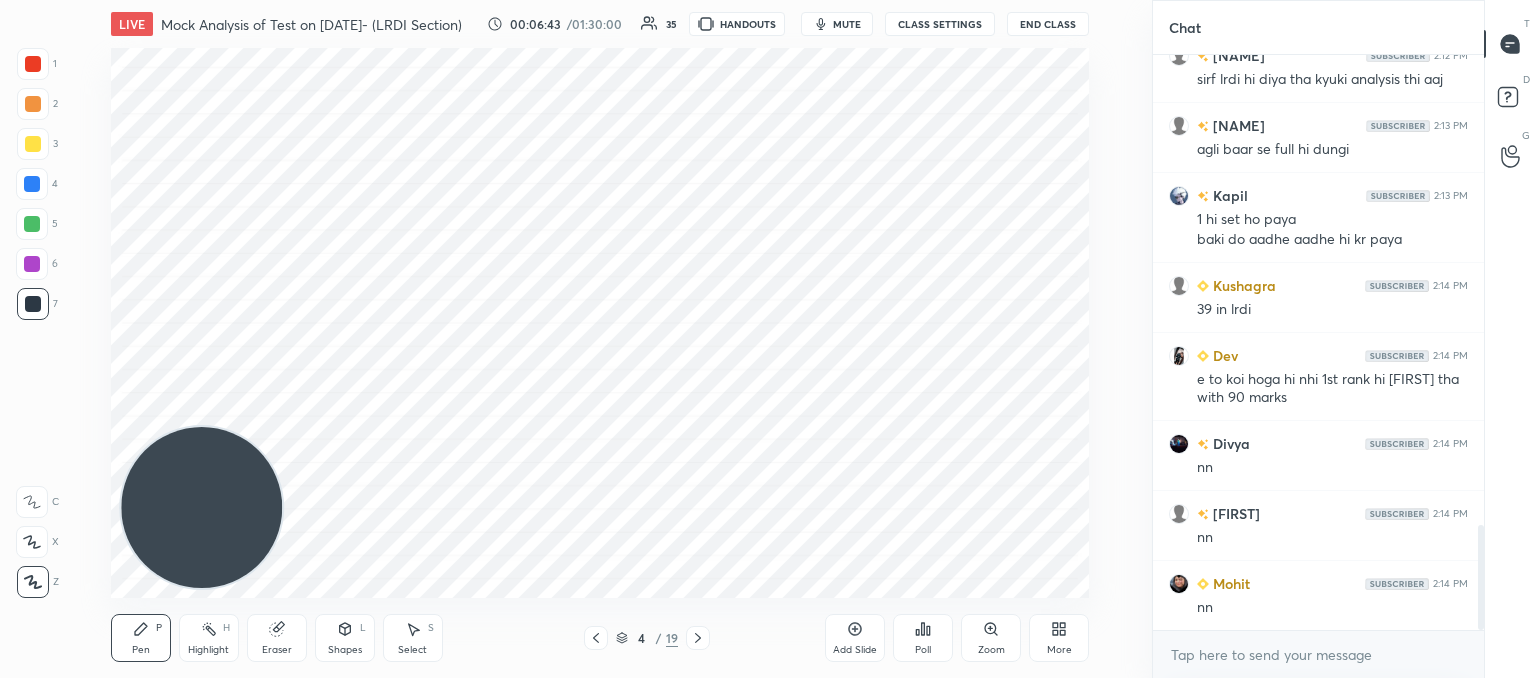 drag, startPoint x: 860, startPoint y: 639, endPoint x: 838, endPoint y: 604, distance: 41.340054 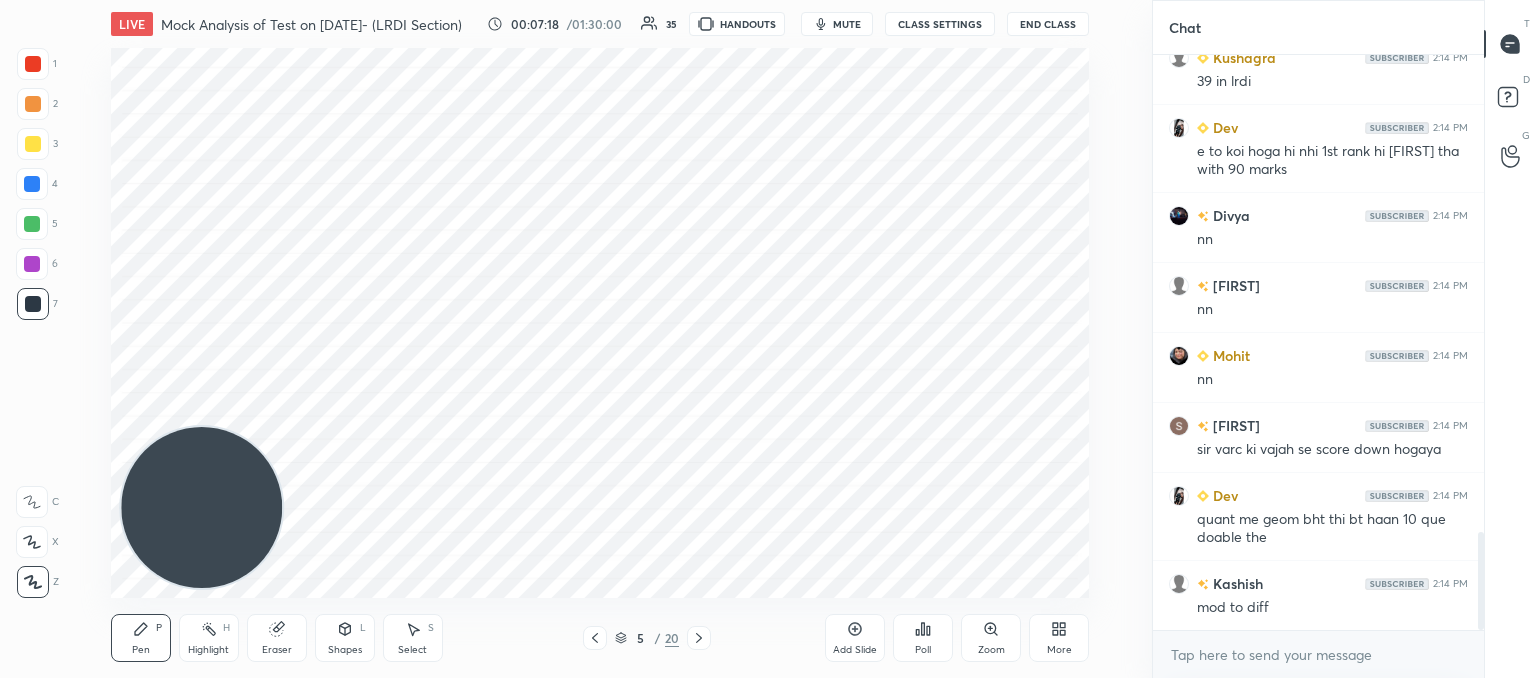 click at bounding box center (595, 638) 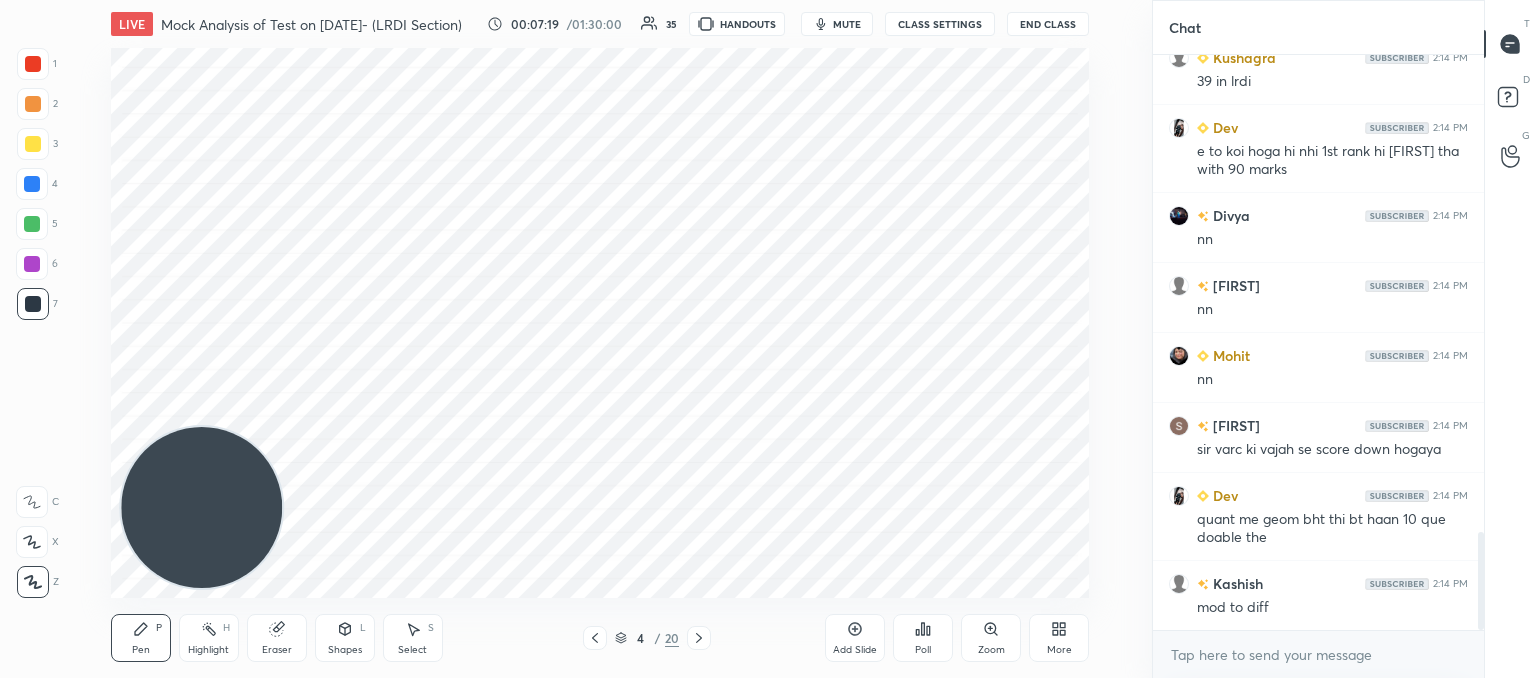 click at bounding box center [595, 638] 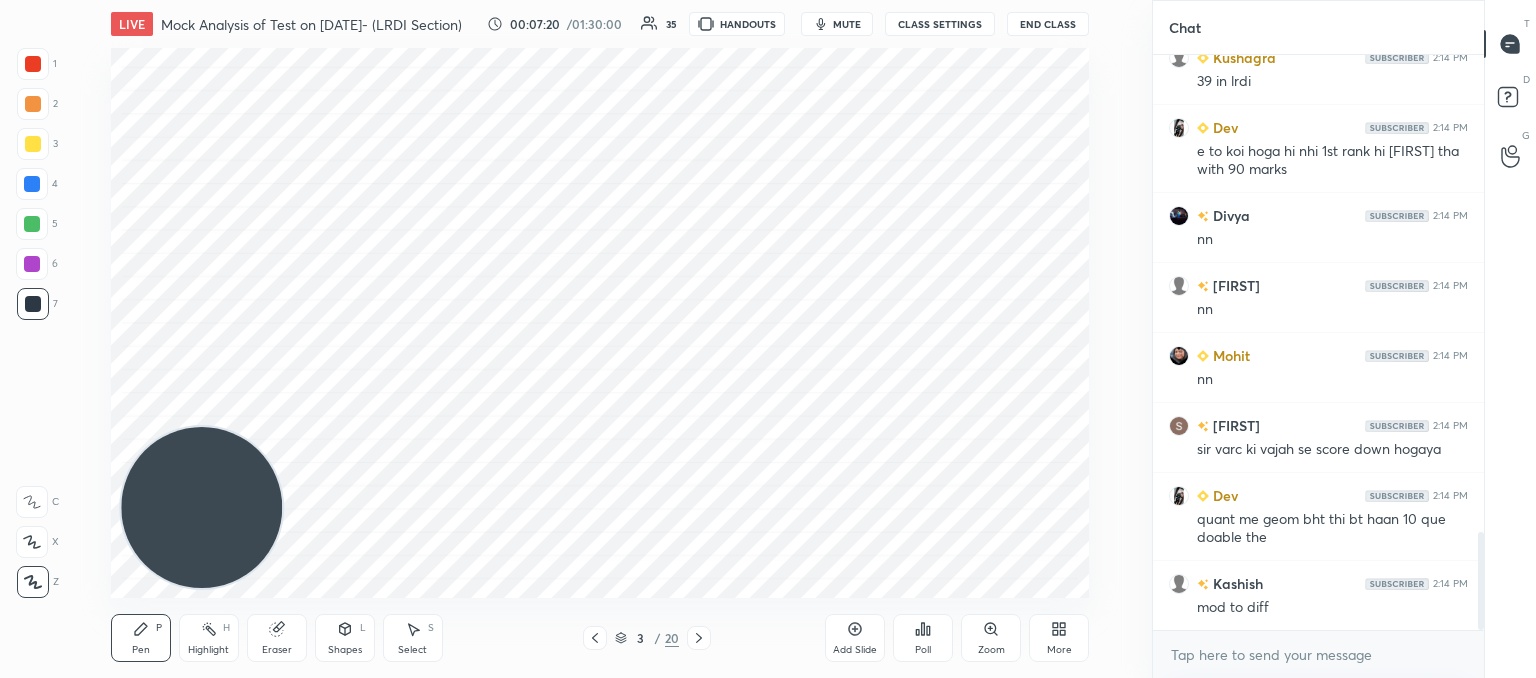 click at bounding box center [595, 638] 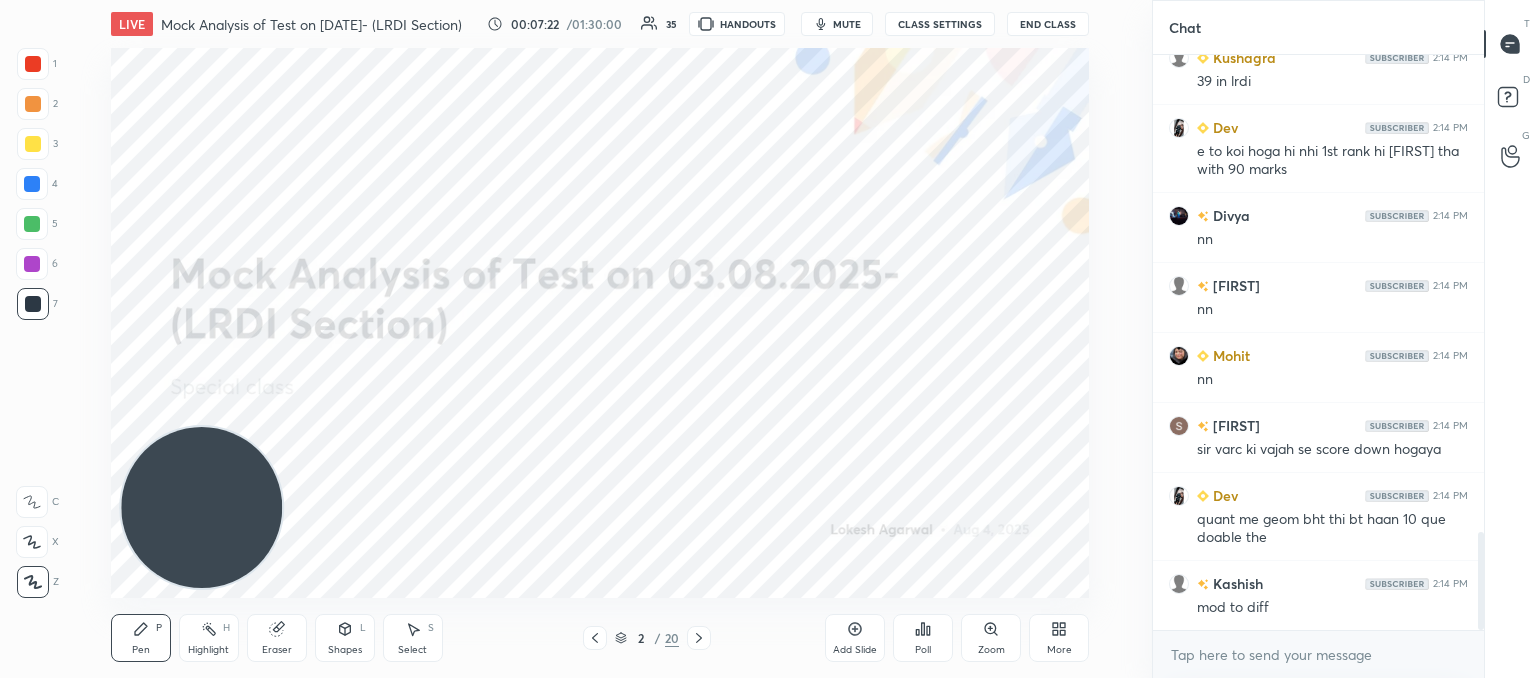 click 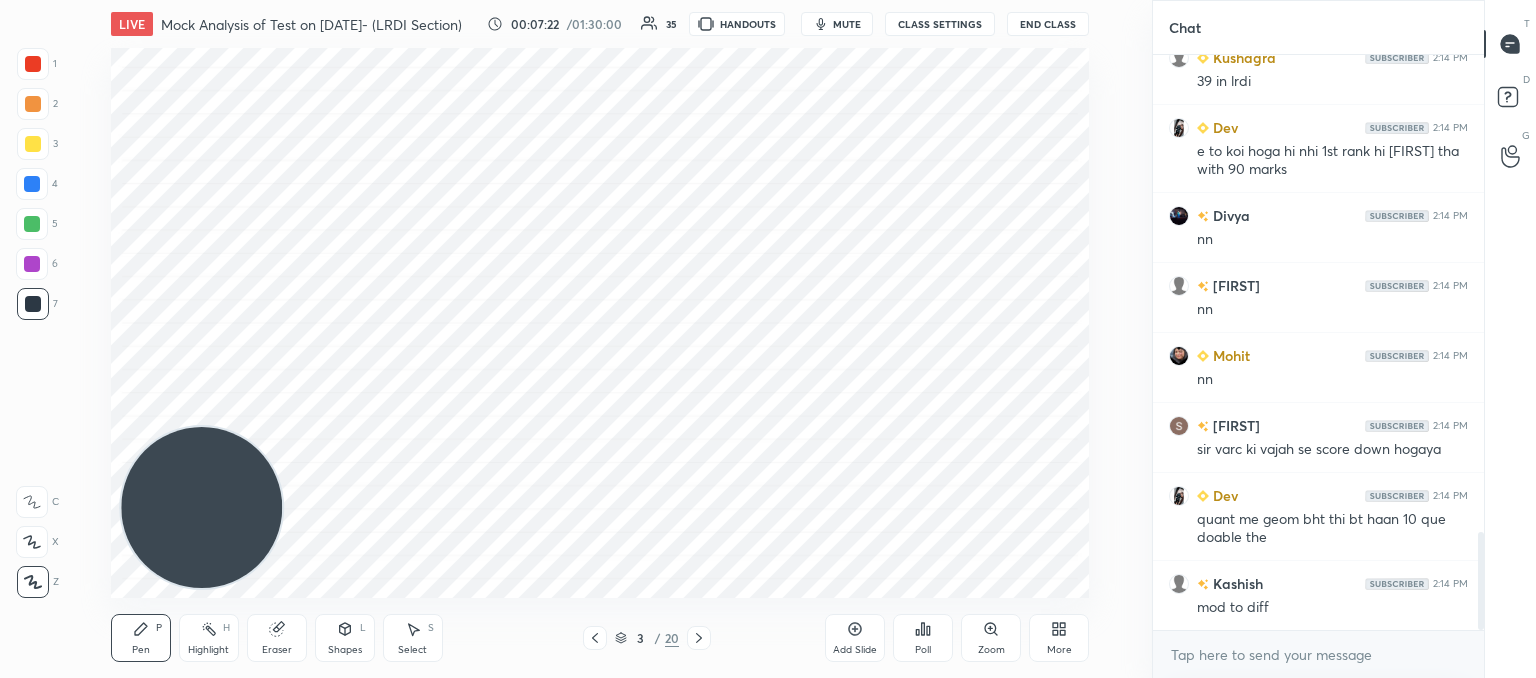 click 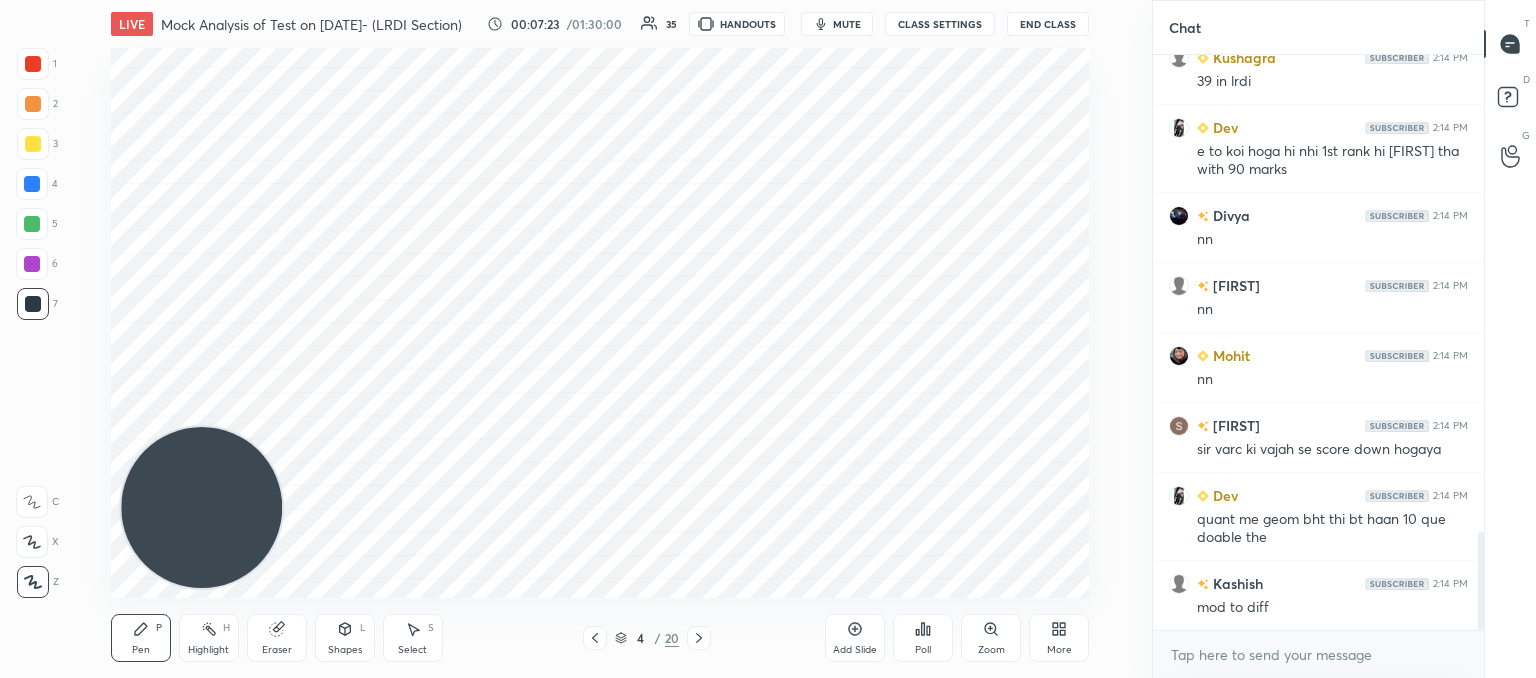 click 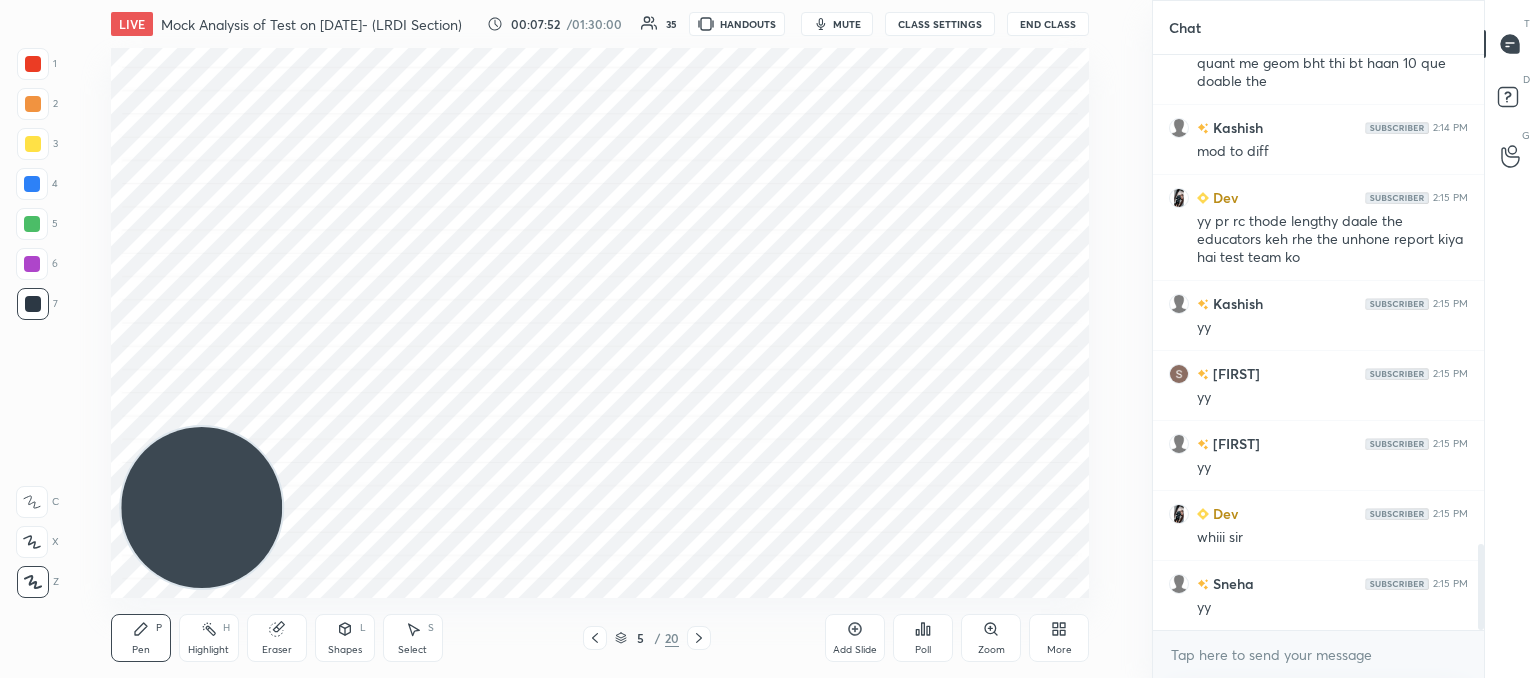 scroll, scrollTop: 3324, scrollLeft: 0, axis: vertical 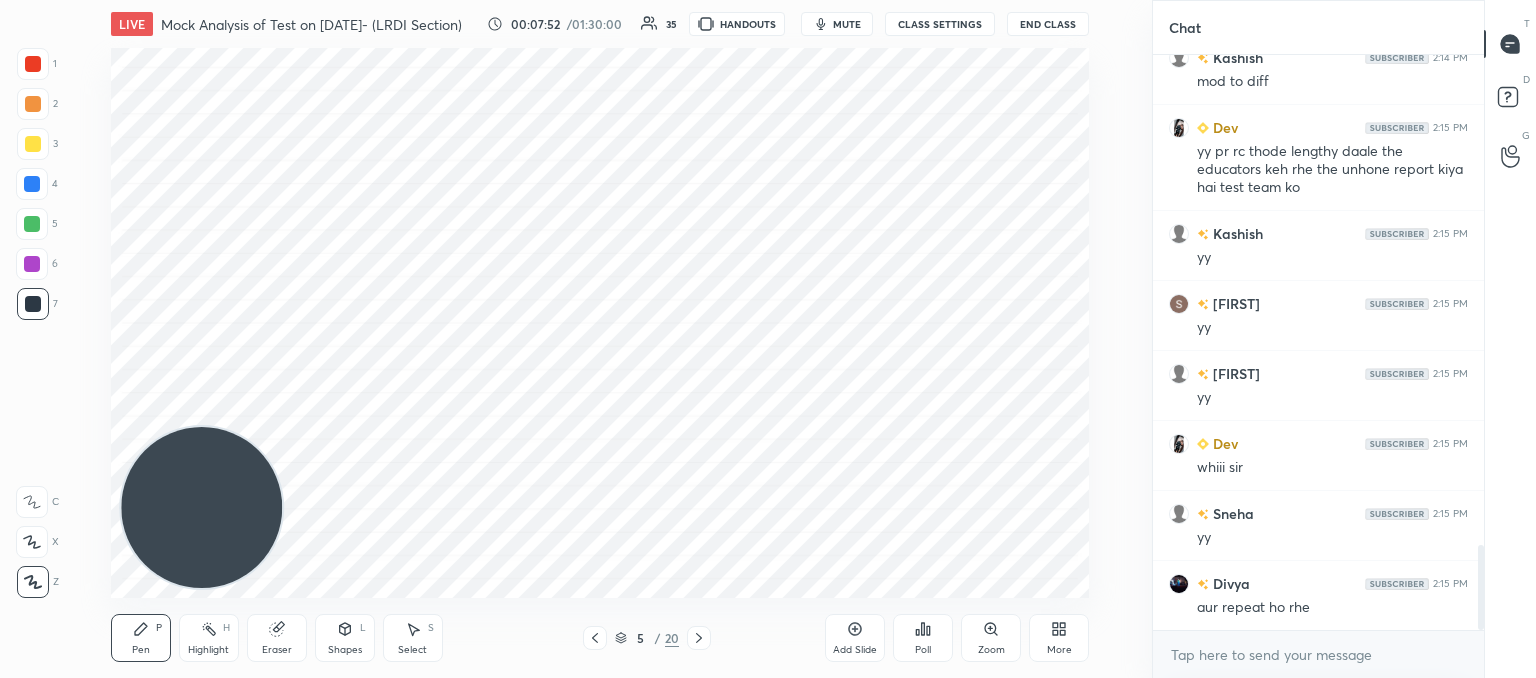 drag, startPoint x: 402, startPoint y: 635, endPoint x: 434, endPoint y: 614, distance: 38.27532 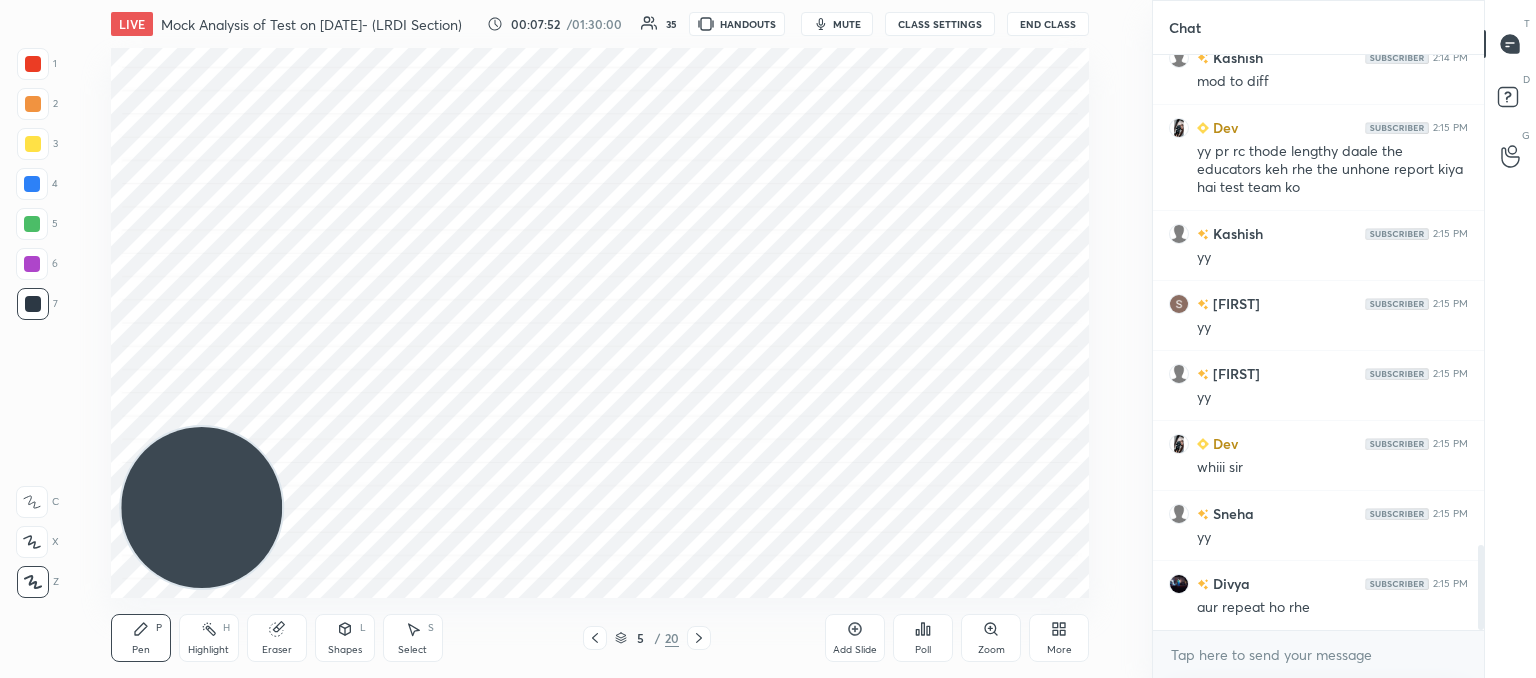 click on "Select S" at bounding box center [413, 638] 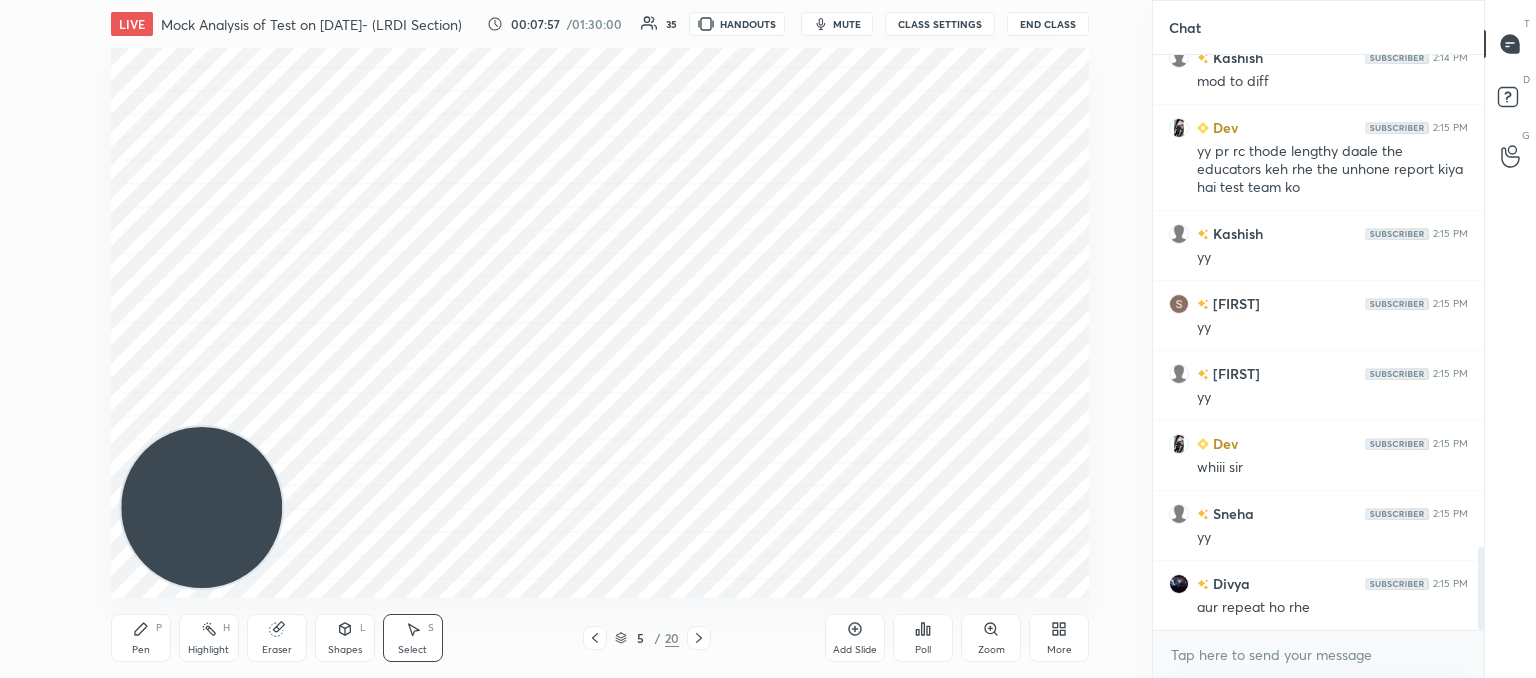 scroll, scrollTop: 3394, scrollLeft: 0, axis: vertical 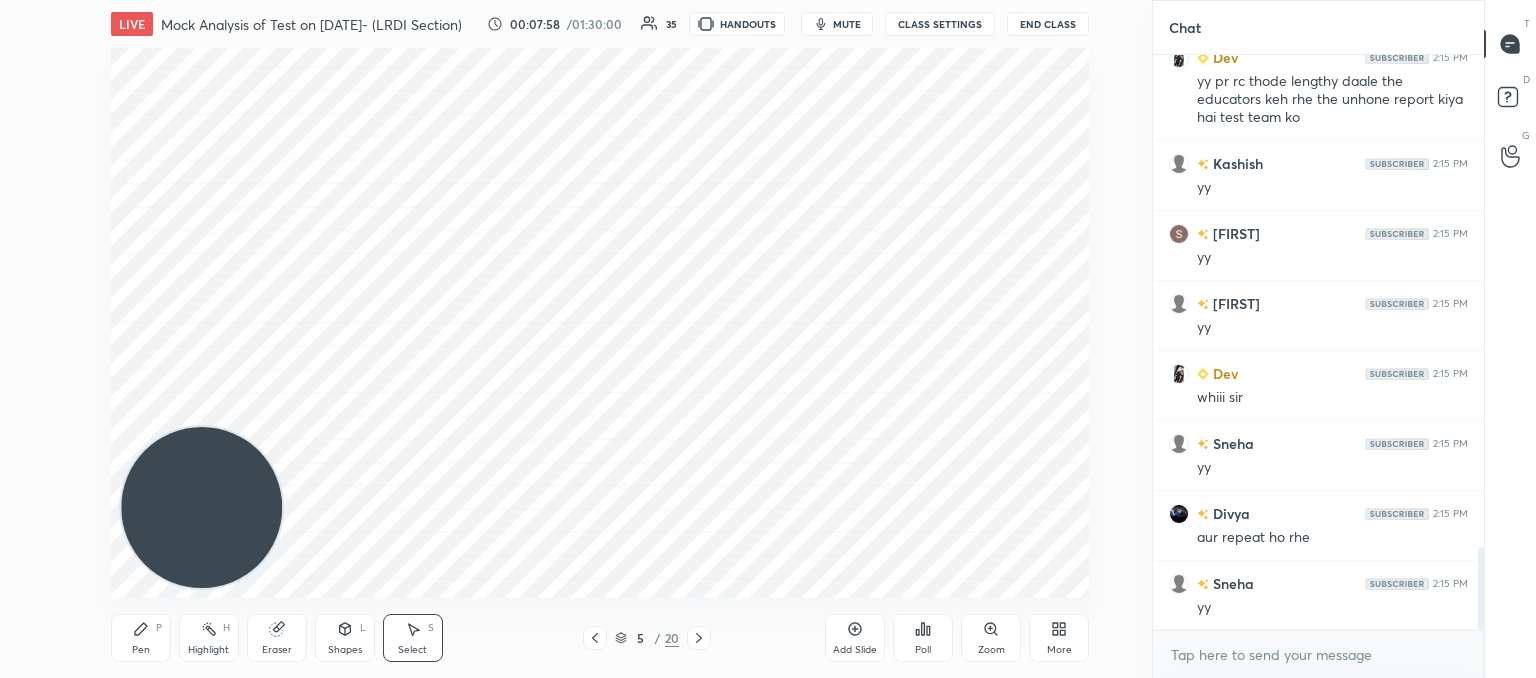 drag, startPoint x: 138, startPoint y: 634, endPoint x: 265, endPoint y: 609, distance: 129.43724 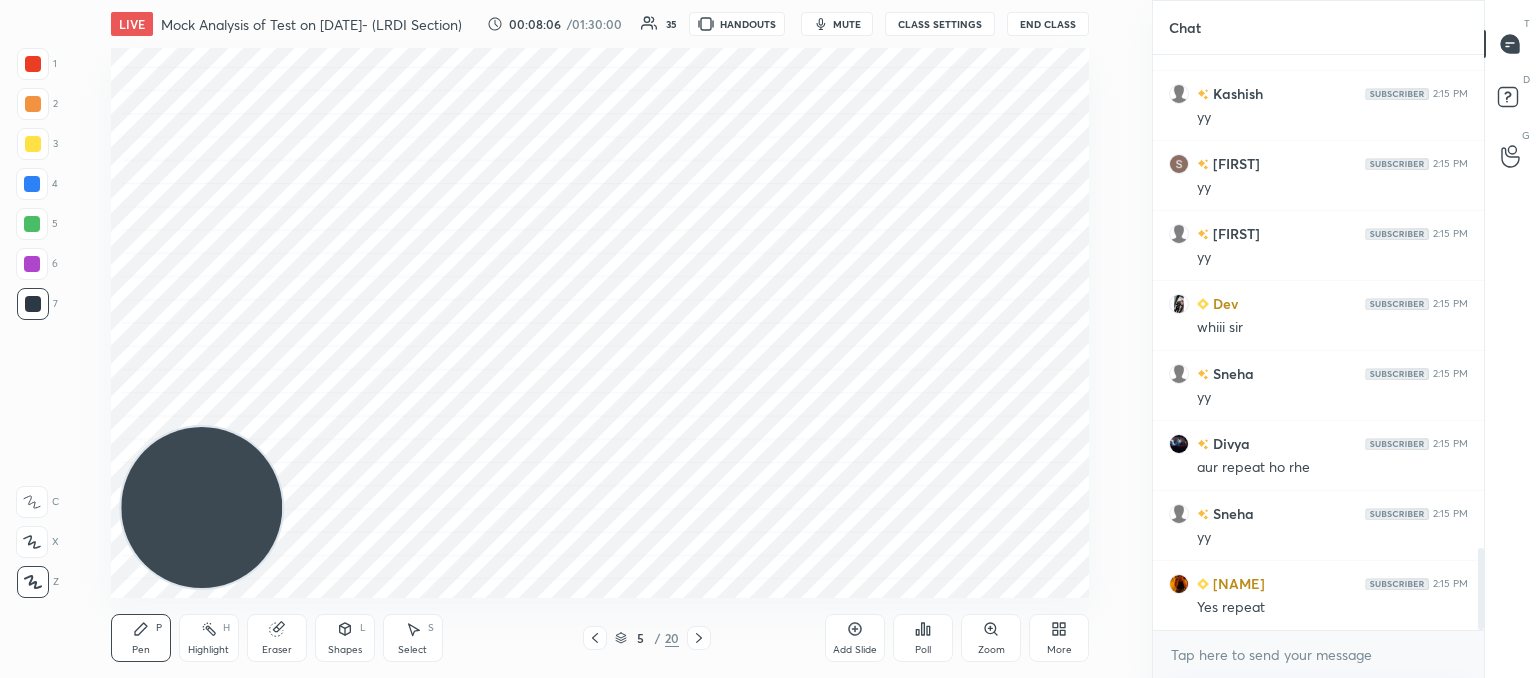 scroll, scrollTop: 3512, scrollLeft: 0, axis: vertical 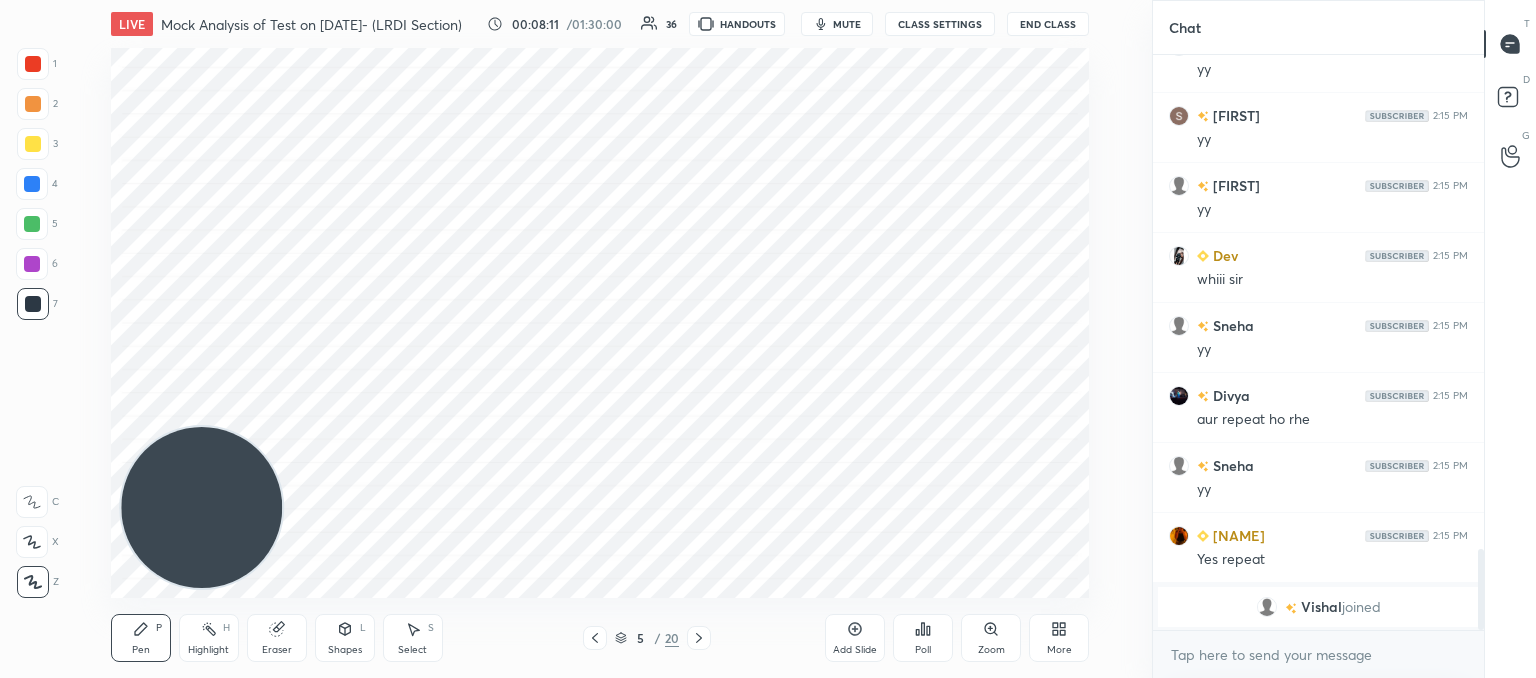 click 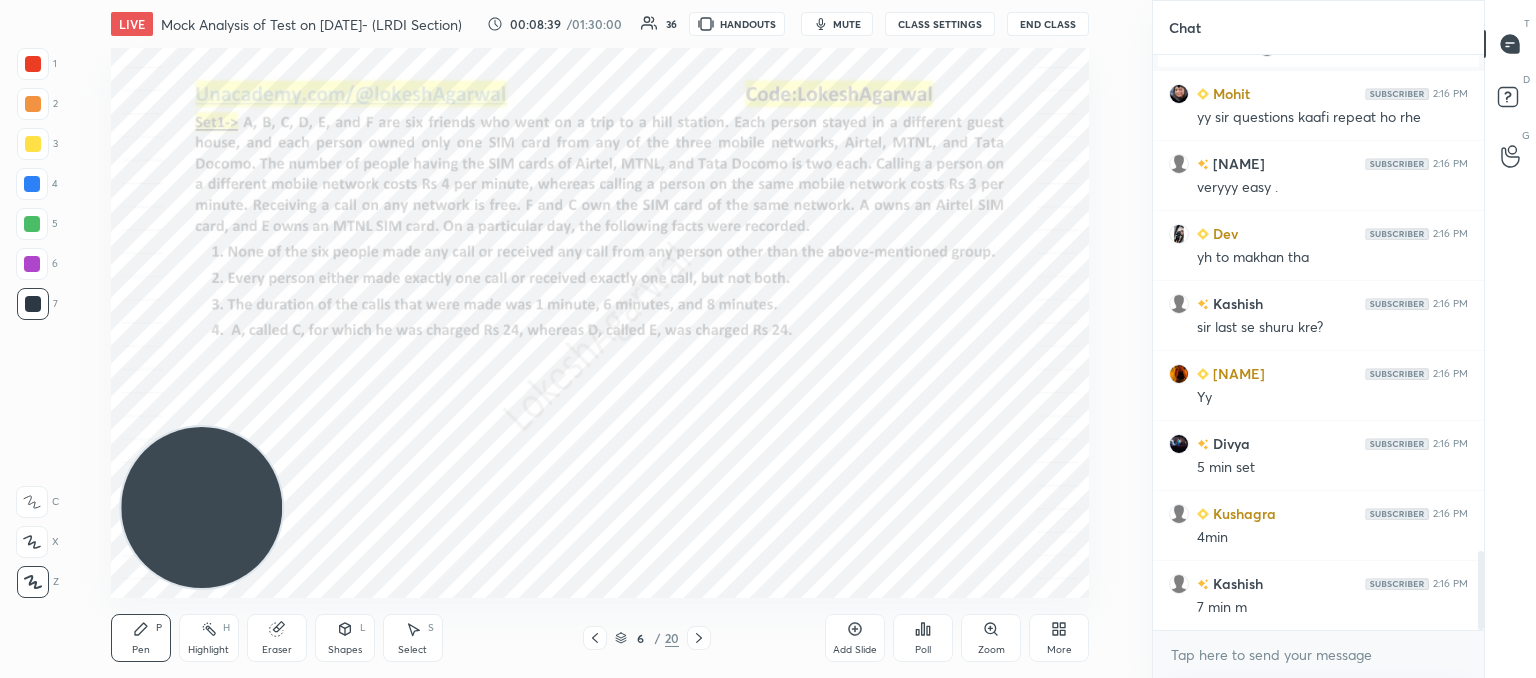 scroll, scrollTop: 3694, scrollLeft: 0, axis: vertical 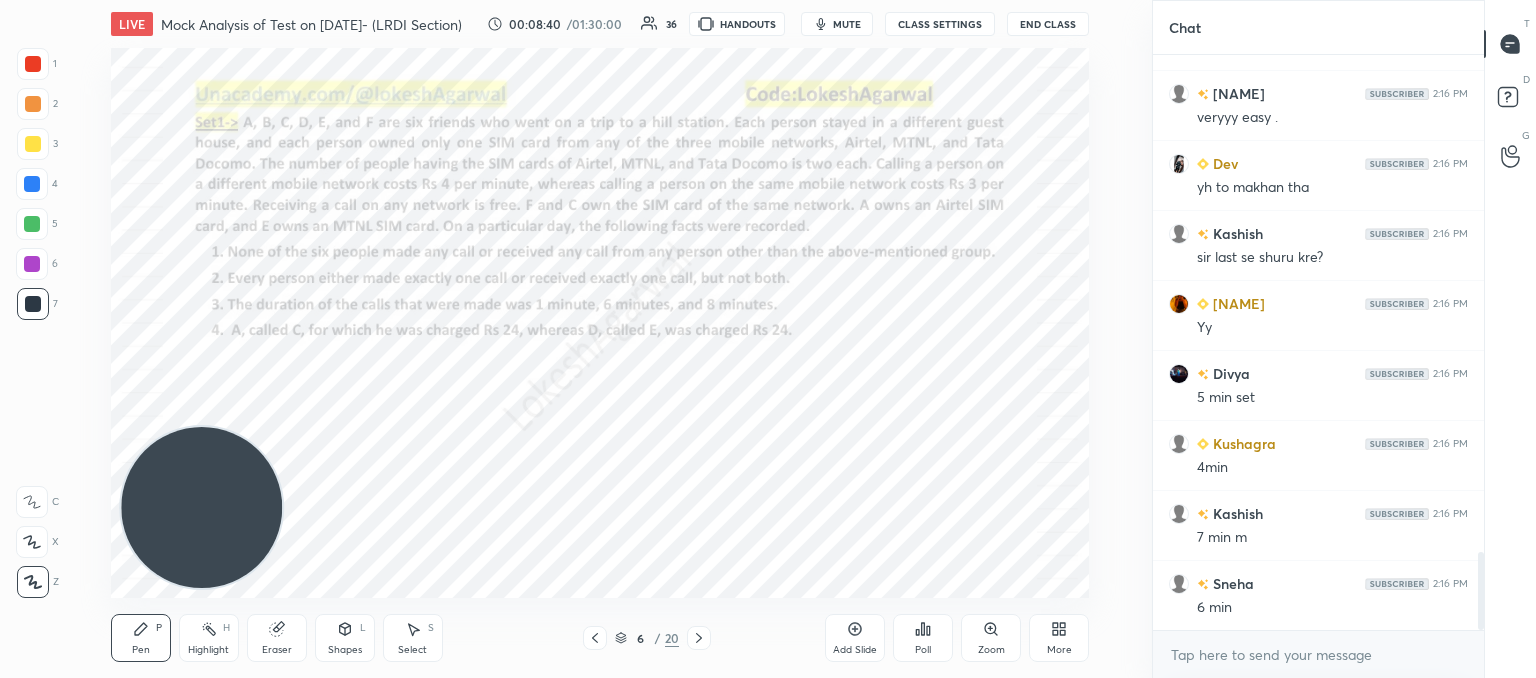click 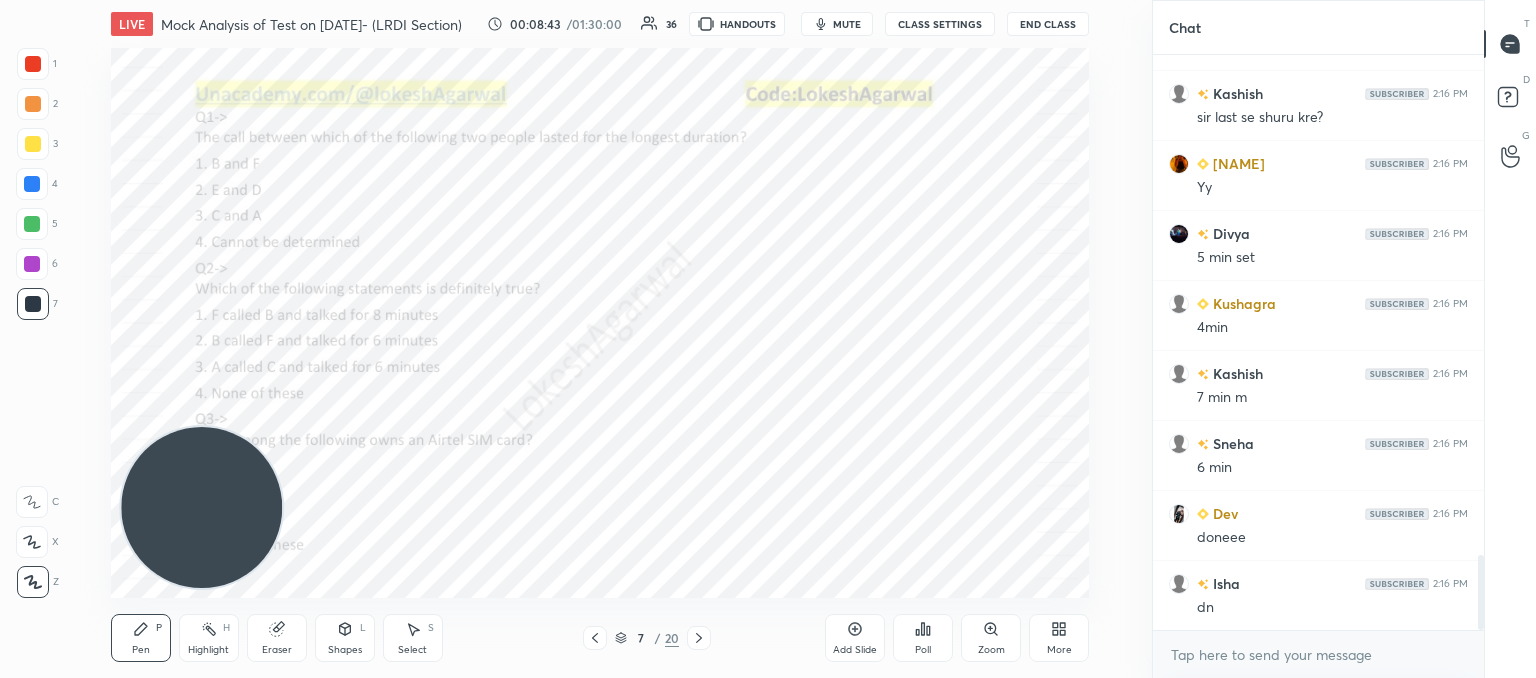 scroll, scrollTop: 3974, scrollLeft: 0, axis: vertical 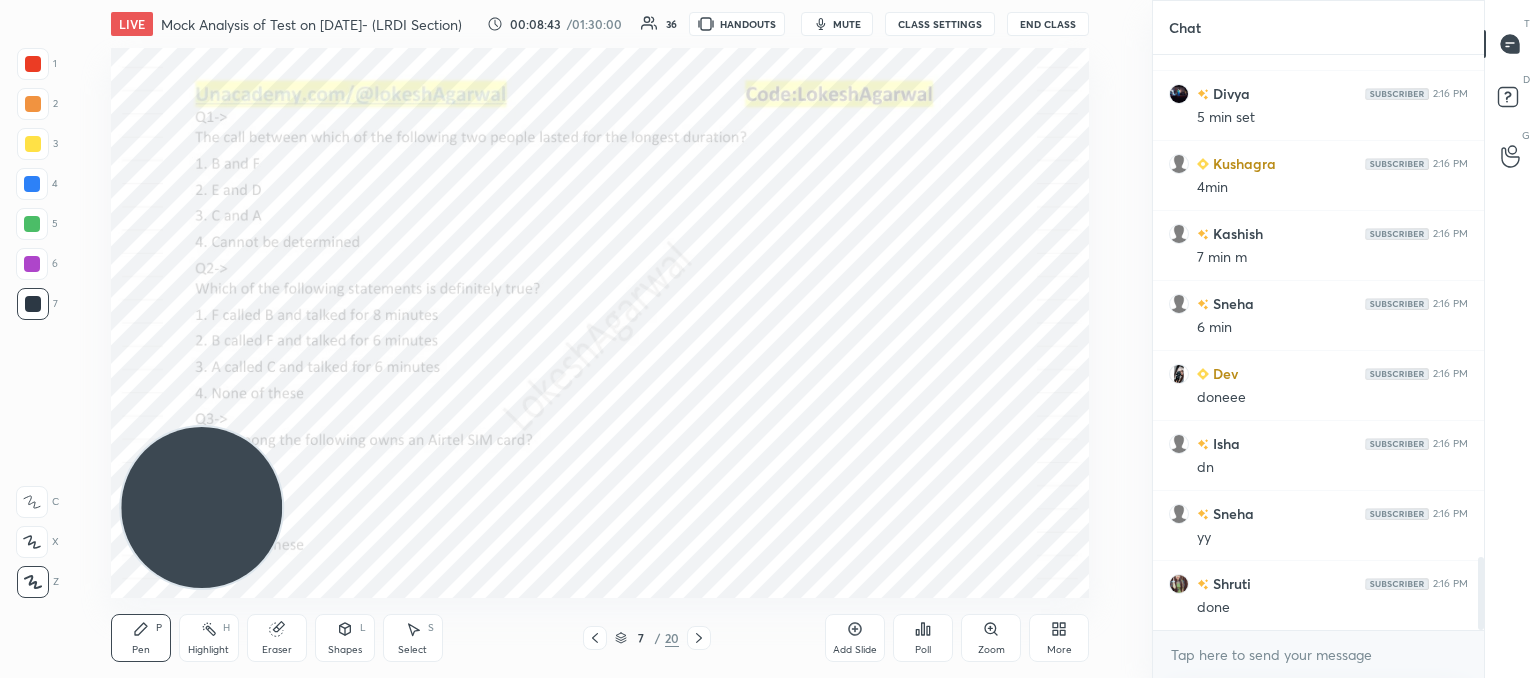 click 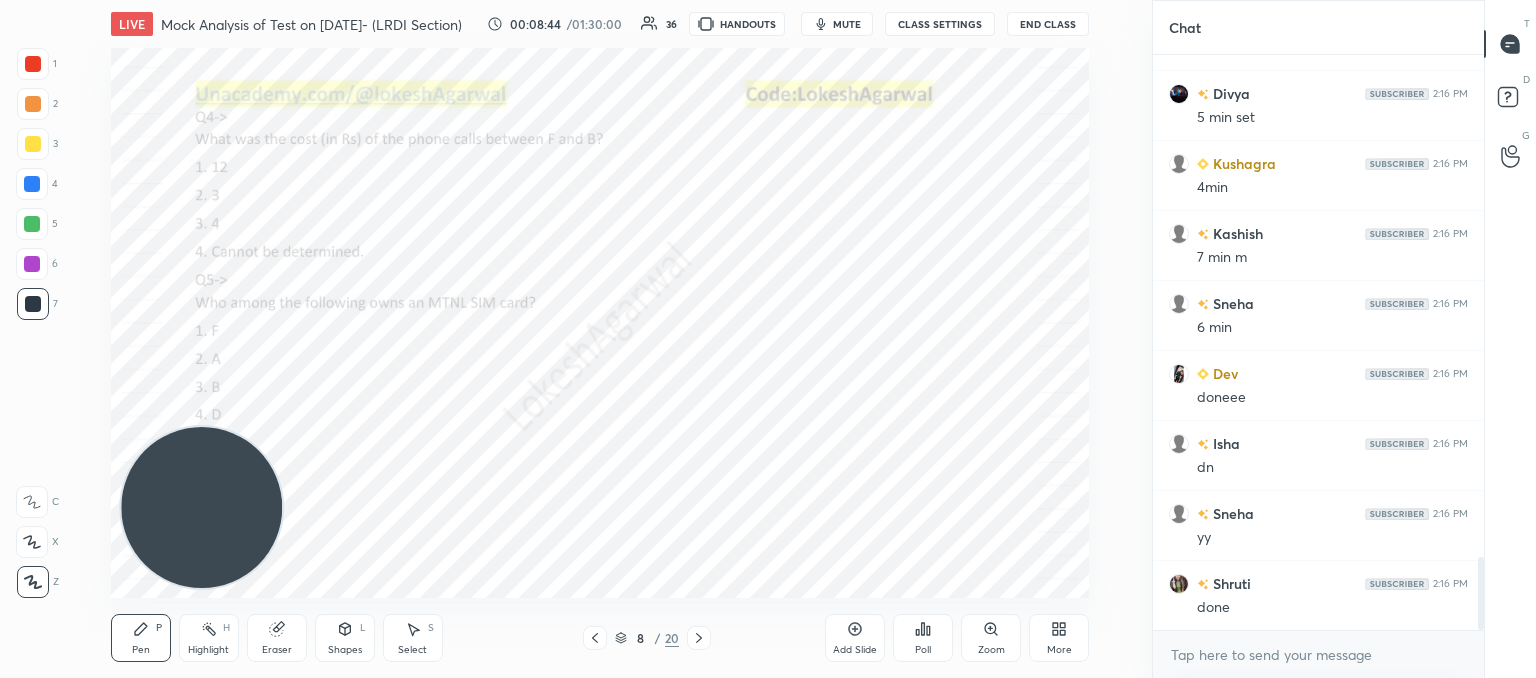 click 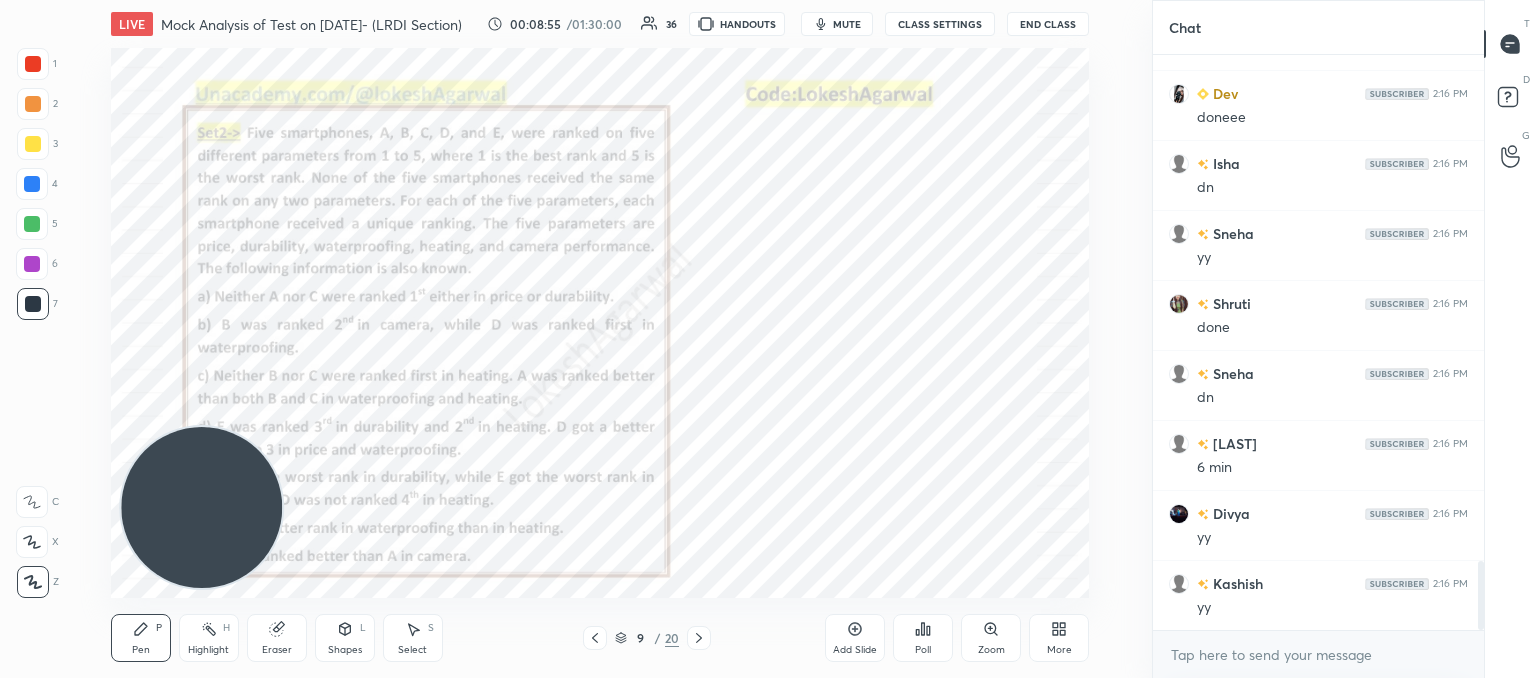 scroll, scrollTop: 4394, scrollLeft: 0, axis: vertical 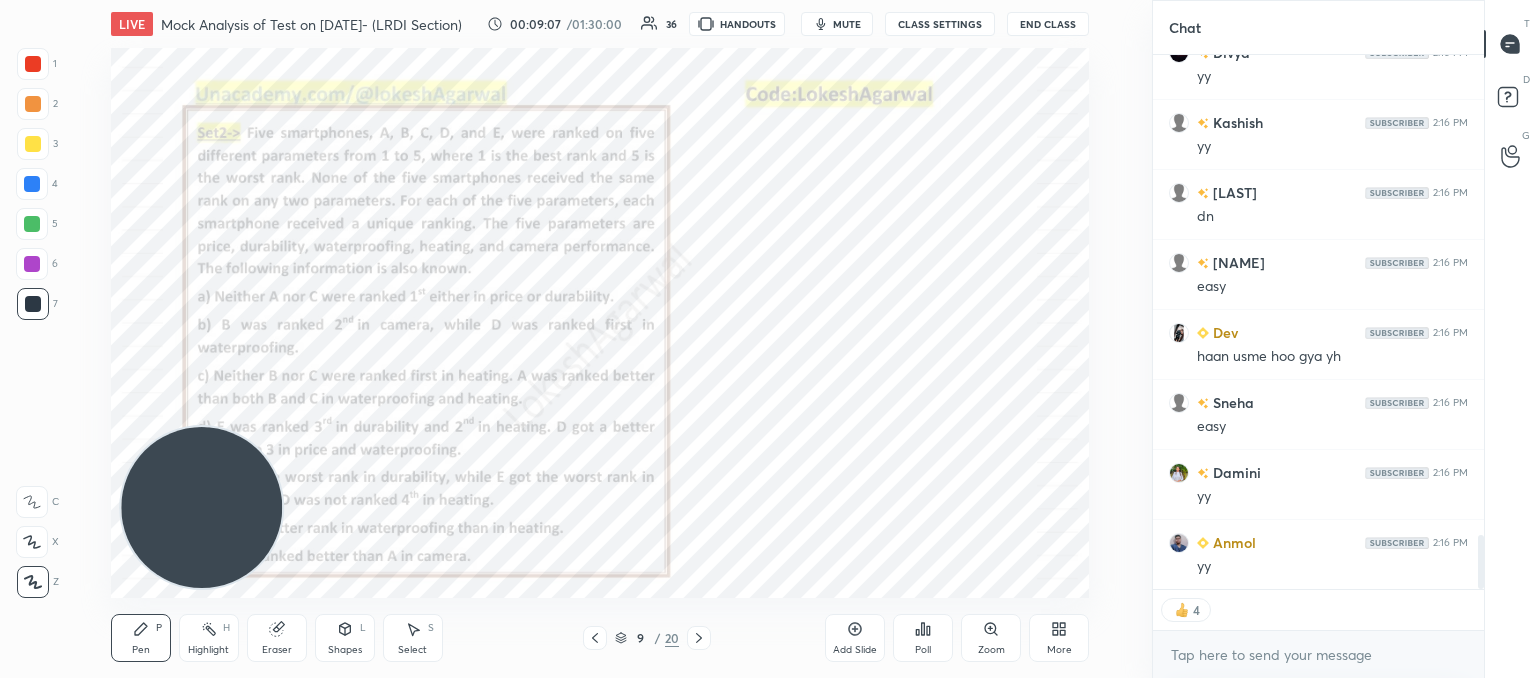 click on "Select S" at bounding box center (413, 638) 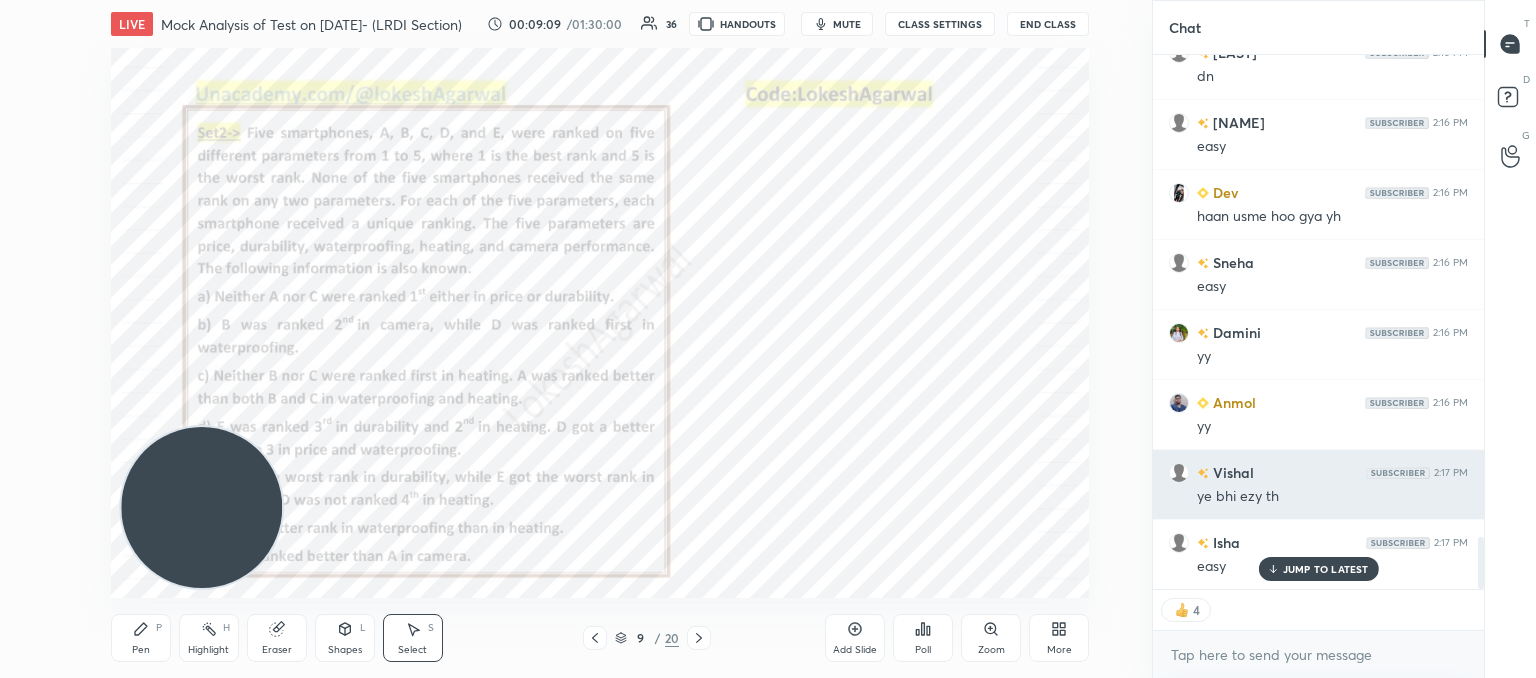 scroll, scrollTop: 4924, scrollLeft: 0, axis: vertical 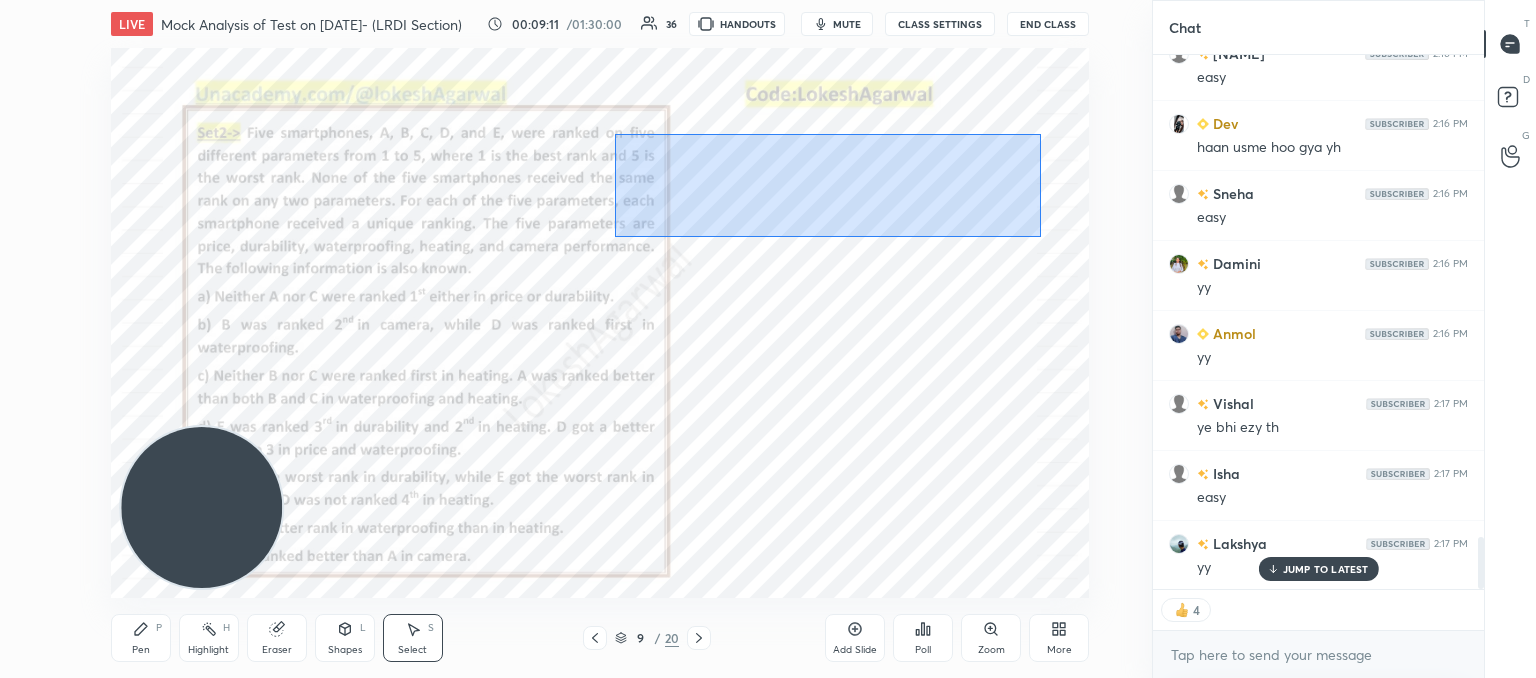 drag, startPoint x: 1006, startPoint y: 217, endPoint x: 614, endPoint y: 104, distance: 407.962 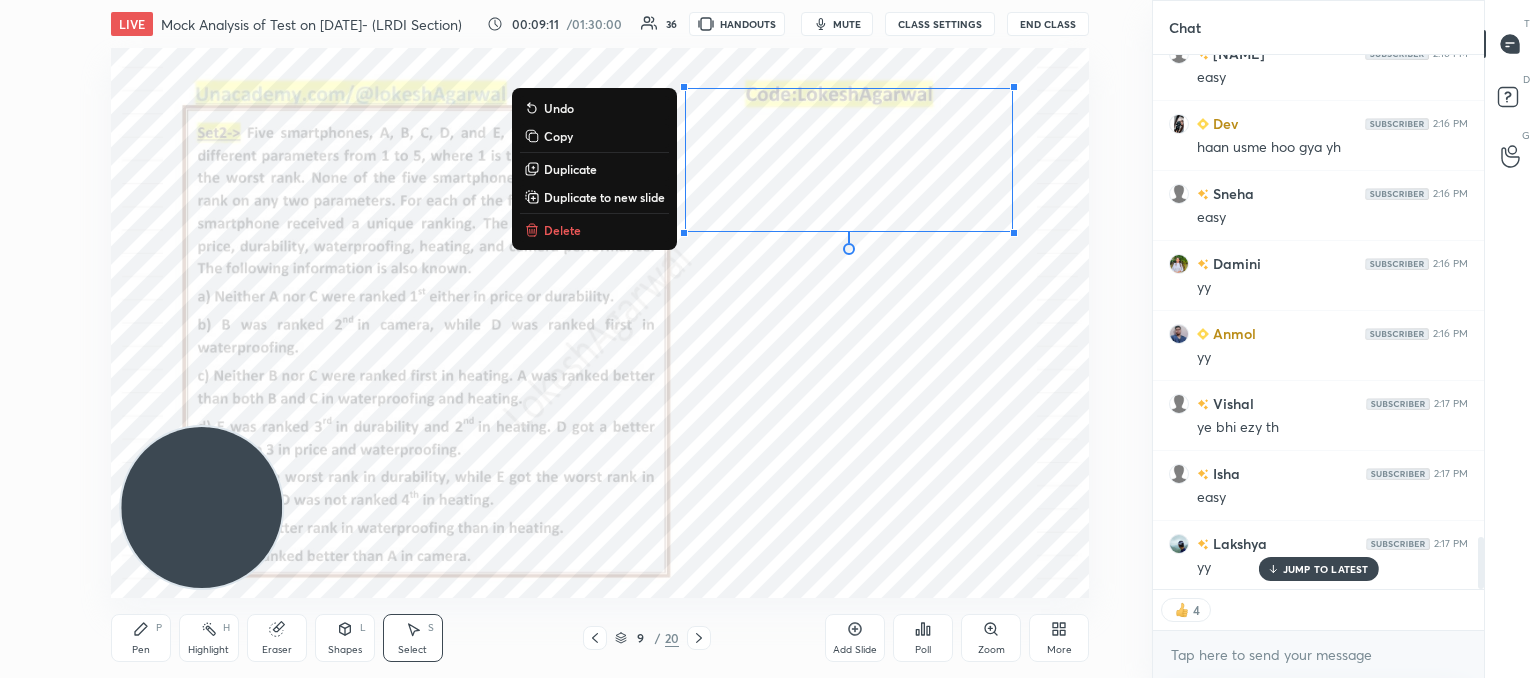 click on "Delete" at bounding box center [562, 230] 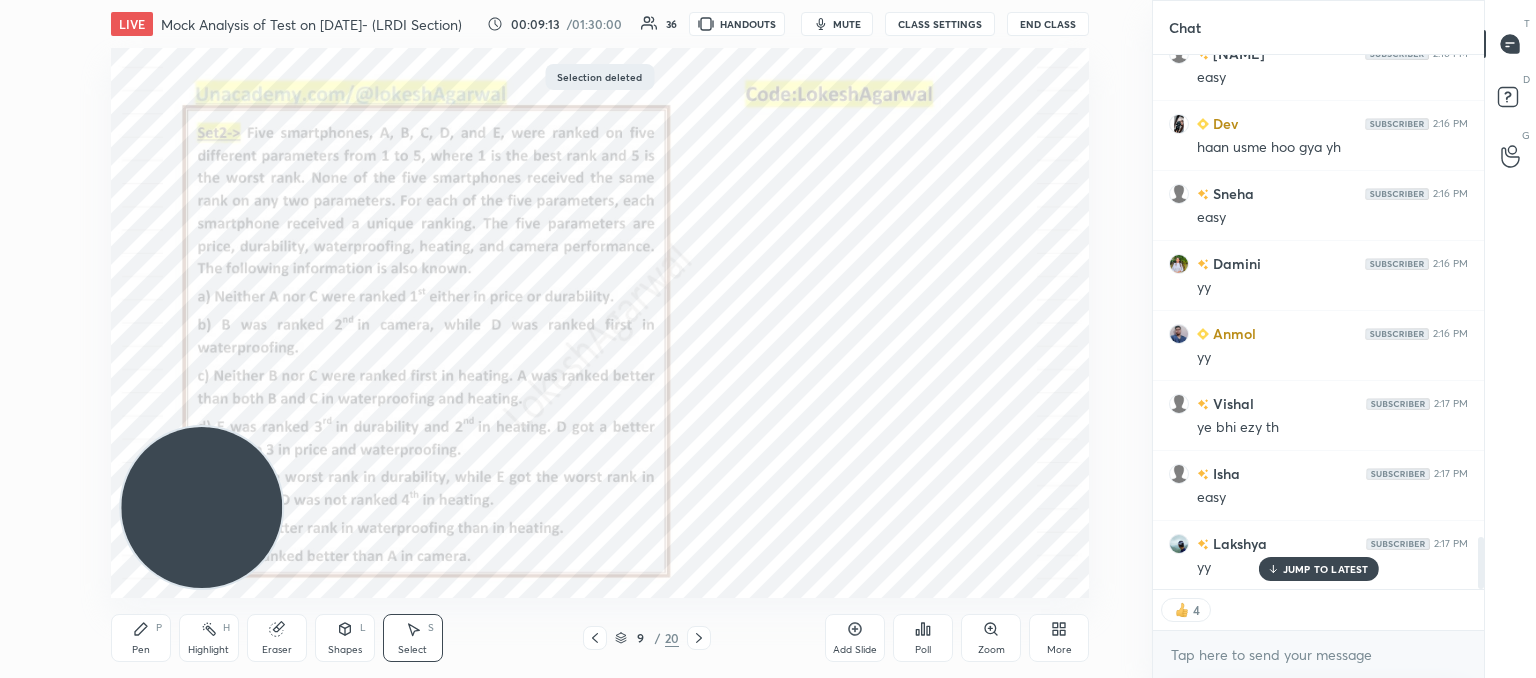 type on "x" 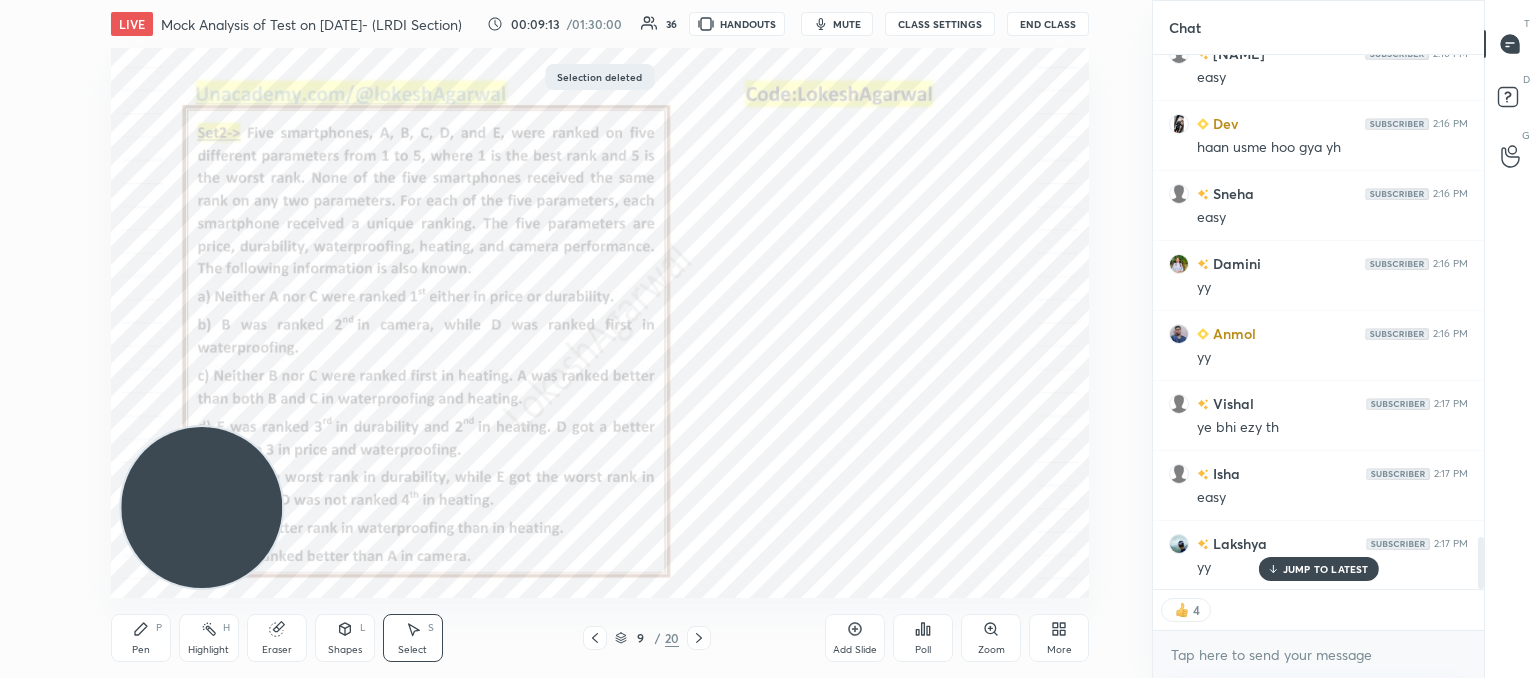 scroll, scrollTop: 6, scrollLeft: 6, axis: both 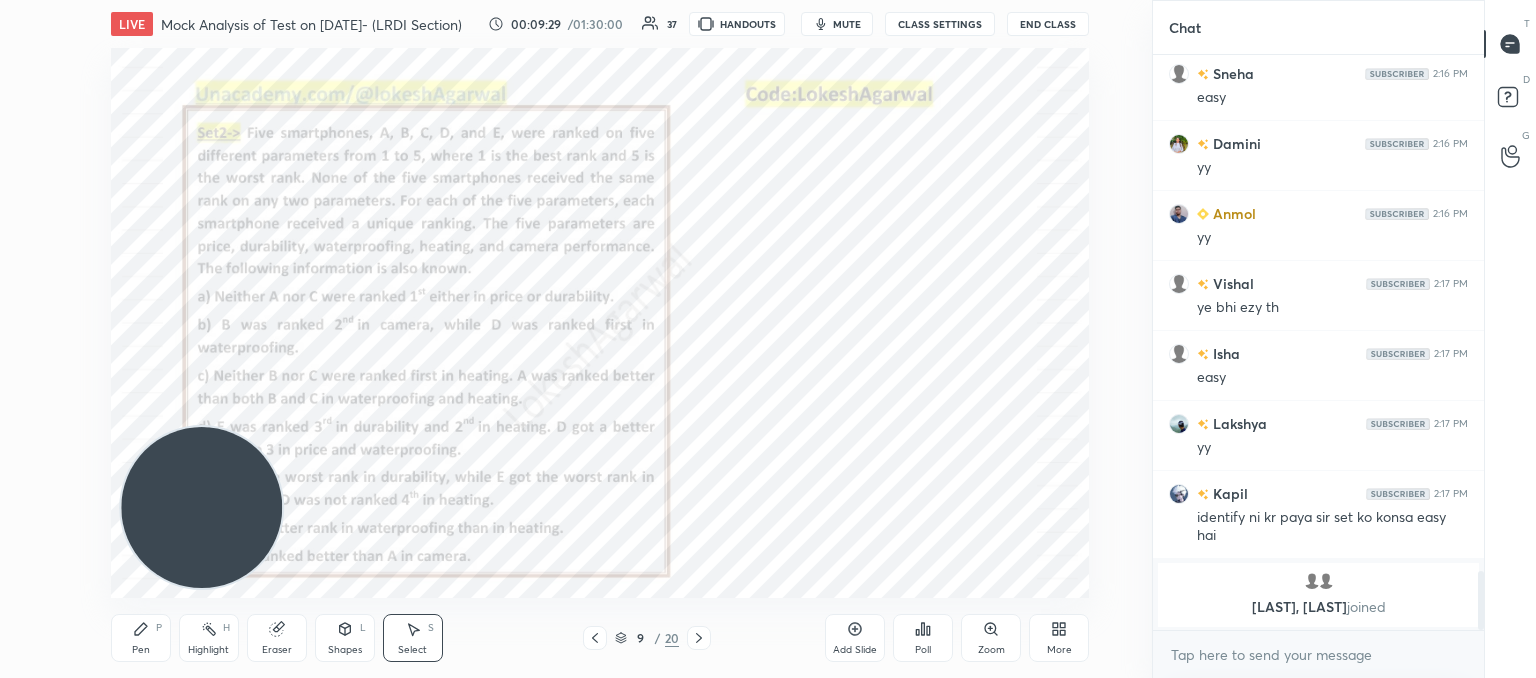 drag, startPoint x: 139, startPoint y: 645, endPoint x: 146, endPoint y: 635, distance: 12.206555 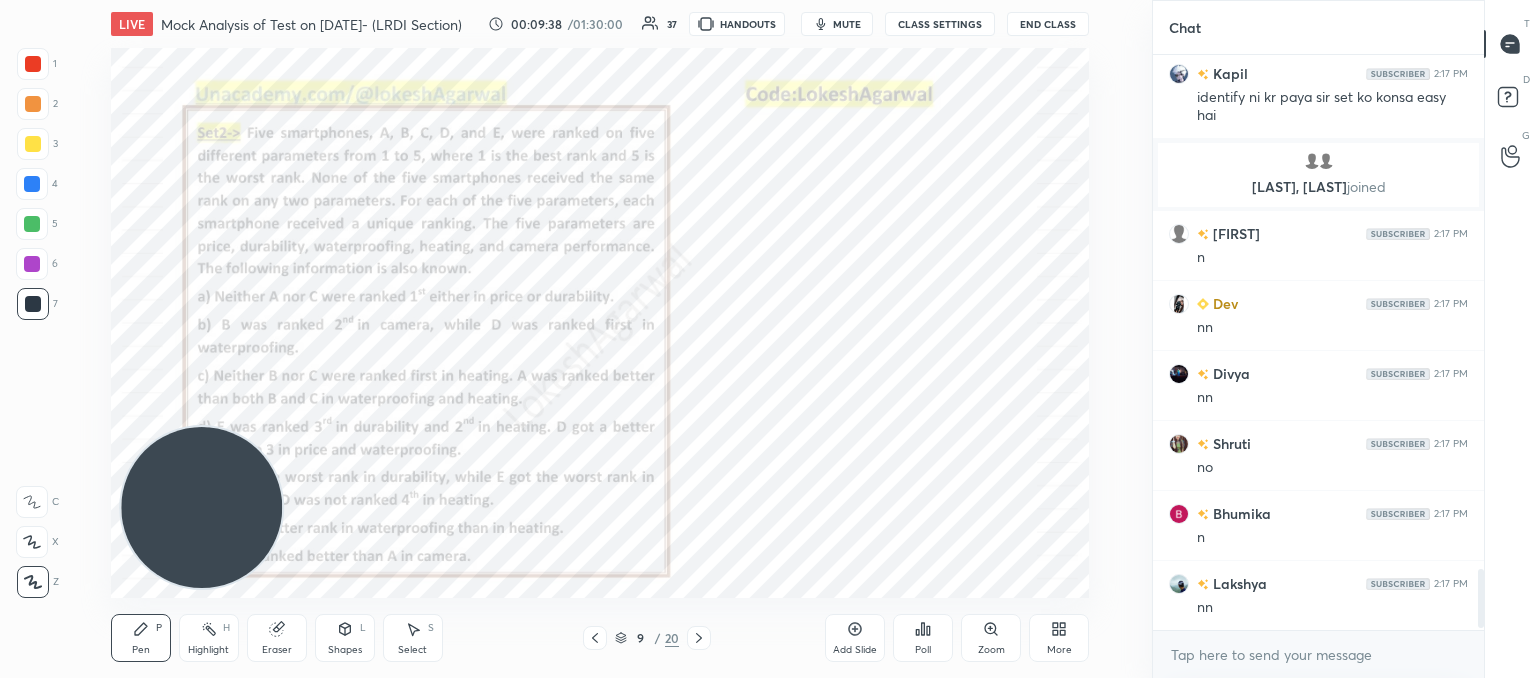 scroll, scrollTop: 4954, scrollLeft: 0, axis: vertical 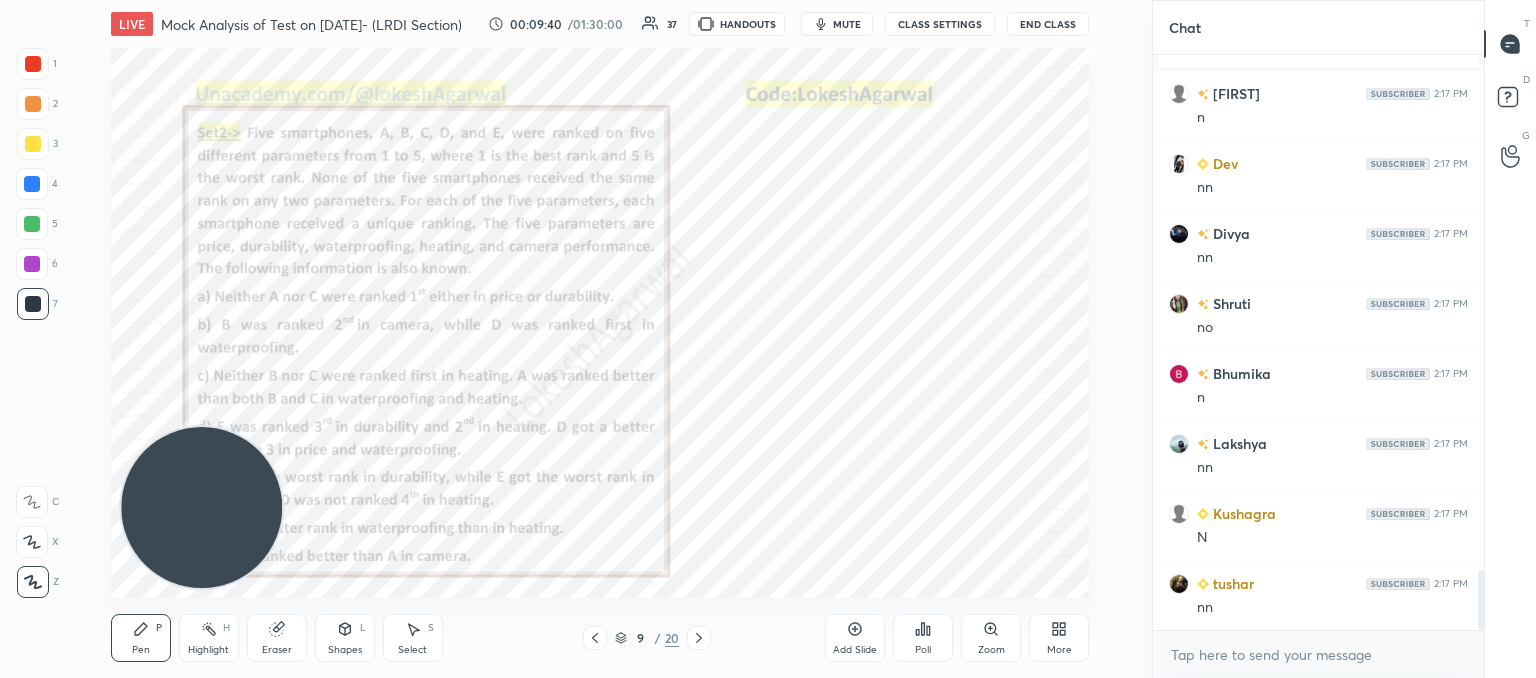 click on "CLASS SETTINGS" at bounding box center (940, 24) 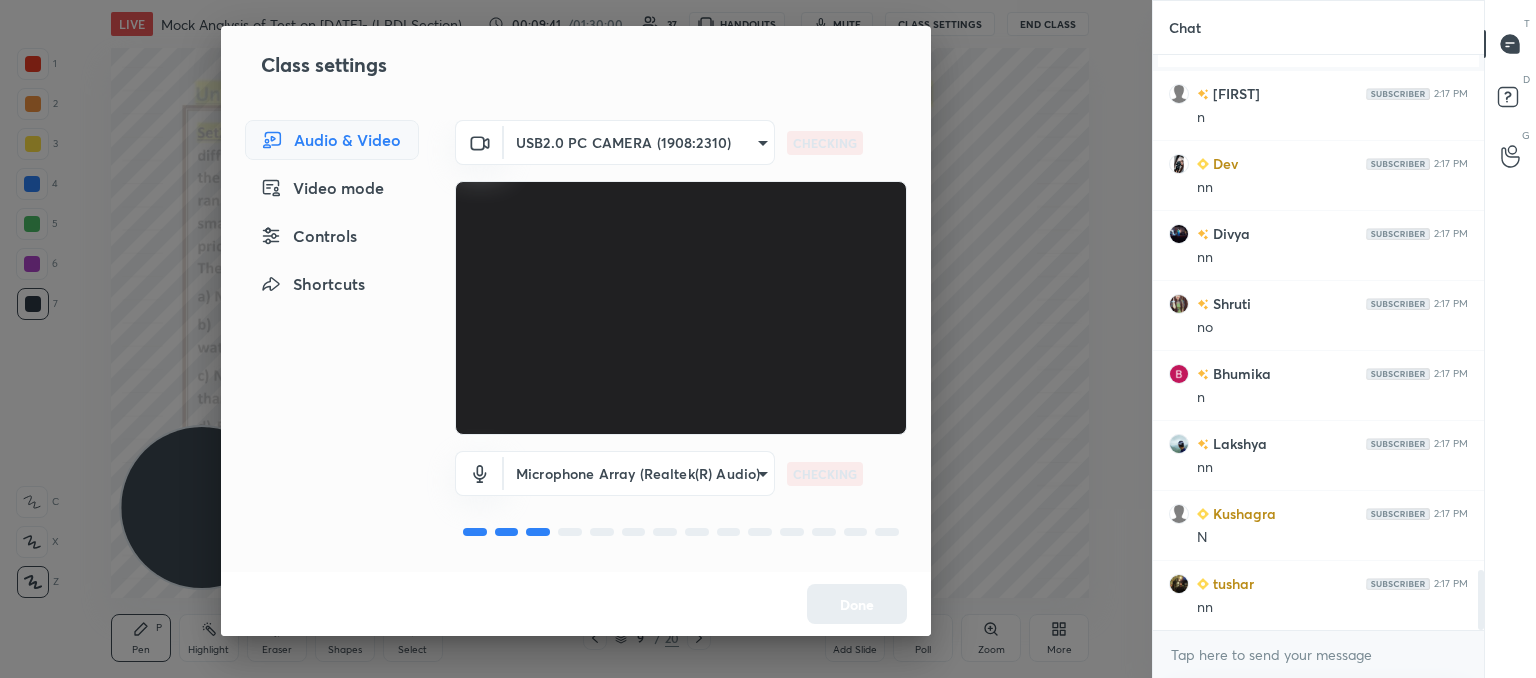 click on "1 2 3 4 5 6 7 C X Z C X Z E E Erase all   H H LIVE Mock Analysis of Test on 03.08.2025- (LRDI Section) 00:09:41 /  01:30:00 37 HANDOUTS mute CLASS SETTINGS End Class Setting up your live class Poll for   secs No correct answer Start poll Back Mock Analysis of Test on 03.08.2025- (LRDI Section) [NAME] Pen P Highlight H Eraser Shapes L Select S 9 / 20 Add Slide Poll Zoom More Chat [NAME] 2:17 PM identify ni kr paya sir set ko konsa easy hai [NAME], [NAME]  joined [NAME] 2:17 PM nn [NAME] 2:17 PM nn [NAME] 2:17 PM nn [NAME] 2:17 PM N [NAME] 2:17 PM nn [NAME] 2:17 PM N [NAME] 2:17 PM nn JUMP TO LATEST Enable hand raising Enable raise hand to speak to learners. Once enabled, chat will be turned off temporarily. Enable x   introducing Raise a hand with a doubt Now learners can raise their hand along with a doubt  How it works? Doubts asked by learners will show up here NEW DOUBTS ASKED No one has raised a hand yet Can't raise hand Got it T Messages (T) D Doubts (D) G Raise Hand (G) ​" at bounding box center (768, 339) 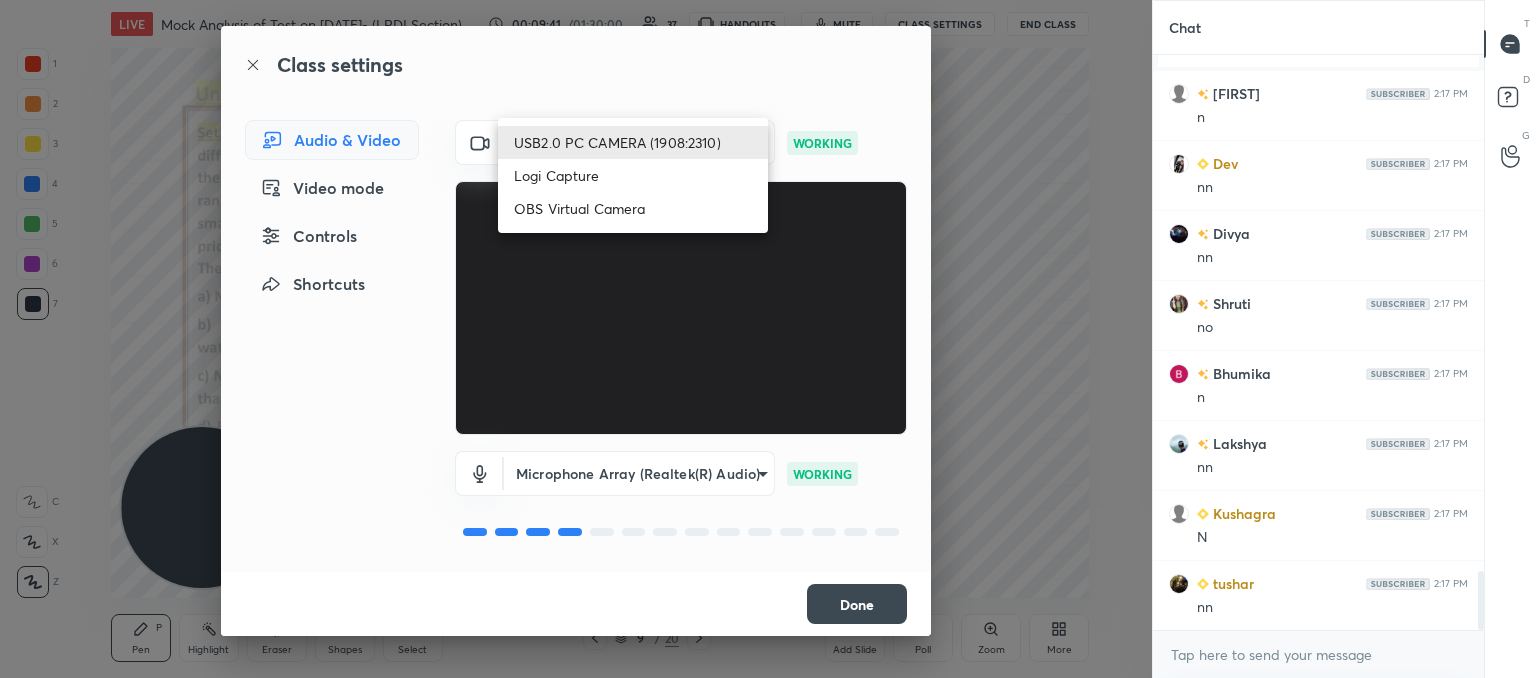 scroll, scrollTop: 5024, scrollLeft: 0, axis: vertical 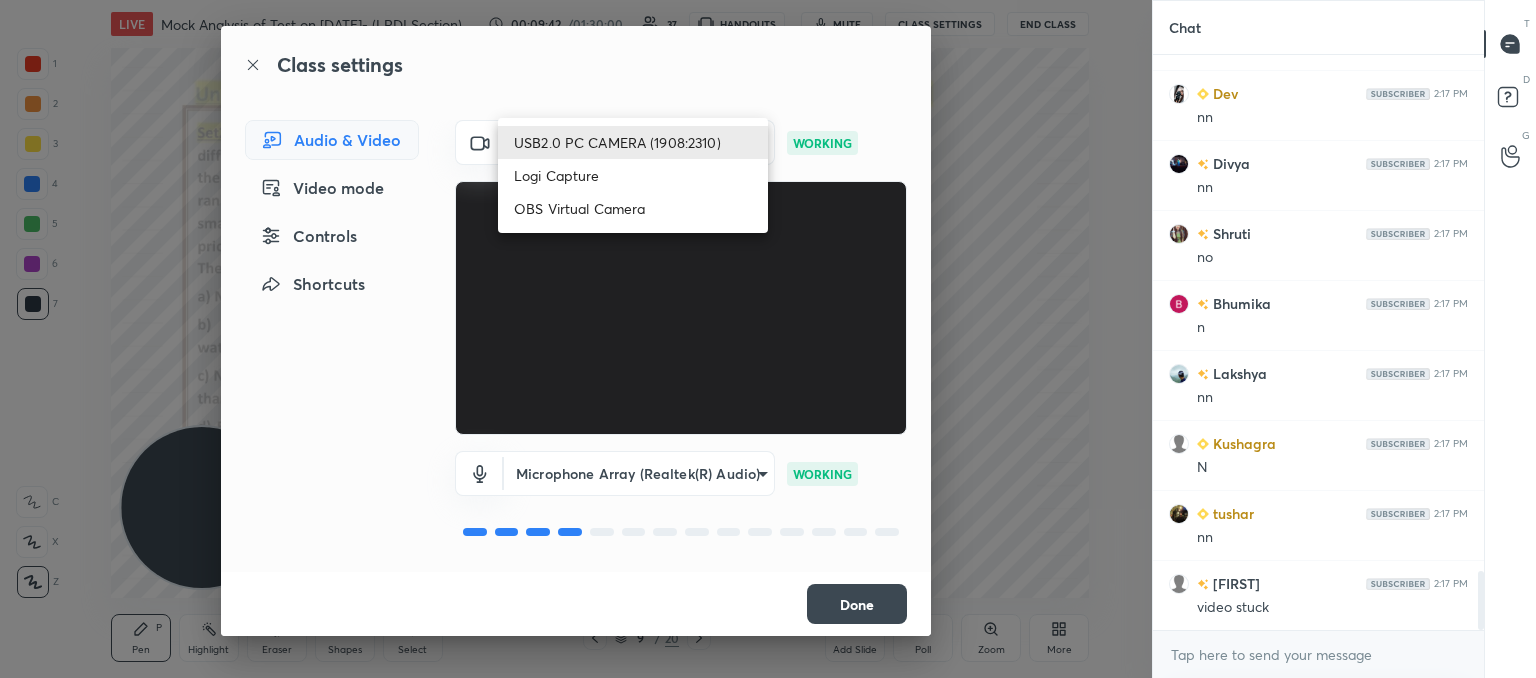click on "Logi Capture" at bounding box center [633, 175] 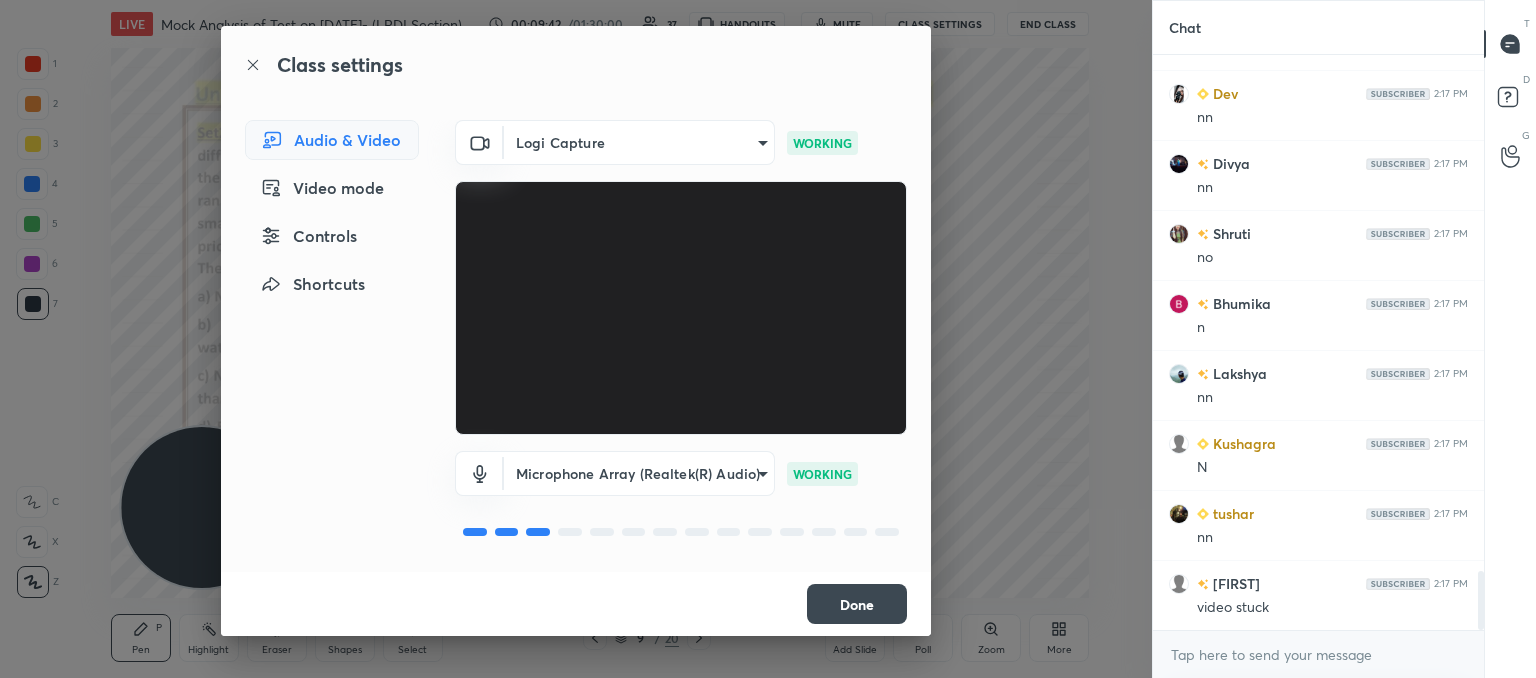 click on "[FIRST], [LAST]" at bounding box center (768, 339) 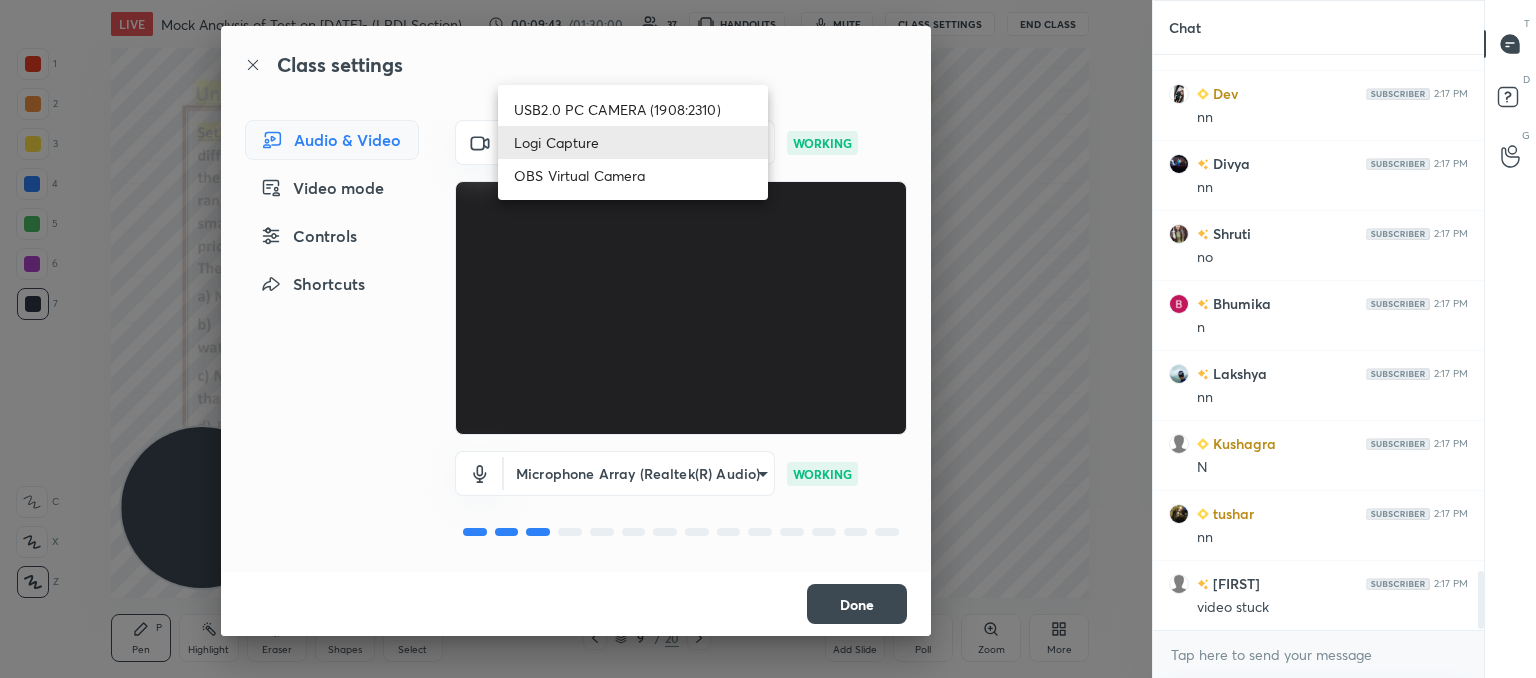 scroll, scrollTop: 5094, scrollLeft: 0, axis: vertical 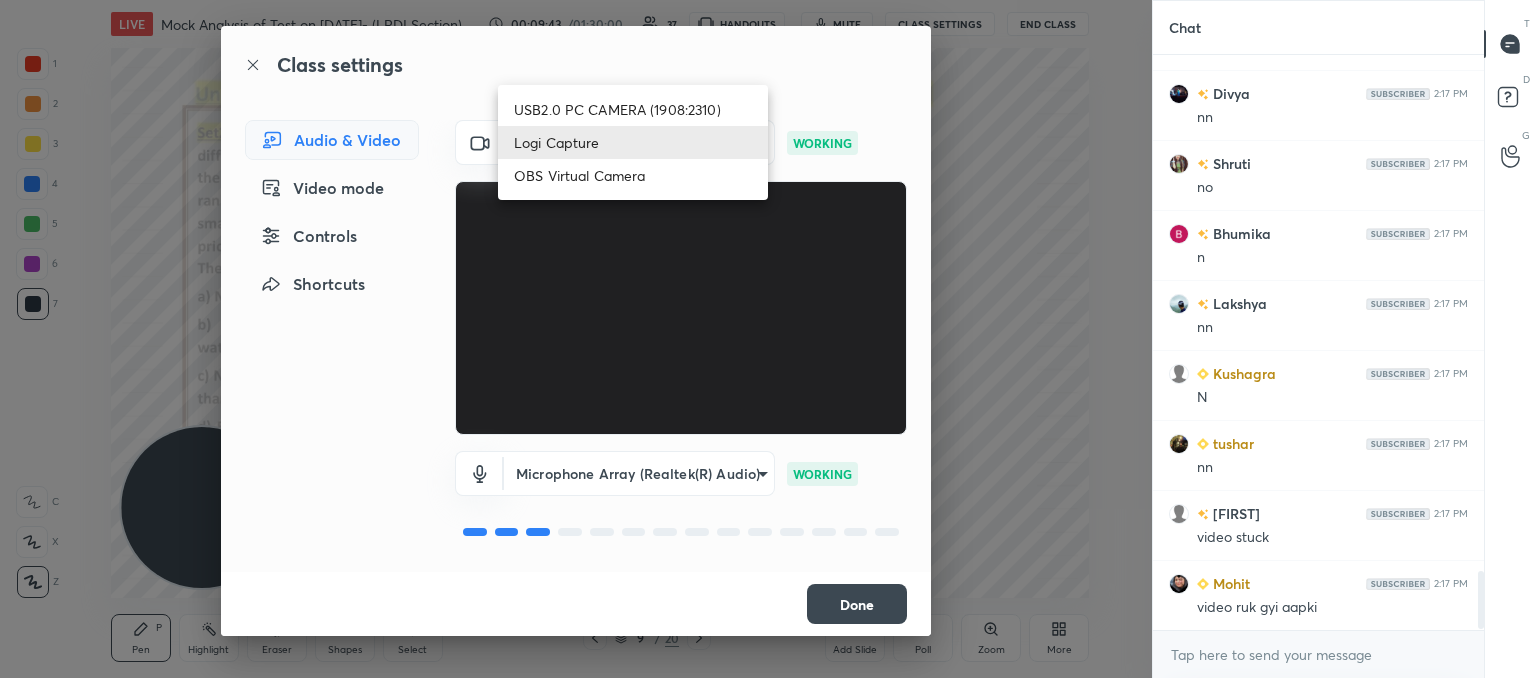 click on "USB2.0 PC CAMERA (1908:2310)" at bounding box center [633, 109] 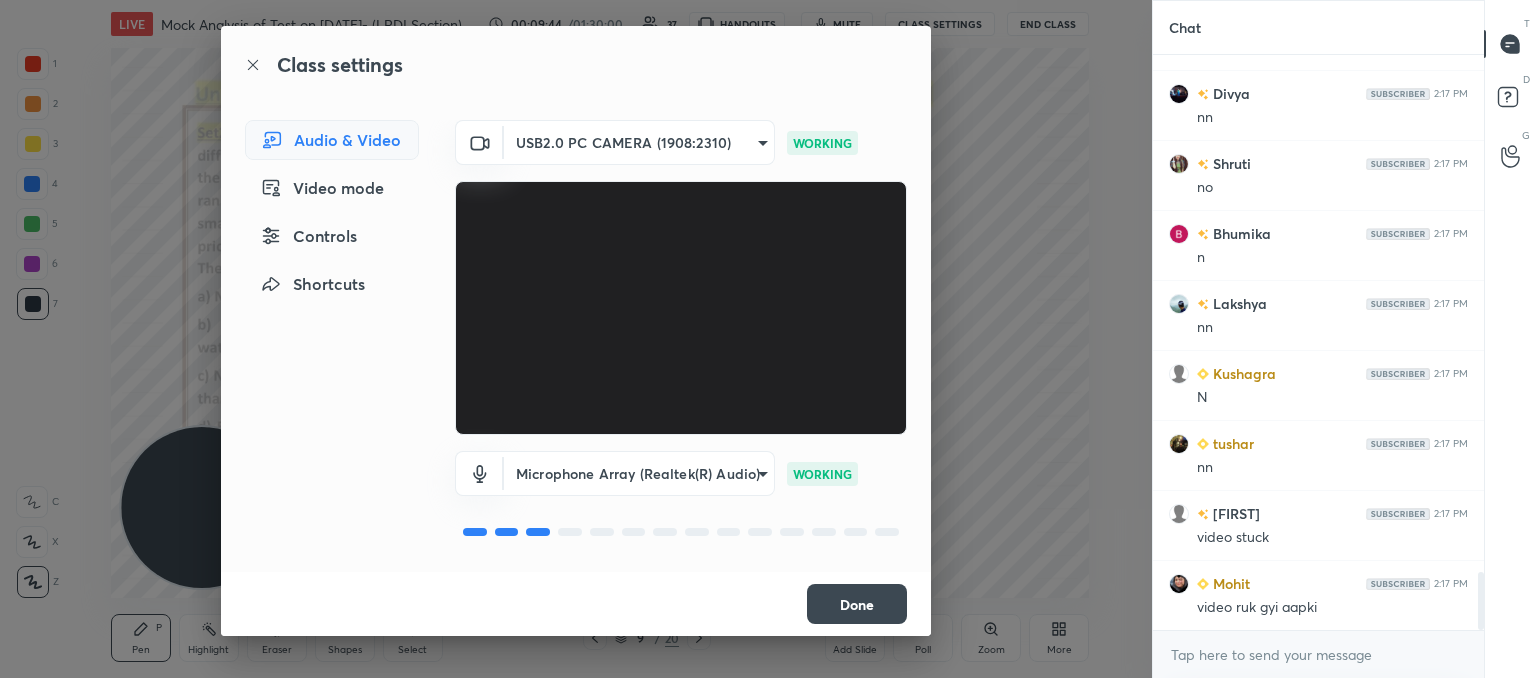 scroll, scrollTop: 5164, scrollLeft: 0, axis: vertical 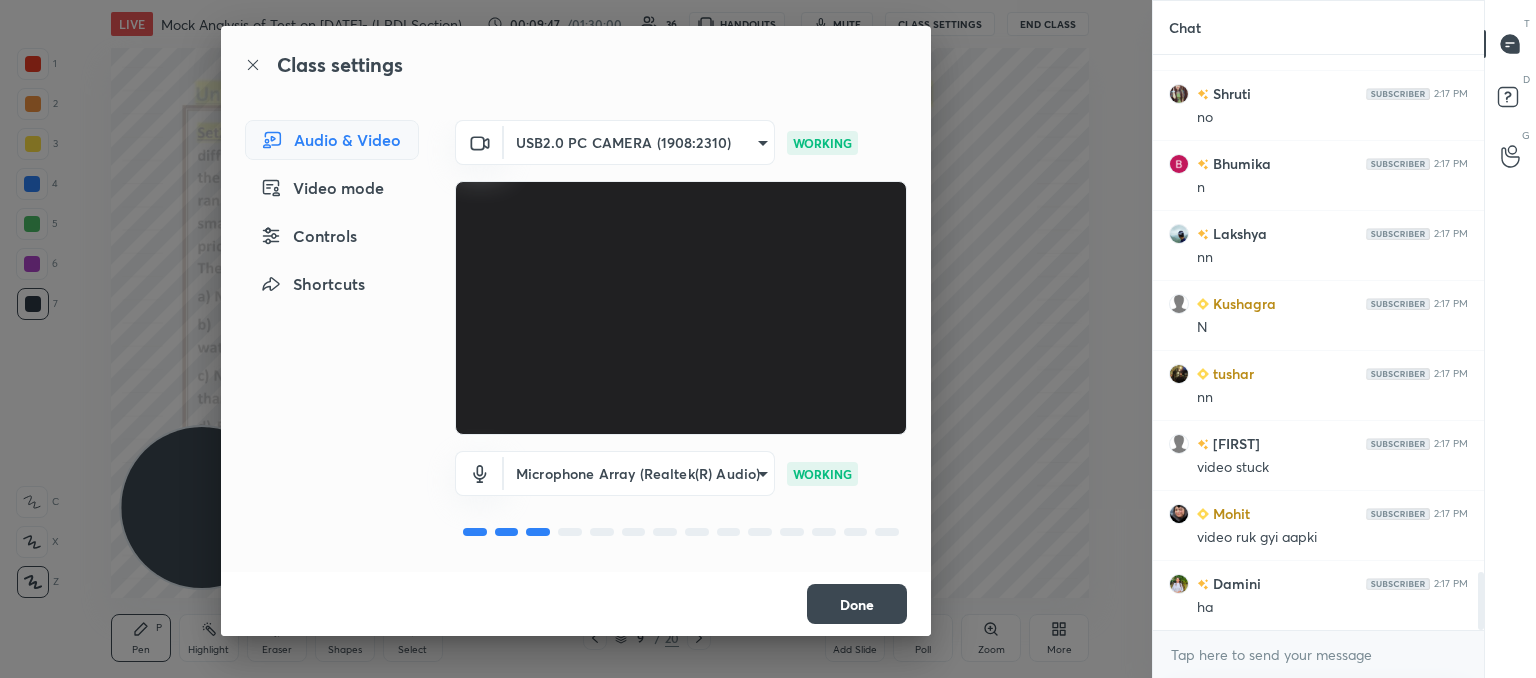 click on "Done" at bounding box center [857, 604] 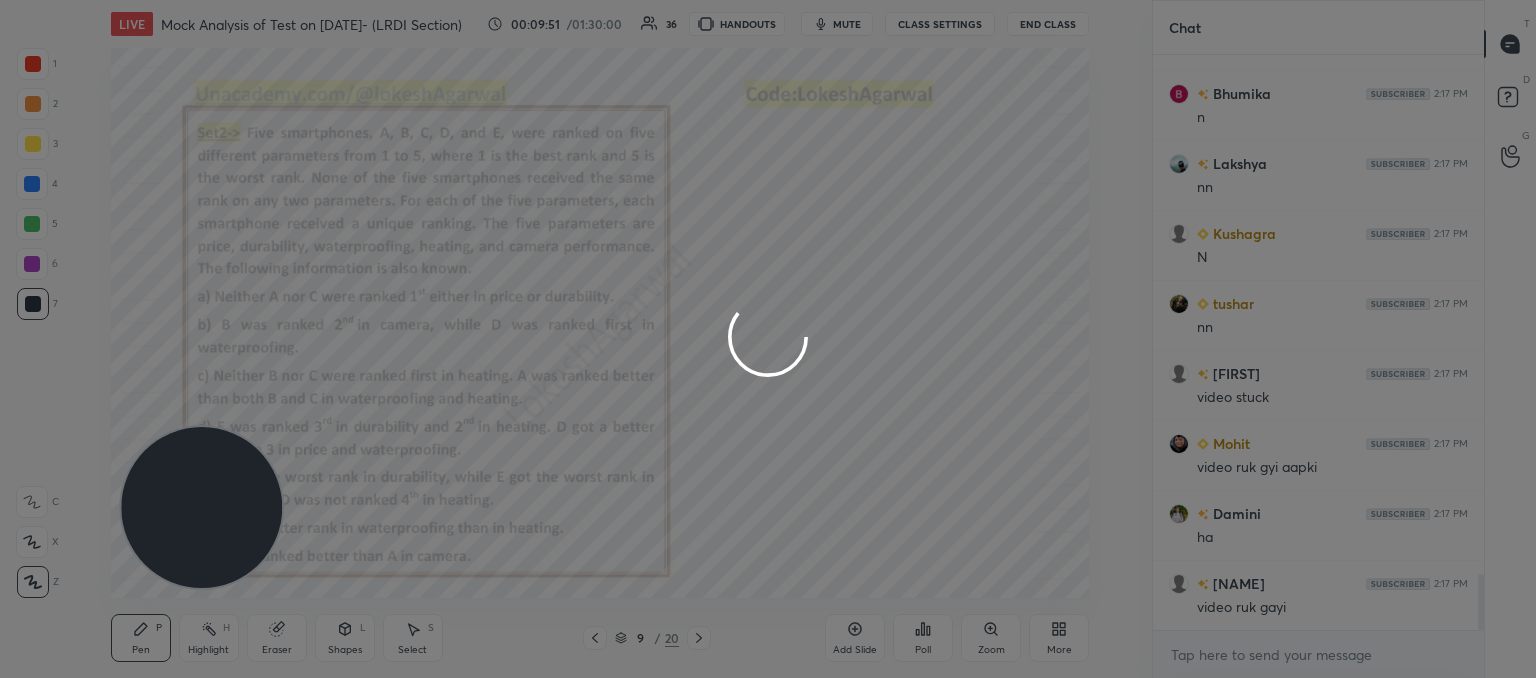 scroll, scrollTop: 5304, scrollLeft: 0, axis: vertical 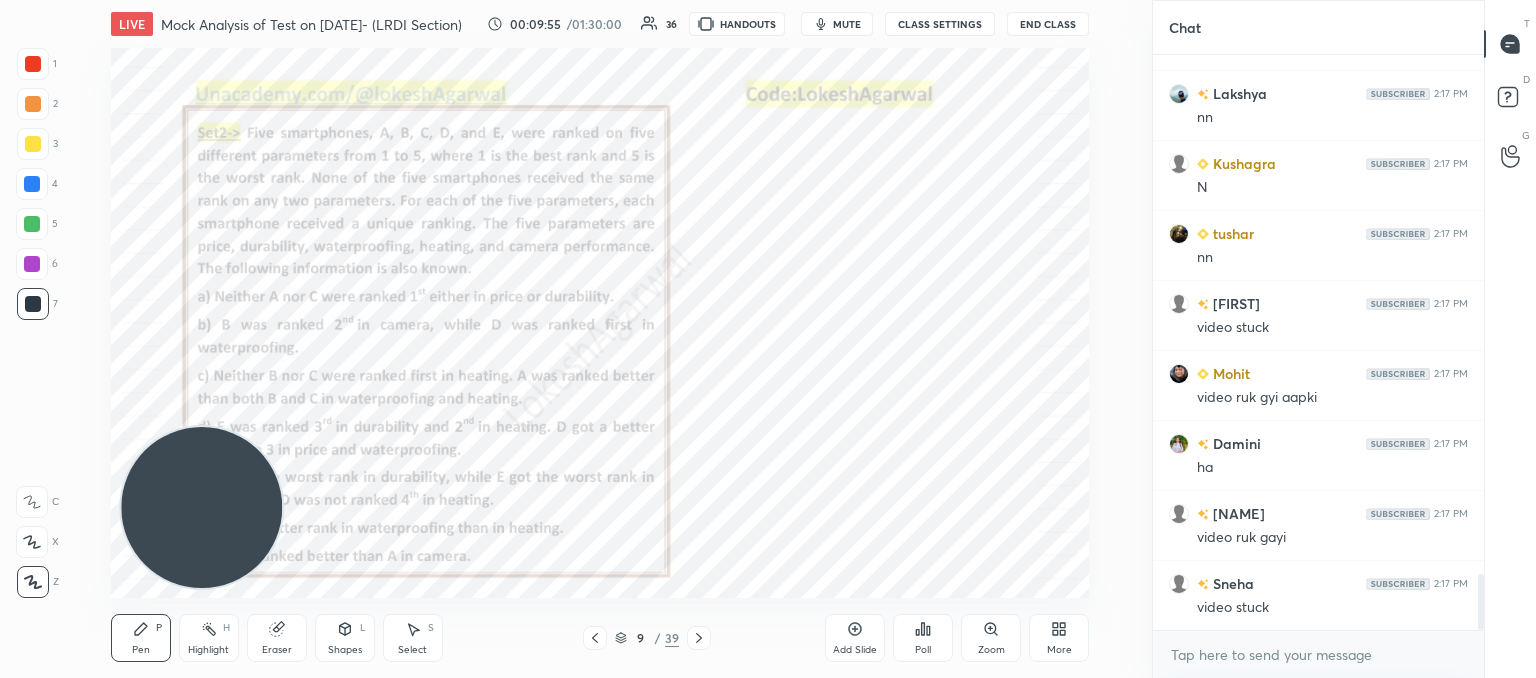 drag, startPoint x: 415, startPoint y: 635, endPoint x: 404, endPoint y: 632, distance: 11.401754 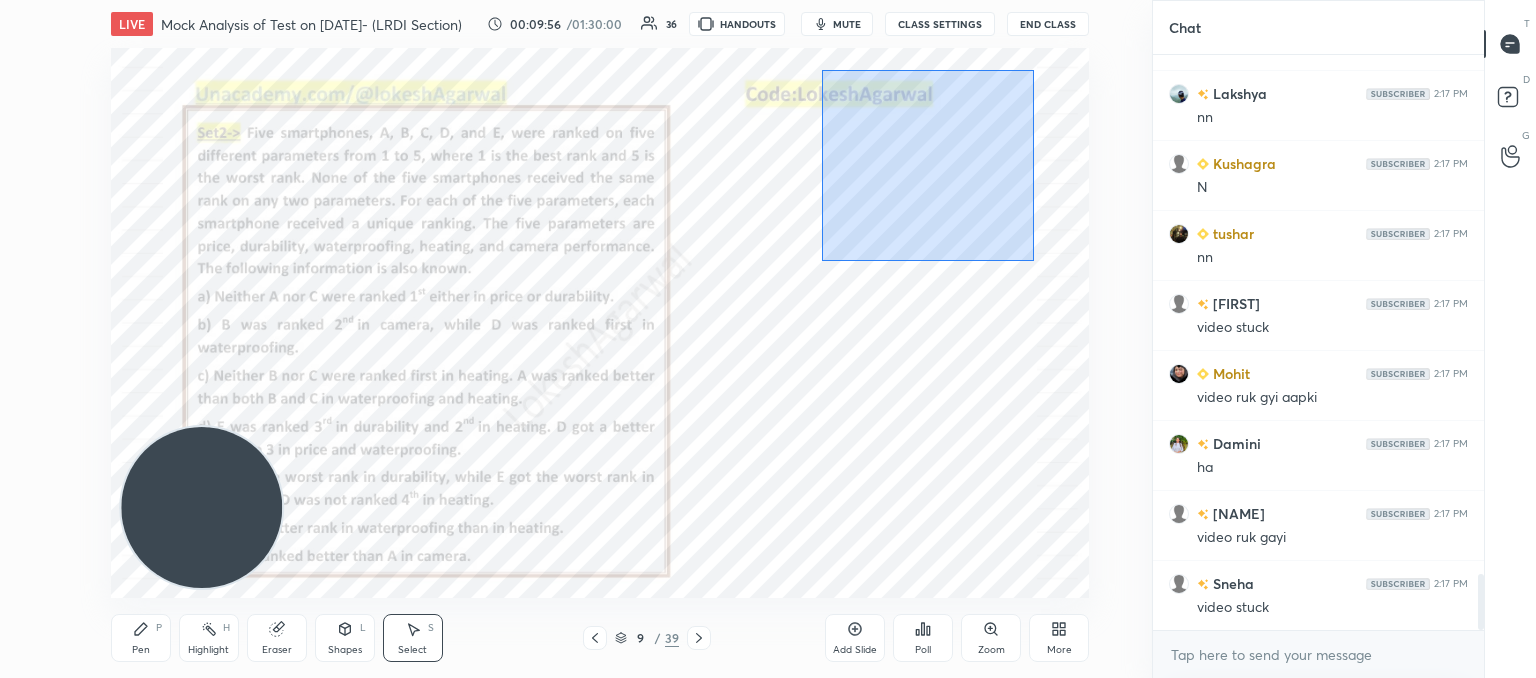 drag, startPoint x: 948, startPoint y: 173, endPoint x: 915, endPoint y: 173, distance: 33 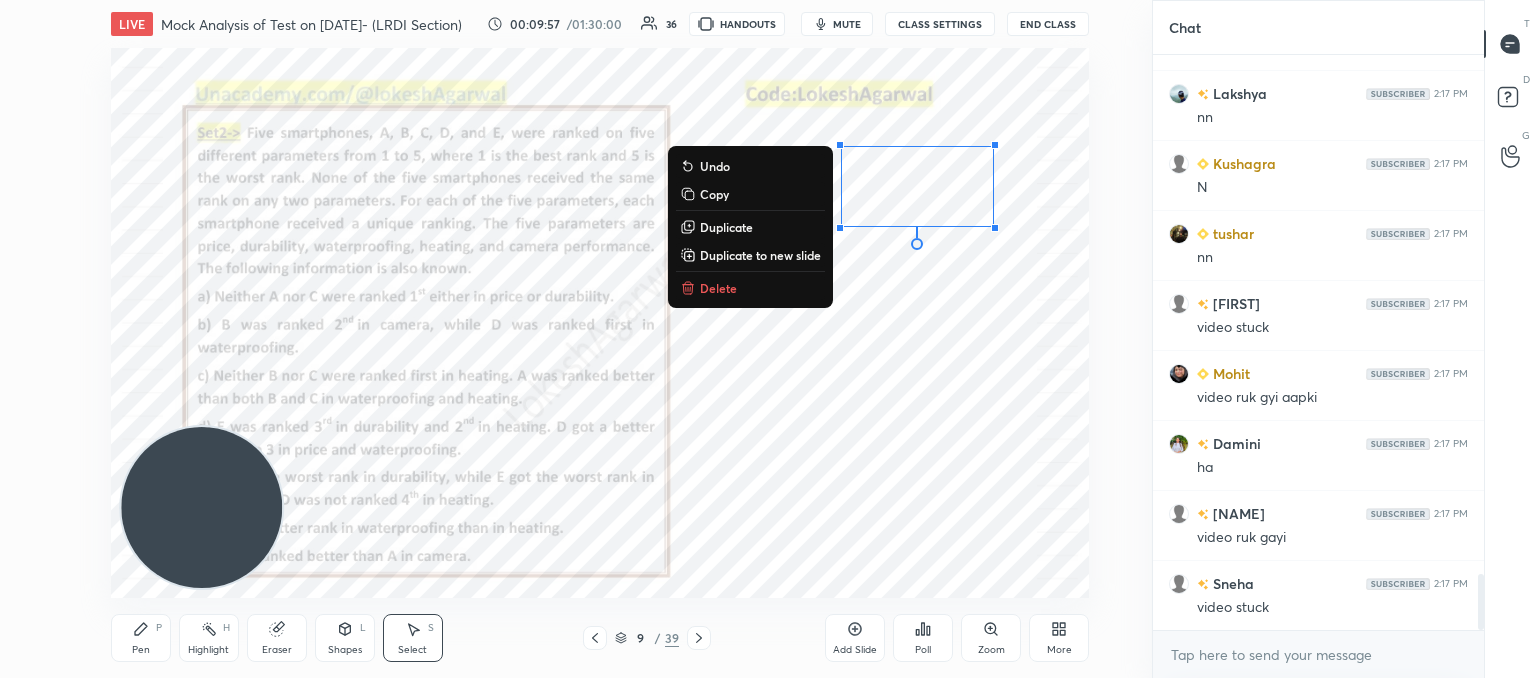 click on "Delete" at bounding box center (750, 288) 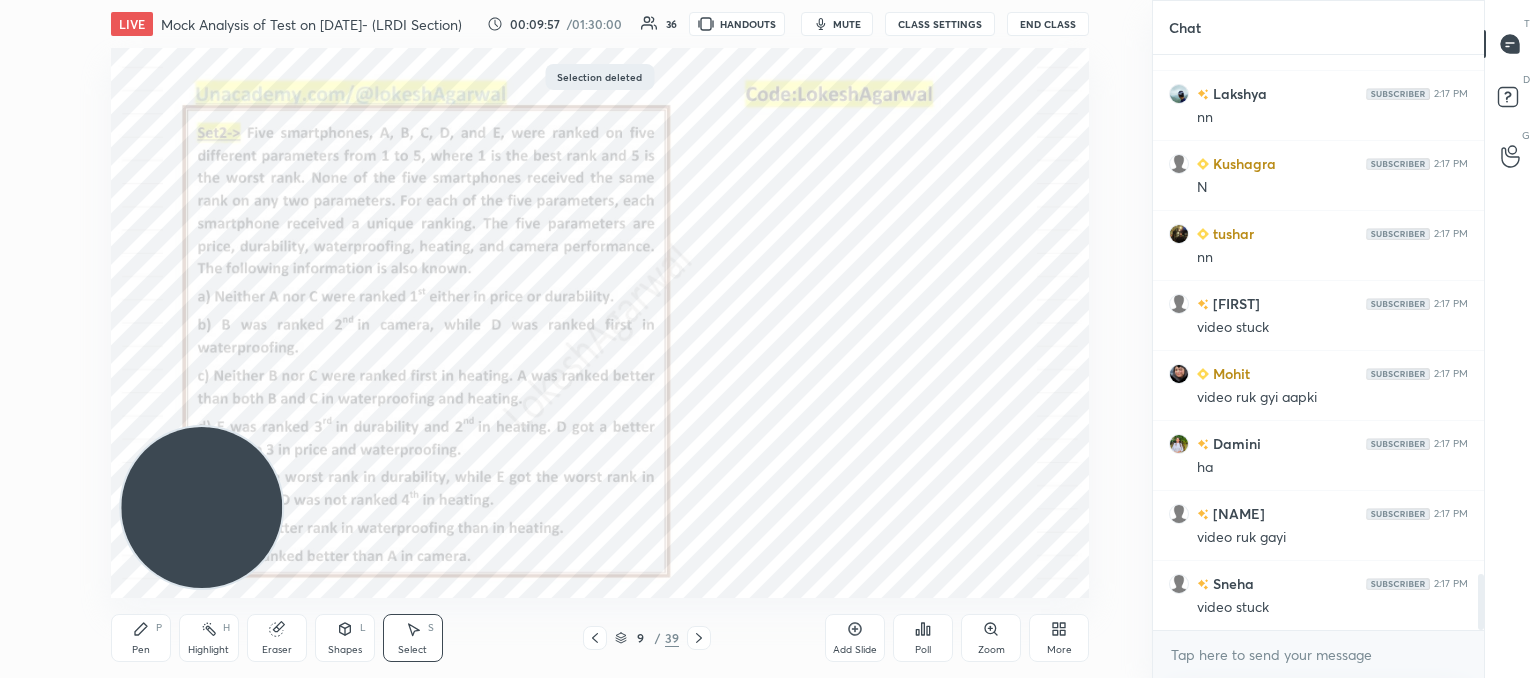 click on "Add Slide" at bounding box center [855, 638] 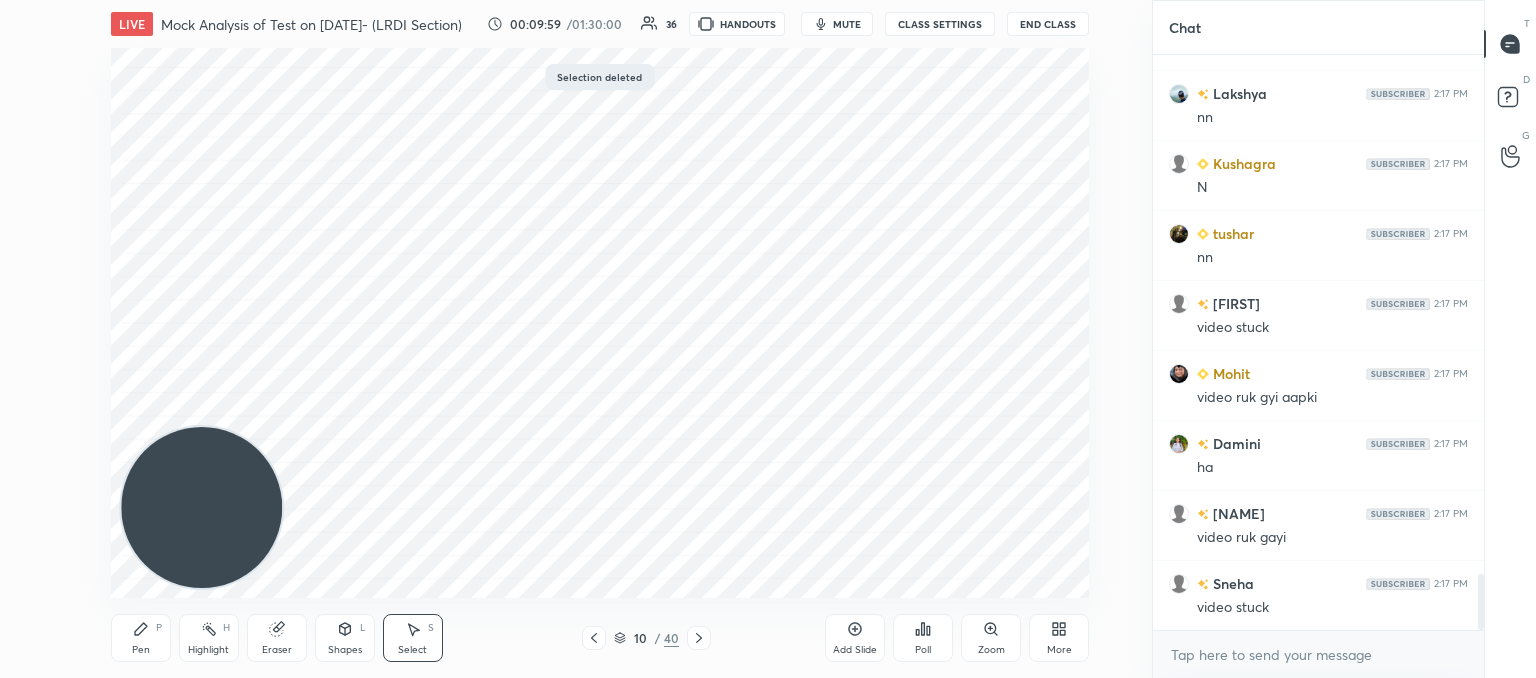 click on "Pen P" at bounding box center (141, 638) 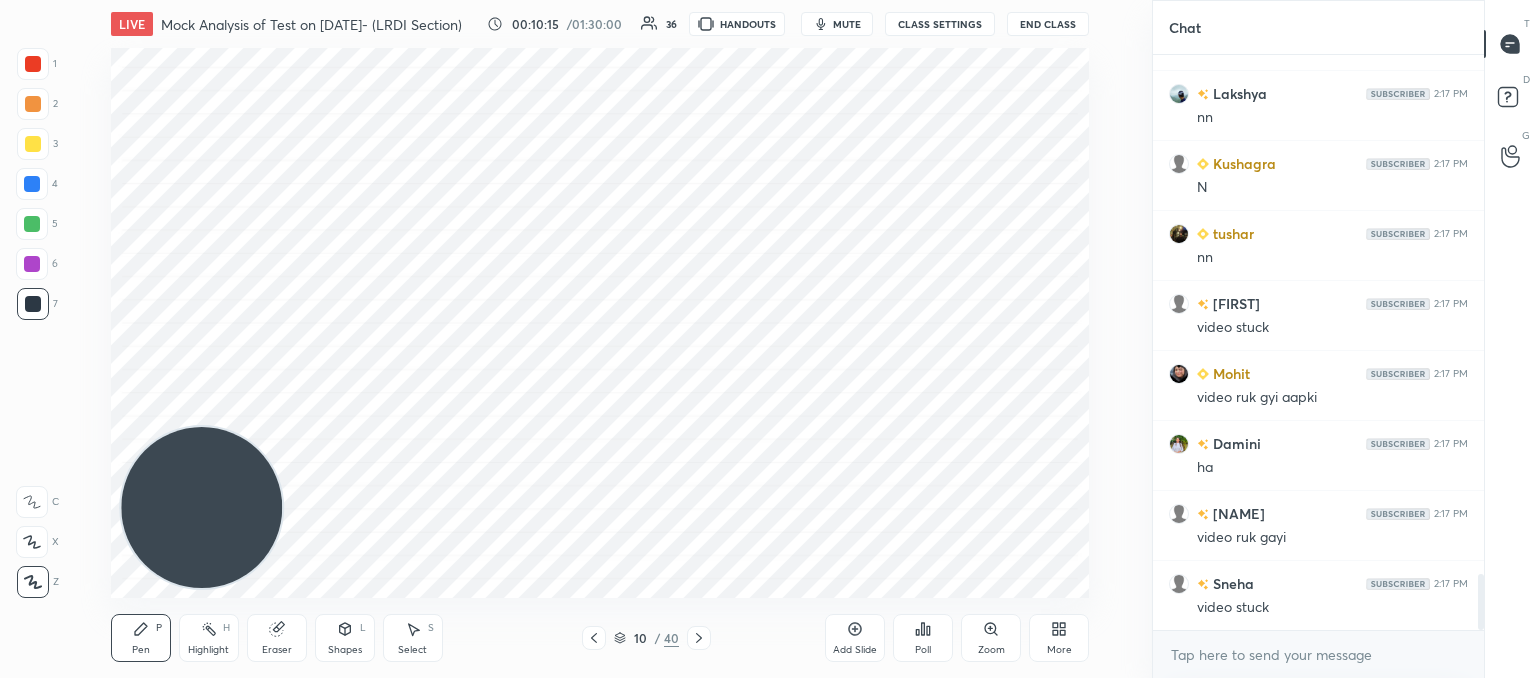 scroll, scrollTop: 5352, scrollLeft: 0, axis: vertical 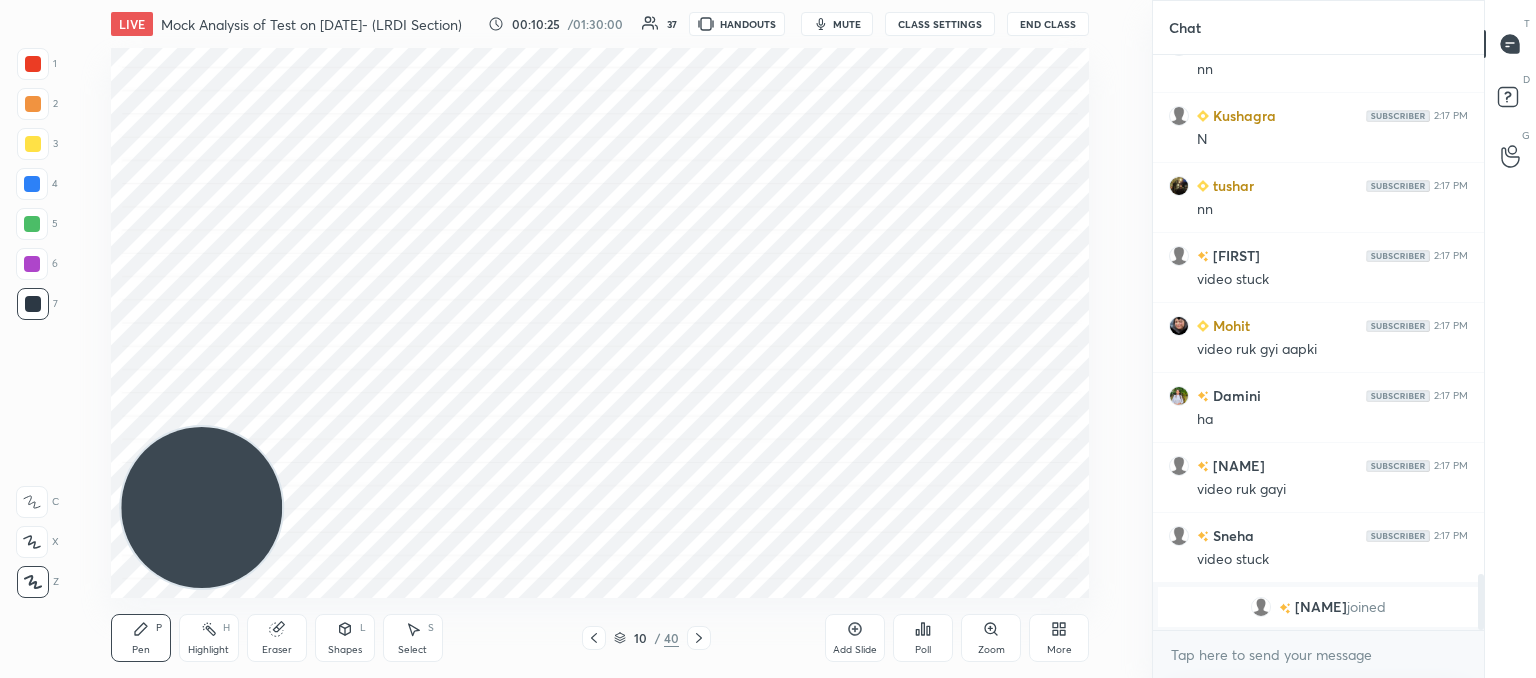 click 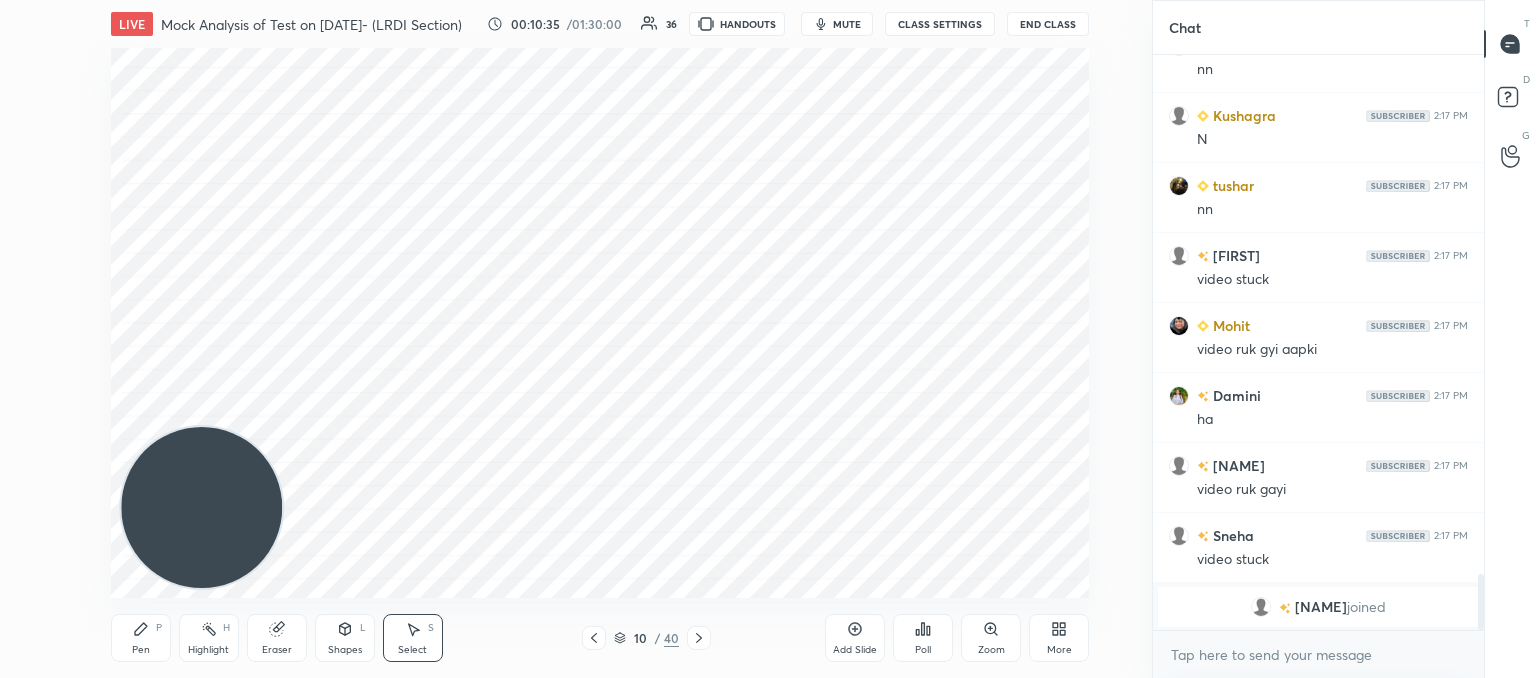 drag, startPoint x: 136, startPoint y: 633, endPoint x: 149, endPoint y: 613, distance: 23.853722 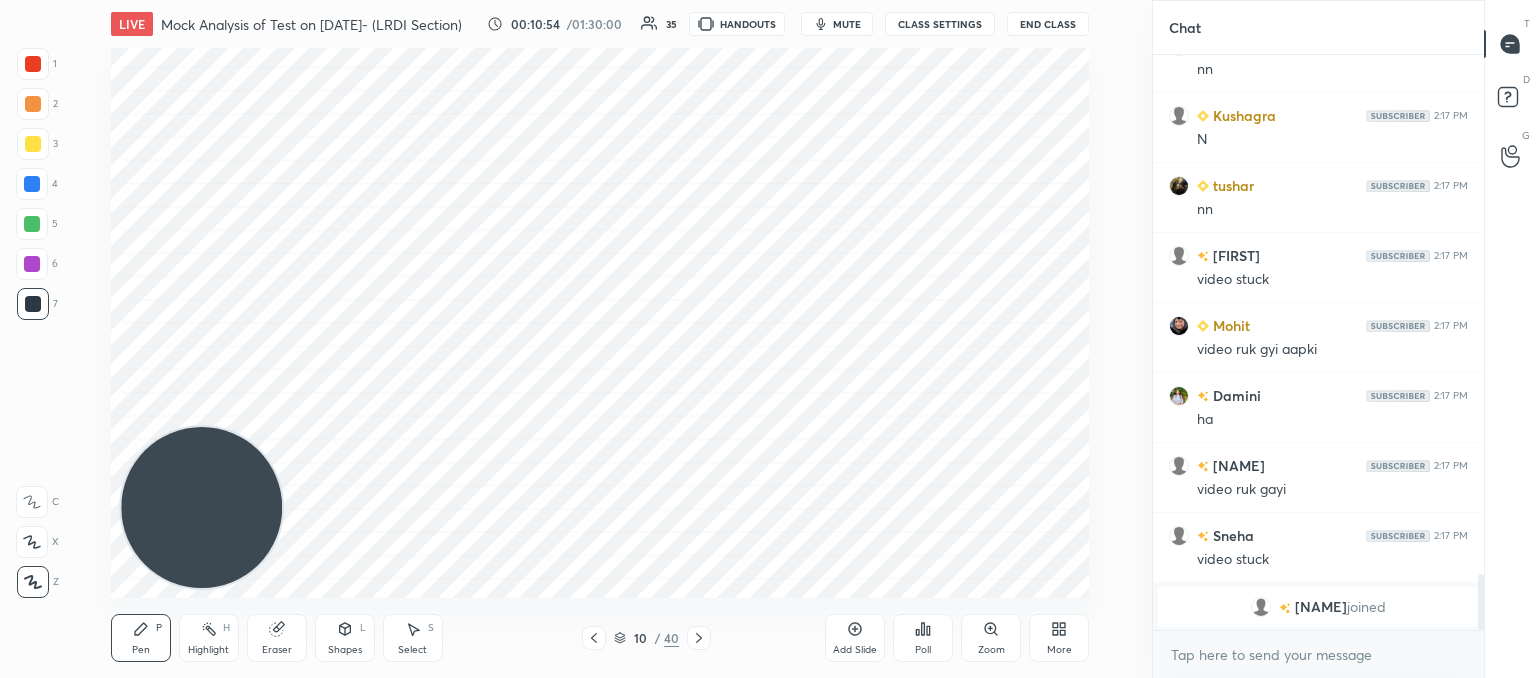 drag, startPoint x: 436, startPoint y: 633, endPoint x: 476, endPoint y: 605, distance: 48.82622 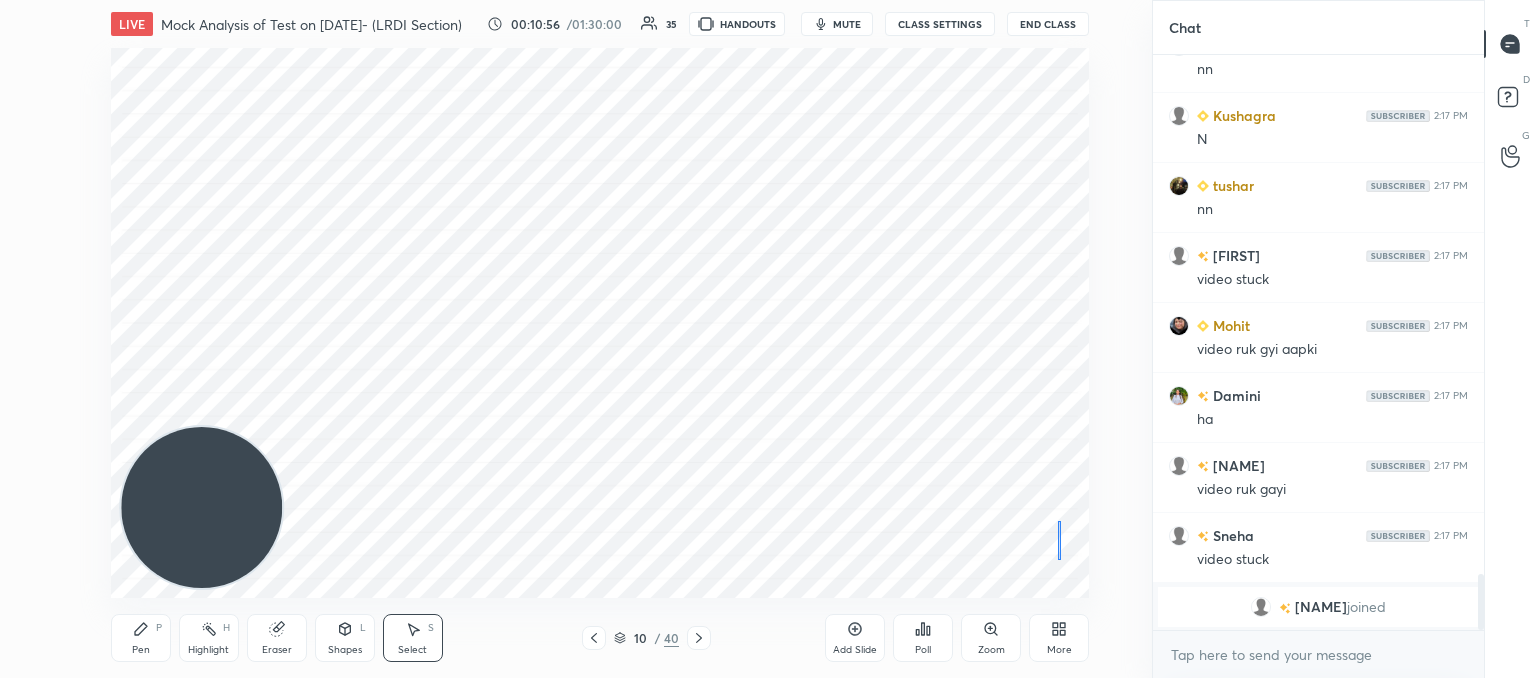 drag, startPoint x: 1060, startPoint y: 560, endPoint x: 1056, endPoint y: 527, distance: 33.24154 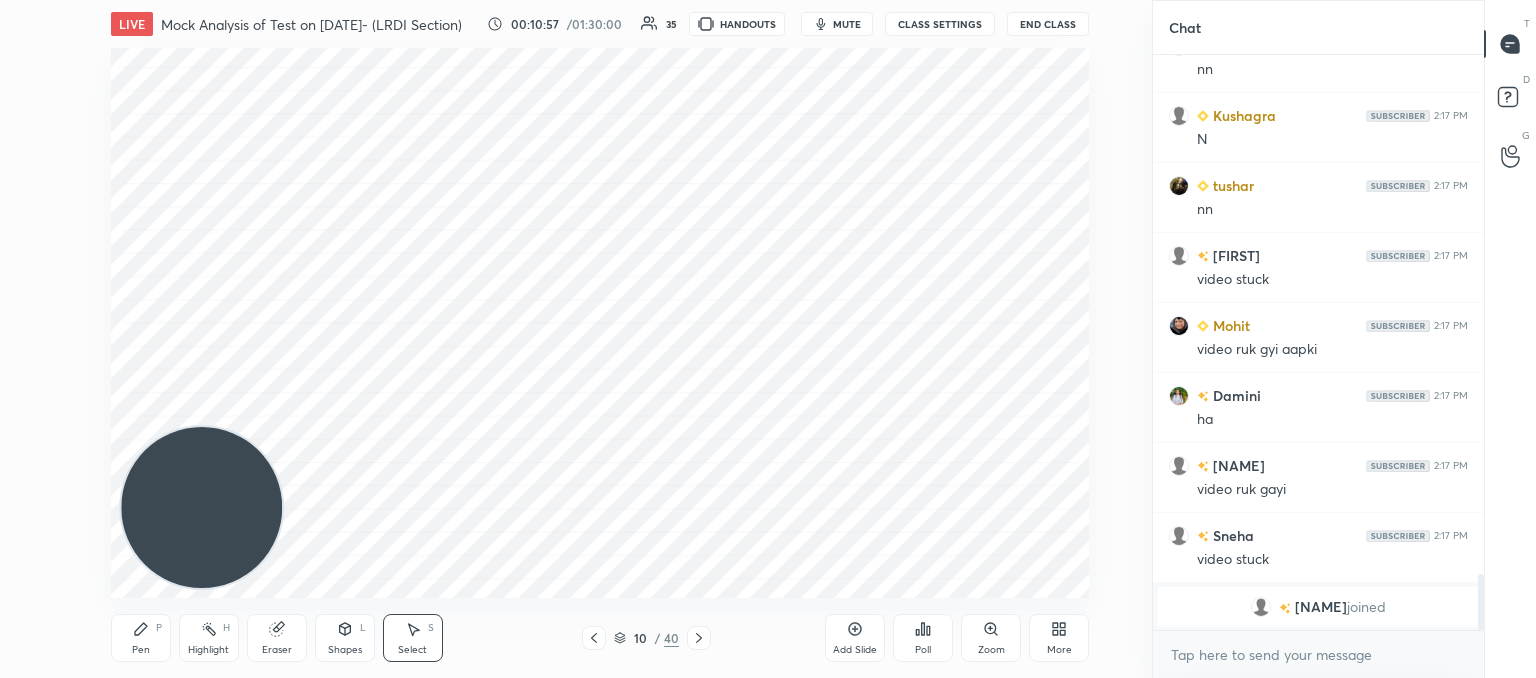 click on "Add Slide" at bounding box center [855, 638] 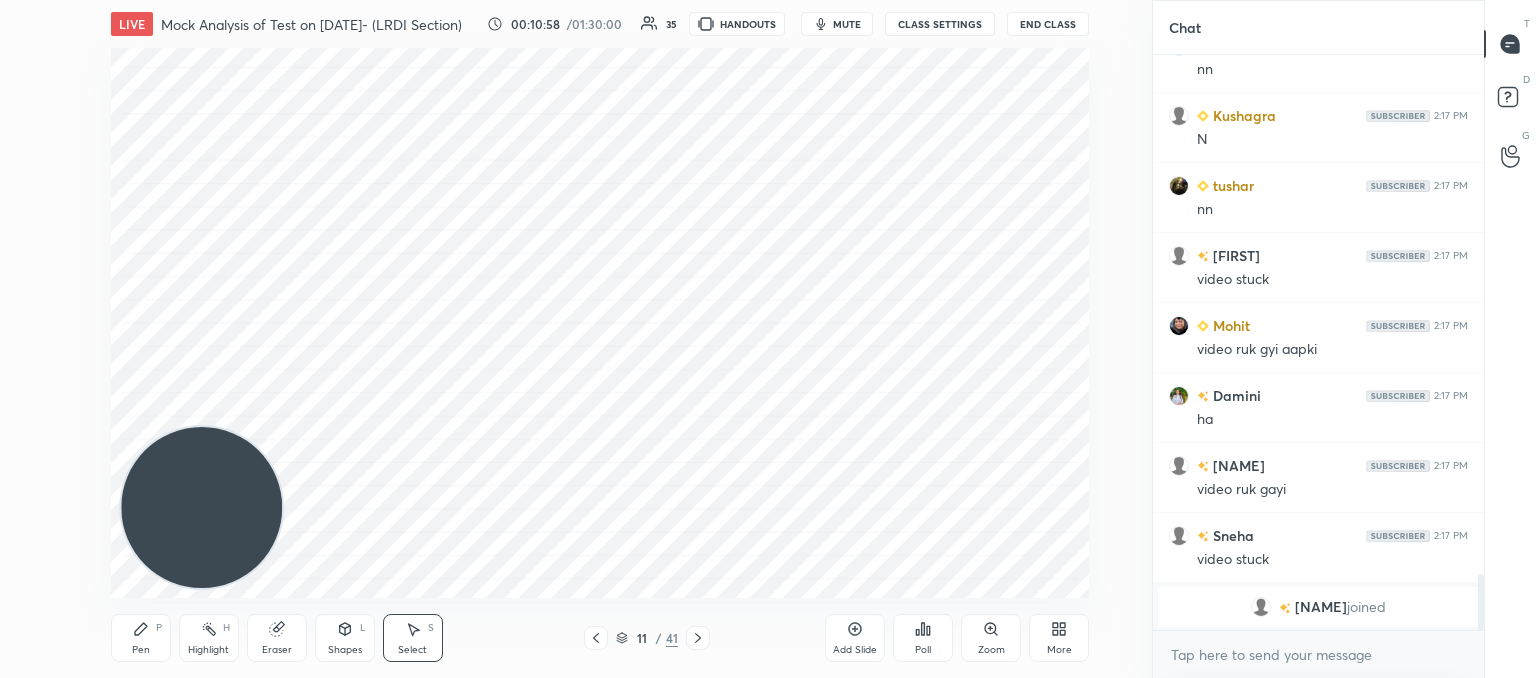 click on "Pen P" at bounding box center [141, 638] 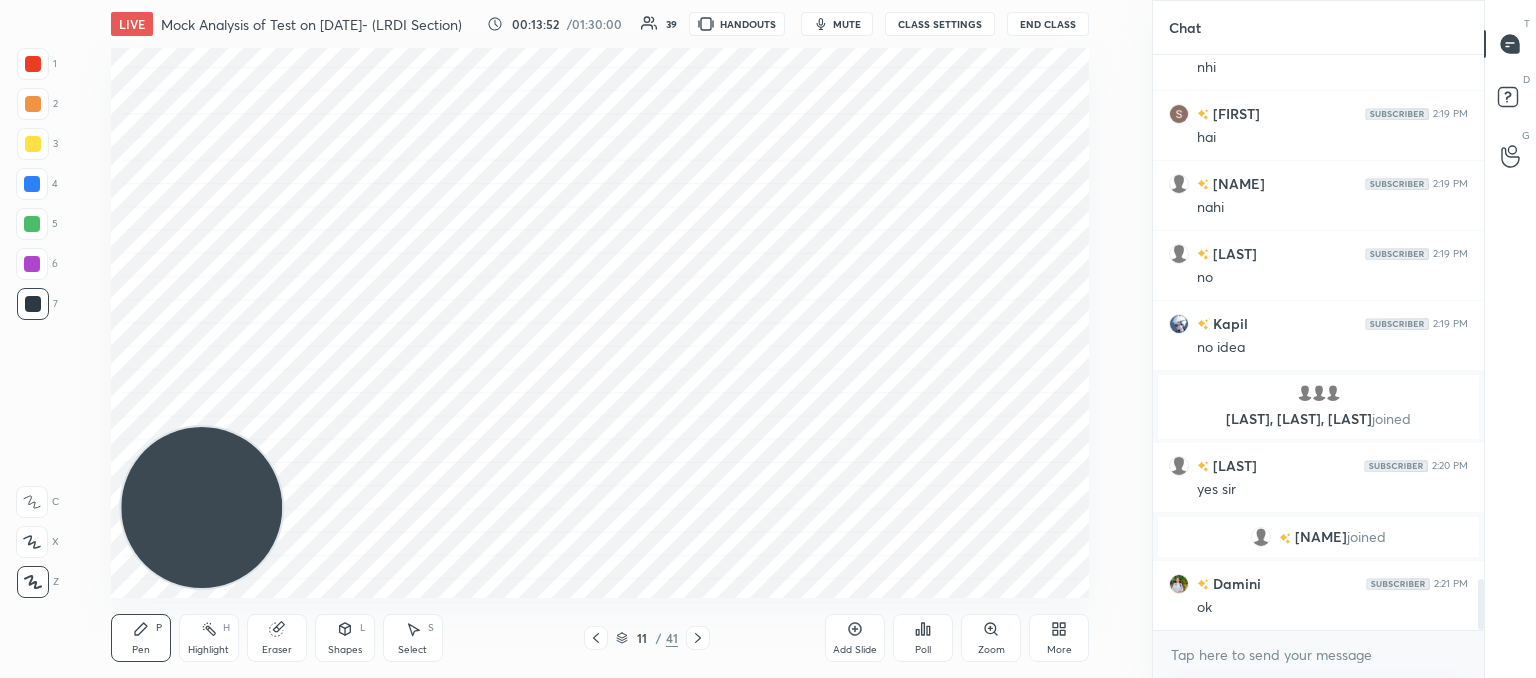 scroll, scrollTop: 5966, scrollLeft: 0, axis: vertical 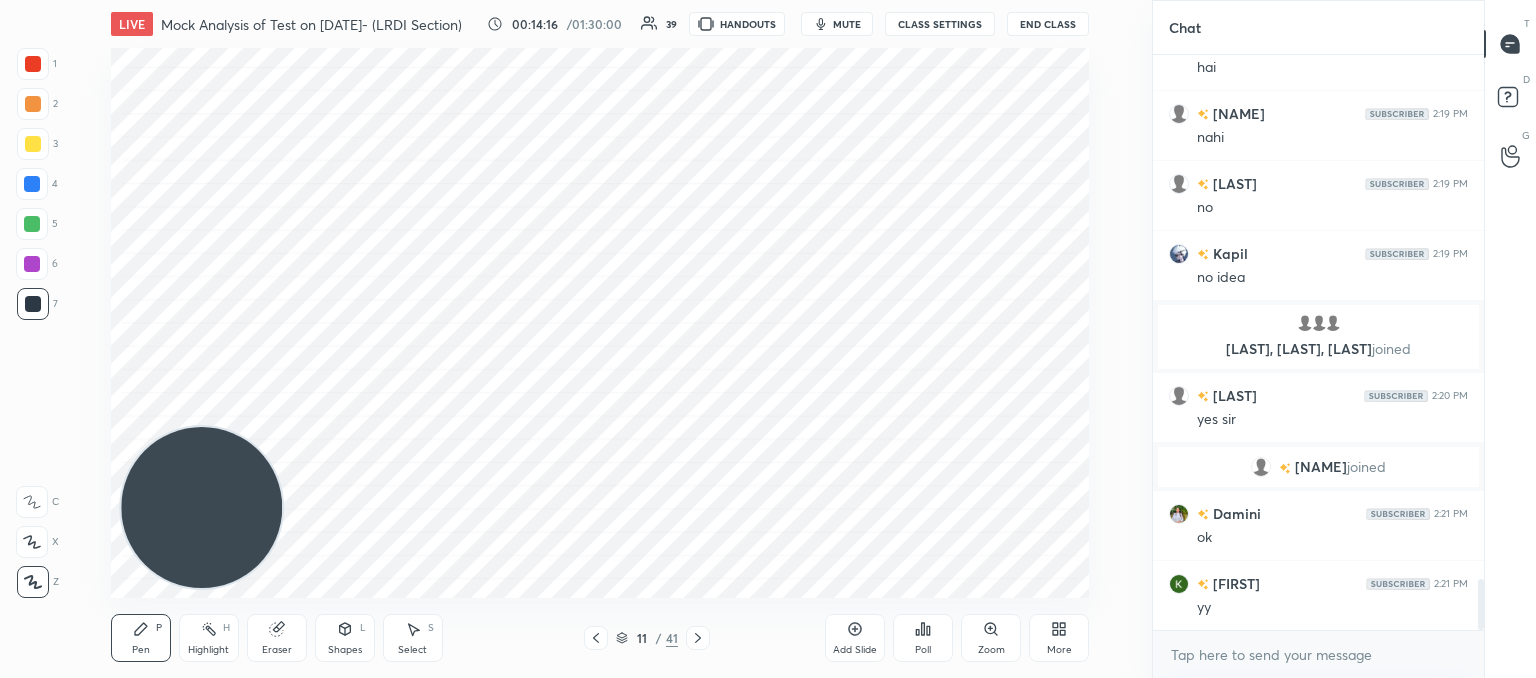 click on "LIVE Mock Analysis of Test on [DATE]- (LRDI Section) 00:14:16 /  01:30:00 39 HANDOUTS mute CLASS SETTINGS End Class Setting up your live class Poll for   secs No correct answer Start poll Back Mock Analysis of Test on [DATE]- (LRDI Section) [PERSON] Pen P Highlight H Eraser Shapes L Select S 11 / 41 Add Slide Poll Zoom More" at bounding box center [600, 339] 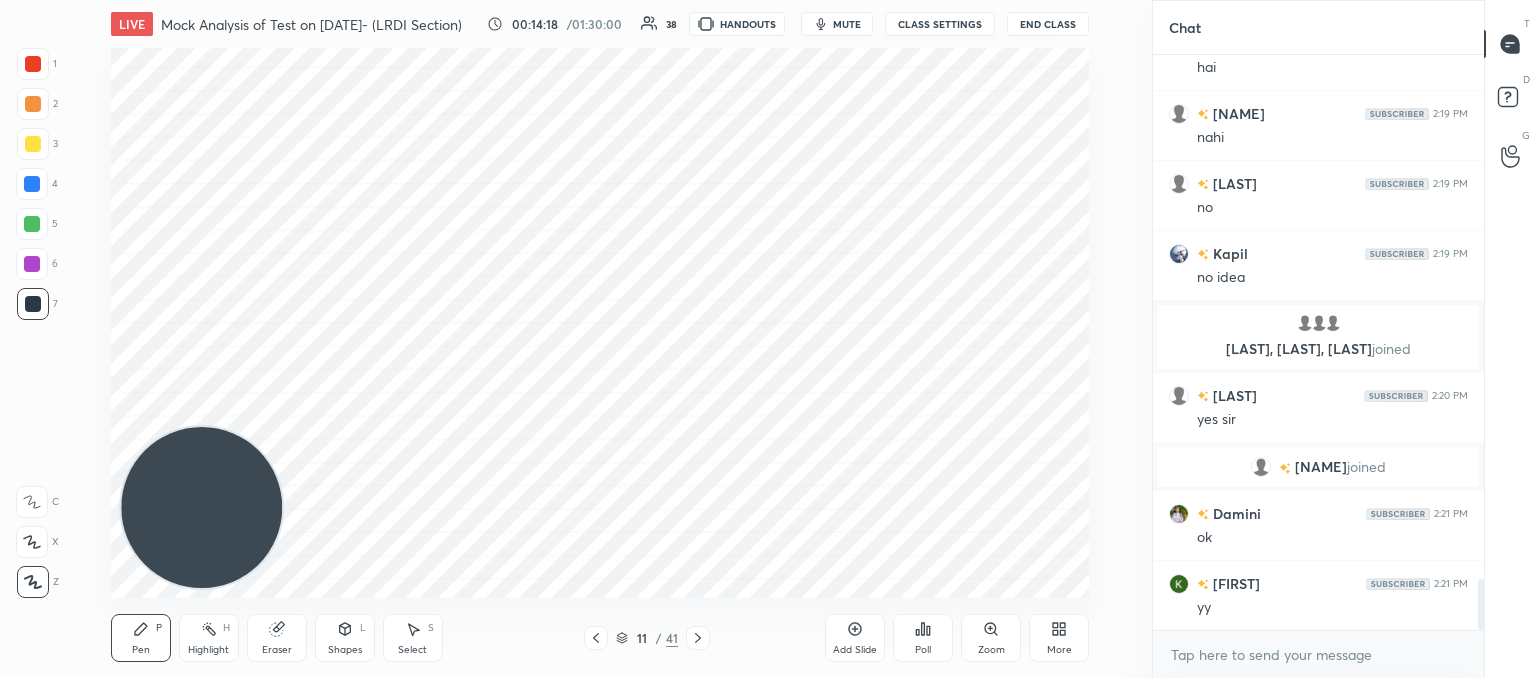 click on "LIVE Mock Analysis of Test on 03.08.2025- (LRDI Section) 00:14:18 /  01:30:00 38 HANDOUTS mute CLASS SETTINGS End Class Setting up your live class Poll for   secs No correct answer Start poll Back Mock Analysis of Test on 03.08.2025- (LRDI Section) [NAME] Pen P Highlight H Eraser Shapes L Select S 11 / 41 Add Slide Poll Zoom More" at bounding box center (600, 339) 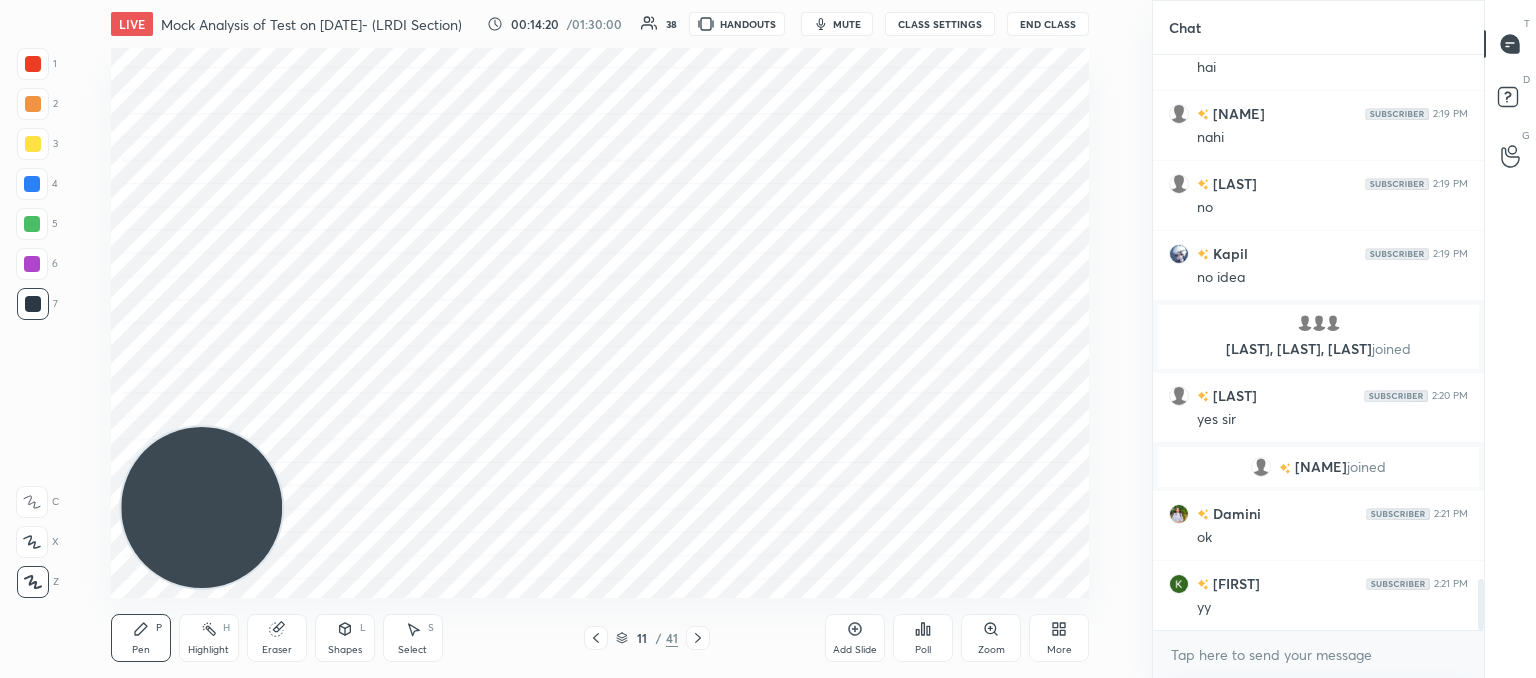 click on "LIVE Mock Analysis of Test on [DATE]- (LRDI Section) 00:14:20 /  01:30:00 38 HANDOUTS mute CLASS SETTINGS End Class Setting up your live class Poll for   secs No correct answer Start poll Back Mock Analysis of Test on [DATE]- (LRDI Section) [PERSON] Pen P Highlight H Eraser Shapes L Select S 11 / 41 Add Slide Poll Zoom More" at bounding box center (600, 339) 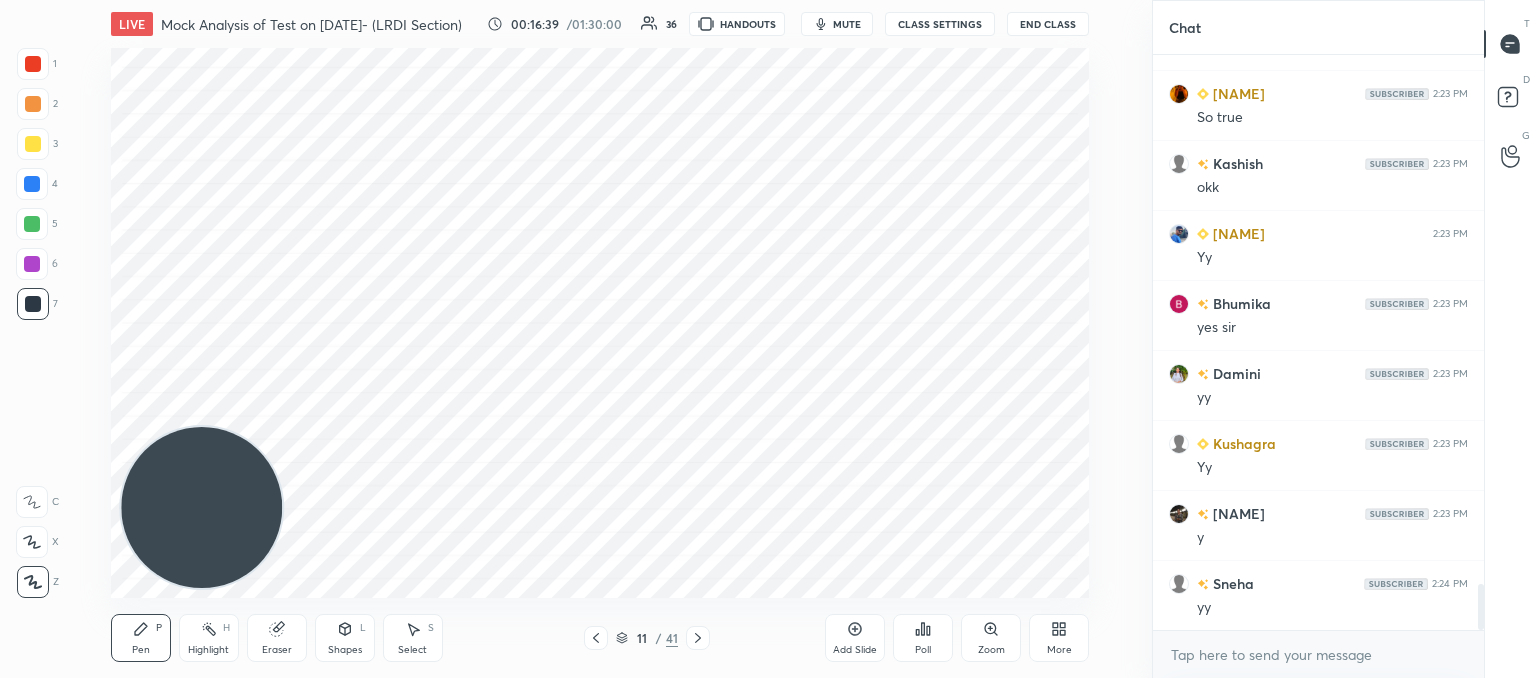 scroll, scrollTop: 6634, scrollLeft: 0, axis: vertical 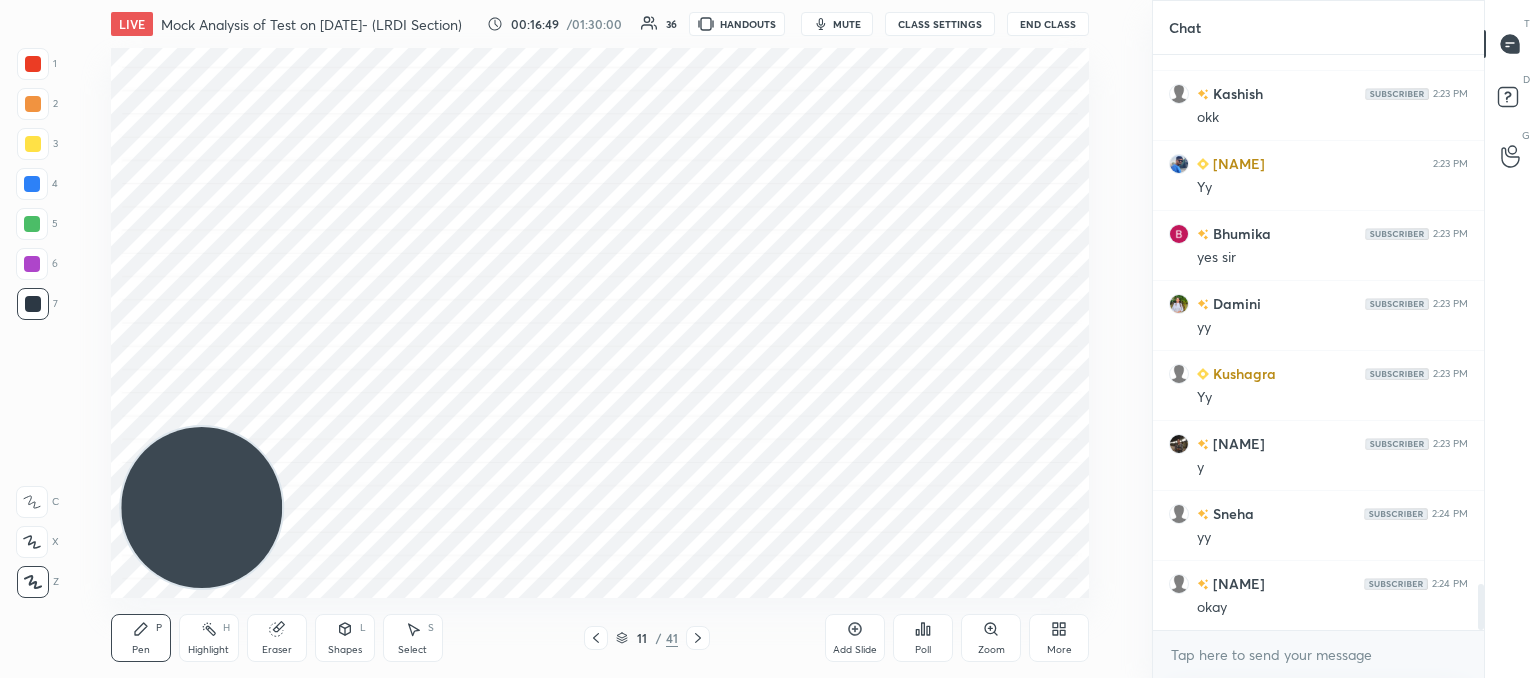 click on "Add Slide" at bounding box center (855, 650) 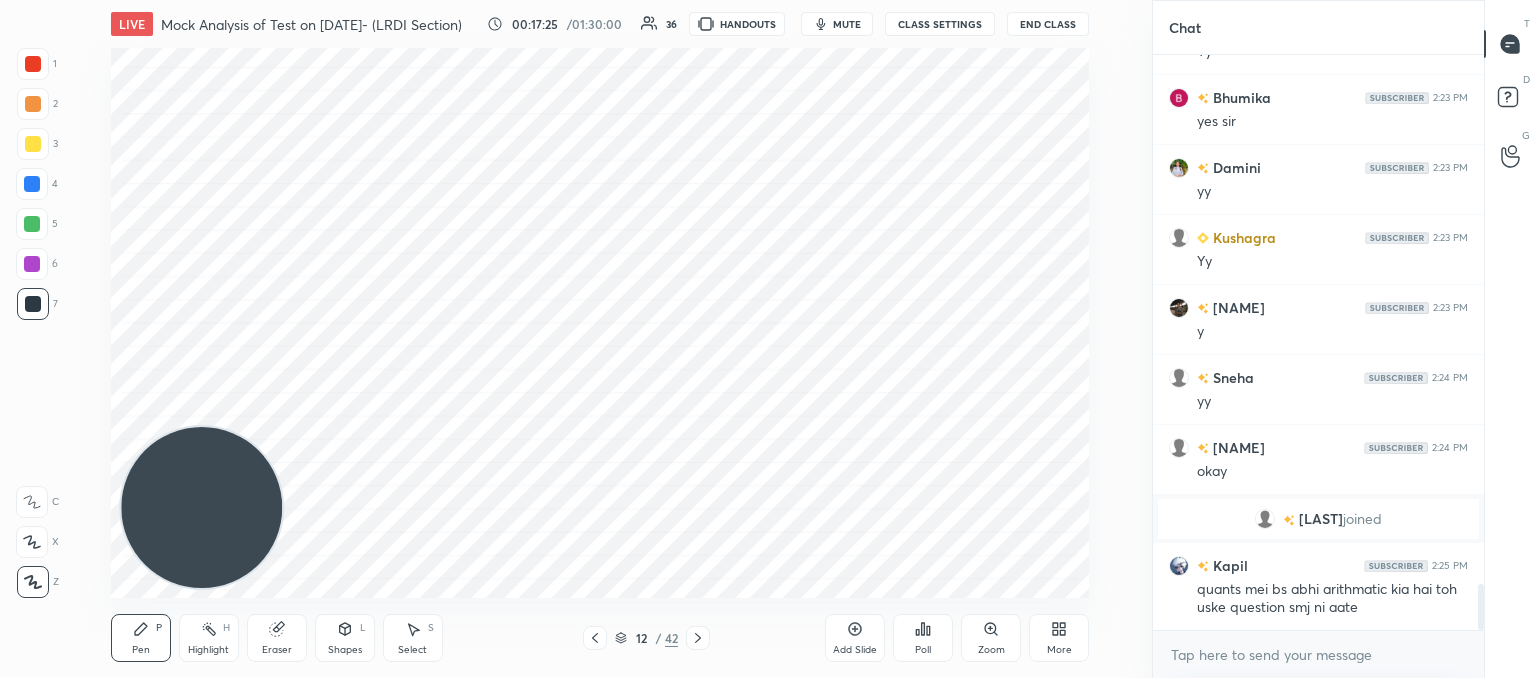 scroll, scrollTop: 6548, scrollLeft: 0, axis: vertical 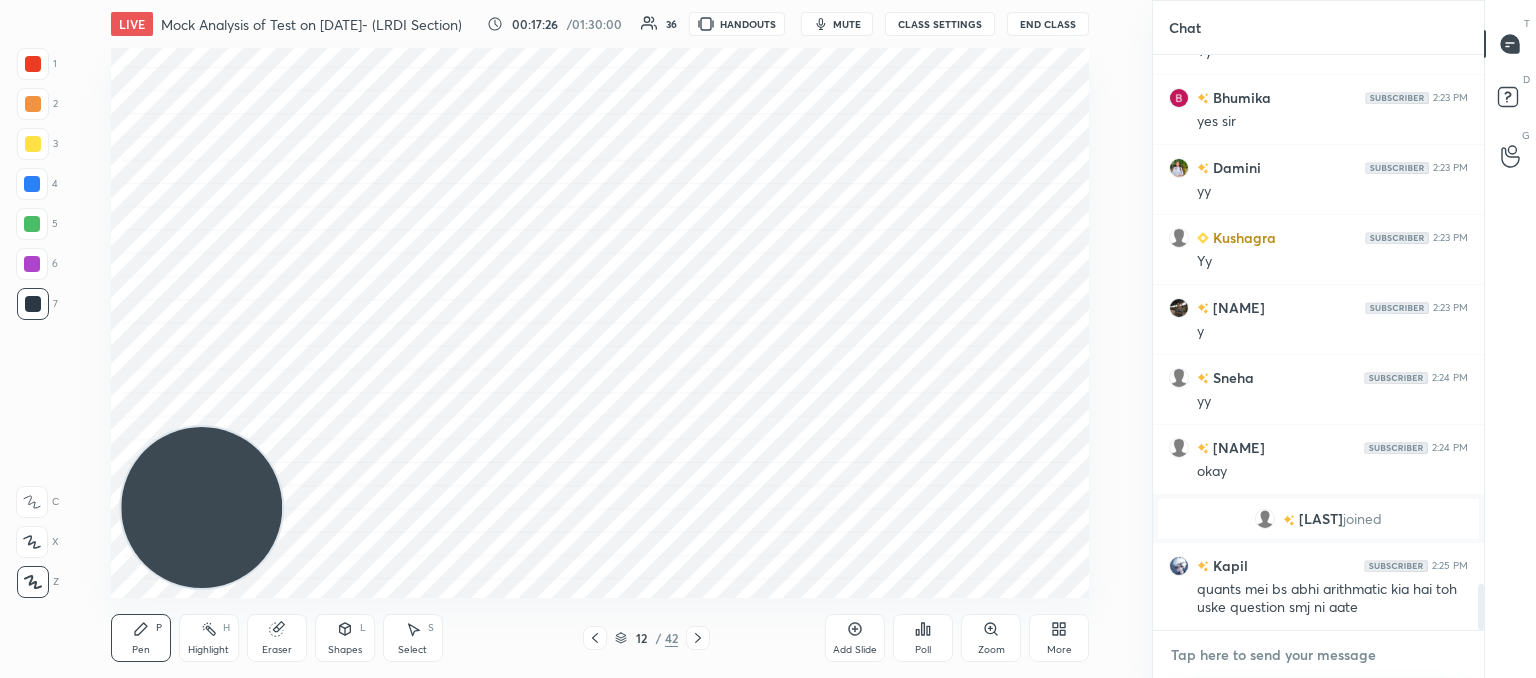 click at bounding box center (1318, 655) 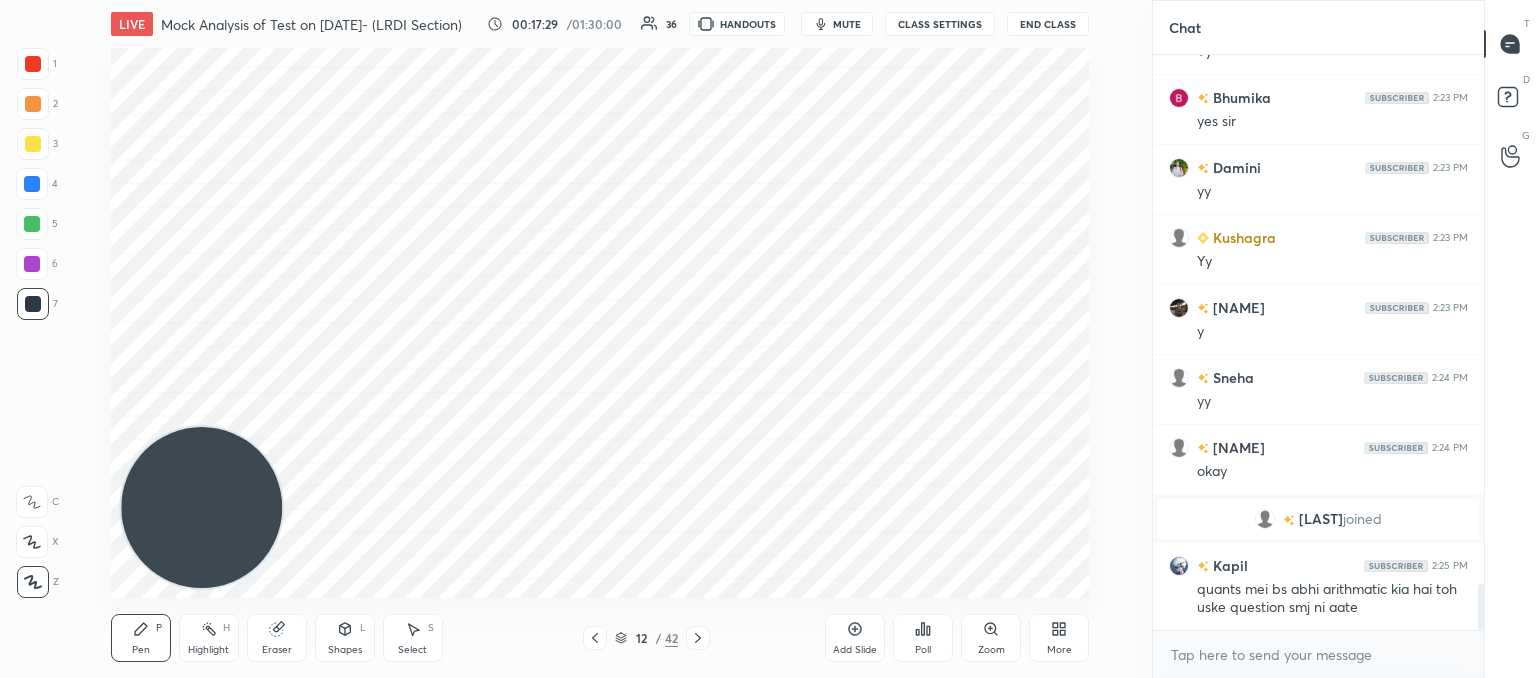 click at bounding box center [595, 638] 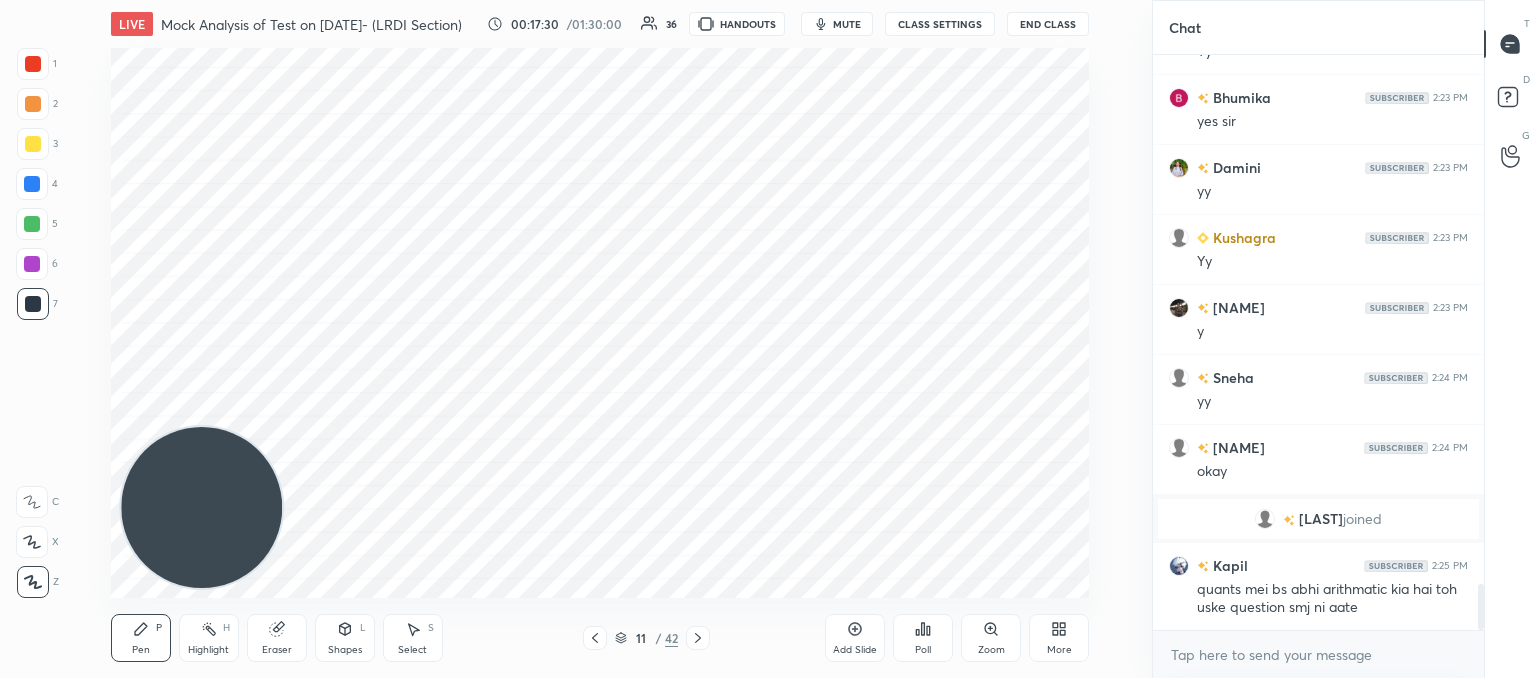 click at bounding box center [698, 638] 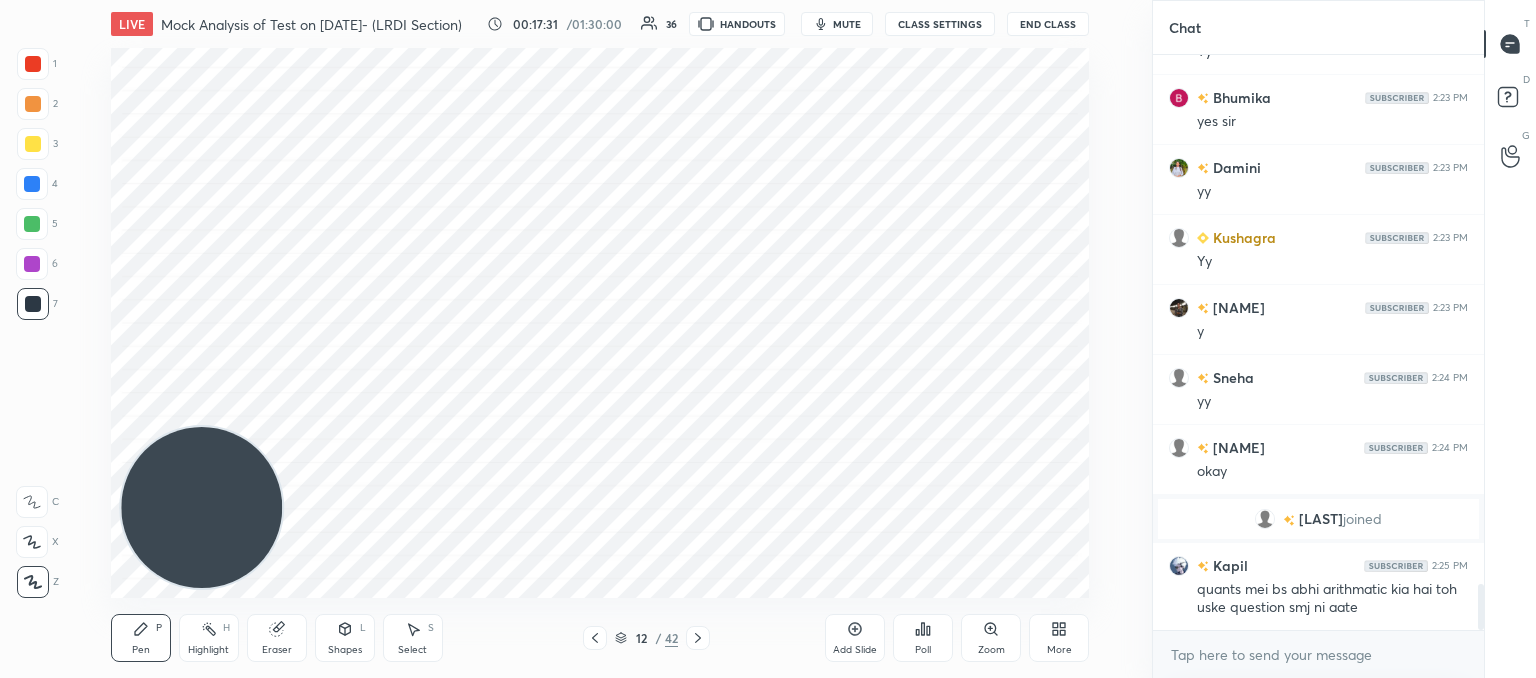 click 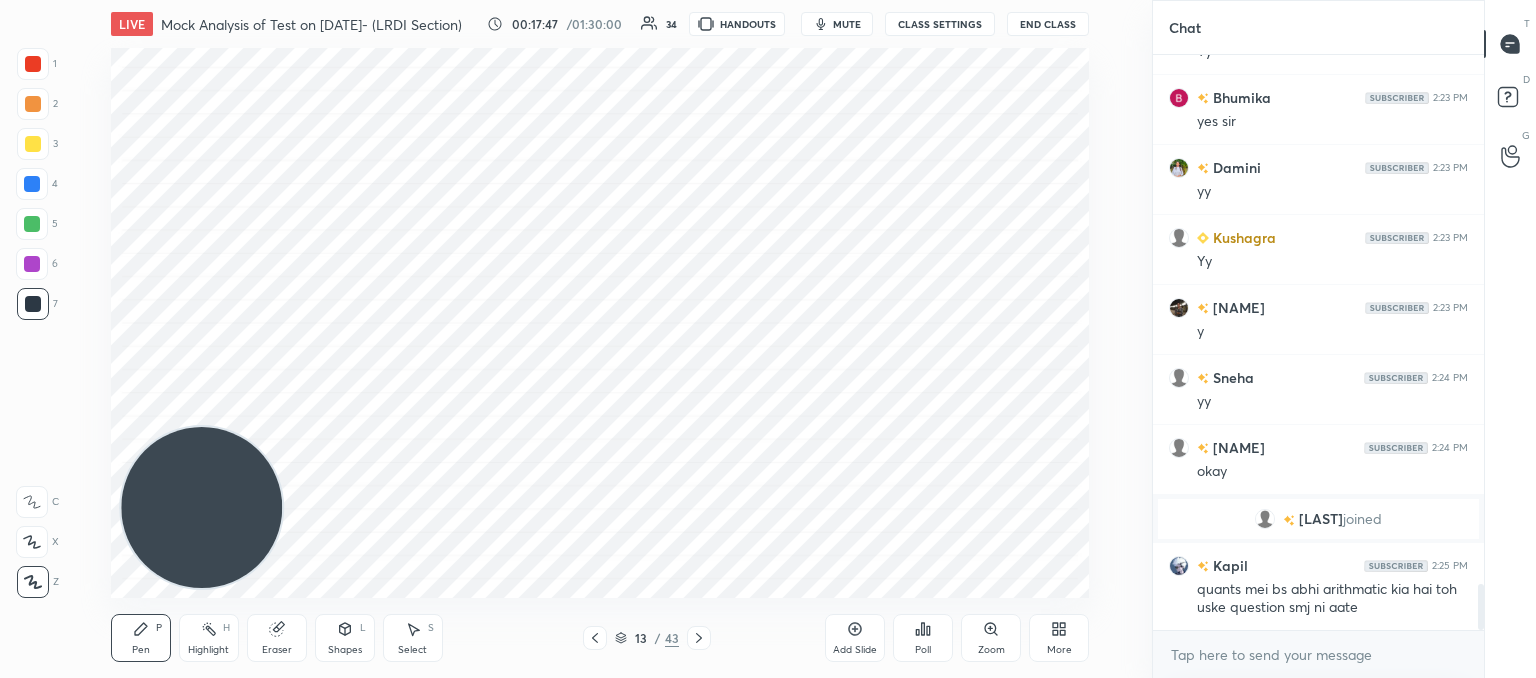 scroll, scrollTop: 6636, scrollLeft: 0, axis: vertical 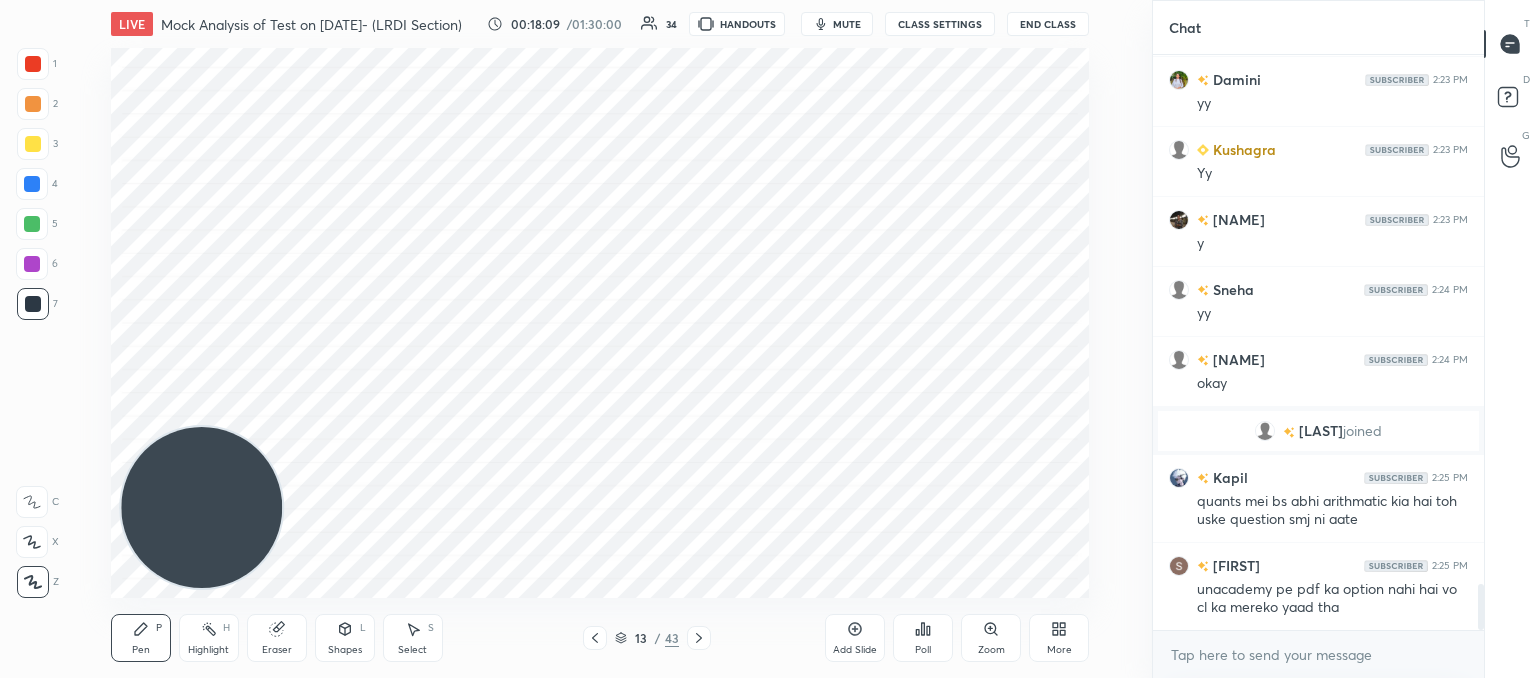 click 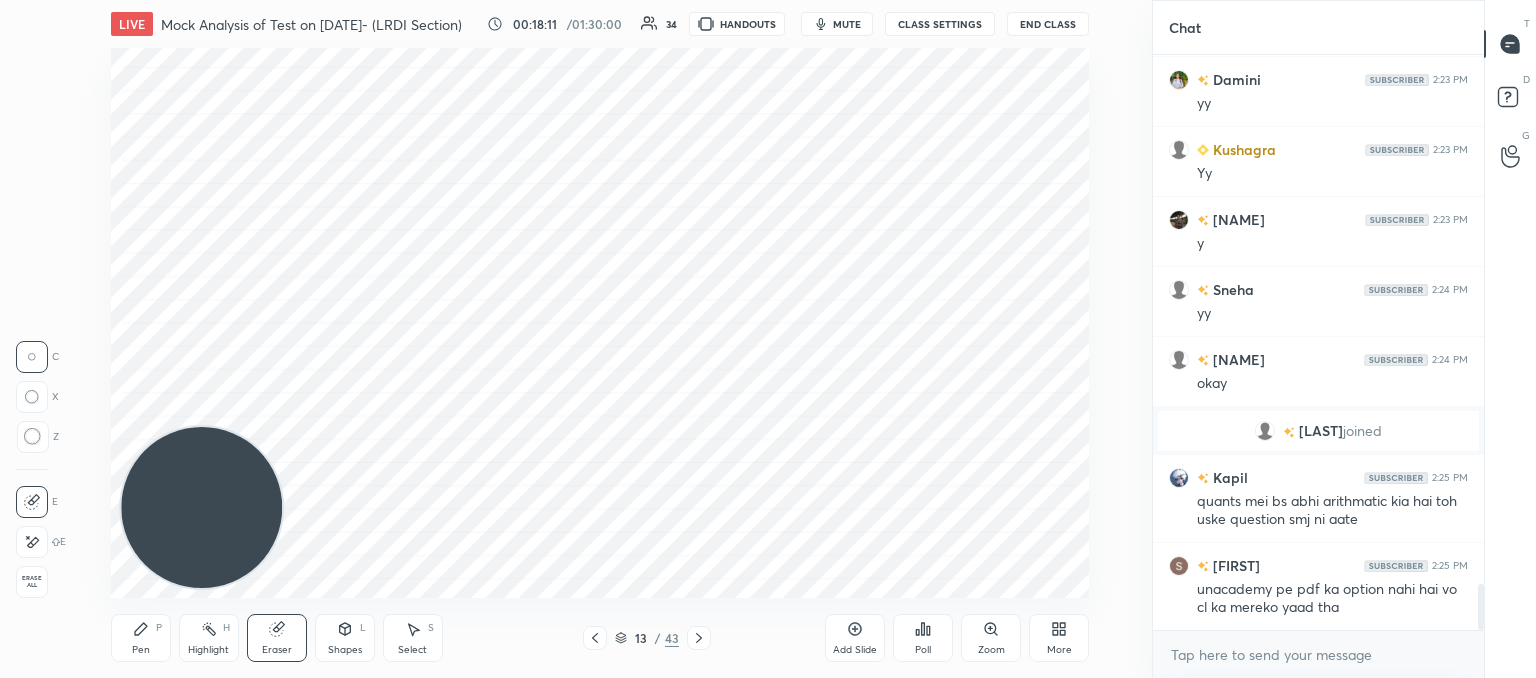 click 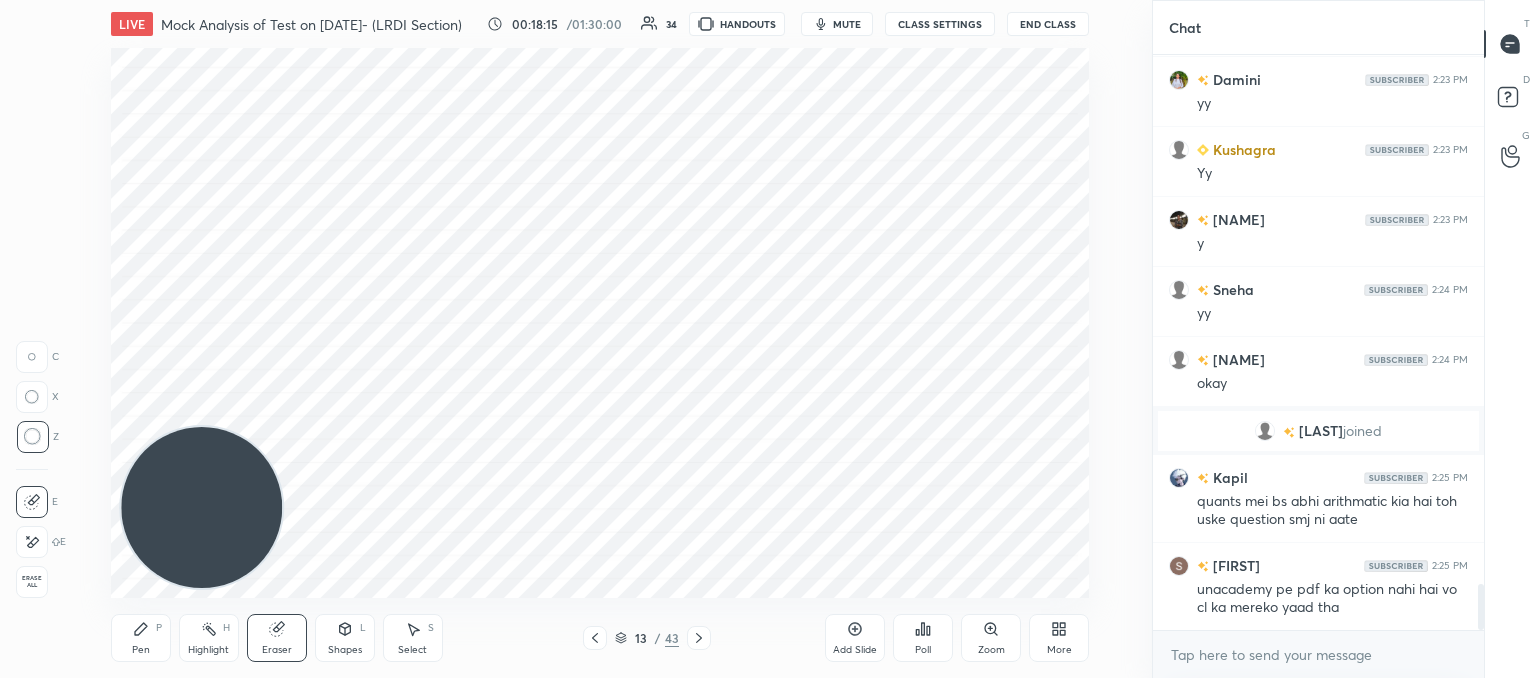 click 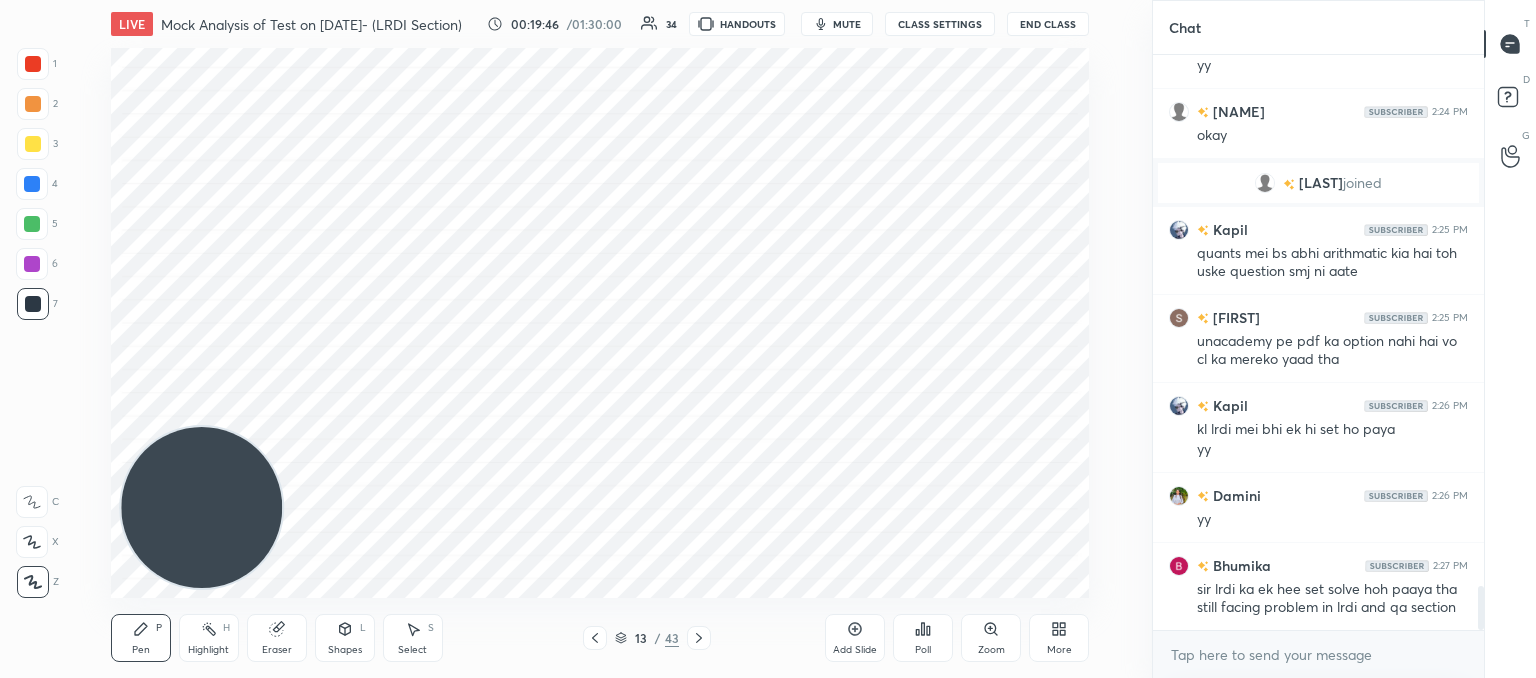 scroll, scrollTop: 6954, scrollLeft: 0, axis: vertical 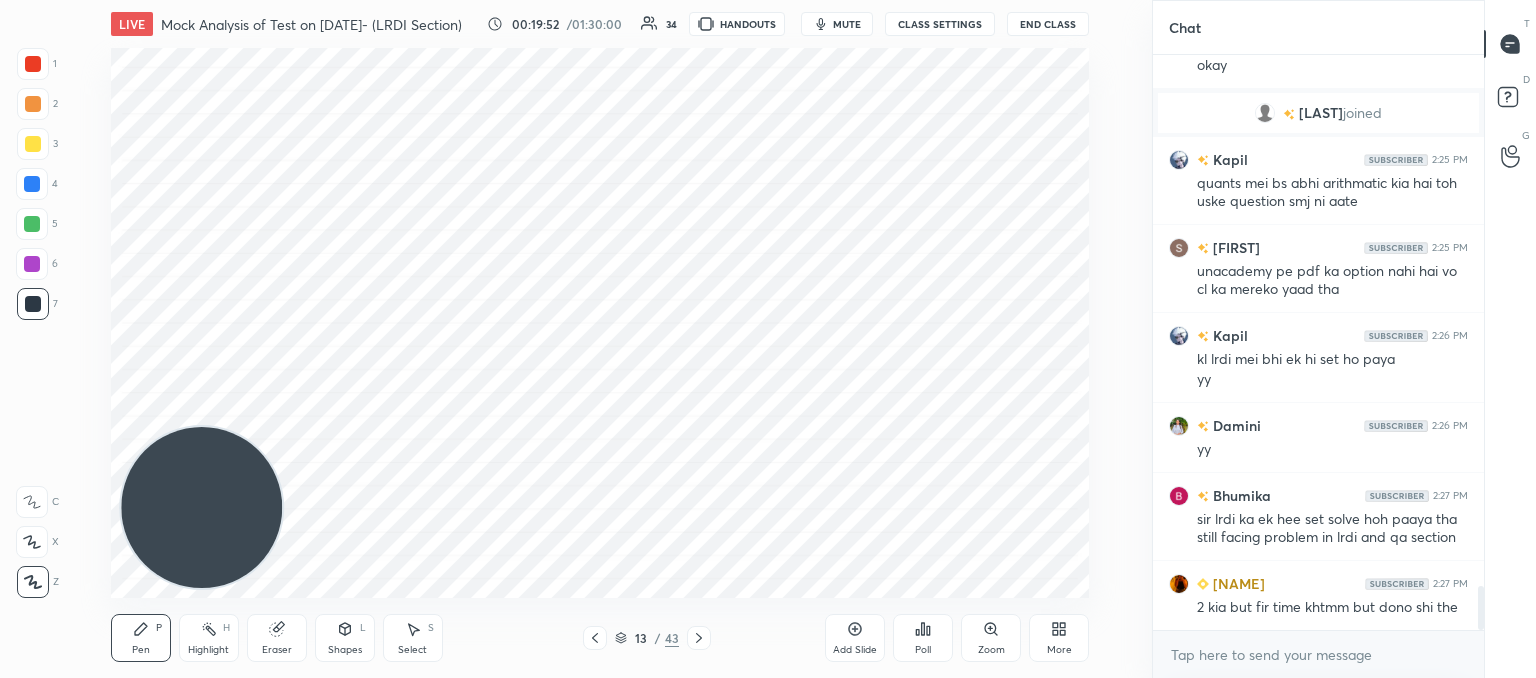 click on "Add Slide" at bounding box center [855, 650] 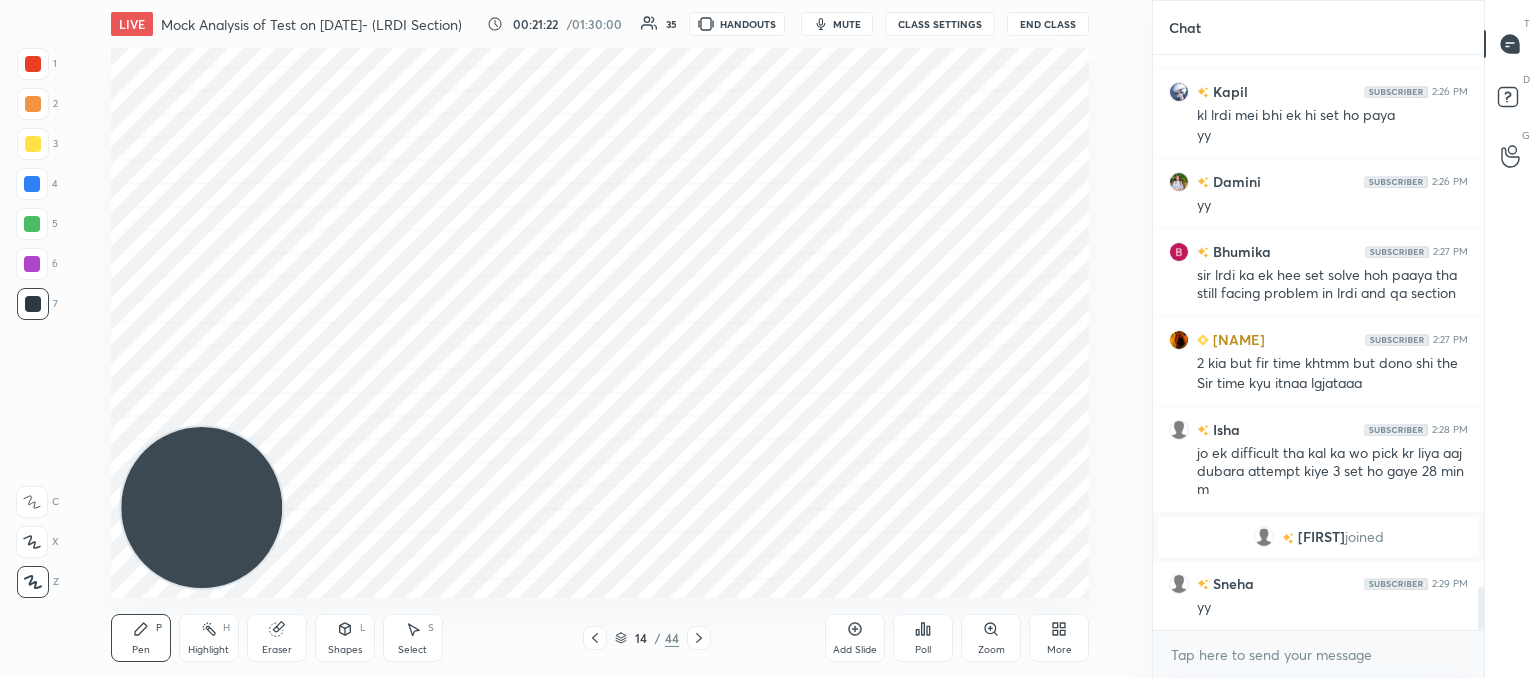 scroll, scrollTop: 7130, scrollLeft: 0, axis: vertical 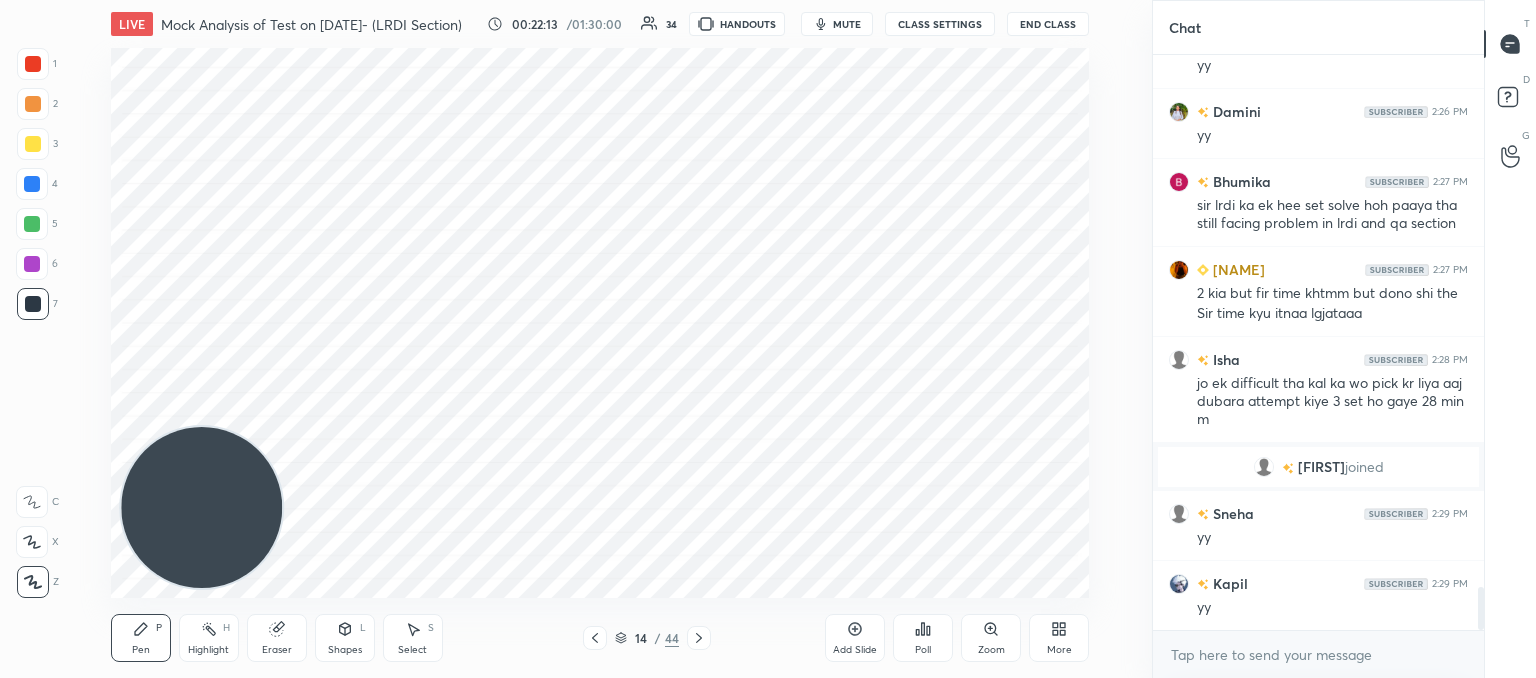 click on "Setting up your live class Poll for   secs No correct answer Start poll" at bounding box center (600, 323) 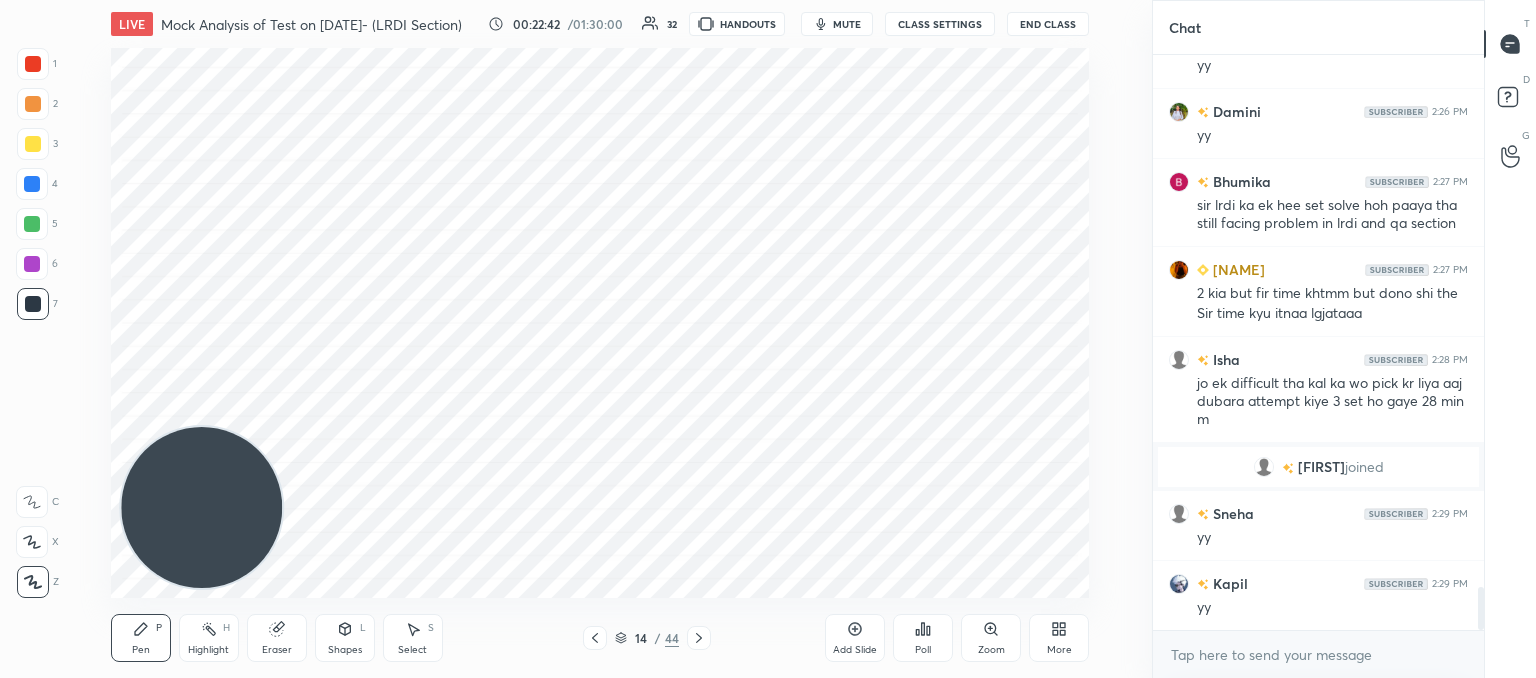 click at bounding box center [699, 638] 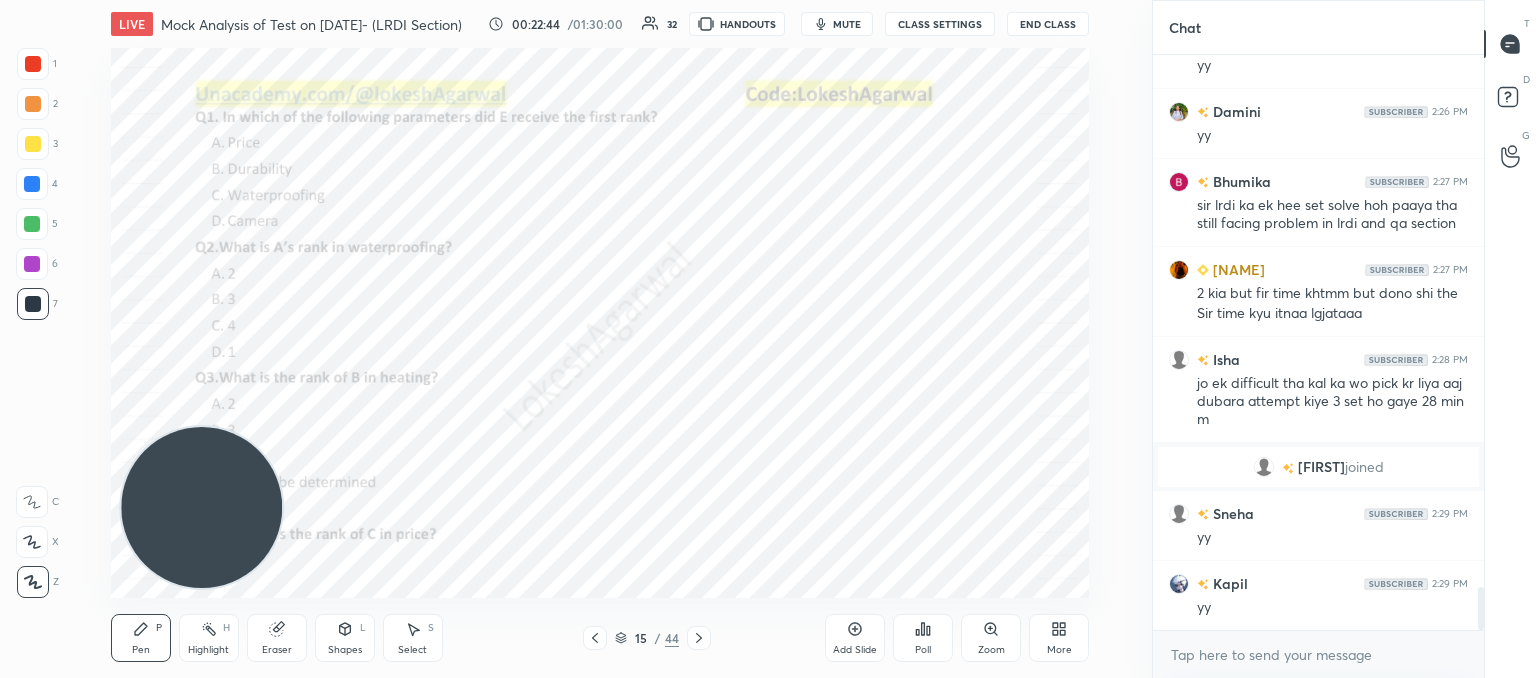 click 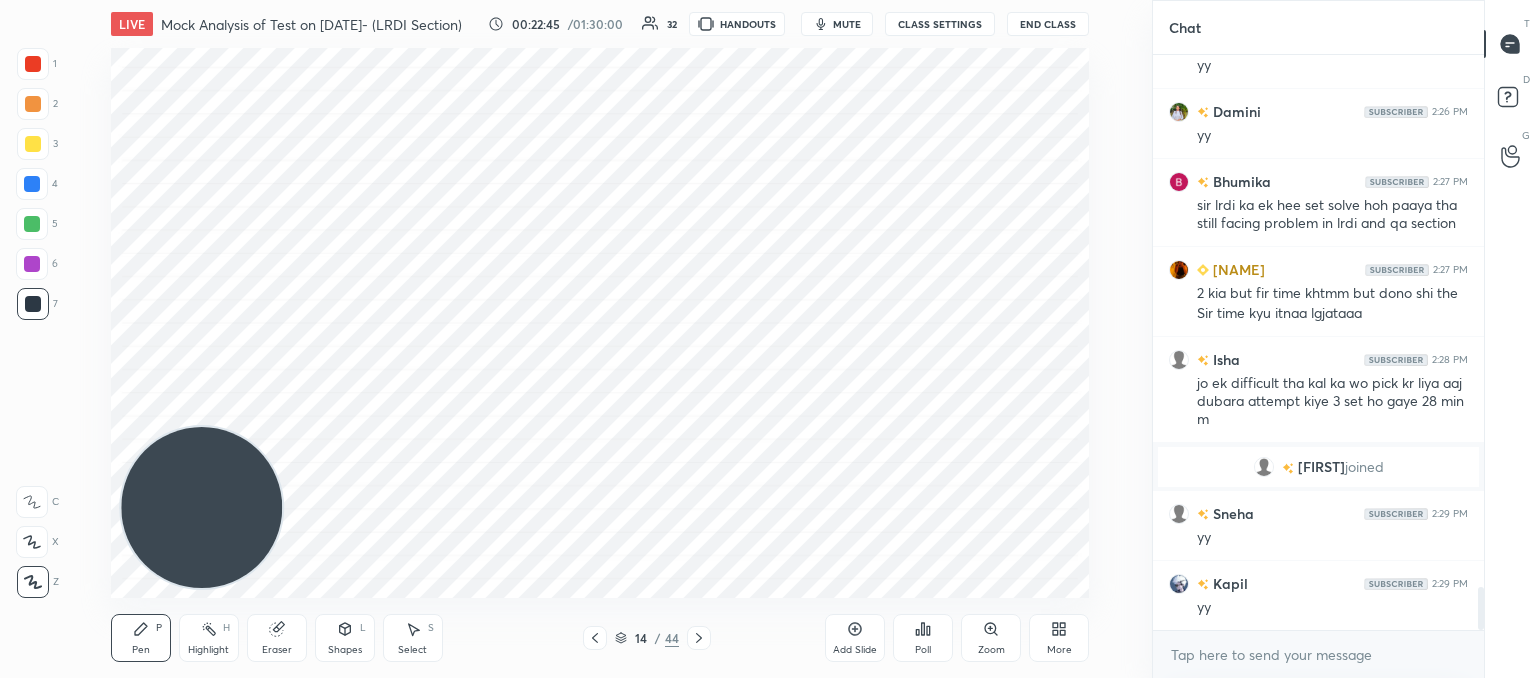 drag, startPoint x: 874, startPoint y: 642, endPoint x: 870, endPoint y: 619, distance: 23.345236 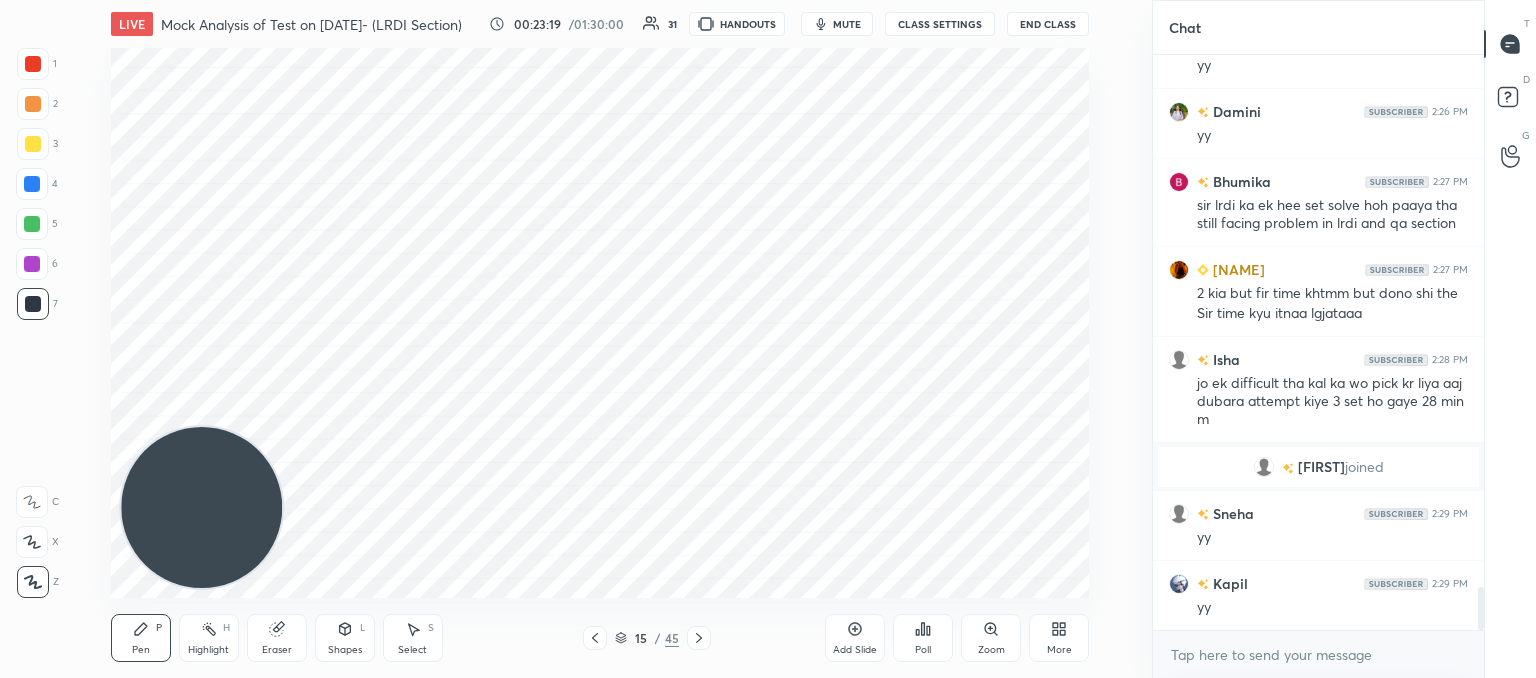 scroll, scrollTop: 7218, scrollLeft: 0, axis: vertical 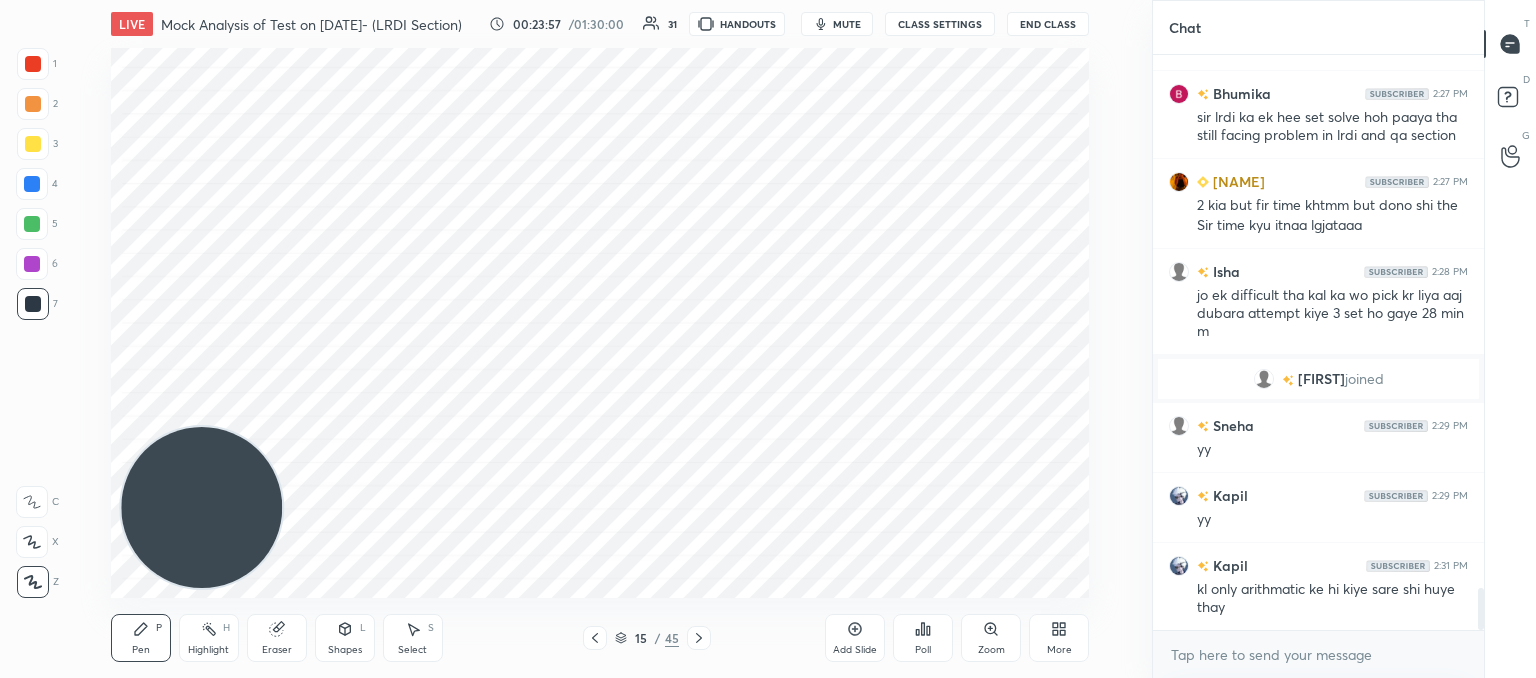 click 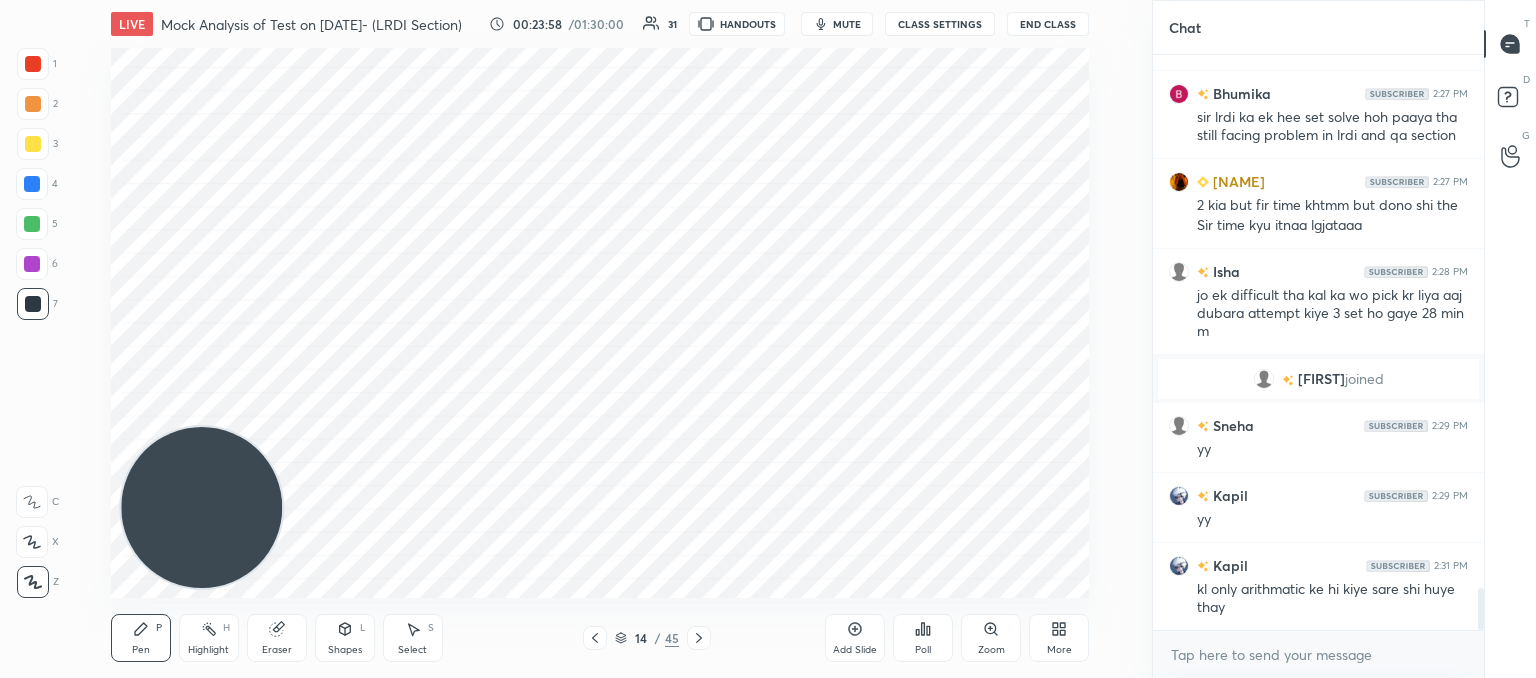 click 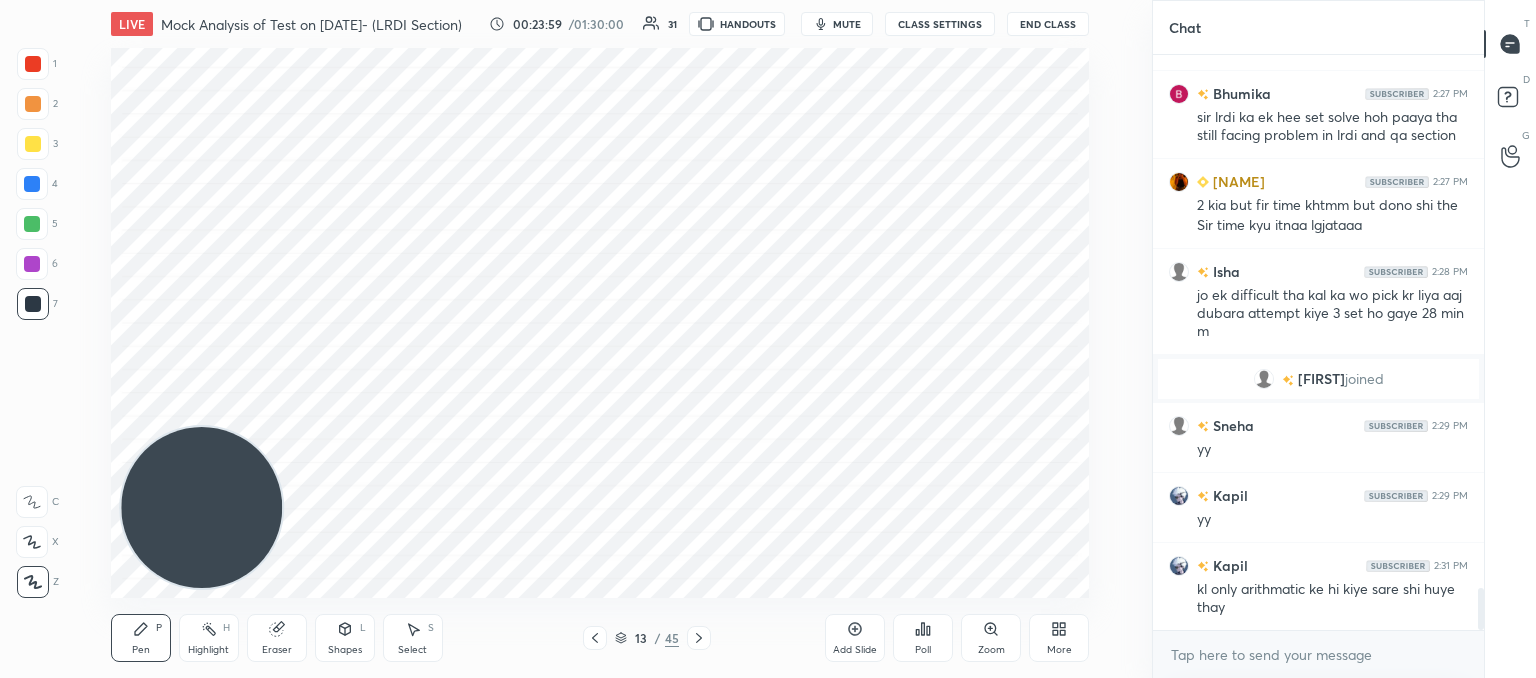 click 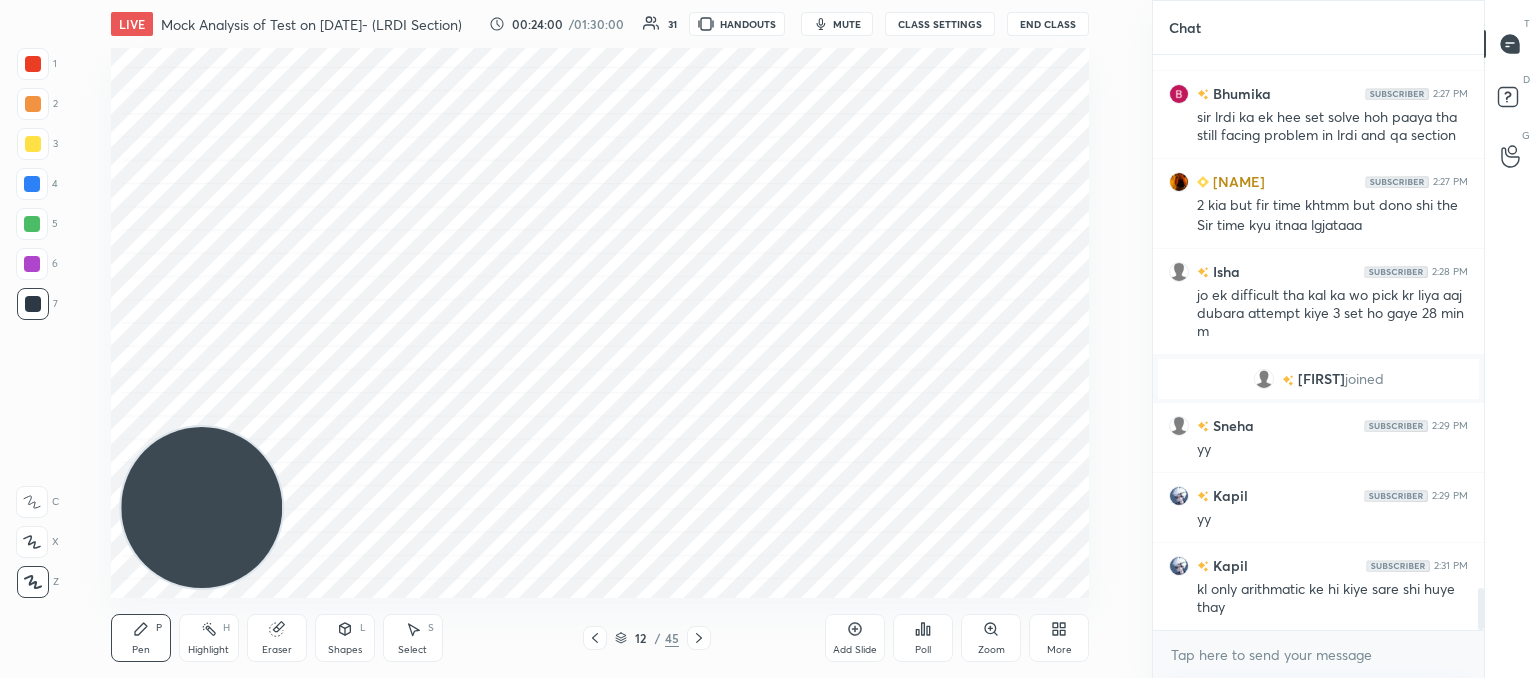 click 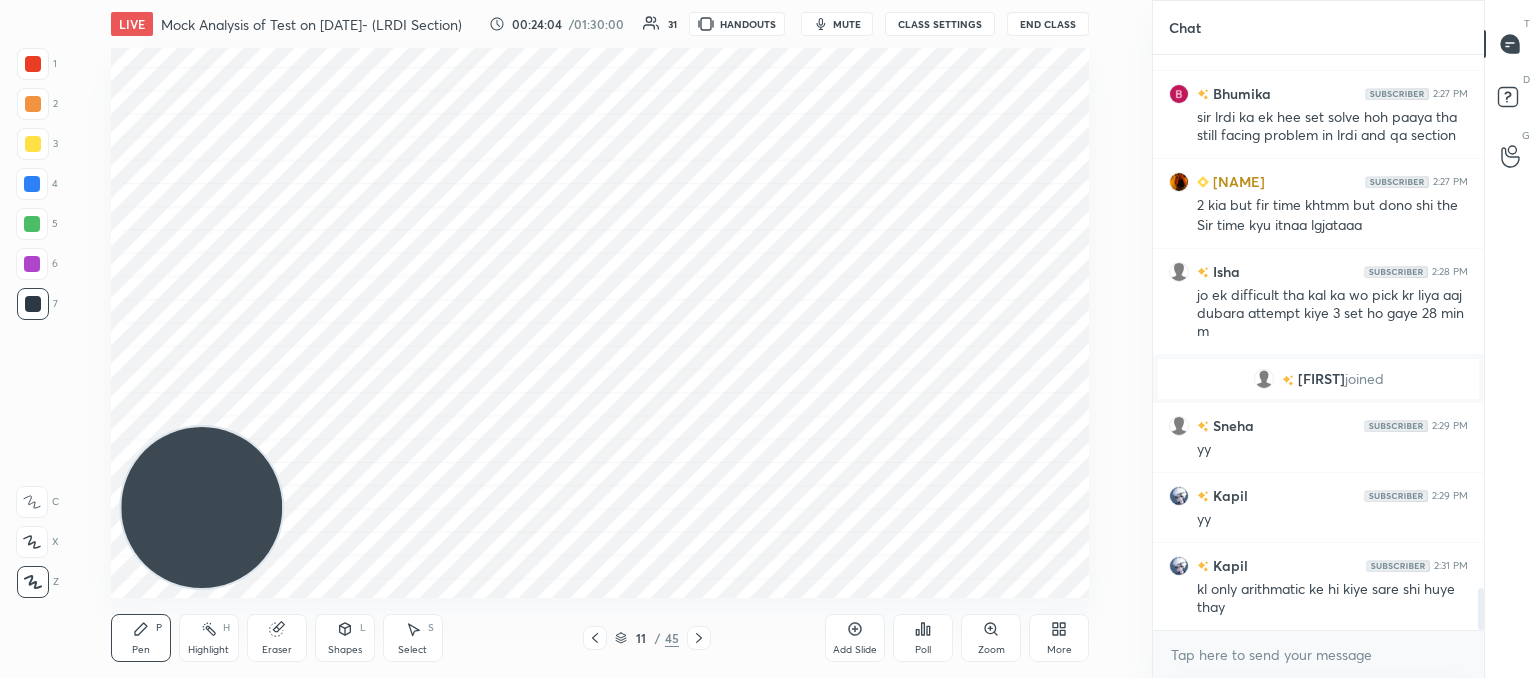click 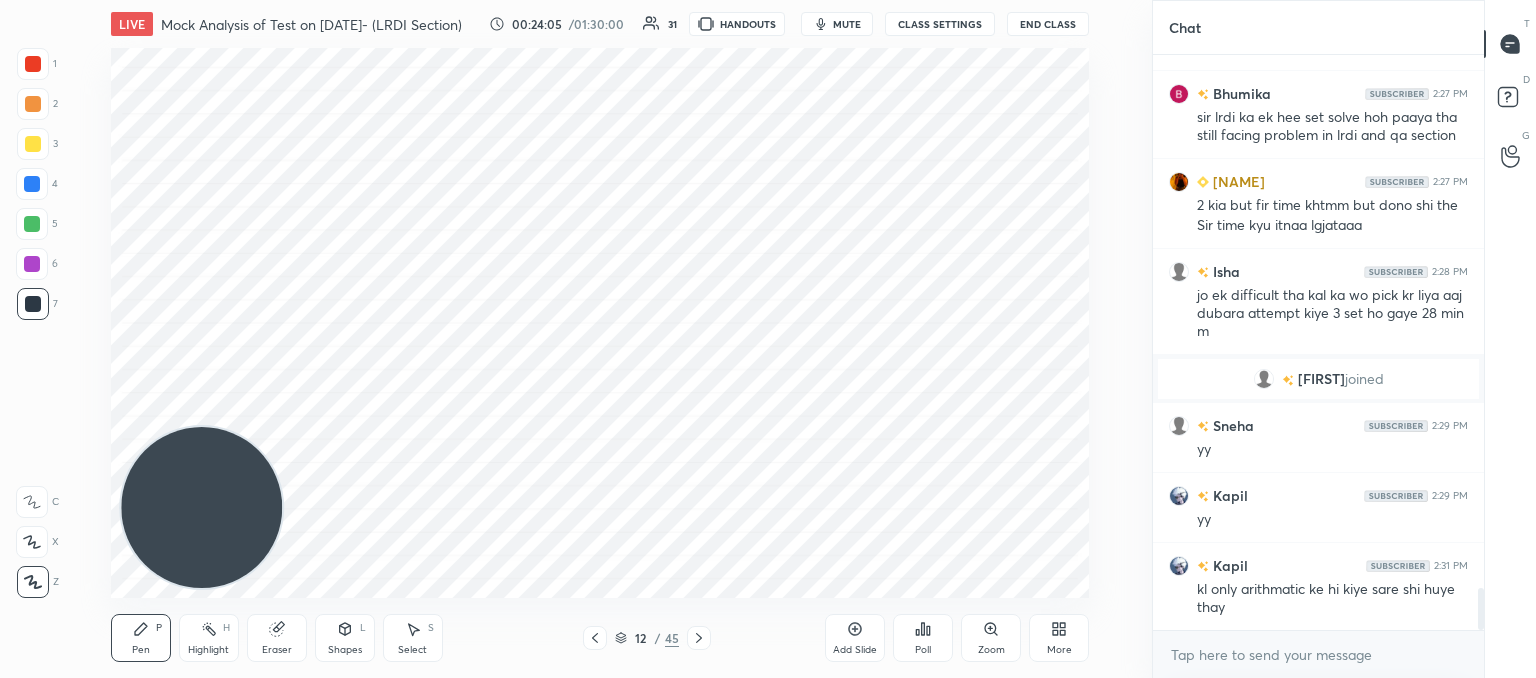 click 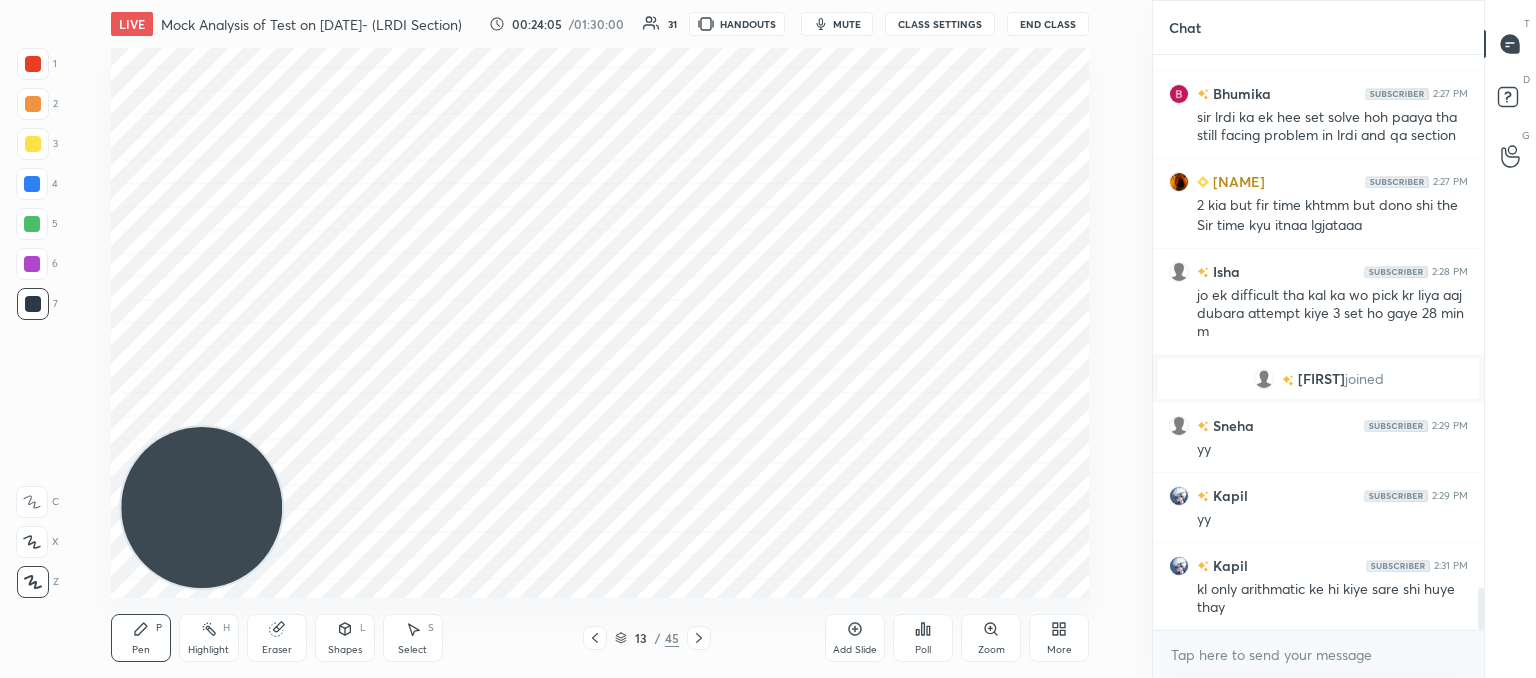 click 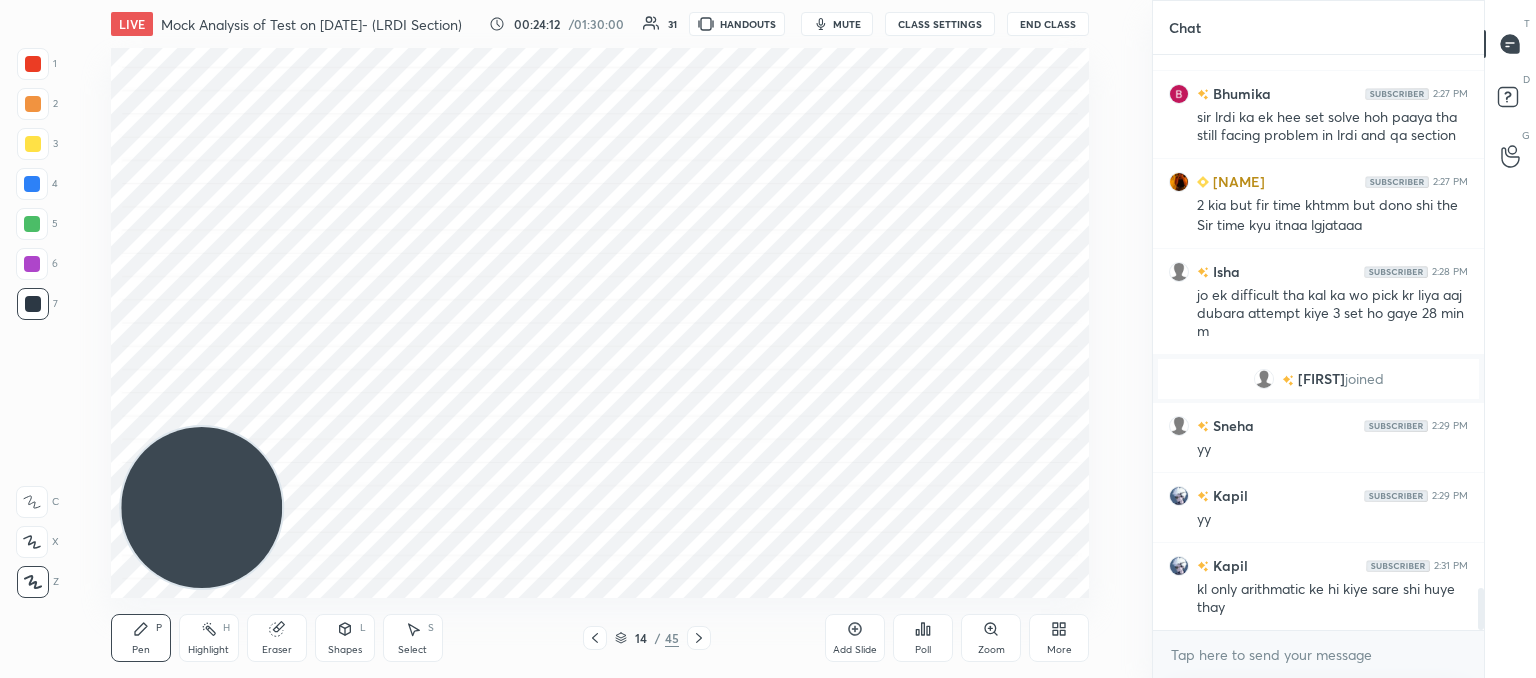 click 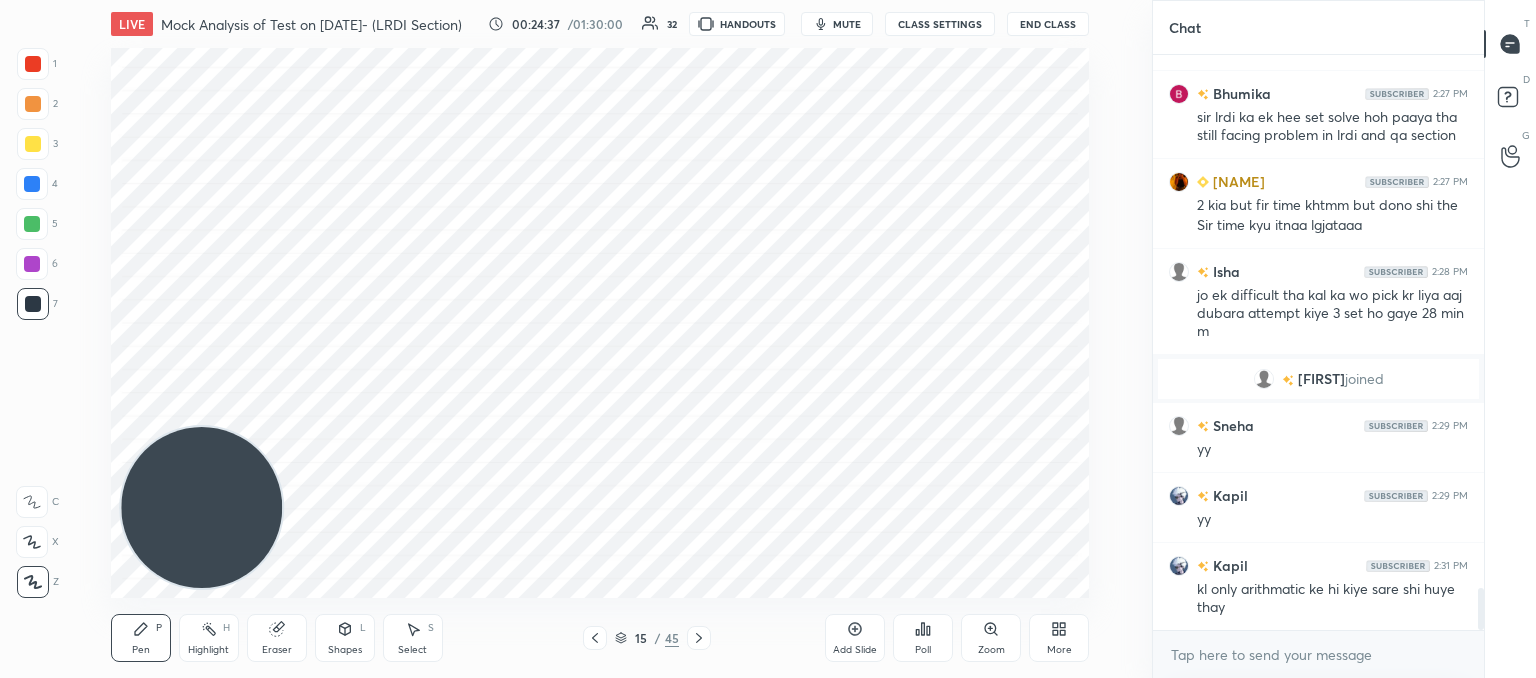 click 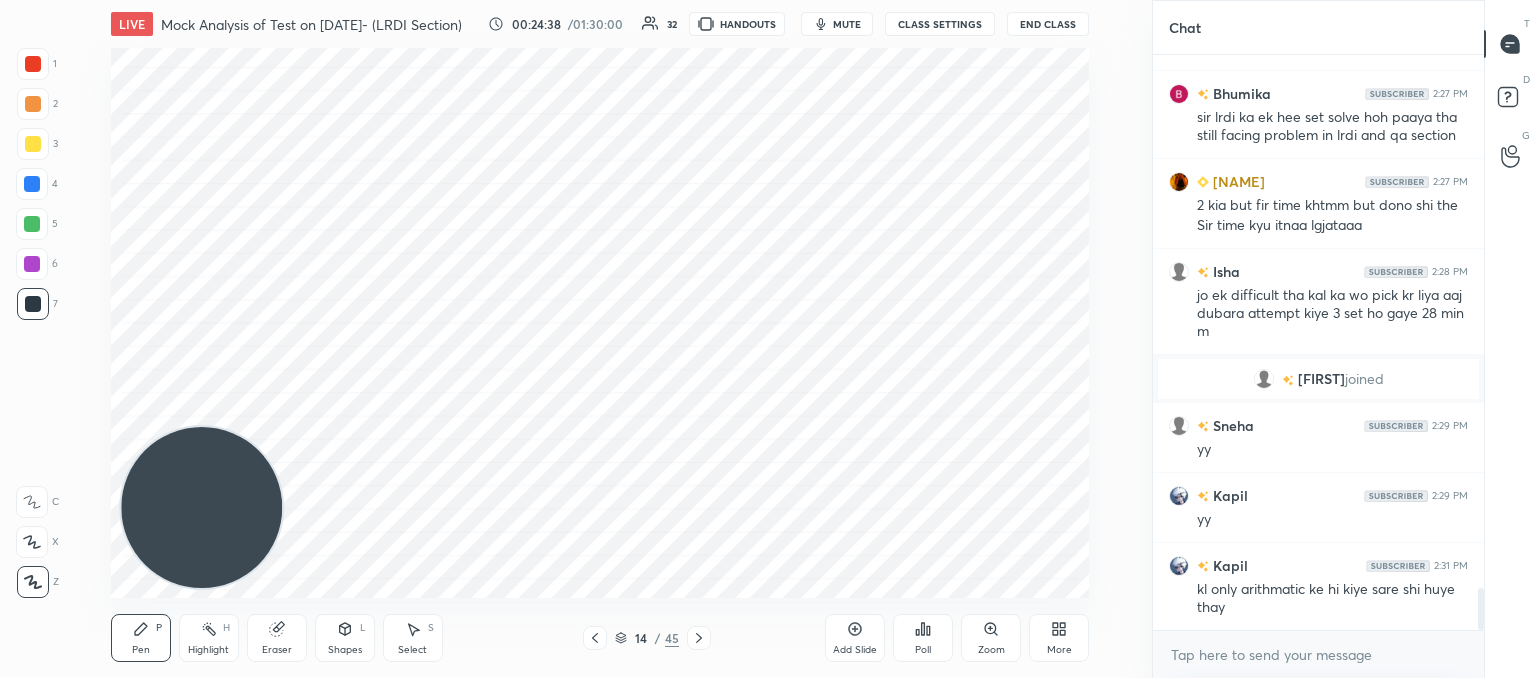 click 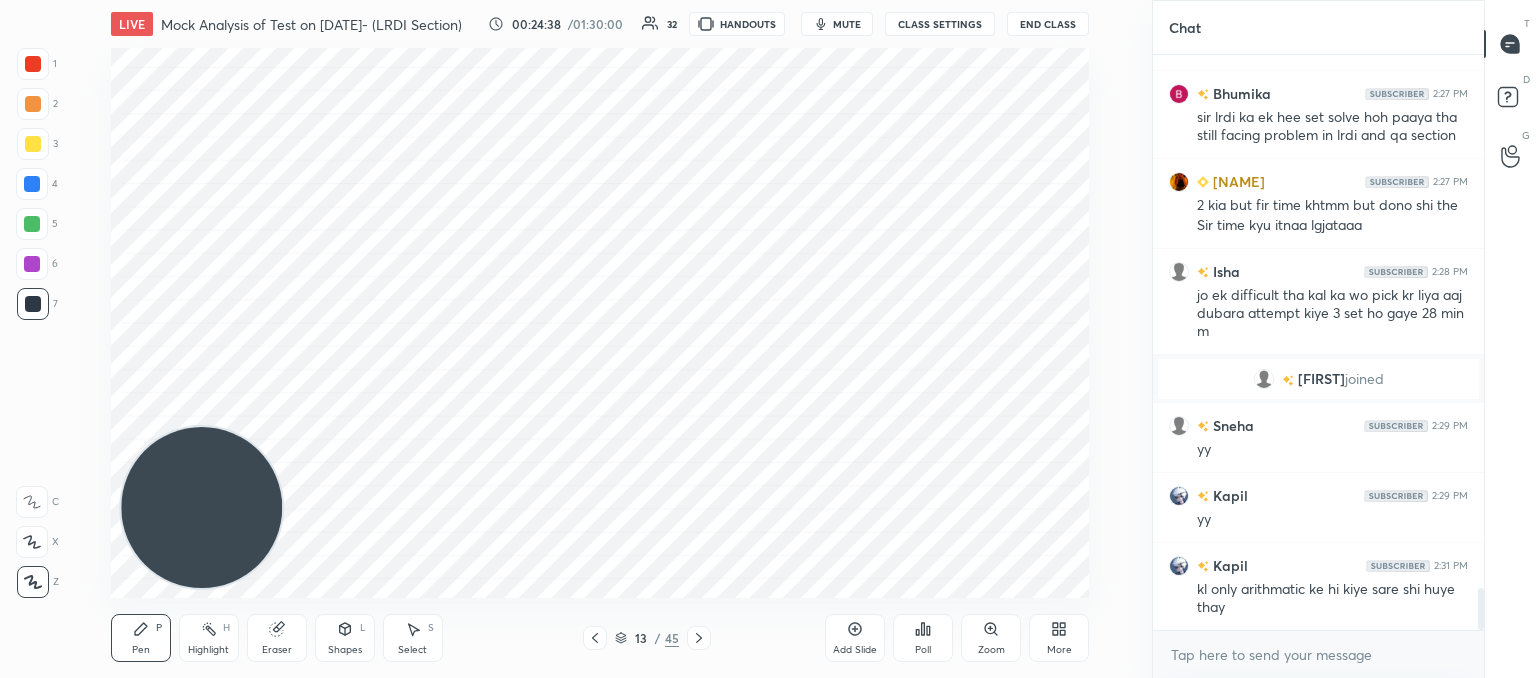 click 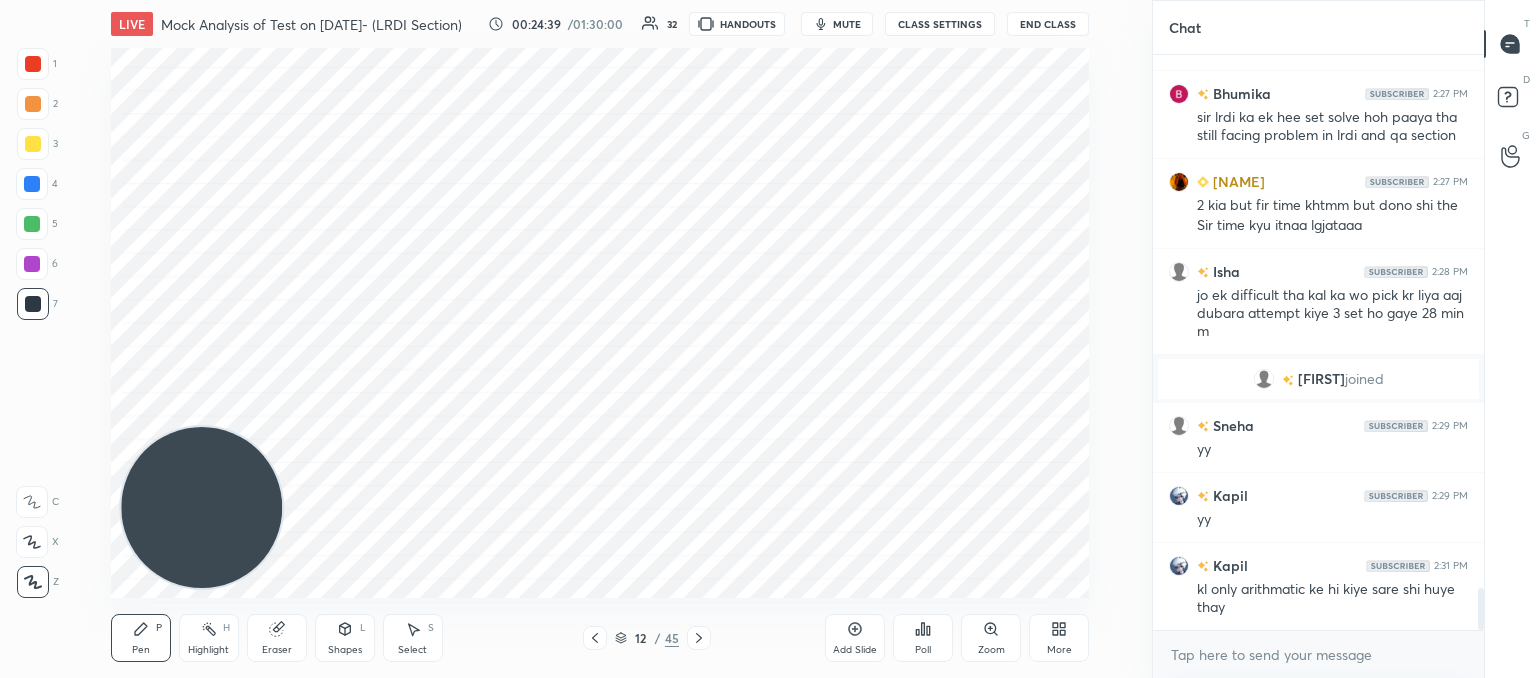 click 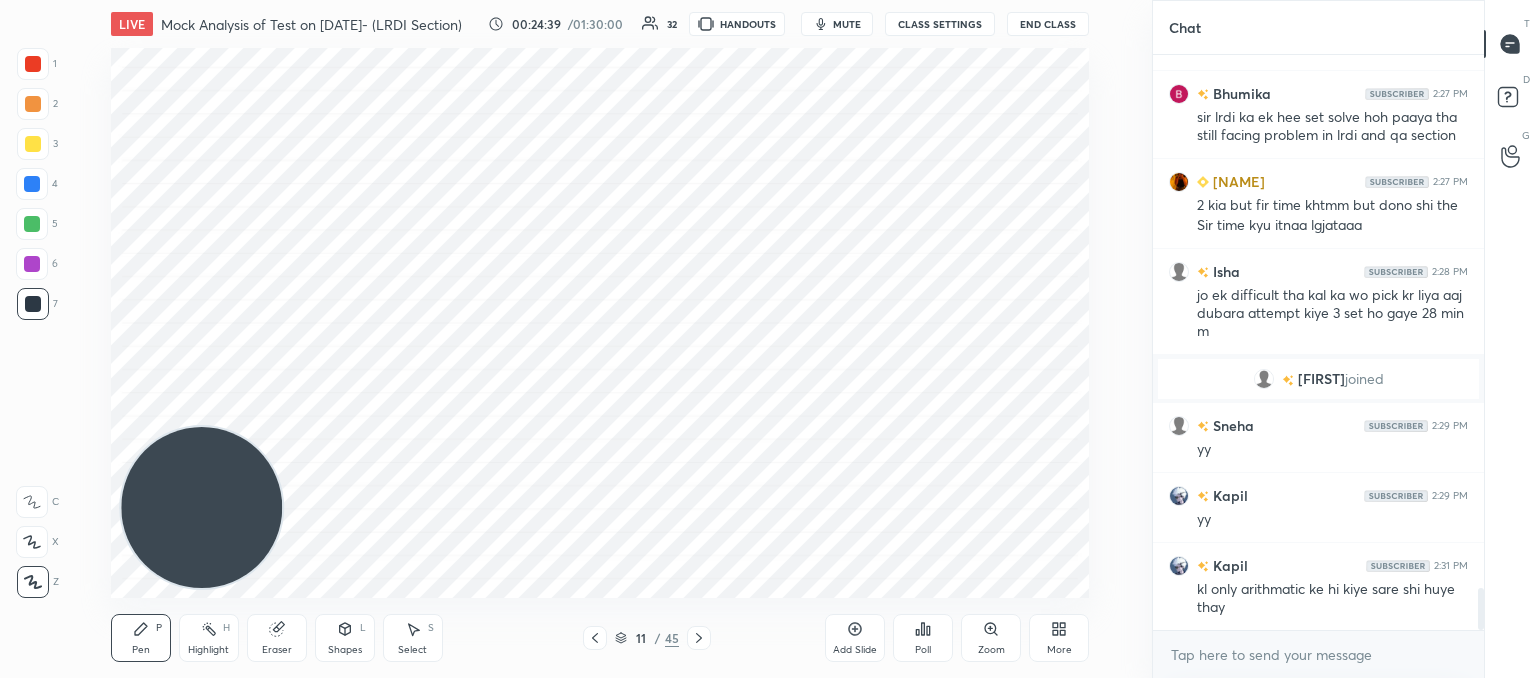 click 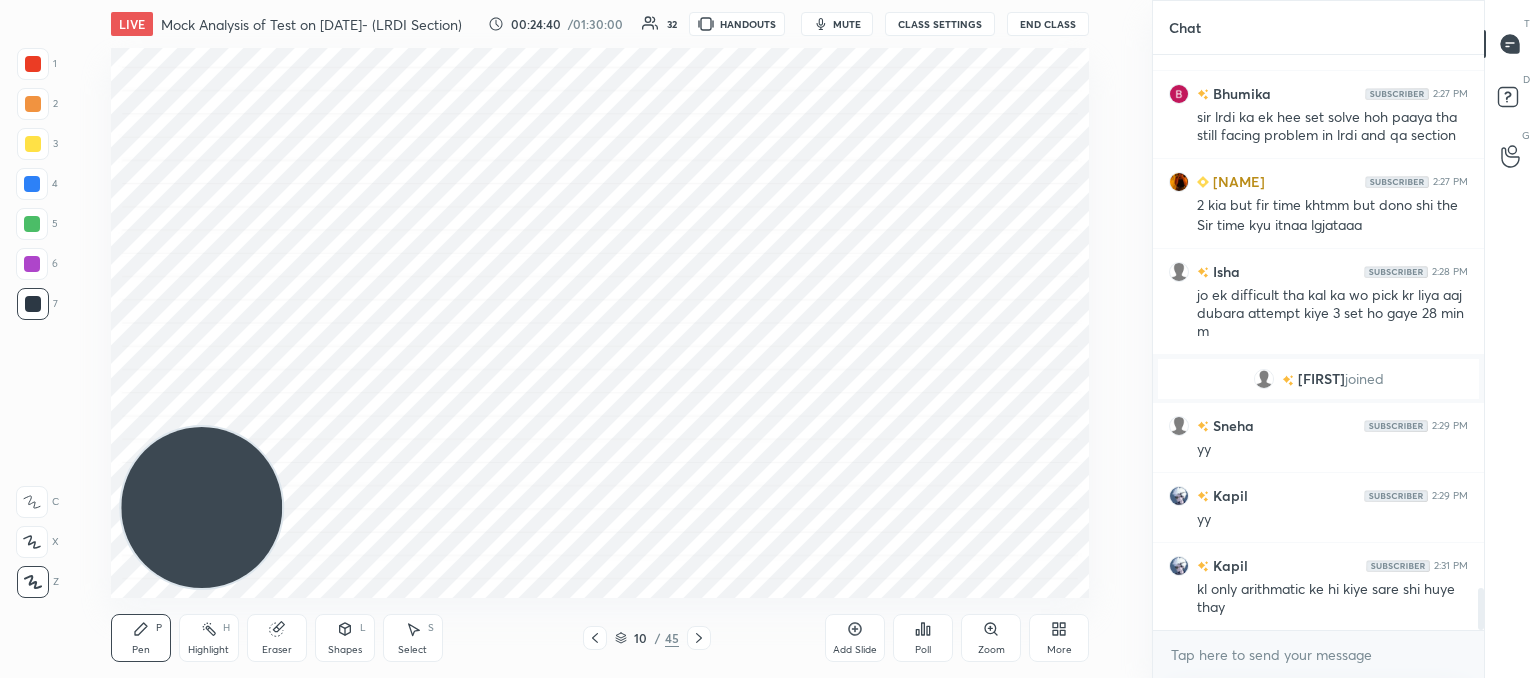 click 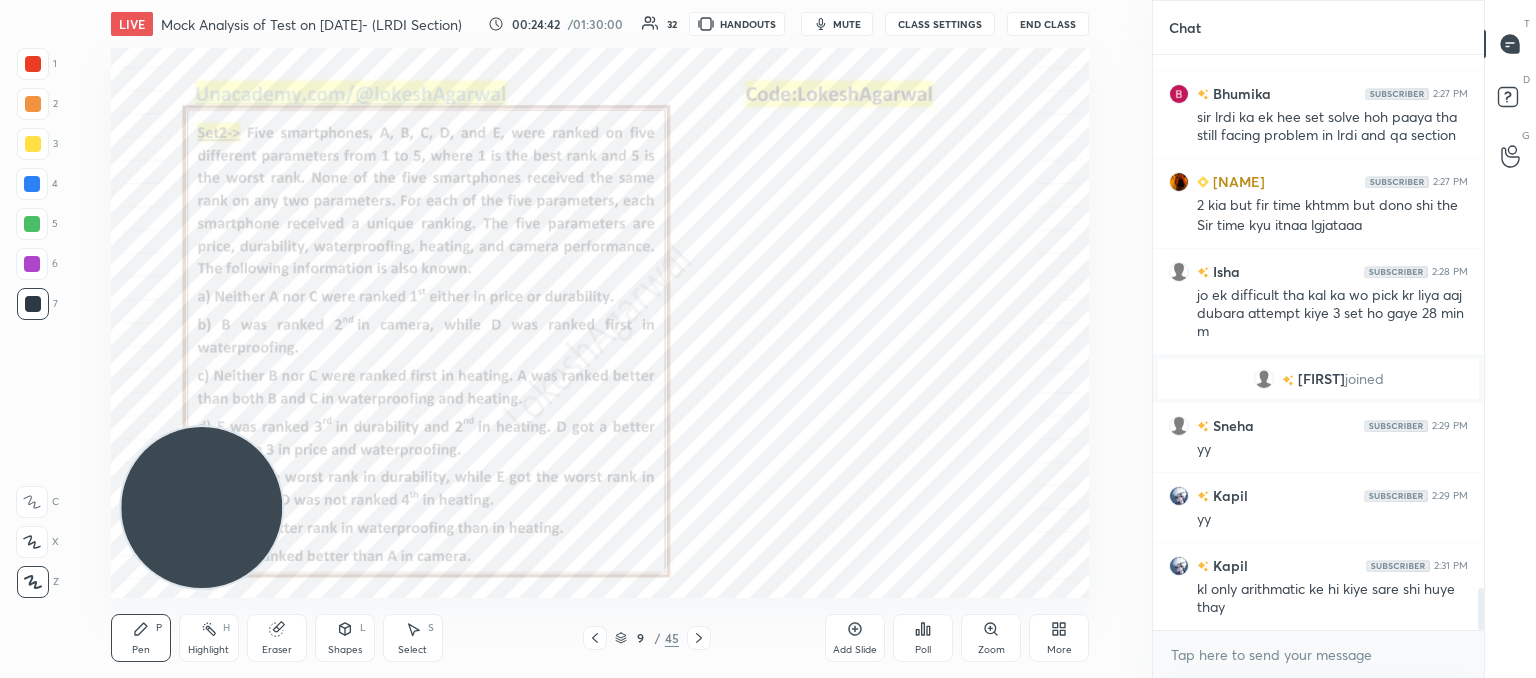 drag, startPoint x: 698, startPoint y: 632, endPoint x: 816, endPoint y: 633, distance: 118.004234 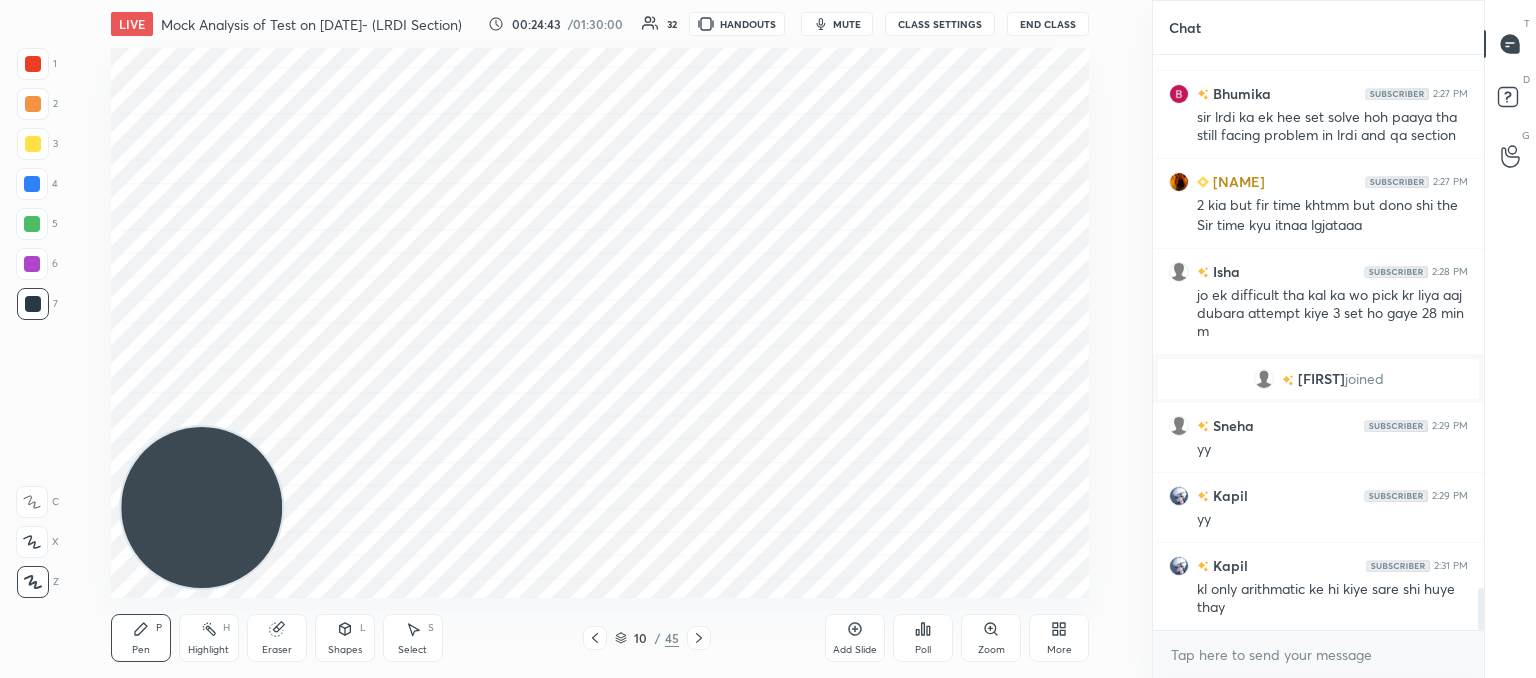 drag, startPoint x: 848, startPoint y: 638, endPoint x: 833, endPoint y: 605, distance: 36.249138 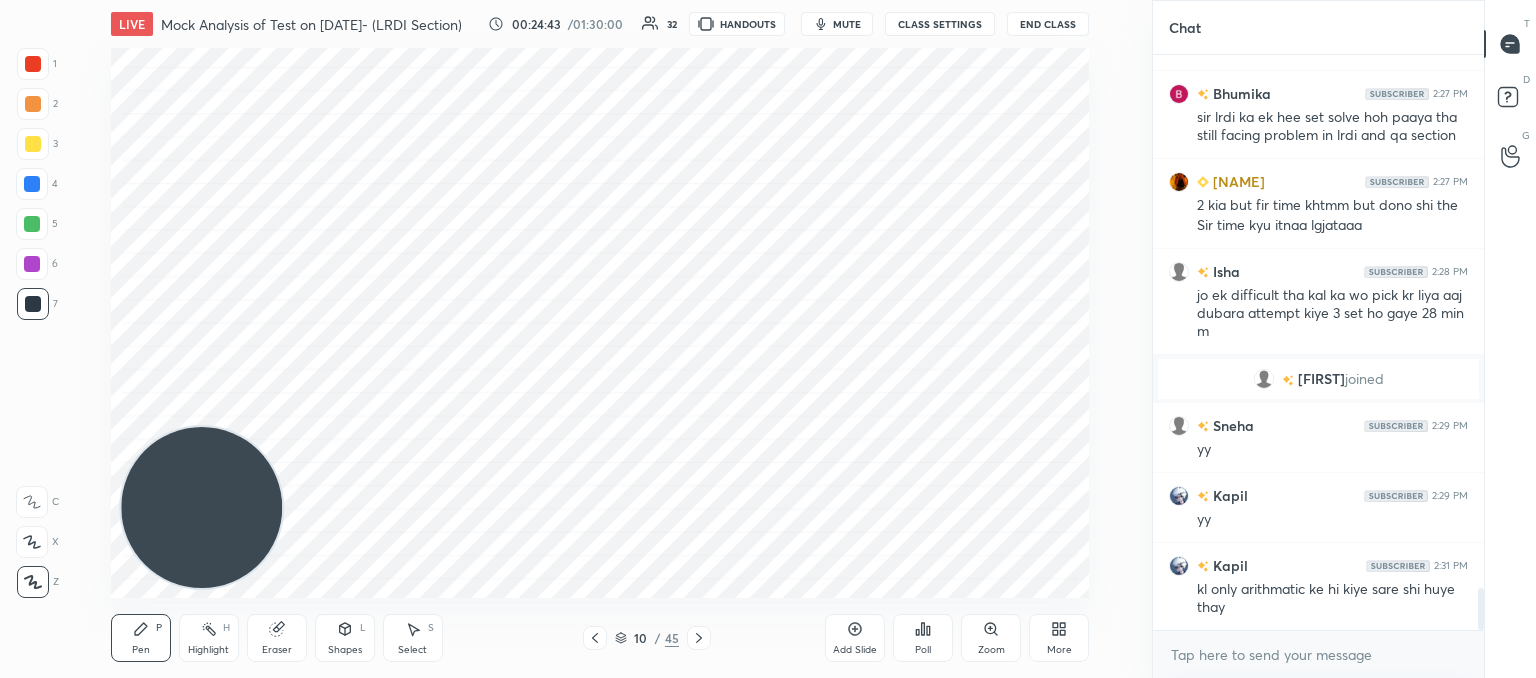 click on "Add Slide" at bounding box center (855, 638) 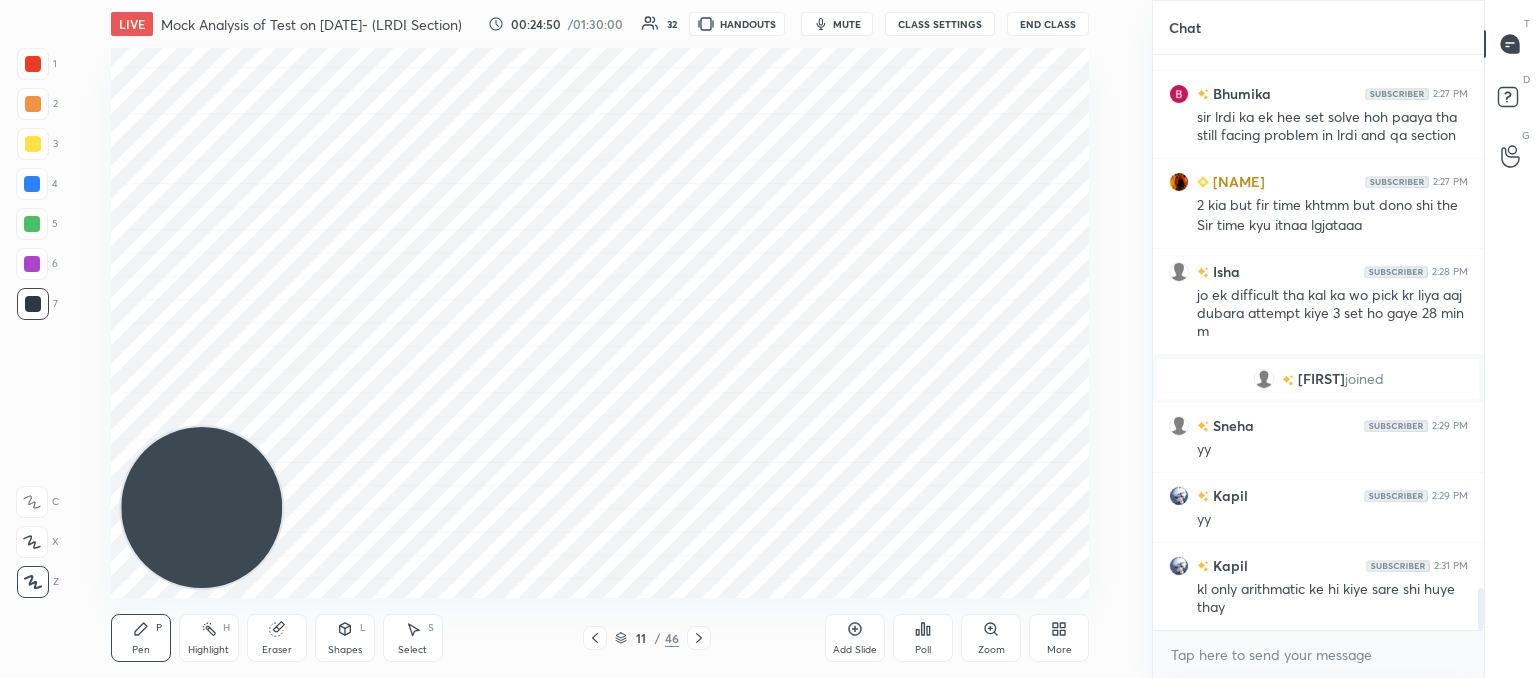 scroll, scrollTop: 7288, scrollLeft: 0, axis: vertical 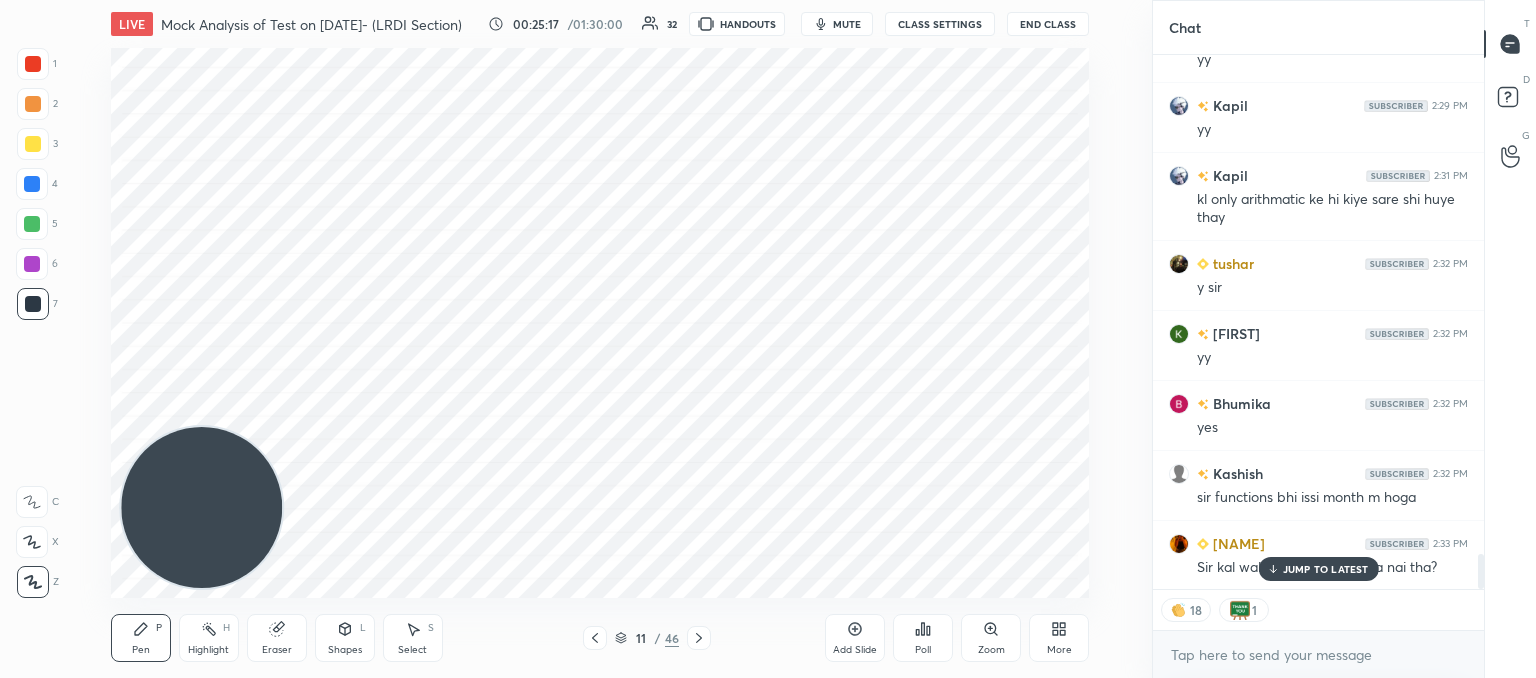 type on "x" 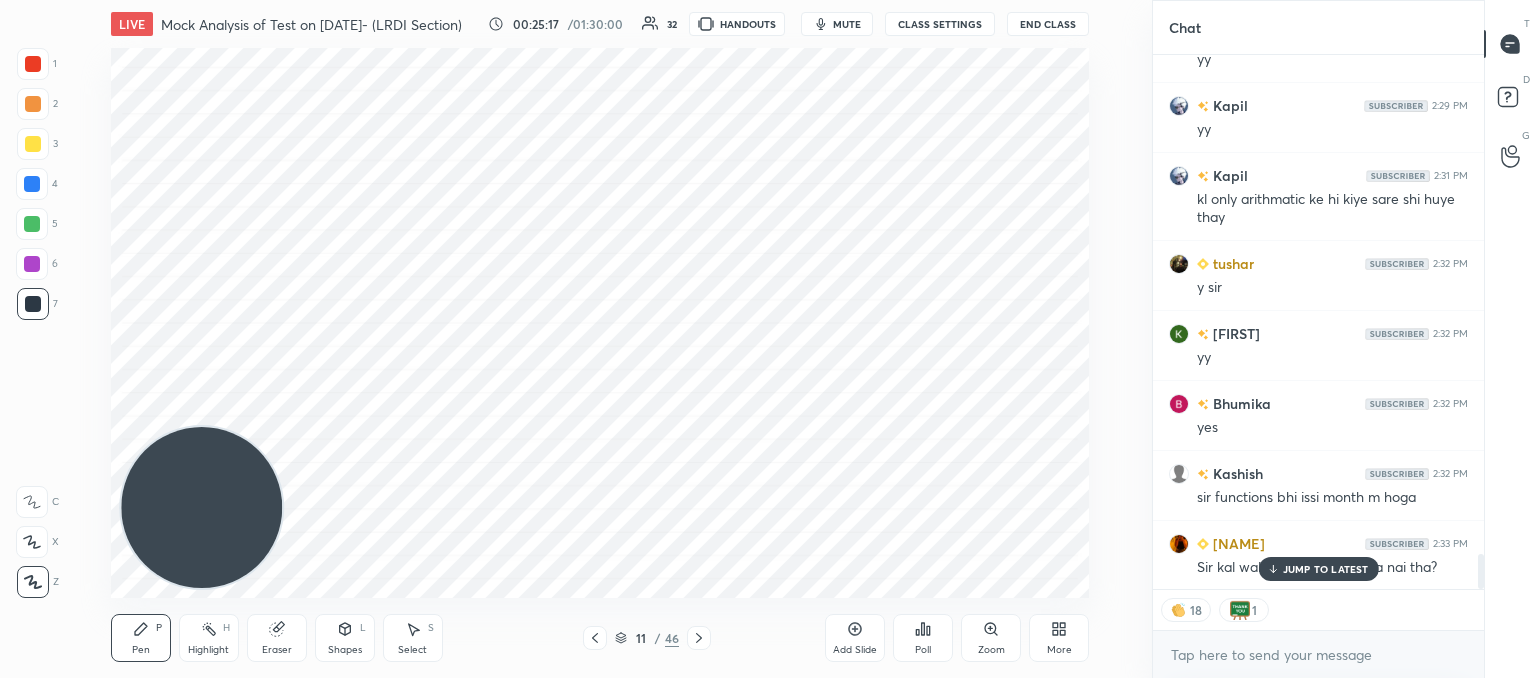 scroll, scrollTop: 6, scrollLeft: 6, axis: both 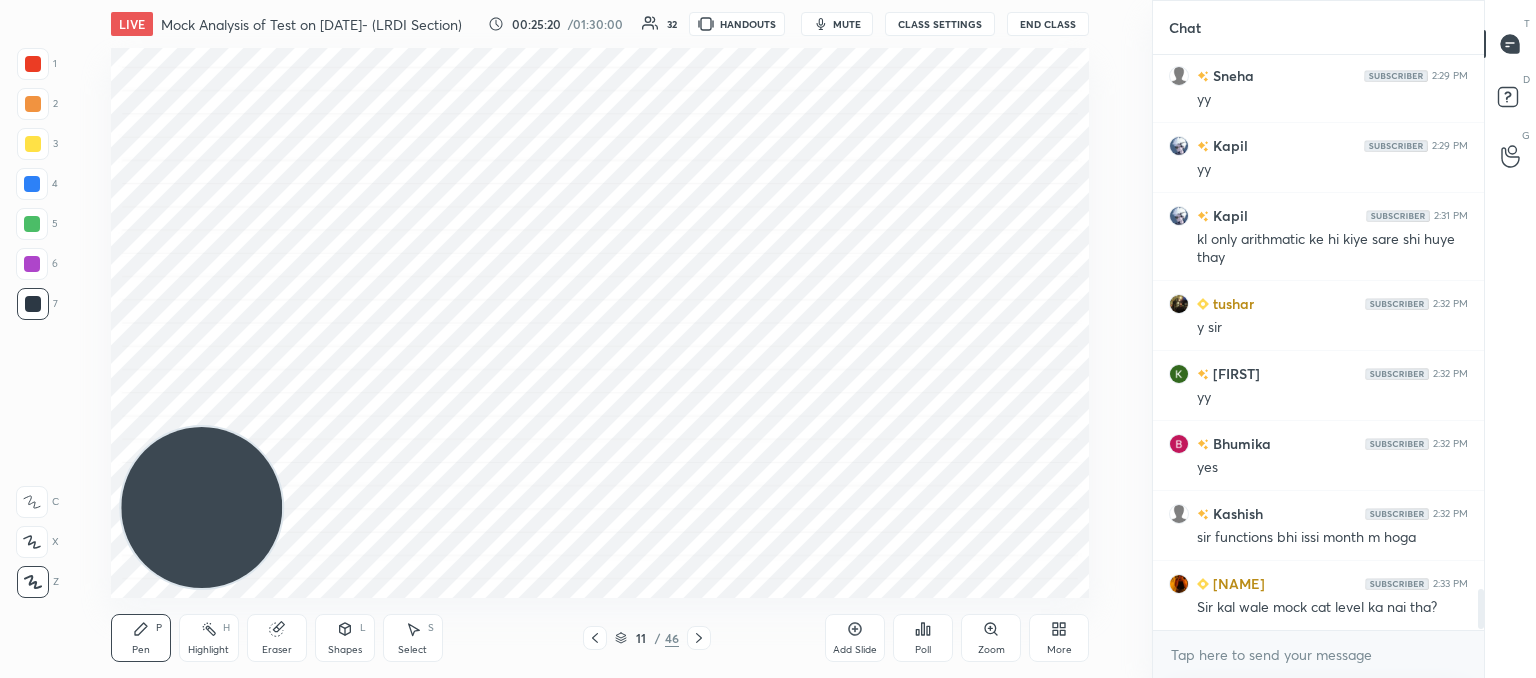 click 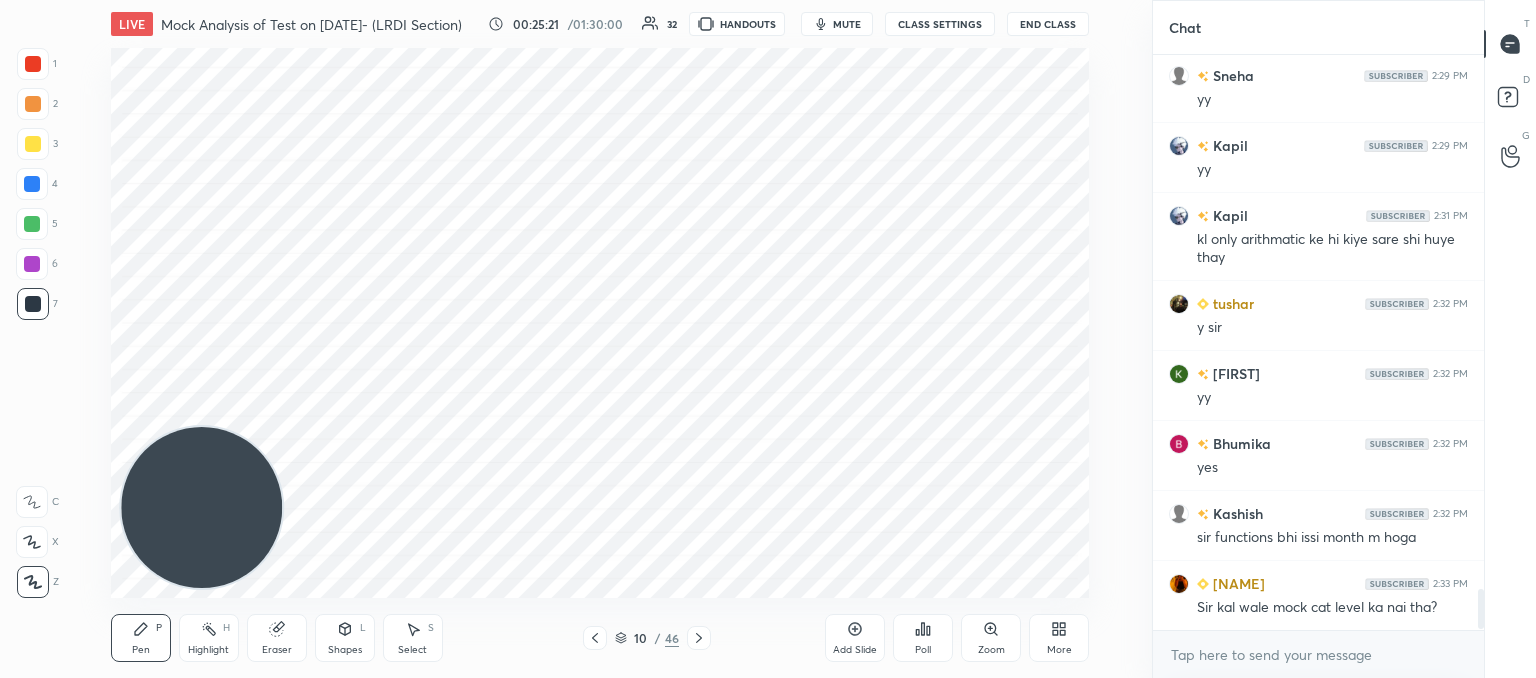 click 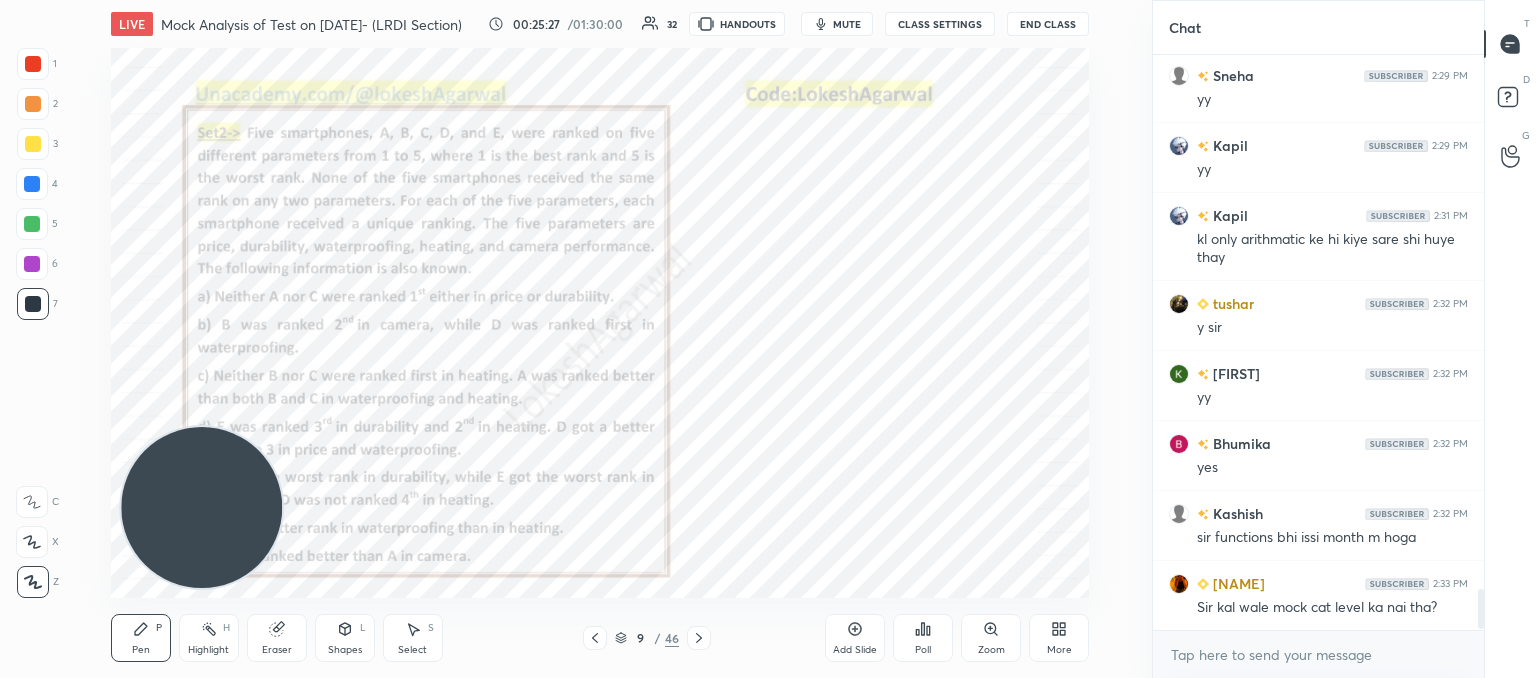 click 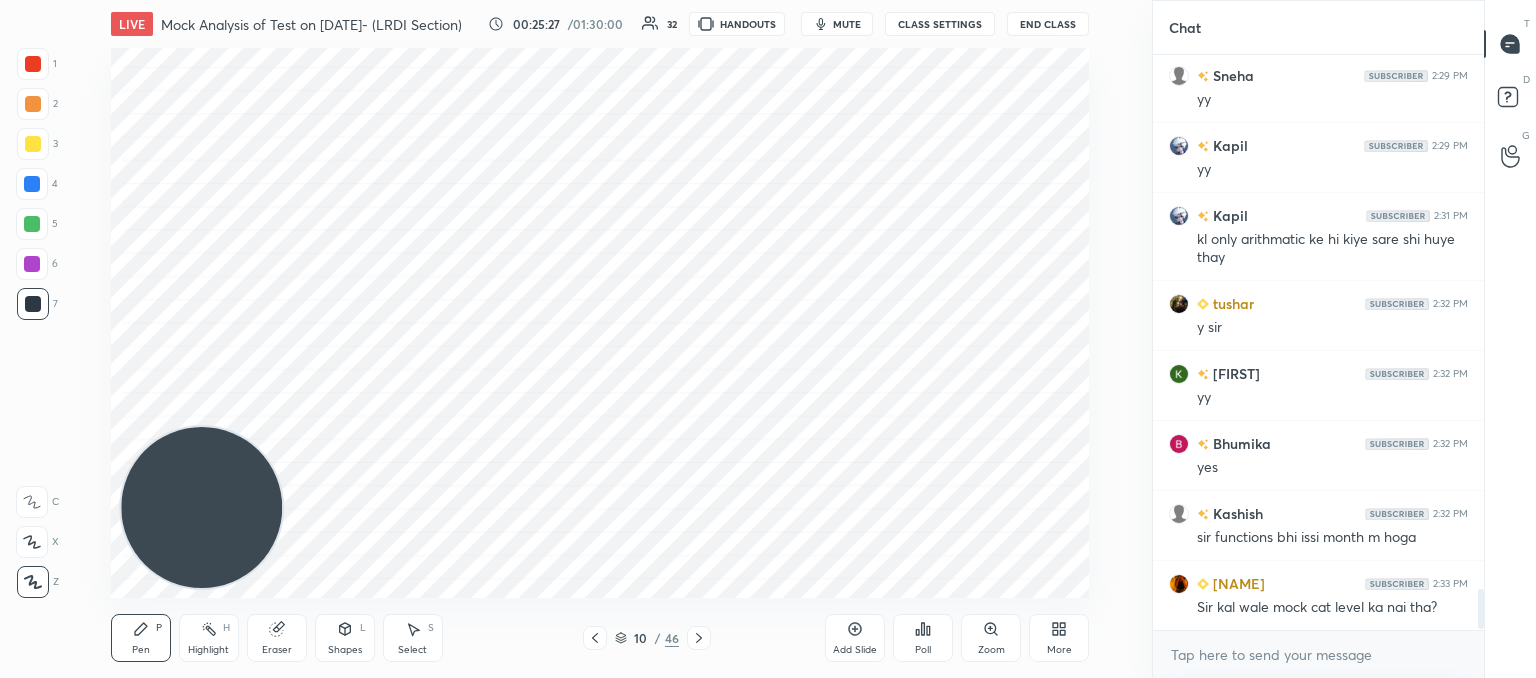 click 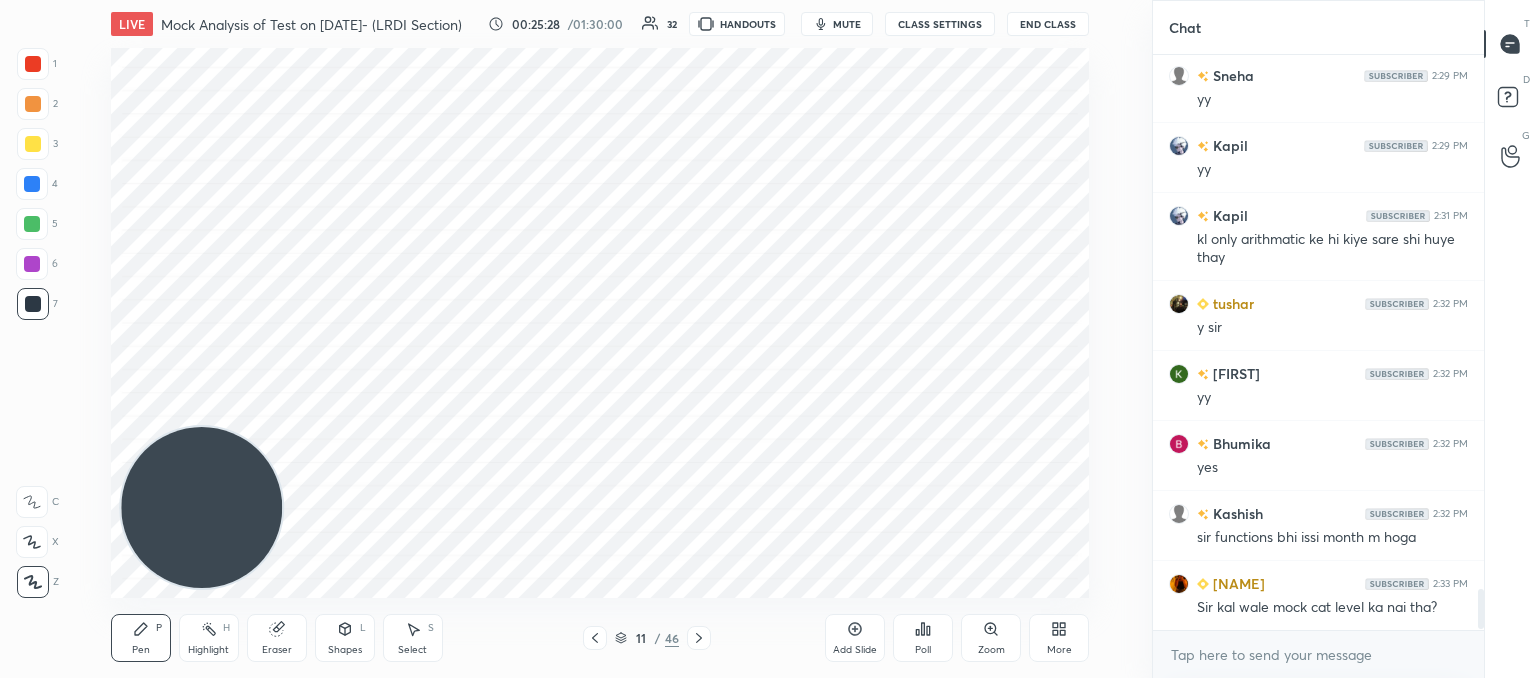 click 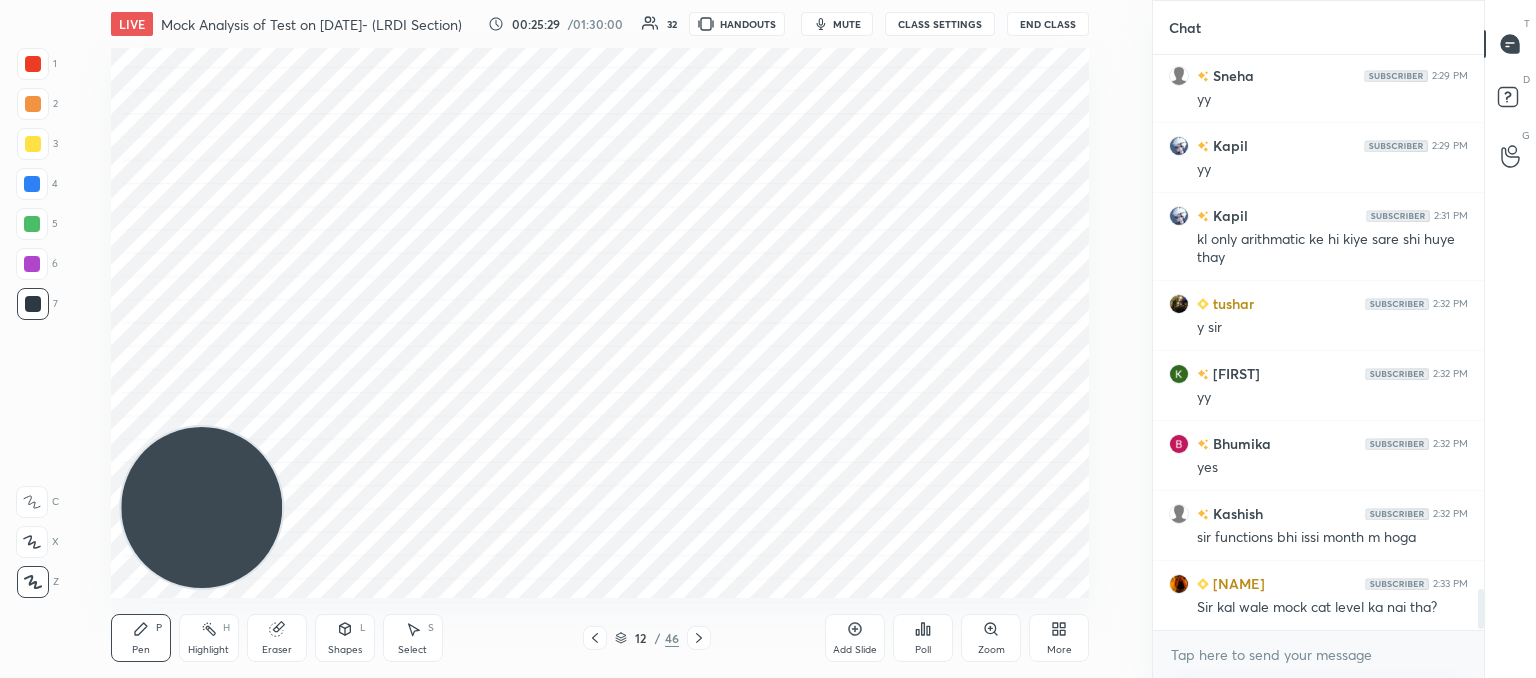 click 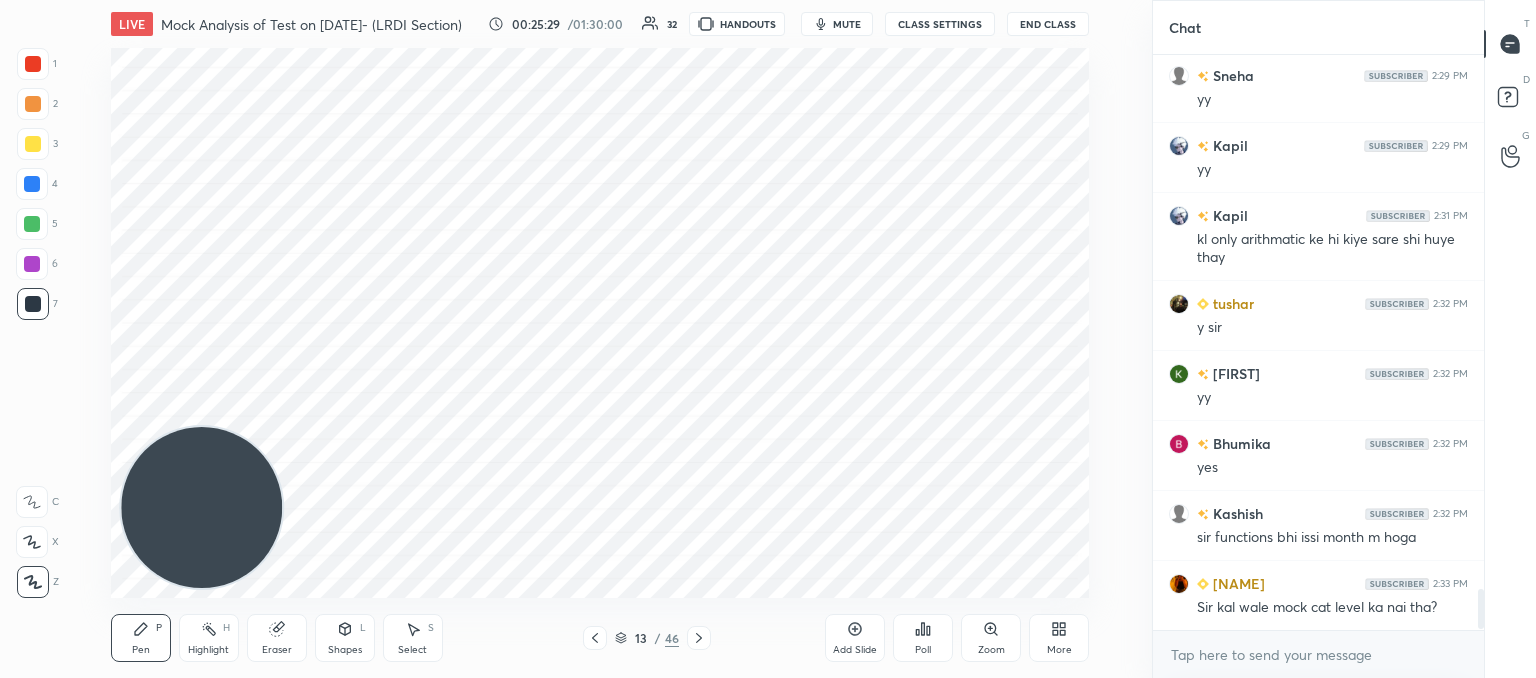 click 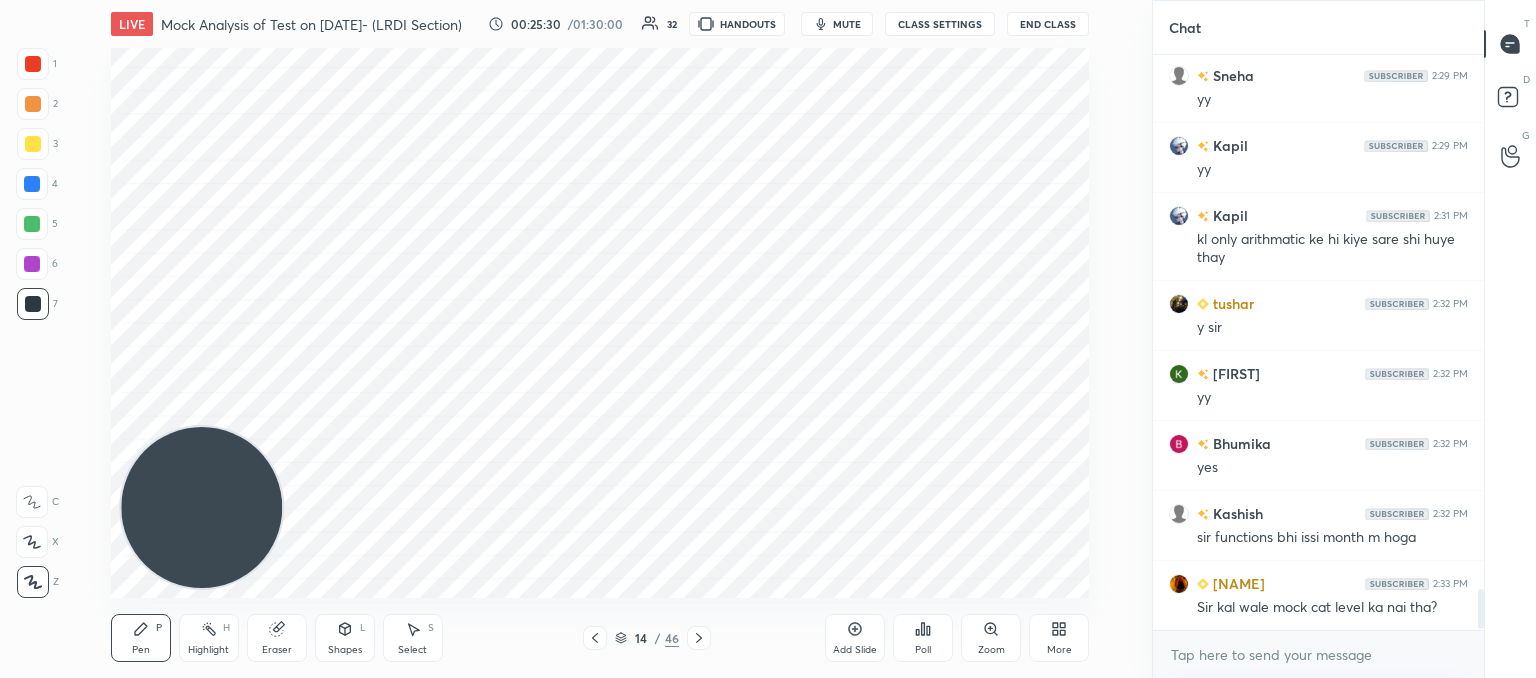 click 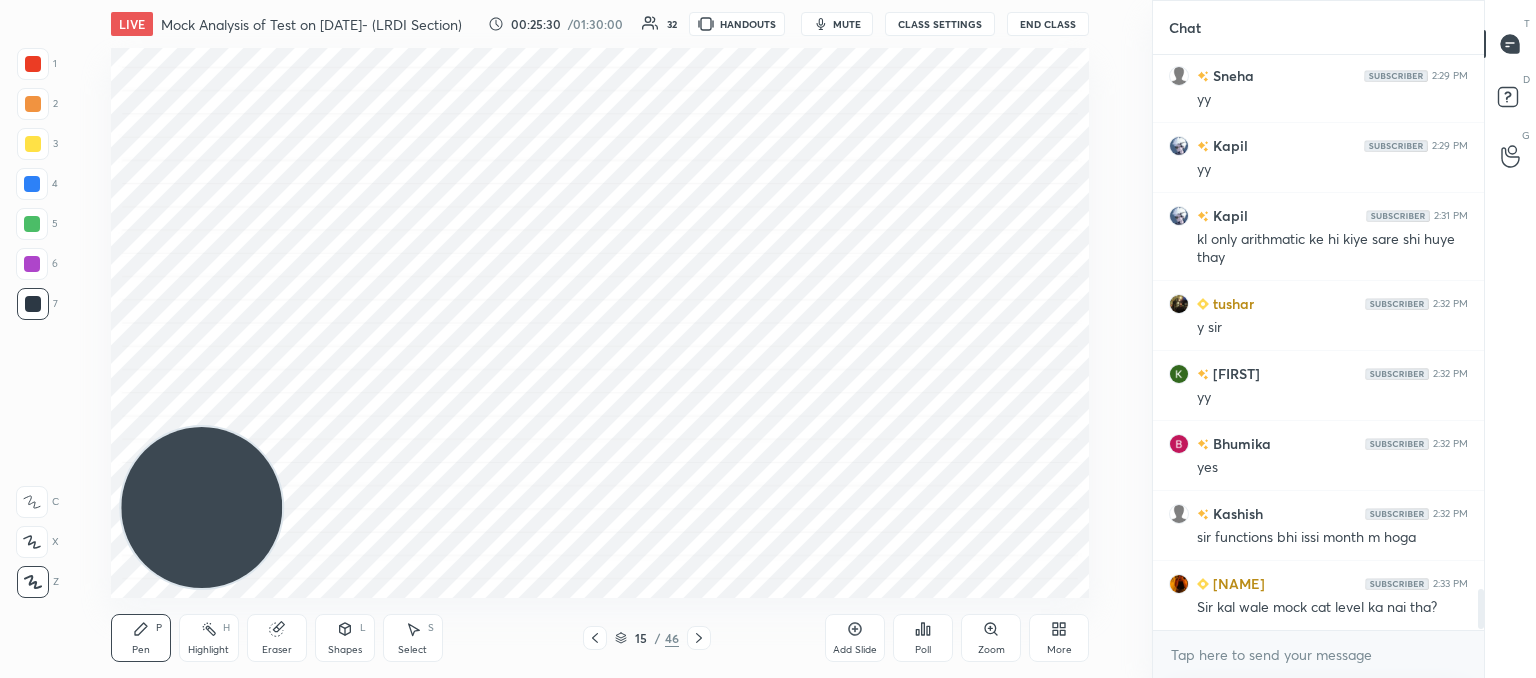 click 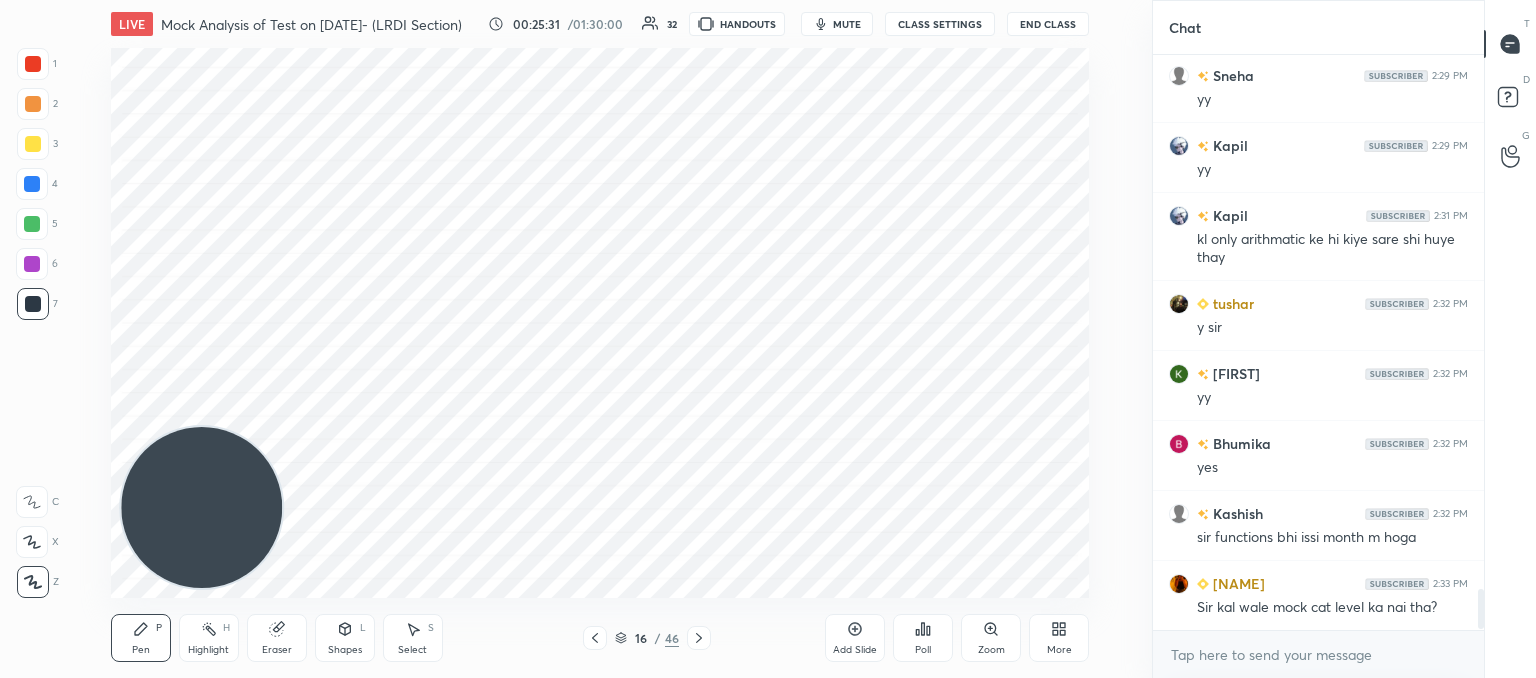 click 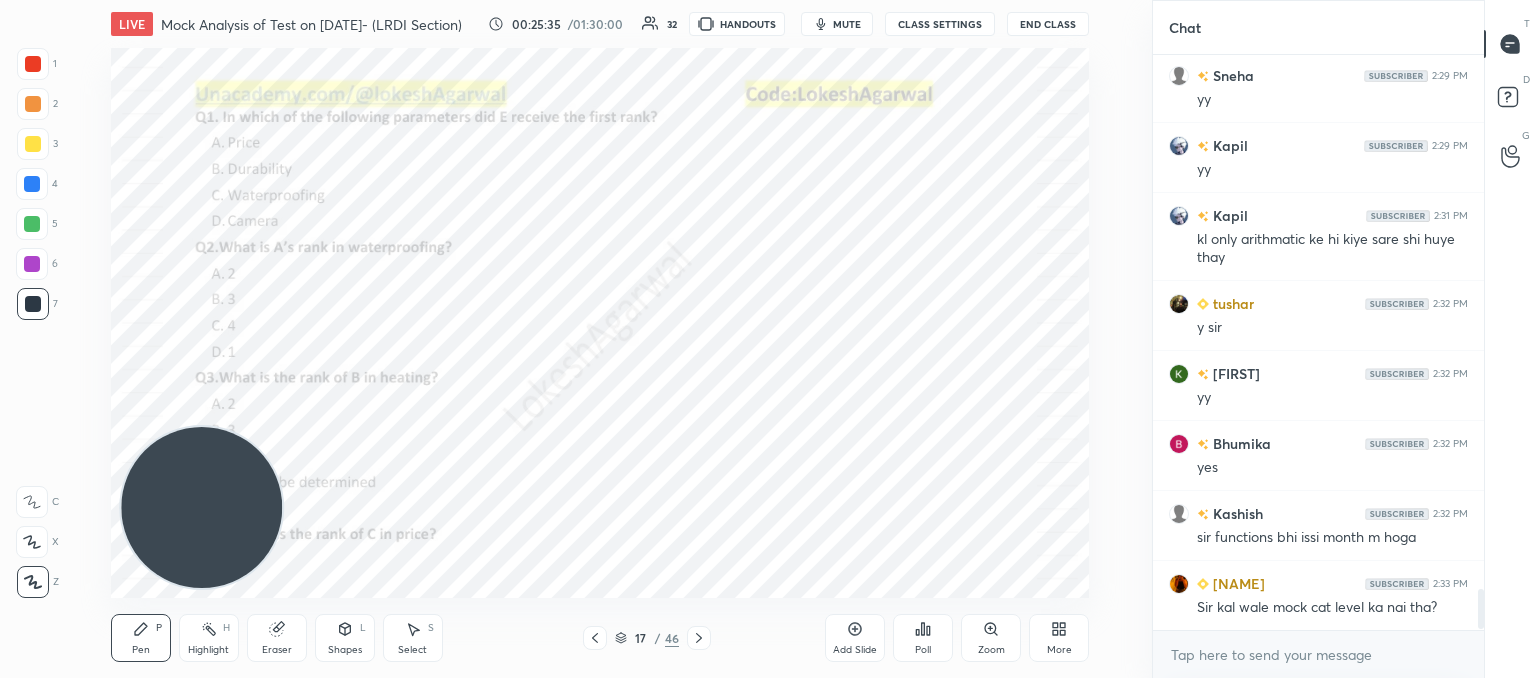 drag, startPoint x: 696, startPoint y: 634, endPoint x: 682, endPoint y: 633, distance: 14.035668 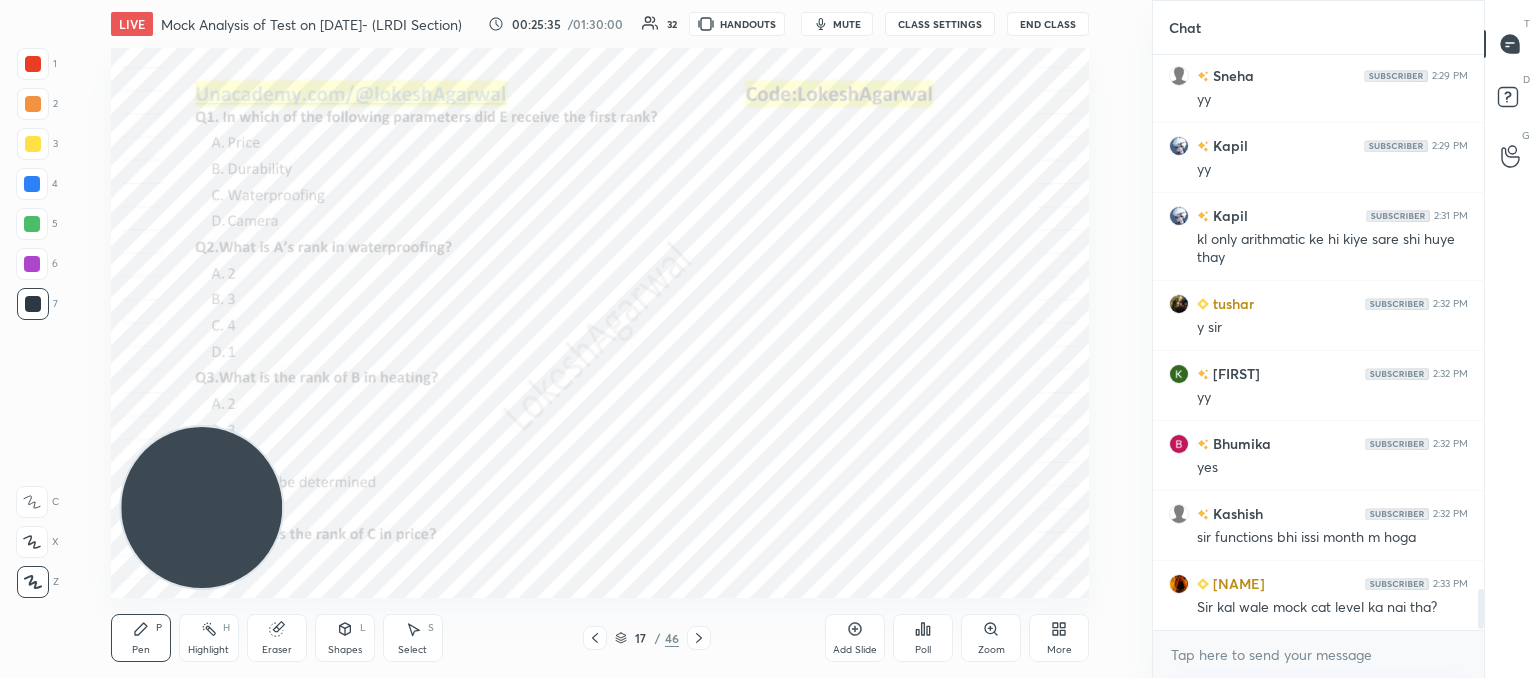 click 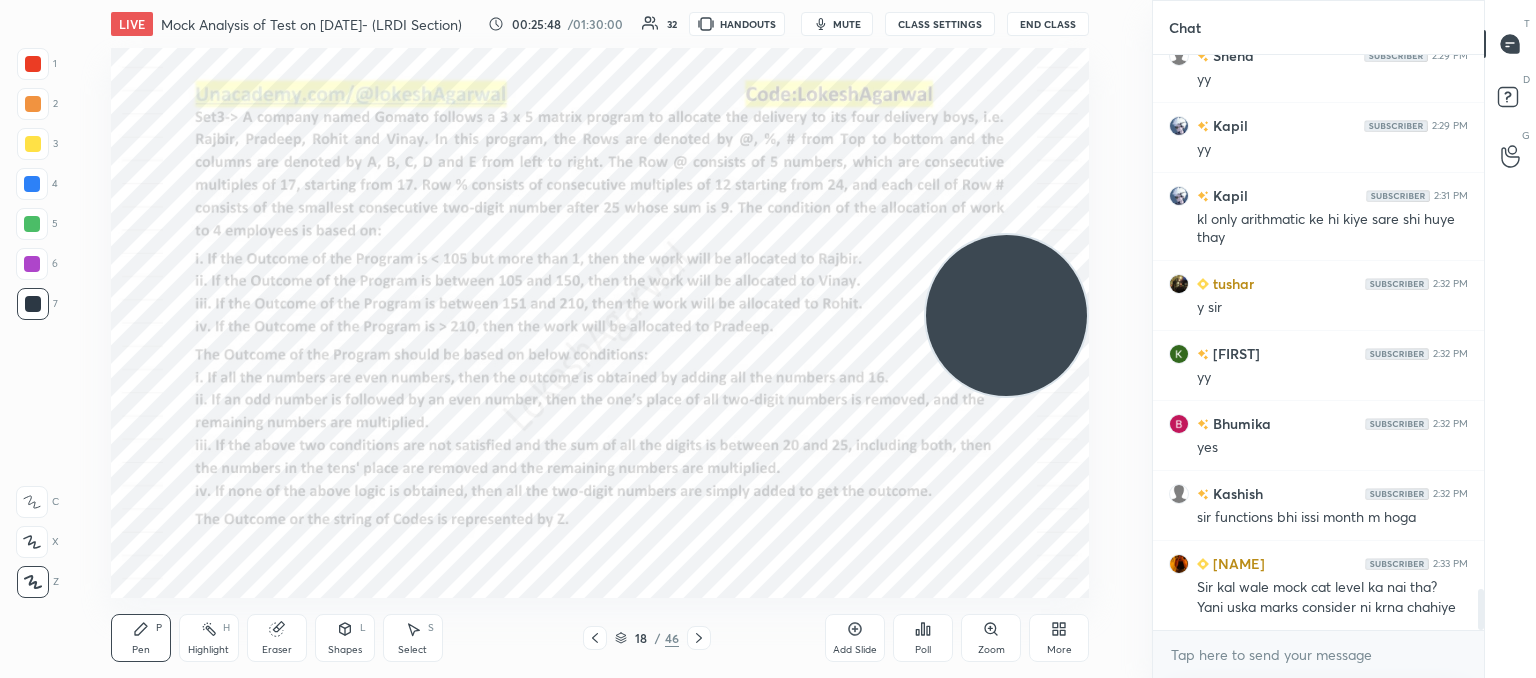 drag, startPoint x: 208, startPoint y: 499, endPoint x: 946, endPoint y: 387, distance: 746.45026 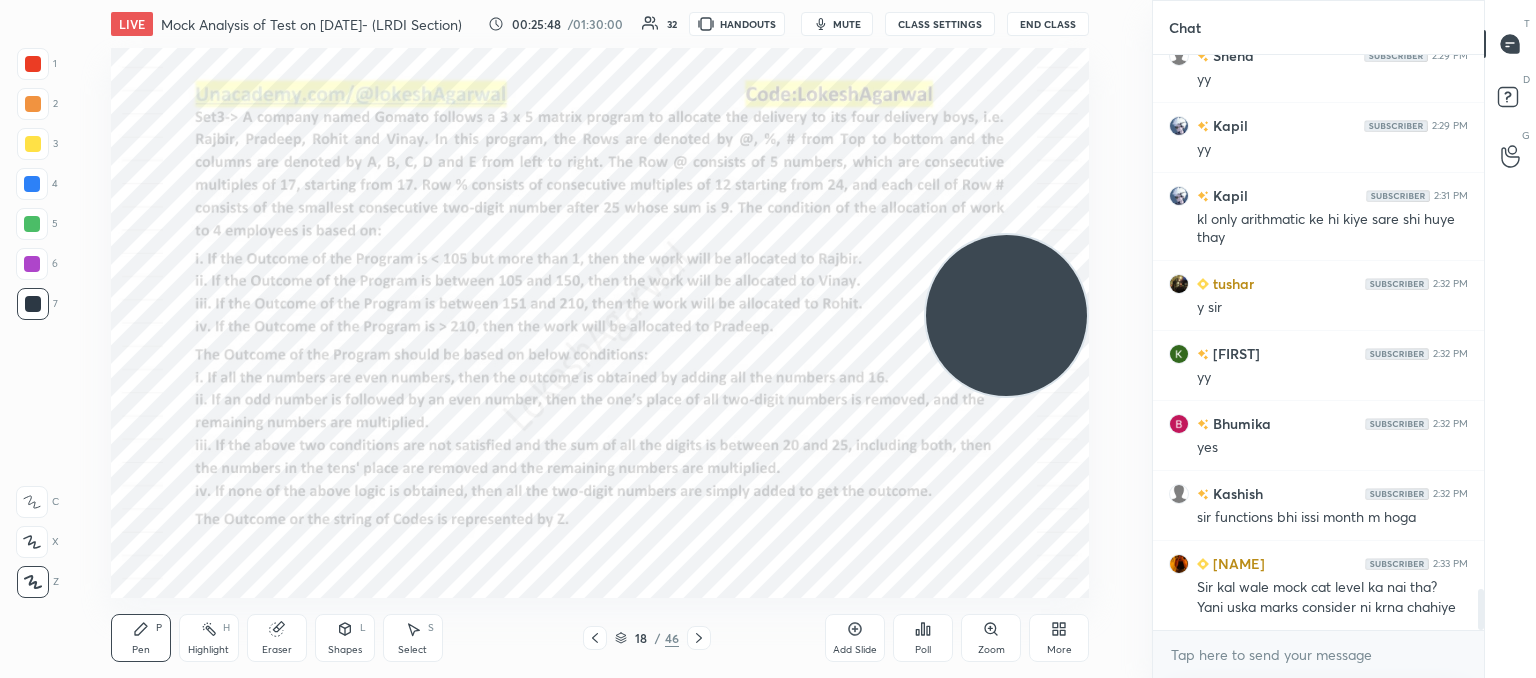click at bounding box center [1006, 315] 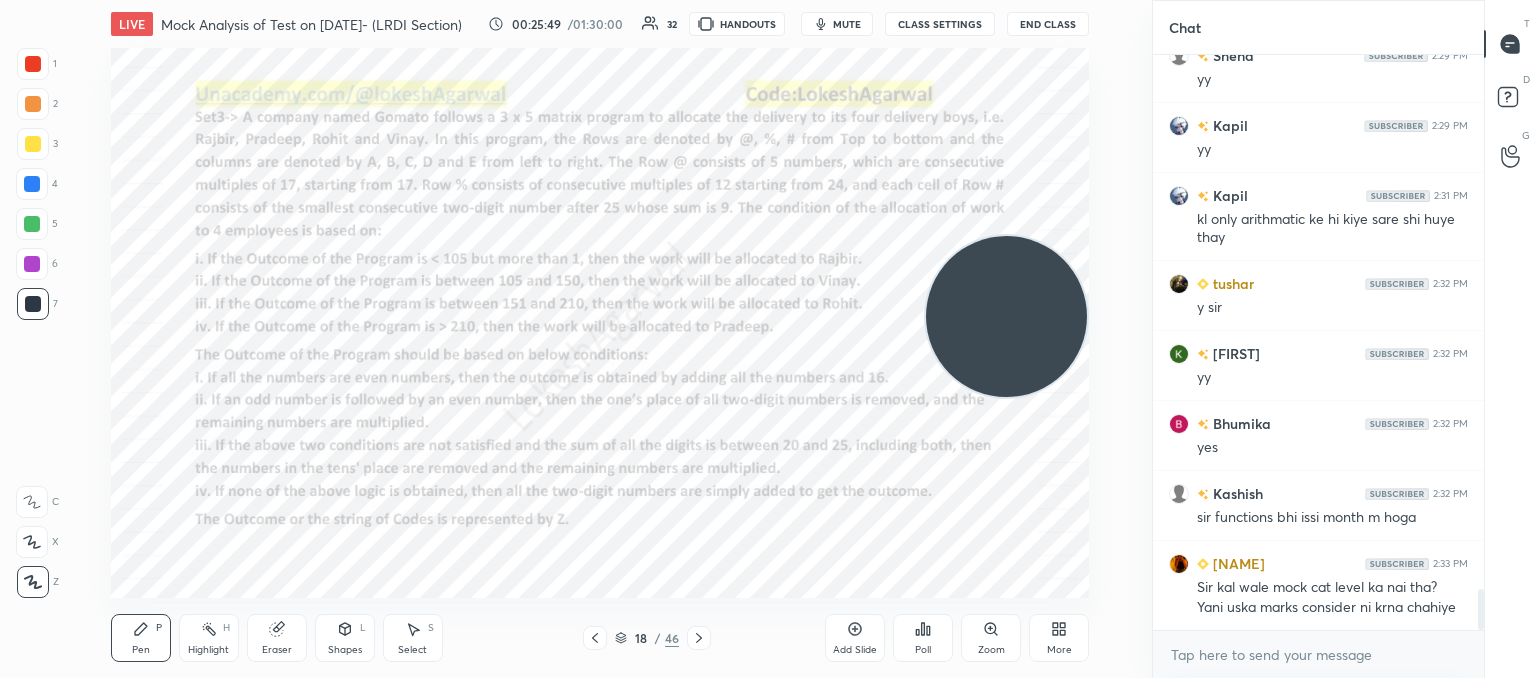 click 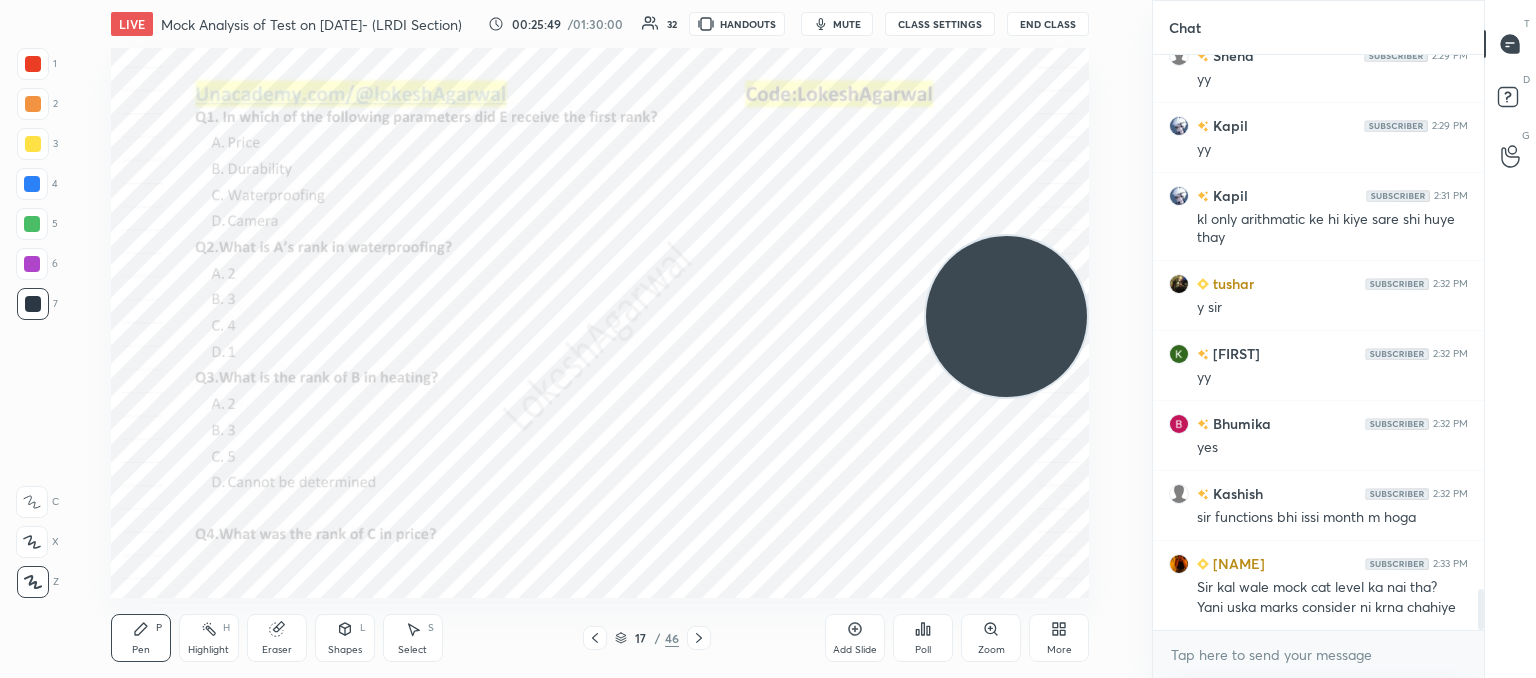 click 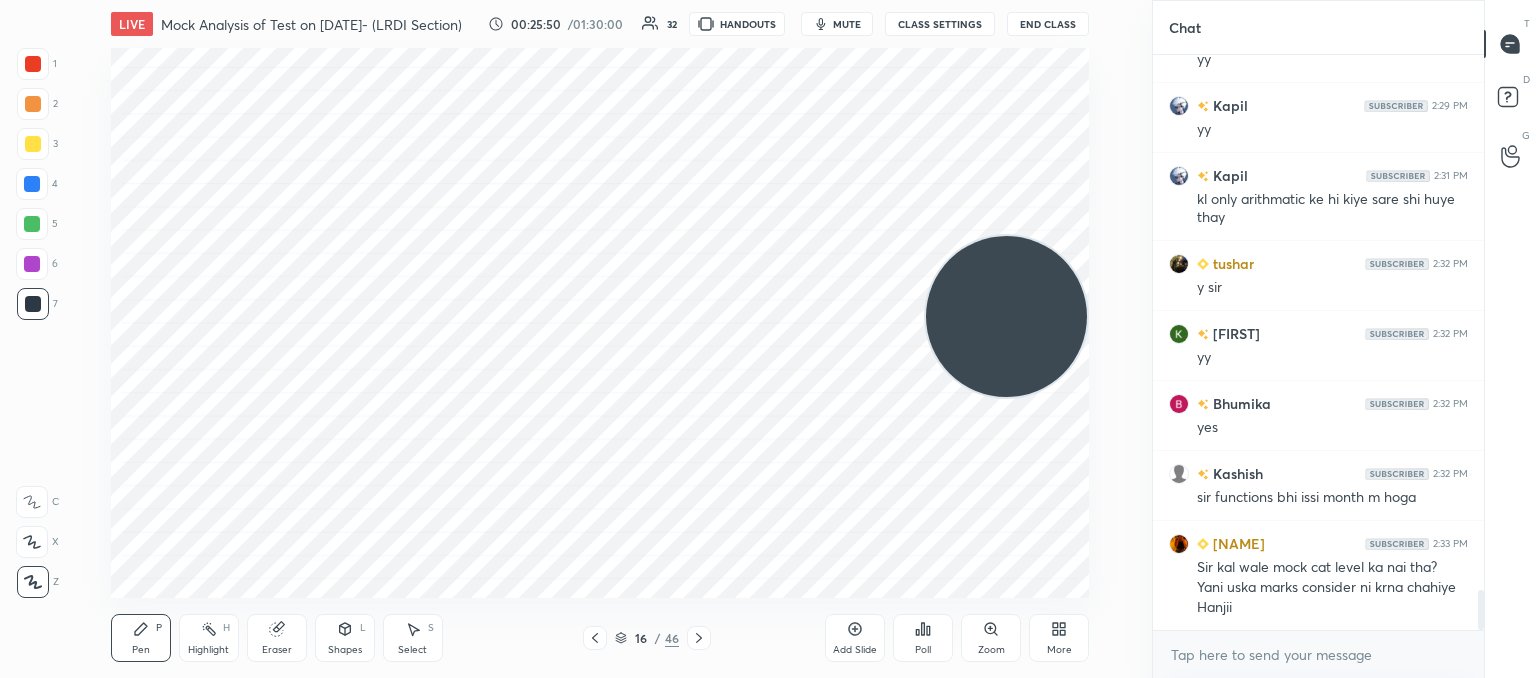 click 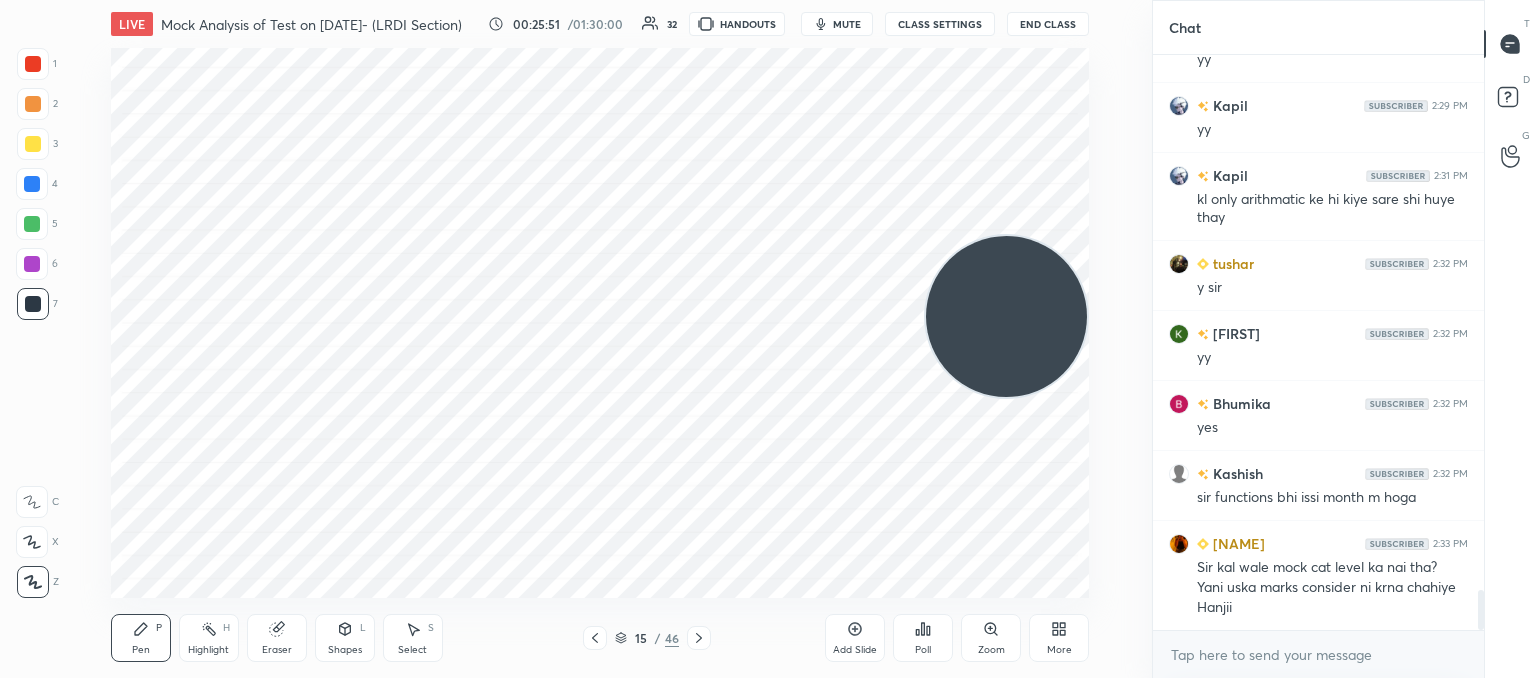 scroll, scrollTop: 7678, scrollLeft: 0, axis: vertical 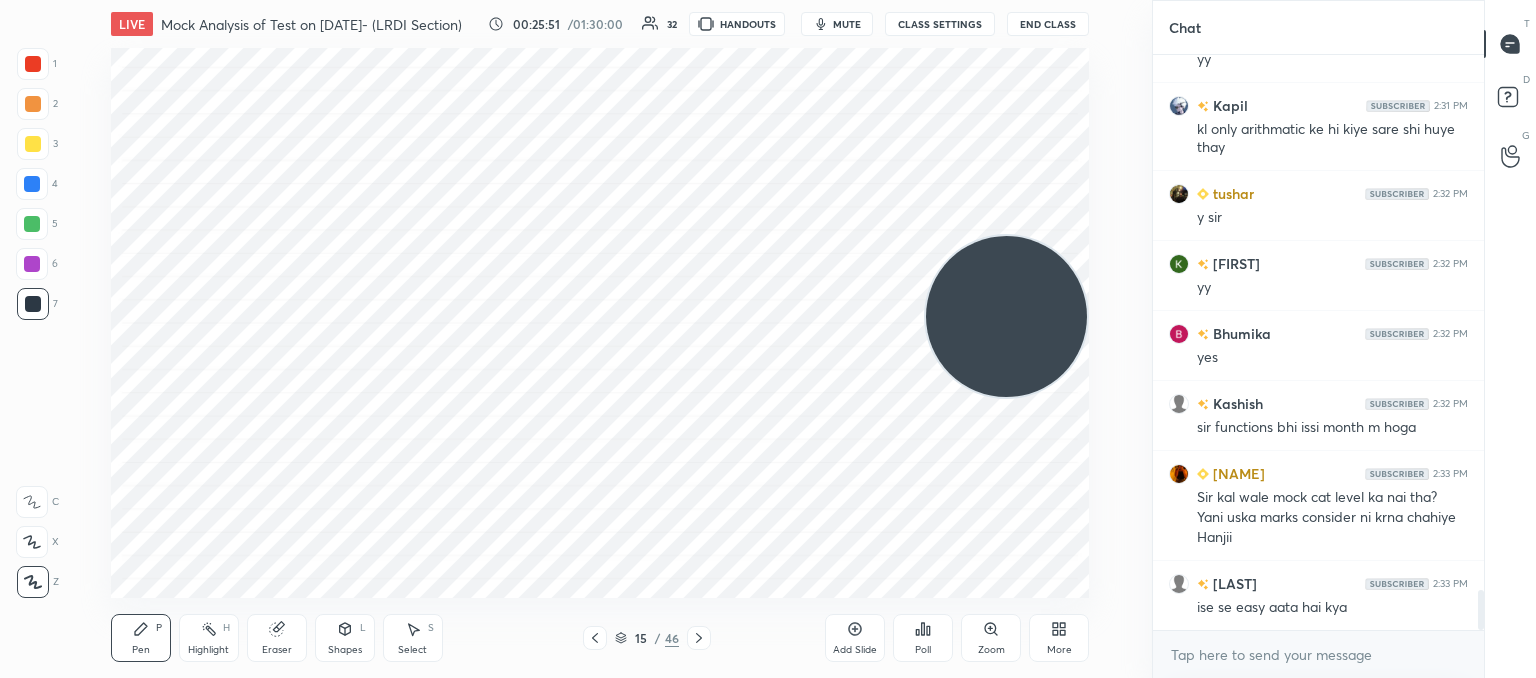 click 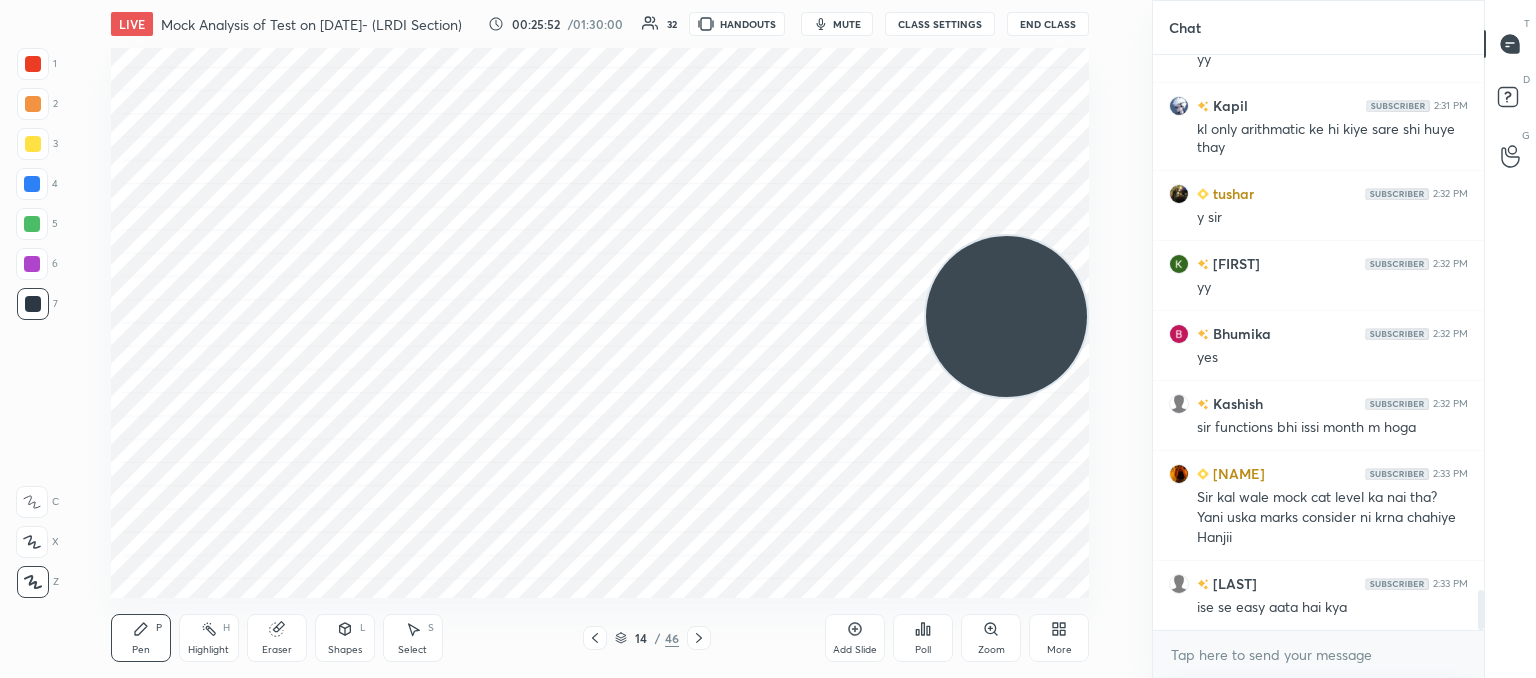 scroll, scrollTop: 7748, scrollLeft: 0, axis: vertical 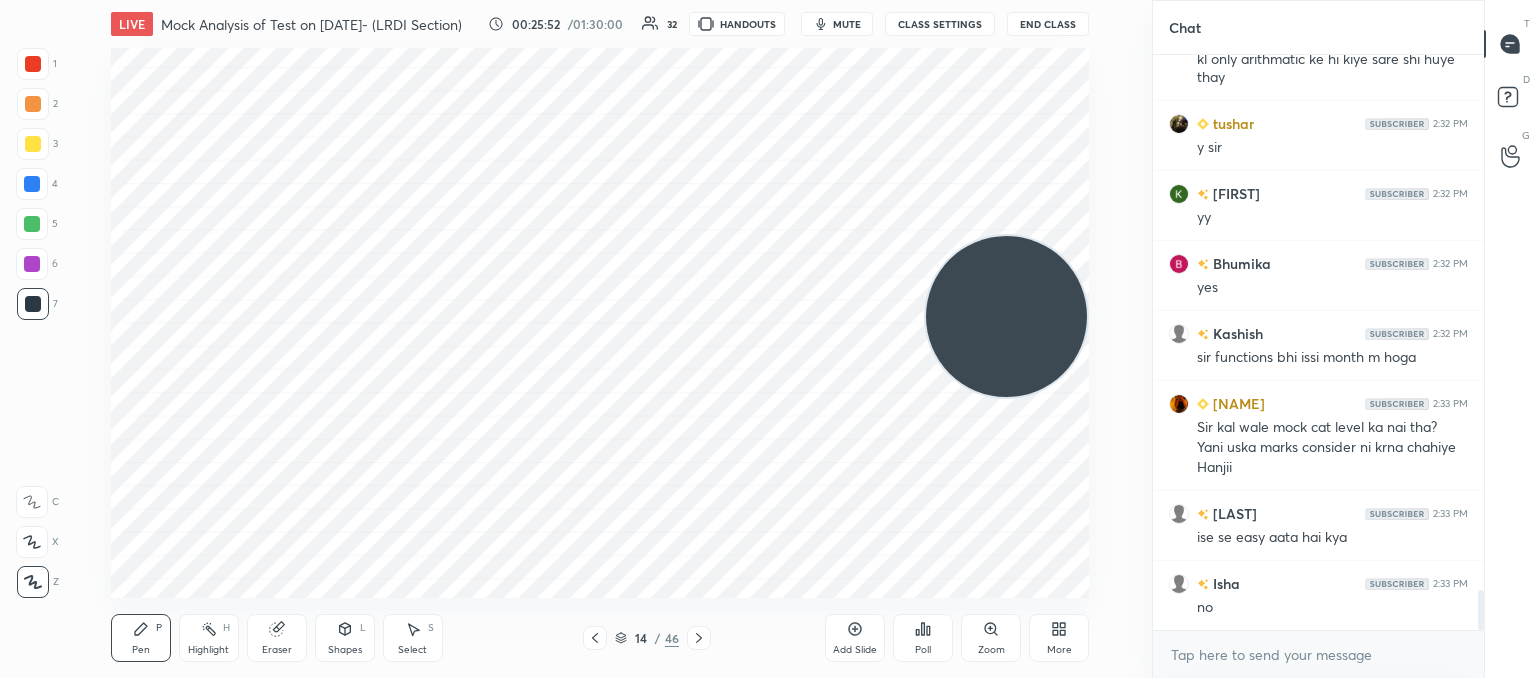 click 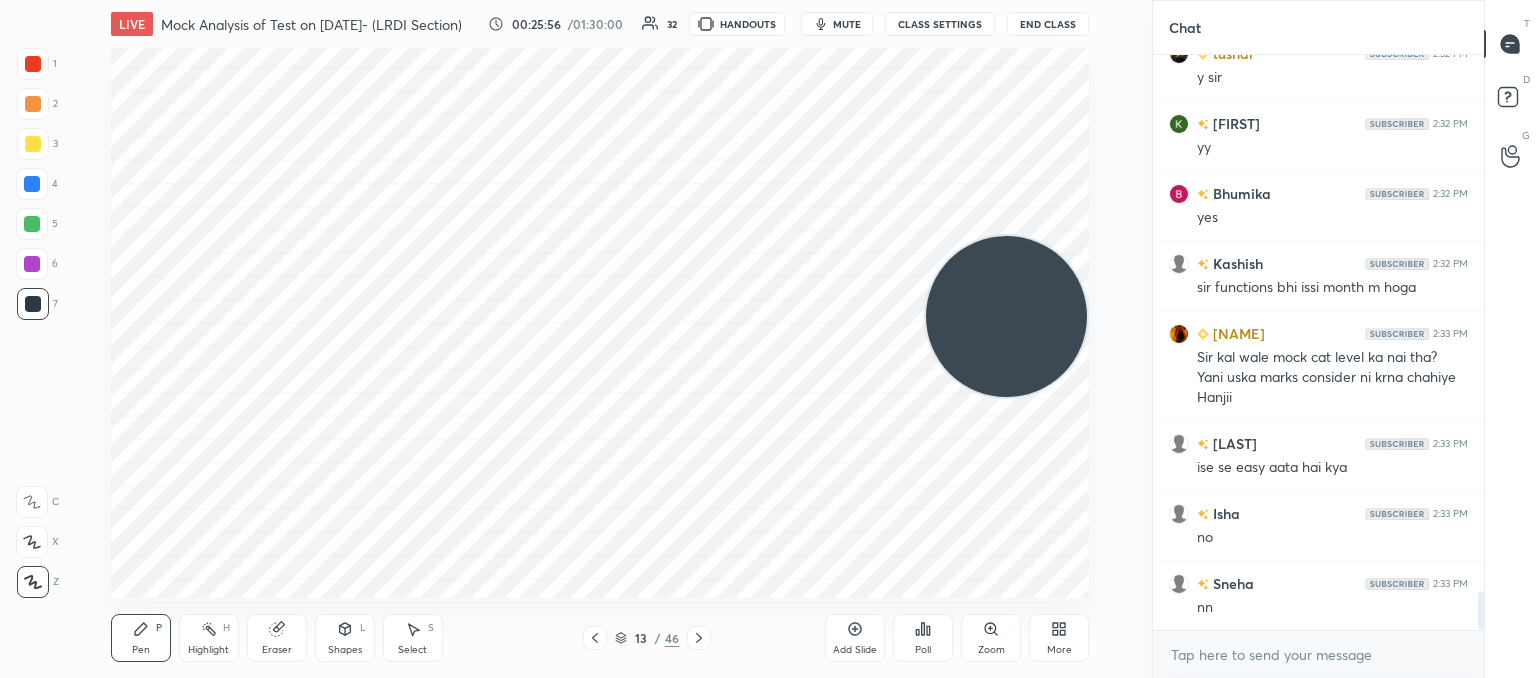 scroll, scrollTop: 7888, scrollLeft: 0, axis: vertical 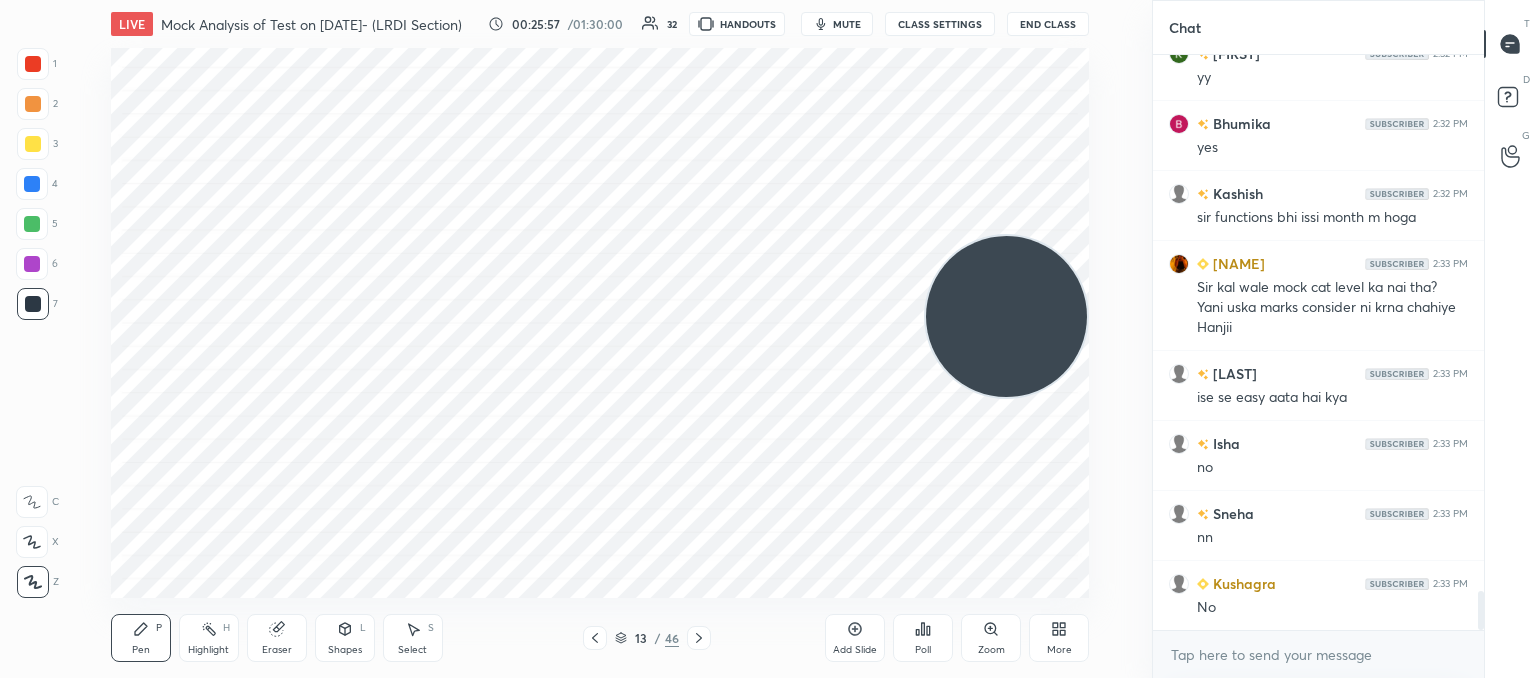 click 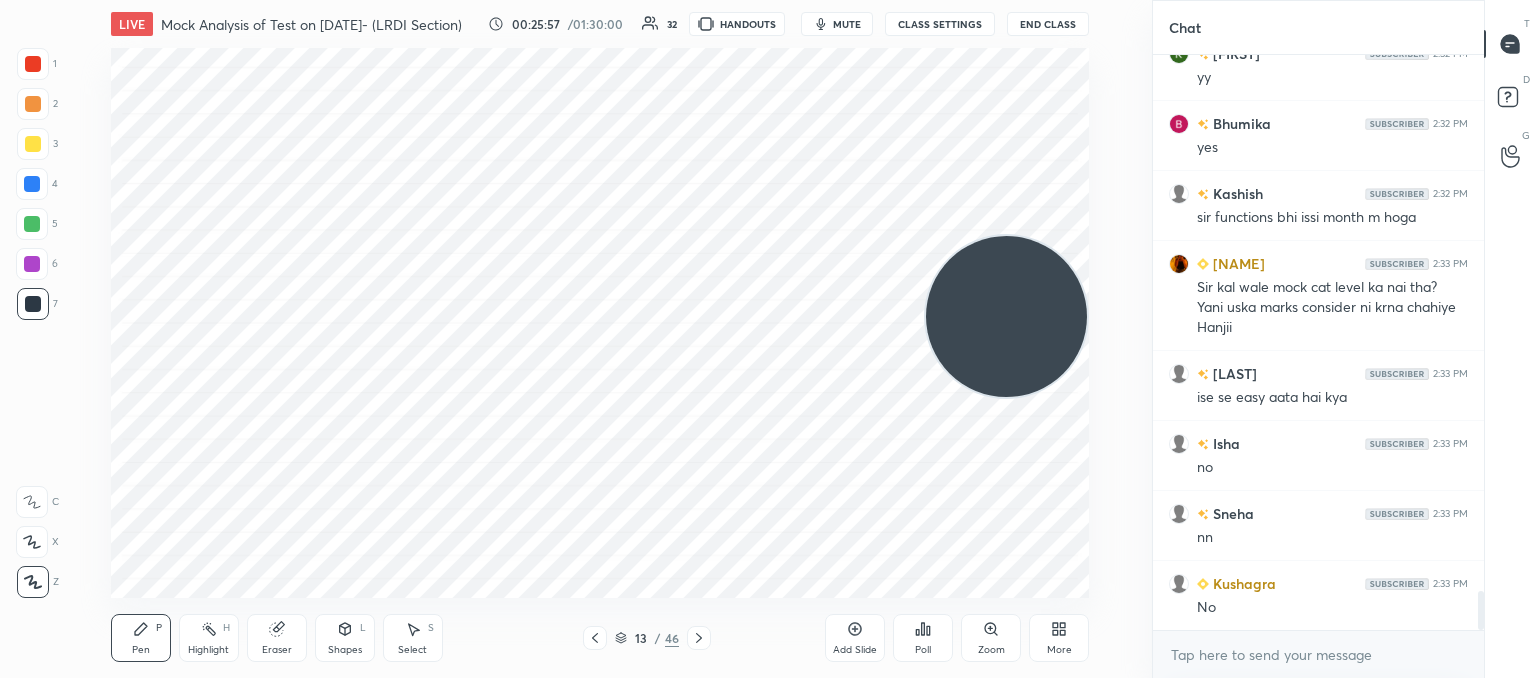 scroll, scrollTop: 8028, scrollLeft: 0, axis: vertical 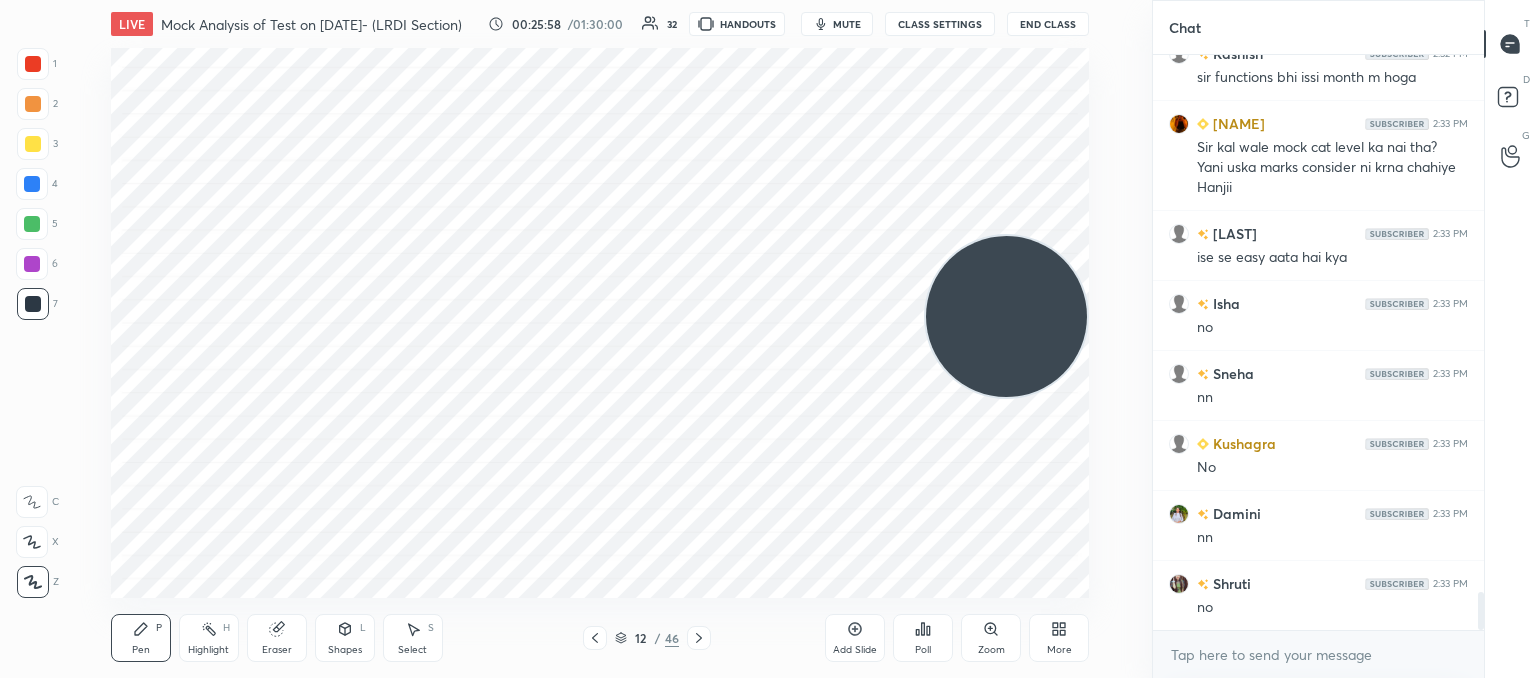click 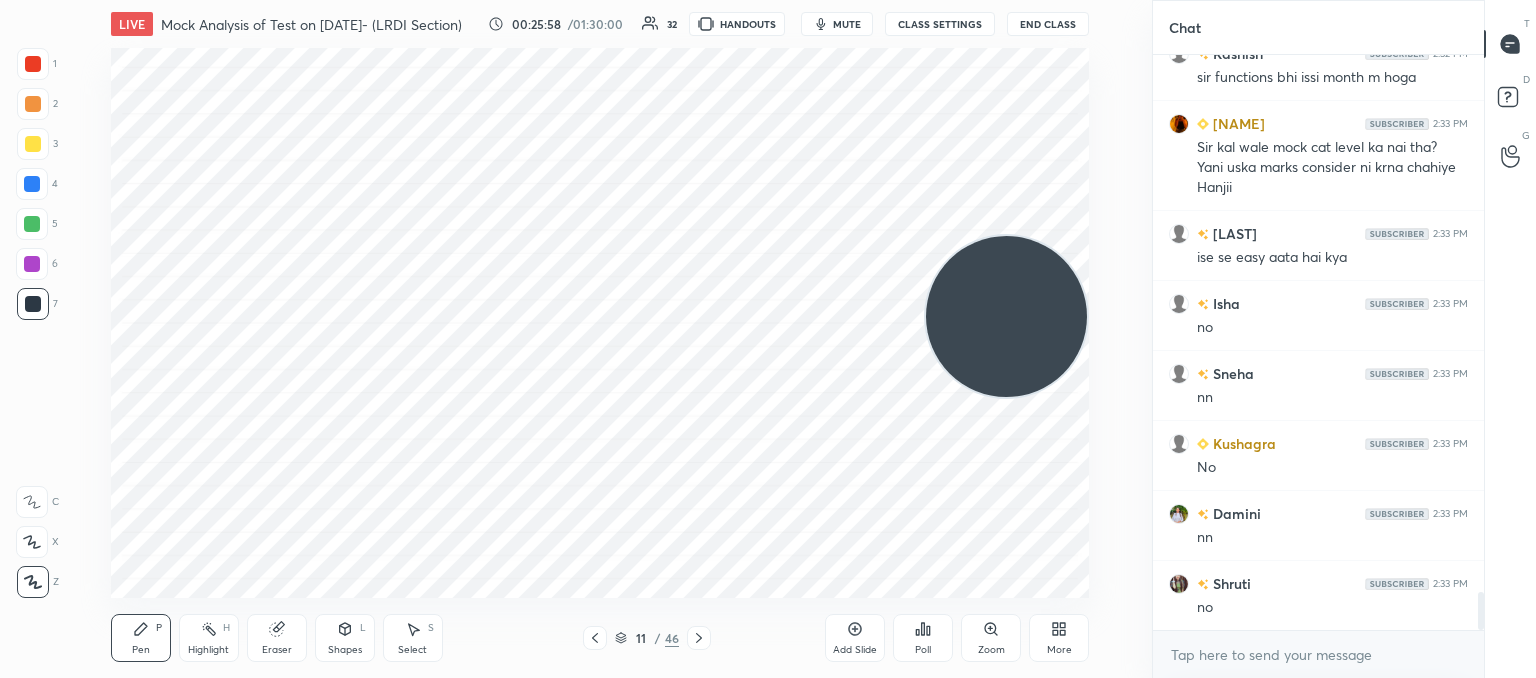 click 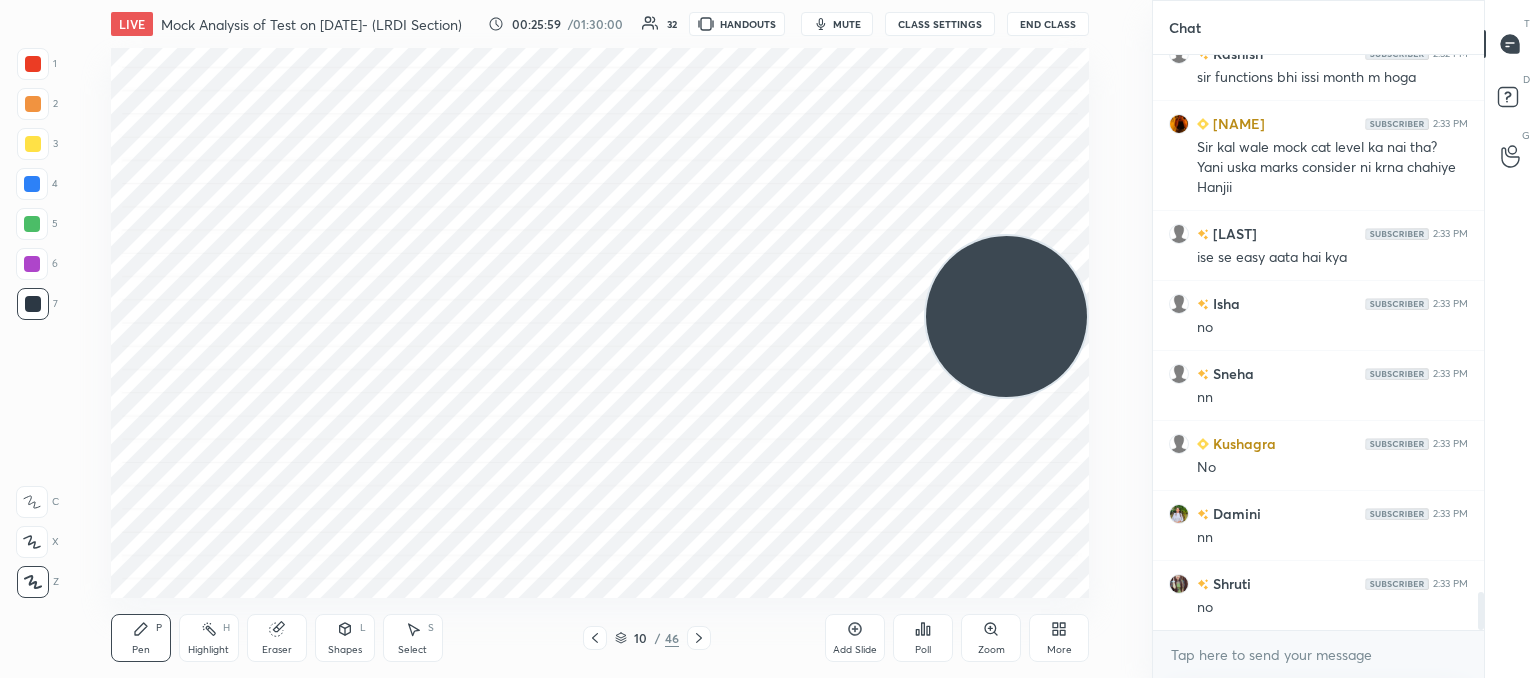 click 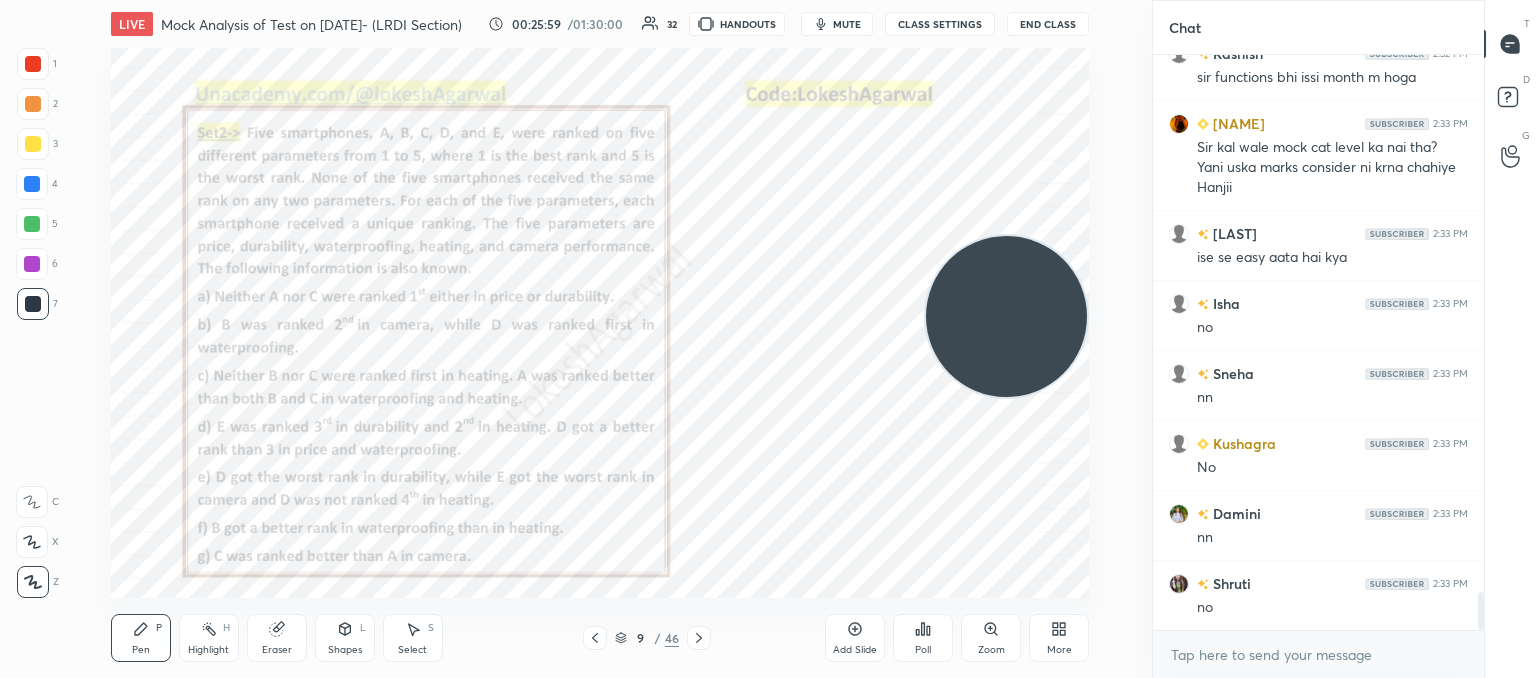scroll, scrollTop: 8098, scrollLeft: 0, axis: vertical 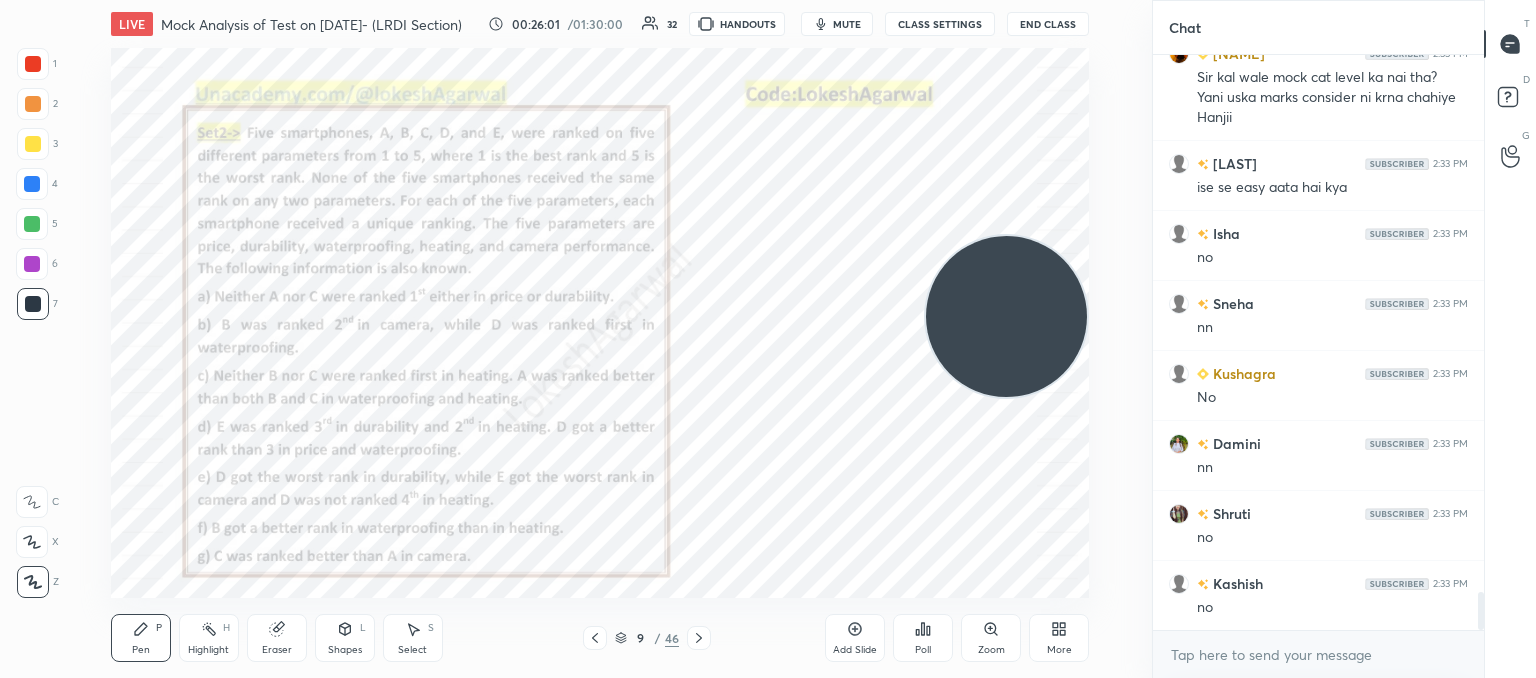 click at bounding box center [699, 638] 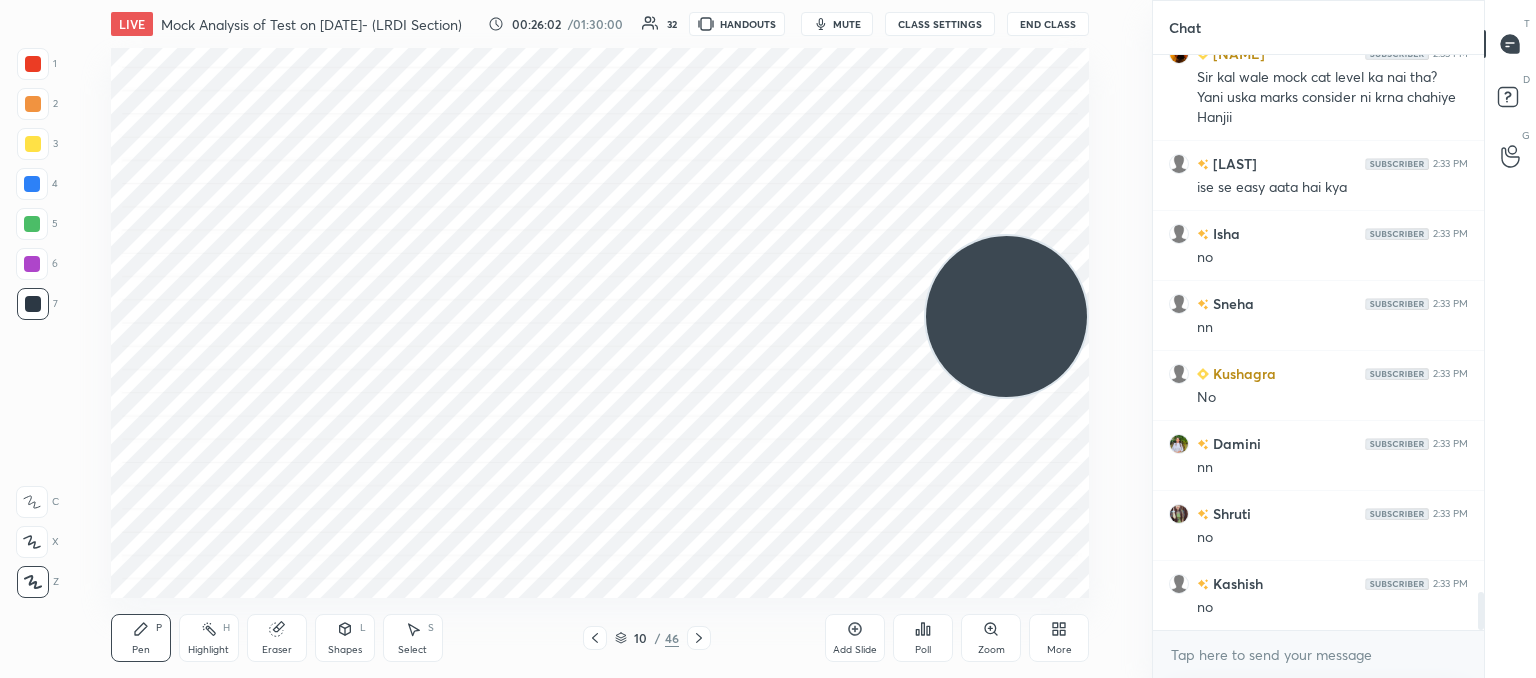 click 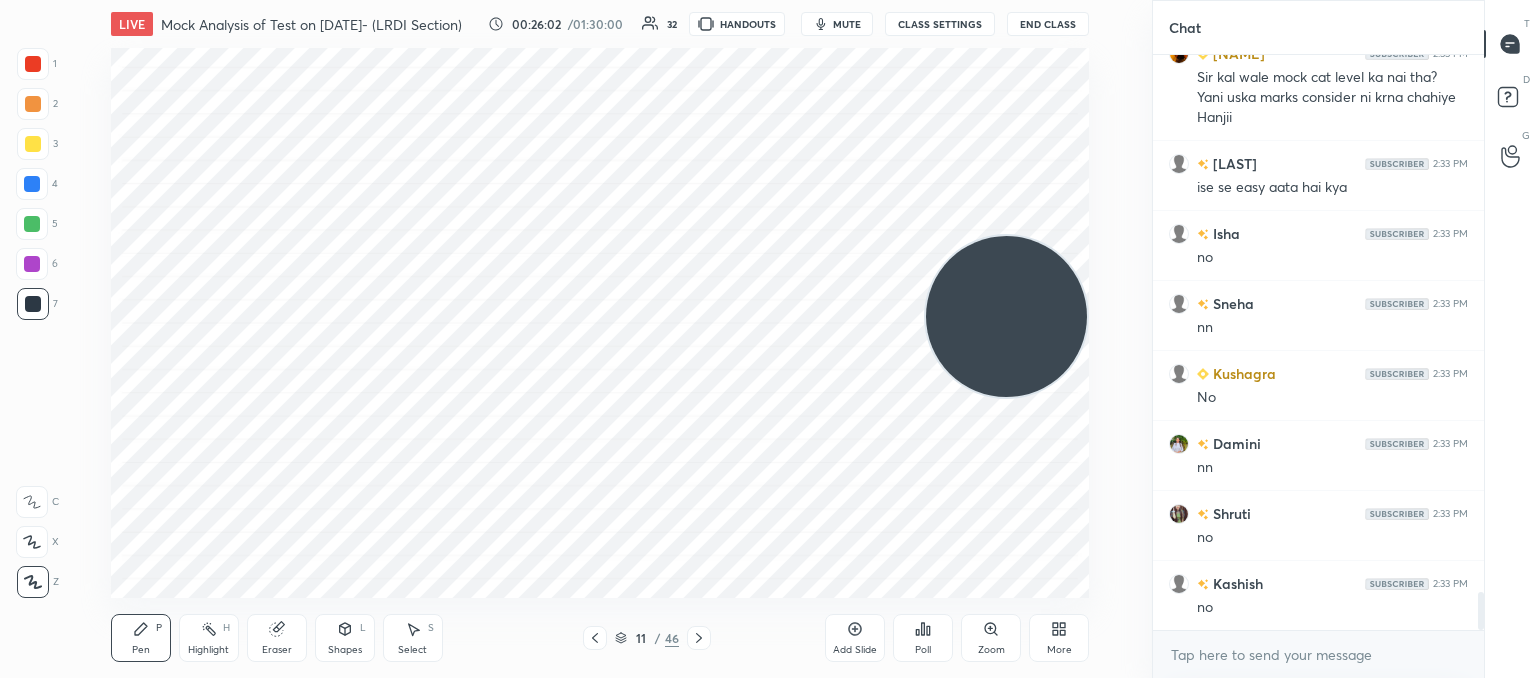click 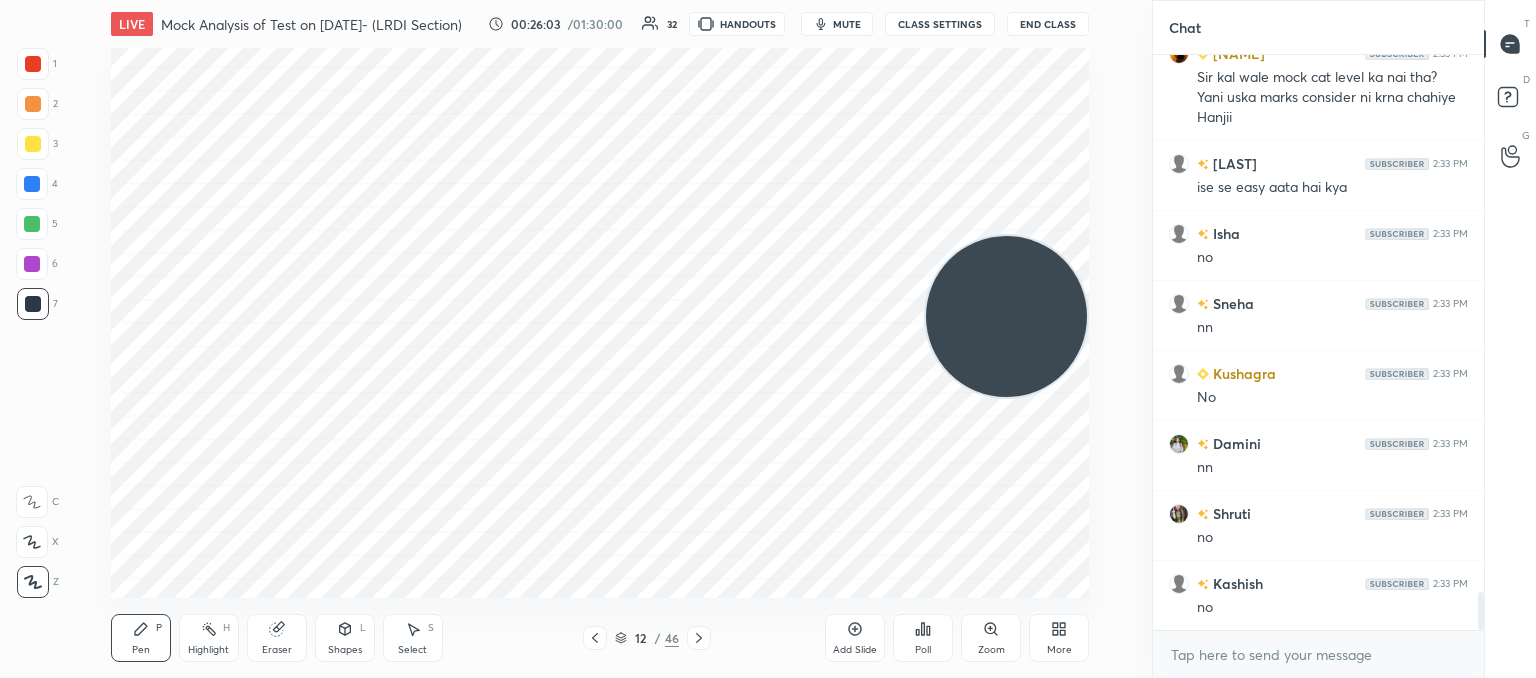 click 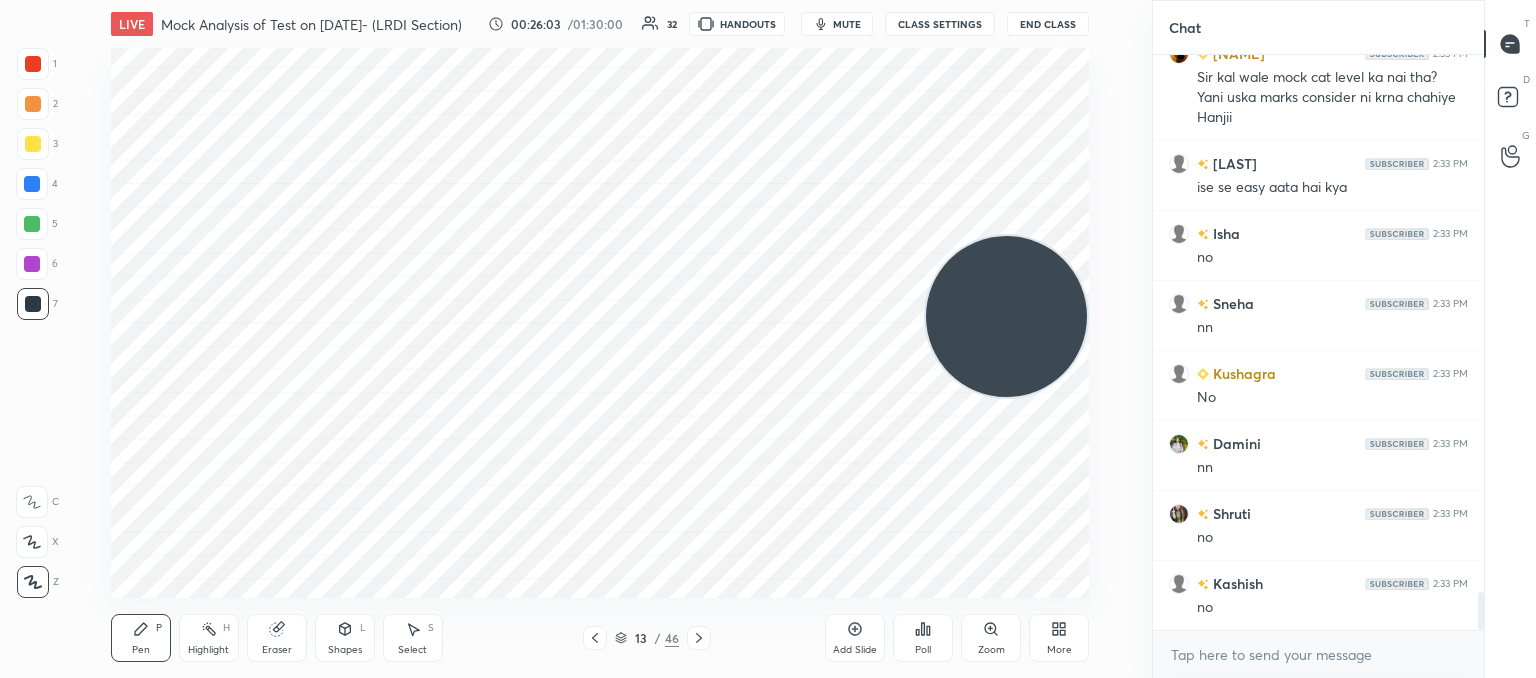 click 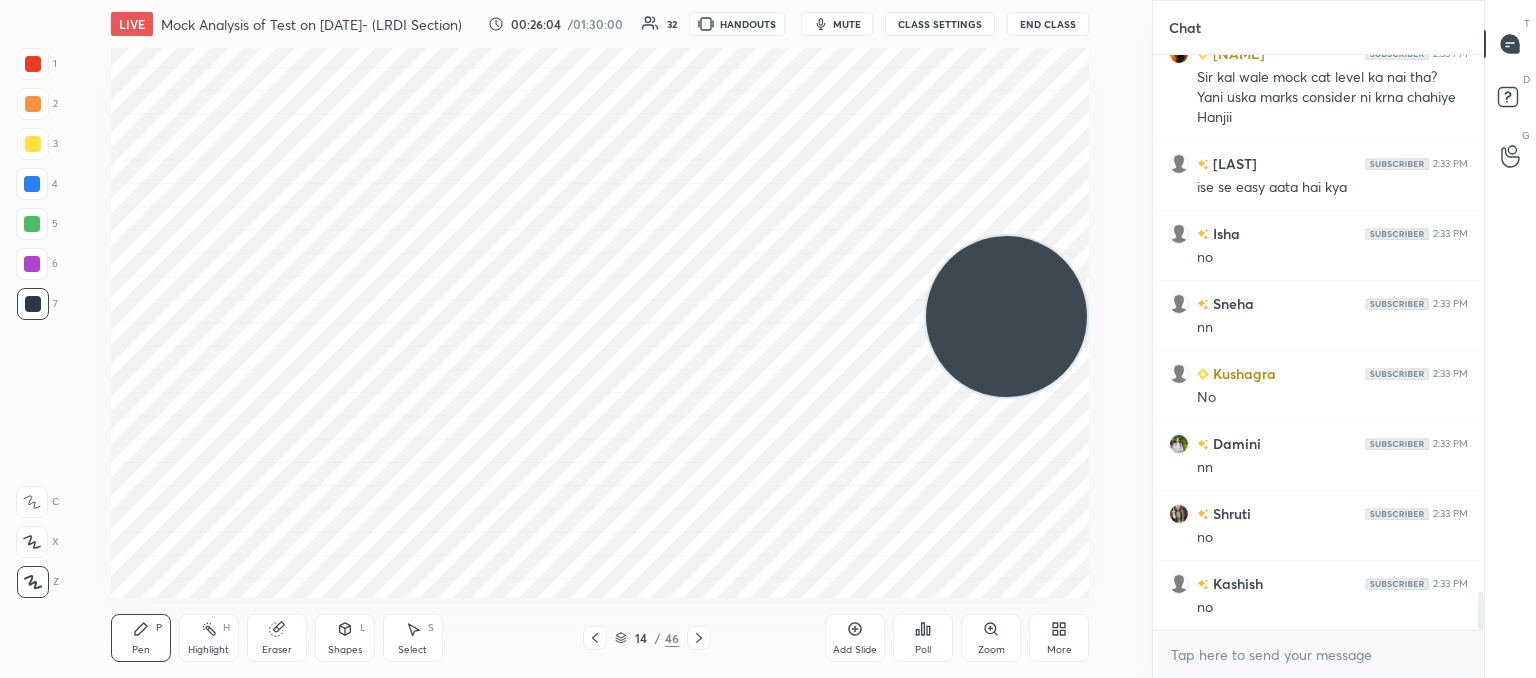 click 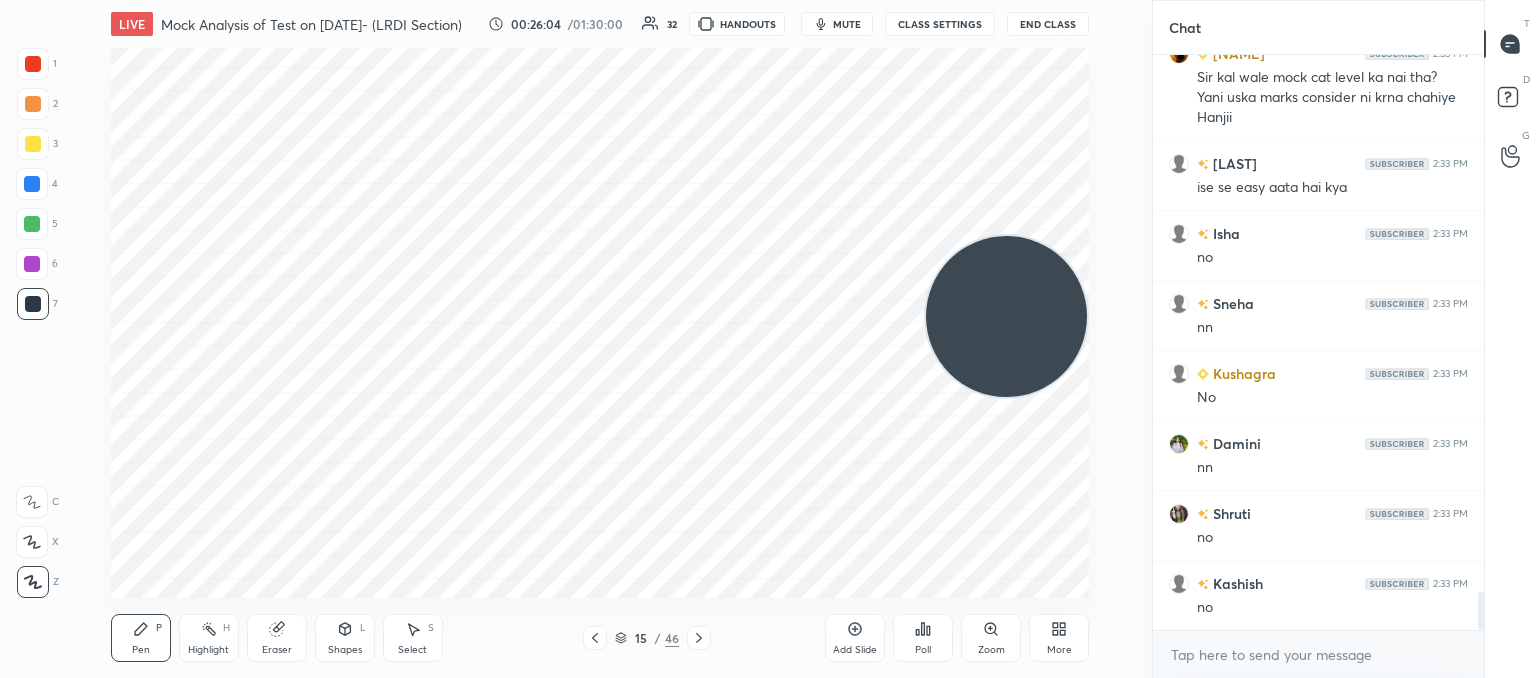 click 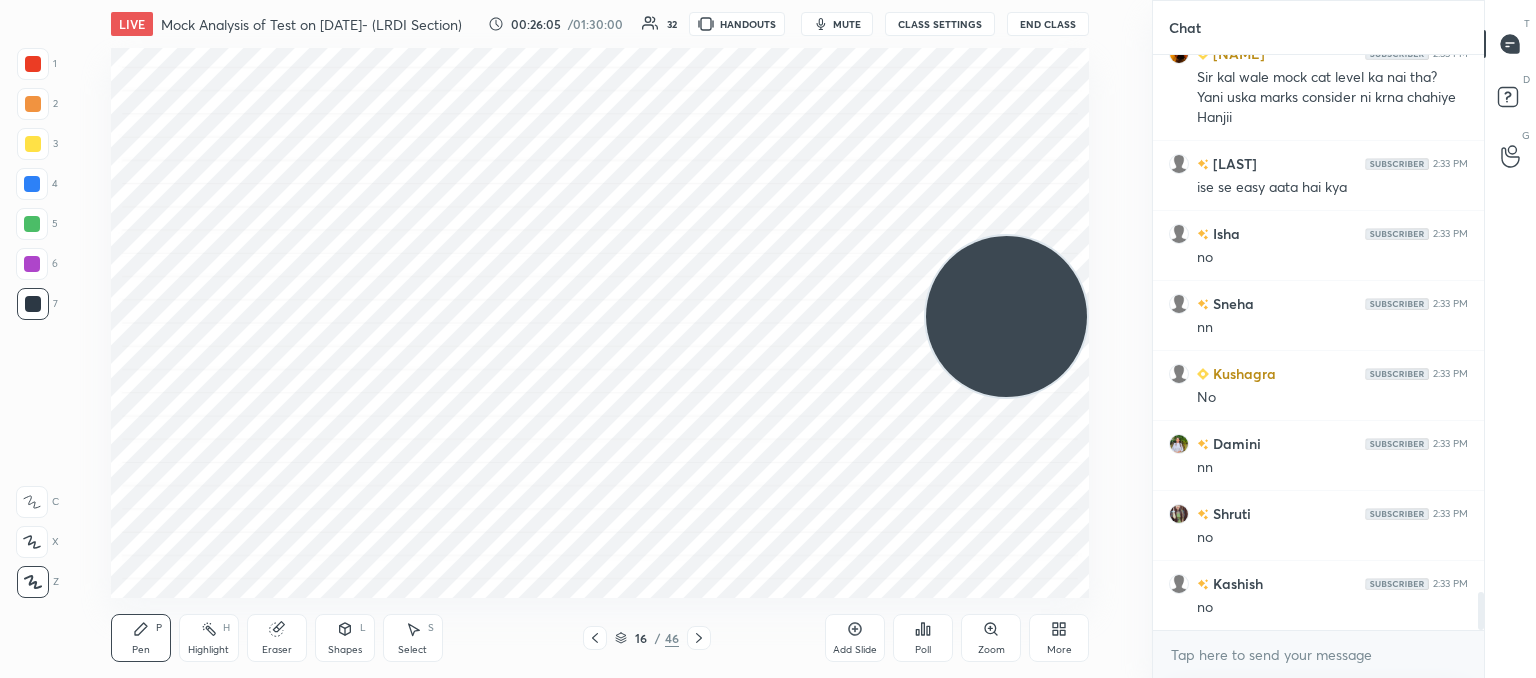 click 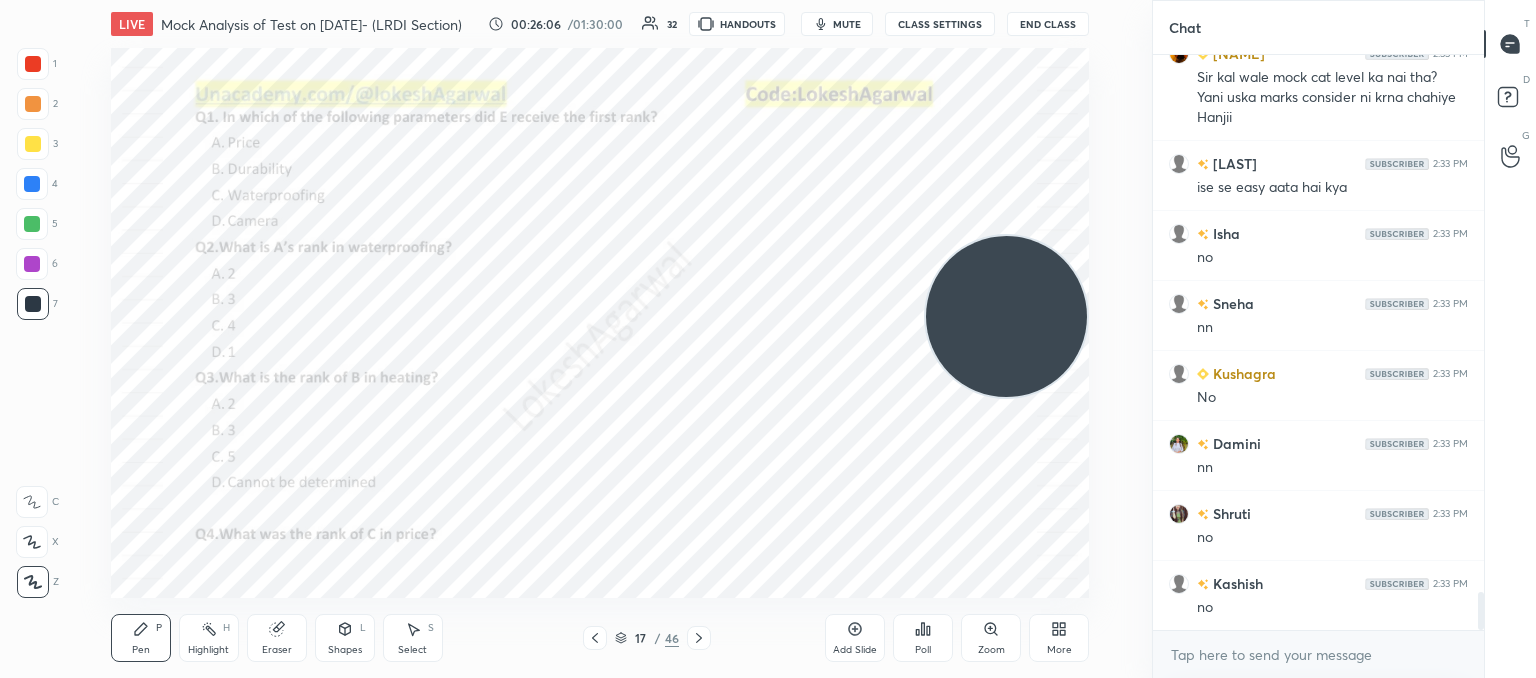 click 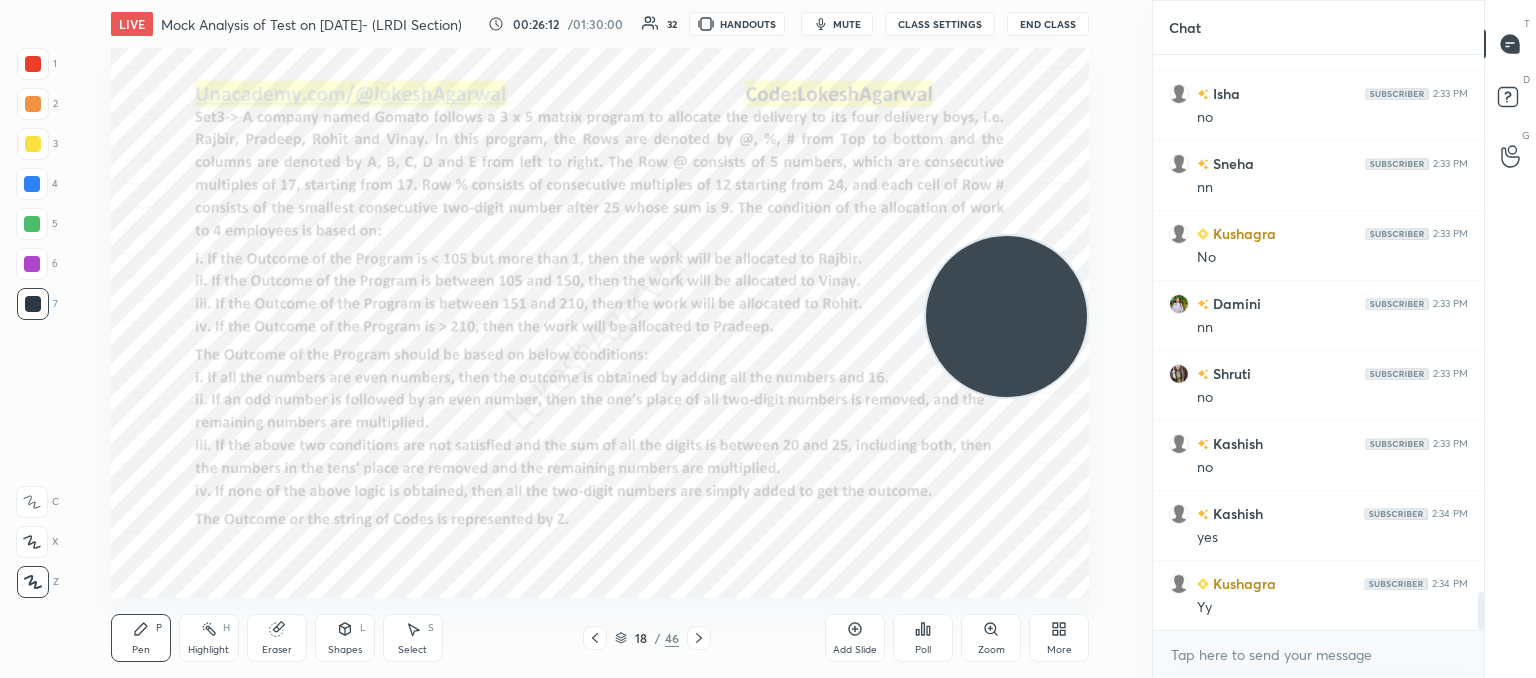 scroll, scrollTop: 8308, scrollLeft: 0, axis: vertical 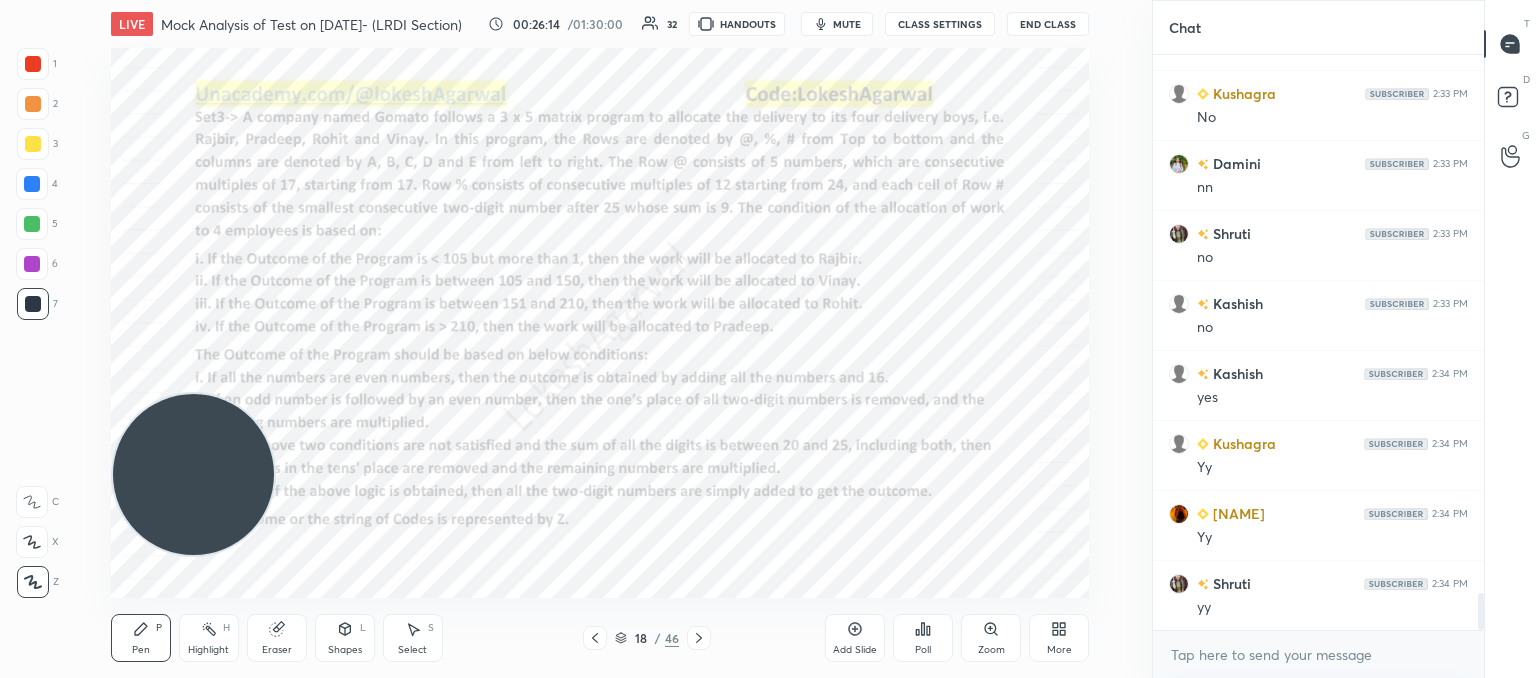 drag, startPoint x: 1014, startPoint y: 313, endPoint x: 45, endPoint y: 509, distance: 988.6238 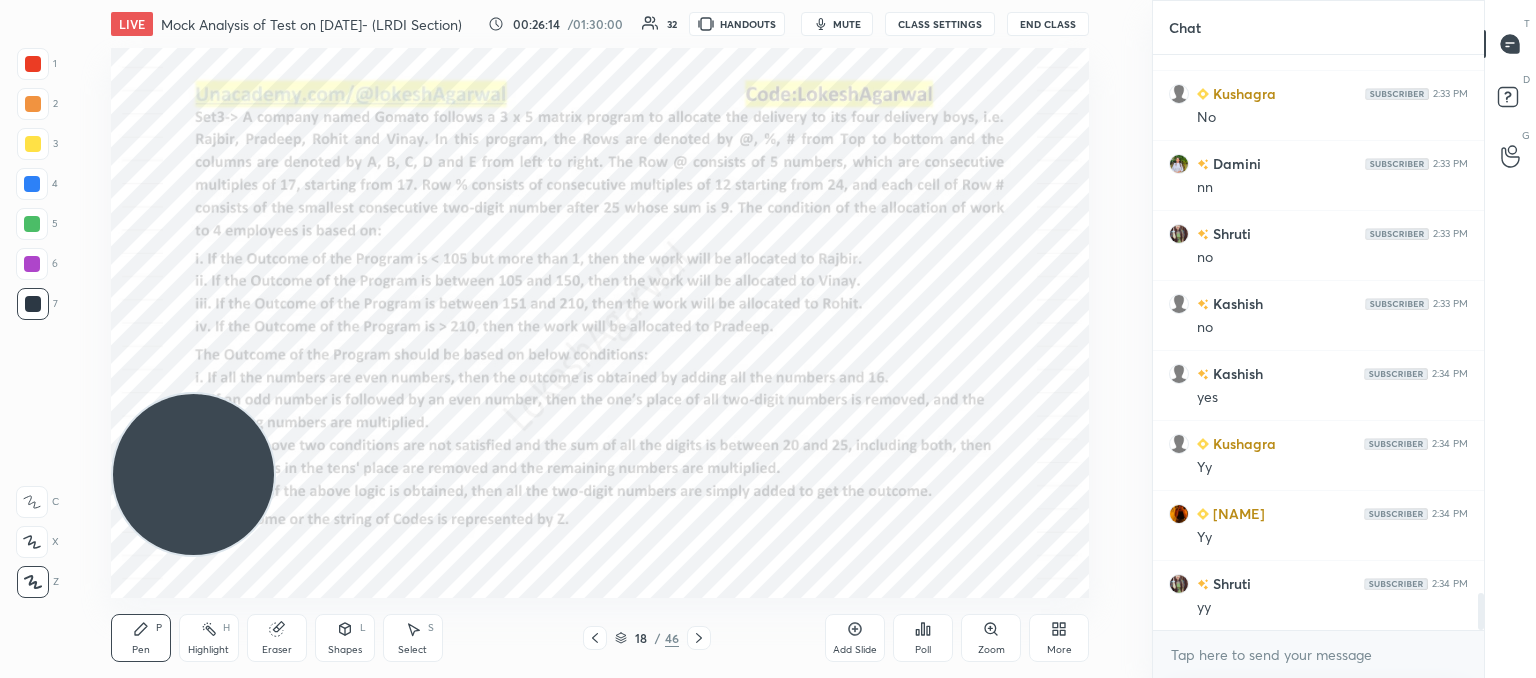 click on "1 2 3 4 5 6 7 C X Z C X Z E E Erase all   H H LIVE Mock Analysis of Test on [DATE]- (LRDI Section) 00:26:14 /  01:30:00 32 HANDOUTS mute CLASS SETTINGS End Class Setting up your live class Poll for   secs No correct answer Start poll Back Mock Analysis of Test on [DATE]- (LRDI Section) [PERSON] Pen P Highlight H Eraser Shapes L Select S 18 / 46 Add Slide Poll Zoom More" at bounding box center (568, 339) 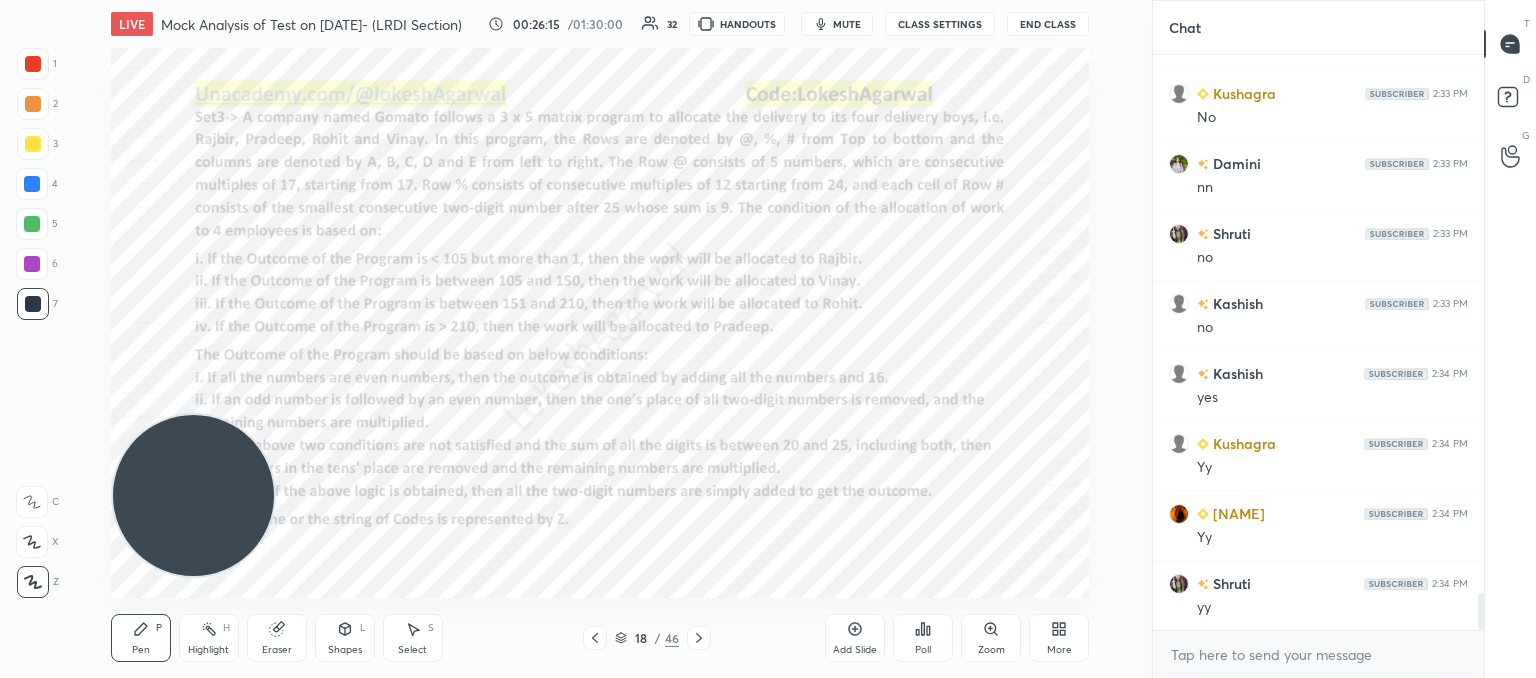 scroll, scrollTop: 8448, scrollLeft: 0, axis: vertical 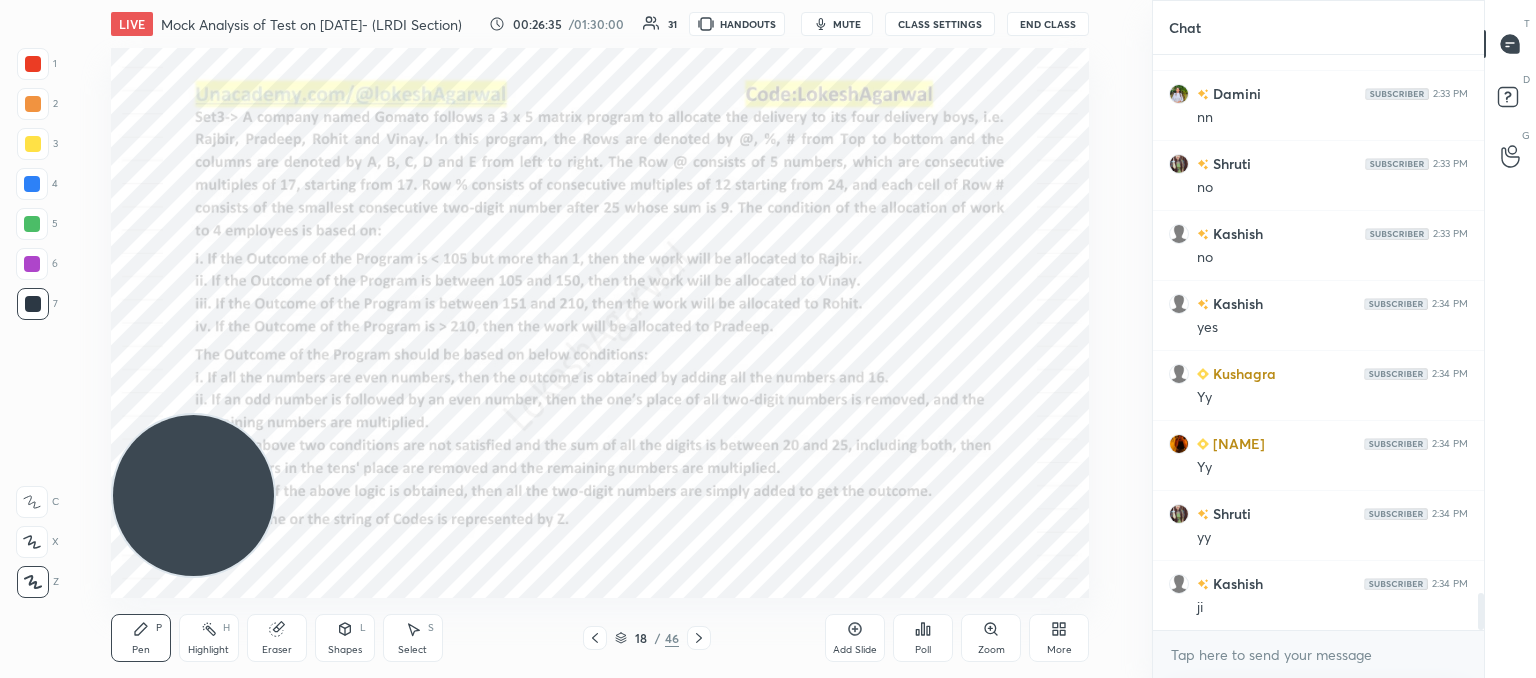 click 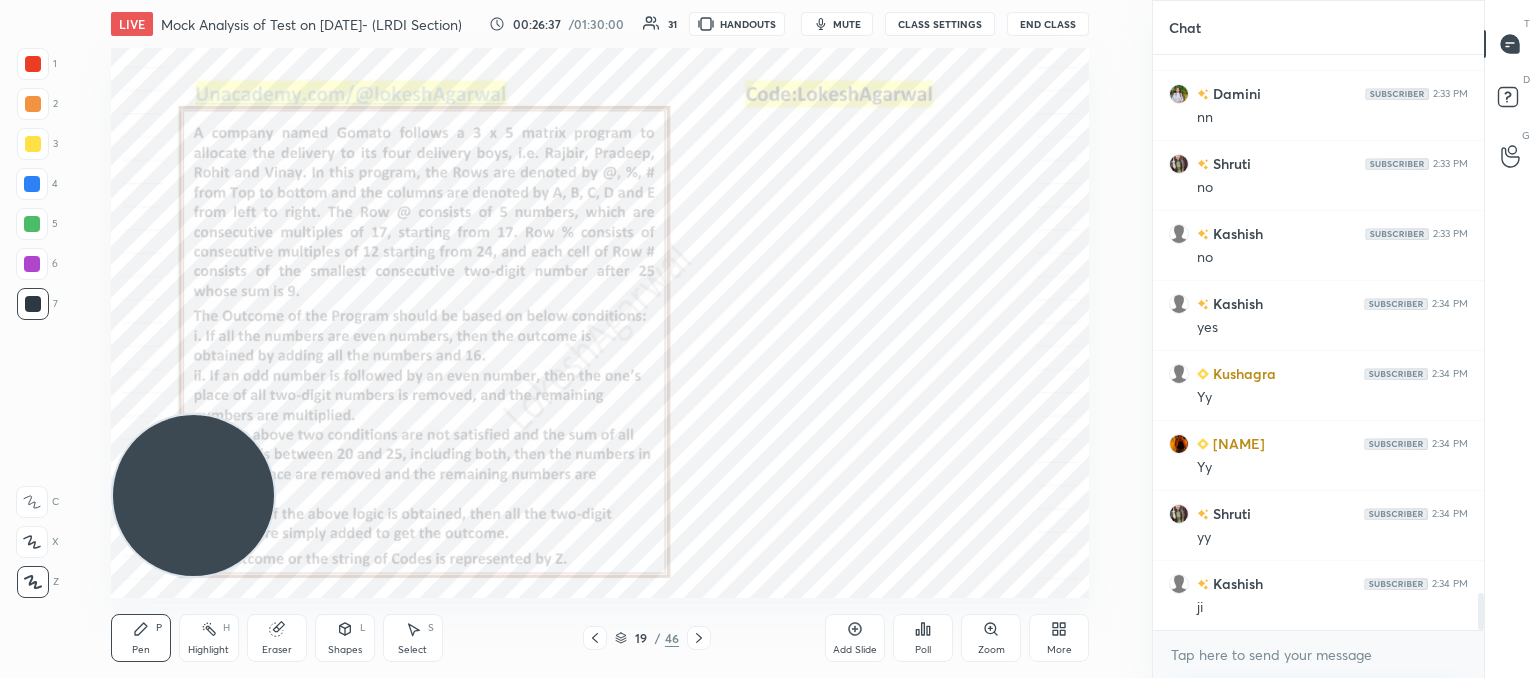 click 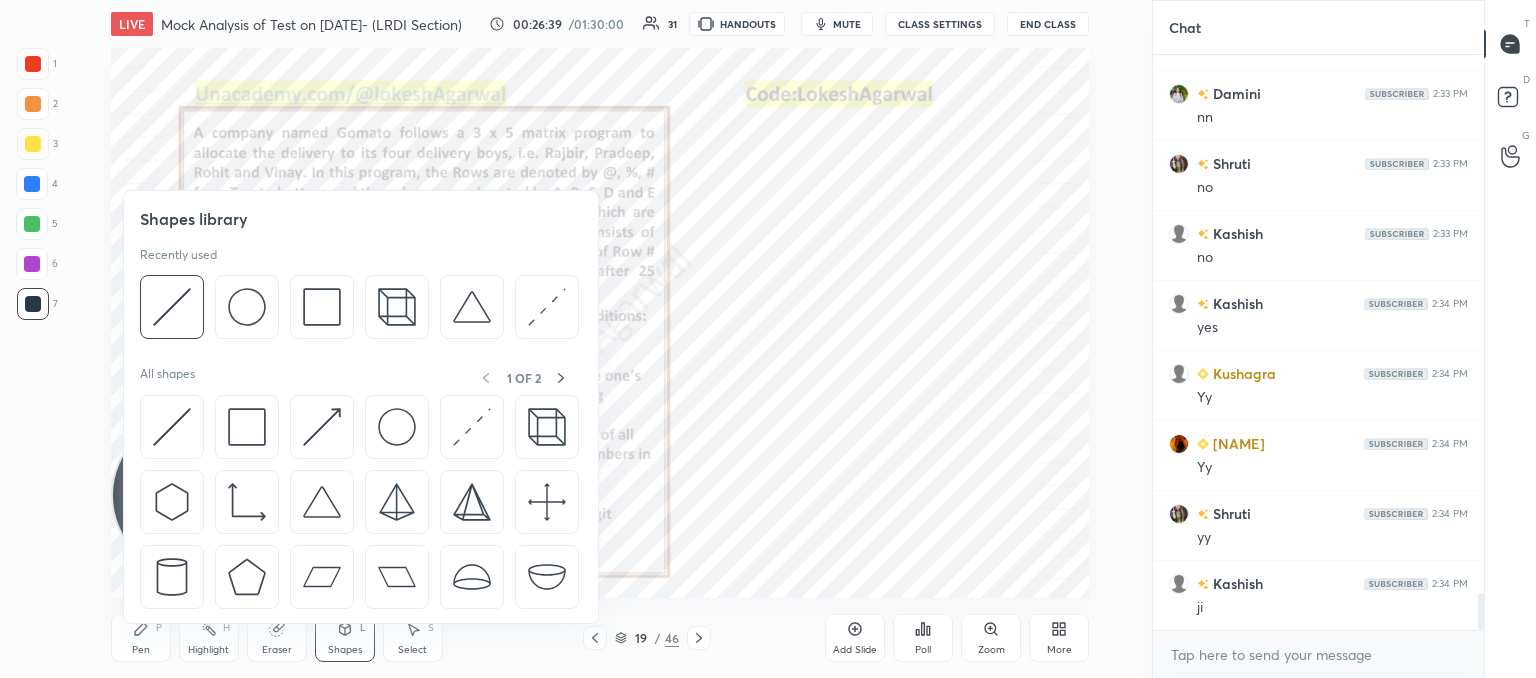 click at bounding box center (247, 427) 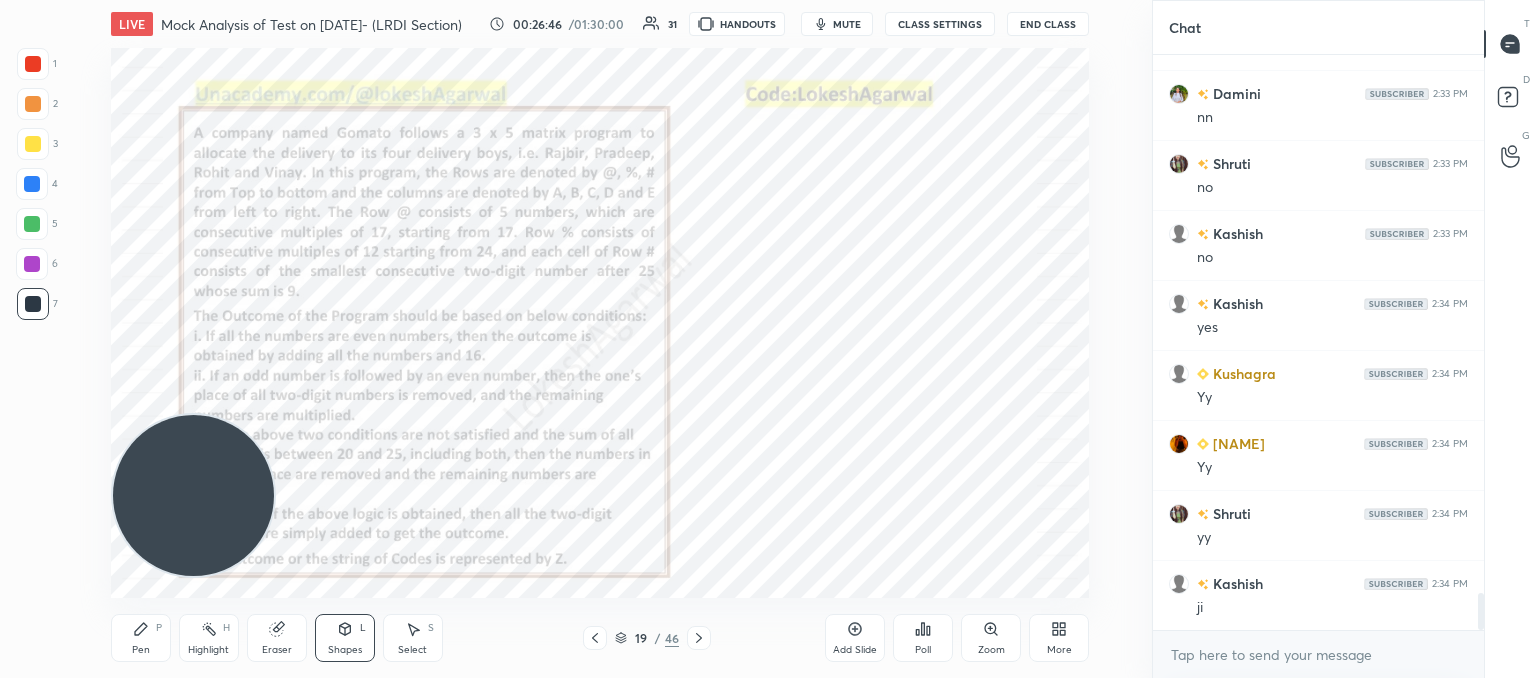 click on "CLASS SETTINGS" at bounding box center [940, 24] 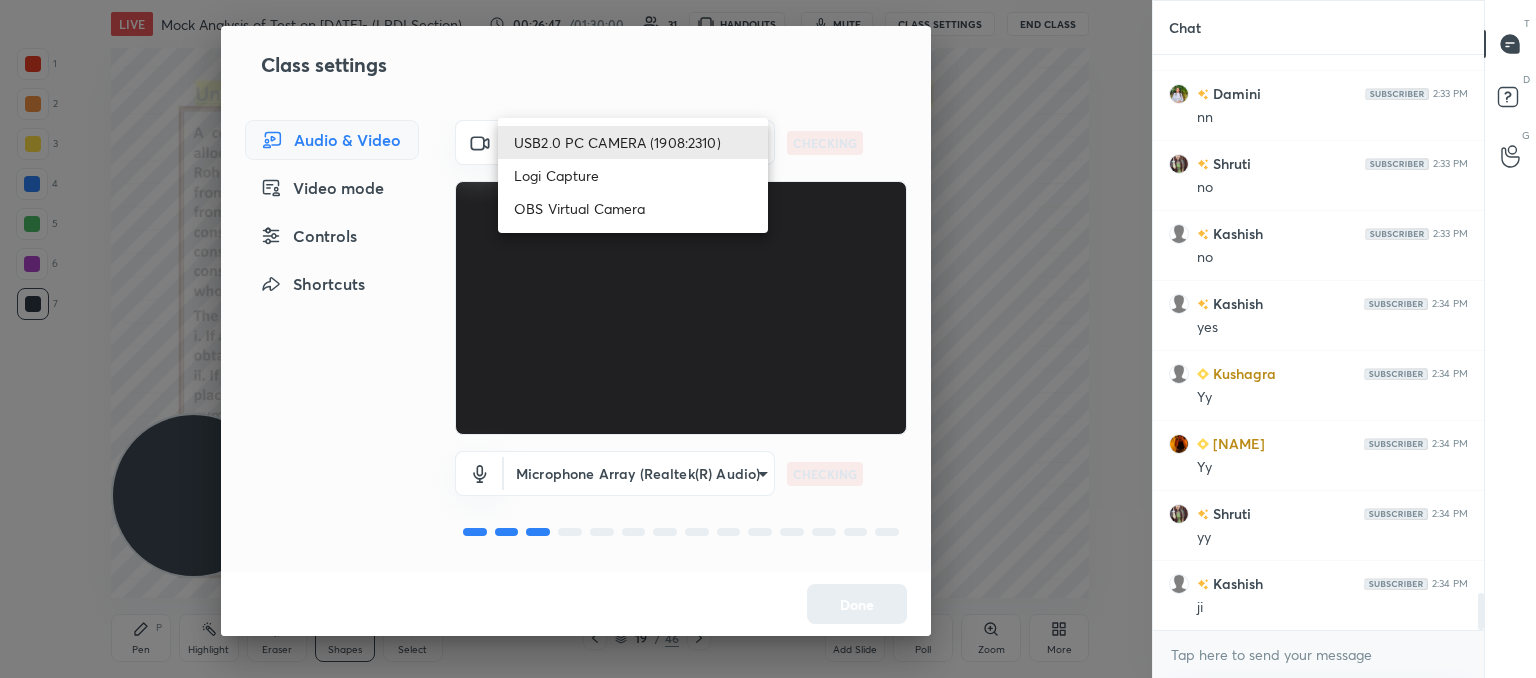 click on "1 2 3 4 5 6 7 C X Z C X Z E E Erase all   H H LIVE Mock Analysis of Test on [DATE]- (LRDI Section) 00:26:47 /  01:30:00 31 HANDOUTS mute CLASS SETTINGS End Class Setting up your live class Poll for   secs No correct answer Start poll Back Mock Analysis of Test on [DATE]- (LRDI Section) [PERSON] Pen P Highlight H Eraser Shapes L Select S 19 / 46 Add Slide Poll Zoom More Chat [PERSON] 2:33 PM nn [PERSON] 2:33 PM No [PERSON] 2:33 PM nn [PERSON] 2:33 PM no [PERSON] 2:33 PM no [PERSON] 2:34 PM yes [PERSON] 2:34 PM Yy [PERSON] 2:34 PM Yy [PERSON] 2:34 PM yy [PERSON] 2:34 PM ji JUMP TO LATEST Enable hand raising Enable raise hand to speak to learners. Once enabled, chat will be turned off temporarily. Enable x   introducing Raise a hand with a doubt Now learners can raise their hand along with a doubt  How it works? Doubts asked by learners will show up here NEW DOUBTS ASKED No one has raised a hand yet Can't raise hand Looks like educator just invited you to speak. Please wait before you can raise your hand again. T" at bounding box center (768, 339) 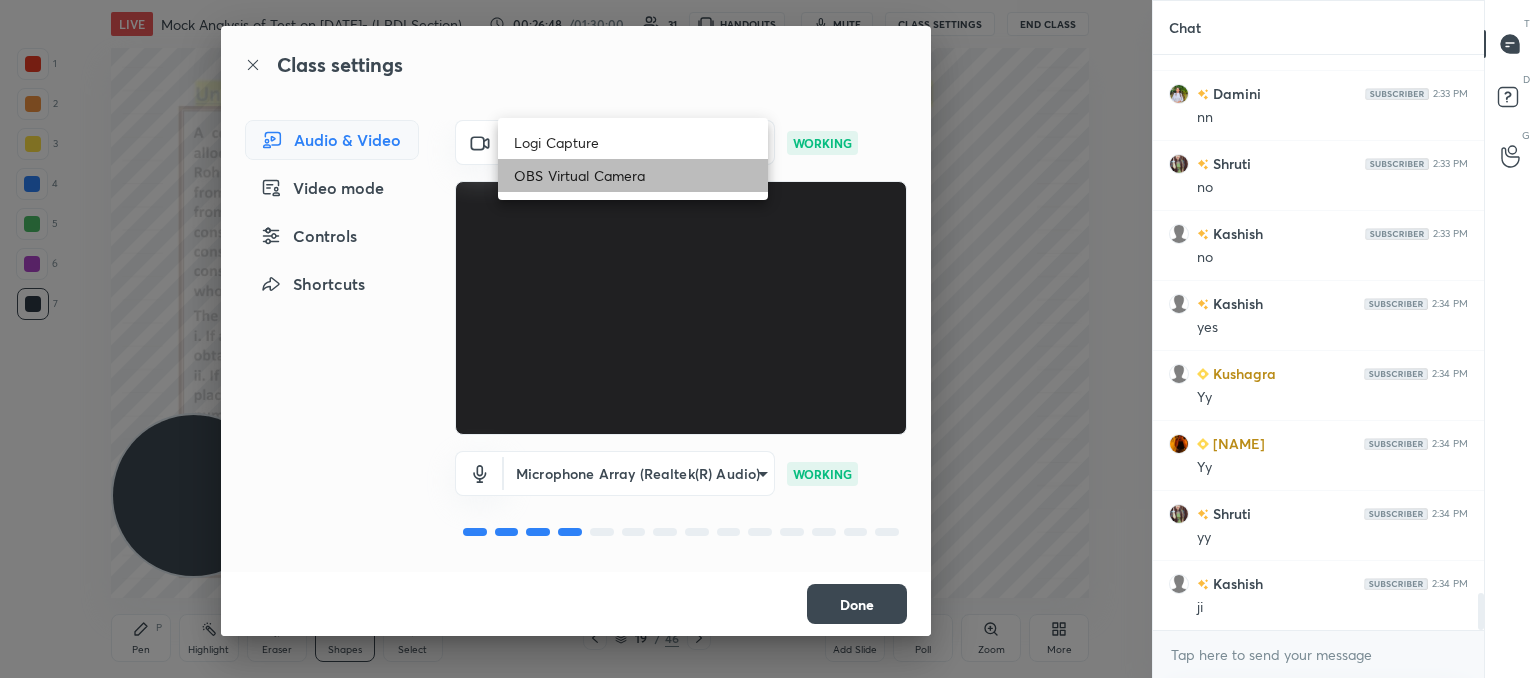 click on "OBS Virtual Camera" at bounding box center [633, 175] 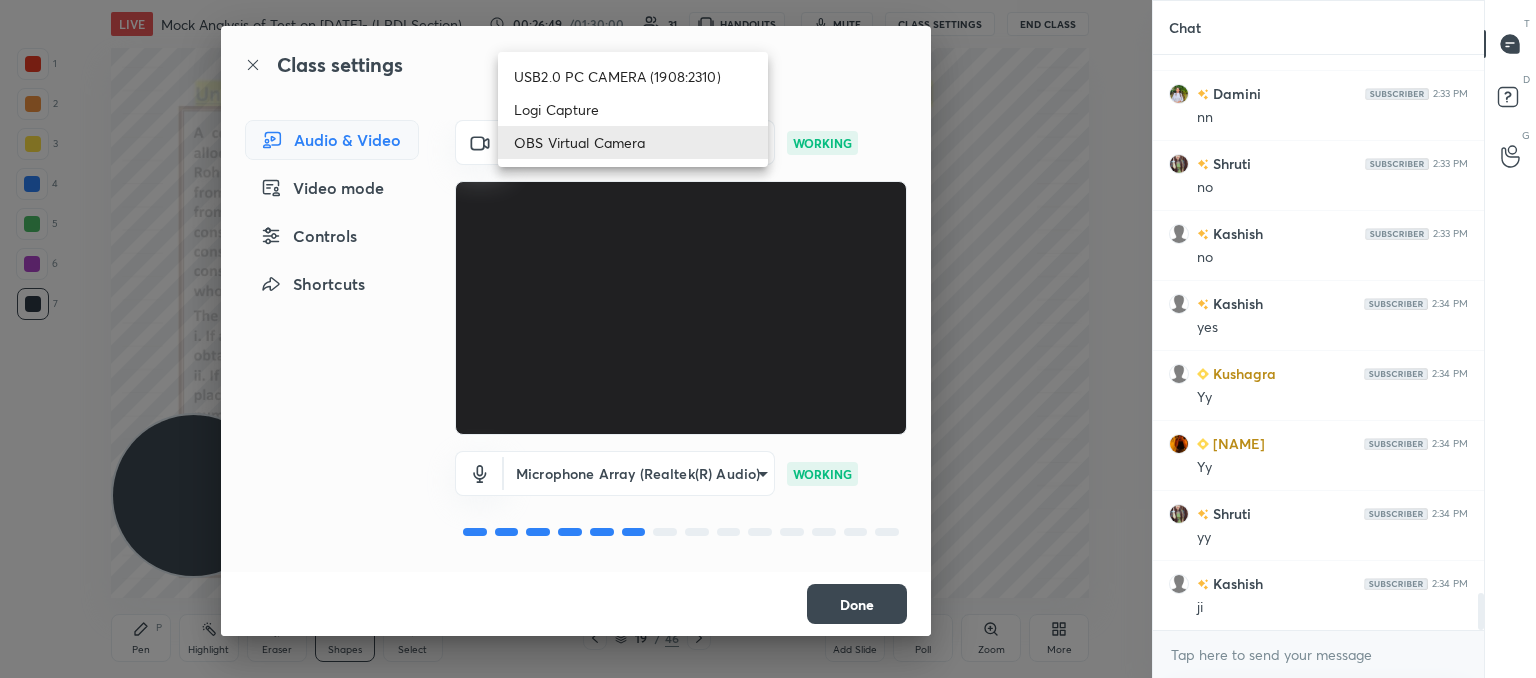 click on "1 2 3 4 5 6 7 C X Z C X Z E E Erase all   H H LIVE Mock Analysis of Test on 03.08.2025- (LRDI Section) 00:26:49 /  01:30:00 31 HANDOUTS mute CLASS SETTINGS End Class Setting up your live class Poll for   secs No correct answer Start poll Back Mock Analysis of Test on 03.08.2025- (LRDI Section) [NAME] Pen P Highlight H Eraser Shapes L Select S 19 / 46 Add Slide Poll Zoom More Chat [NAME] 2:33 PM nn [NAME] 2:33 PM No [NAME] 2:33 PM nn [NAME] 2:33 PM no [NAME] 2:33 PM no [NAME] 2:34 PM yes [NAME] 2:34 PM Yy [NAME] 2:34 PM Yy [NAME] 2:34 PM yy [NAME] 2:34 PM ji JUMP TO LATEST Enable hand raising Enable raise hand to speak to learners. Once enabled, chat will be turned off temporarily. Enable x   introducing Raise a hand with a doubt Now learners can raise their hand along with a doubt  How it works? Doubts asked by learners will show up here NEW DOUBTS ASKED No one has raised a hand yet Can't raise hand Looks like educator just invited you to speak. Please wait before you can raise your hand again. T" at bounding box center [768, 339] 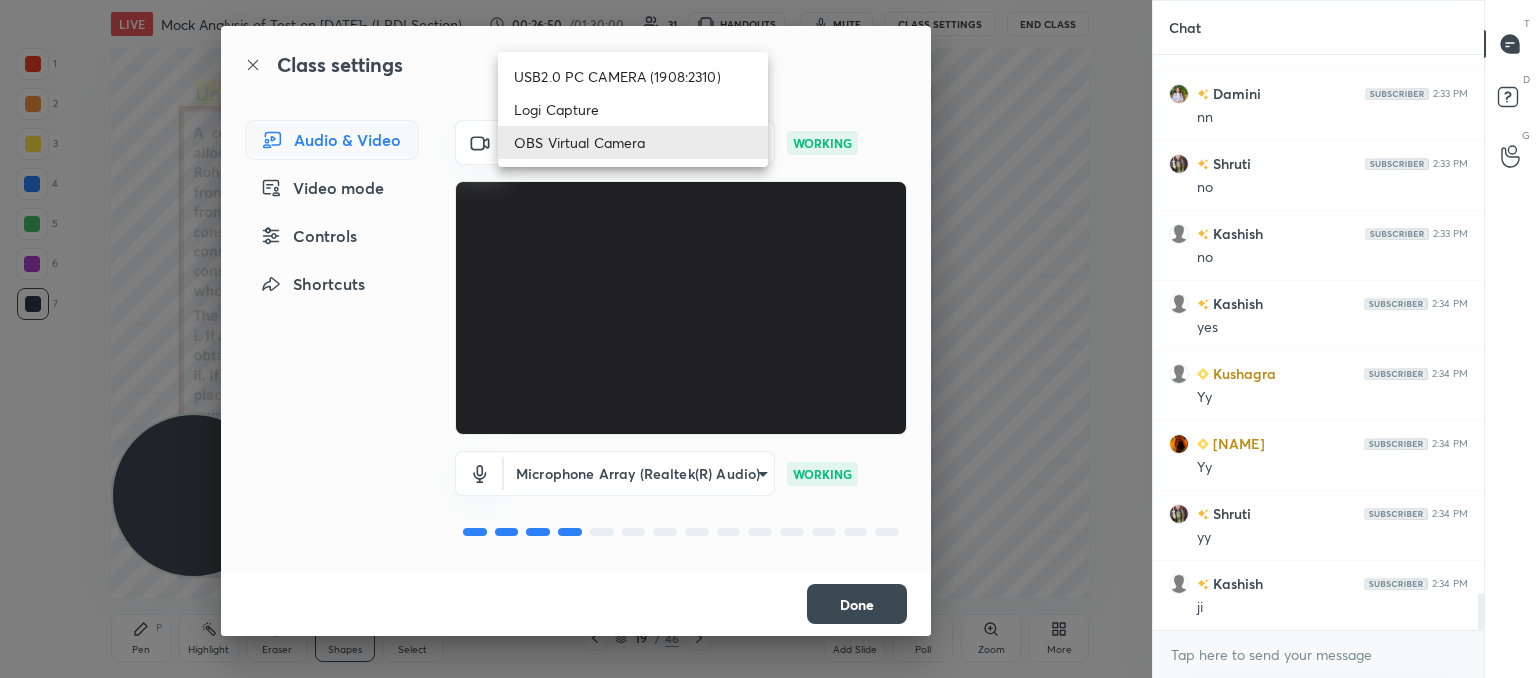 click on "USB2.0 PC CAMERA (1908:2310)" at bounding box center [633, 76] 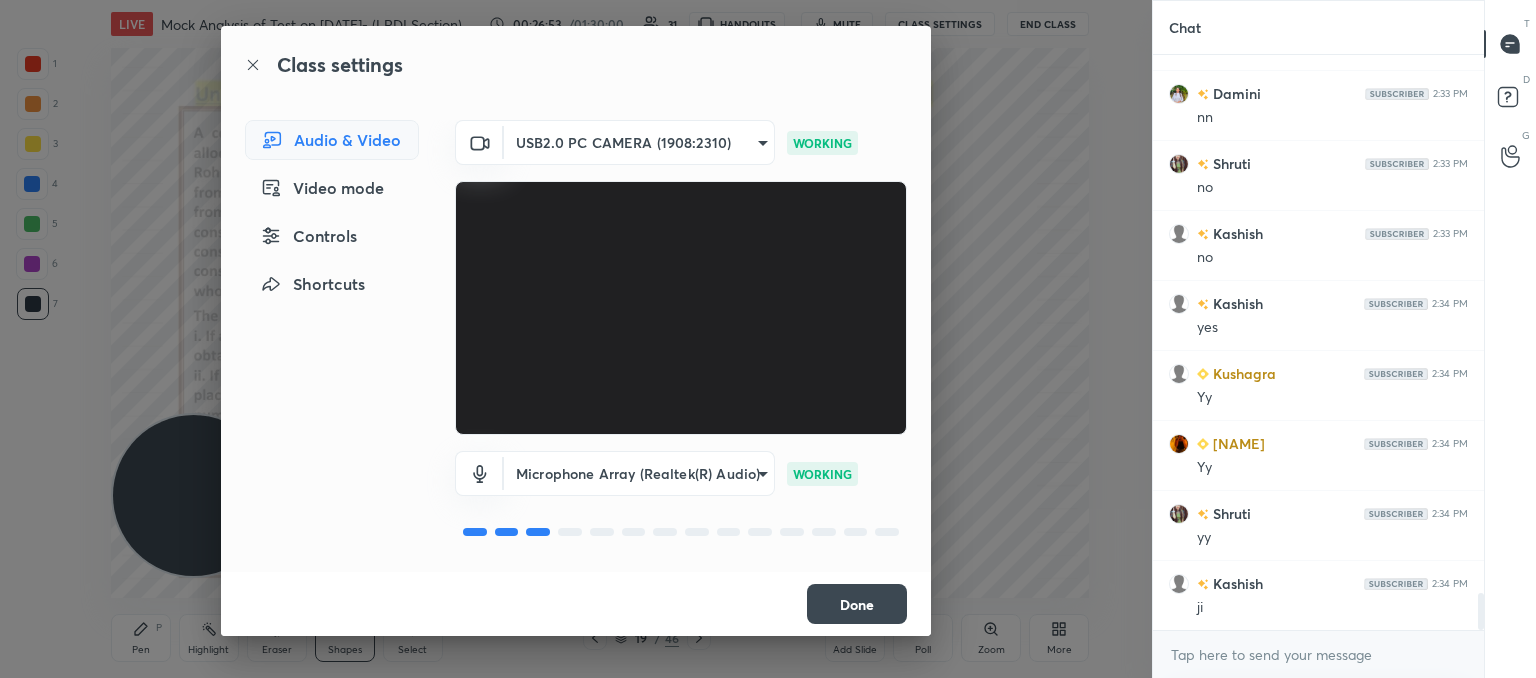 click on "Done" at bounding box center [857, 604] 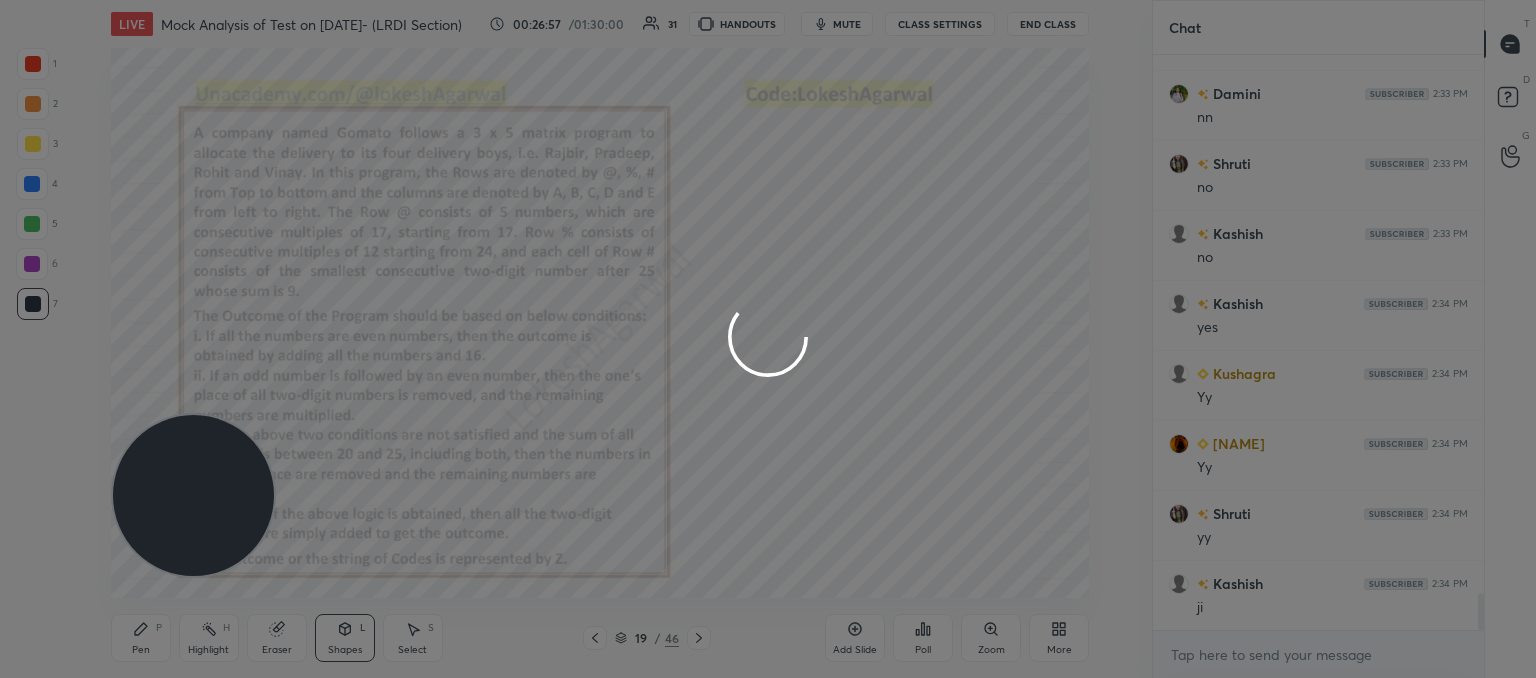 scroll, scrollTop: 8496, scrollLeft: 0, axis: vertical 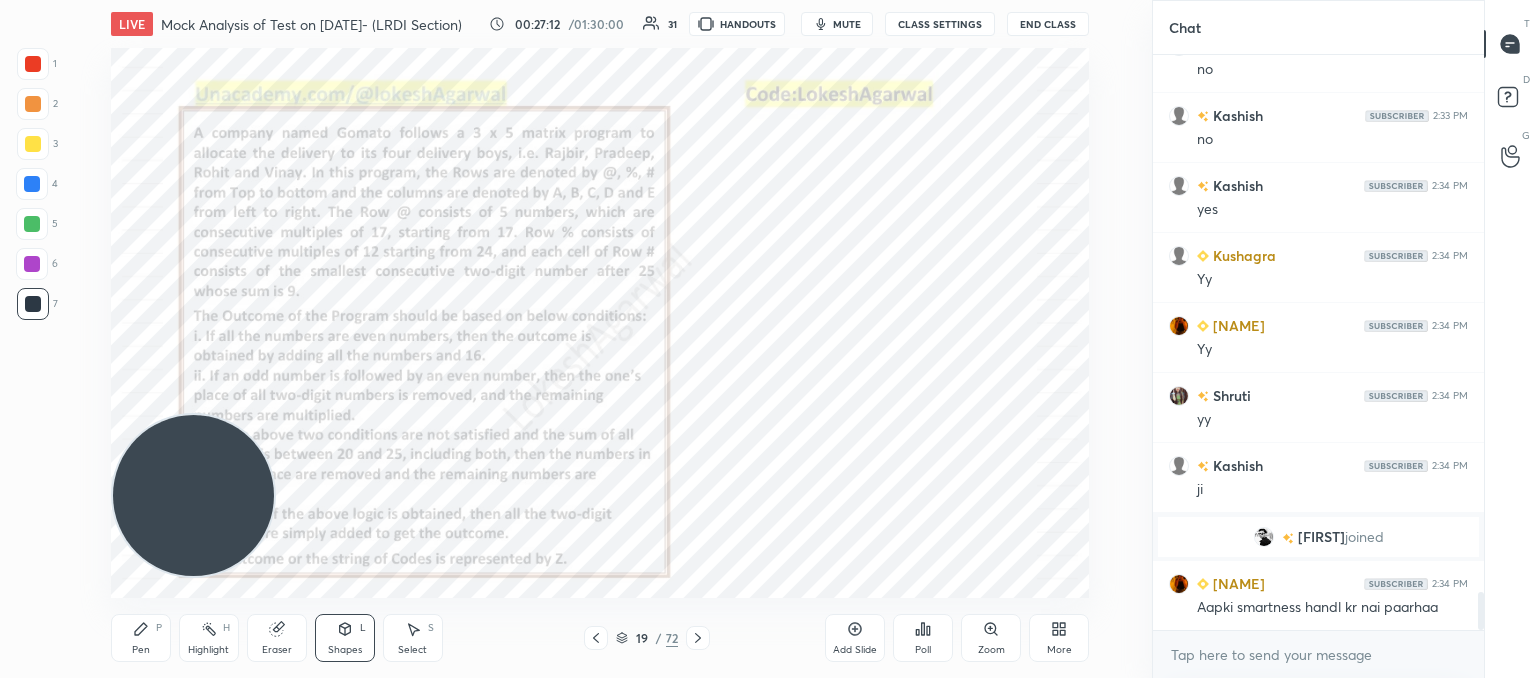 click on "Shapes L" at bounding box center (345, 638) 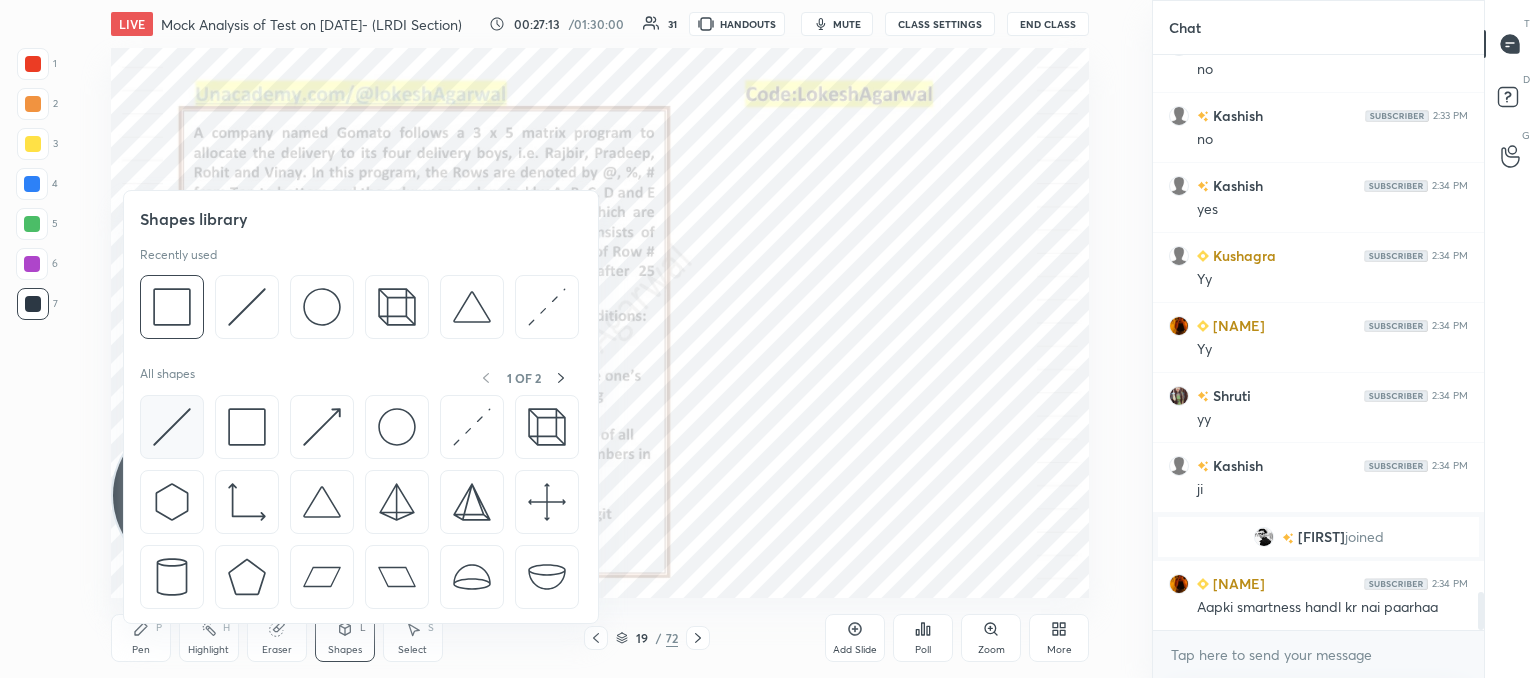 click at bounding box center (172, 427) 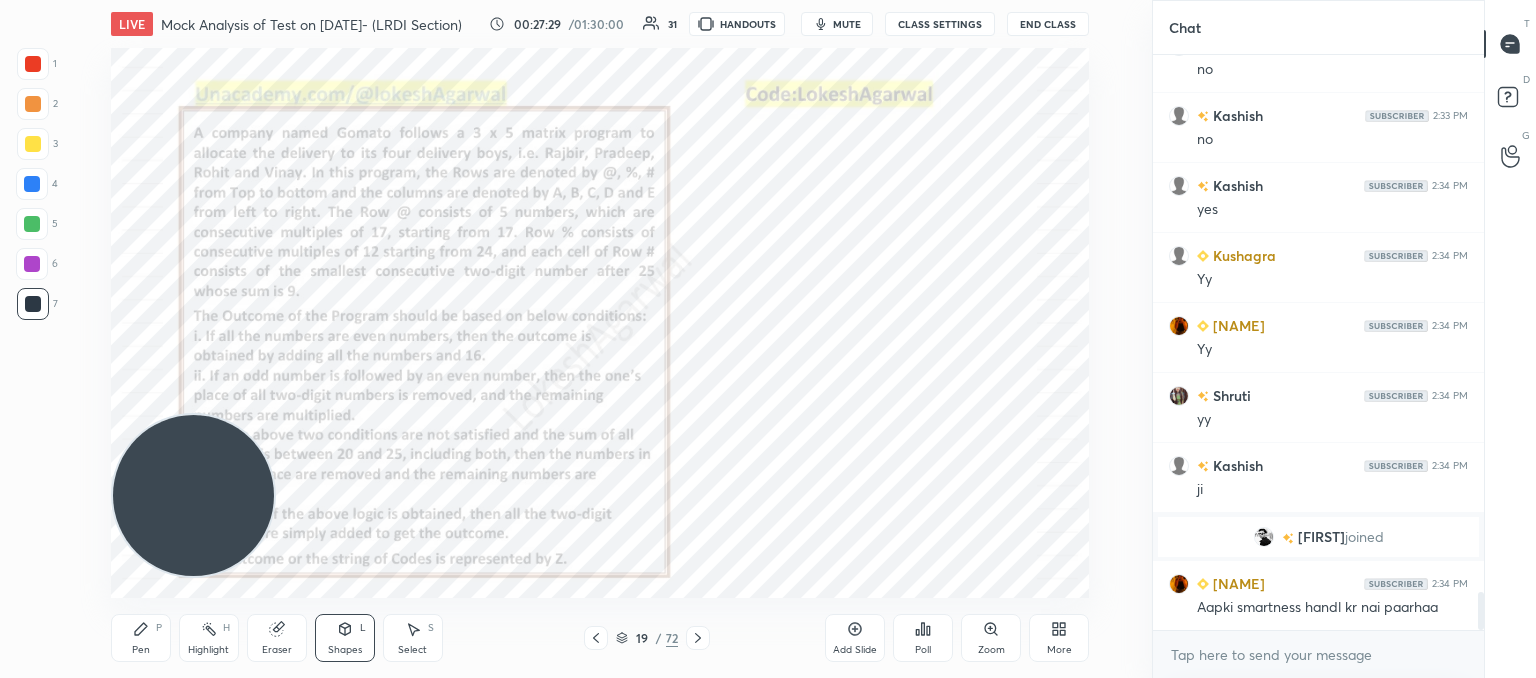 click on "Pen P" at bounding box center (141, 638) 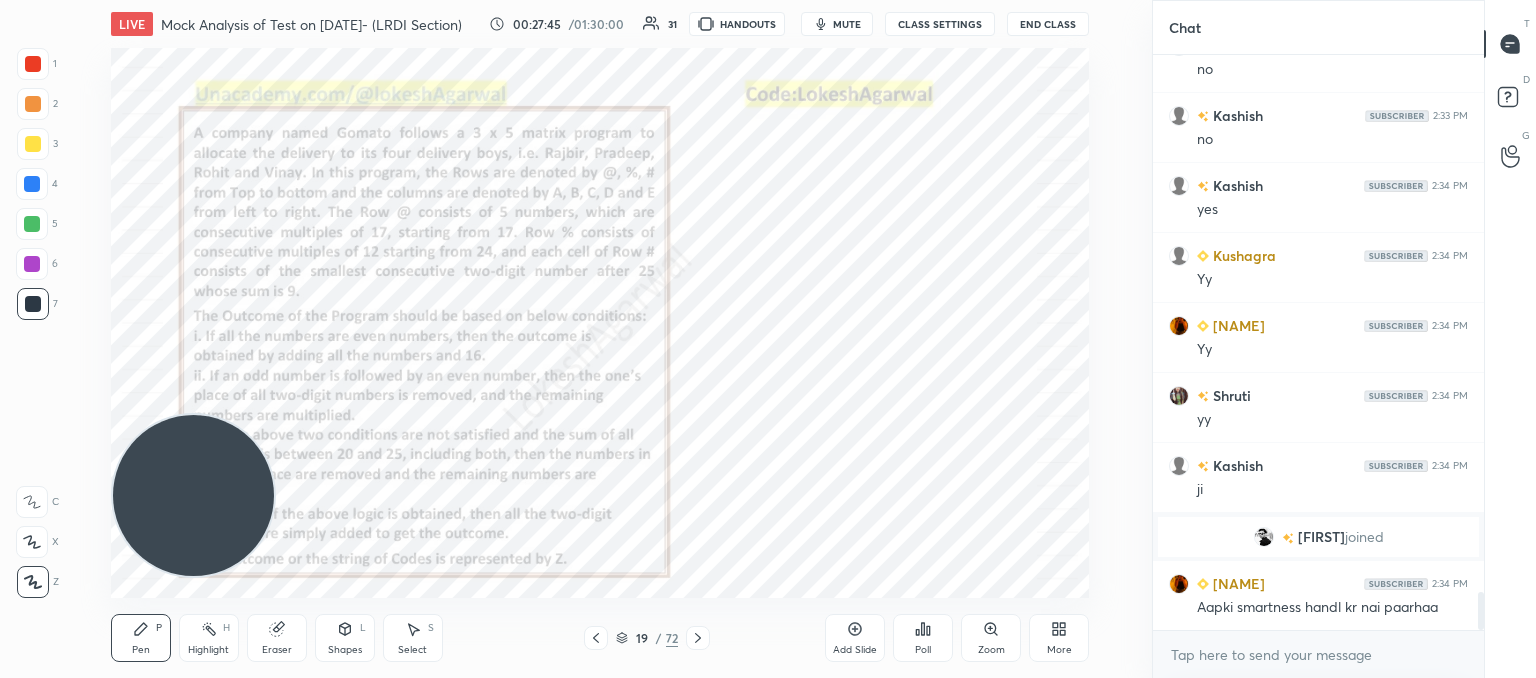 click 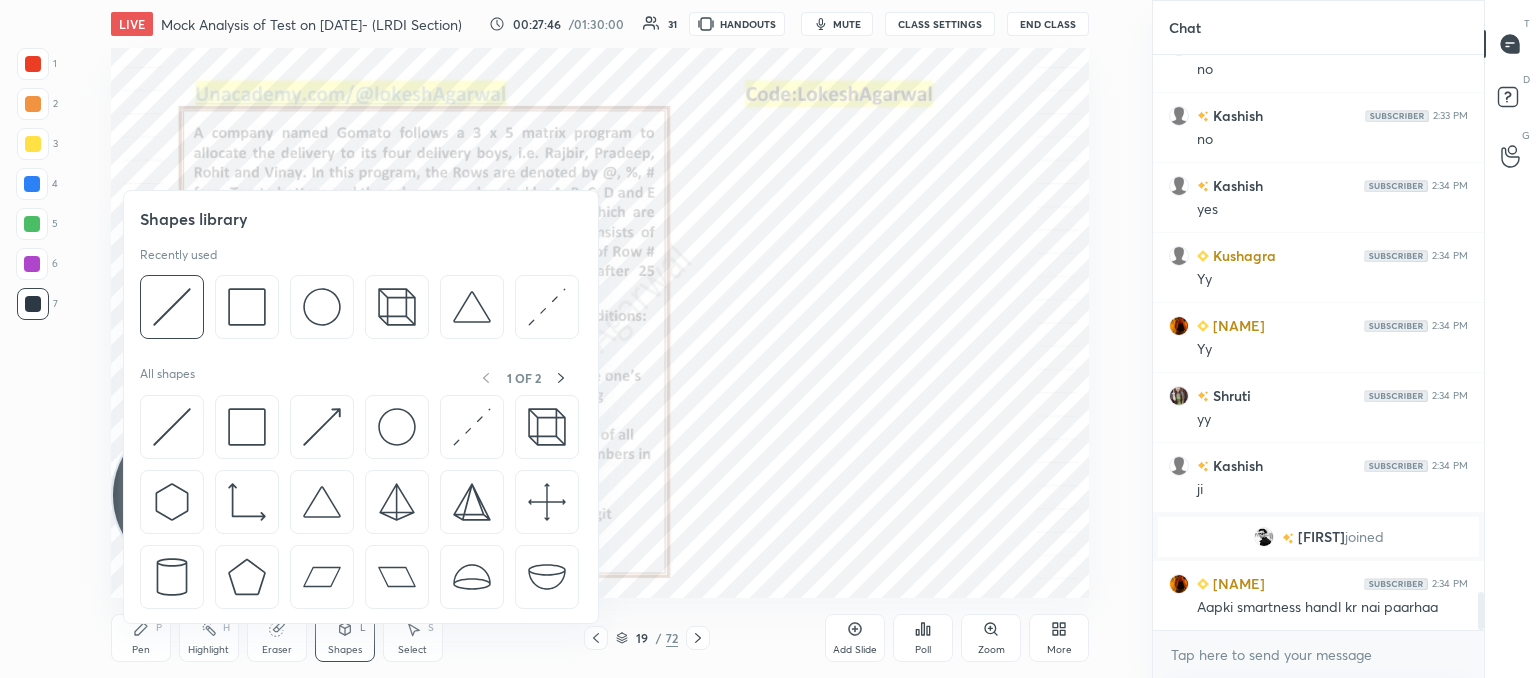 drag, startPoint x: 160, startPoint y: 432, endPoint x: 196, endPoint y: 422, distance: 37.363083 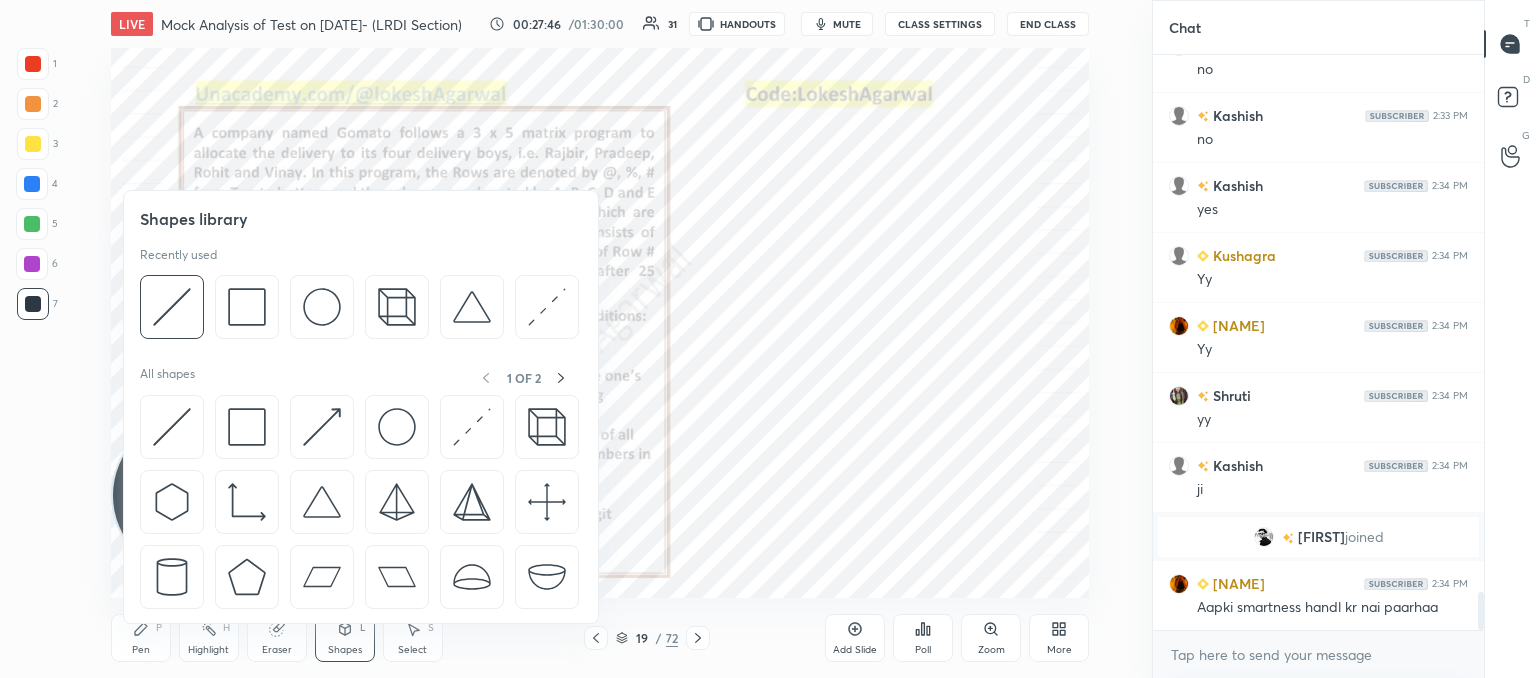 click at bounding box center [172, 427] 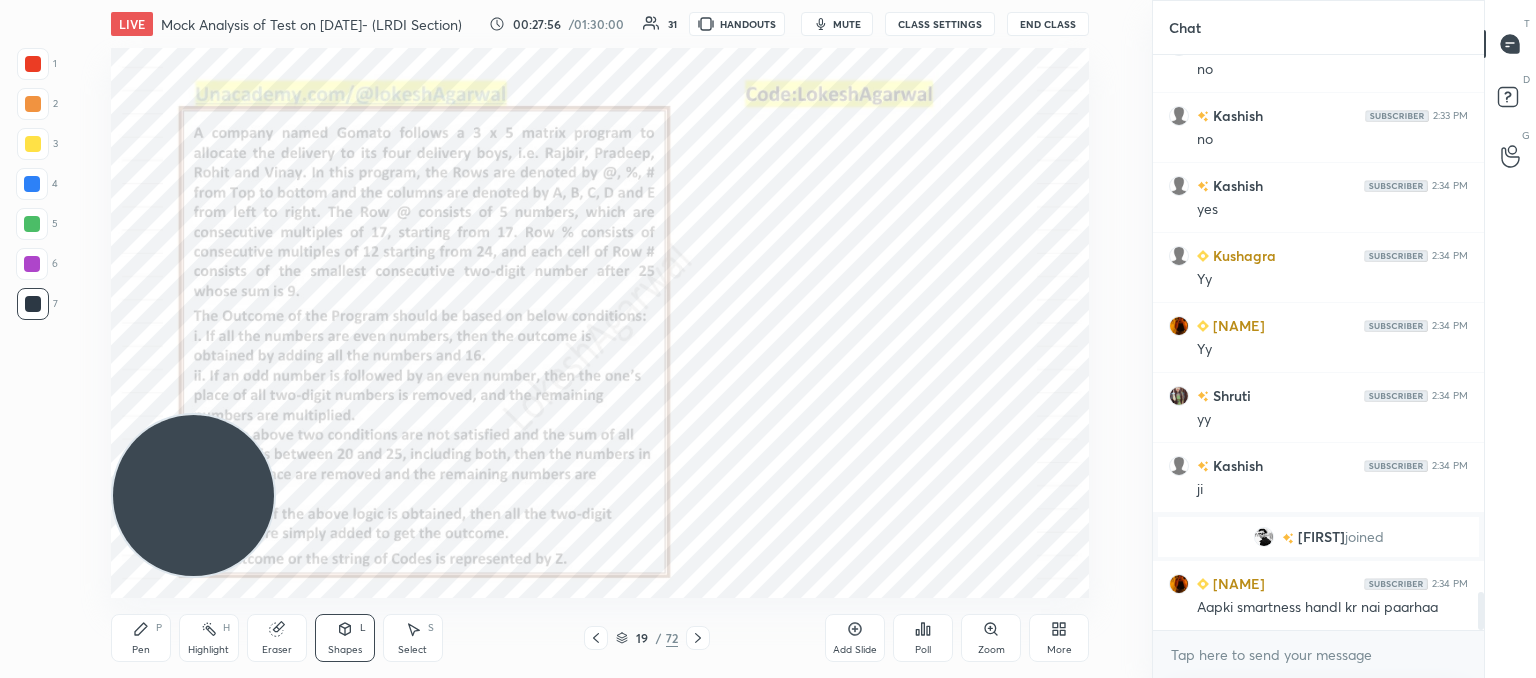 click on "Pen P" at bounding box center [141, 638] 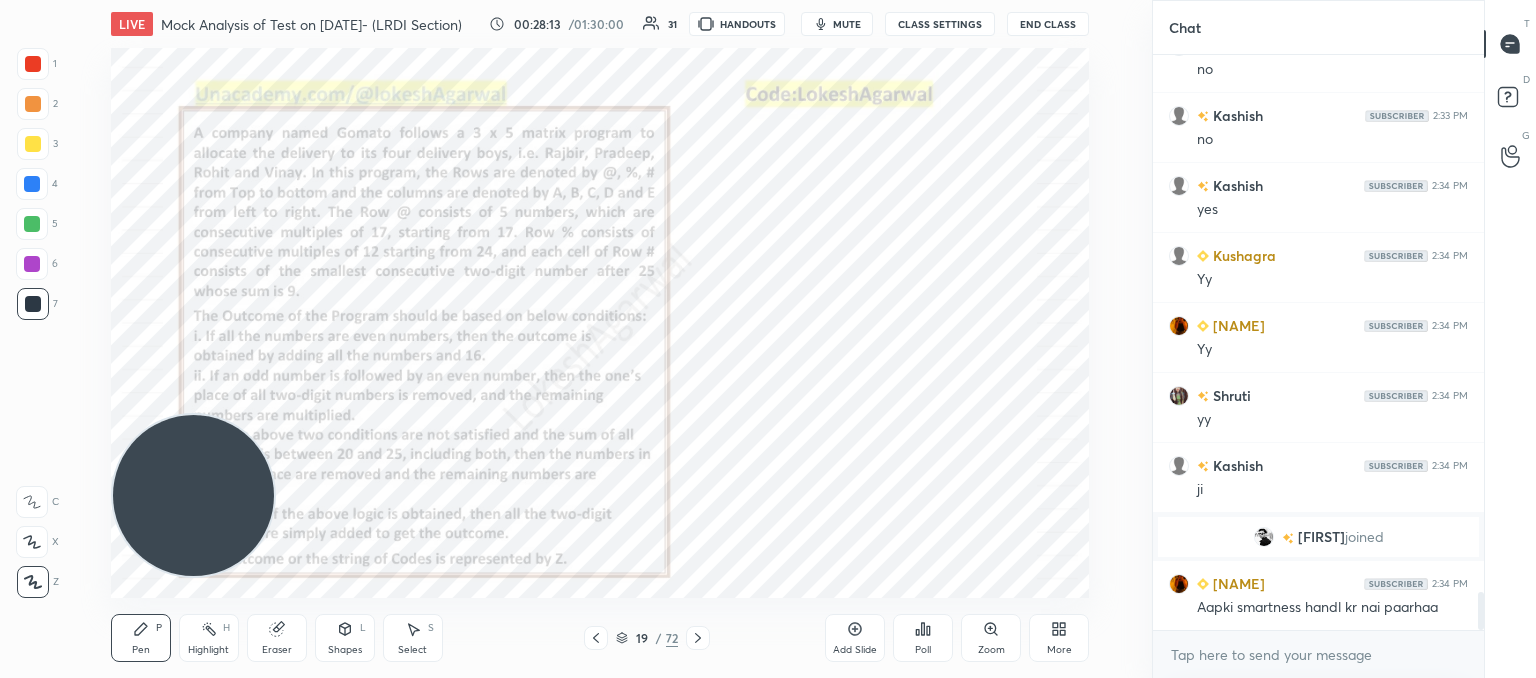 click on "Eraser" at bounding box center (277, 638) 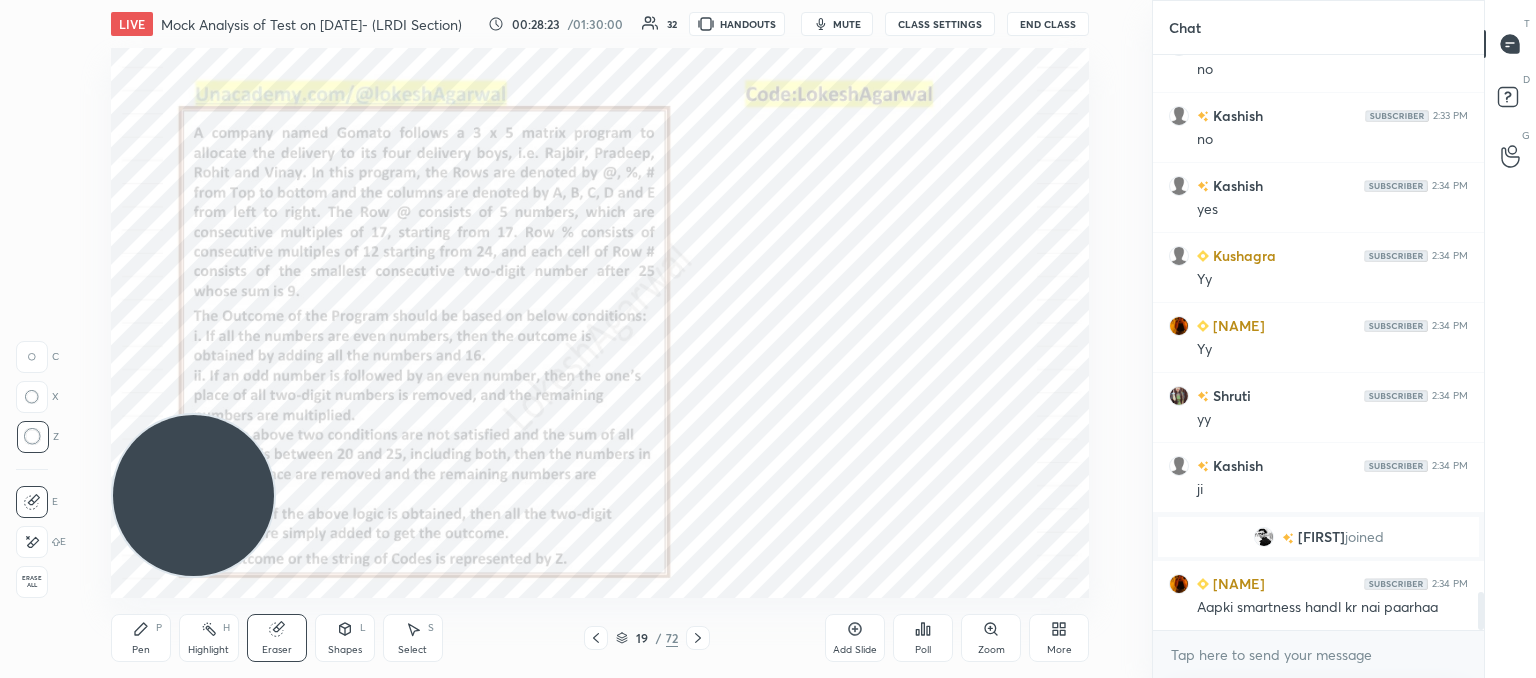click 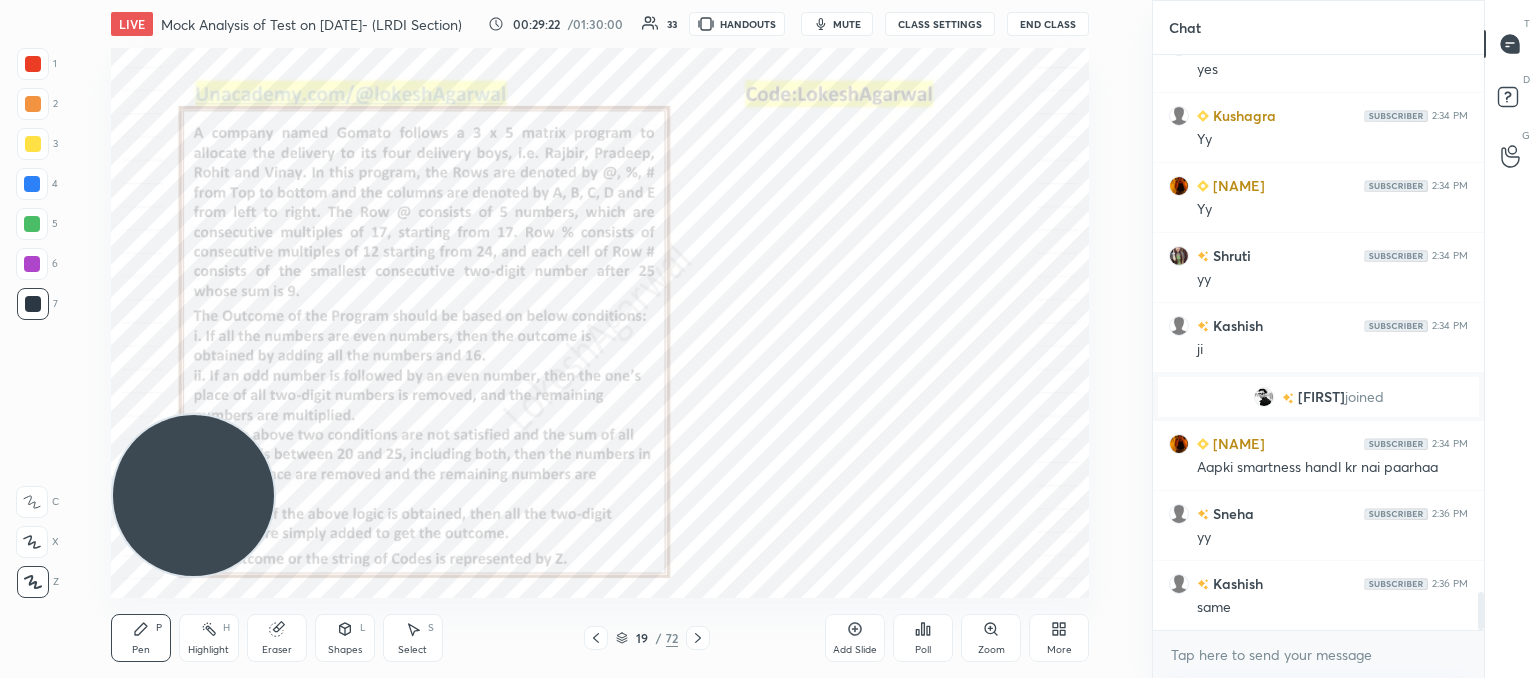 scroll, scrollTop: 8288, scrollLeft: 0, axis: vertical 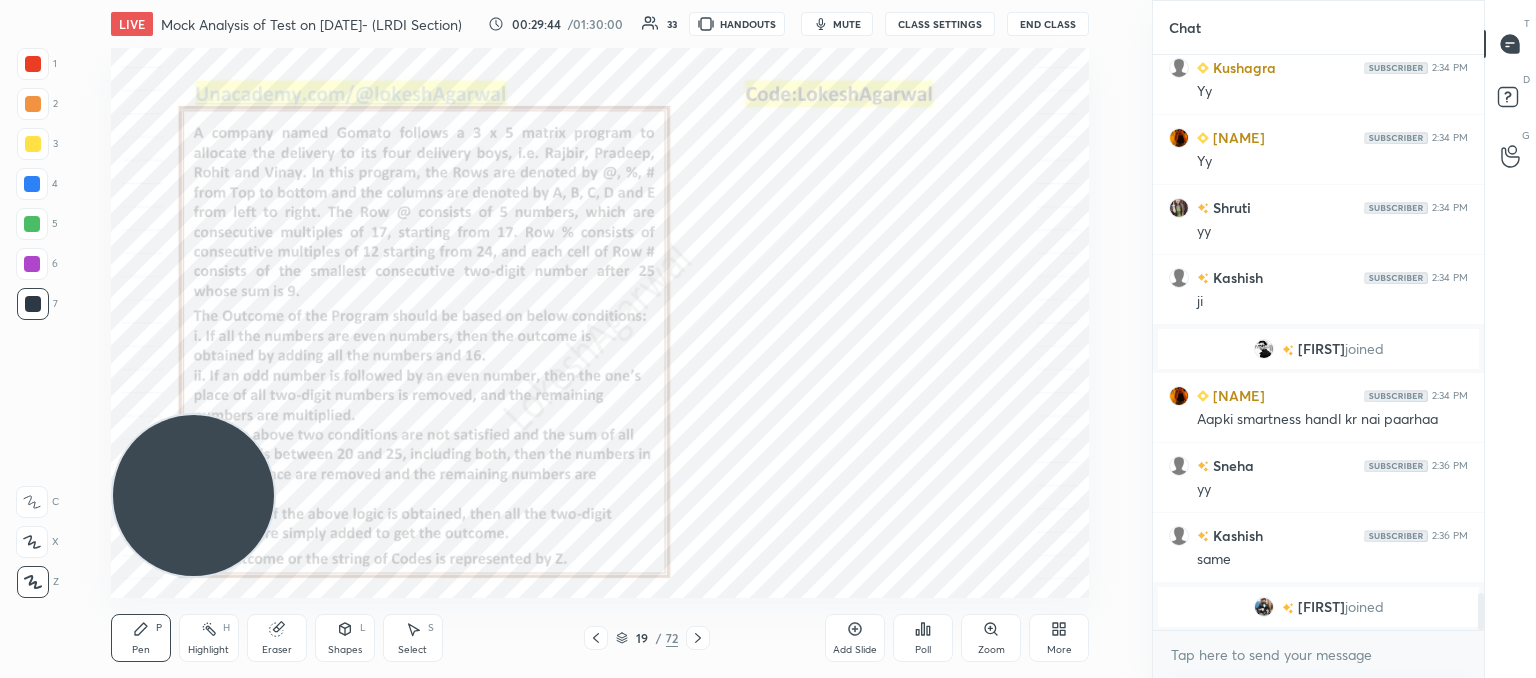 drag, startPoint x: 276, startPoint y: 641, endPoint x: 328, endPoint y: 619, distance: 56.462376 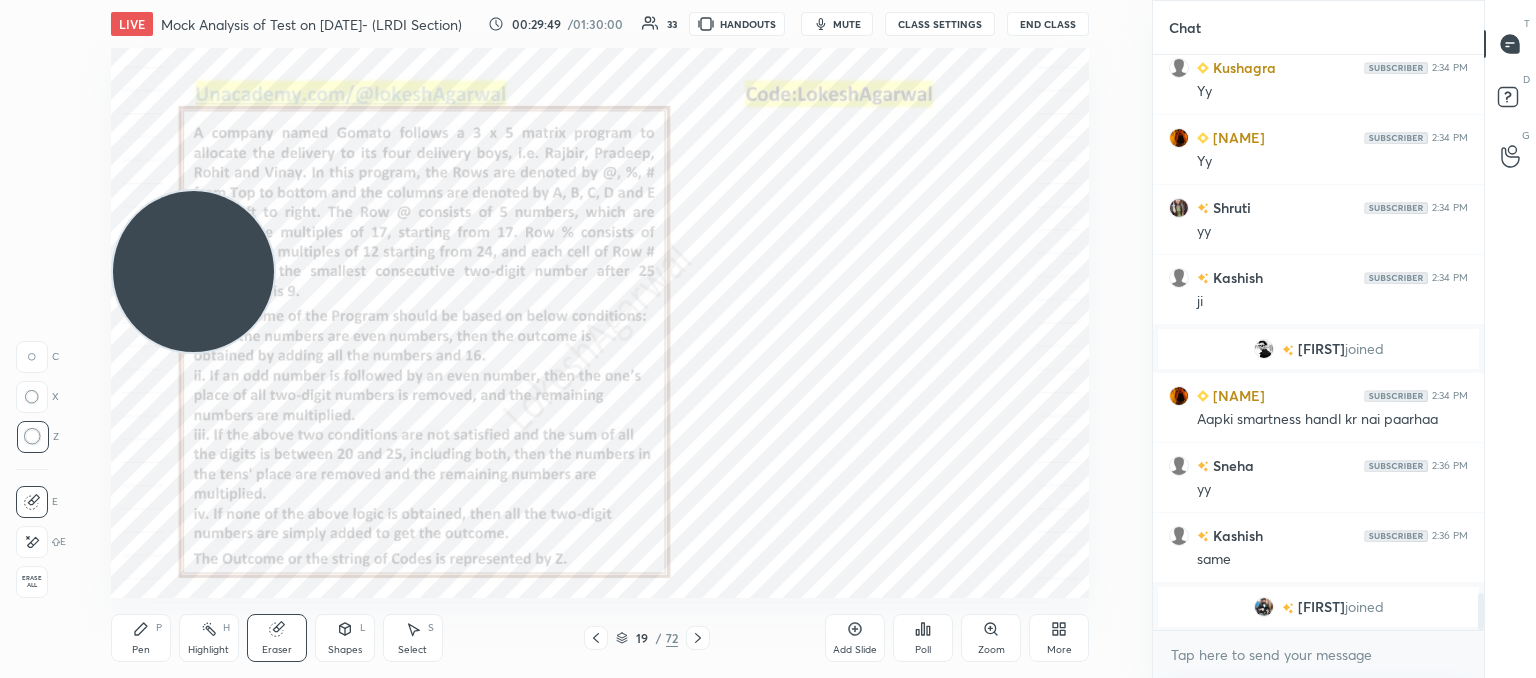 drag, startPoint x: 214, startPoint y: 480, endPoint x: 18, endPoint y: 44, distance: 478.0293 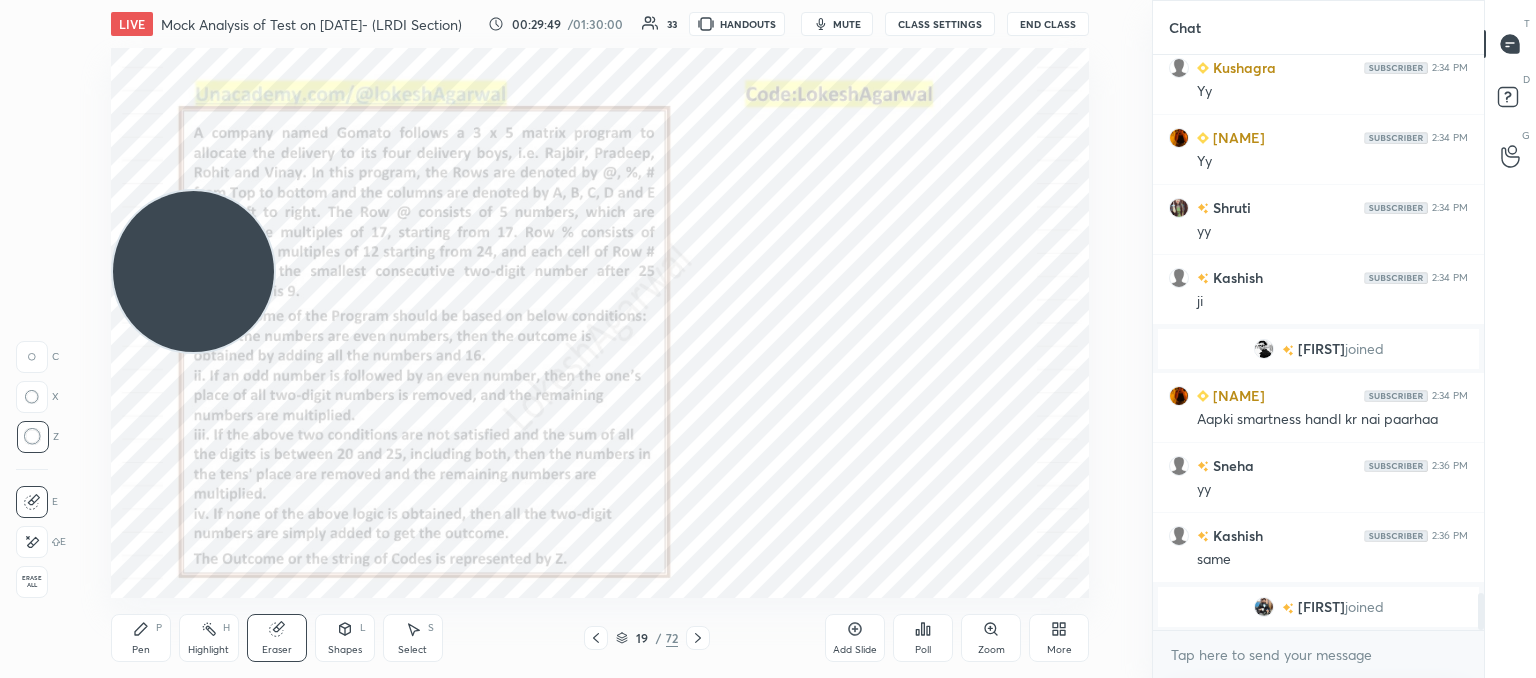 click on "1 2 3 4 5 6 7 C X Z C X Z E E Erase all   H H LIVE Mock Analysis of Test on 03.08.2025- (LRDI Section) 00:29:49 /  01:30:00 33 HANDOUTS mute CLASS SETTINGS End Class Setting up your live class Poll for   secs No correct answer Start poll Back Mock Analysis of Test on 03.08.2025- (LRDI Section) Lokesh Agarwal Pen P Highlight H Eraser Shapes L Select S 19 / 72 Add Slide Poll Zoom More" at bounding box center [568, 339] 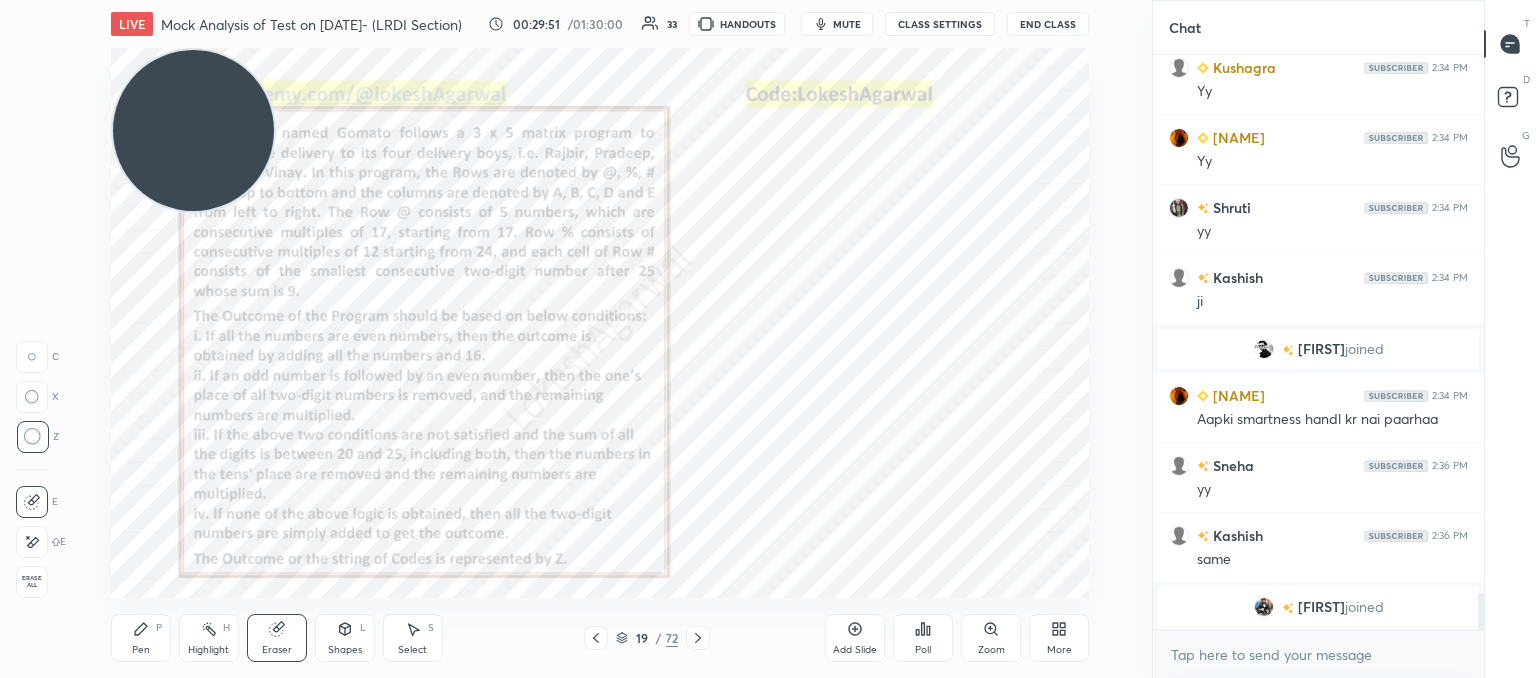 click on "Pen P" at bounding box center (141, 638) 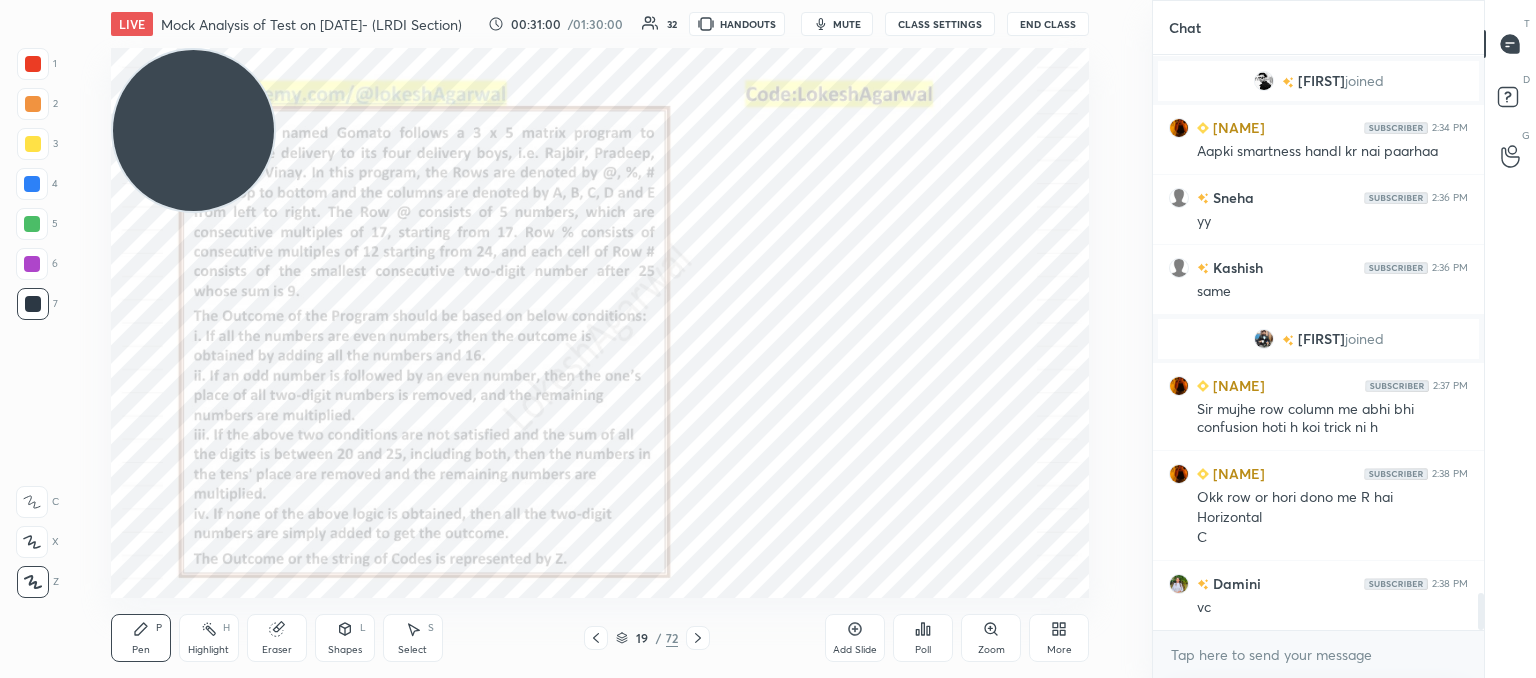 scroll, scrollTop: 8548, scrollLeft: 0, axis: vertical 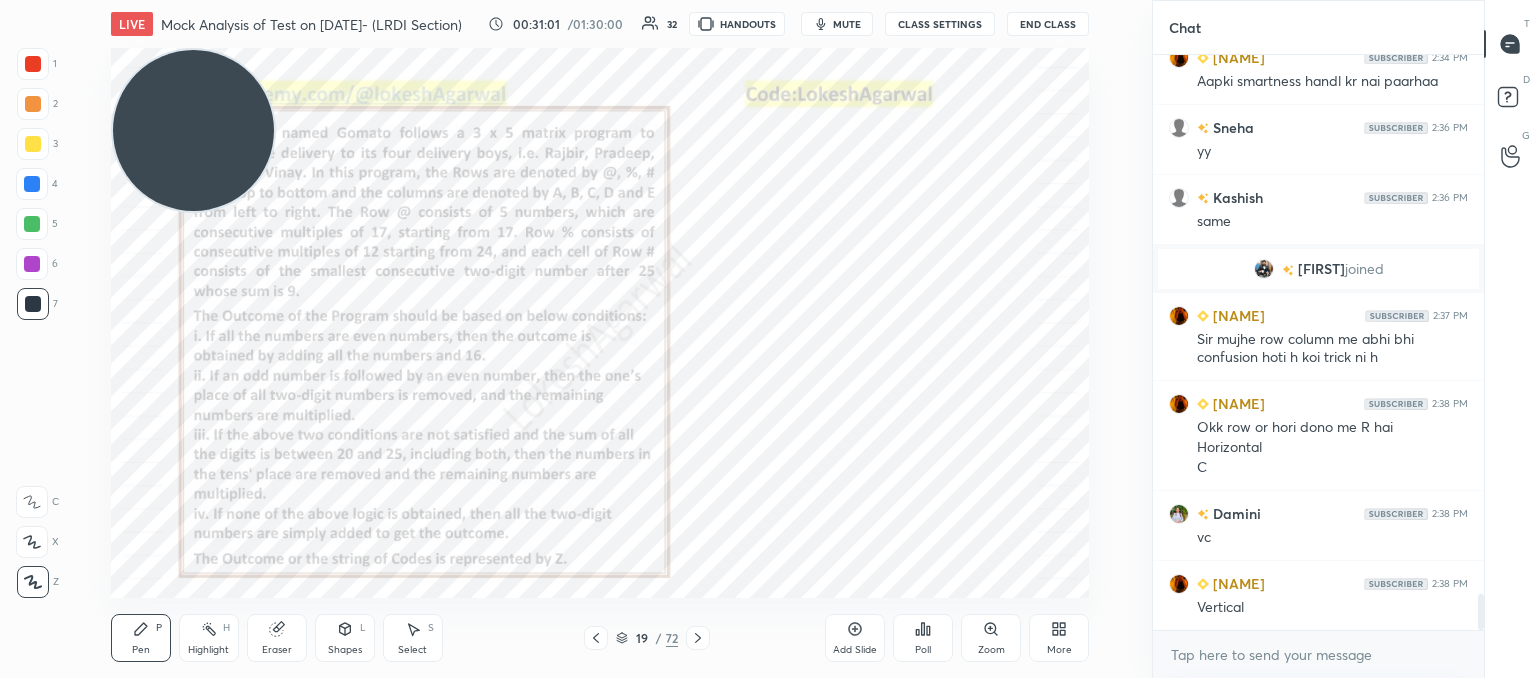 click on "Eraser" at bounding box center [277, 638] 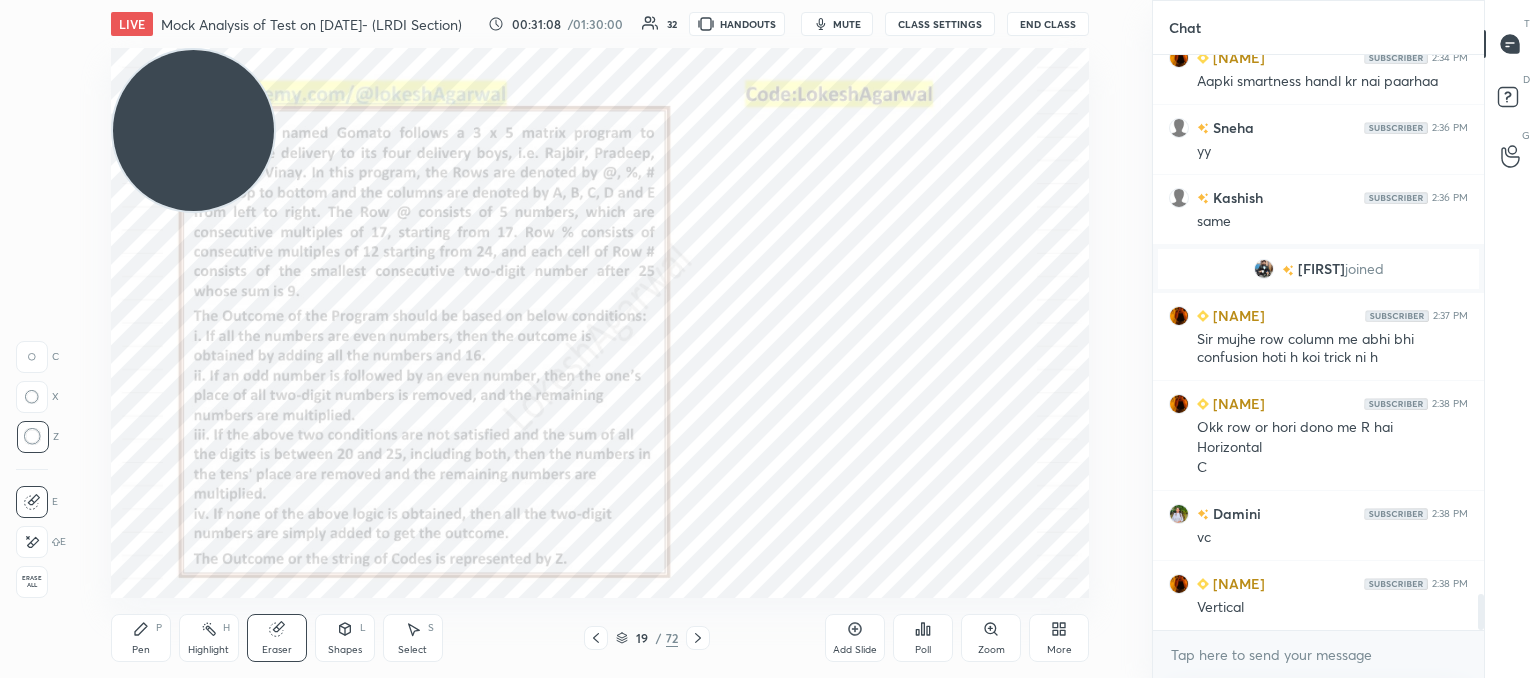 drag, startPoint x: 142, startPoint y: 638, endPoint x: 184, endPoint y: 602, distance: 55.31727 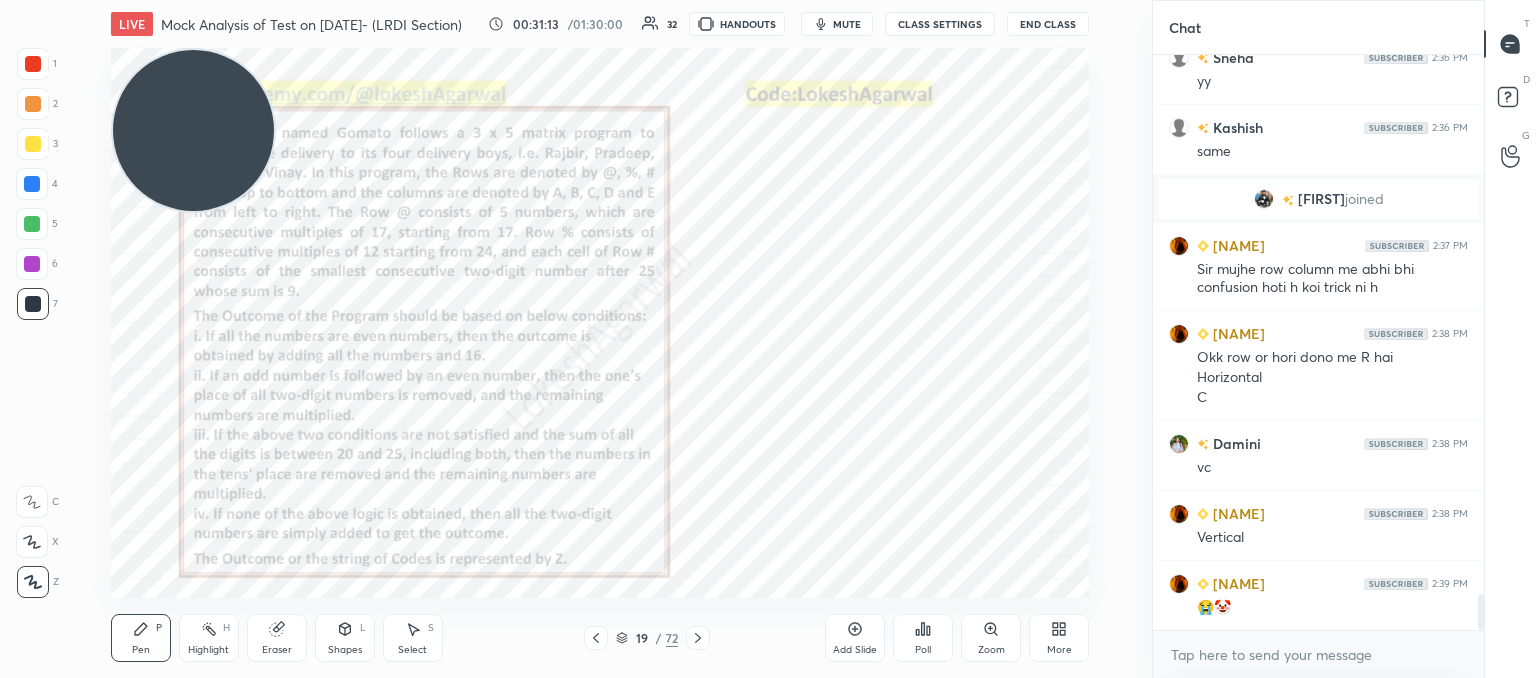 scroll, scrollTop: 8688, scrollLeft: 0, axis: vertical 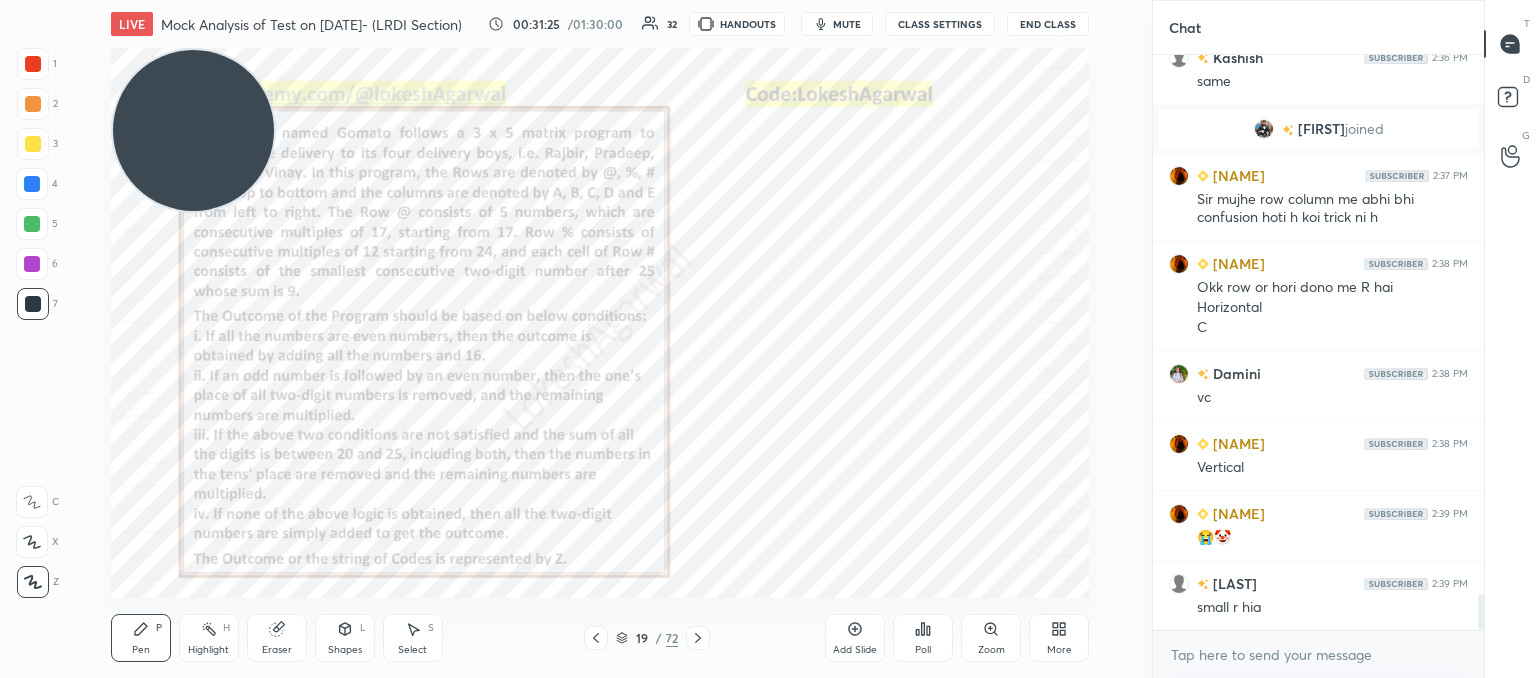 click 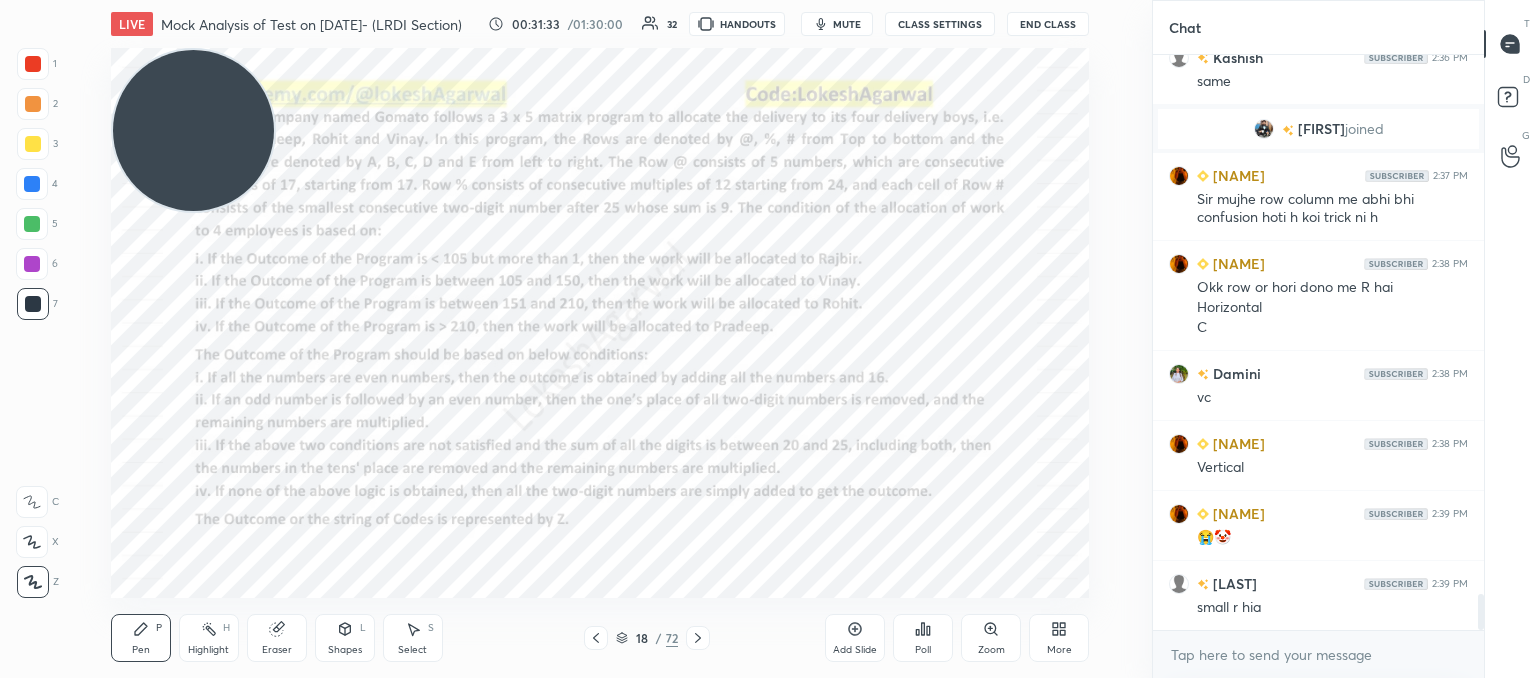 click 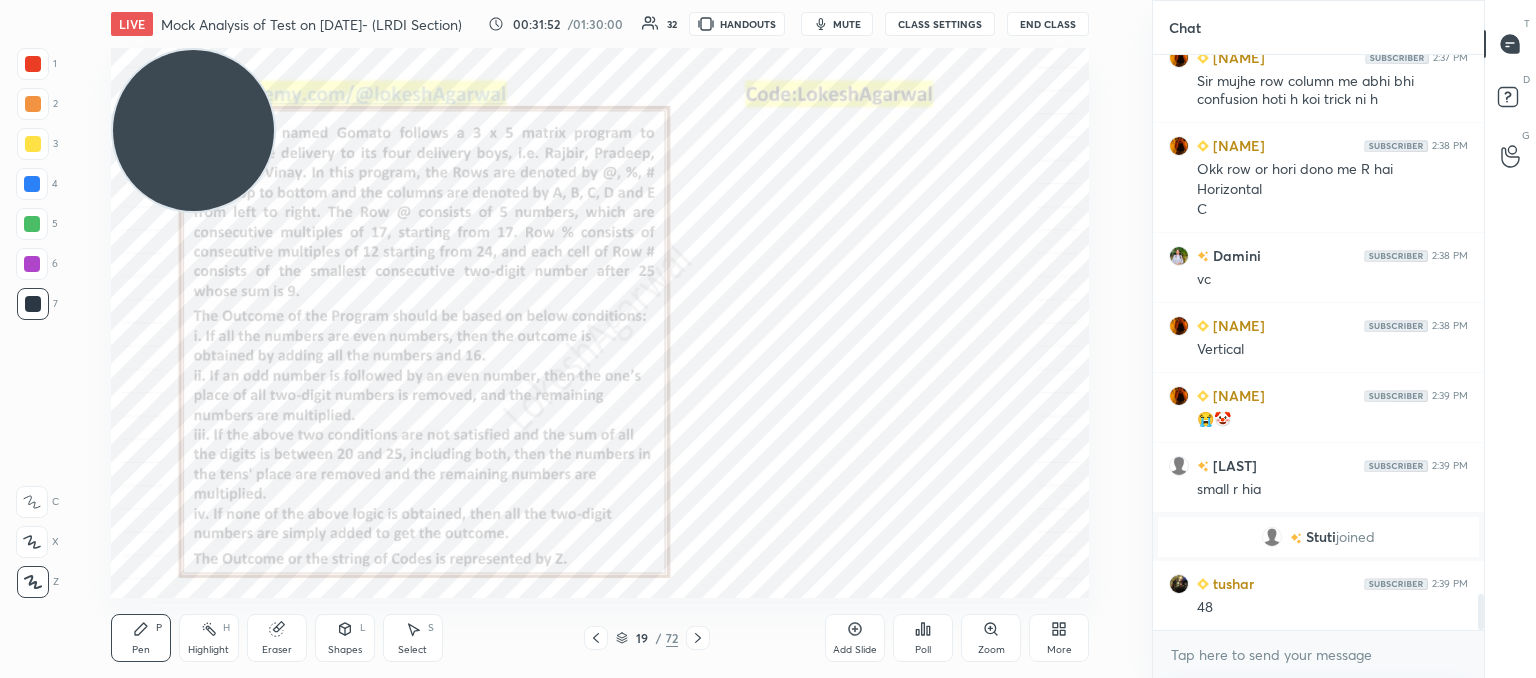scroll, scrollTop: 8726, scrollLeft: 0, axis: vertical 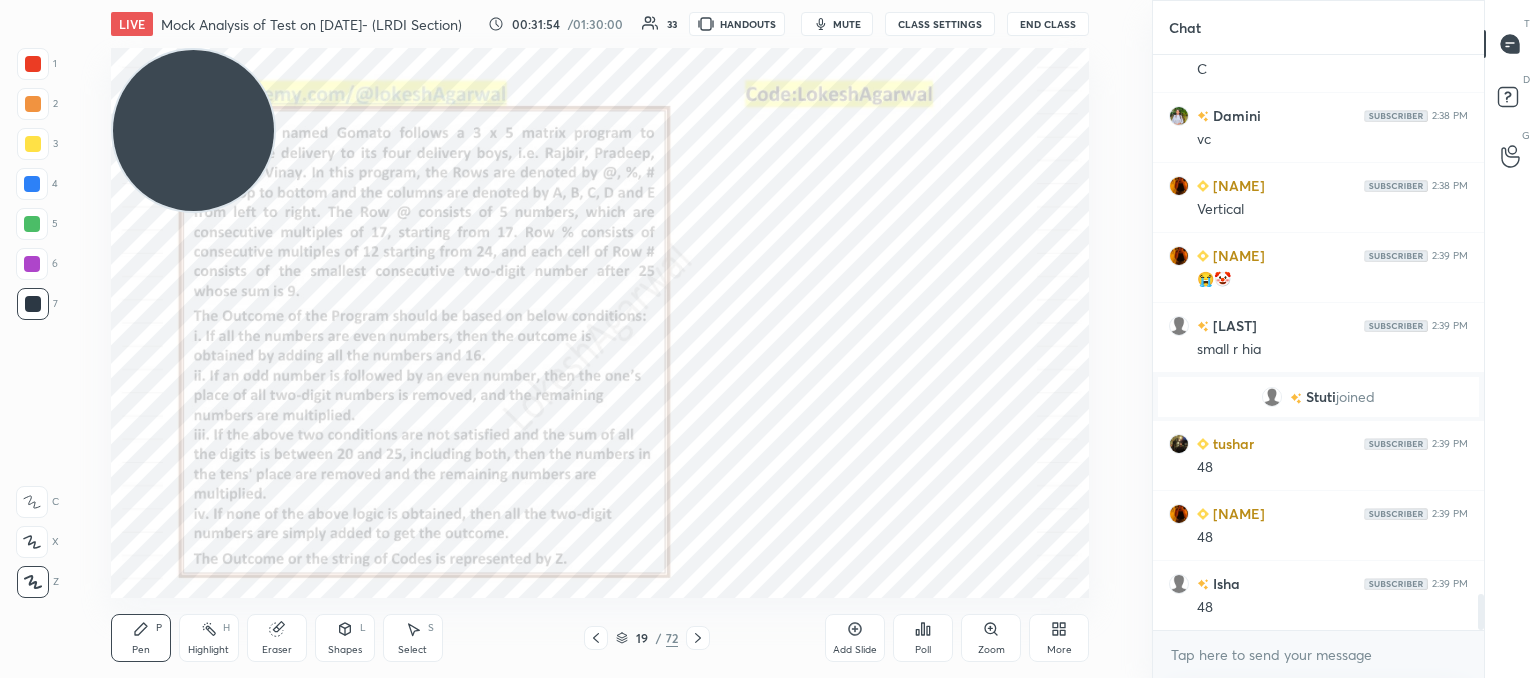 click on "Eraser" at bounding box center [277, 638] 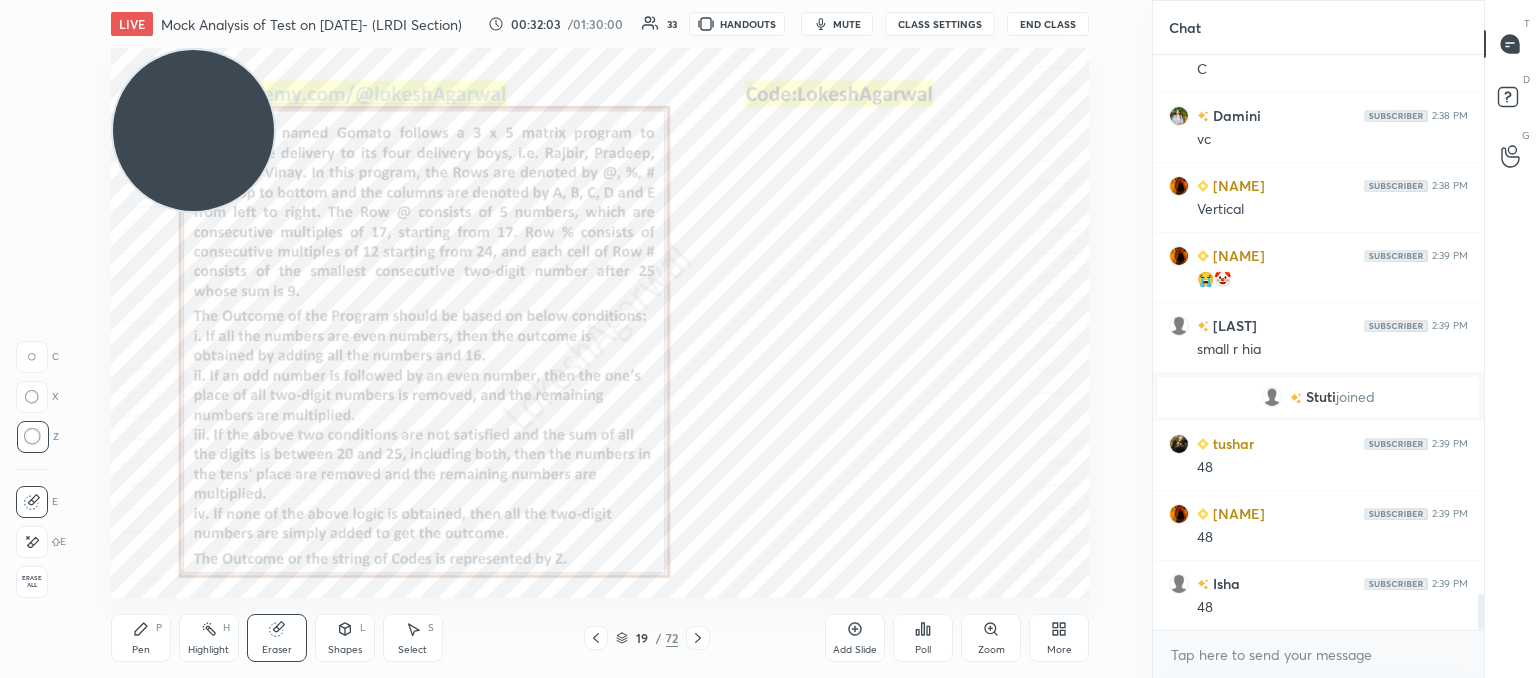 click 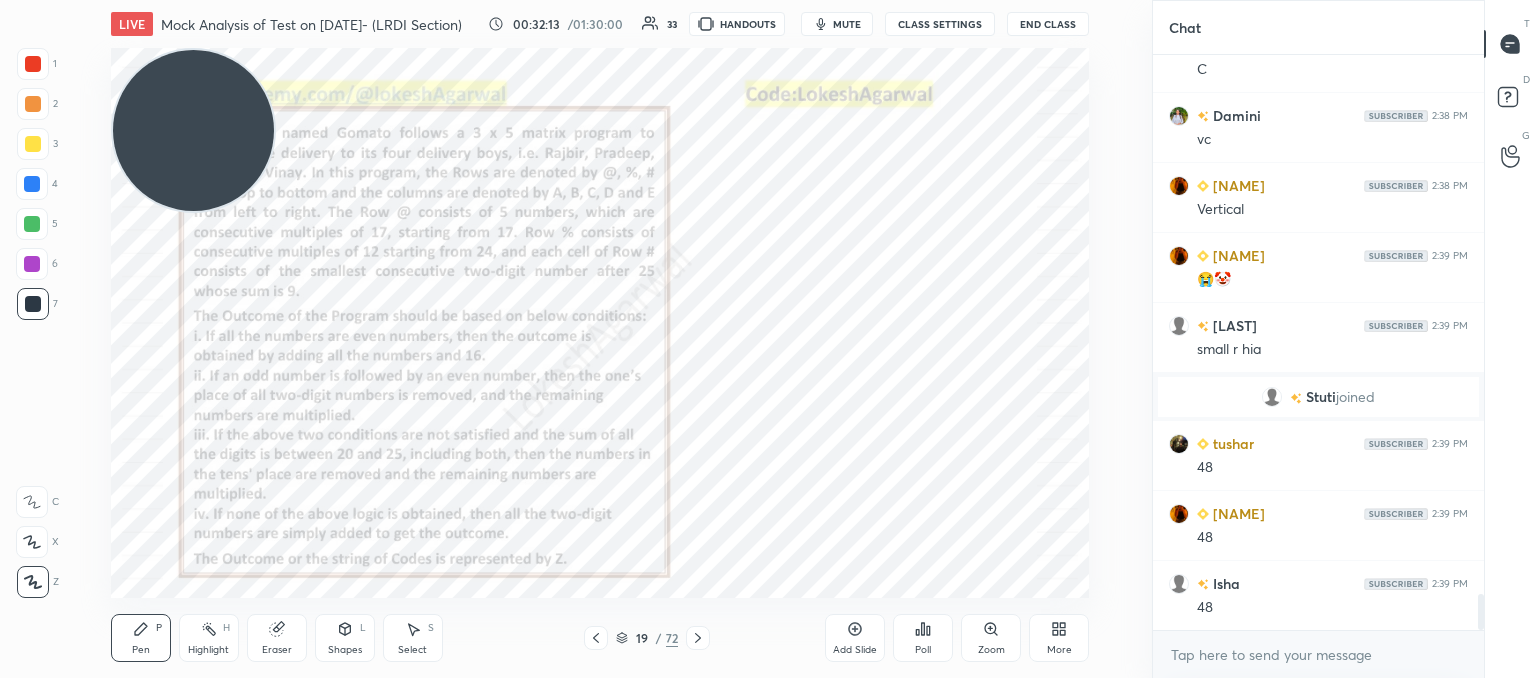 click 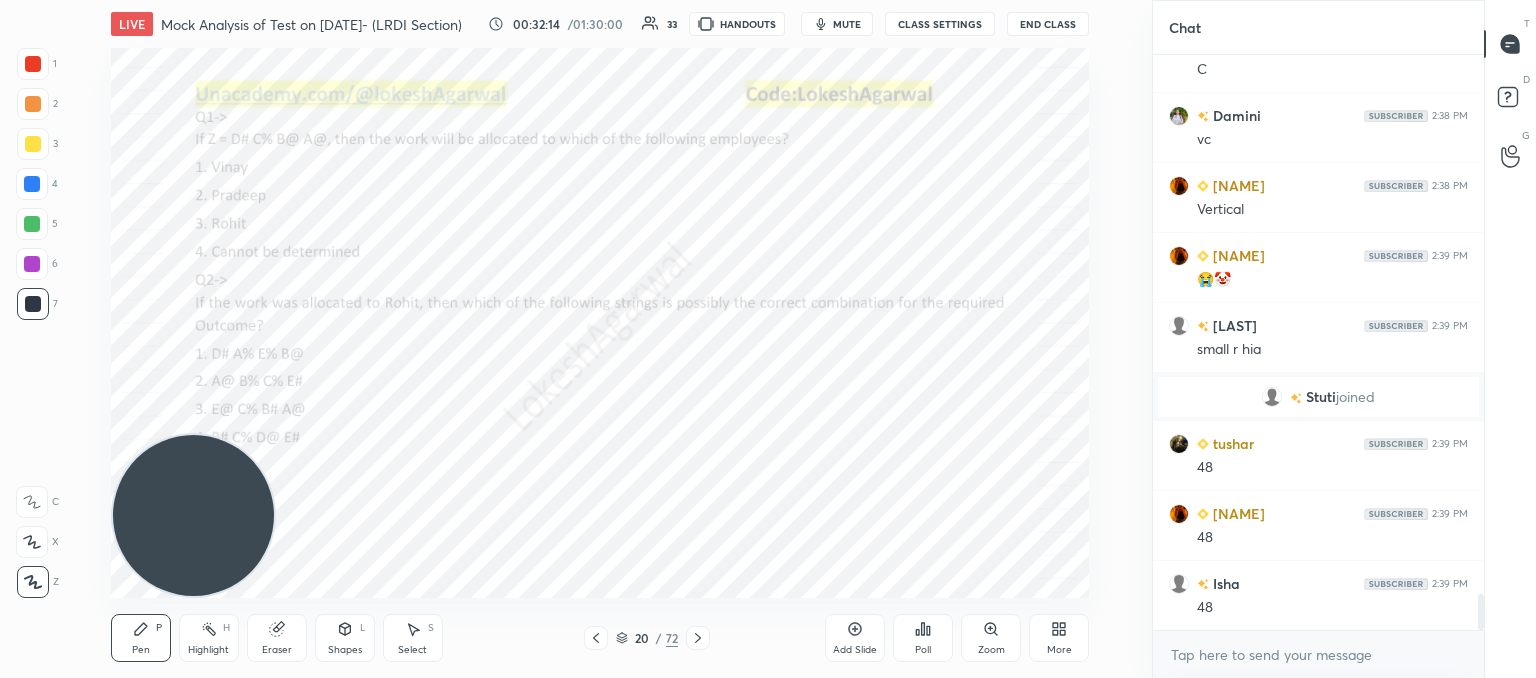 drag, startPoint x: 236, startPoint y: 103, endPoint x: 136, endPoint y: 453, distance: 364.0055 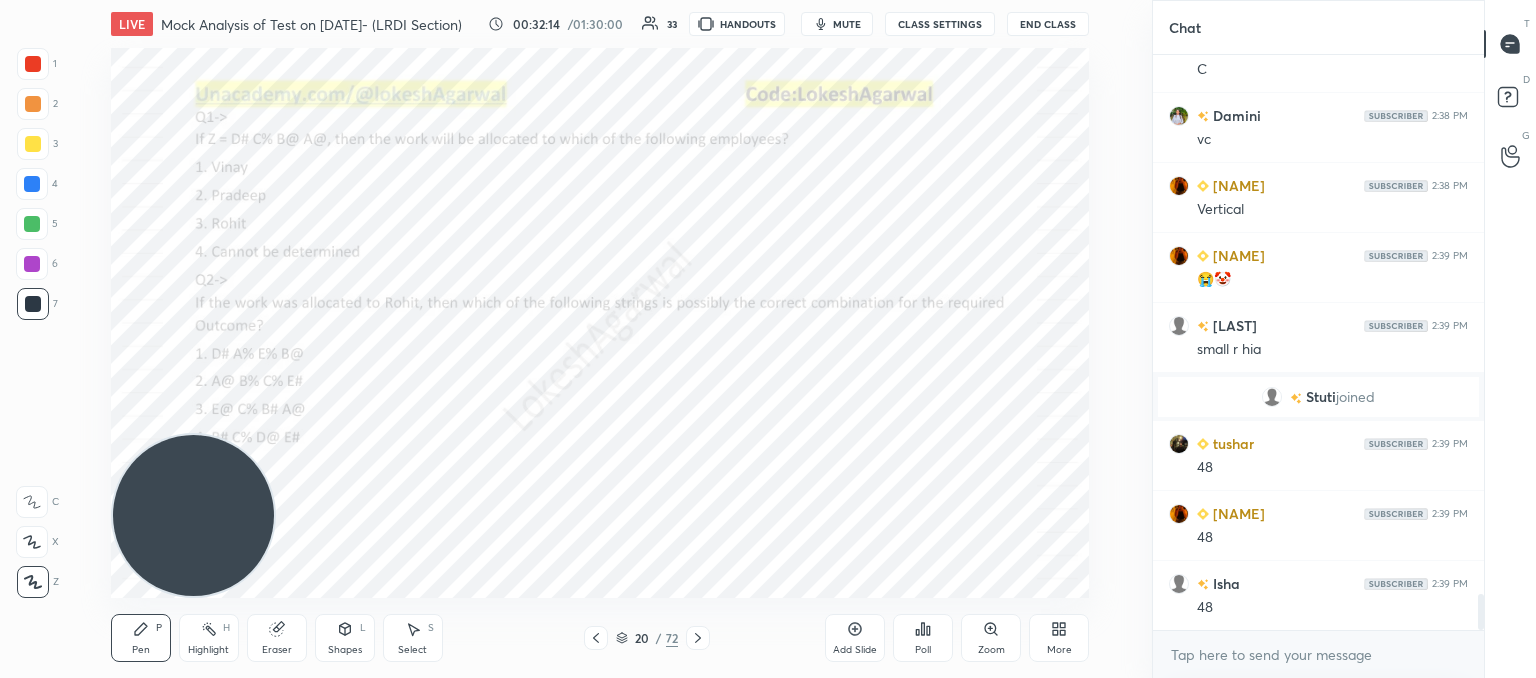 click on "Setting up your live class Poll for   secs No correct answer Start poll" at bounding box center (600, 323) 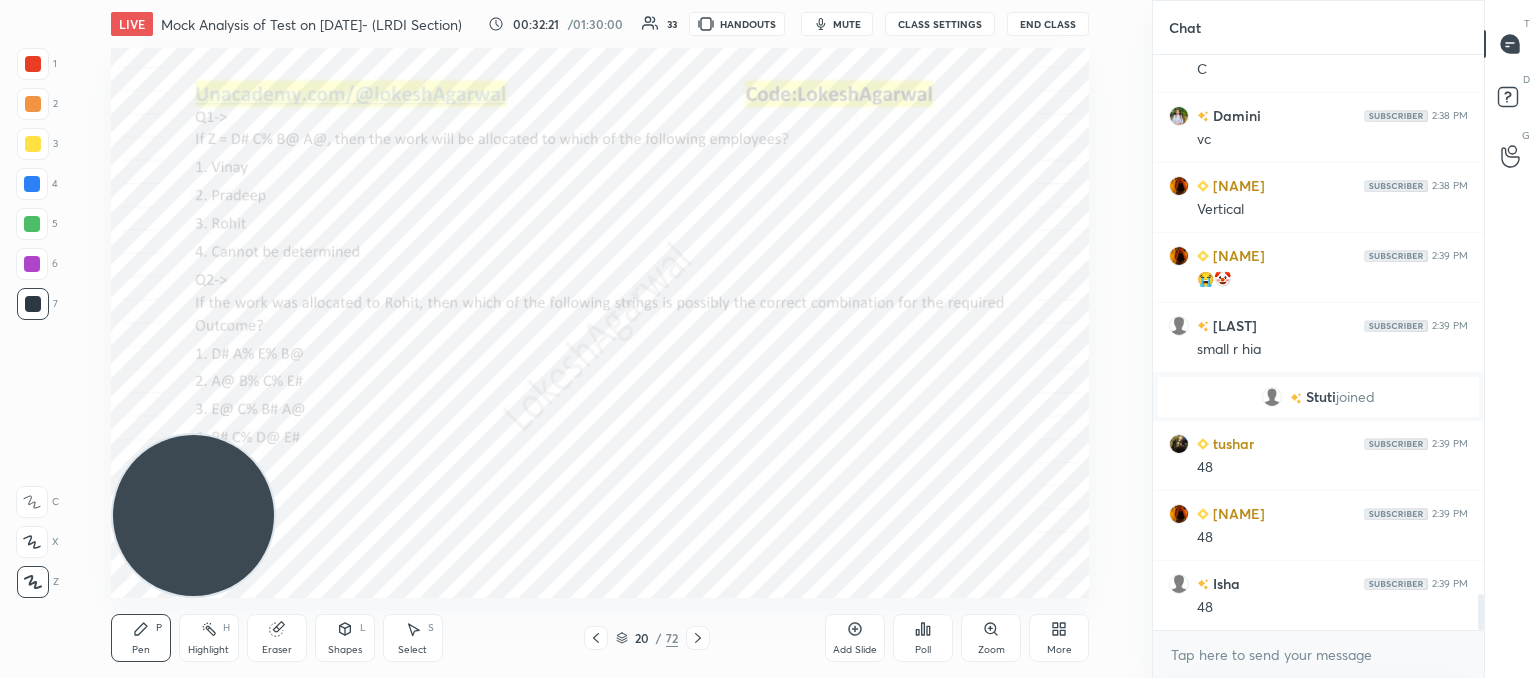 drag, startPoint x: 595, startPoint y: 637, endPoint x: 604, endPoint y: 617, distance: 21.931713 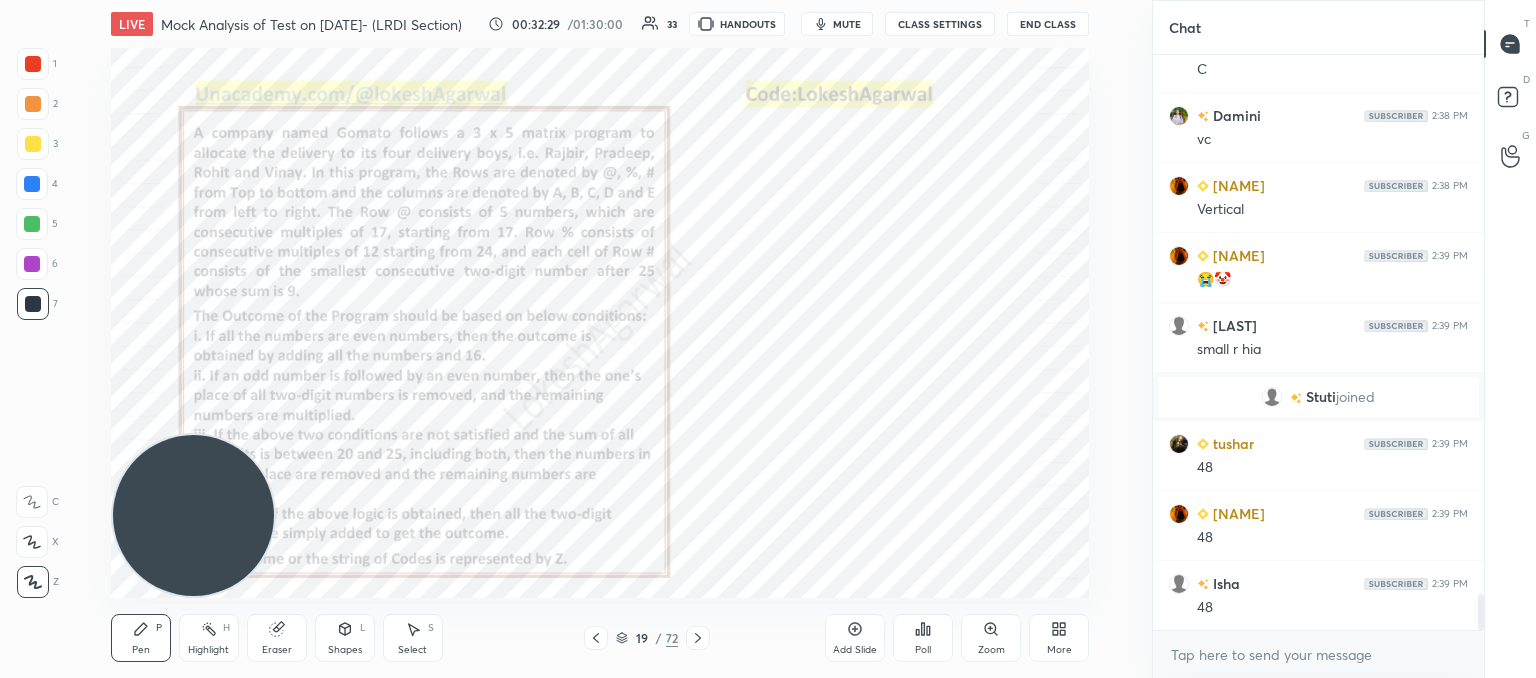 click 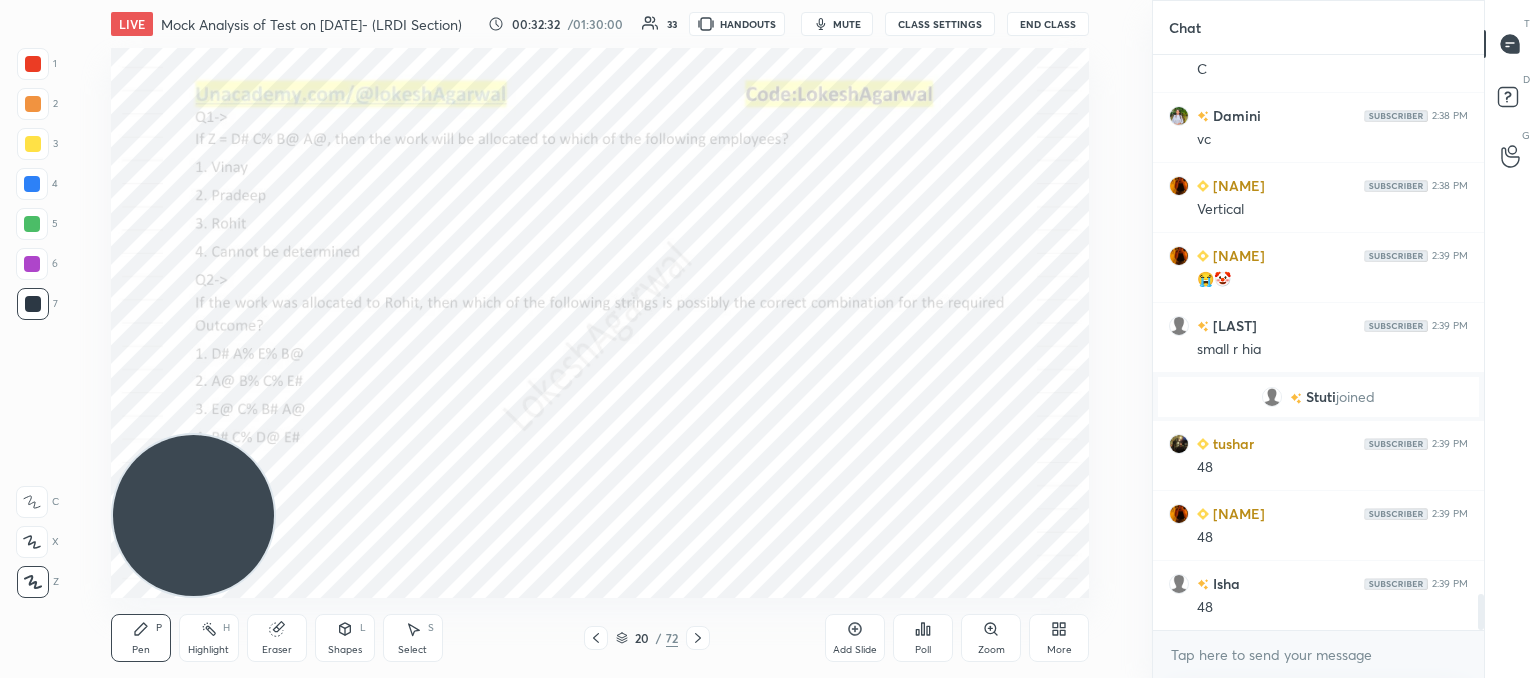 click 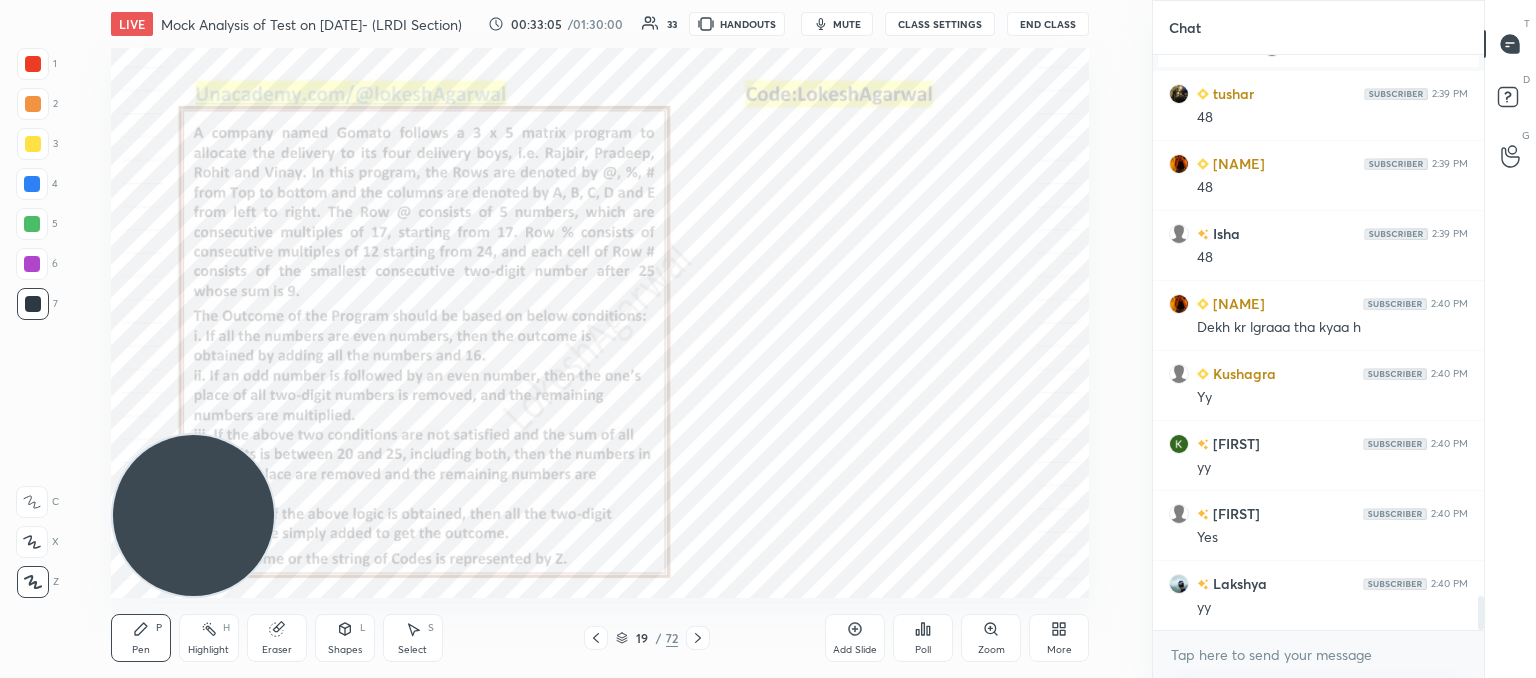 scroll, scrollTop: 9146, scrollLeft: 0, axis: vertical 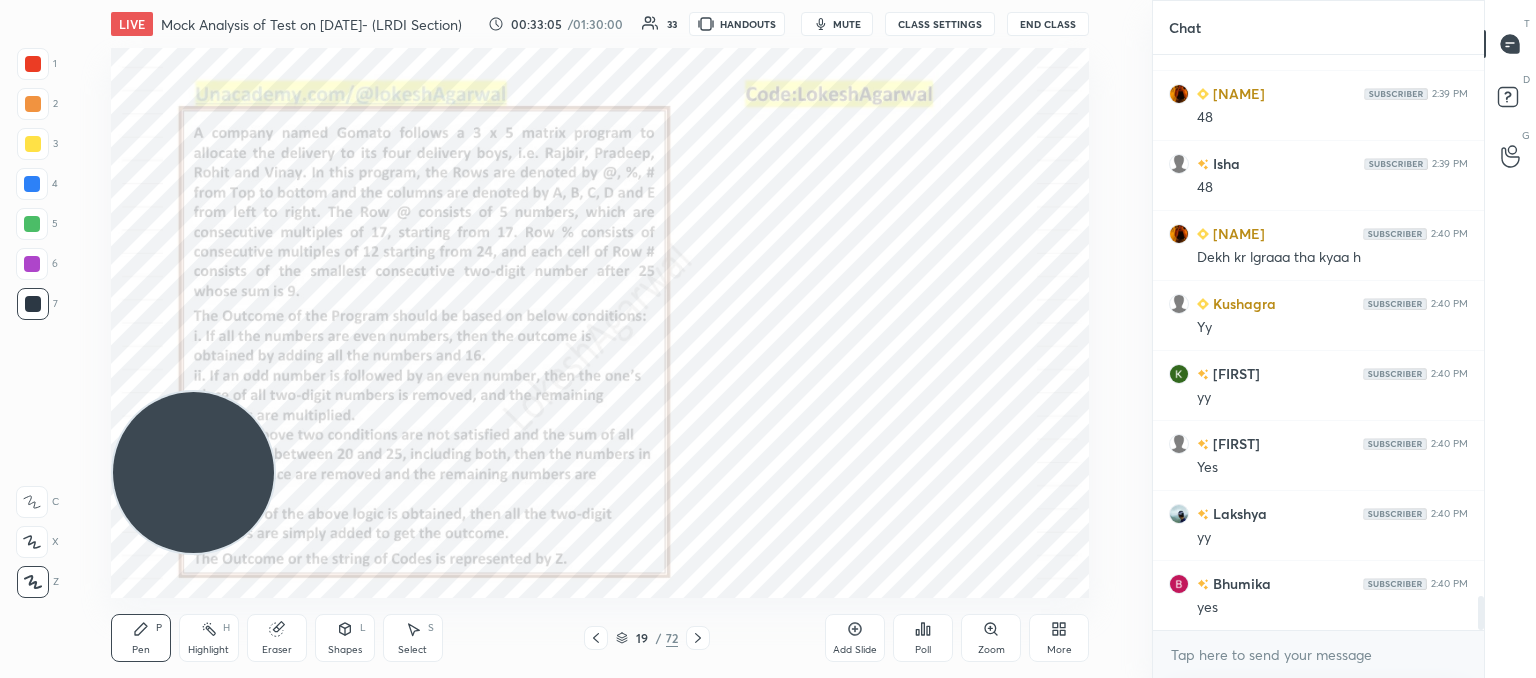 drag, startPoint x: 171, startPoint y: 477, endPoint x: 124, endPoint y: 65, distance: 414.67215 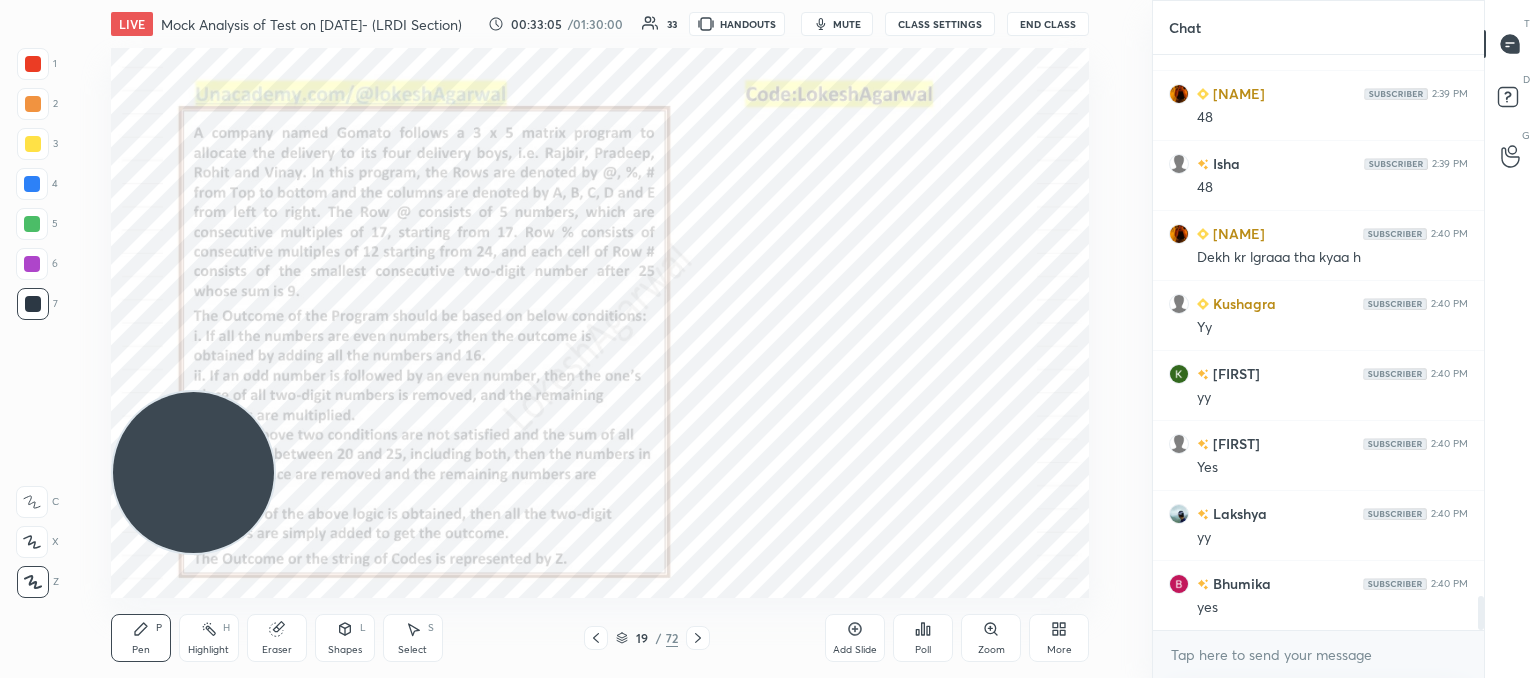 click at bounding box center [193, 472] 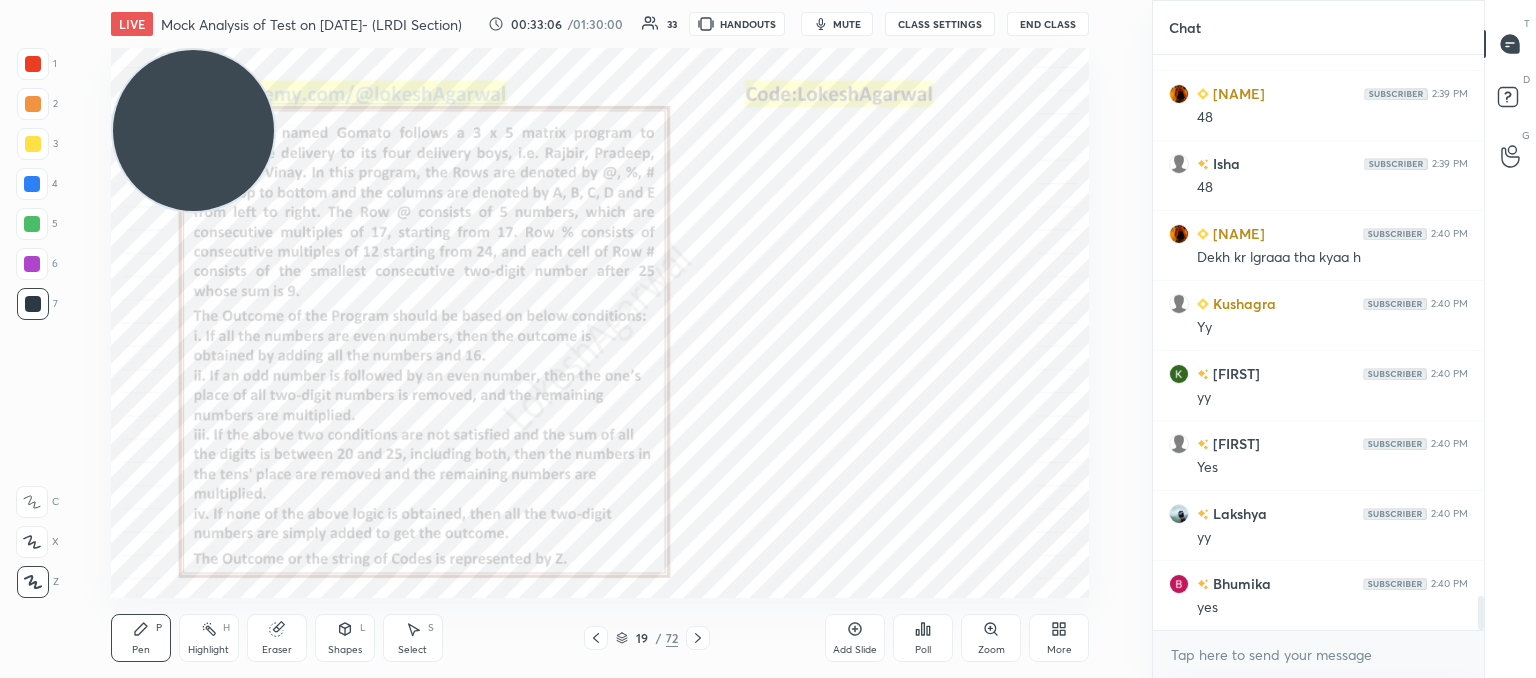 scroll, scrollTop: 9216, scrollLeft: 0, axis: vertical 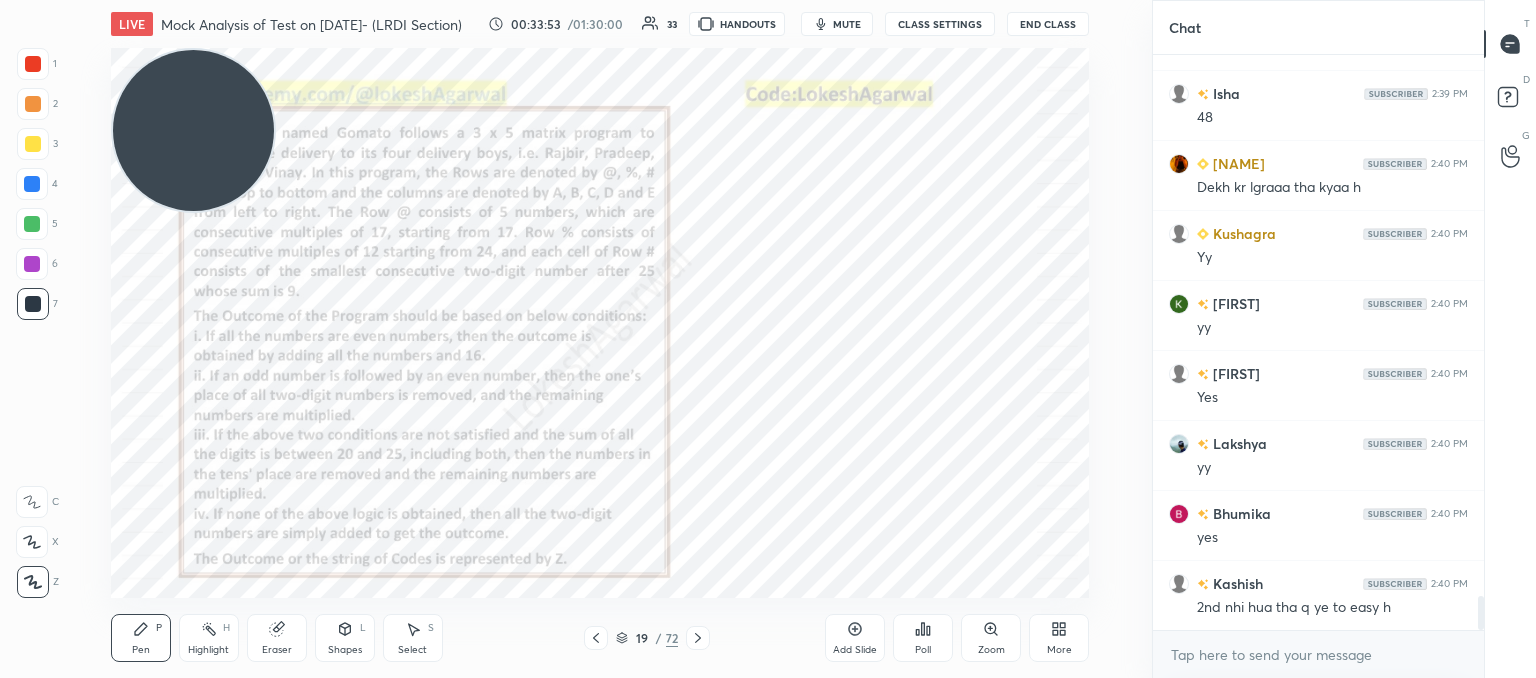 click 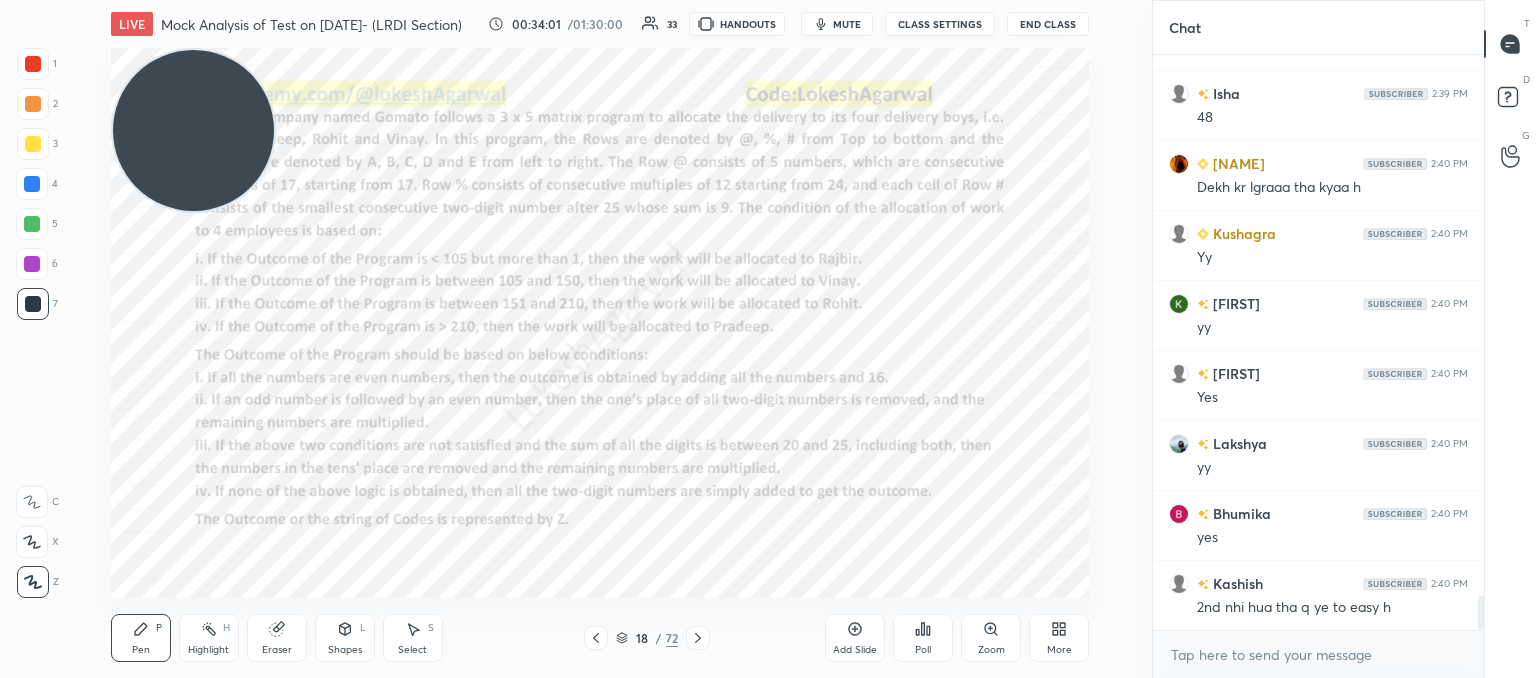 click 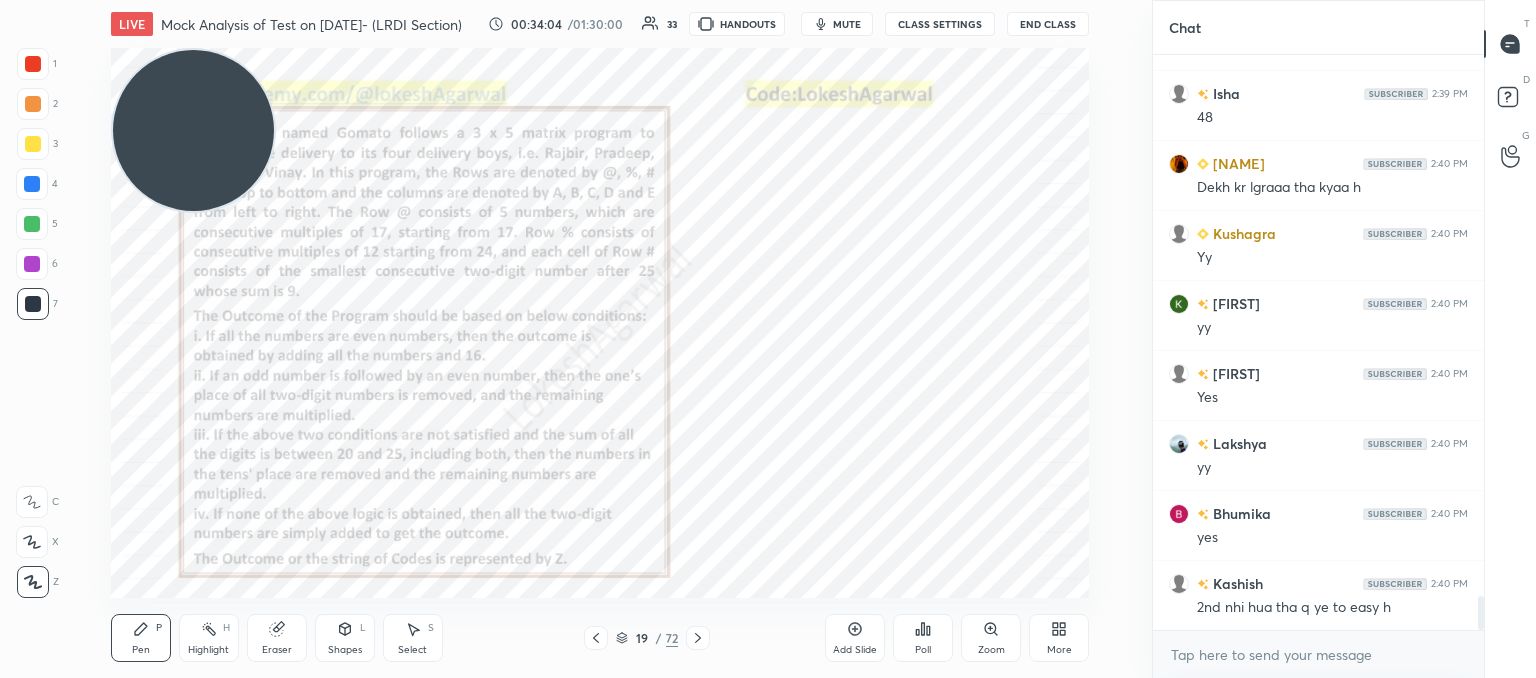 click at bounding box center [698, 638] 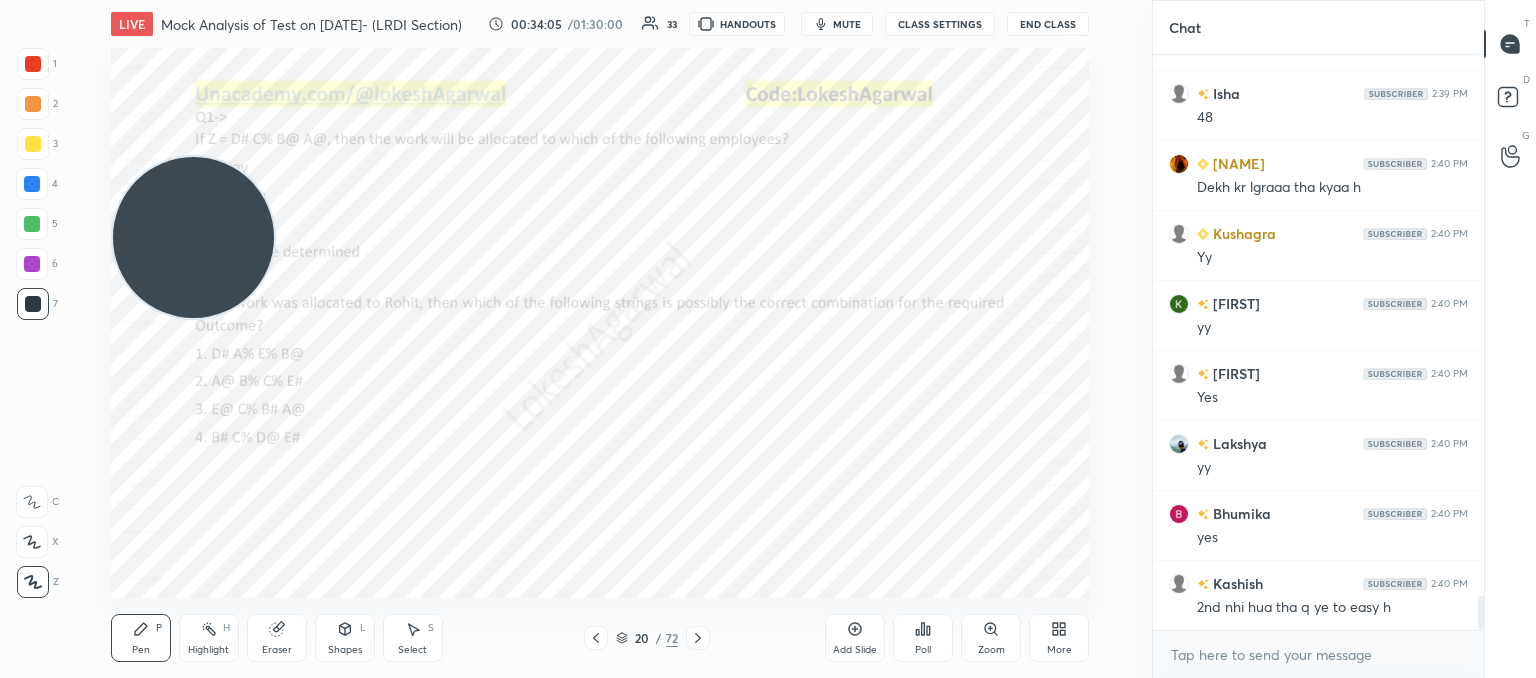 drag, startPoint x: 217, startPoint y: 121, endPoint x: 115, endPoint y: 579, distance: 469.22064 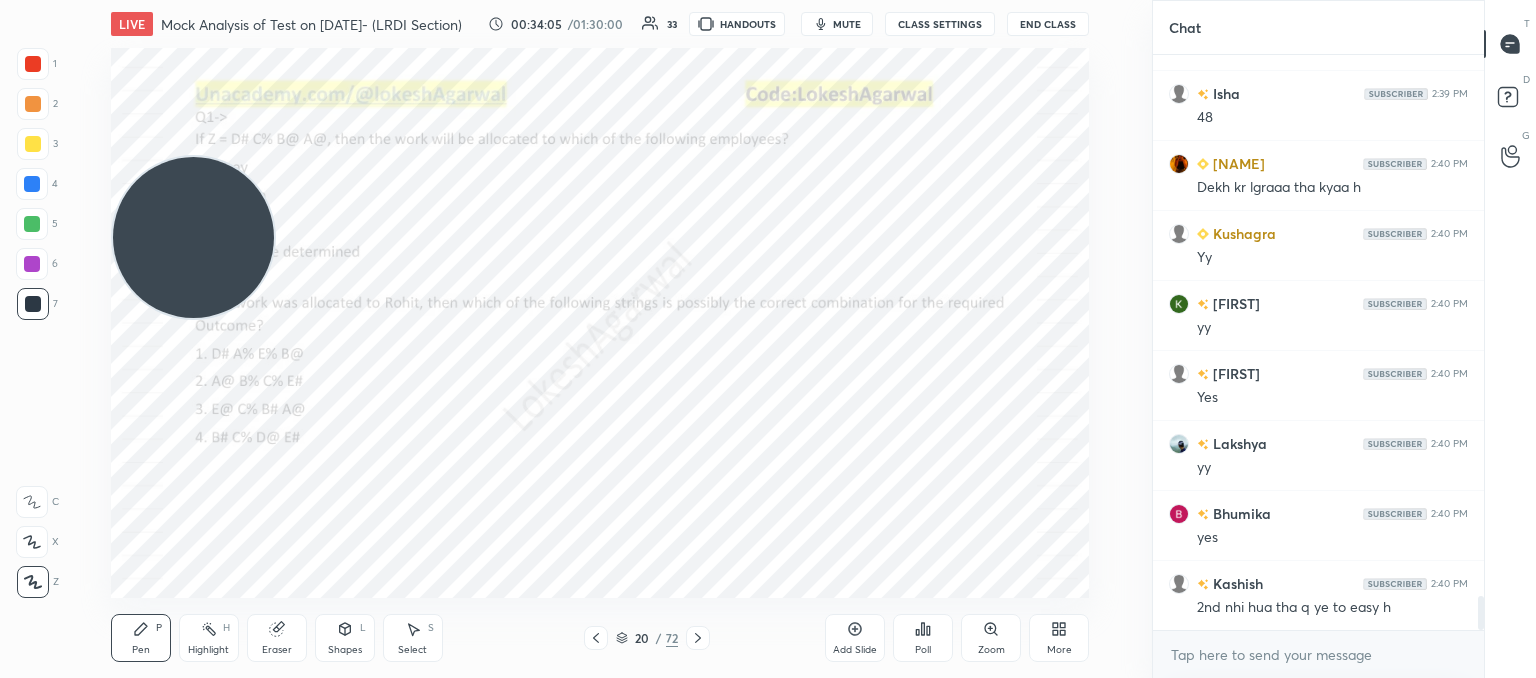 click at bounding box center (193, 237) 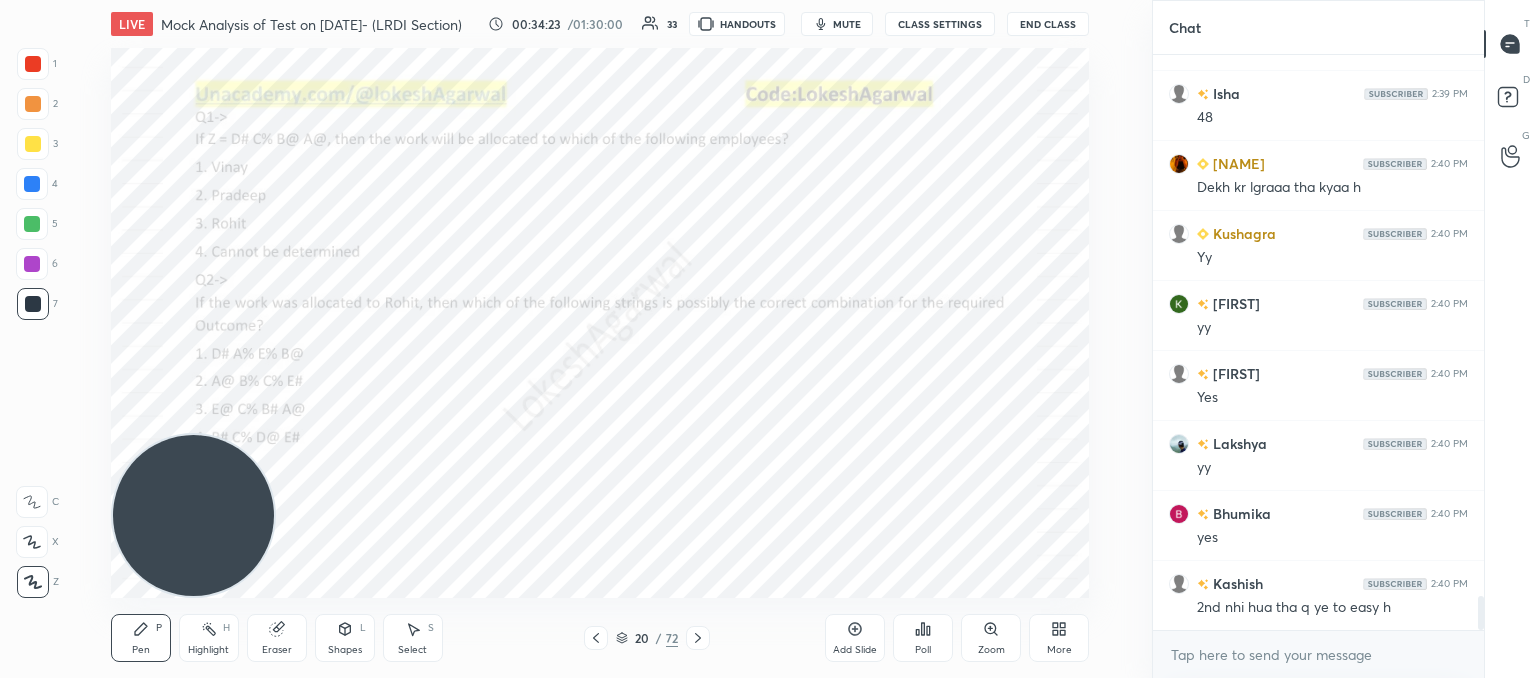 click 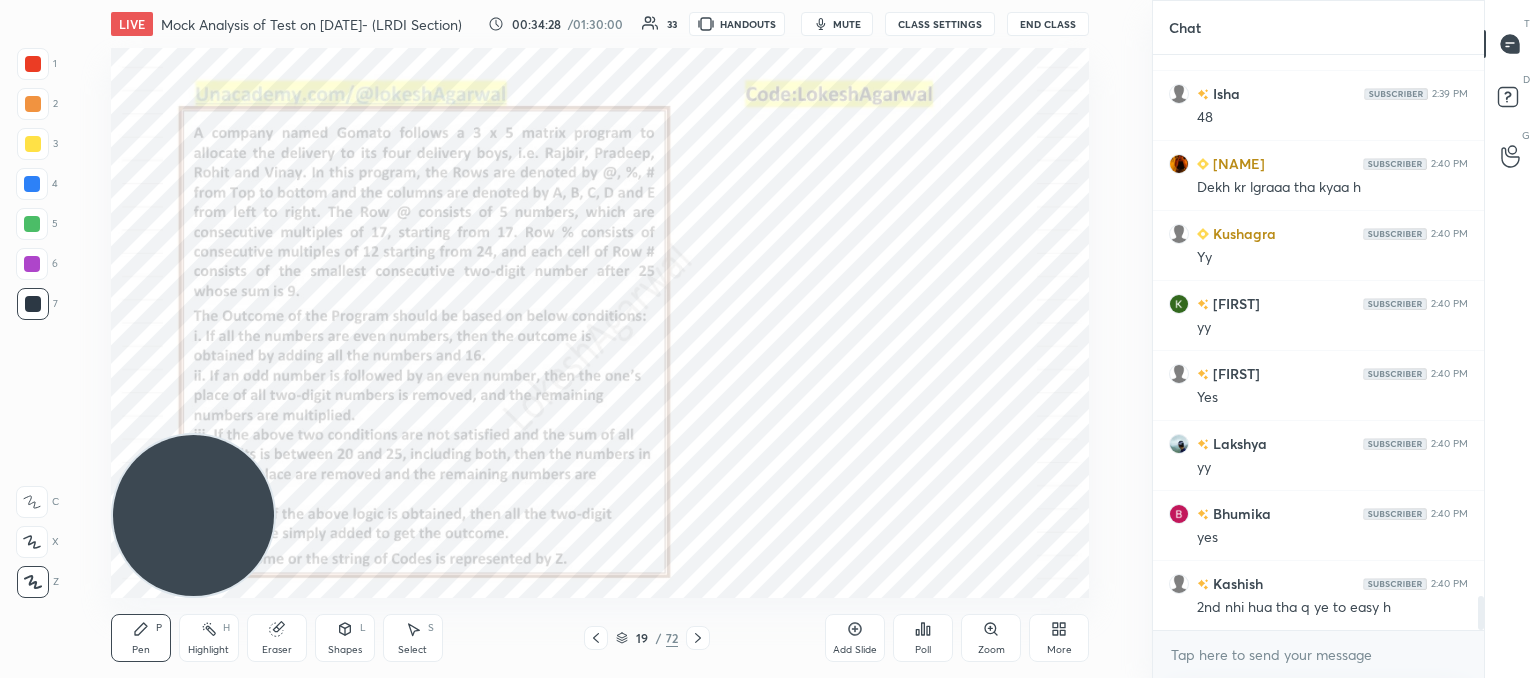 drag, startPoint x: 700, startPoint y: 640, endPoint x: 689, endPoint y: 599, distance: 42.44997 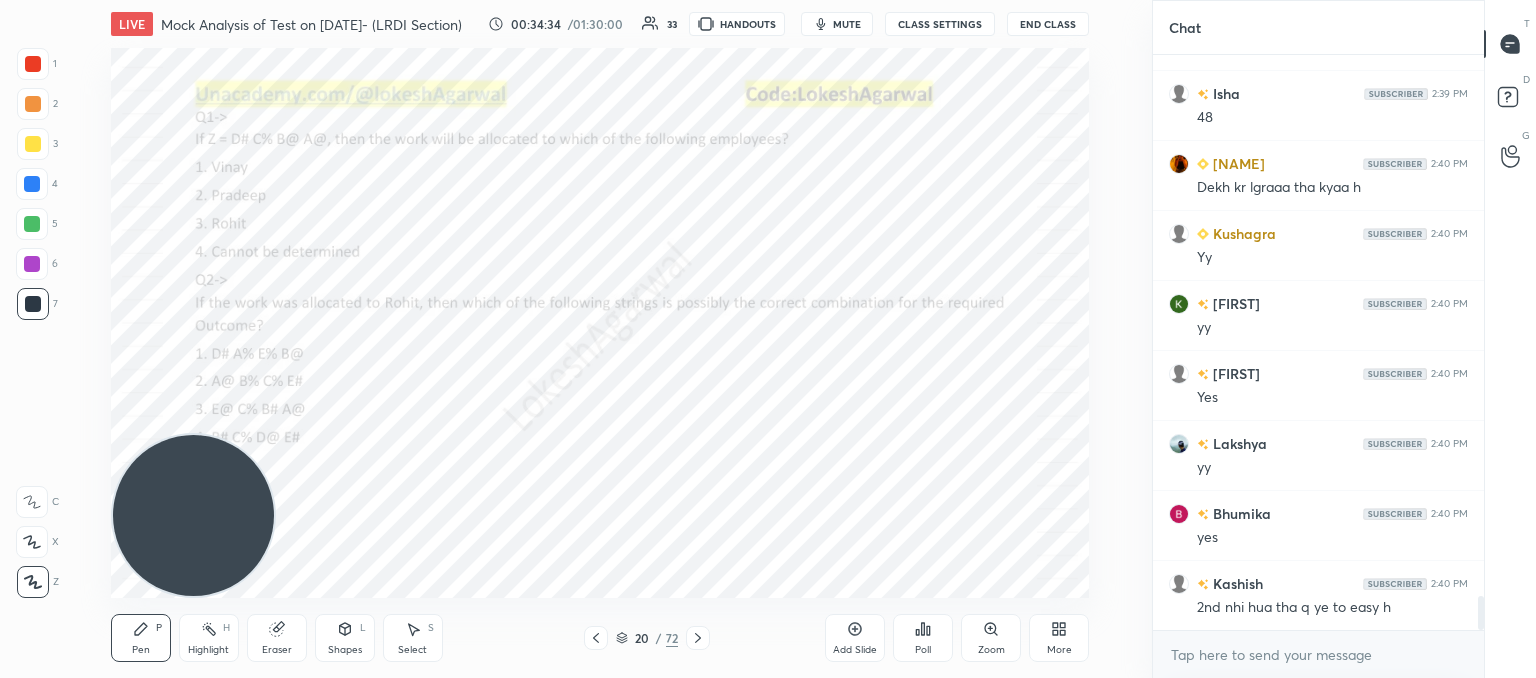 drag, startPoint x: 596, startPoint y: 634, endPoint x: 604, endPoint y: 614, distance: 21.540659 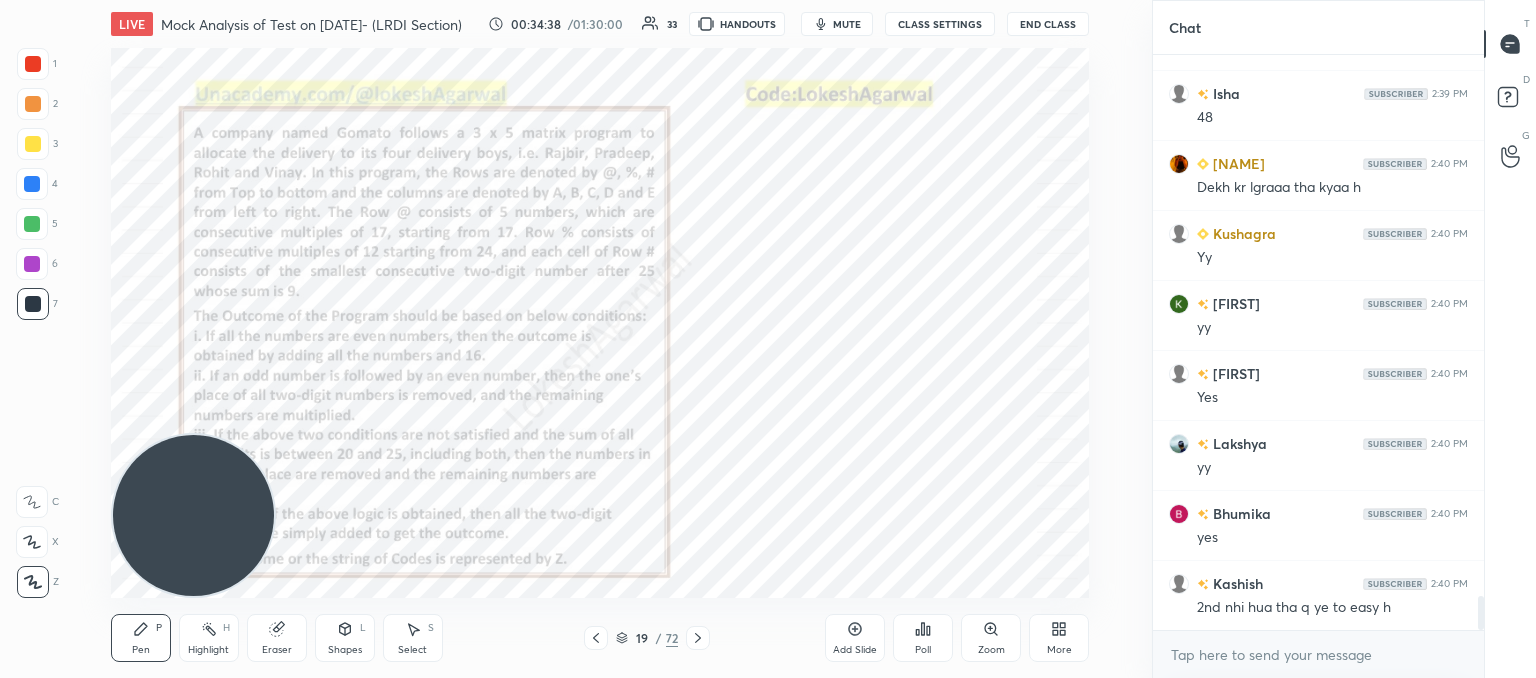 scroll, scrollTop: 9264, scrollLeft: 0, axis: vertical 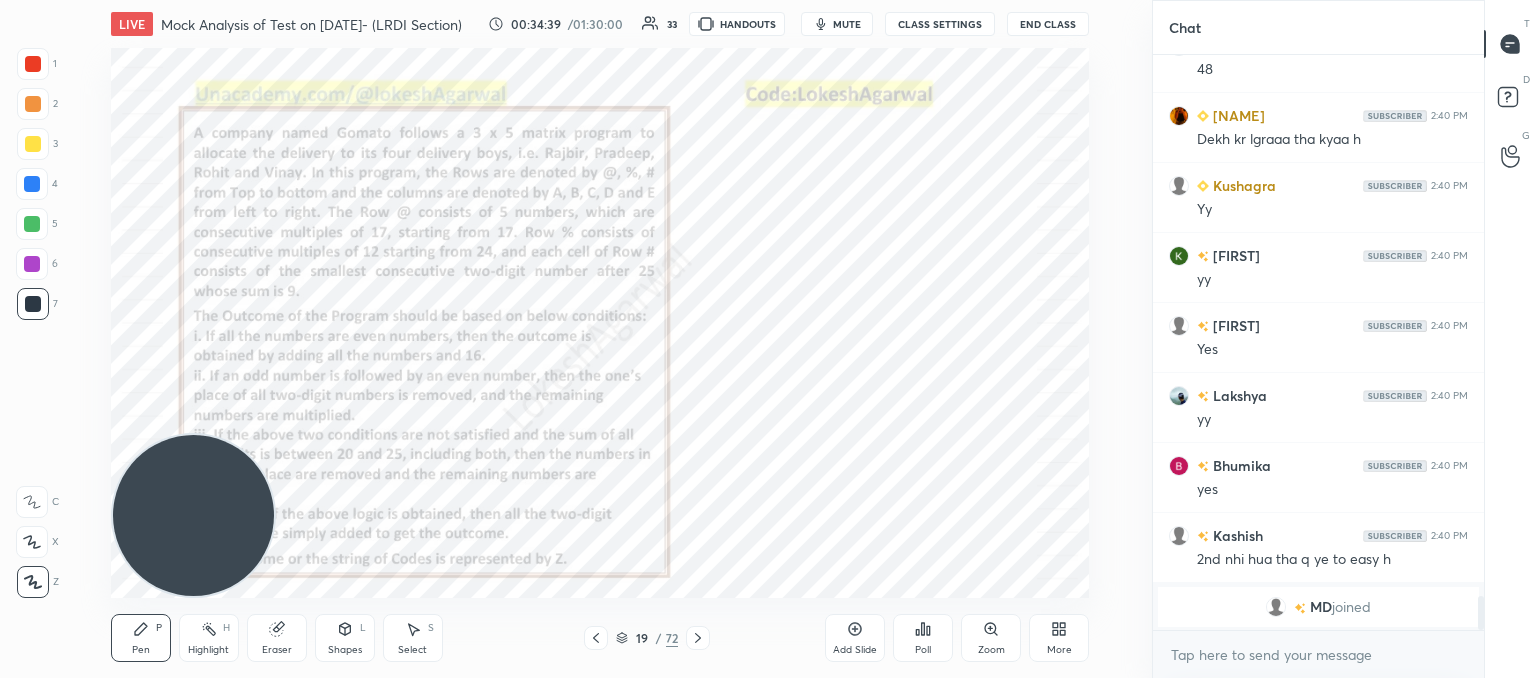 click 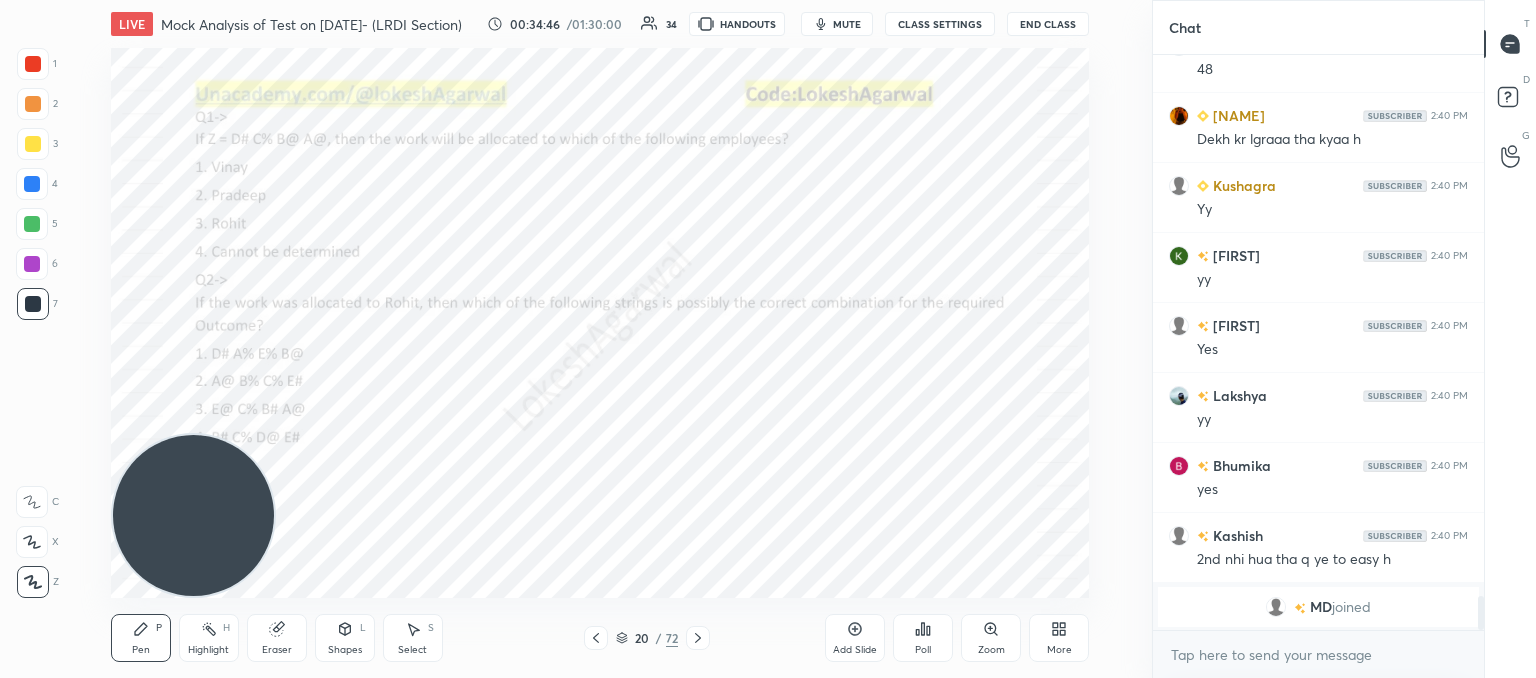 click 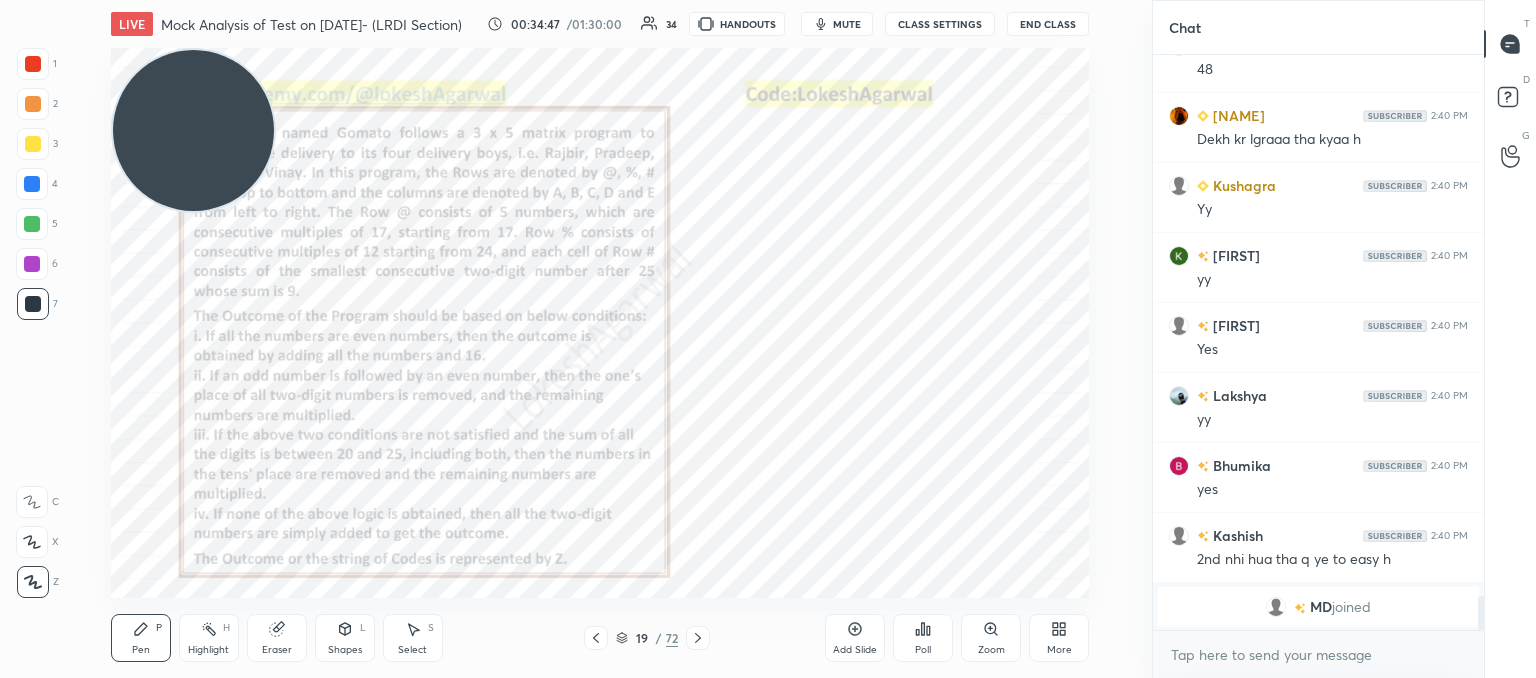 drag, startPoint x: 201, startPoint y: 461, endPoint x: 114, endPoint y: 57, distance: 413.2614 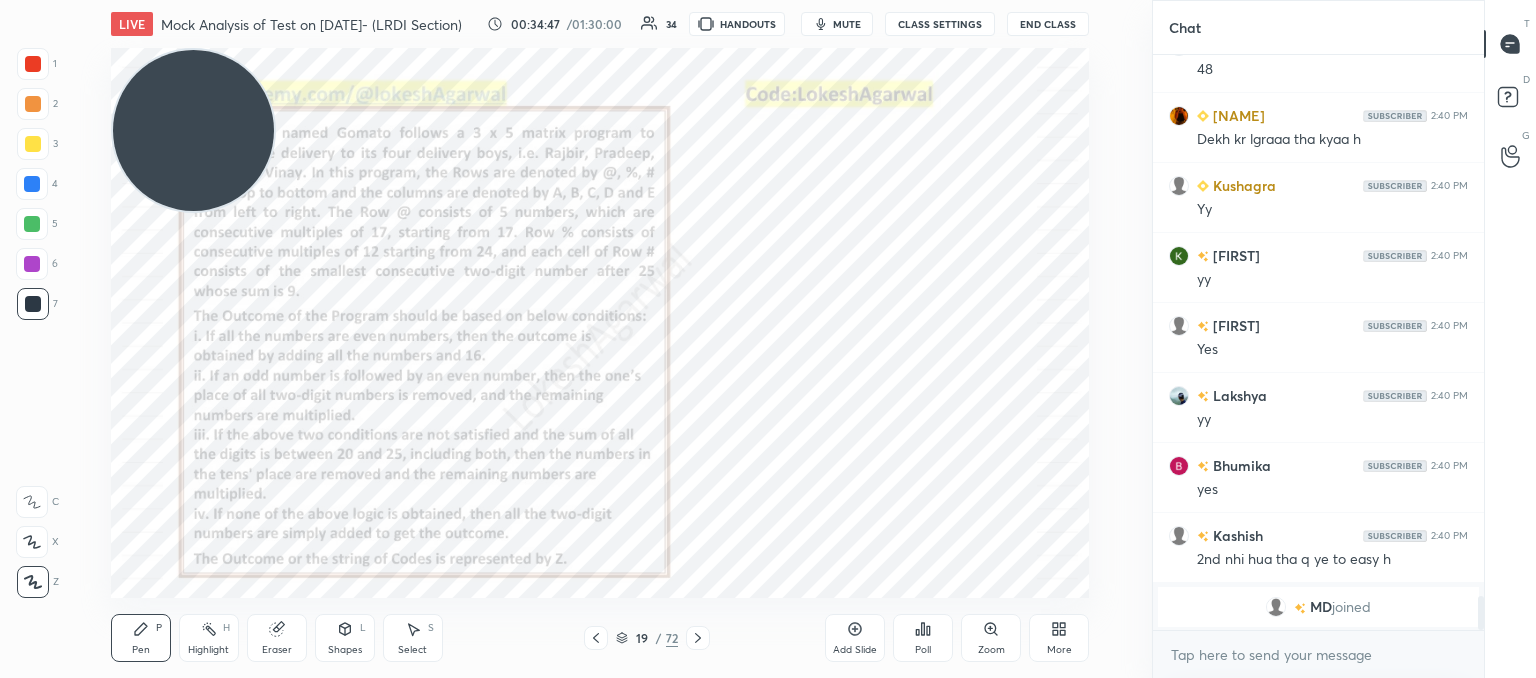 click on "LIVE Mock Analysis of Test on 03.08.2025- (LRDI Section) 00:34:47 /  01:30:00 34 HANDOUTS mute CLASS SETTINGS End Class Setting up your live class Poll for   secs No correct answer Start poll Back Mock Analysis of Test on 03.08.2025- (LRDI Section) [NAME] Pen P Highlight H Eraser Shapes L Select S 19 / 72 Add Slide Poll Zoom More" at bounding box center [600, 339] 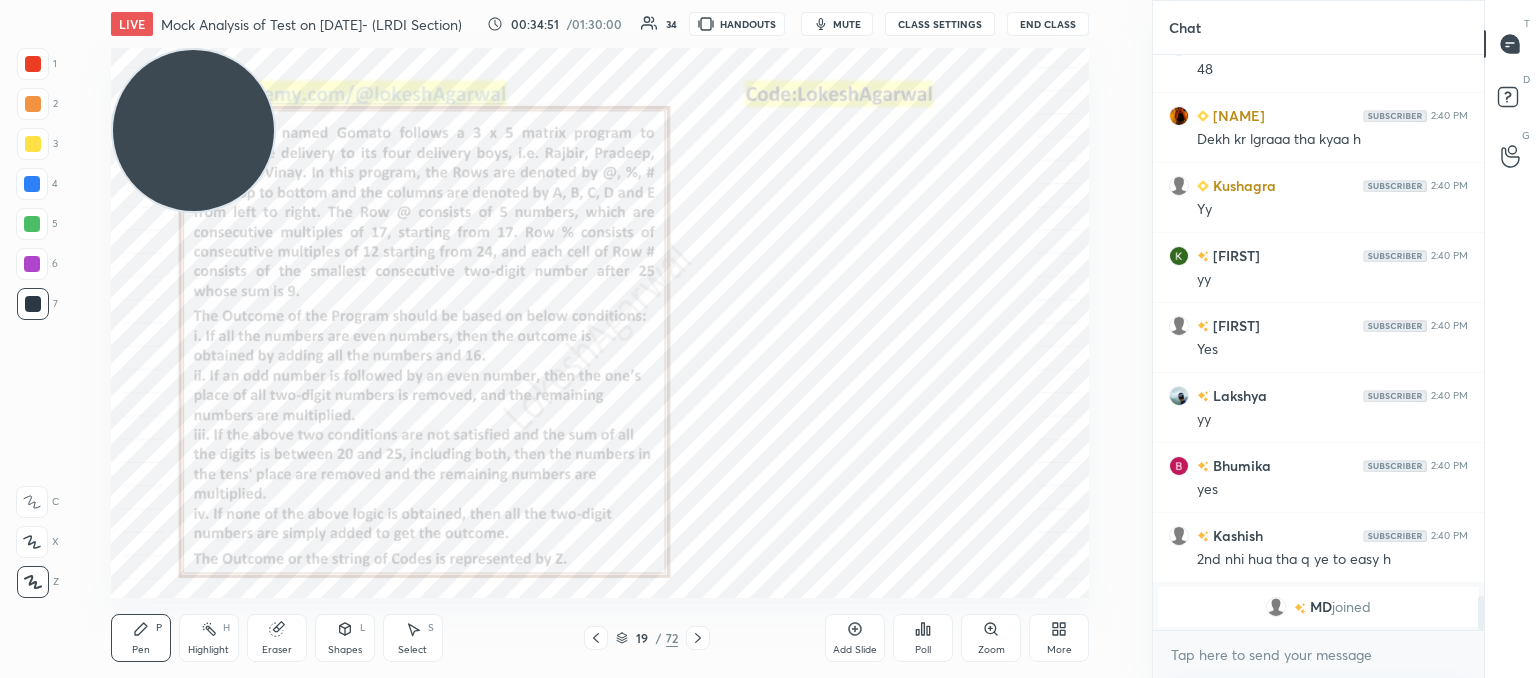 click 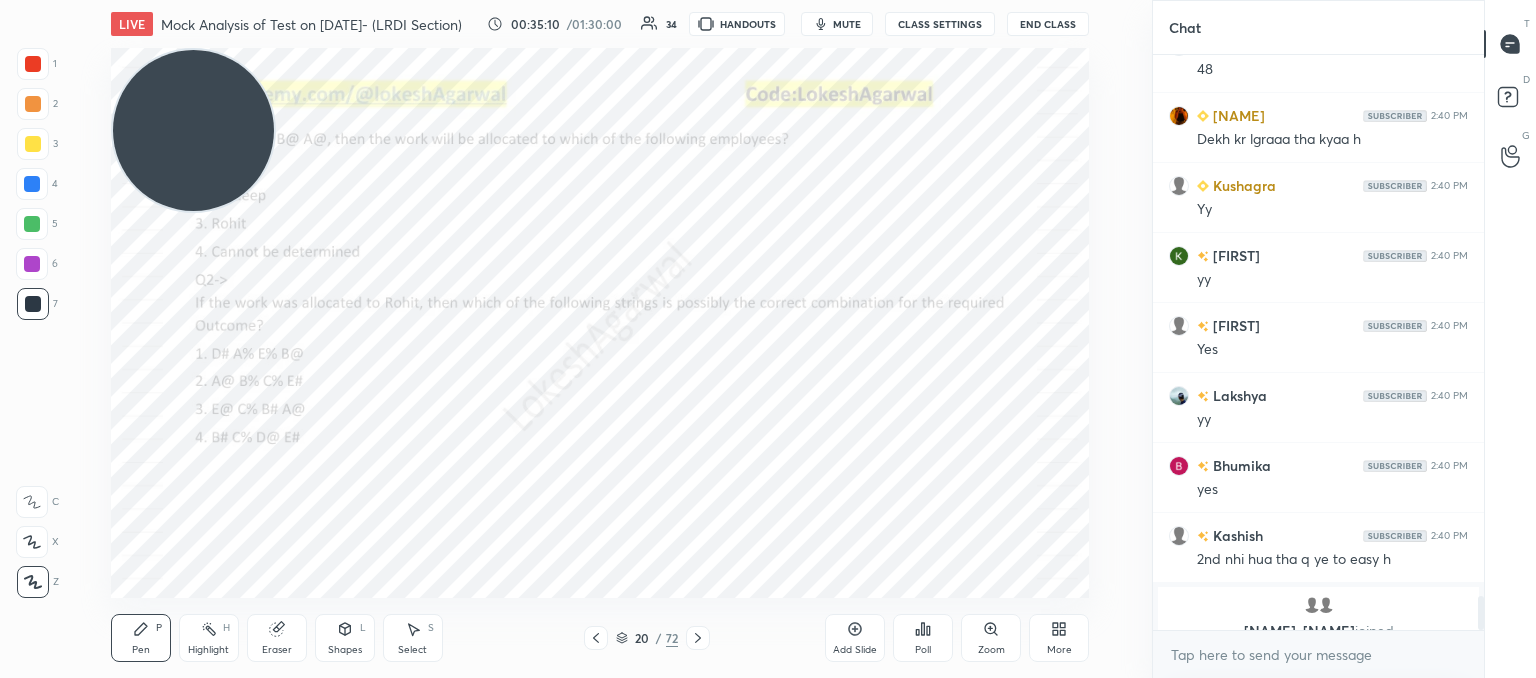 scroll, scrollTop: 9288, scrollLeft: 0, axis: vertical 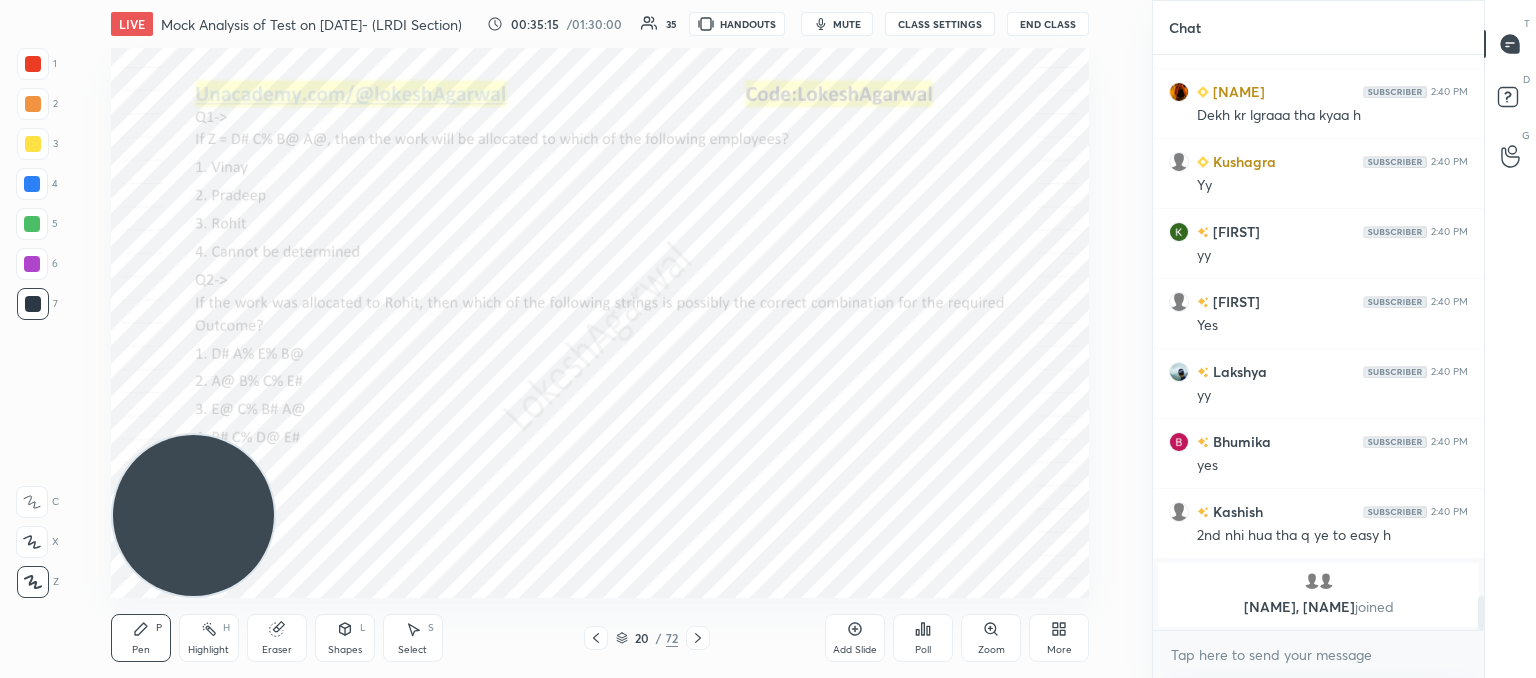 drag, startPoint x: 146, startPoint y: 153, endPoint x: 315, endPoint y: 661, distance: 535.3737 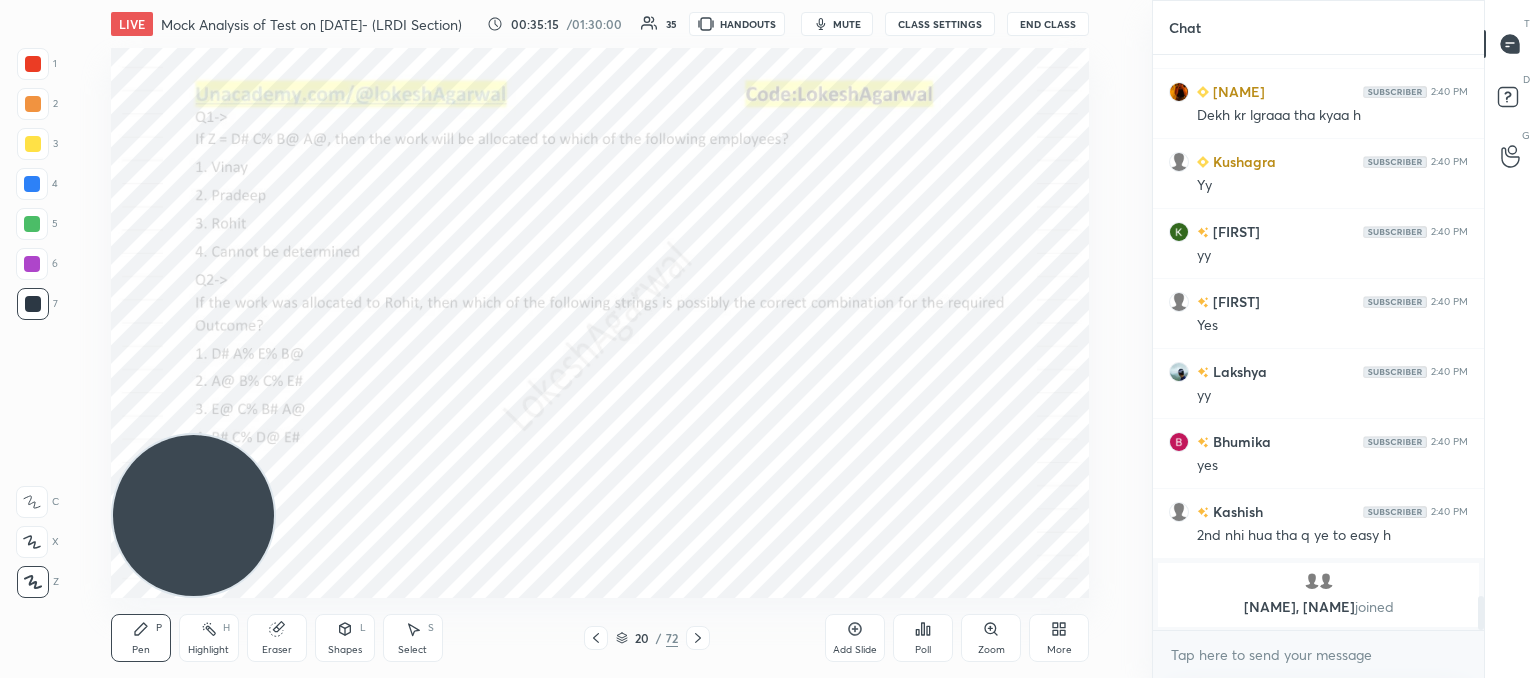 click on "1 2 3 4 5 6 7 C X Z C X Z E E Erase all   H H LIVE Mock Analysis of Test on 03.08.2025- (LRDI Section) 00:35:15 /  01:30:00 35 HANDOUTS mute CLASS SETTINGS End Class Setting up your live class Poll for   secs No correct answer Start poll Back Mock Analysis of Test on 03.08.2025- (LRDI Section) Lokesh Agarwal Pen P Highlight H Eraser Shapes L Select S 20 / 72 Add Slide Poll Zoom More" at bounding box center [568, 339] 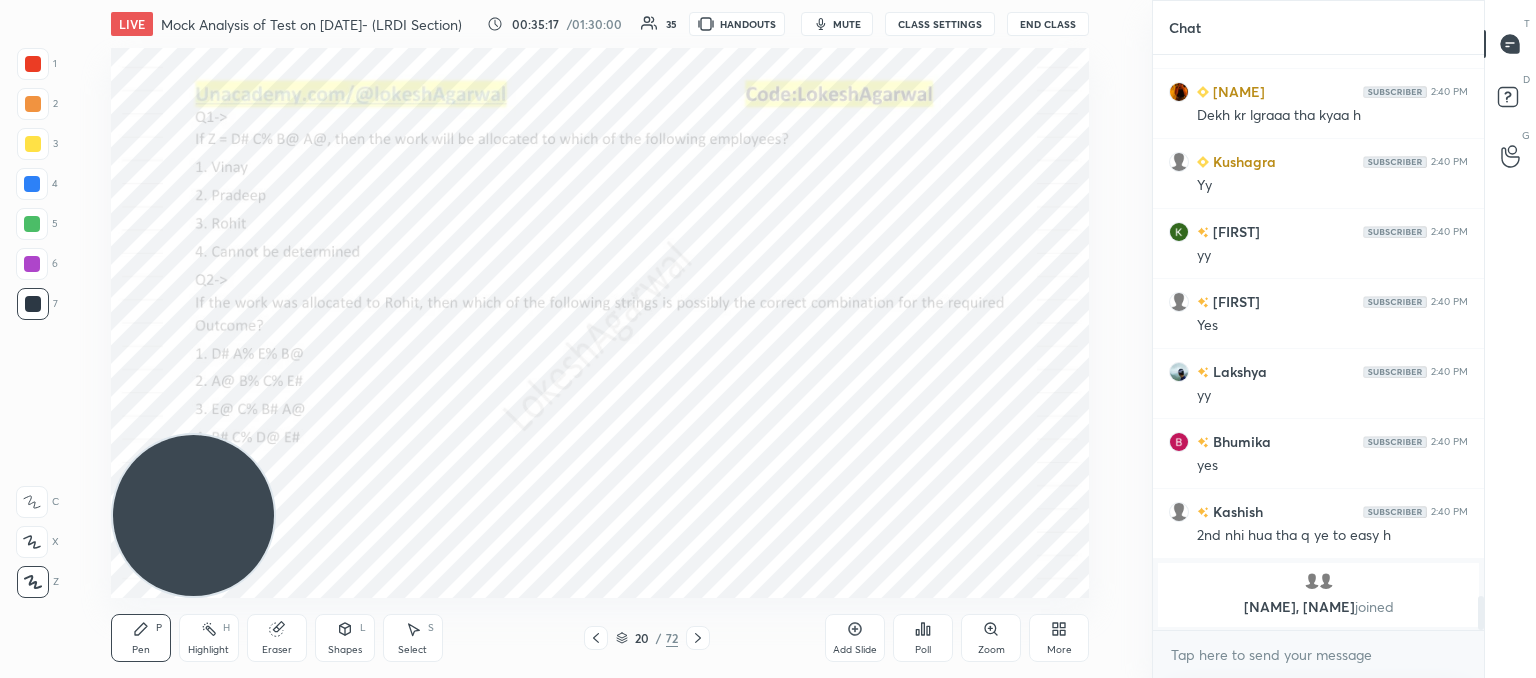 click at bounding box center [596, 638] 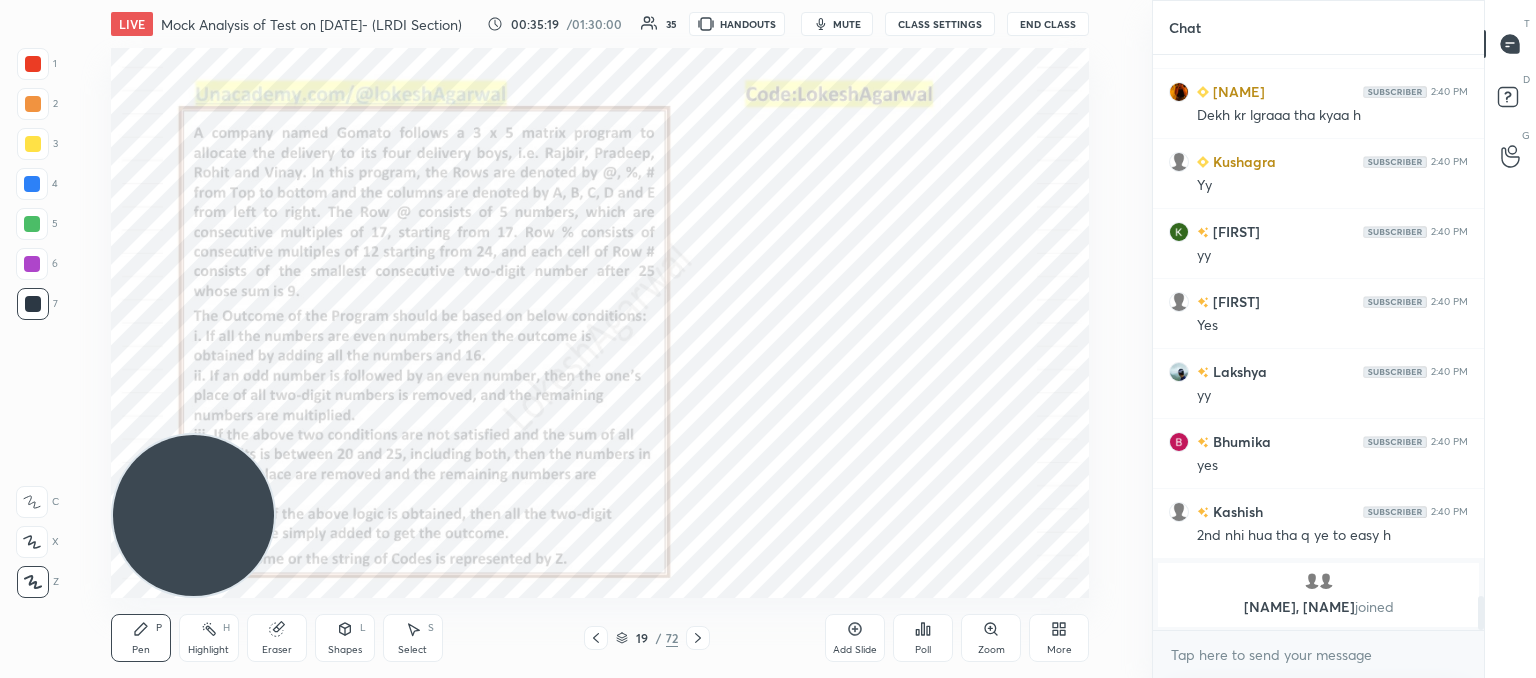 click 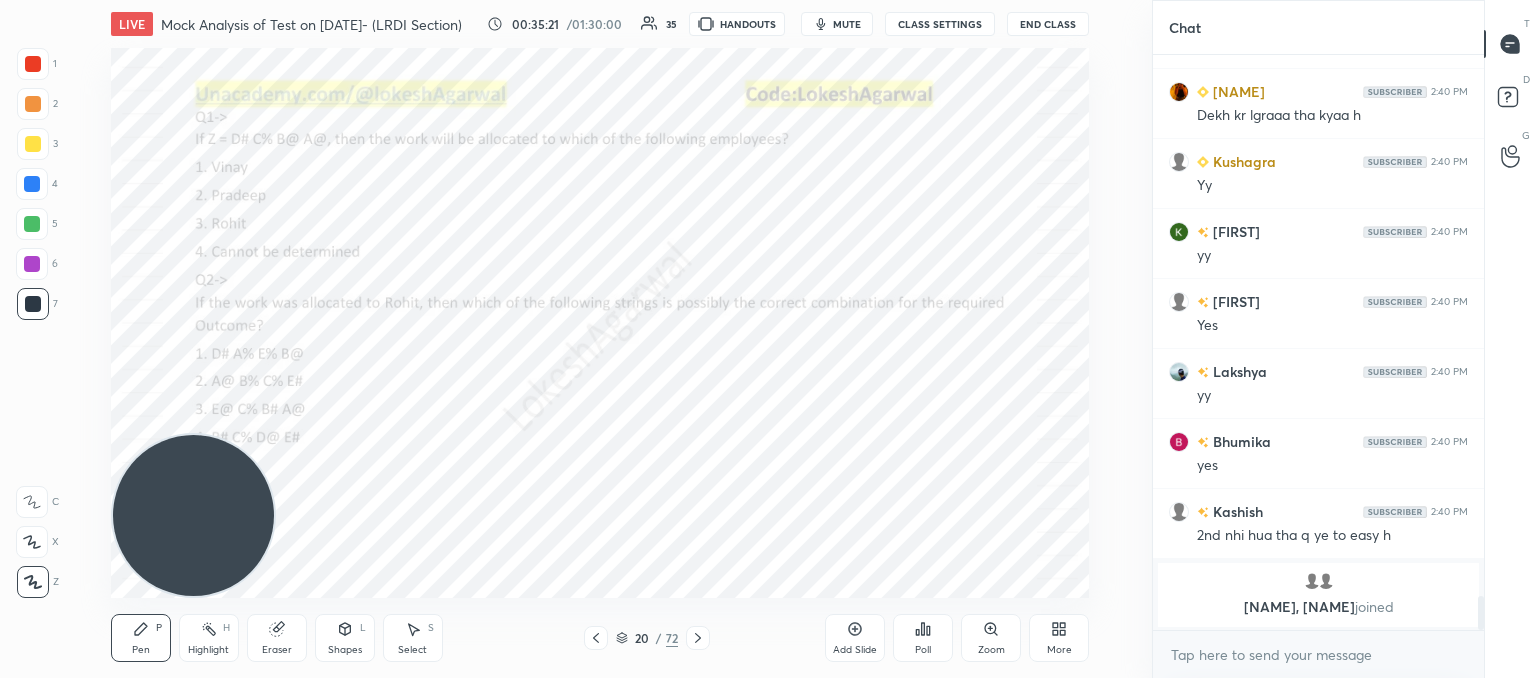 click 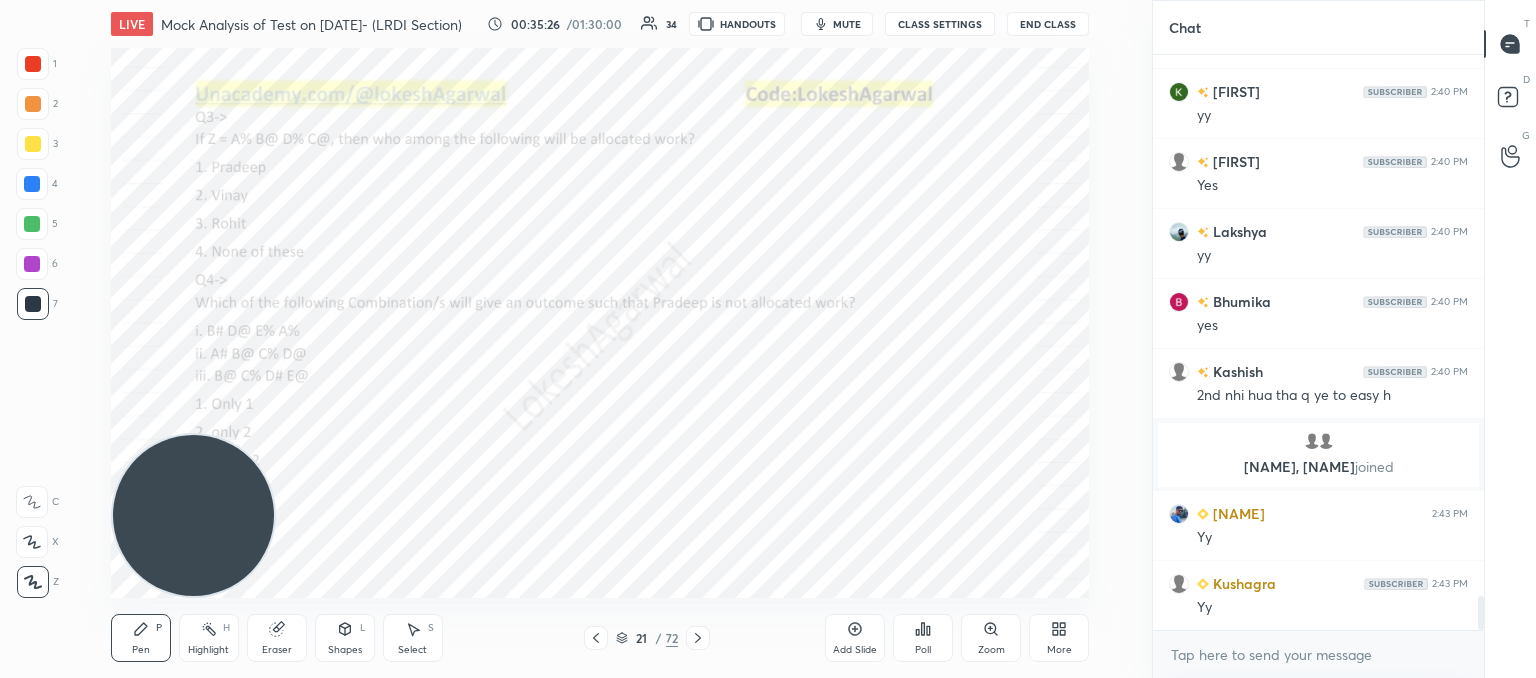 scroll, scrollTop: 9320, scrollLeft: 0, axis: vertical 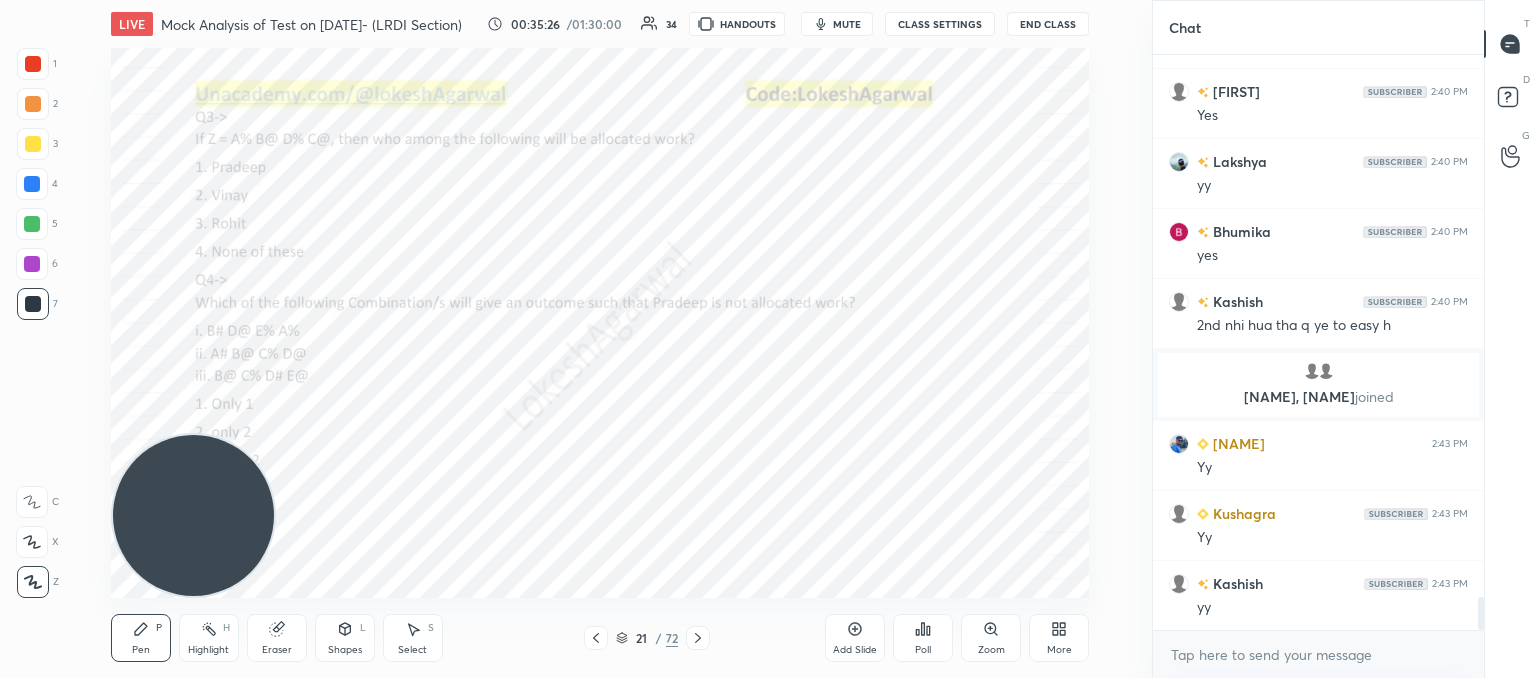 click on "Eraser" at bounding box center [277, 650] 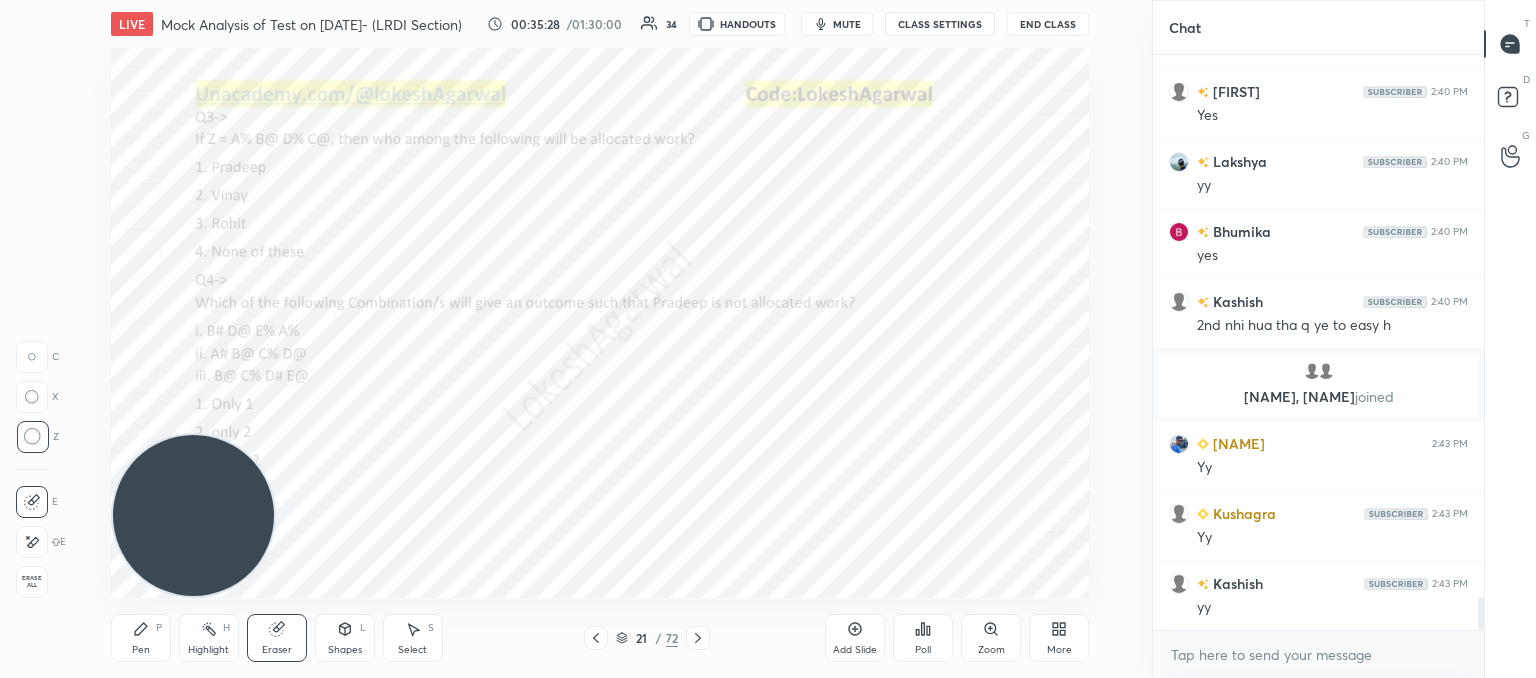 scroll, scrollTop: 9390, scrollLeft: 0, axis: vertical 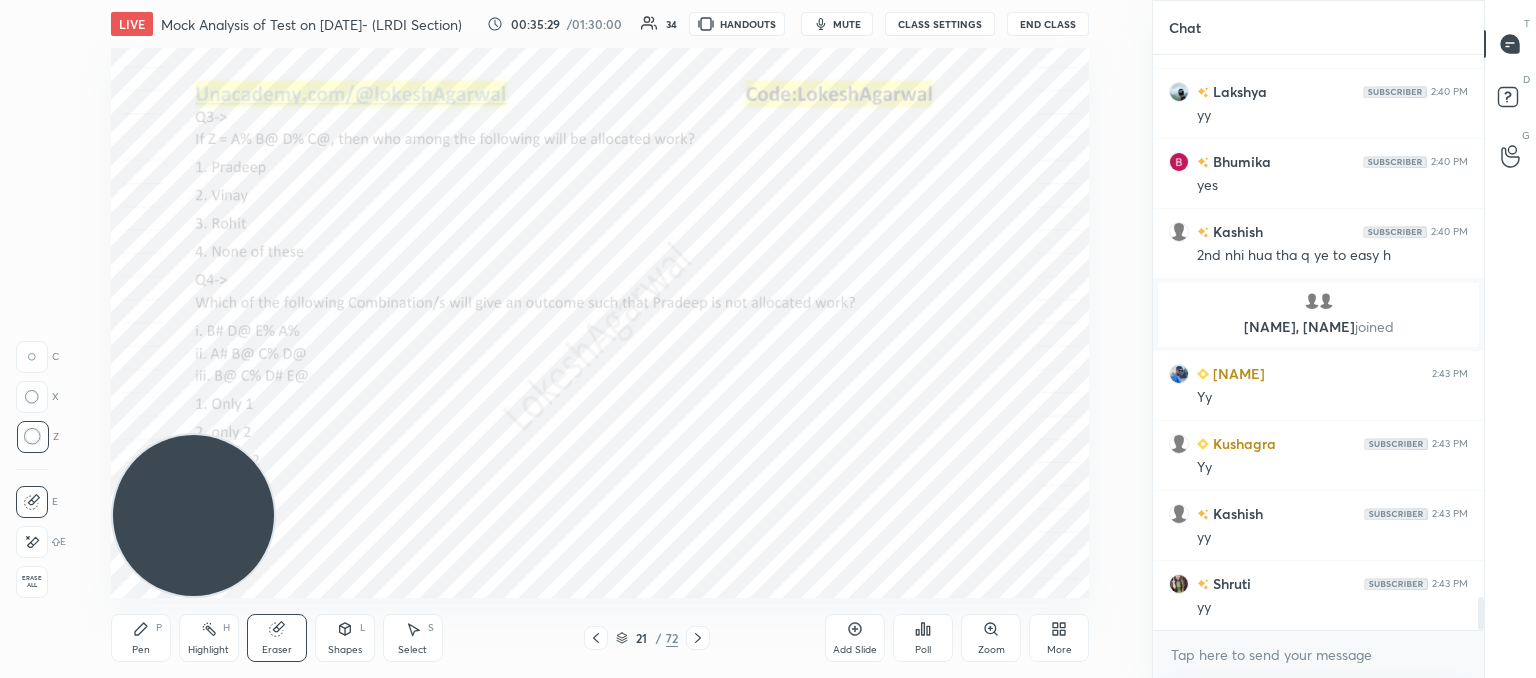 drag, startPoint x: 145, startPoint y: 631, endPoint x: 146, endPoint y: 617, distance: 14.035668 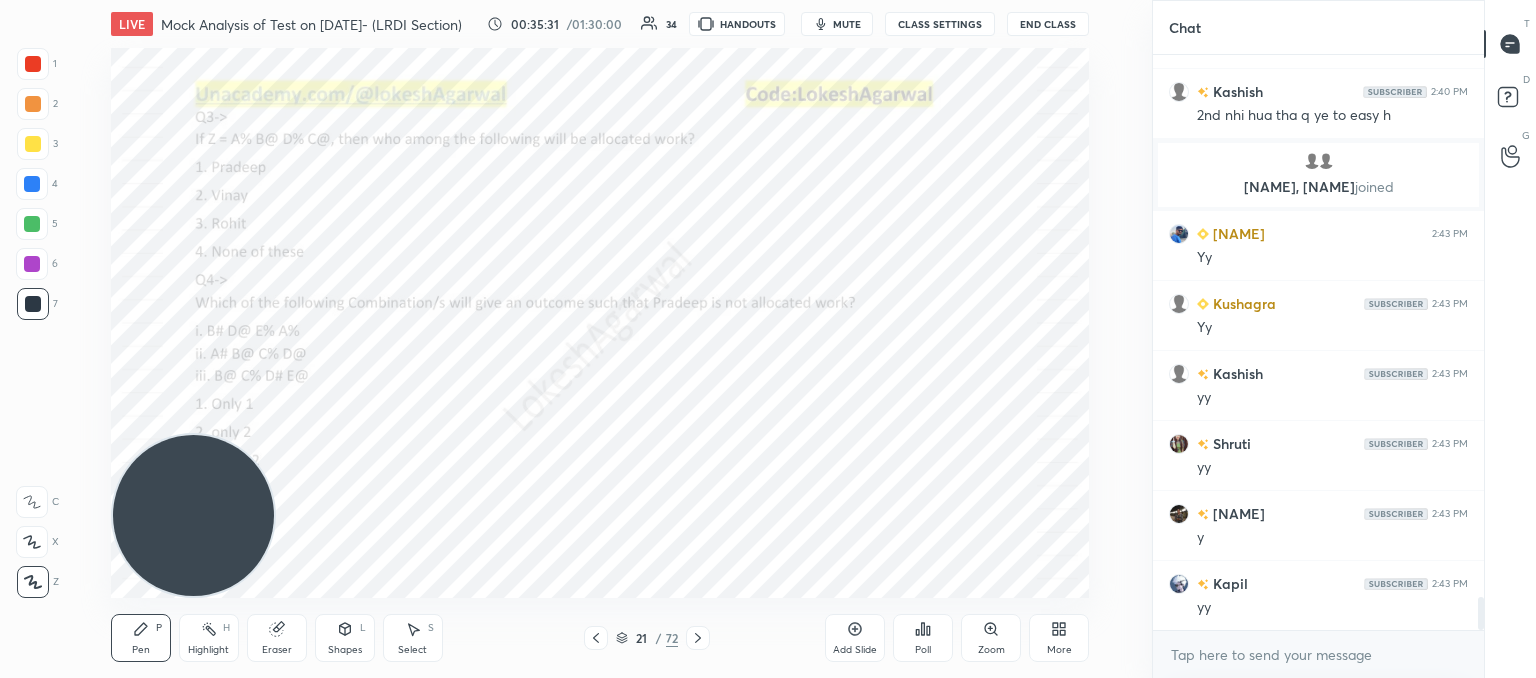 scroll, scrollTop: 9600, scrollLeft: 0, axis: vertical 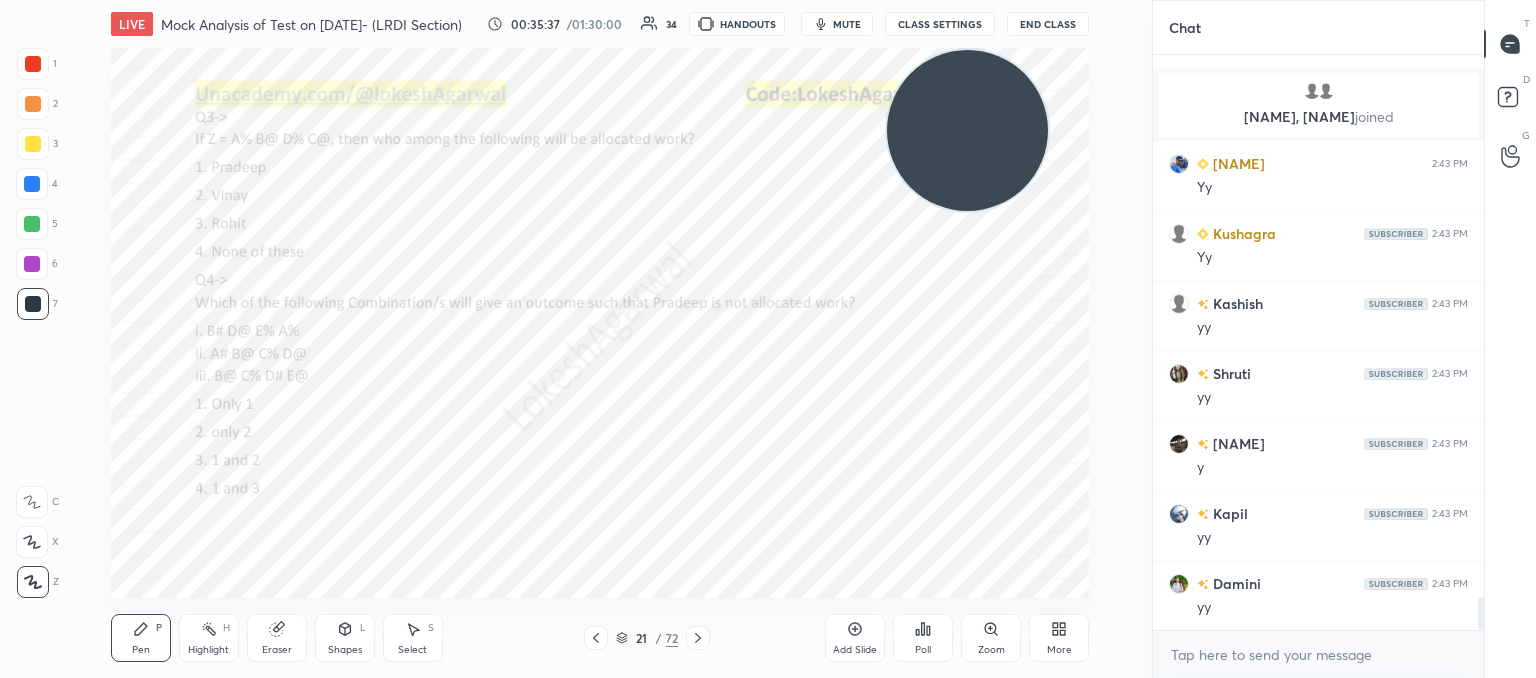 drag, startPoint x: 220, startPoint y: 481, endPoint x: 994, endPoint y: 19, distance: 901.3989 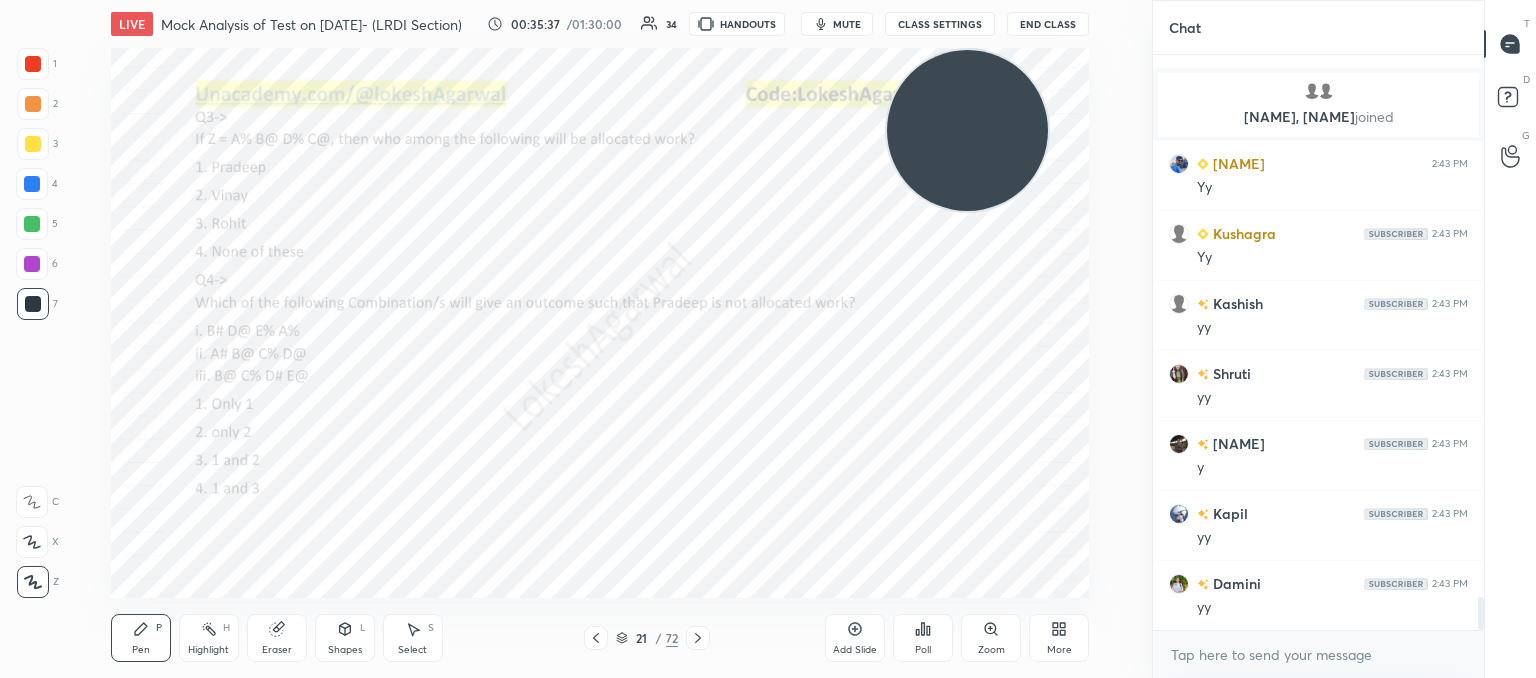 click on "LIVE Mock Analysis of Test on [DATE]- (LRDI Section) 00:35:37 /  01:30:00 34 HANDOUTS mute CLASS SETTINGS End Class Setting up your live class Poll for   secs No correct answer Start poll Back Mock Analysis of Test on [DATE]- (LRDI Section) [PERSON] Pen P Highlight H Eraser Shapes L Select S 21 / 72 Add Slide Poll Zoom More" at bounding box center [600, 339] 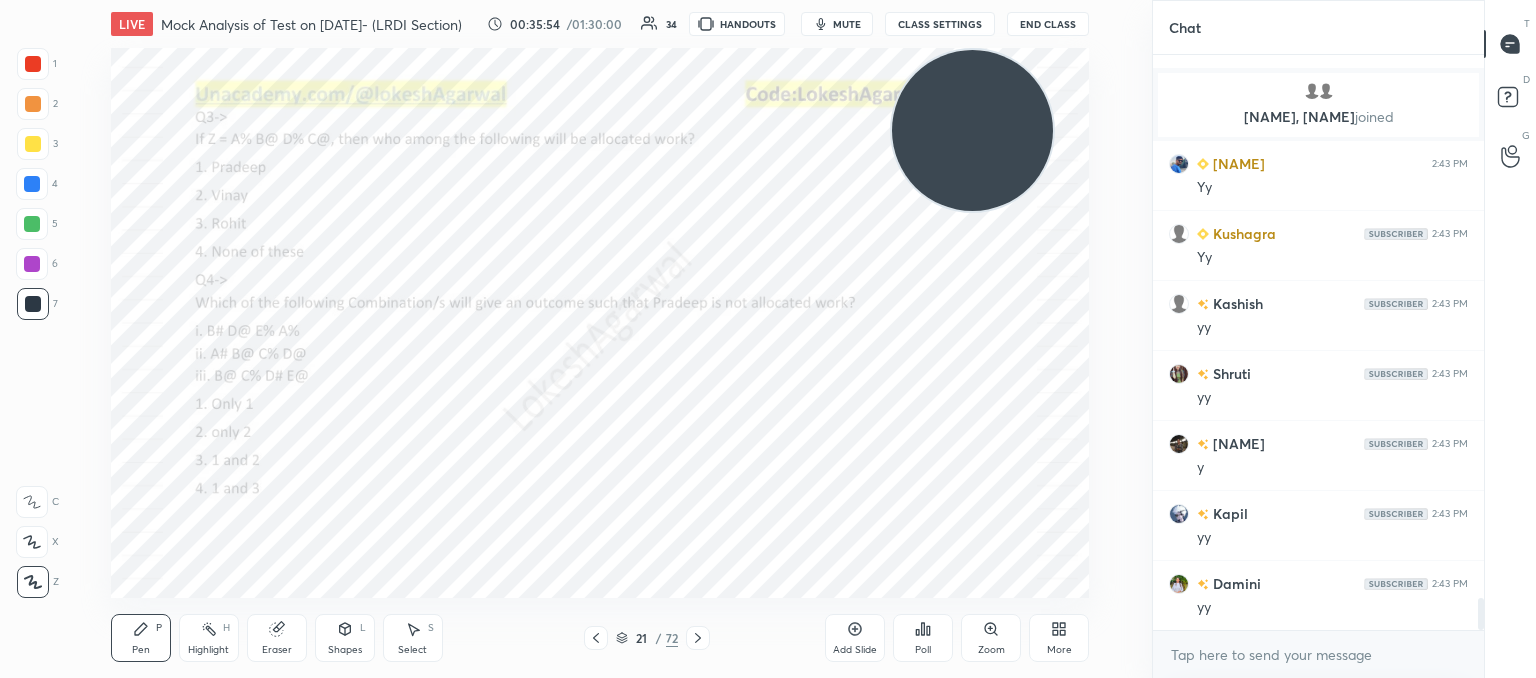 scroll, scrollTop: 9670, scrollLeft: 0, axis: vertical 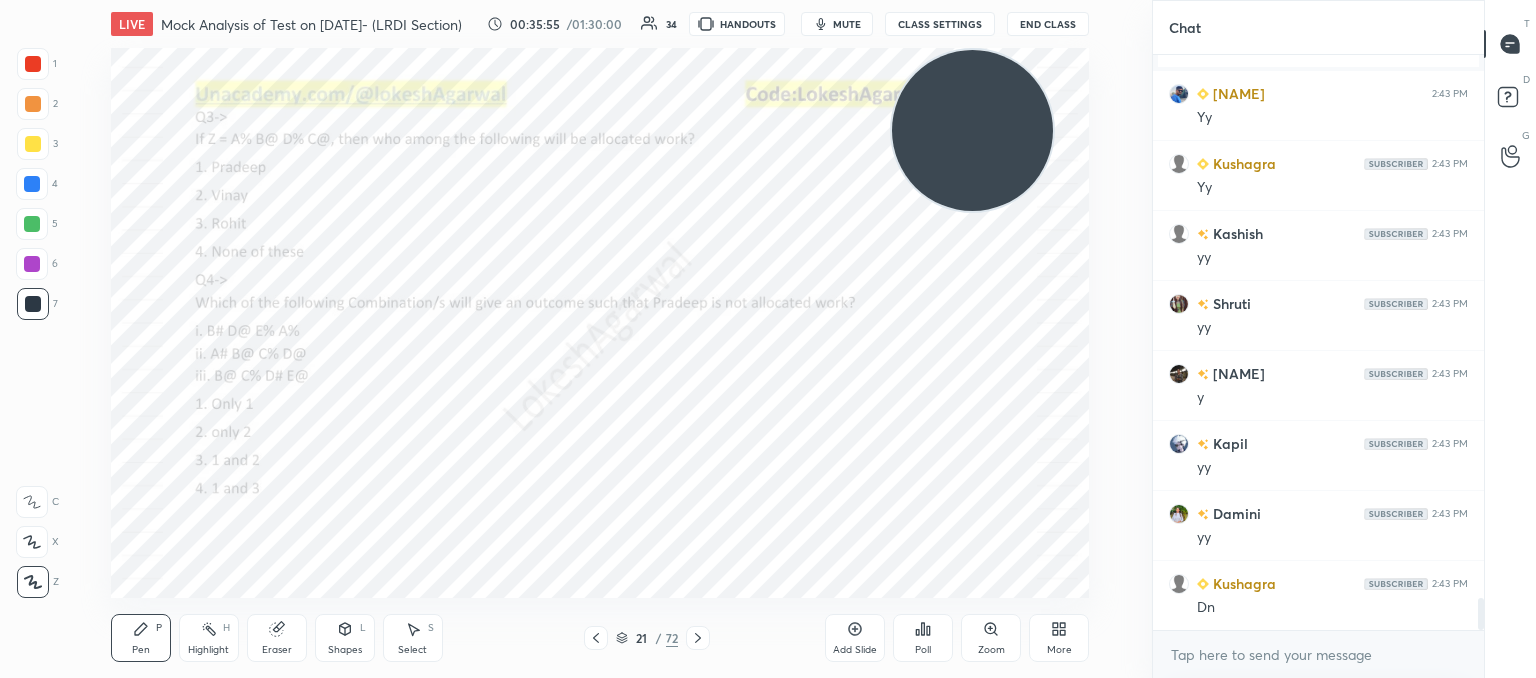 click 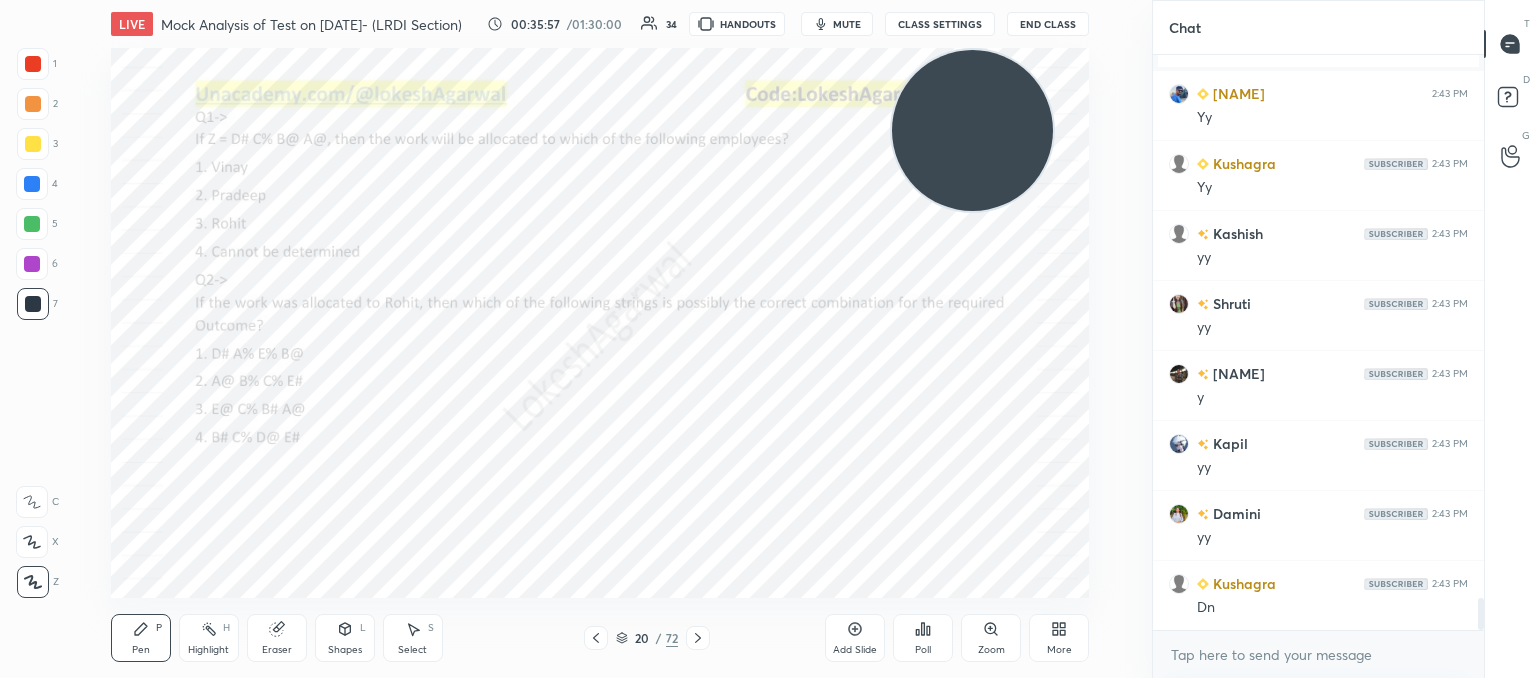 click 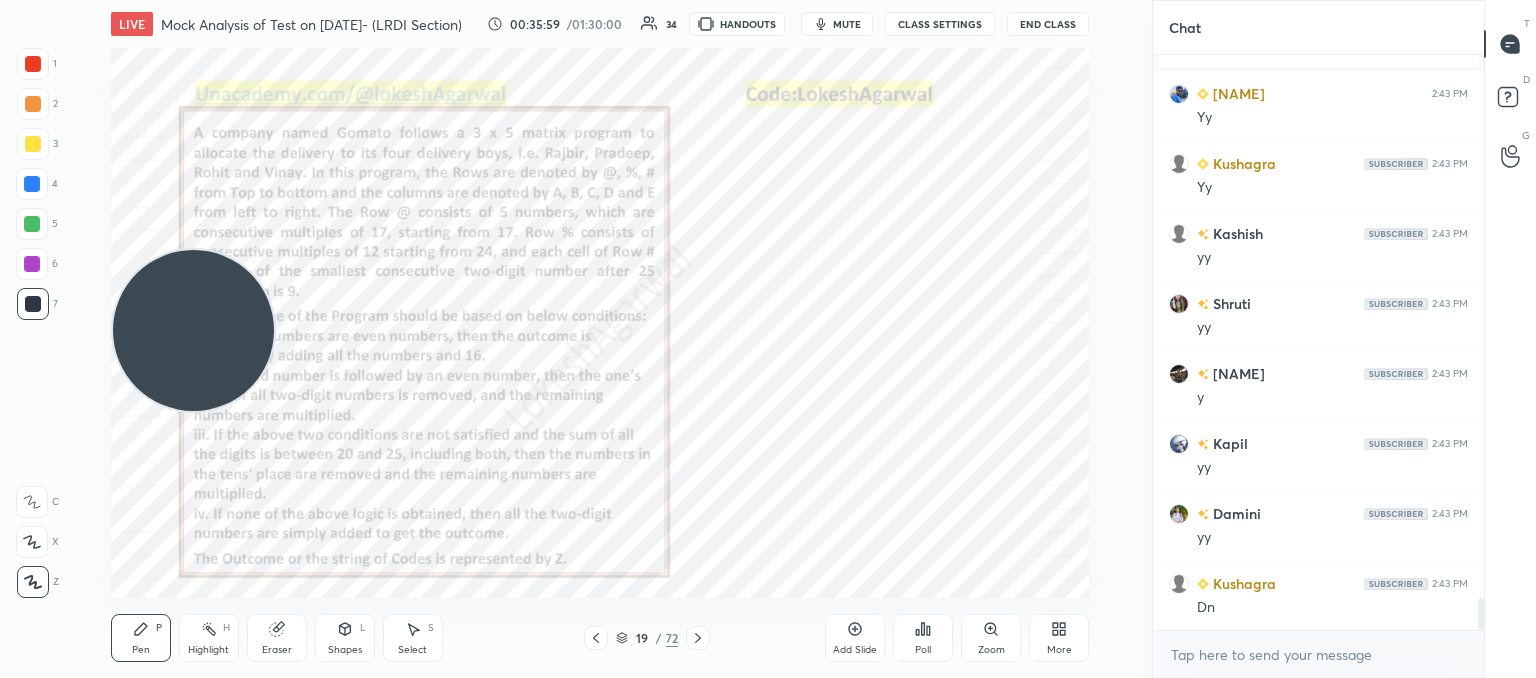 drag, startPoint x: 992, startPoint y: 125, endPoint x: 151, endPoint y: 524, distance: 930.85016 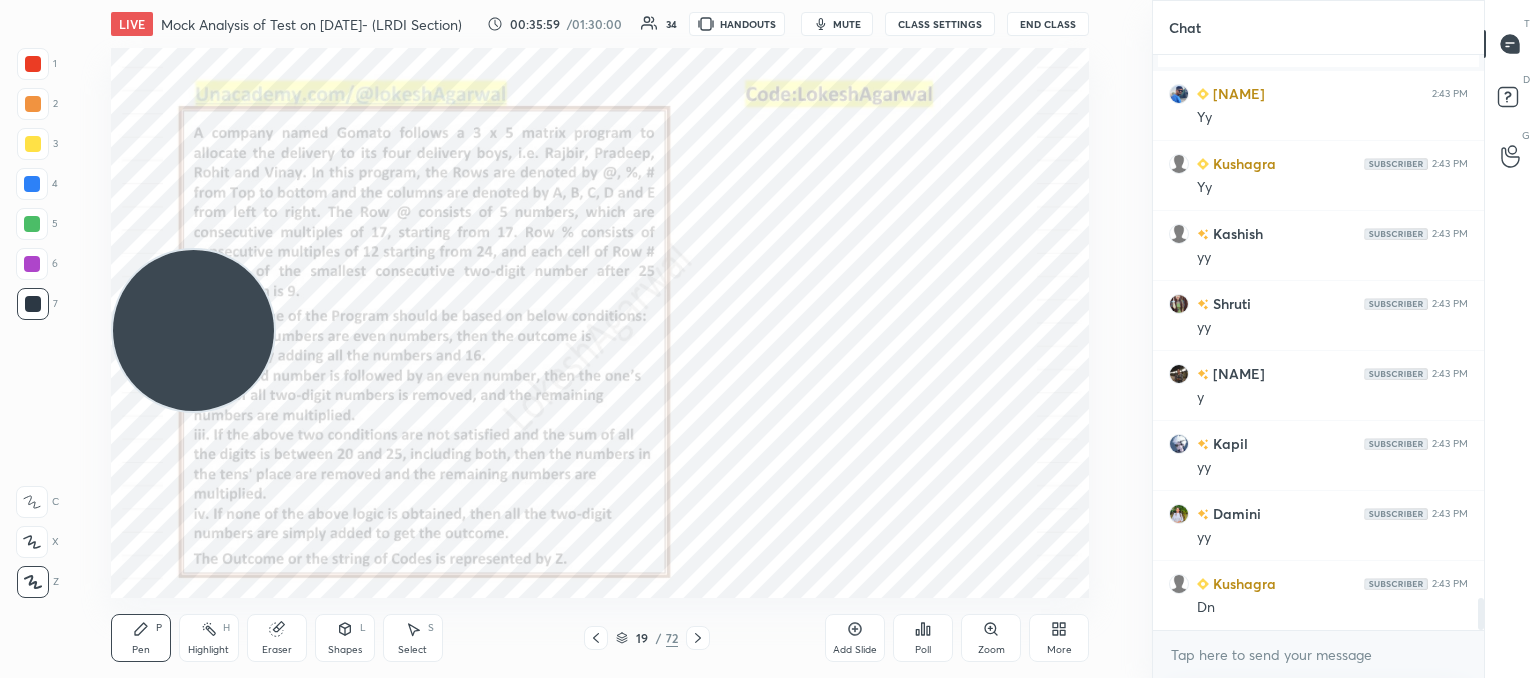 click on "1 2 3 4 5 6 7 C X Z C X Z E E Erase all   H H LIVE Mock Analysis of Test on [DATE]- (LRDI Section) 00:35:59 /  01:30:00 34 HANDOUTS mute CLASS SETTINGS End Class Setting up your live class Poll for   secs No correct answer Start poll Back Mock Analysis of Test on [DATE]- (LRDI Section) [PERSON] Pen P Highlight H Eraser Shapes L Select S 19 / 72 Add Slide Poll Zoom More" at bounding box center (568, 339) 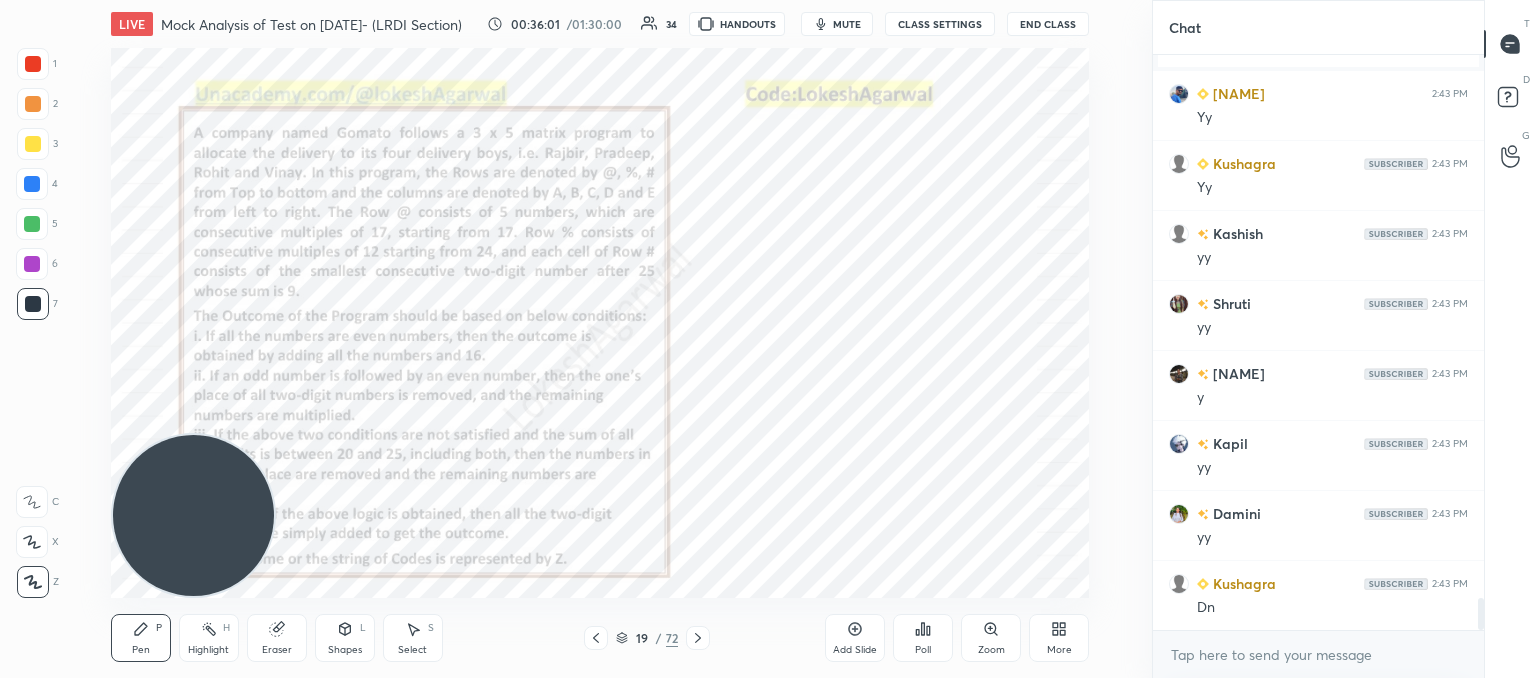 click on "Select S" at bounding box center [413, 638] 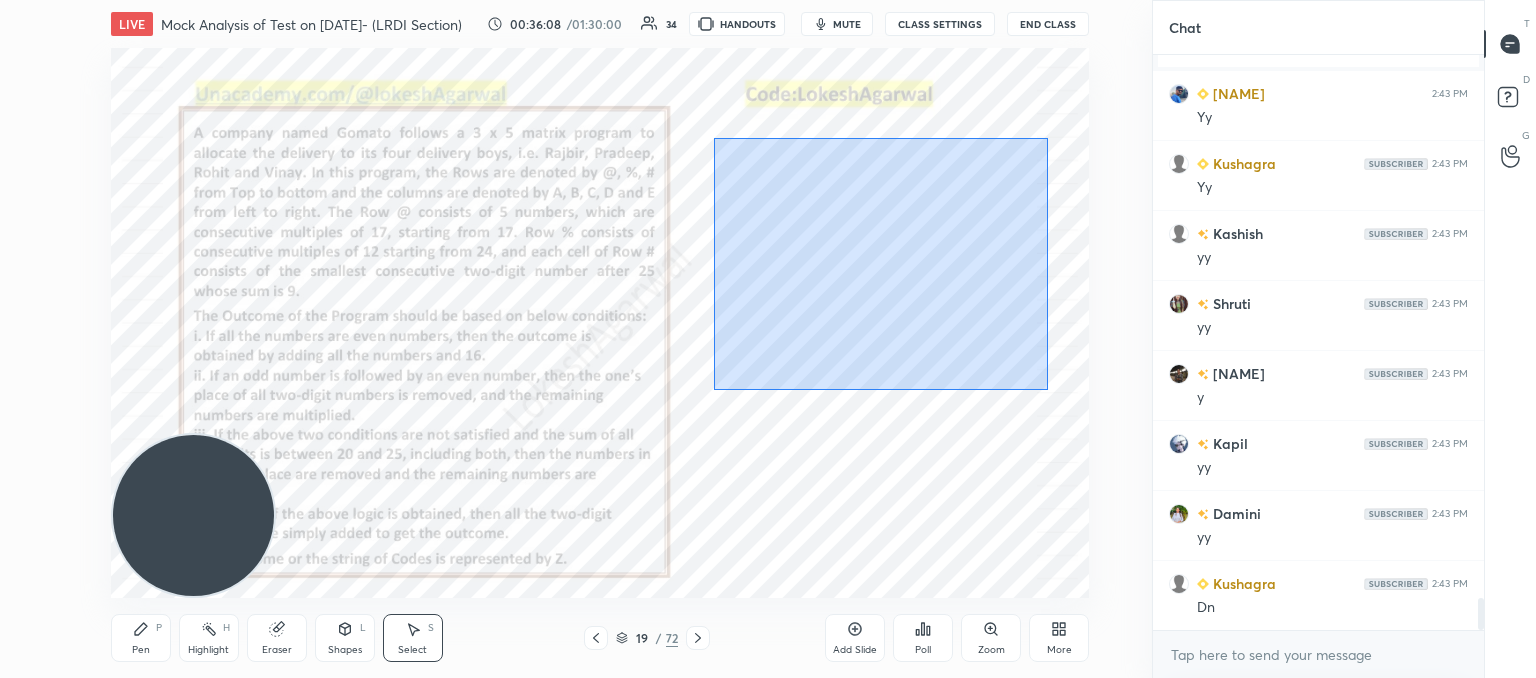 drag, startPoint x: 714, startPoint y: 138, endPoint x: 1048, endPoint y: 389, distance: 417.8002 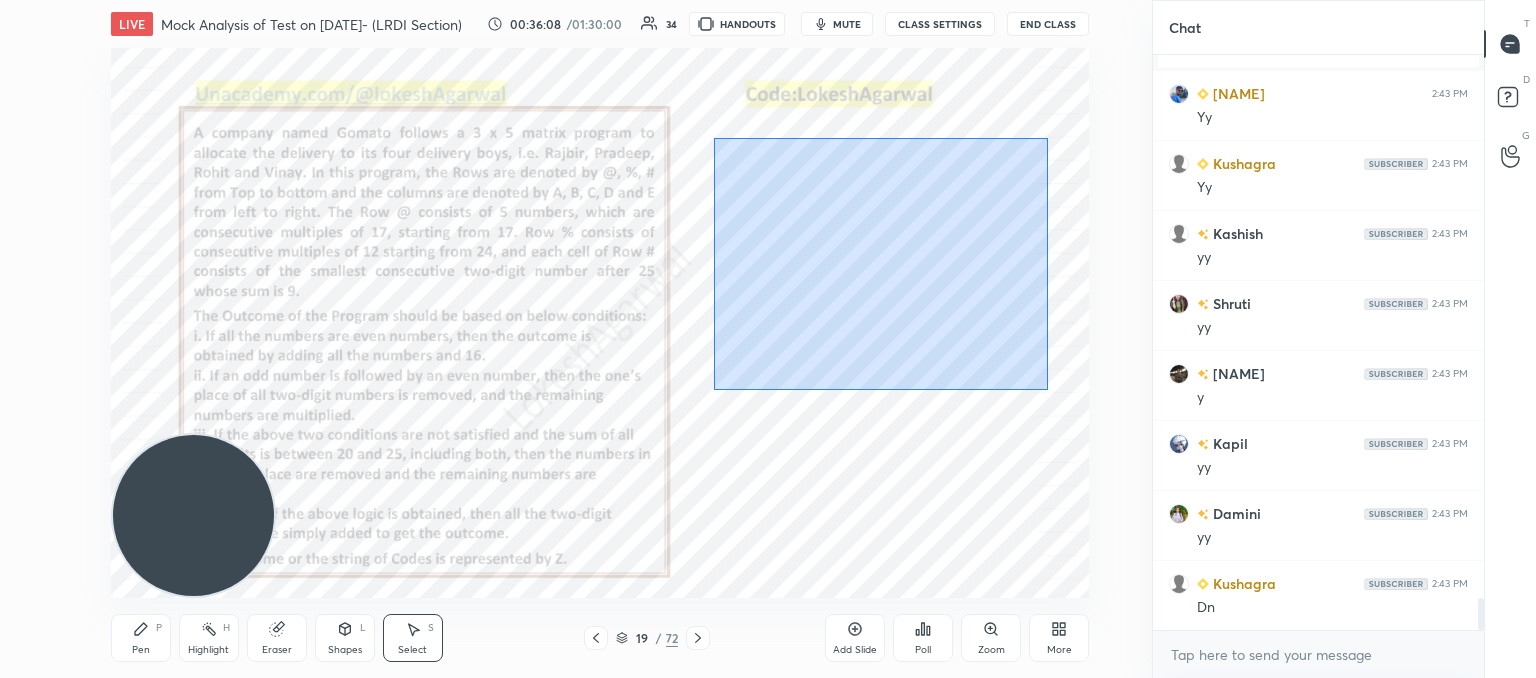click on "0 ° Undo Copy Duplicate Duplicate to new slide Delete" at bounding box center (600, 323) 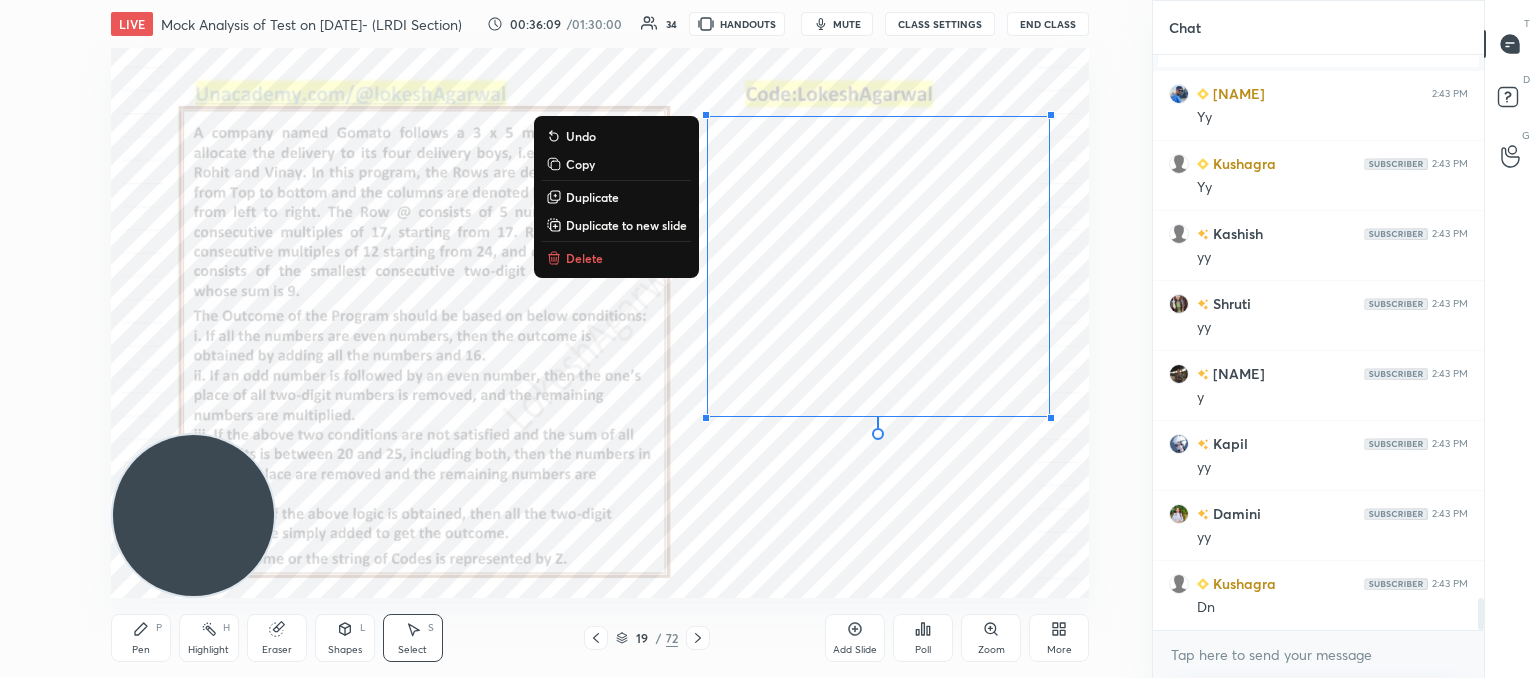 drag, startPoint x: 587, startPoint y: 161, endPoint x: 588, endPoint y: 205, distance: 44.011364 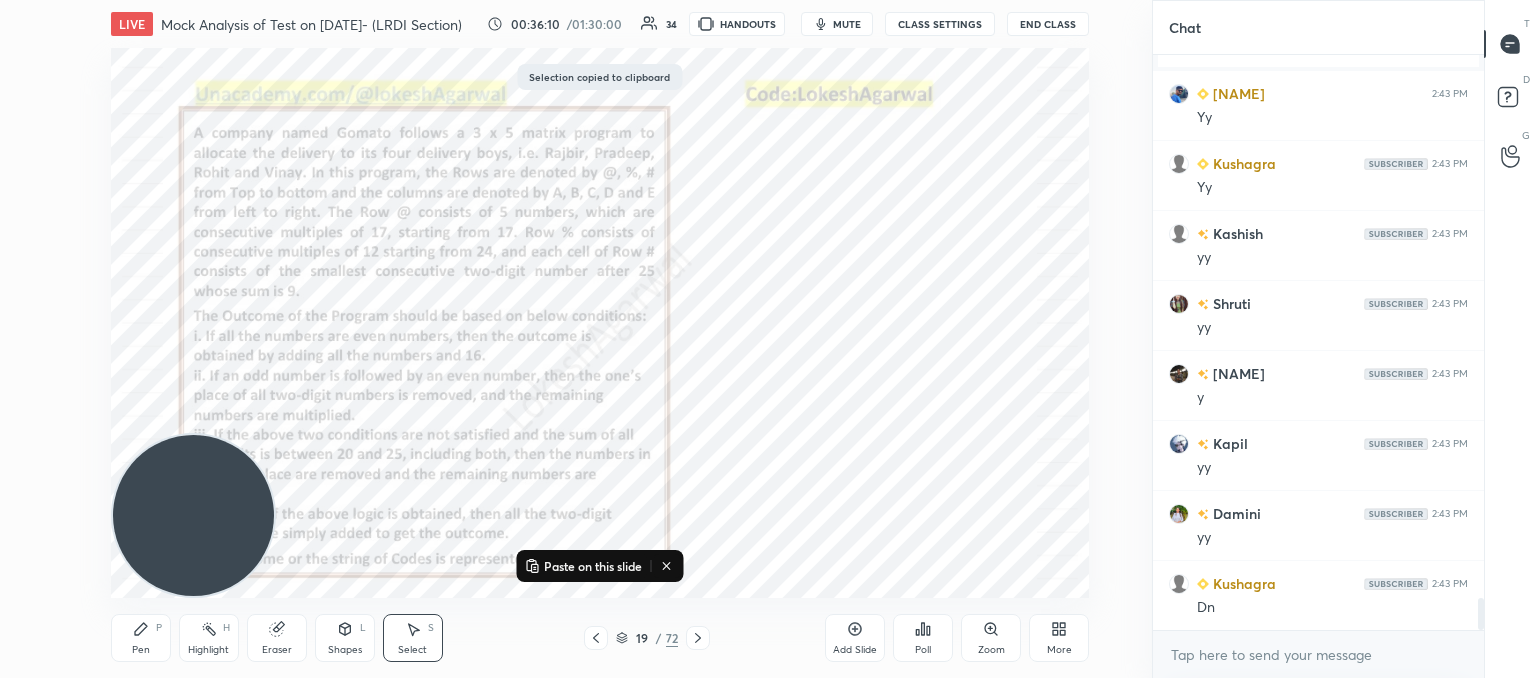 click 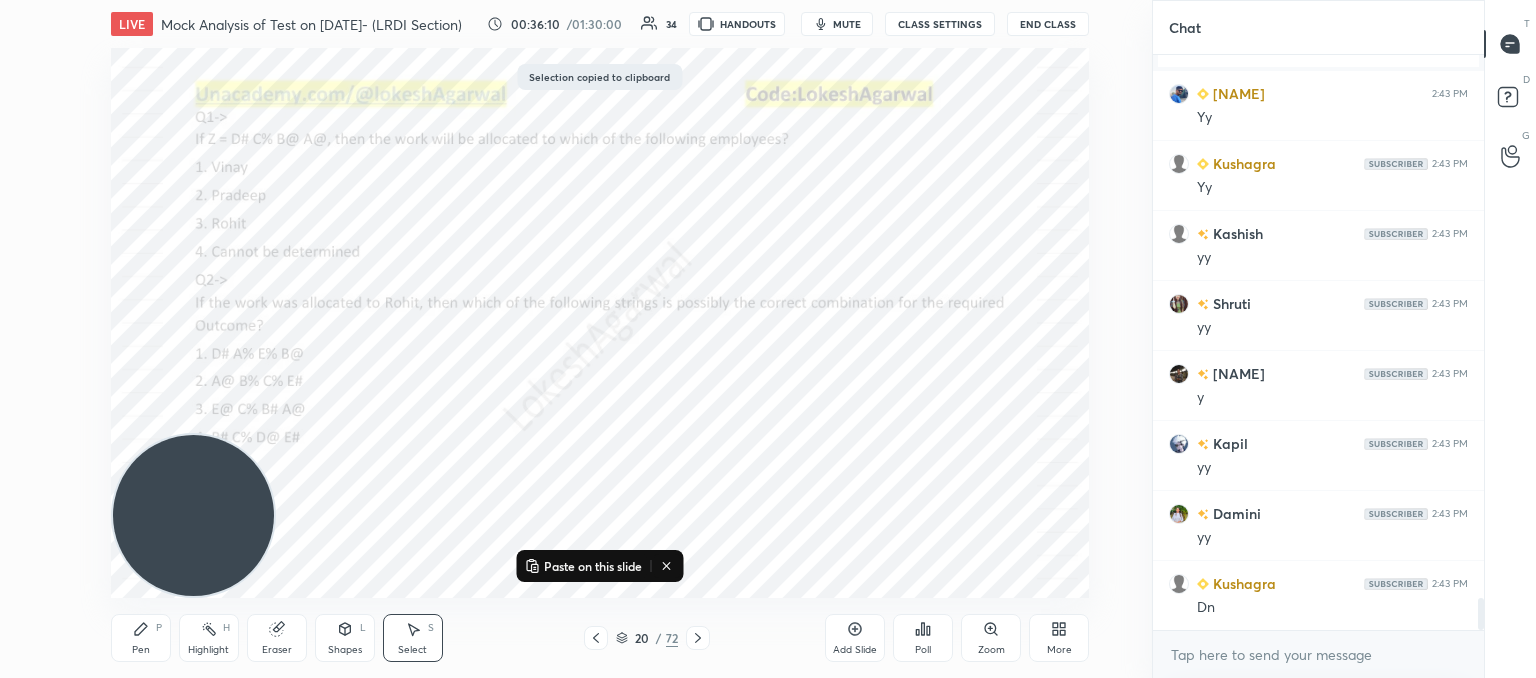 click 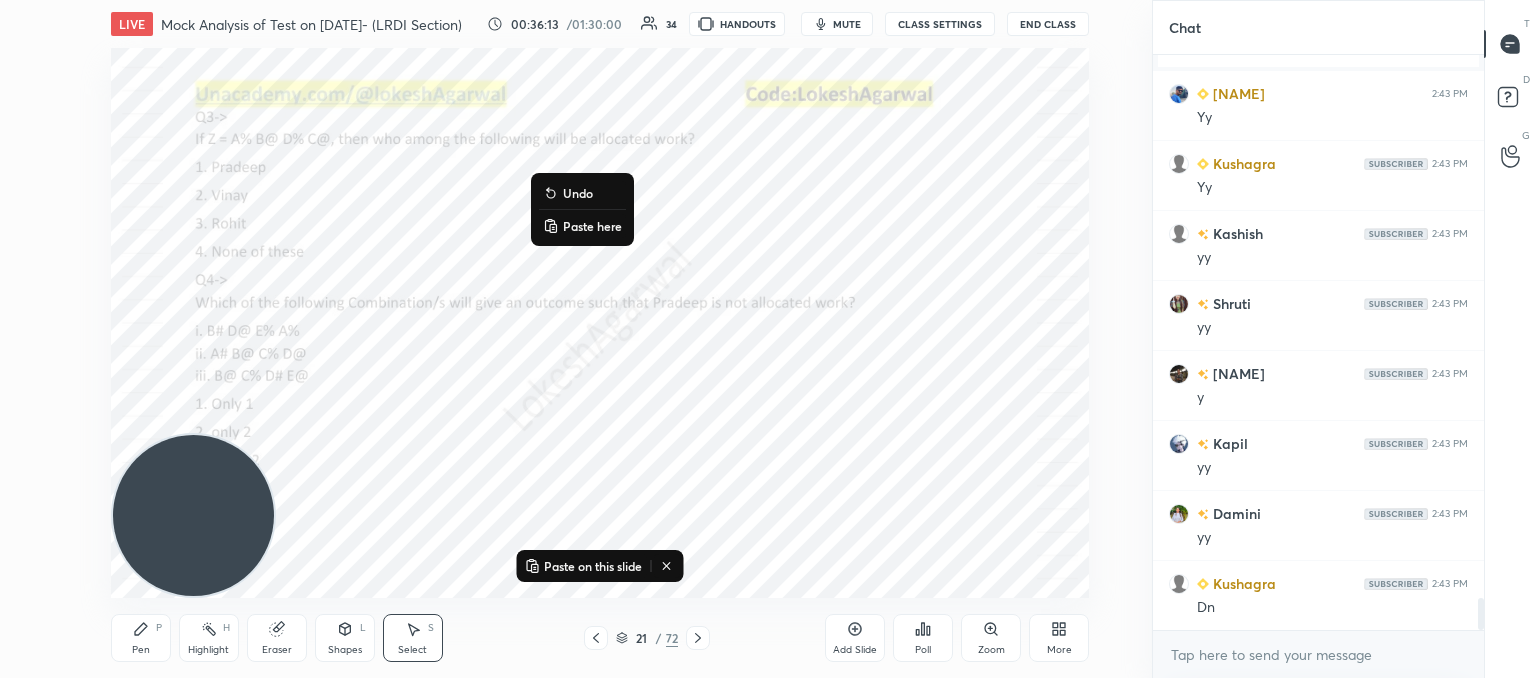 click on "Paste here" at bounding box center [592, 226] 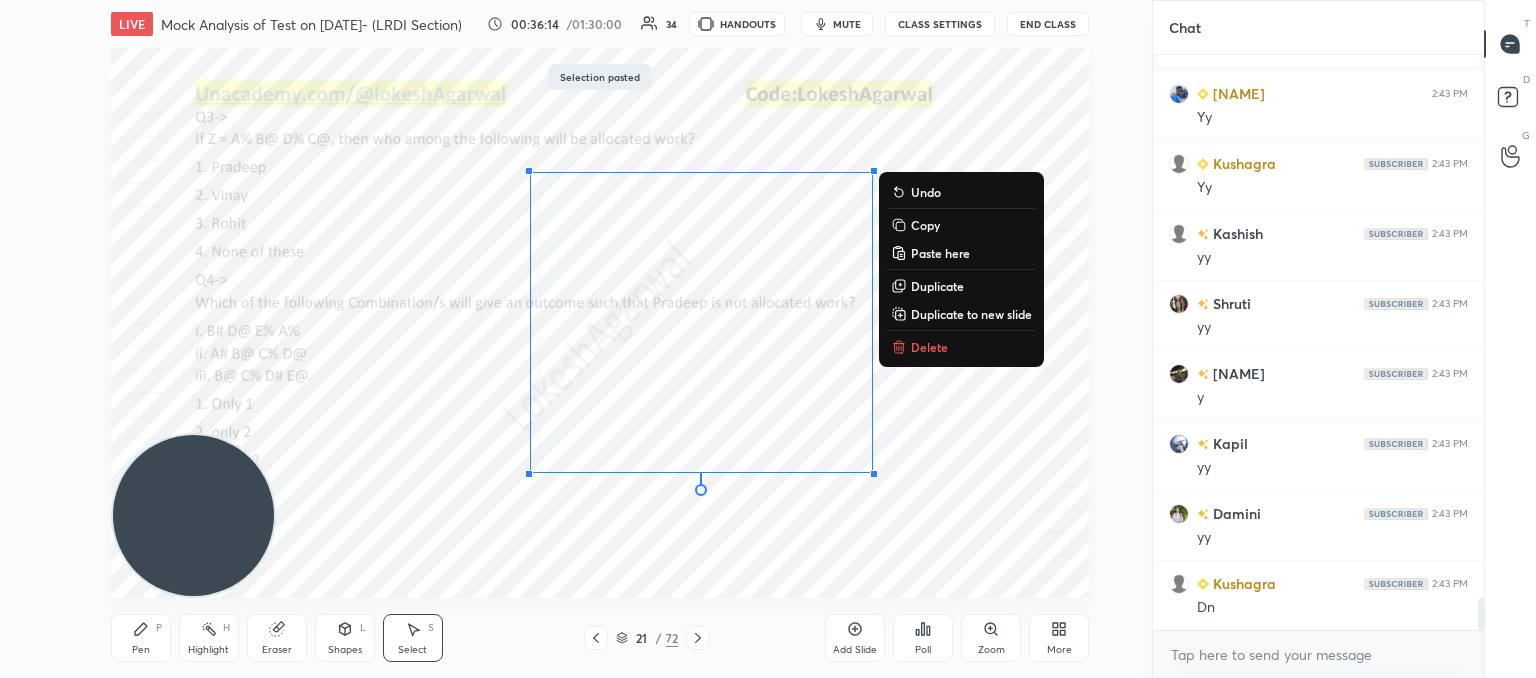 click on "0 ° Undo Copy Paste here Duplicate Duplicate to new slide Delete" at bounding box center [600, 323] 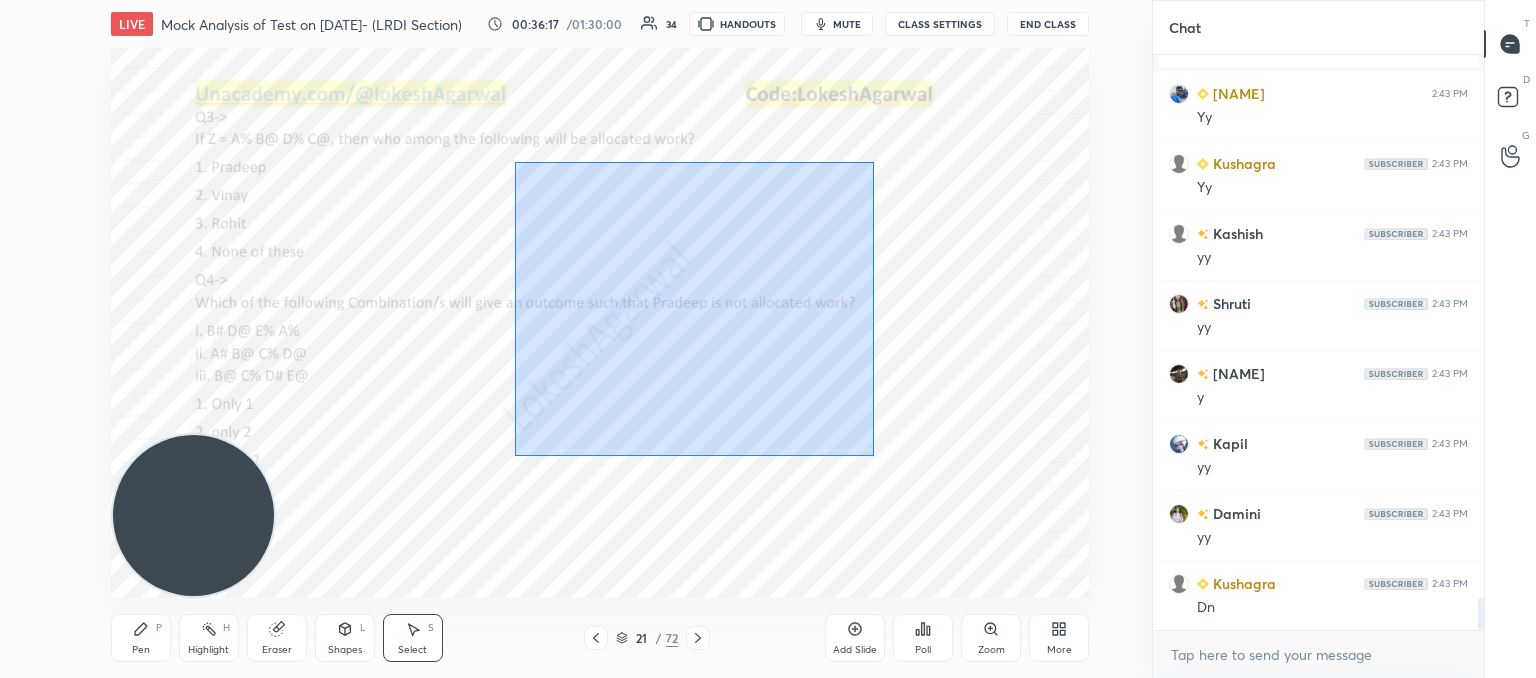 drag, startPoint x: 515, startPoint y: 161, endPoint x: 873, endPoint y: 456, distance: 463.88467 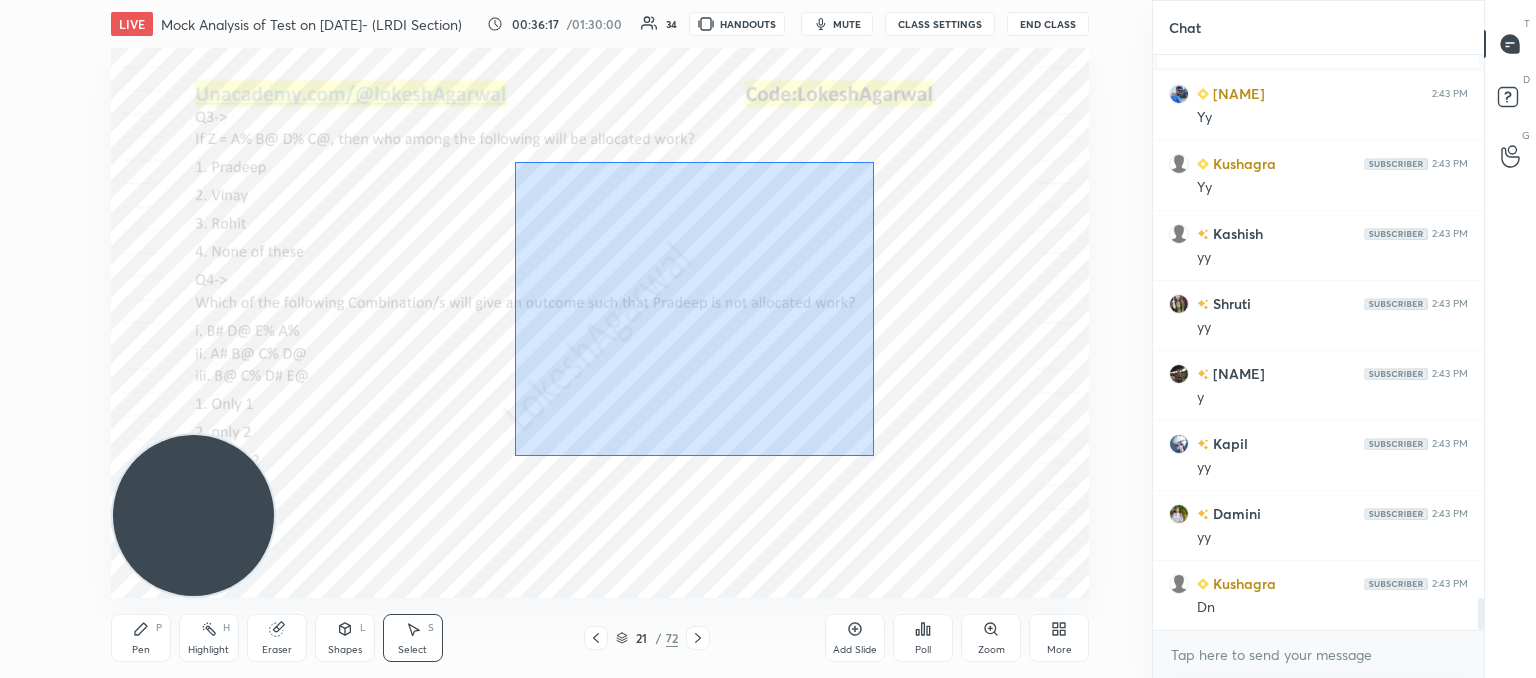 click on "0 ° Undo Copy Paste here Duplicate Duplicate to new slide Delete" at bounding box center (600, 323) 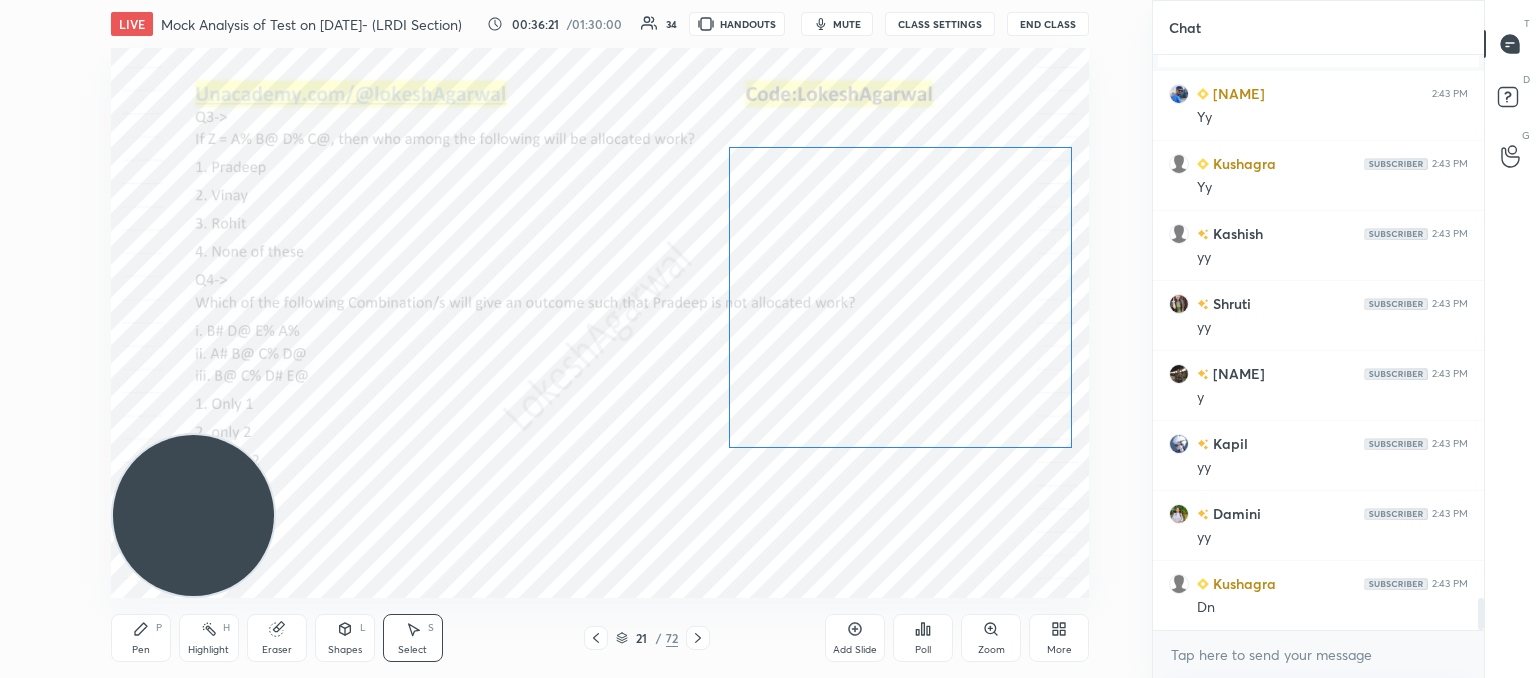 drag, startPoint x: 705, startPoint y: 342, endPoint x: 904, endPoint y: 317, distance: 200.56421 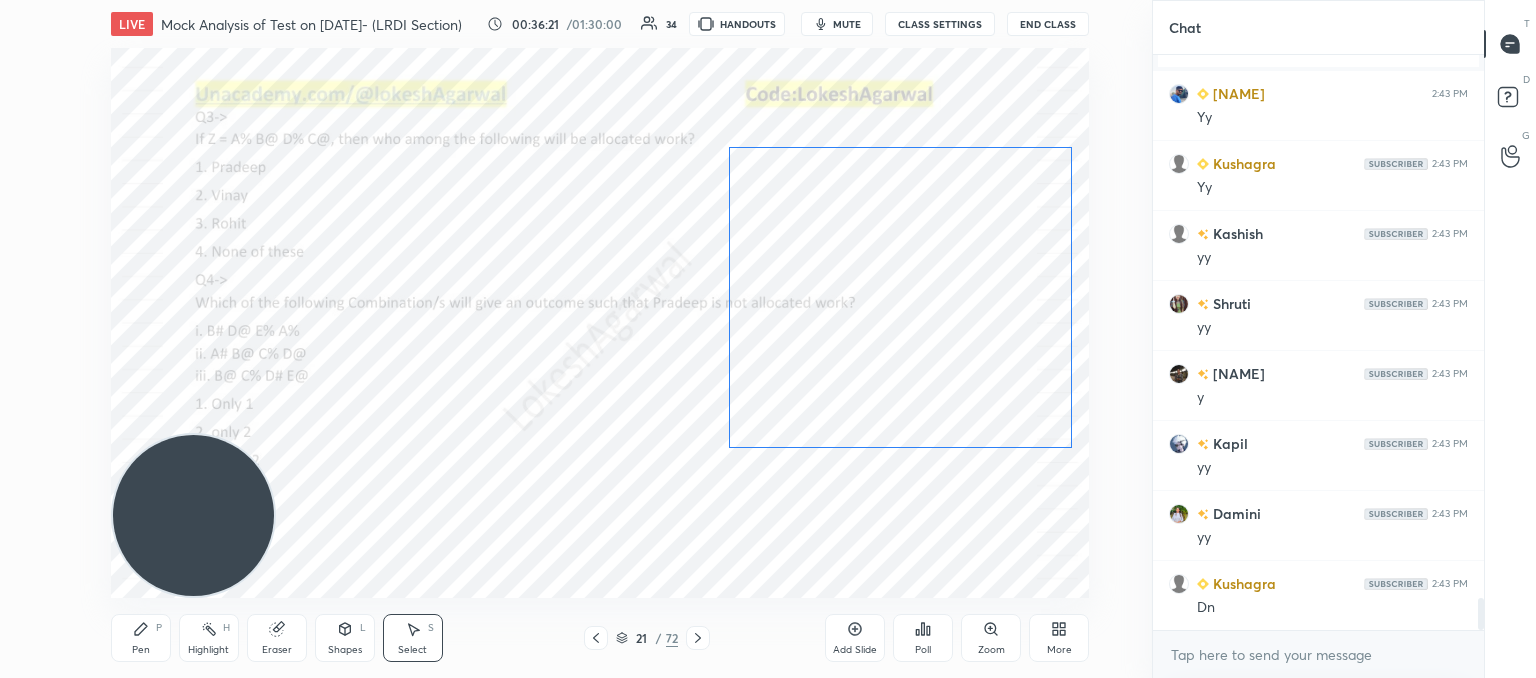 click on "0 ° Undo Copy Paste here Duplicate Duplicate to new slide Delete" at bounding box center [600, 323] 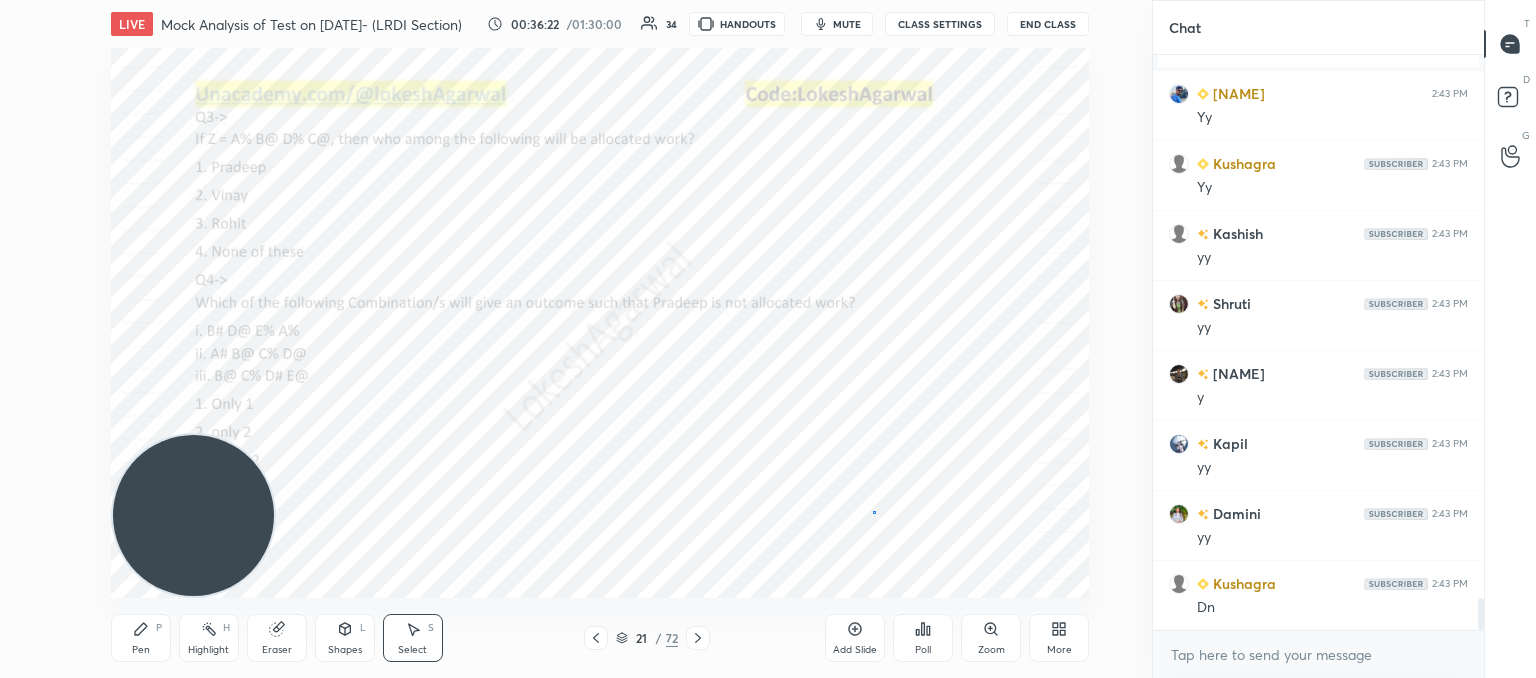 click on "0 ° Undo Copy Paste here Duplicate Duplicate to new slide Delete" at bounding box center [600, 323] 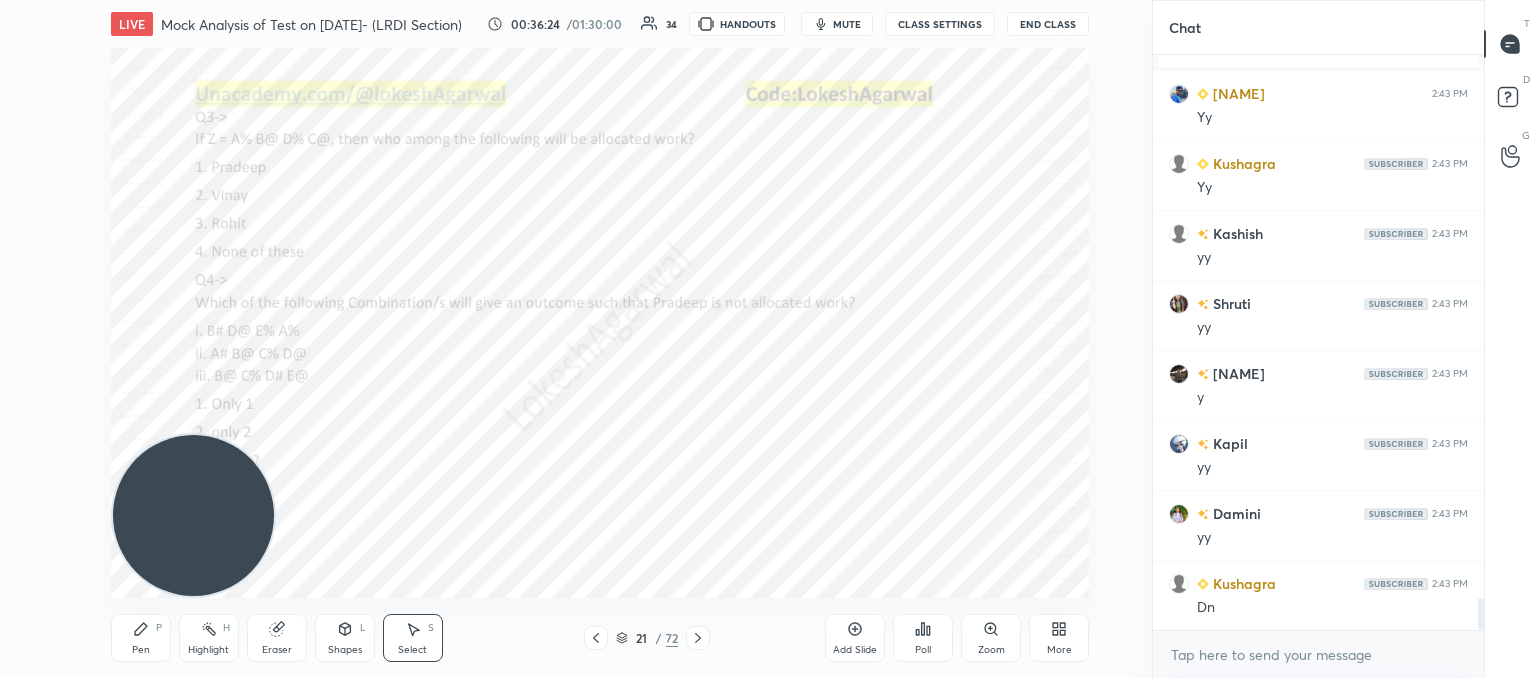 drag, startPoint x: 136, startPoint y: 634, endPoint x: 145, endPoint y: 581, distance: 53.75872 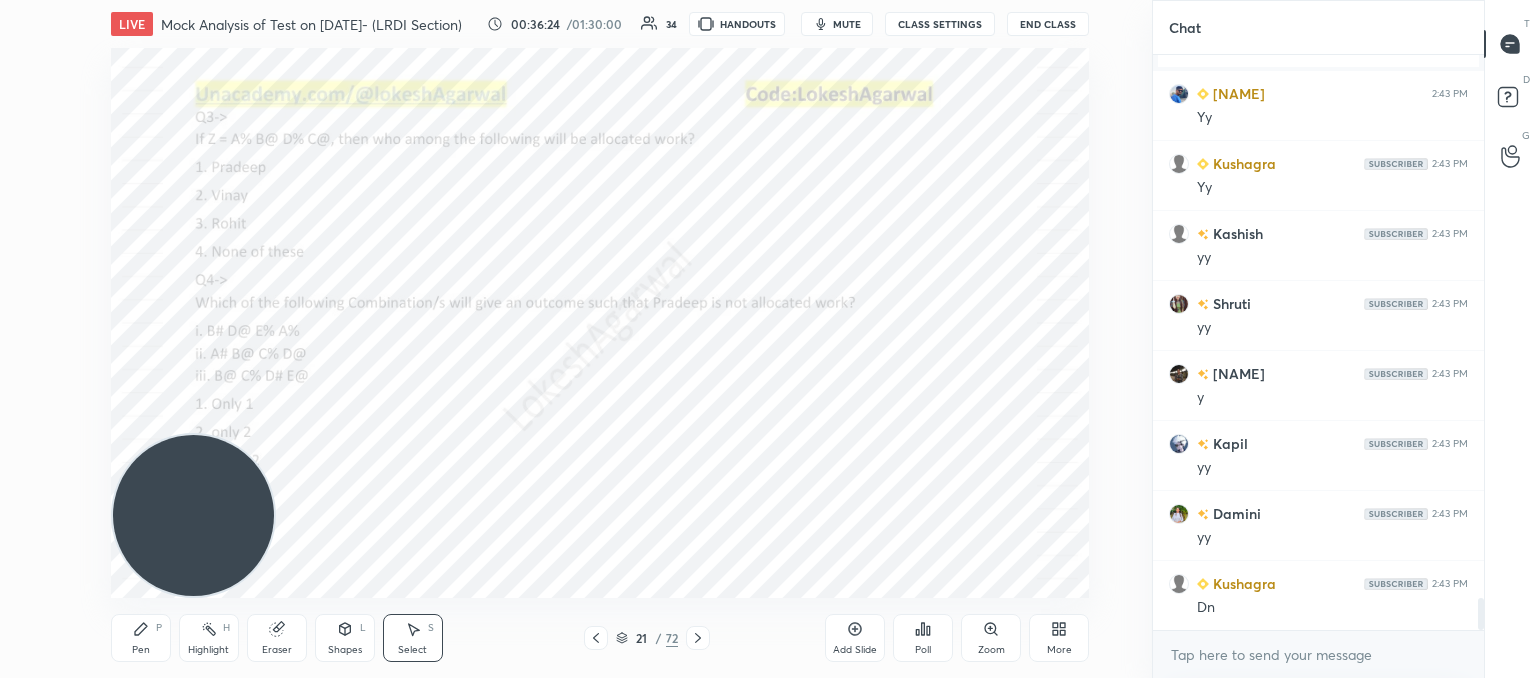 click 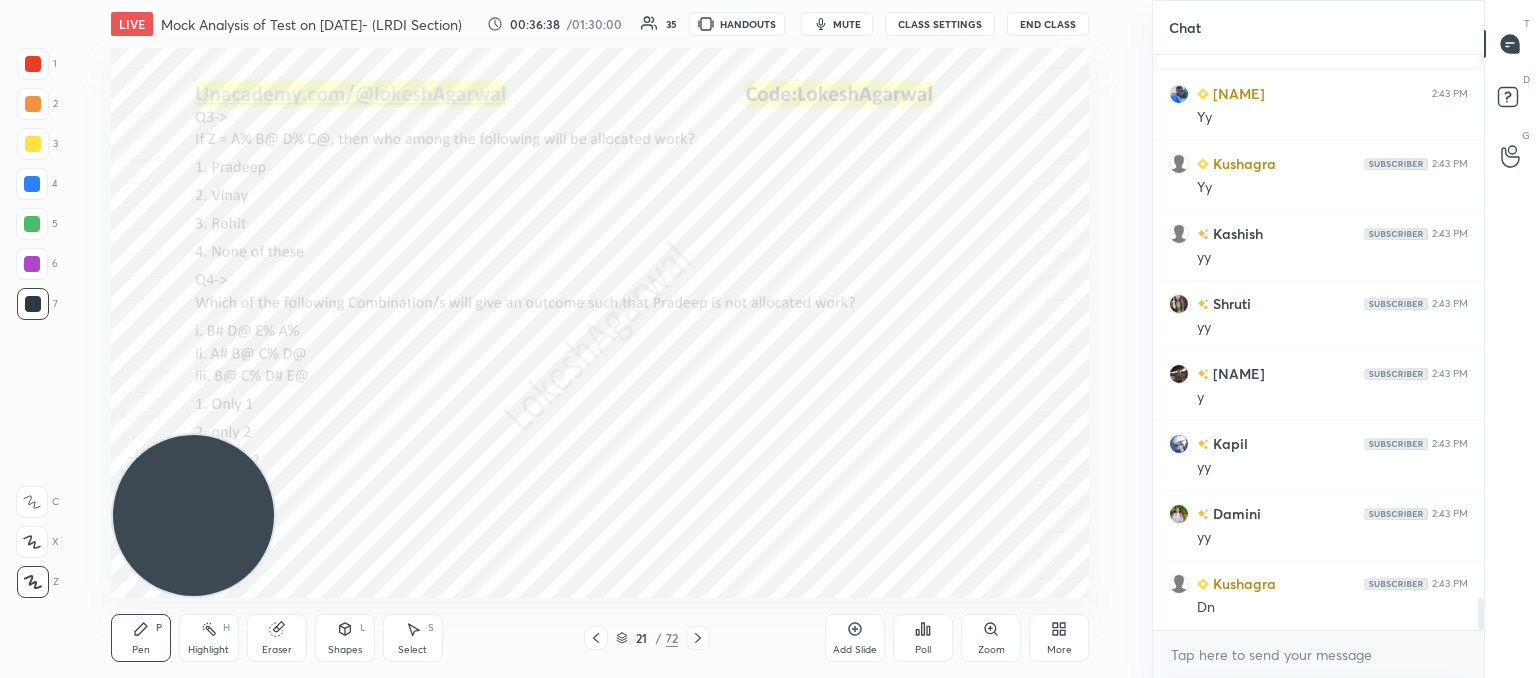 scroll, scrollTop: 9740, scrollLeft: 0, axis: vertical 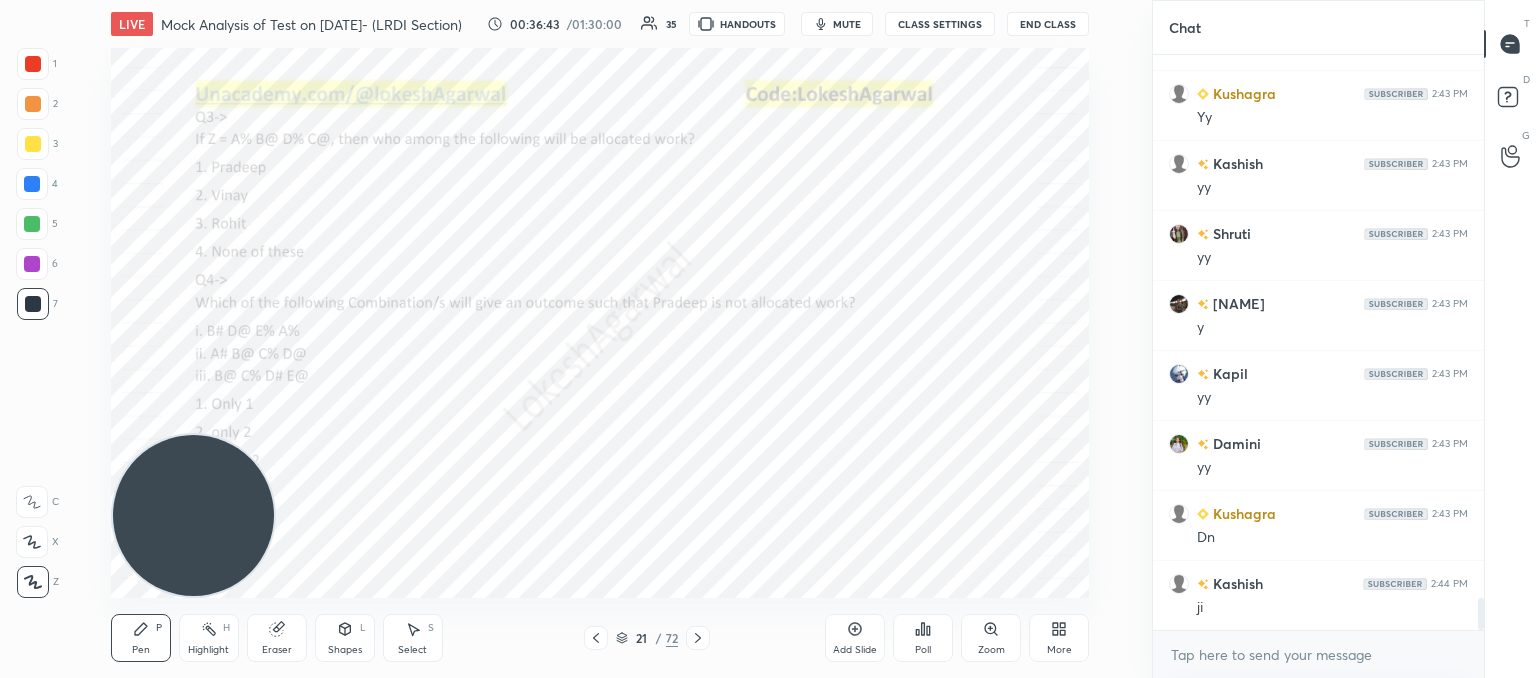 click 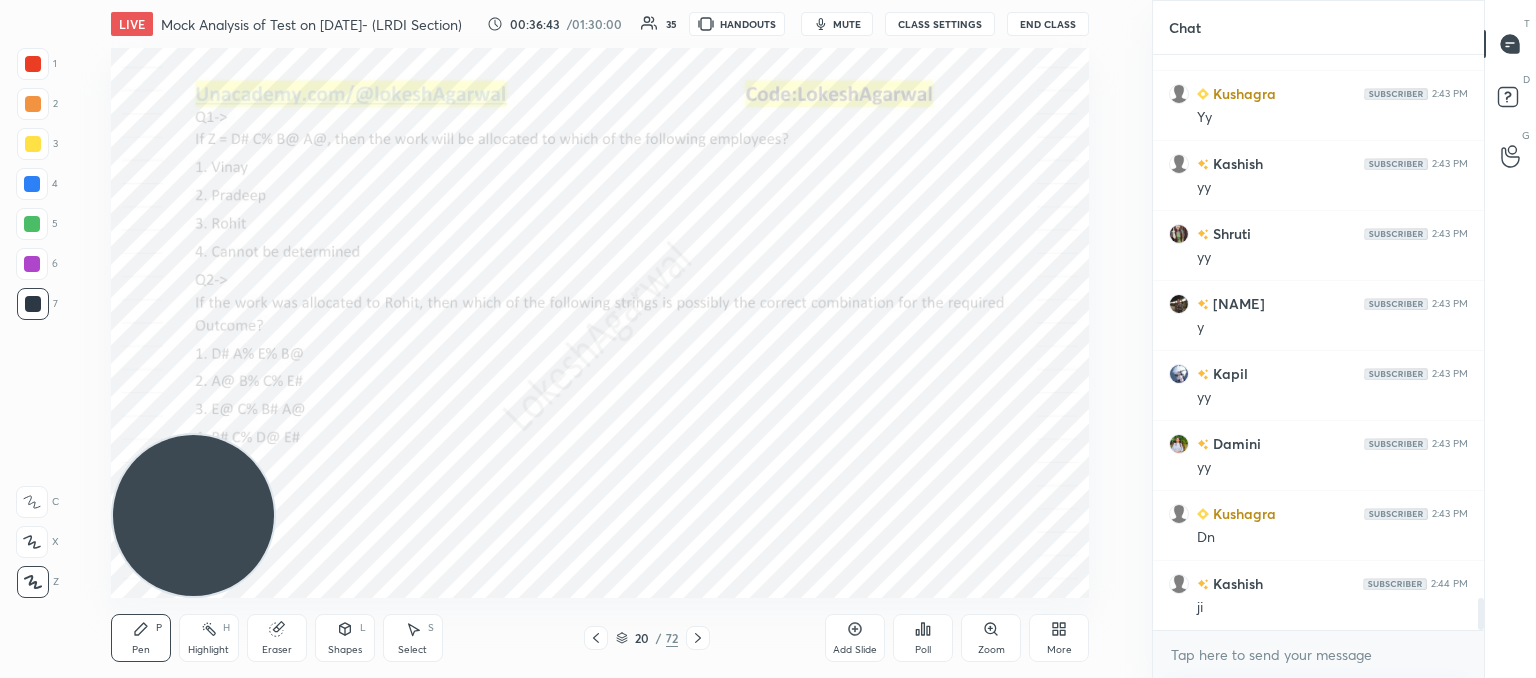 click 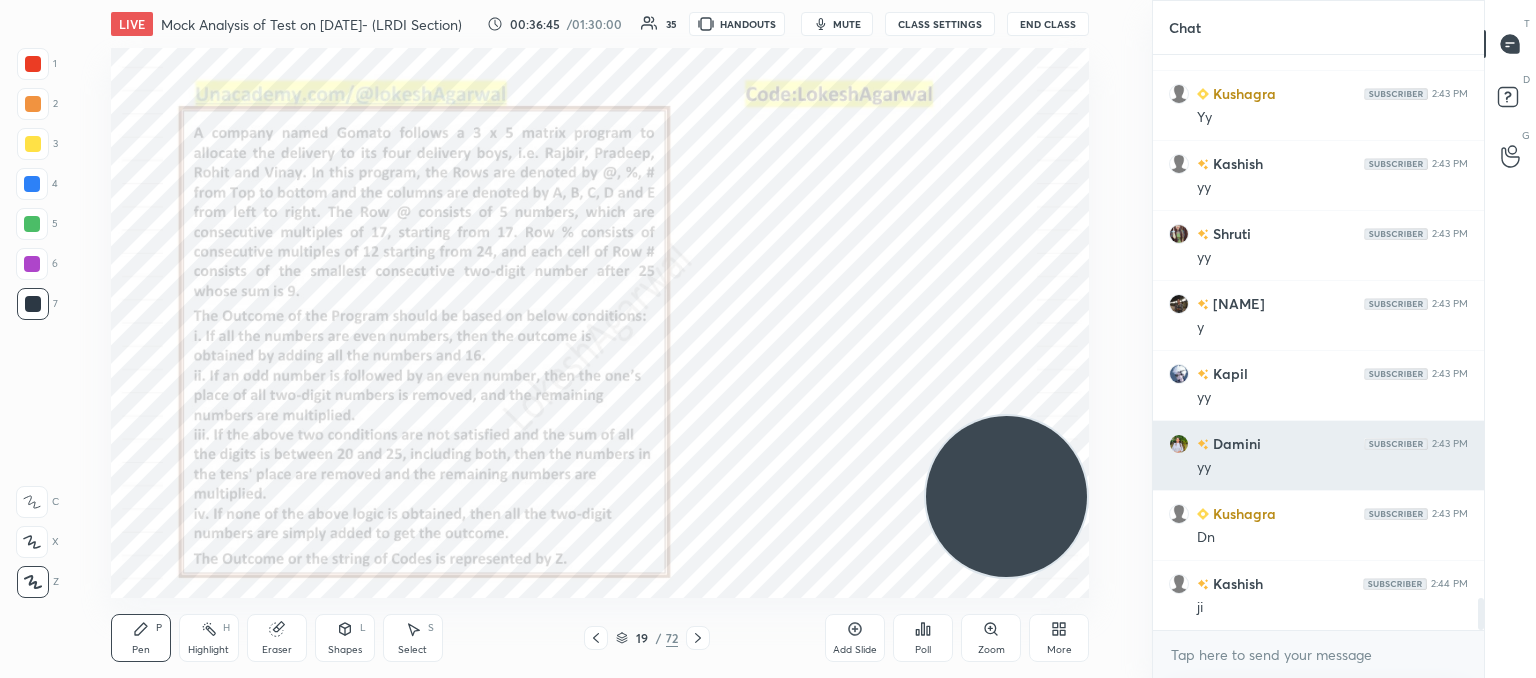 drag, startPoint x: 219, startPoint y: 489, endPoint x: 1193, endPoint y: 483, distance: 974.0185 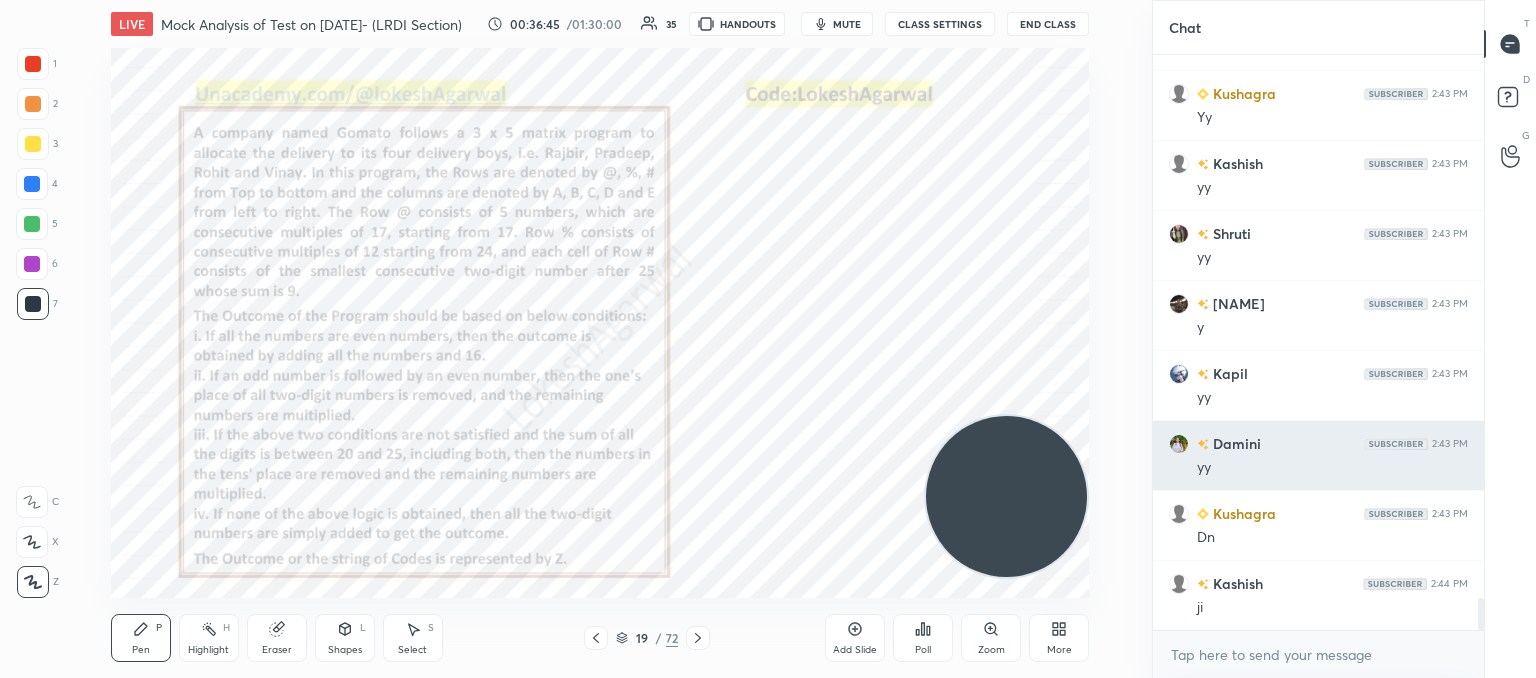 click on "1 2 3 4 5 6 7 C X Z C X Z E E Erase all   H H LIVE Mock Analysis of Test on [DATE]- (LRDI Section) 00:36:45 /  01:30:00 35 HANDOUTS mute CLASS SETTINGS End Class Setting up your live class Poll for   secs No correct answer Start poll Back Mock Analysis of Test on [DATE]- (LRDI Section) [PERSON] Pen P Highlight H Eraser Shapes L Select S 19 / 72 Add Slide Poll Zoom More Chat [PERSON], [PERSON]  joined [PERSON] 2:43 PM Yy [PERSON] 2:43 PM Yy [PERSON] 2:43 PM yy [PERSON] 2:43 PM yy [PERSON] 2:43 PM y [PERSON] 2:43 PM yy [PERSON] 2:43 PM yy [PERSON] 2:43 PM Dn [PERSON] 2:44 PM ji JUMP TO LATEST Enable hand raising Enable raise hand to speak to learners. Once enabled, chat will be turned off temporarily. Enable x   introducing Raise a hand with a doubt Now learners can raise their hand along with a doubt  How it works? Doubts asked by learners will show up here NEW DOUBTS ASKED No one has raised a hand yet Can't raise hand Looks like educator just invited you to speak. Please wait before you can raise your hand again." at bounding box center (768, 339) 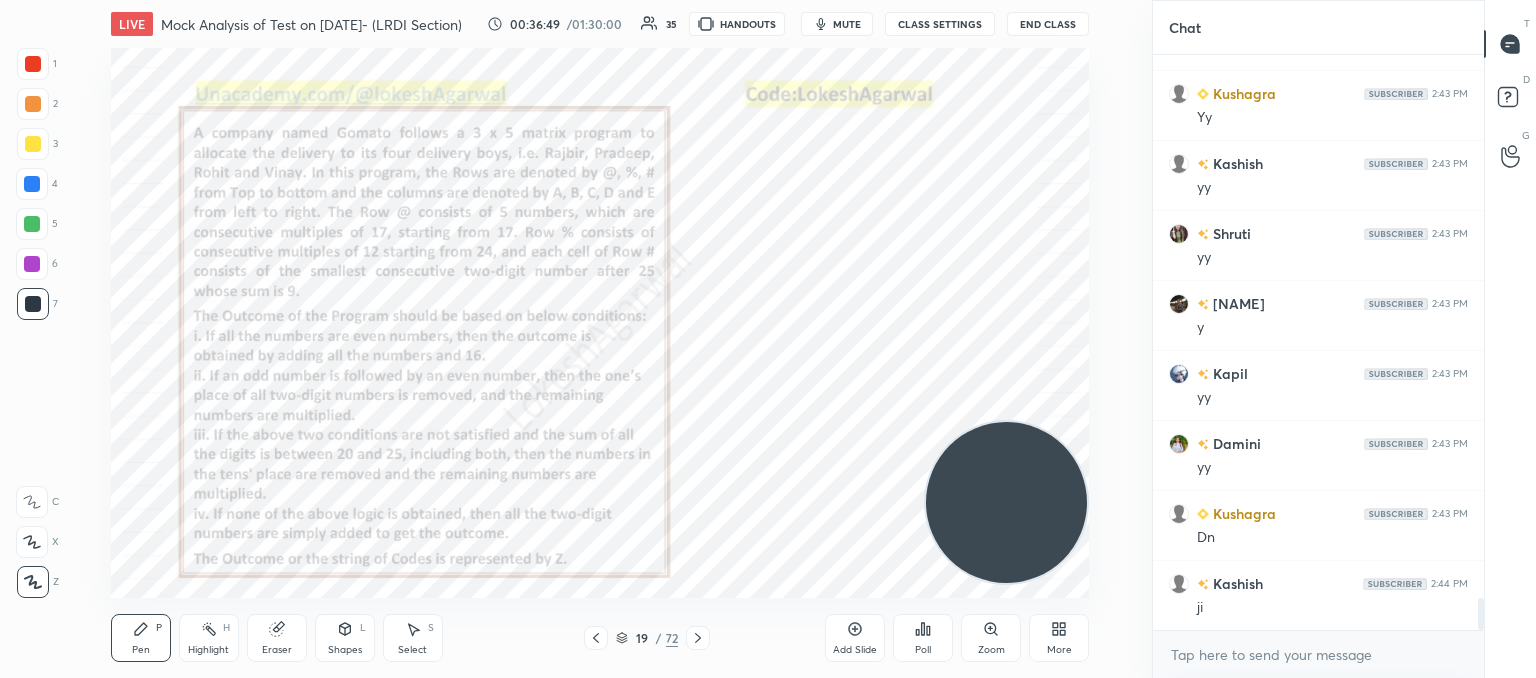 click 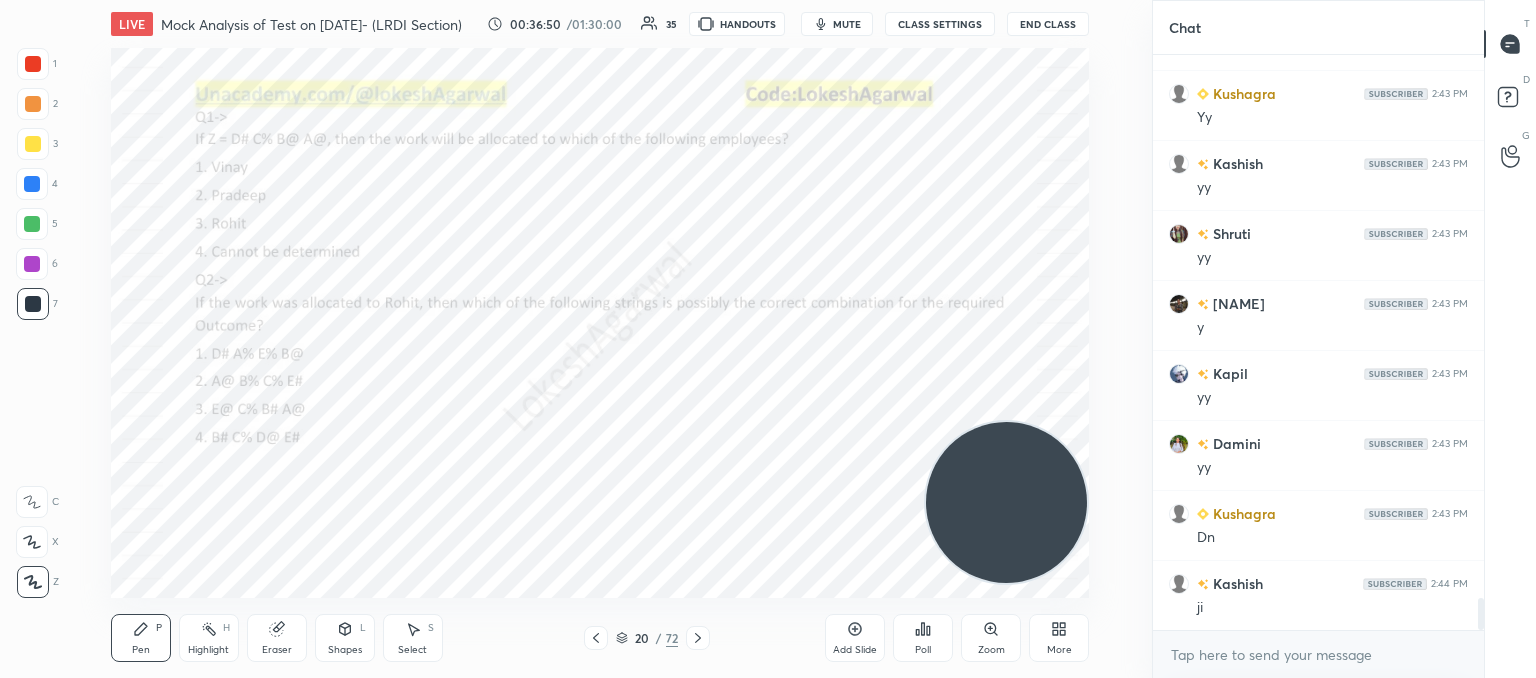 click 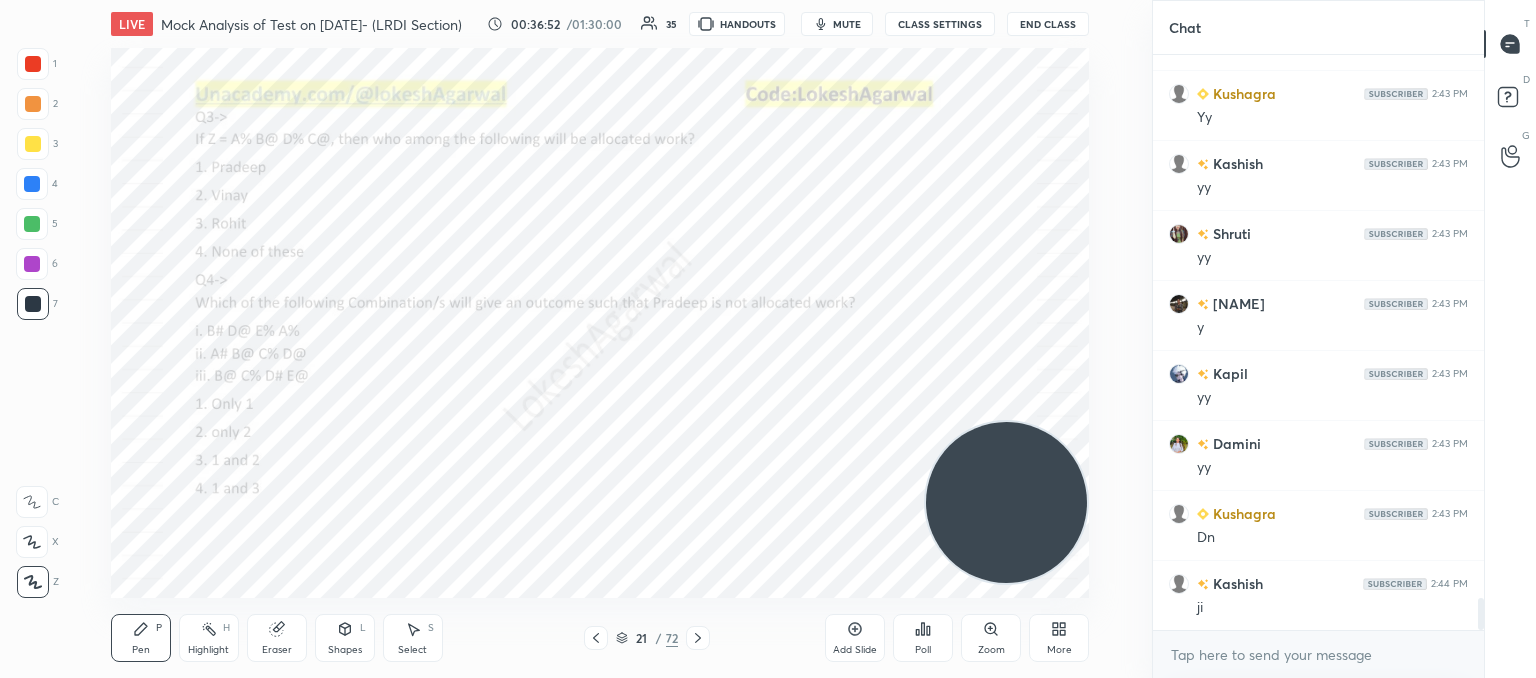 scroll, scrollTop: 9810, scrollLeft: 0, axis: vertical 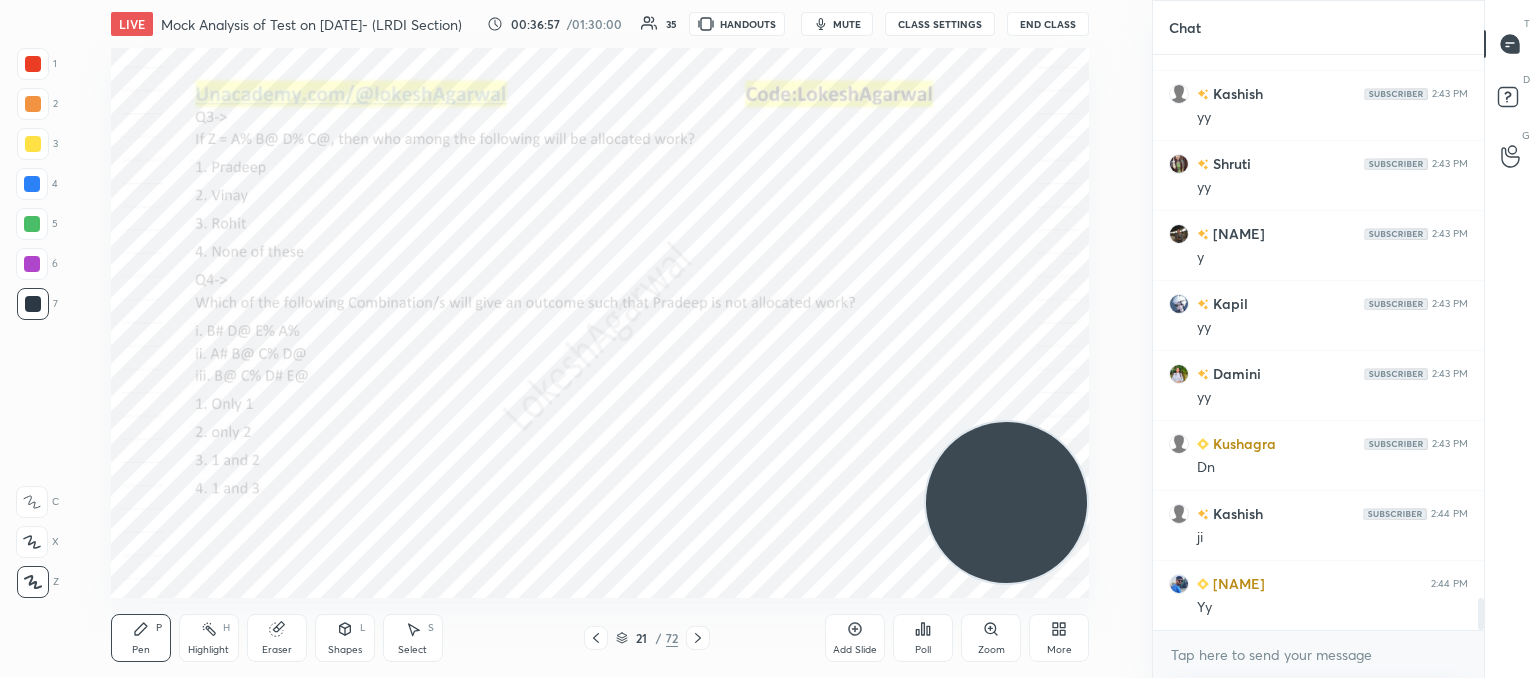 click 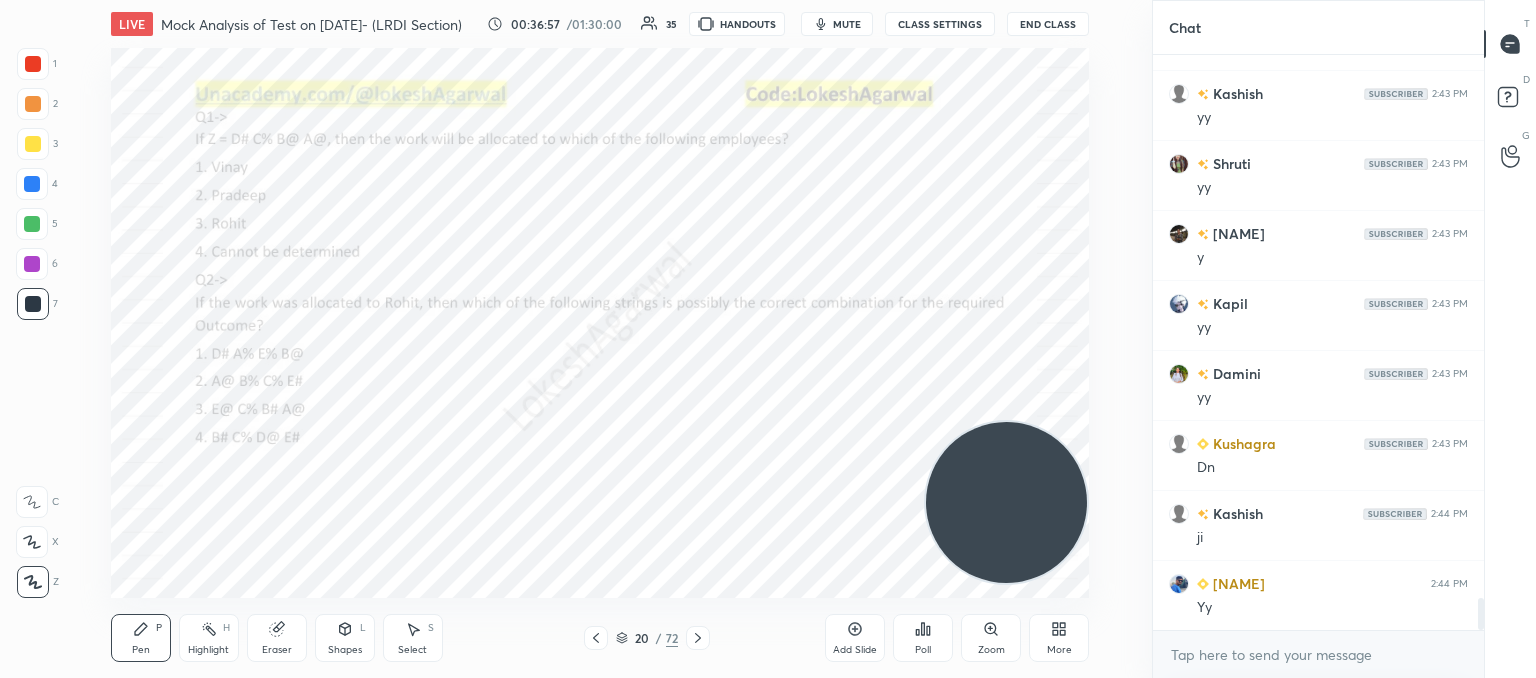 click 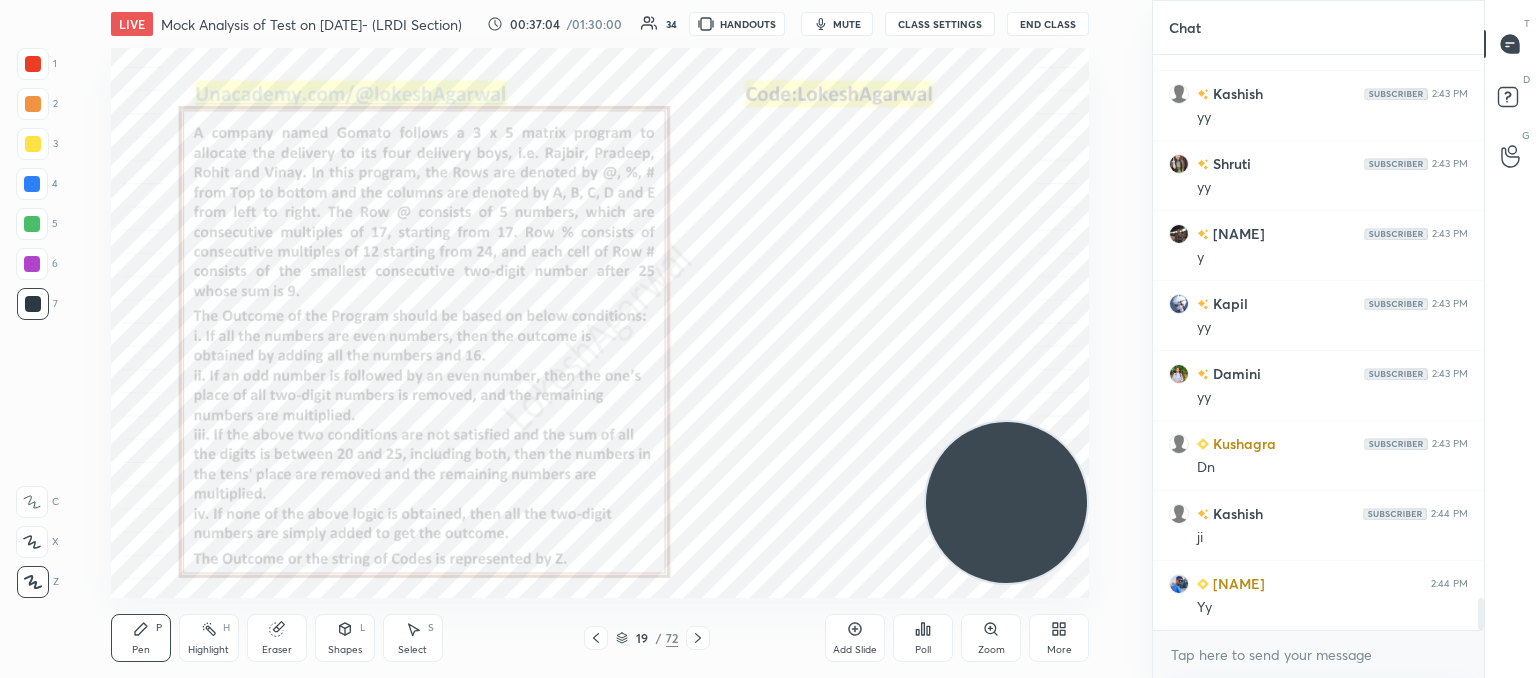 click 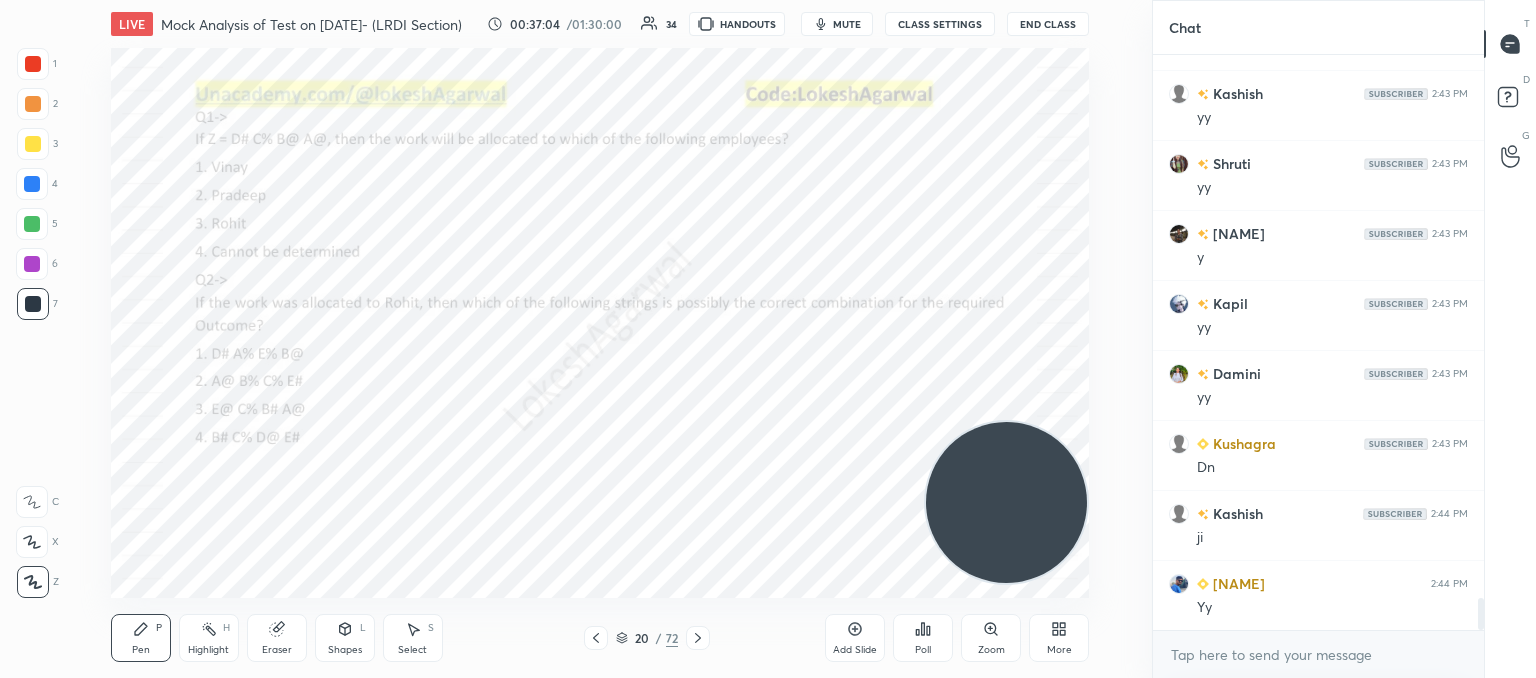 drag, startPoint x: 697, startPoint y: 639, endPoint x: 687, endPoint y: 621, distance: 20.59126 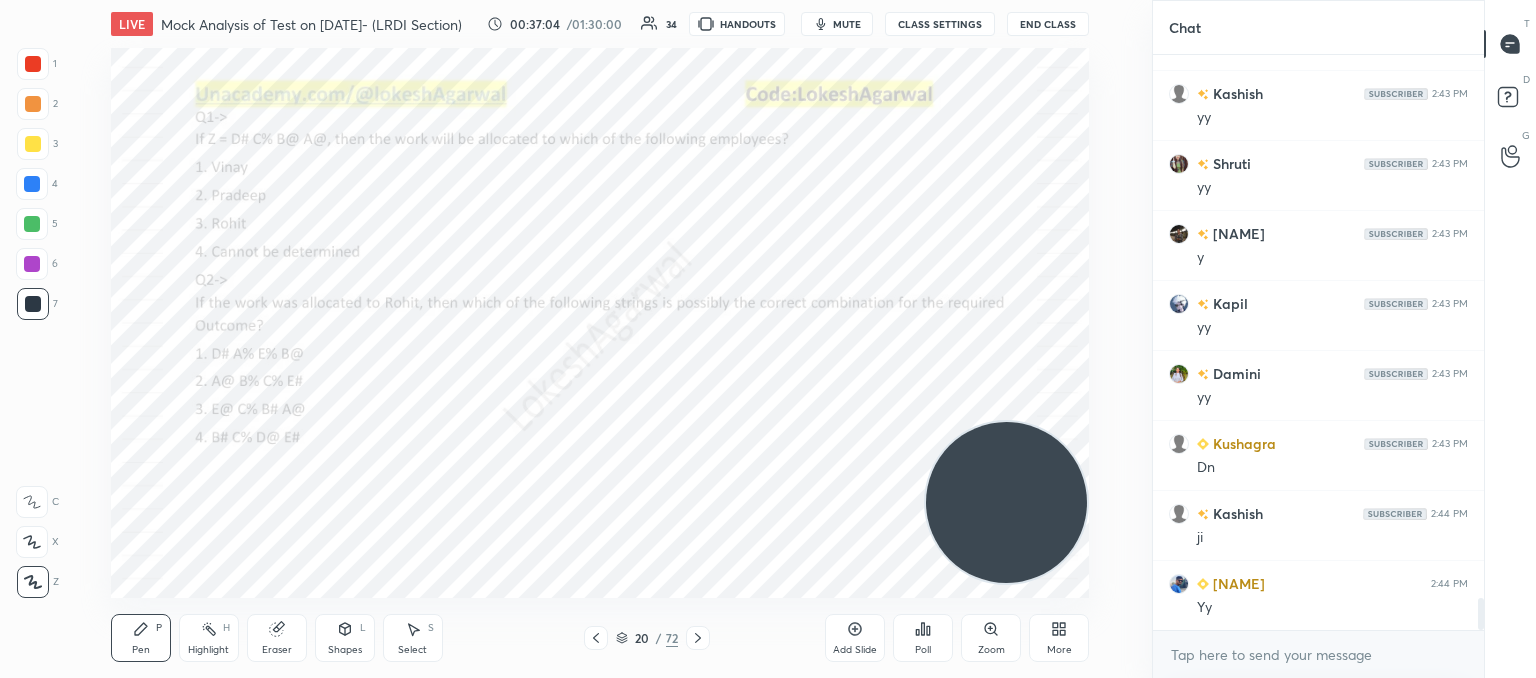 click 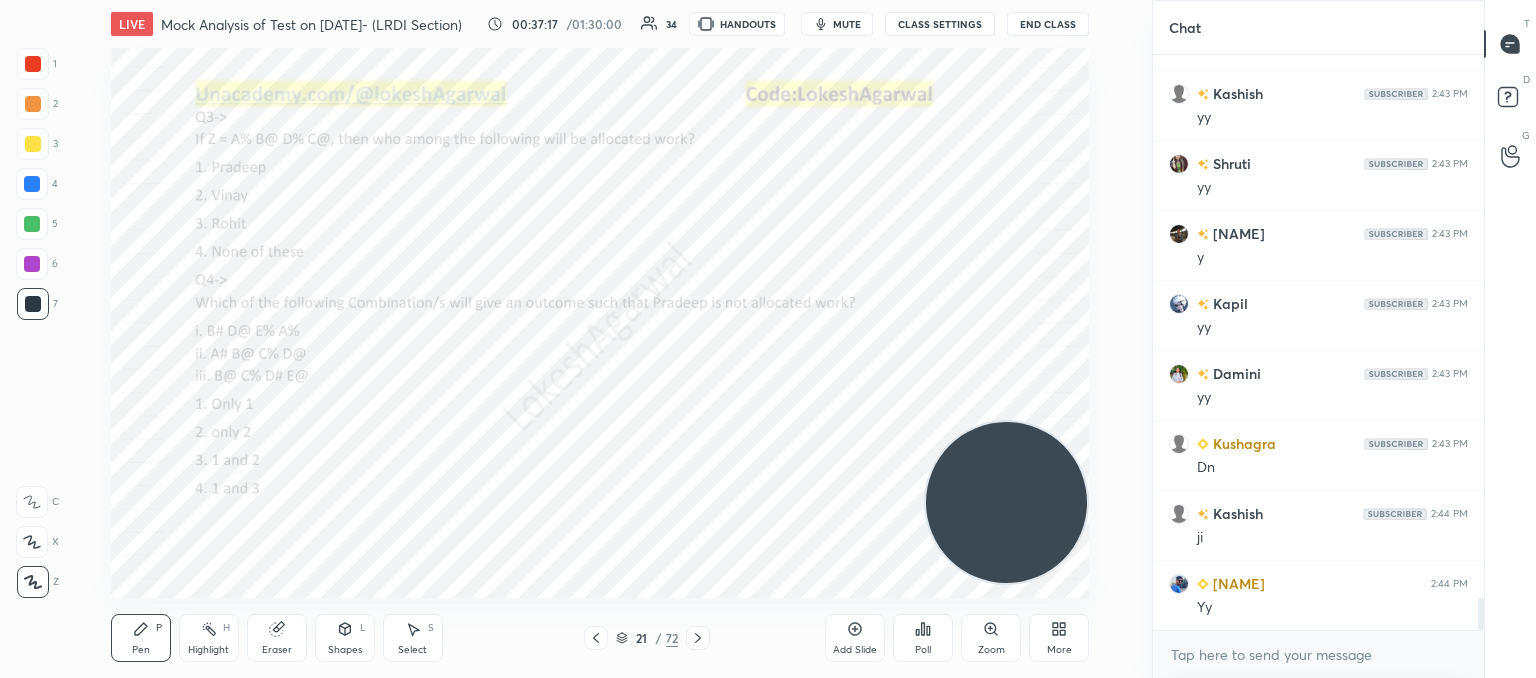 click at bounding box center (596, 638) 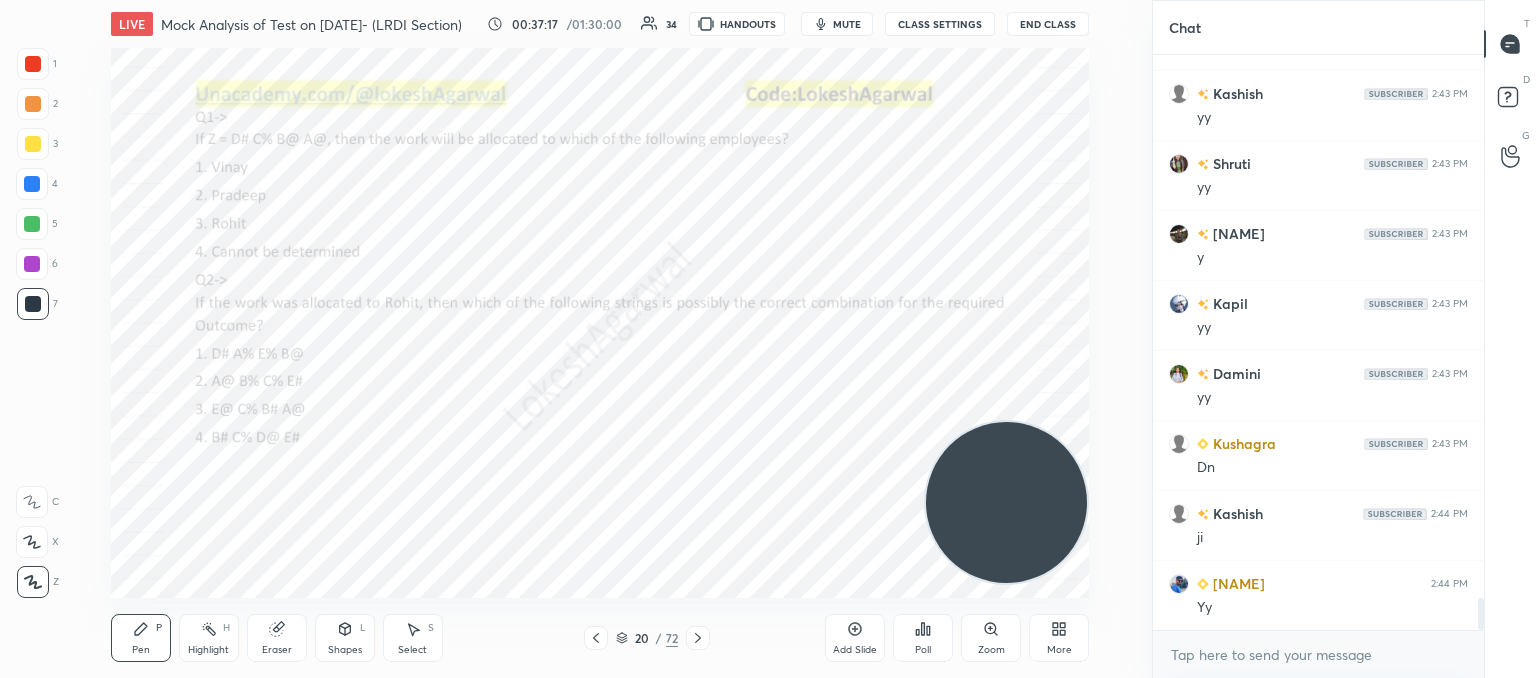 click 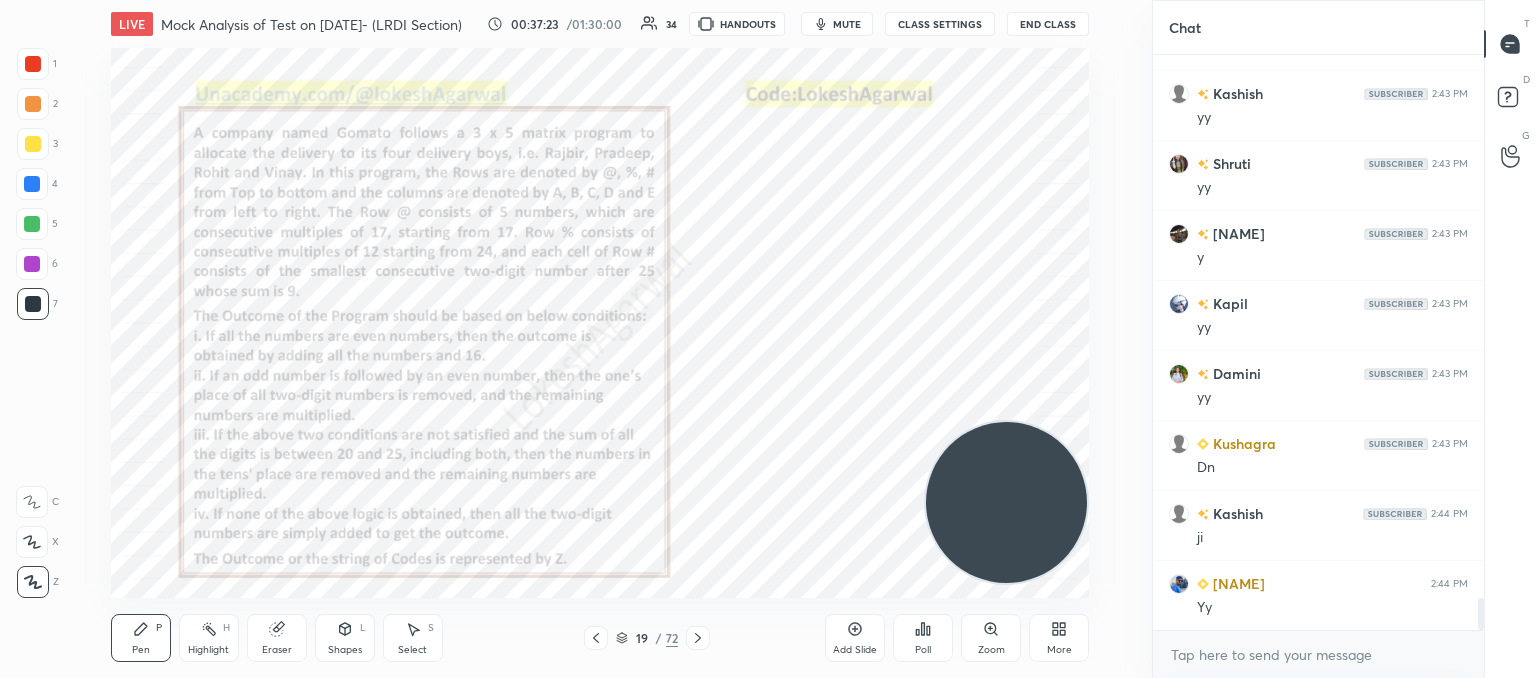 drag, startPoint x: 594, startPoint y: 633, endPoint x: 586, endPoint y: 625, distance: 11.313708 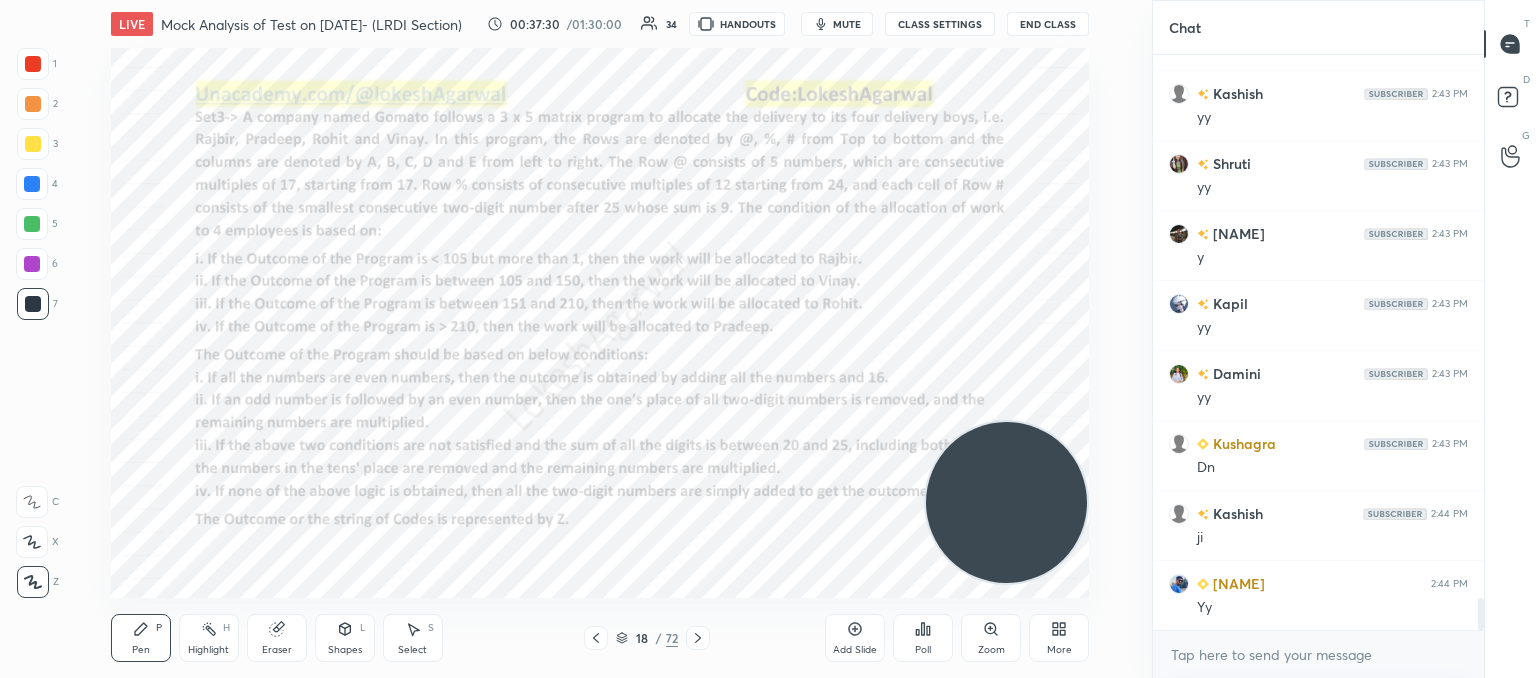 click 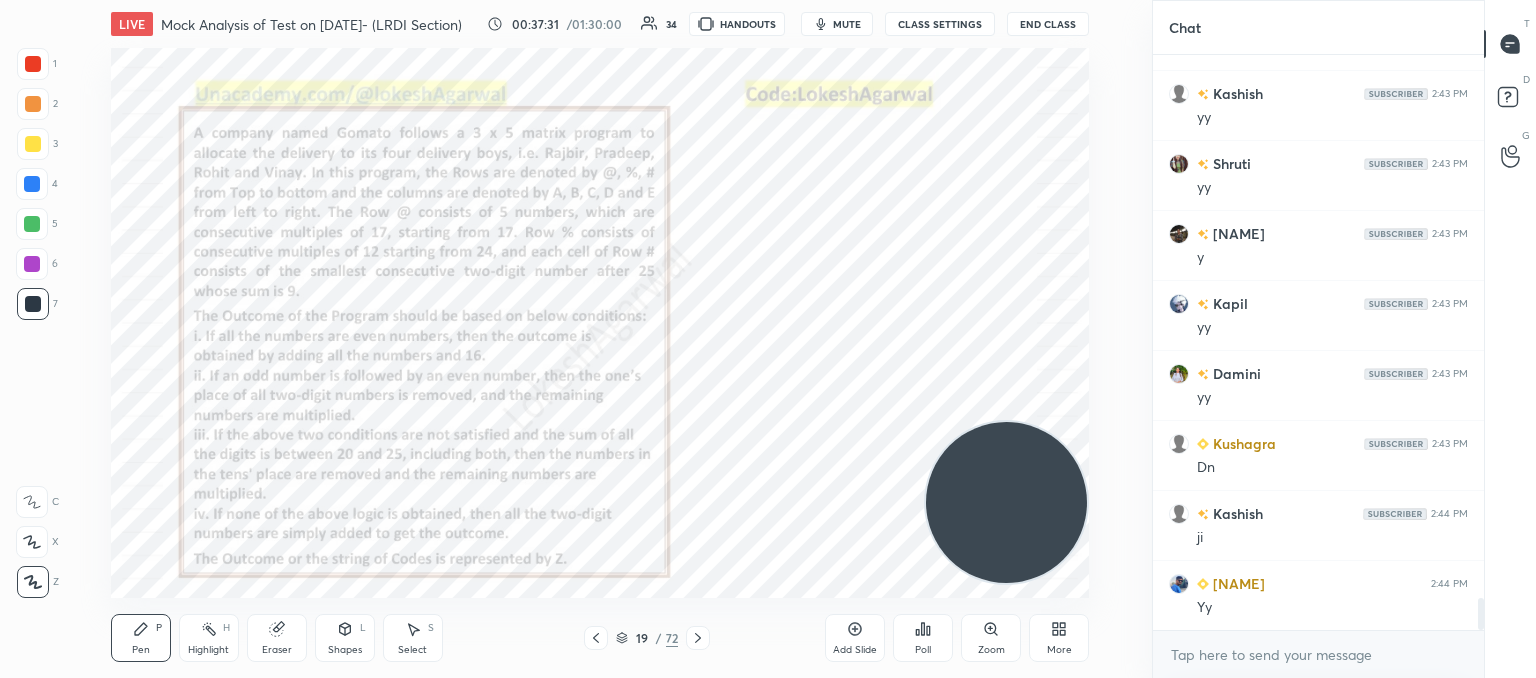 click 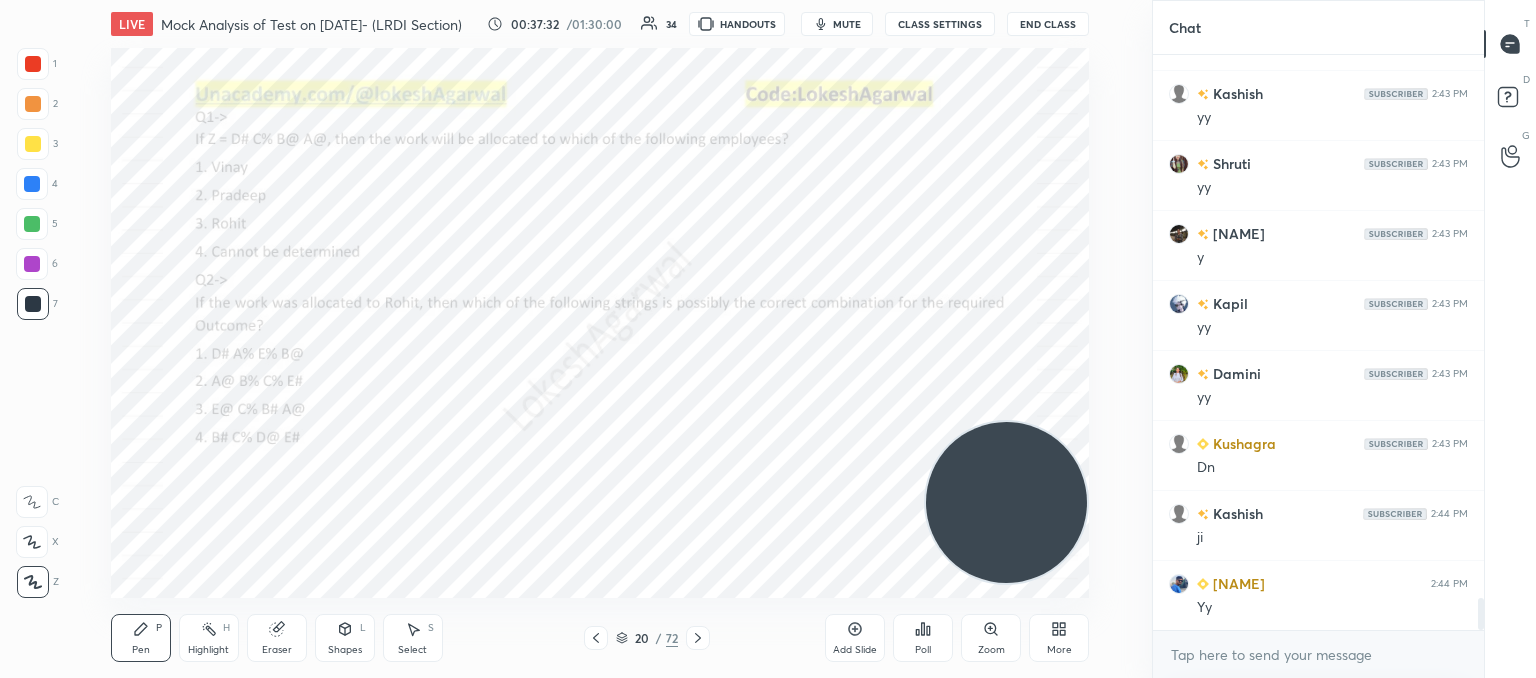 click 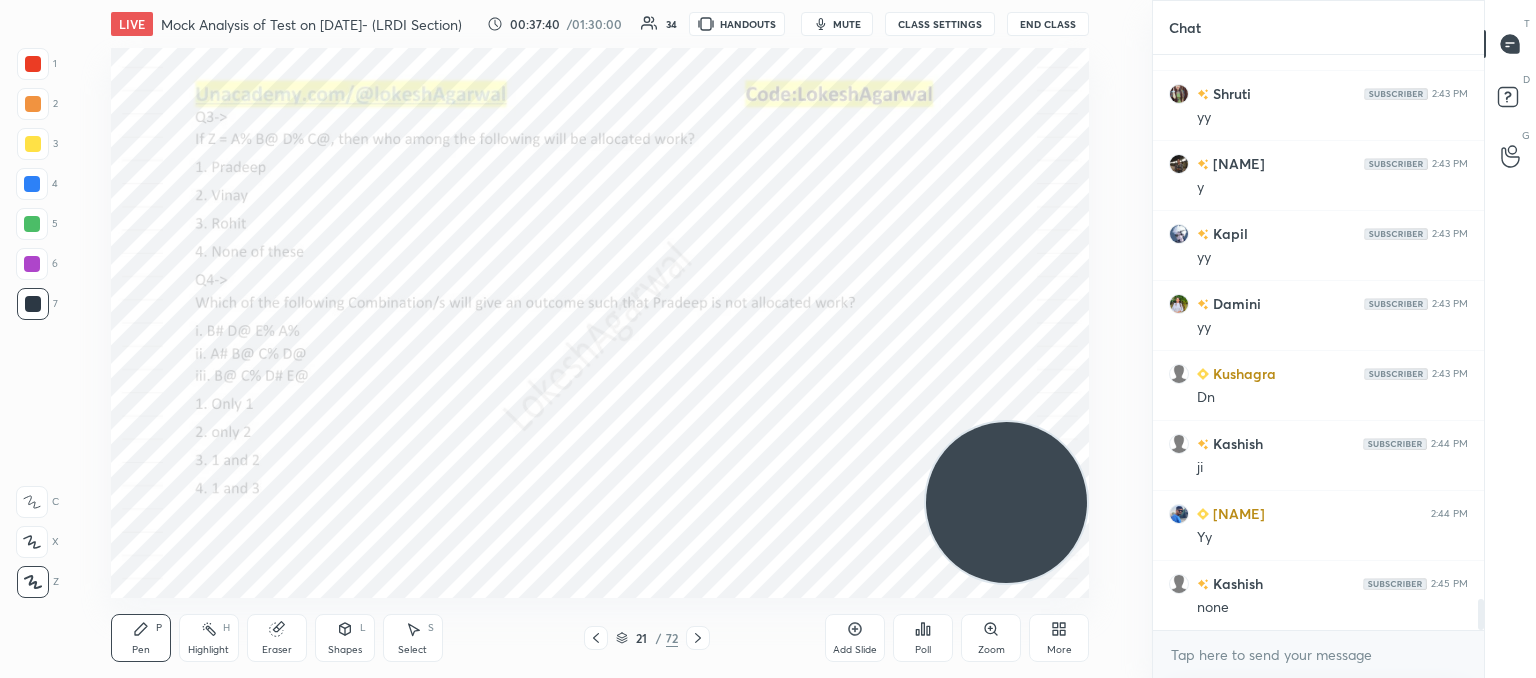 scroll, scrollTop: 9950, scrollLeft: 0, axis: vertical 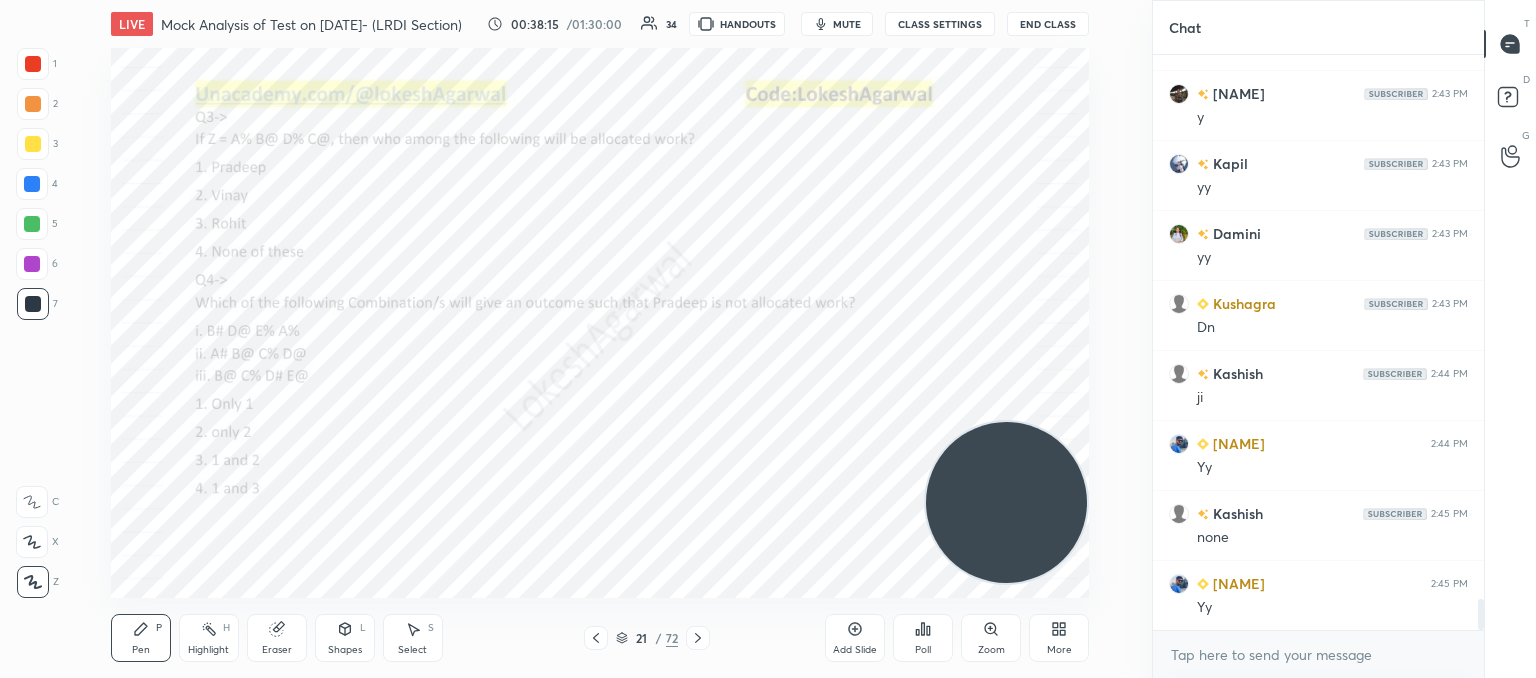 click 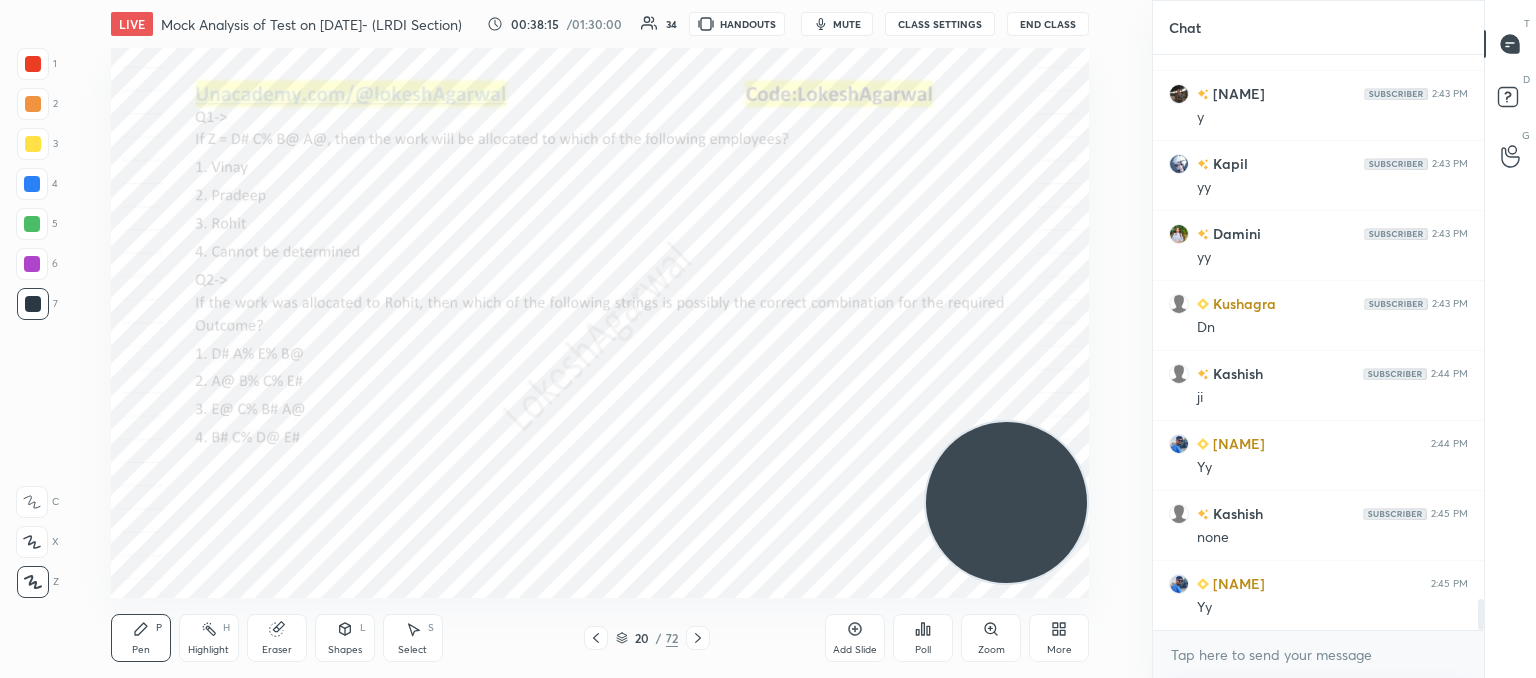 click 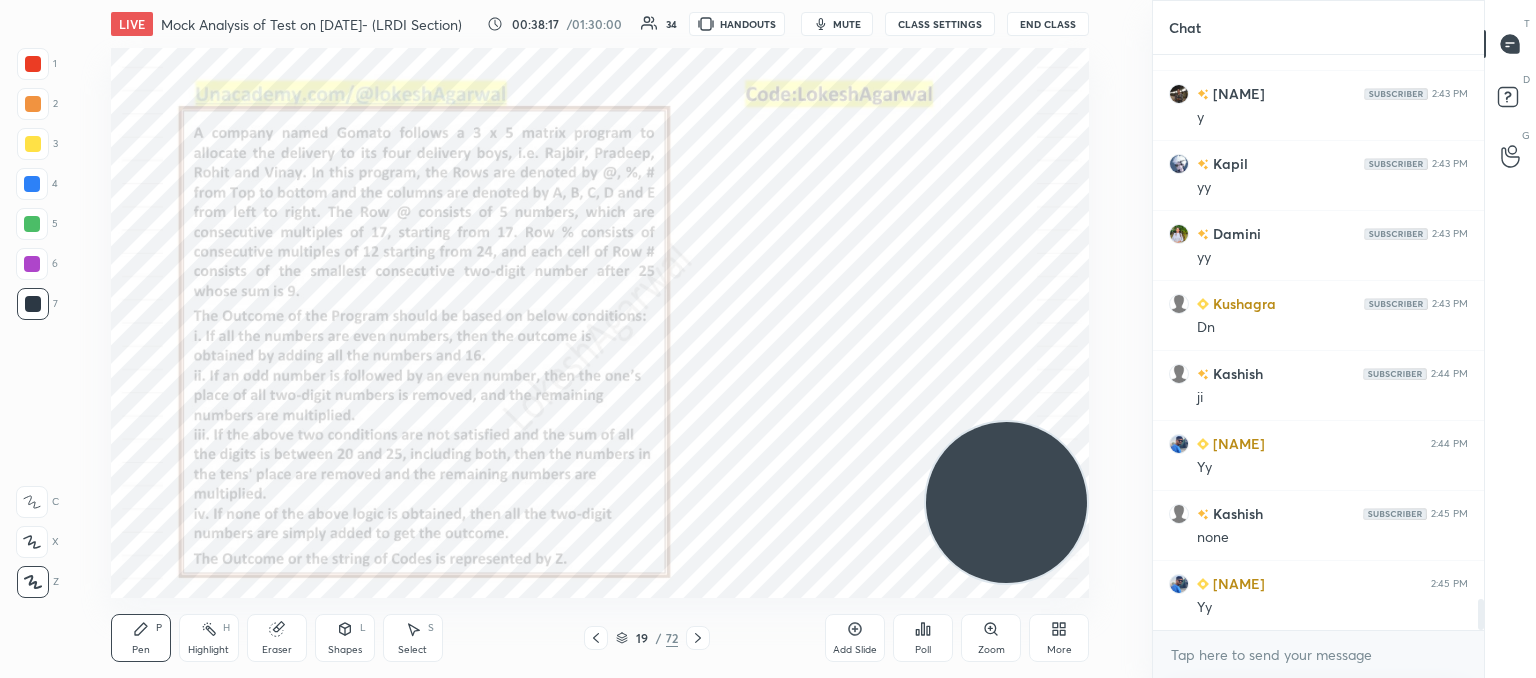 click 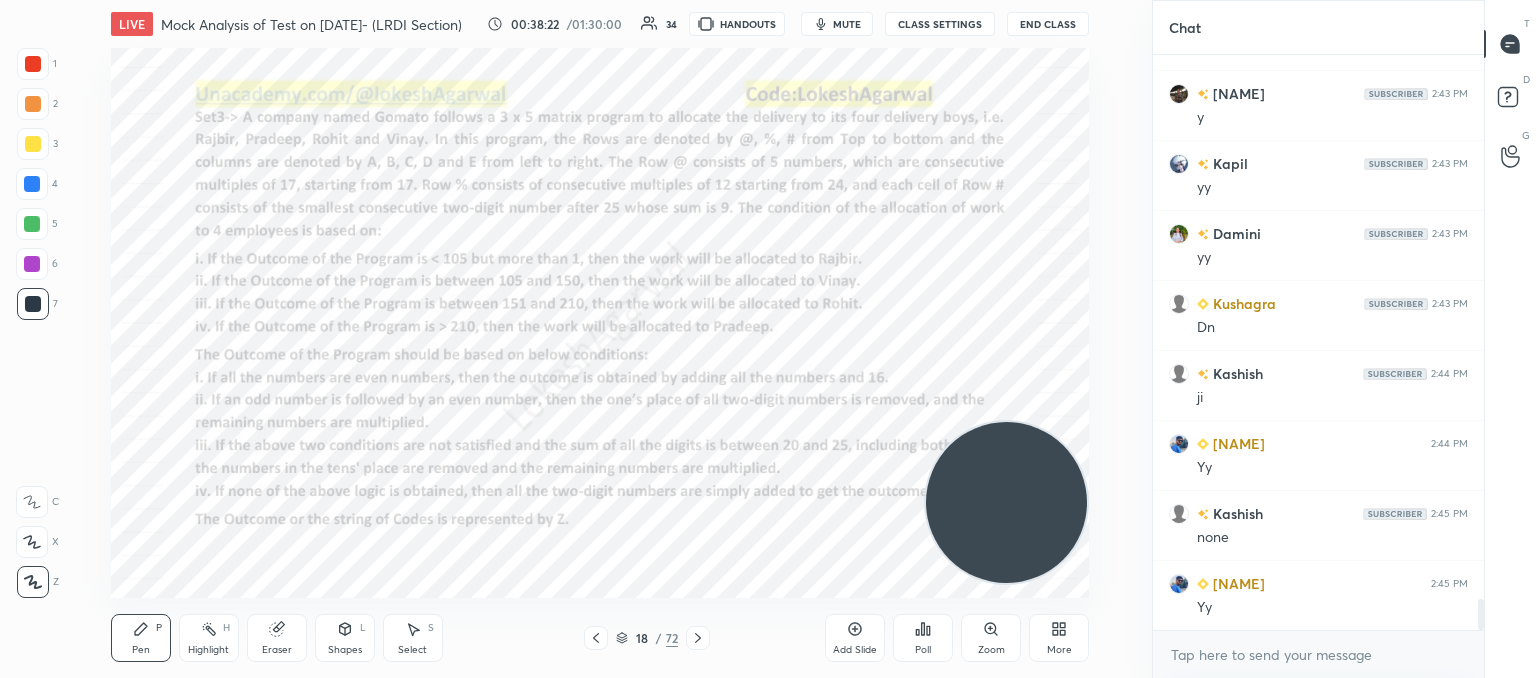 click 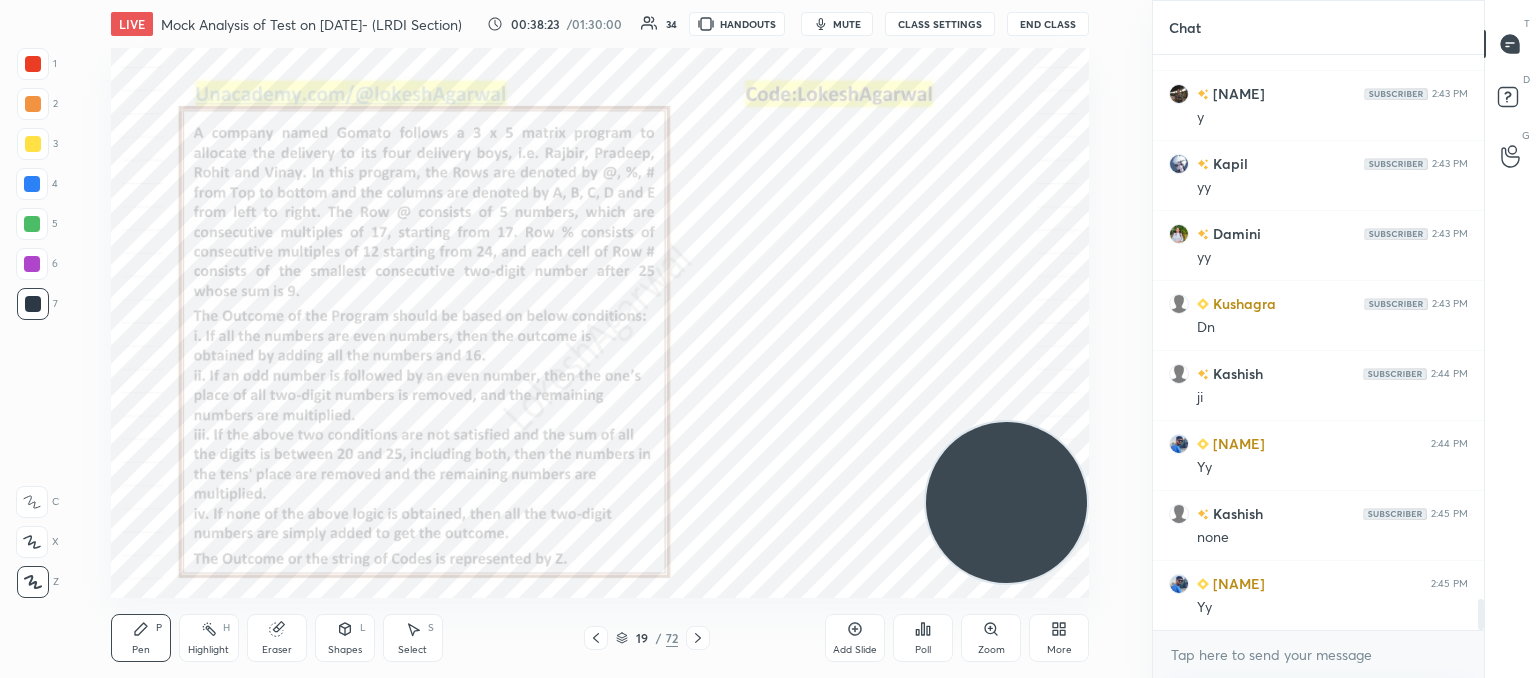 click 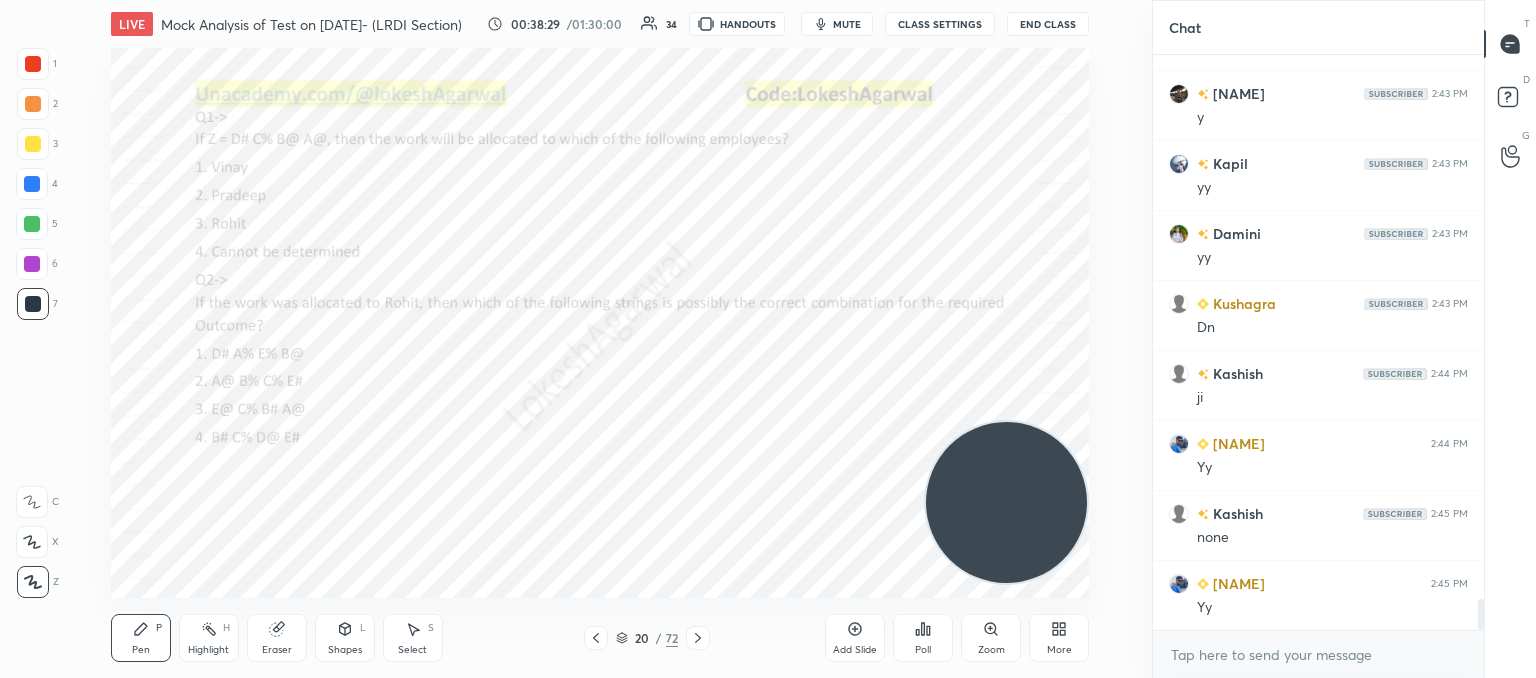 click on "20 / 72" at bounding box center (646, 638) 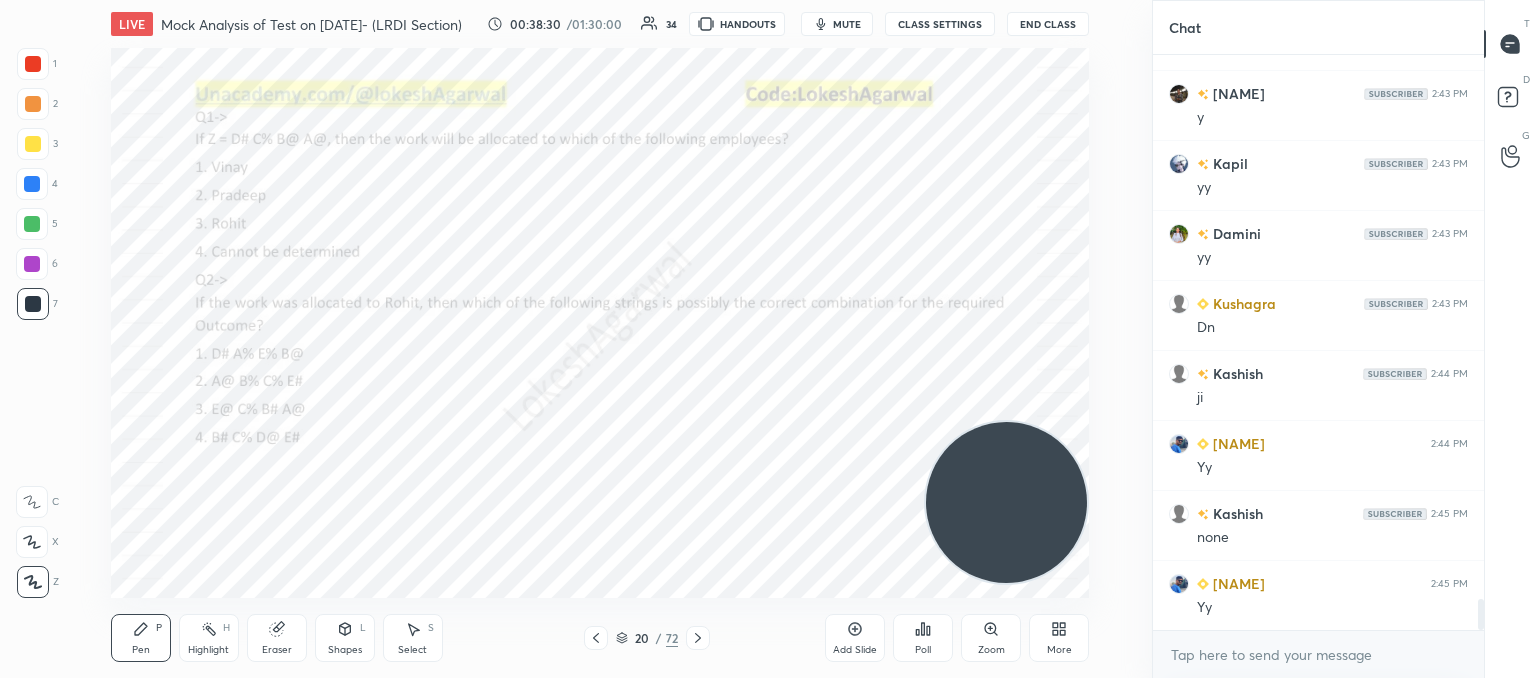 click 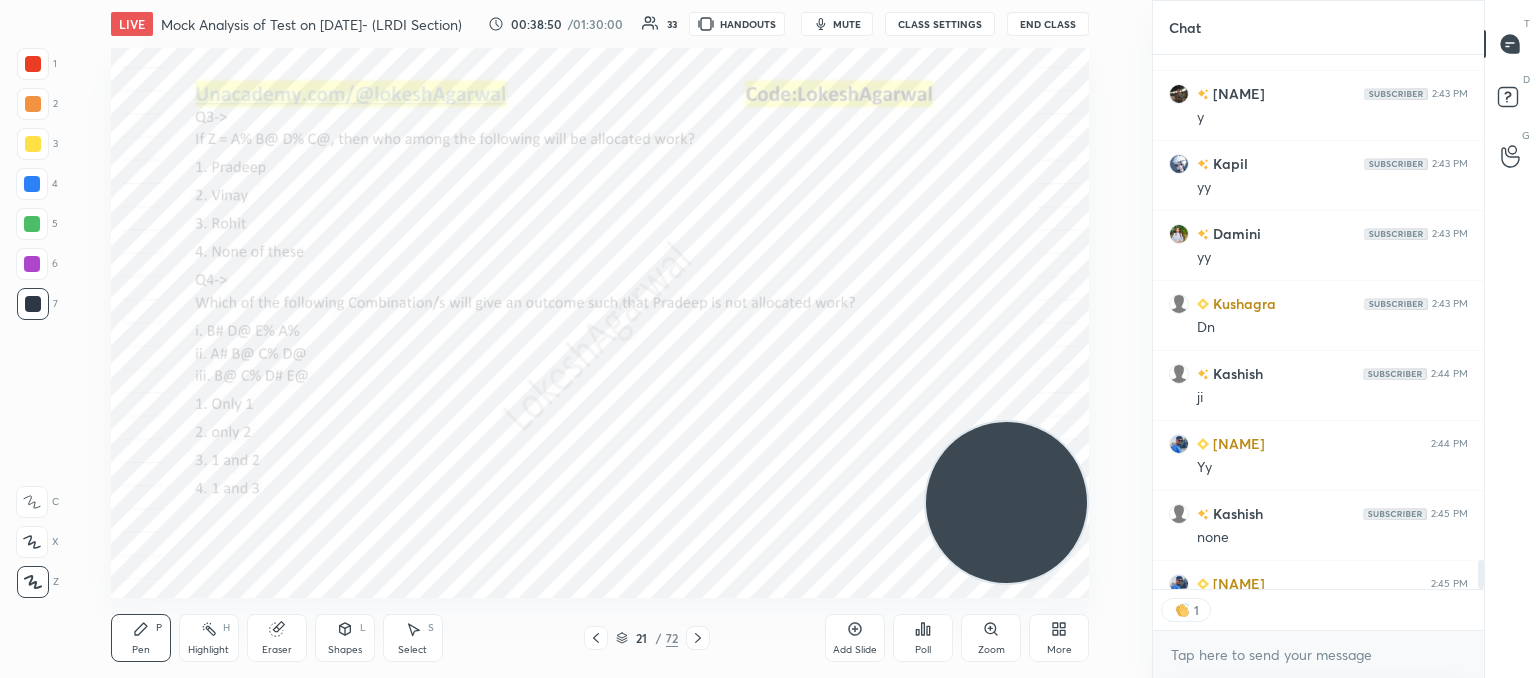 scroll, scrollTop: 529, scrollLeft: 325, axis: both 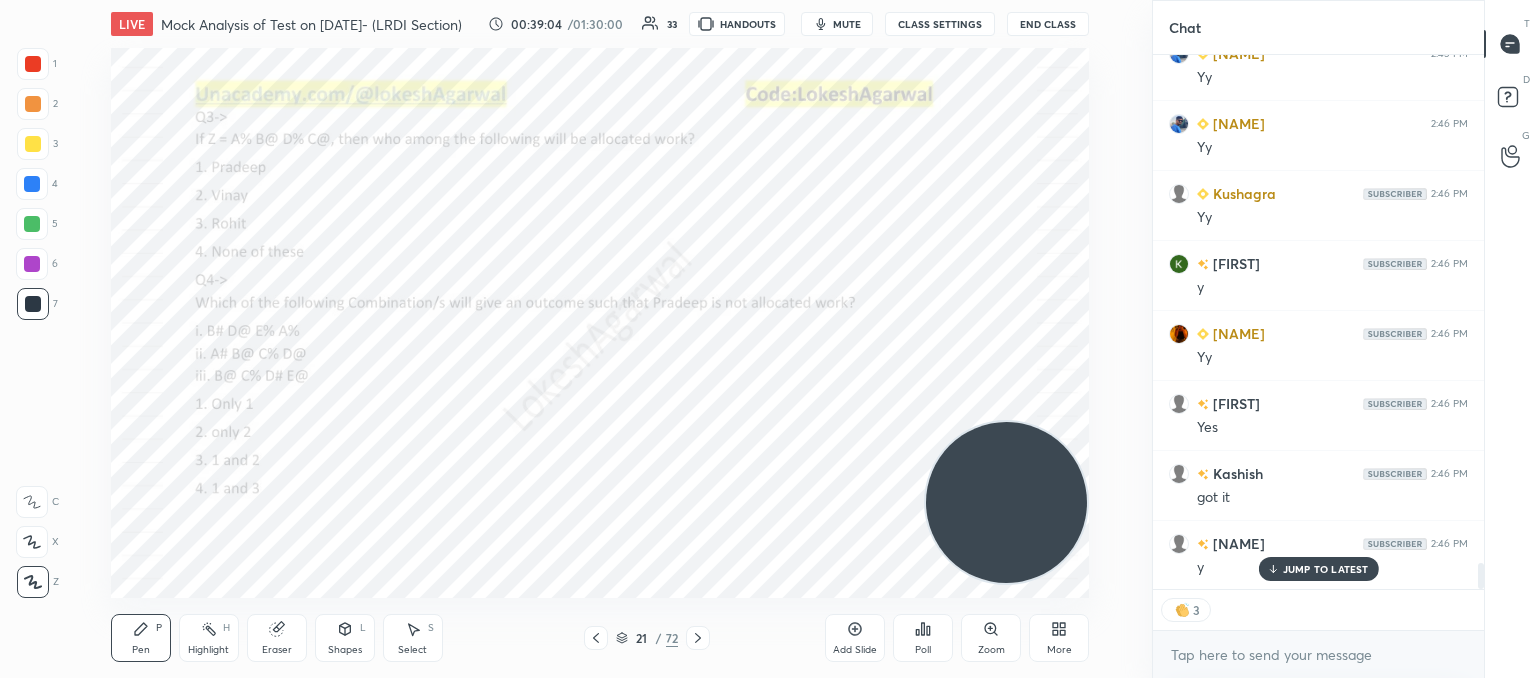 type on "x" 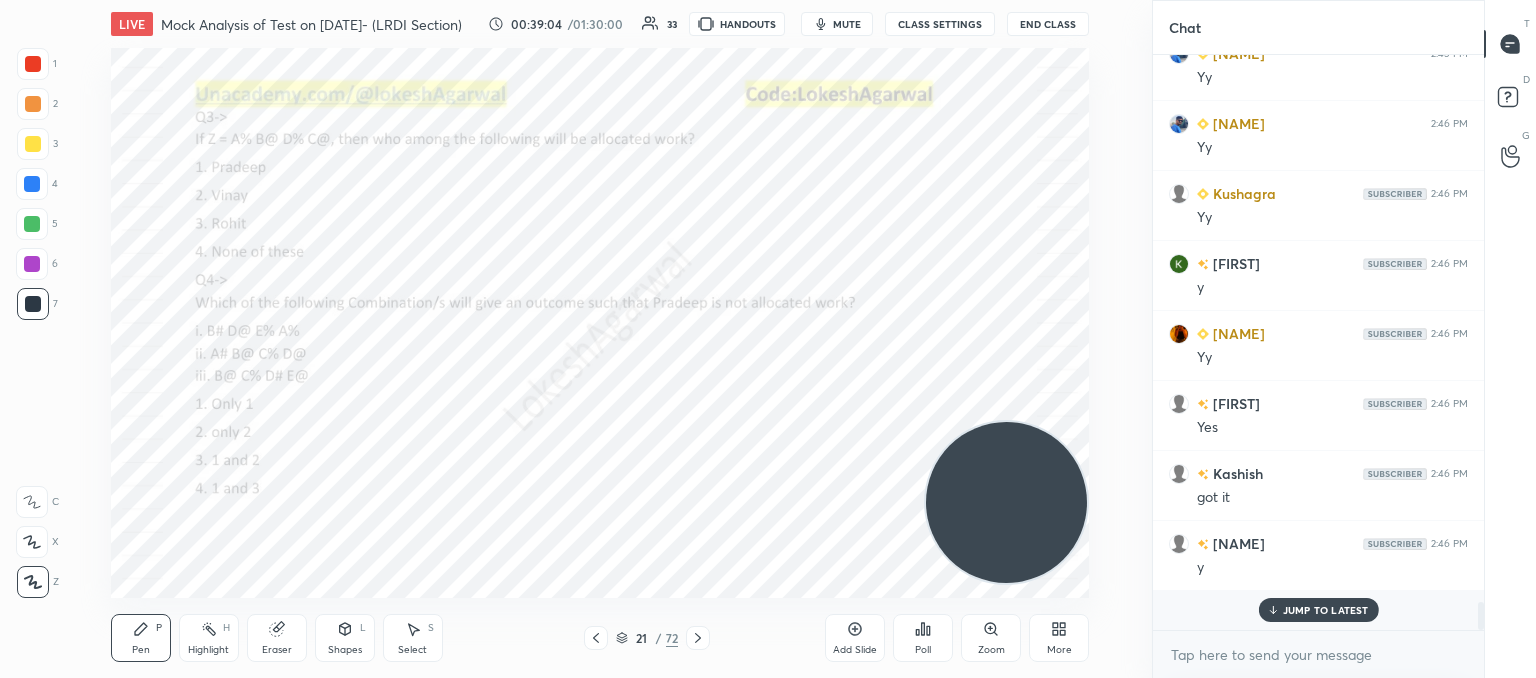 scroll, scrollTop: 6, scrollLeft: 6, axis: both 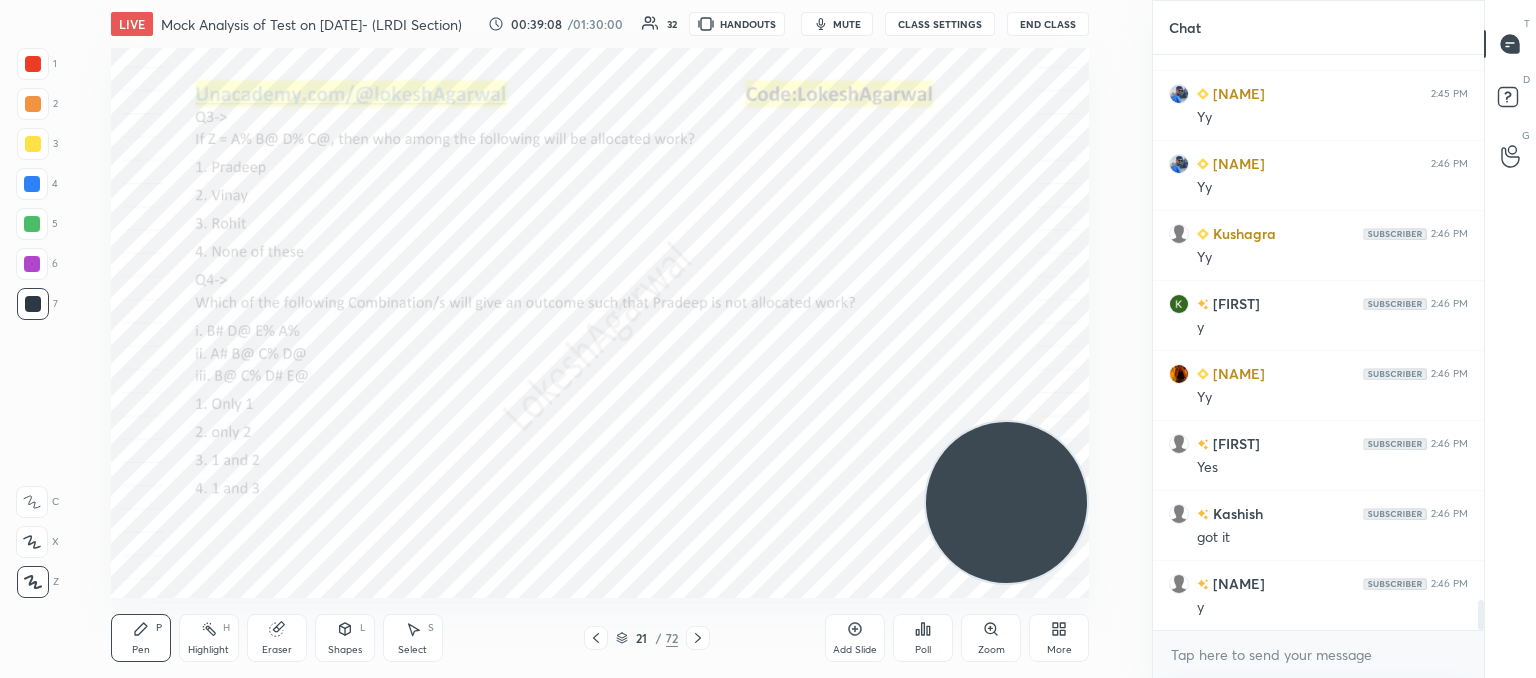 click 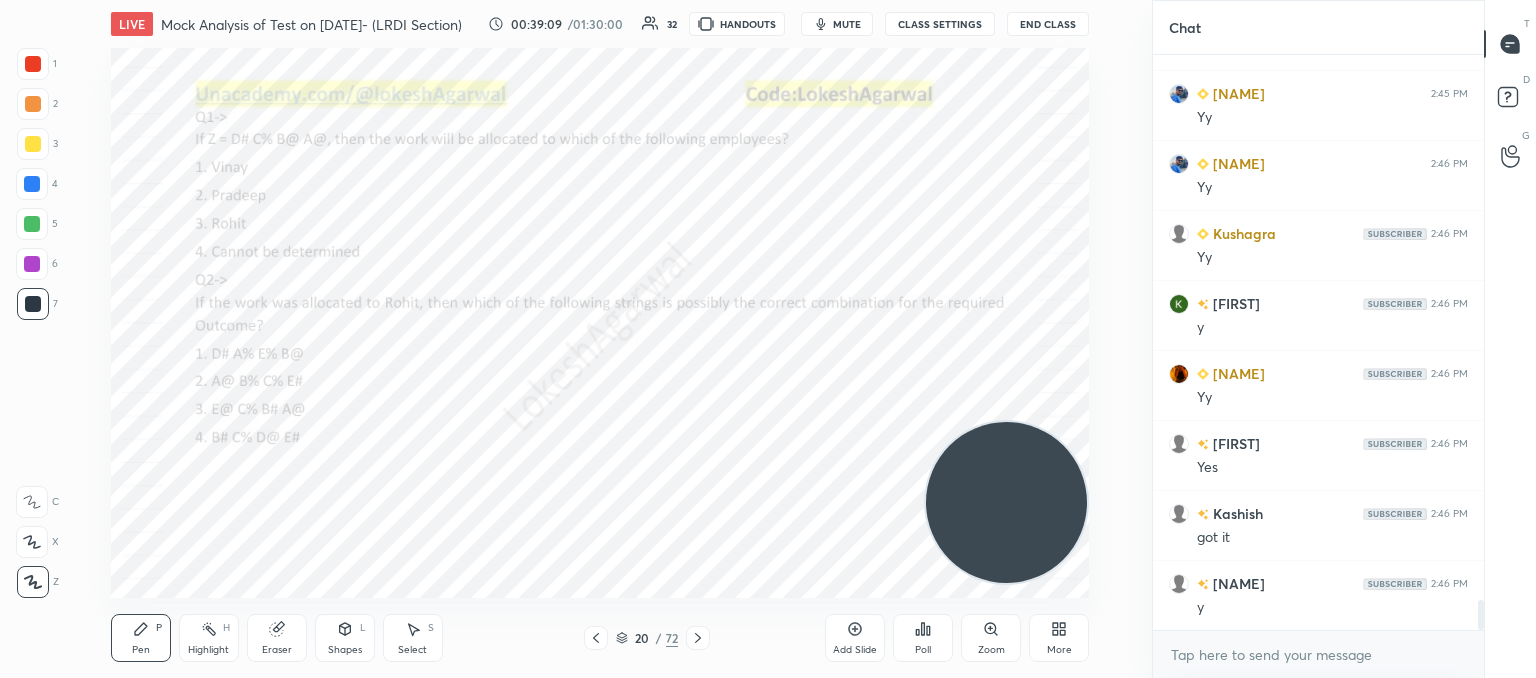 click 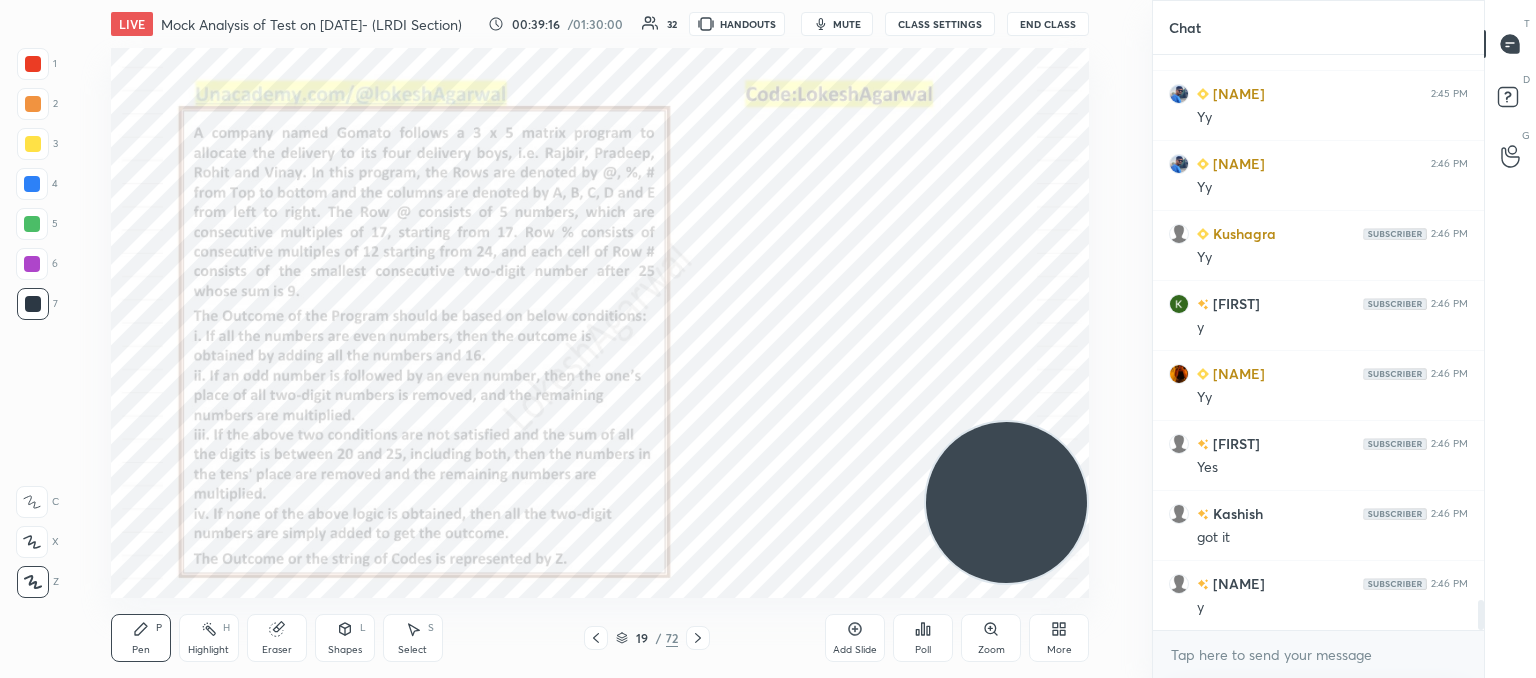 scroll, scrollTop: 10510, scrollLeft: 0, axis: vertical 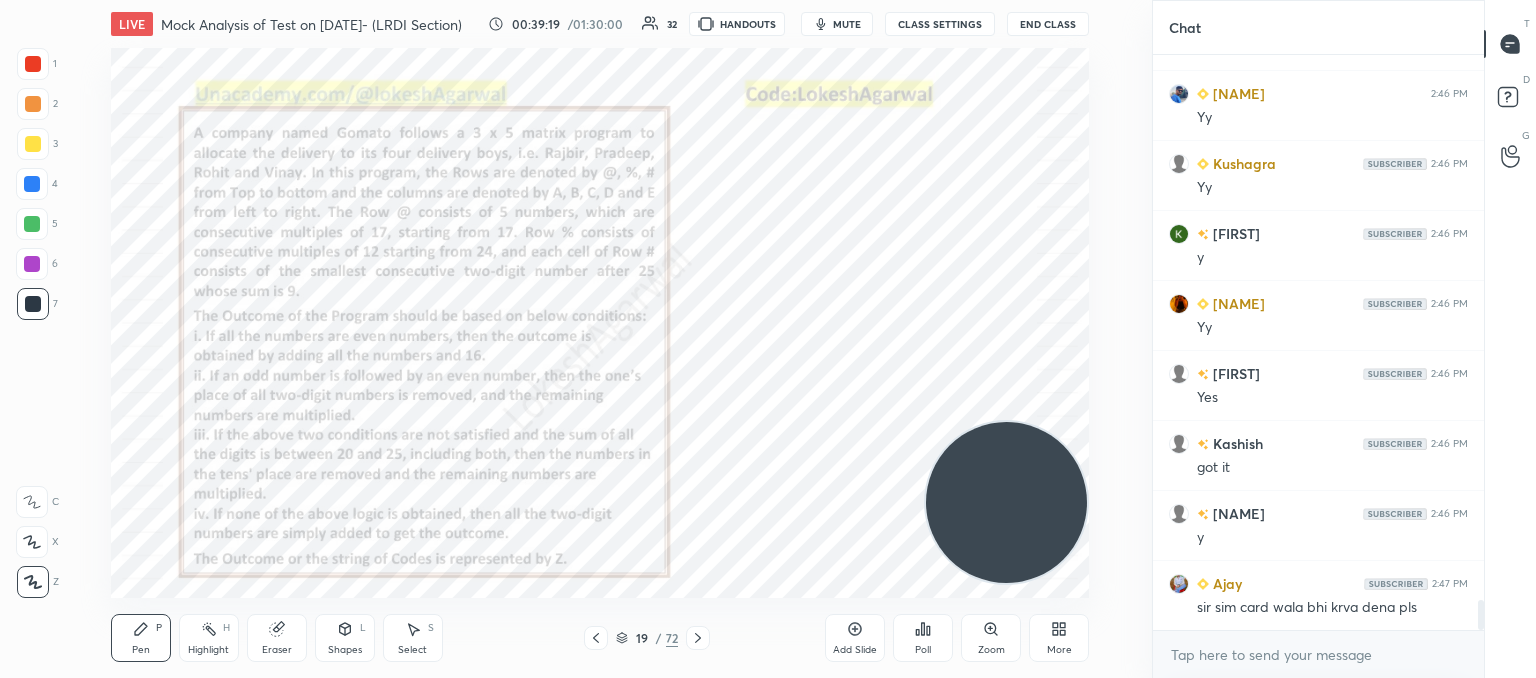 click at bounding box center [596, 638] 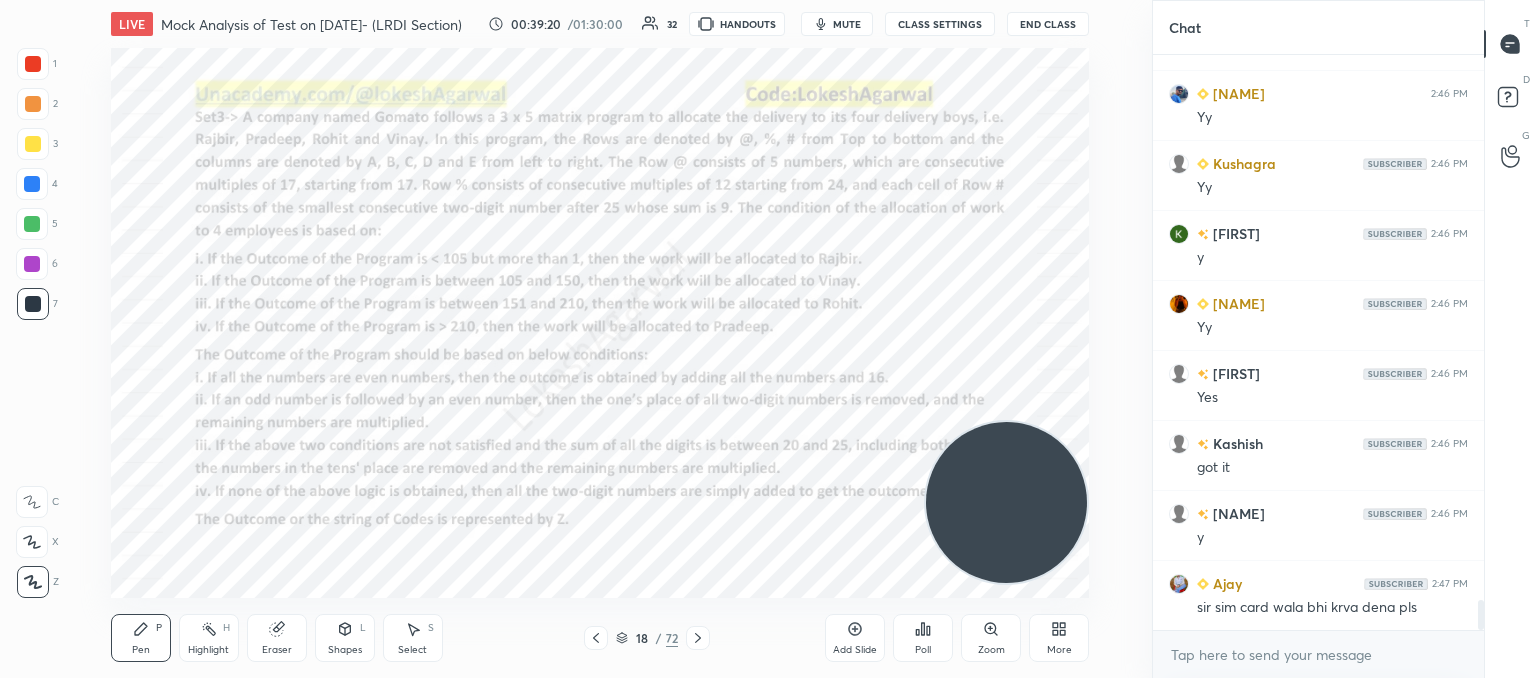 click at bounding box center (596, 638) 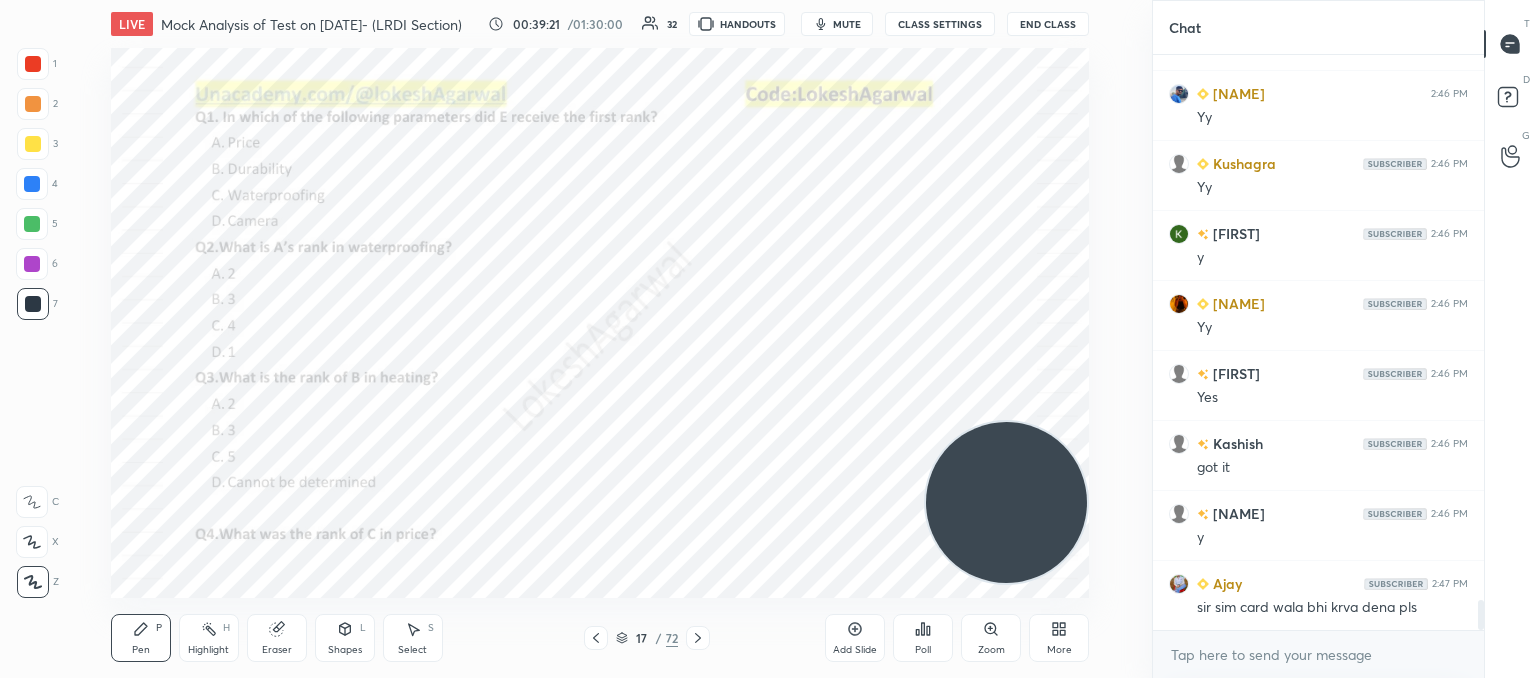 click at bounding box center (596, 638) 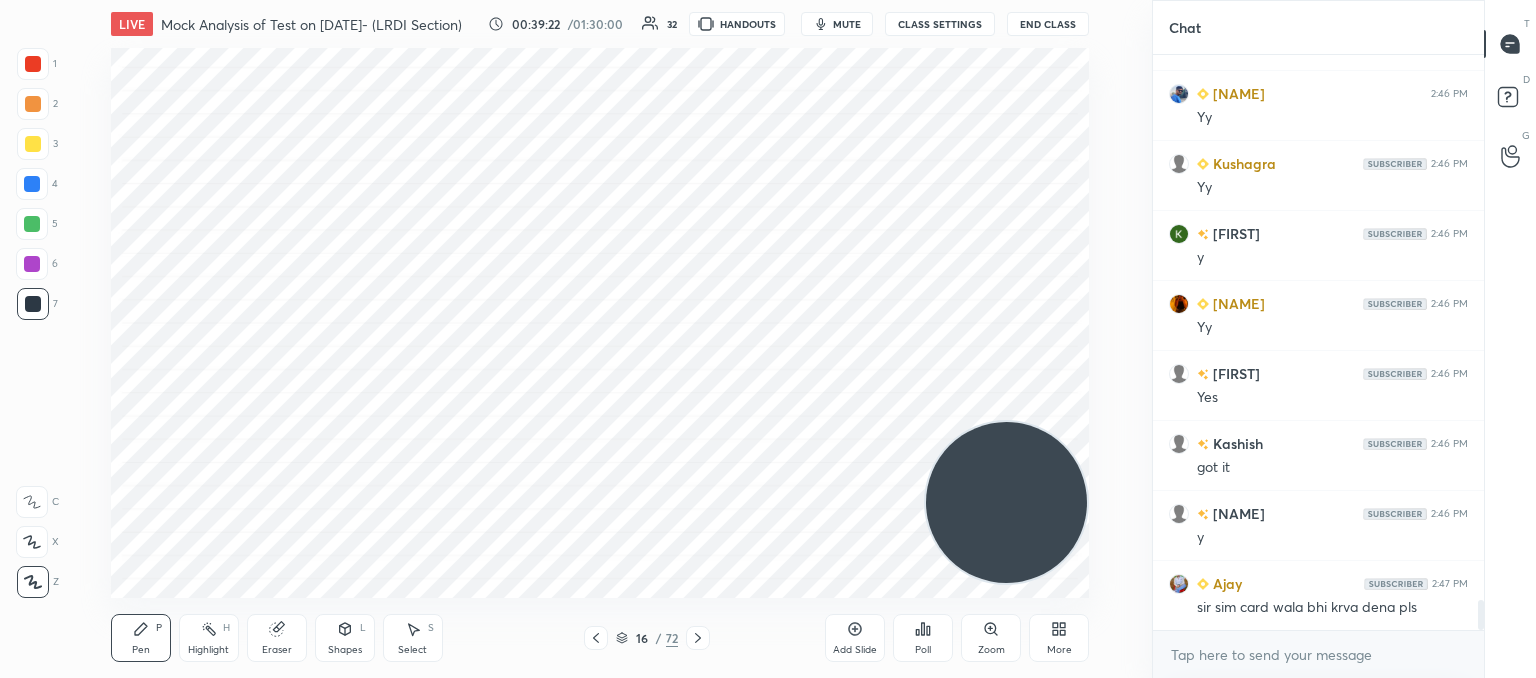 click at bounding box center [596, 638] 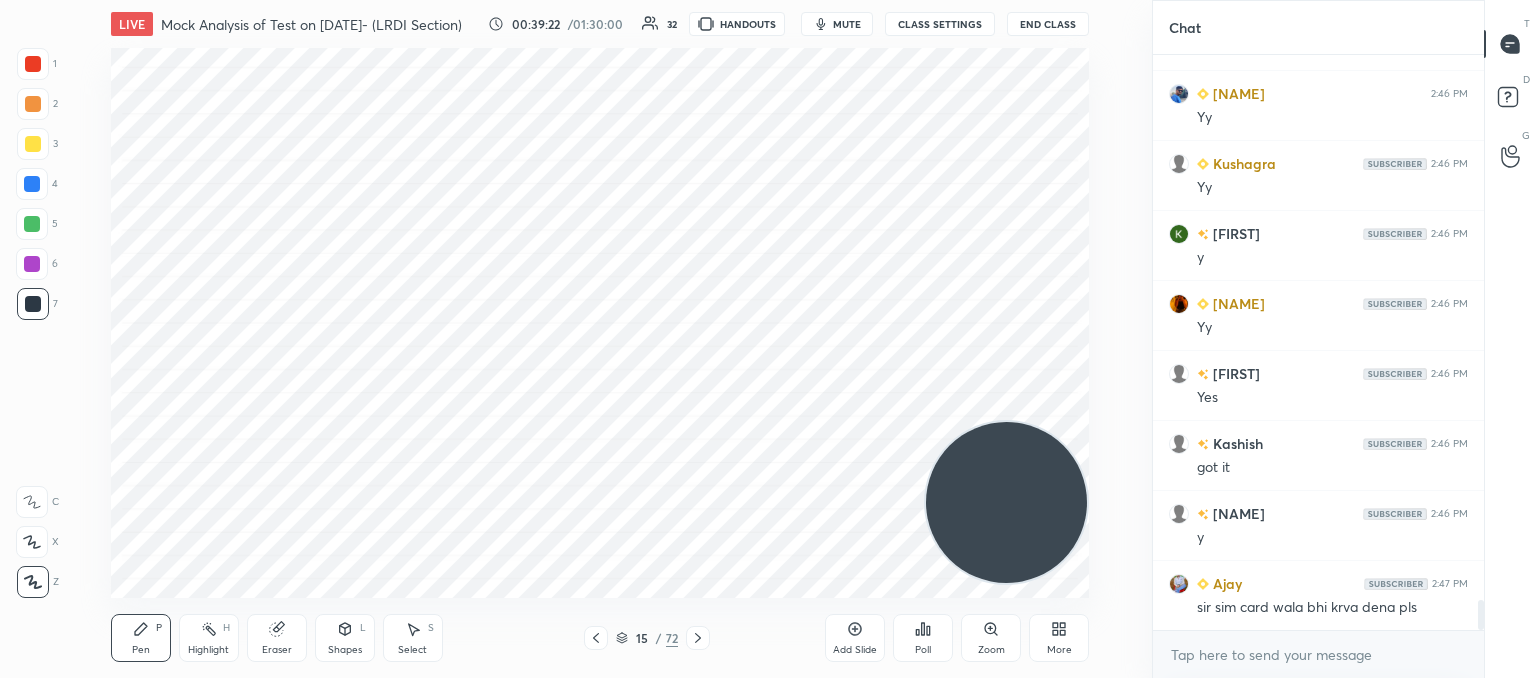 click at bounding box center [596, 638] 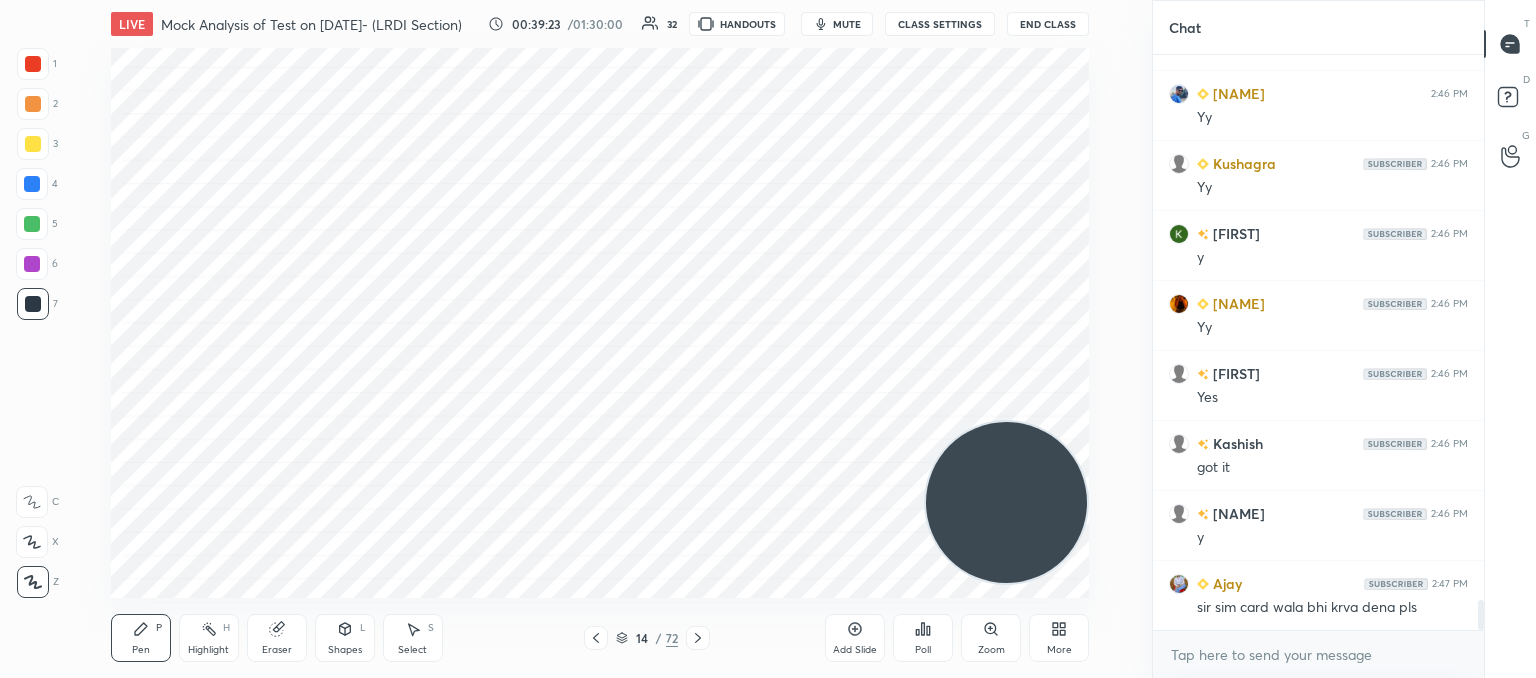 click at bounding box center (596, 638) 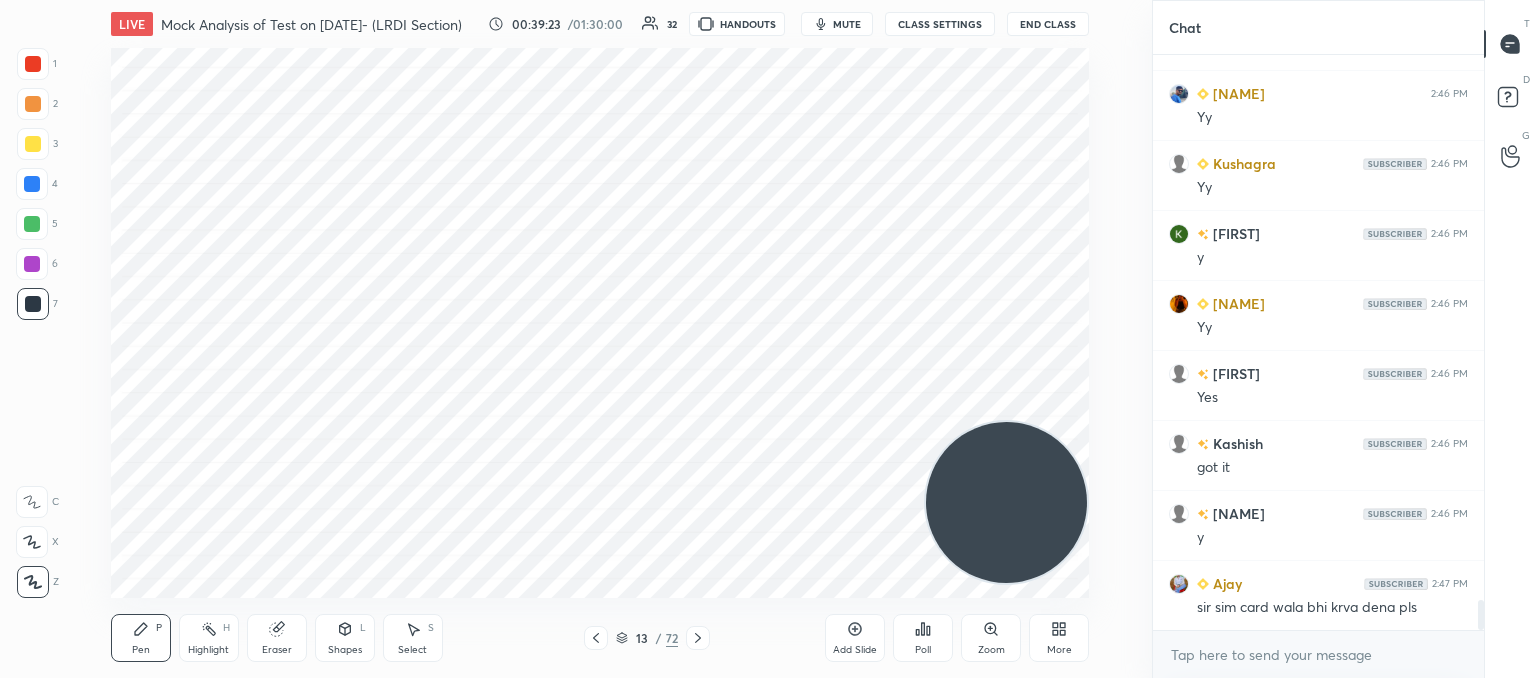 click at bounding box center [596, 638] 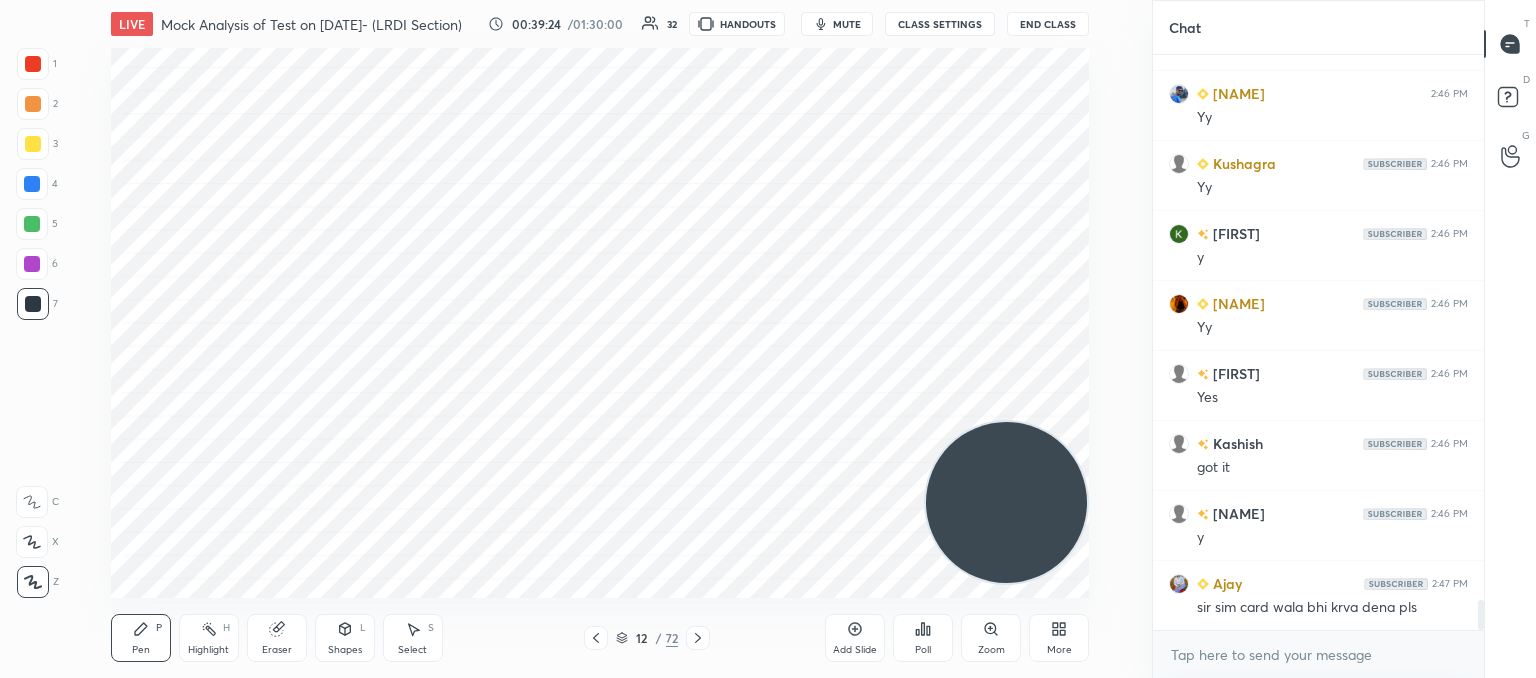 click at bounding box center (596, 638) 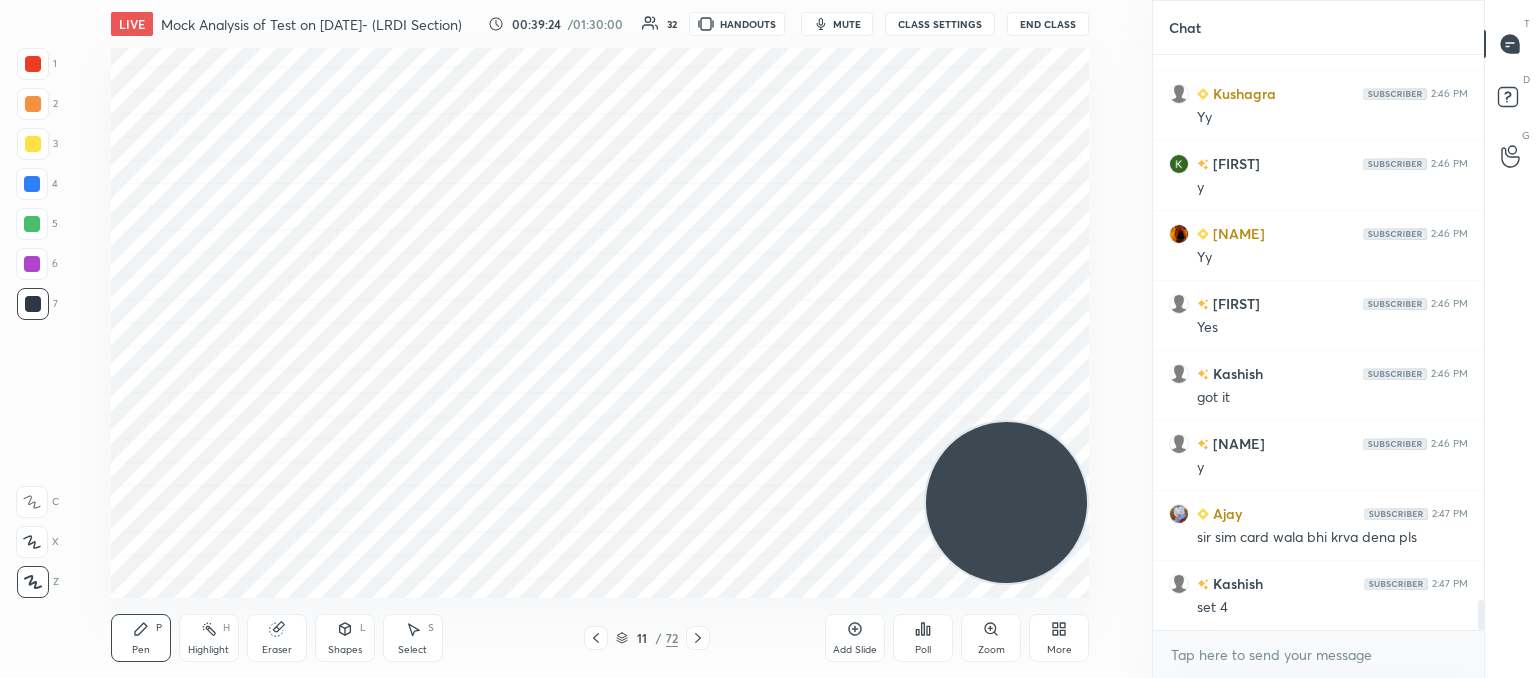 click at bounding box center [596, 638] 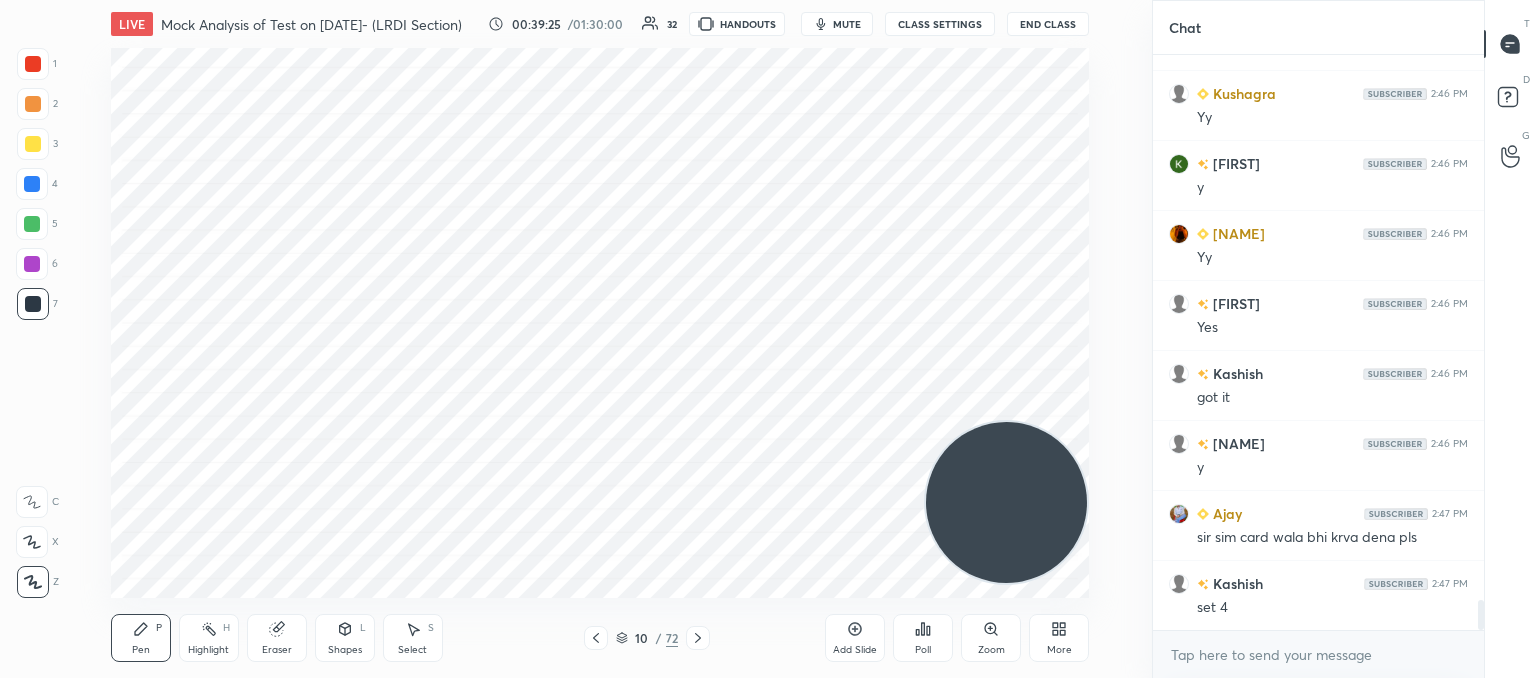 click at bounding box center (596, 638) 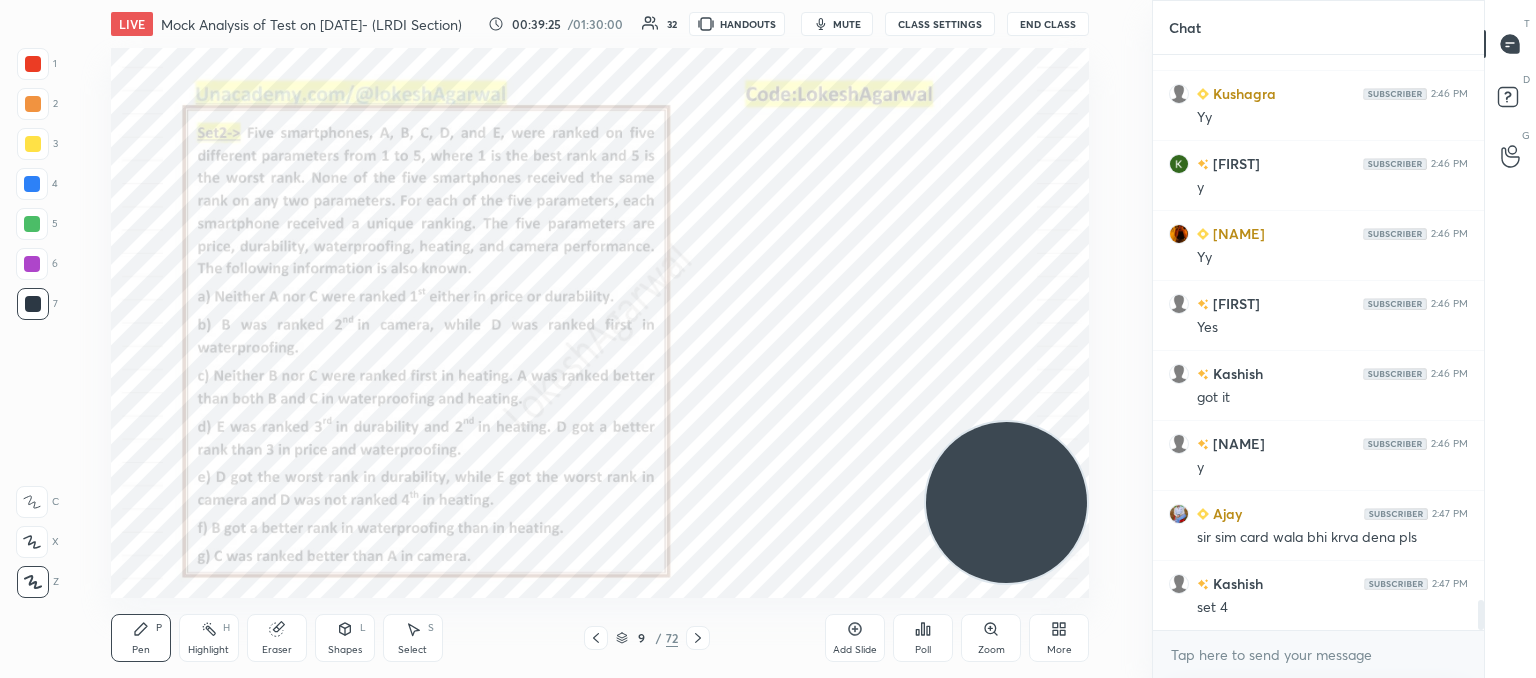 scroll, scrollTop: 10650, scrollLeft: 0, axis: vertical 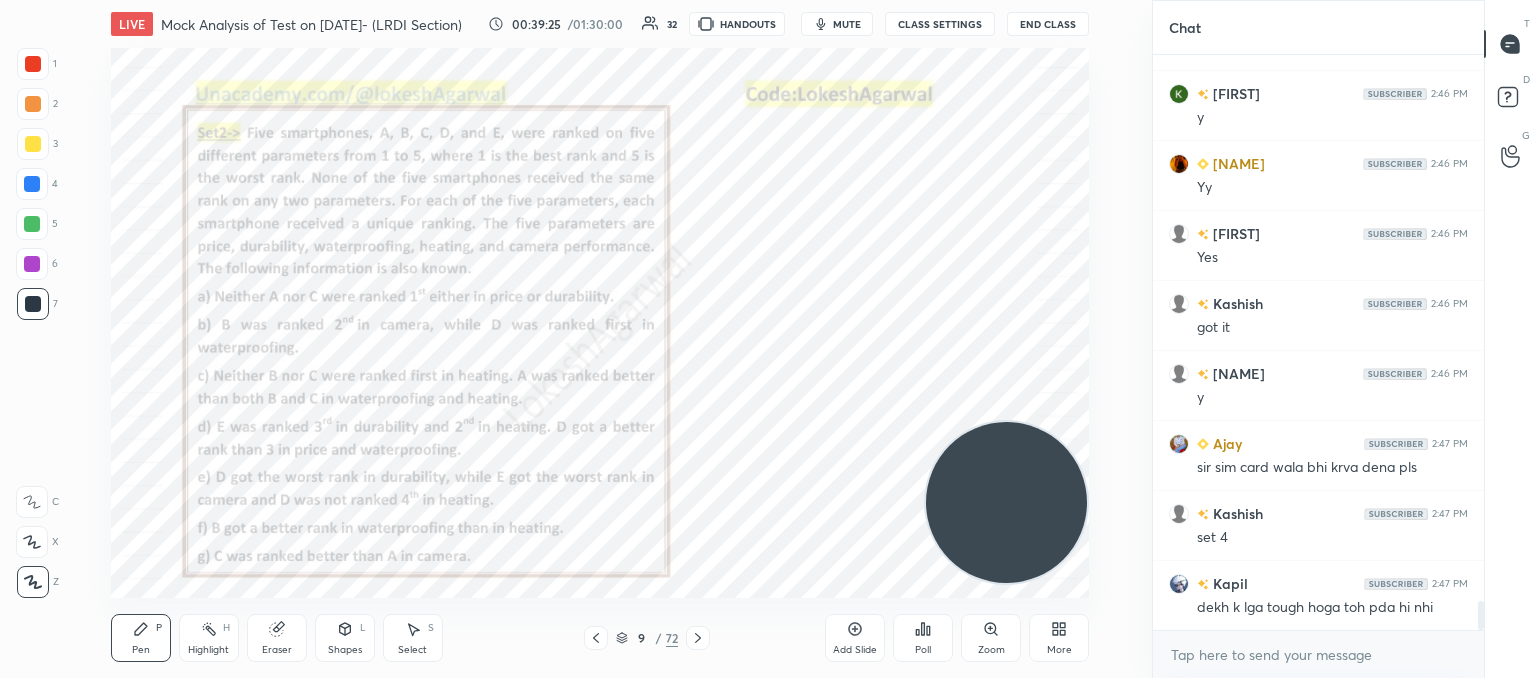 click at bounding box center (596, 638) 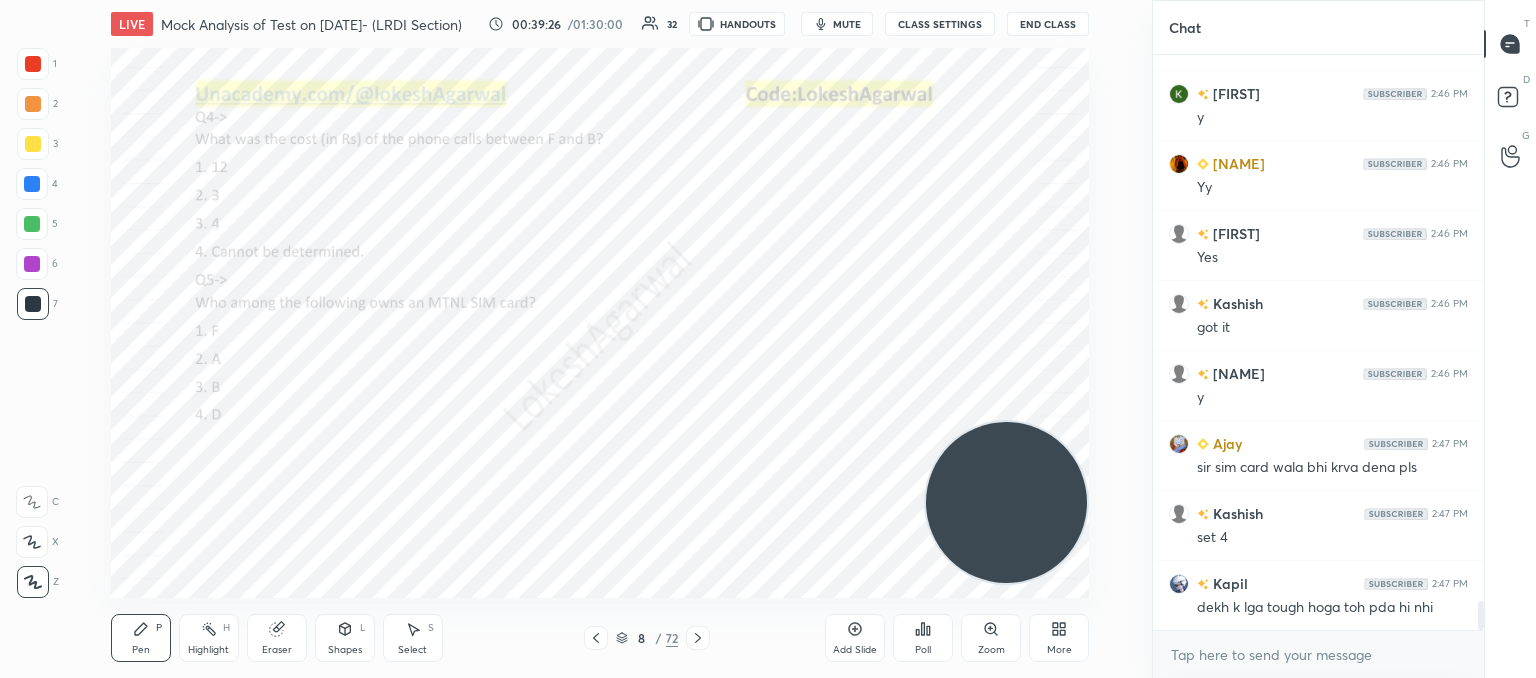 click at bounding box center [596, 638] 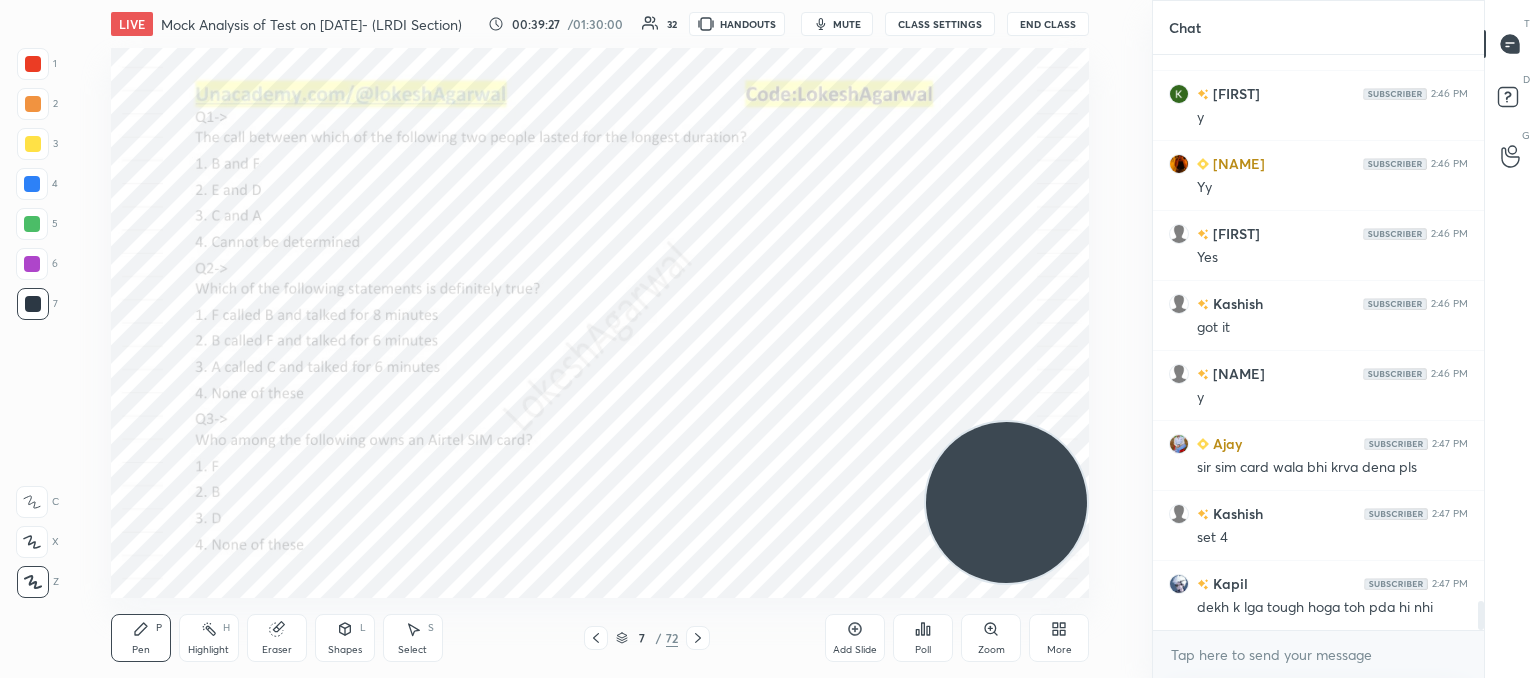 click at bounding box center [596, 638] 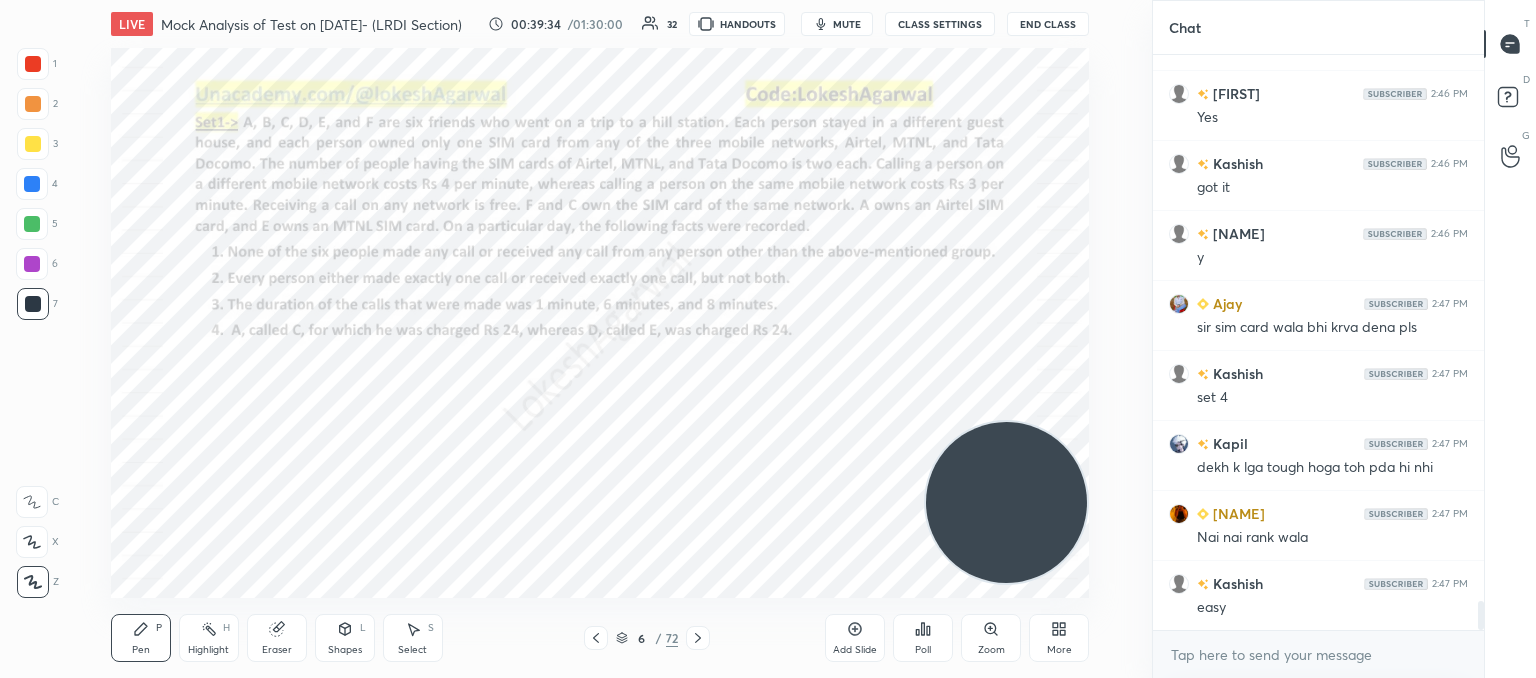 scroll, scrollTop: 10860, scrollLeft: 0, axis: vertical 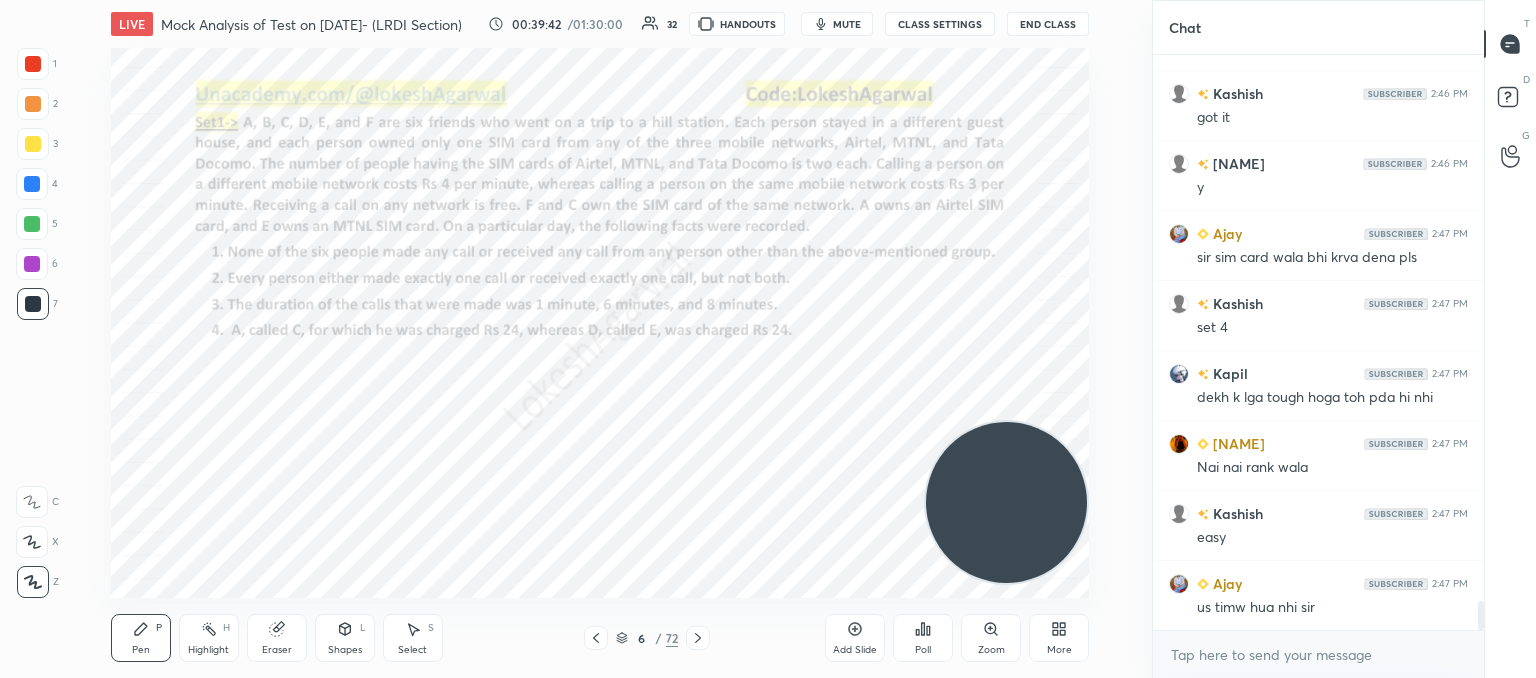 click 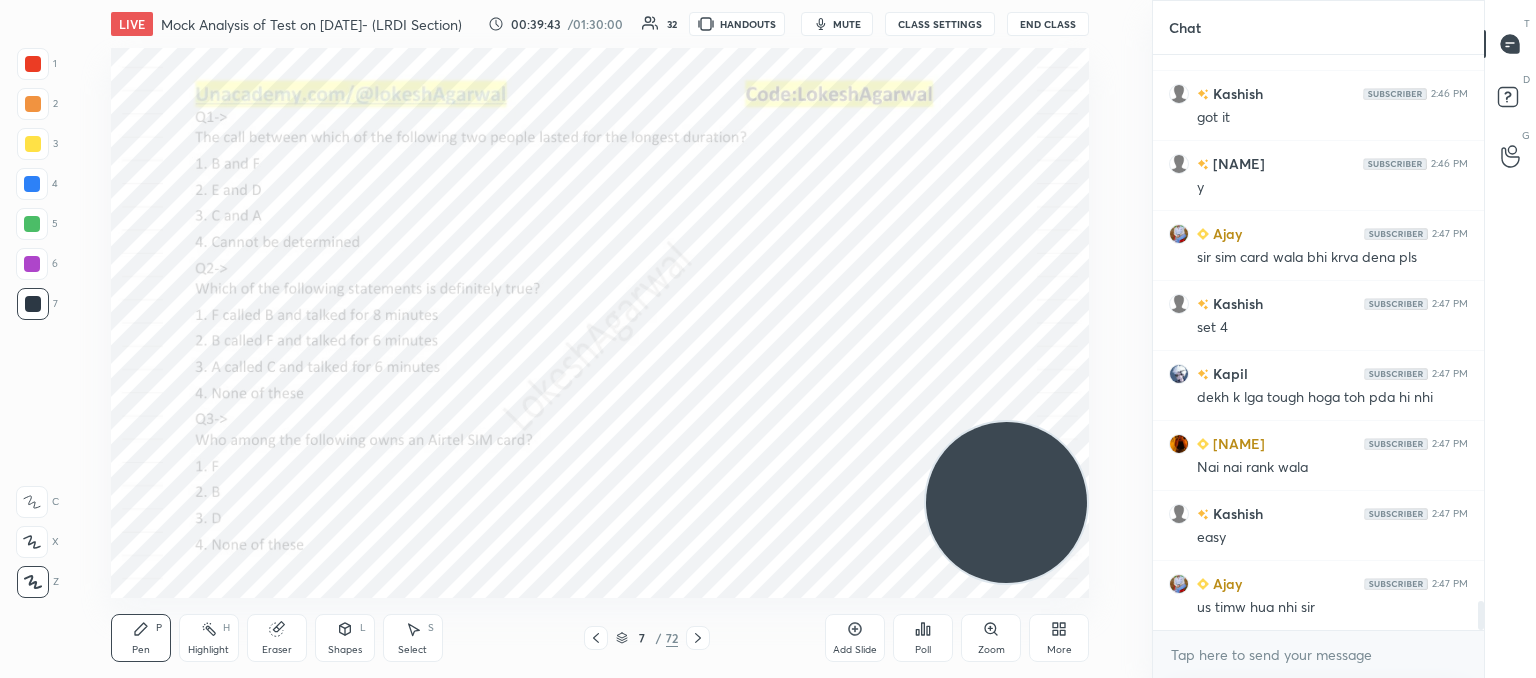 click 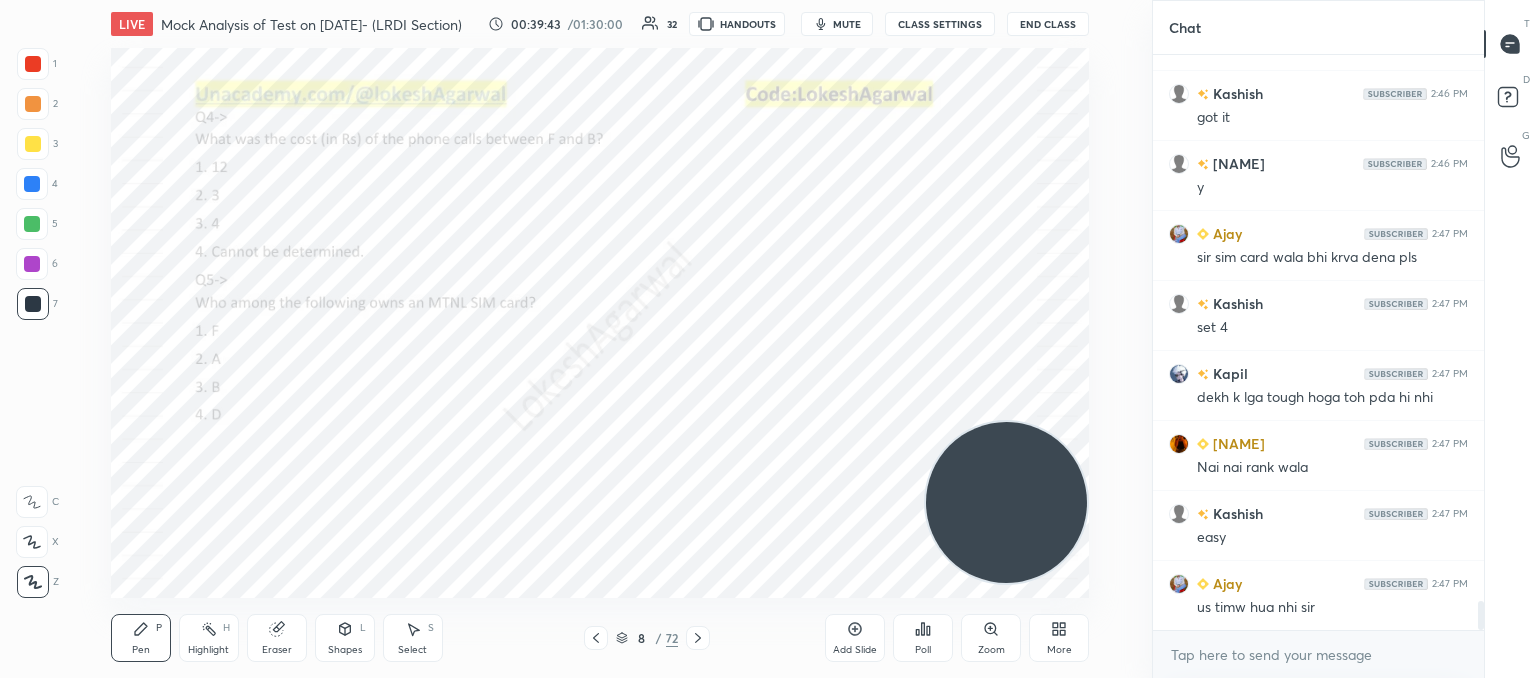 click 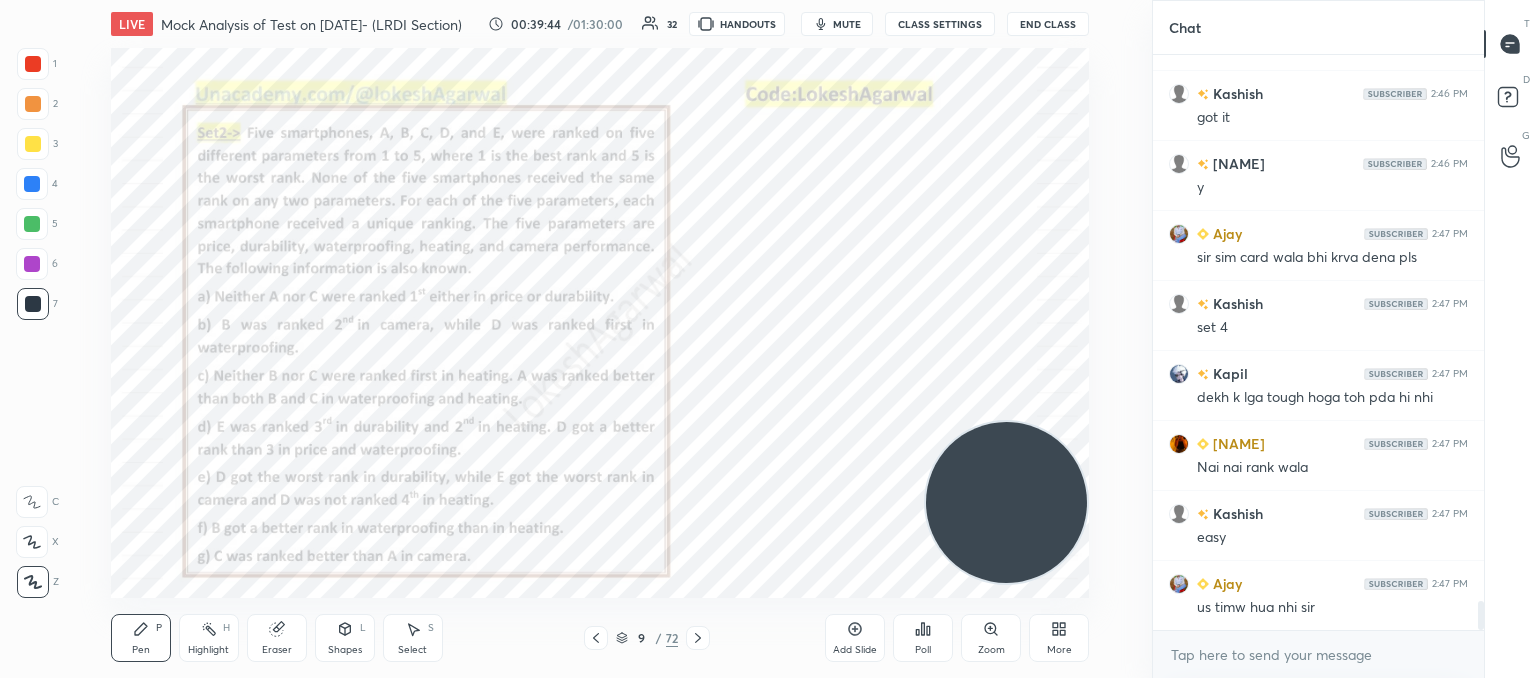 click 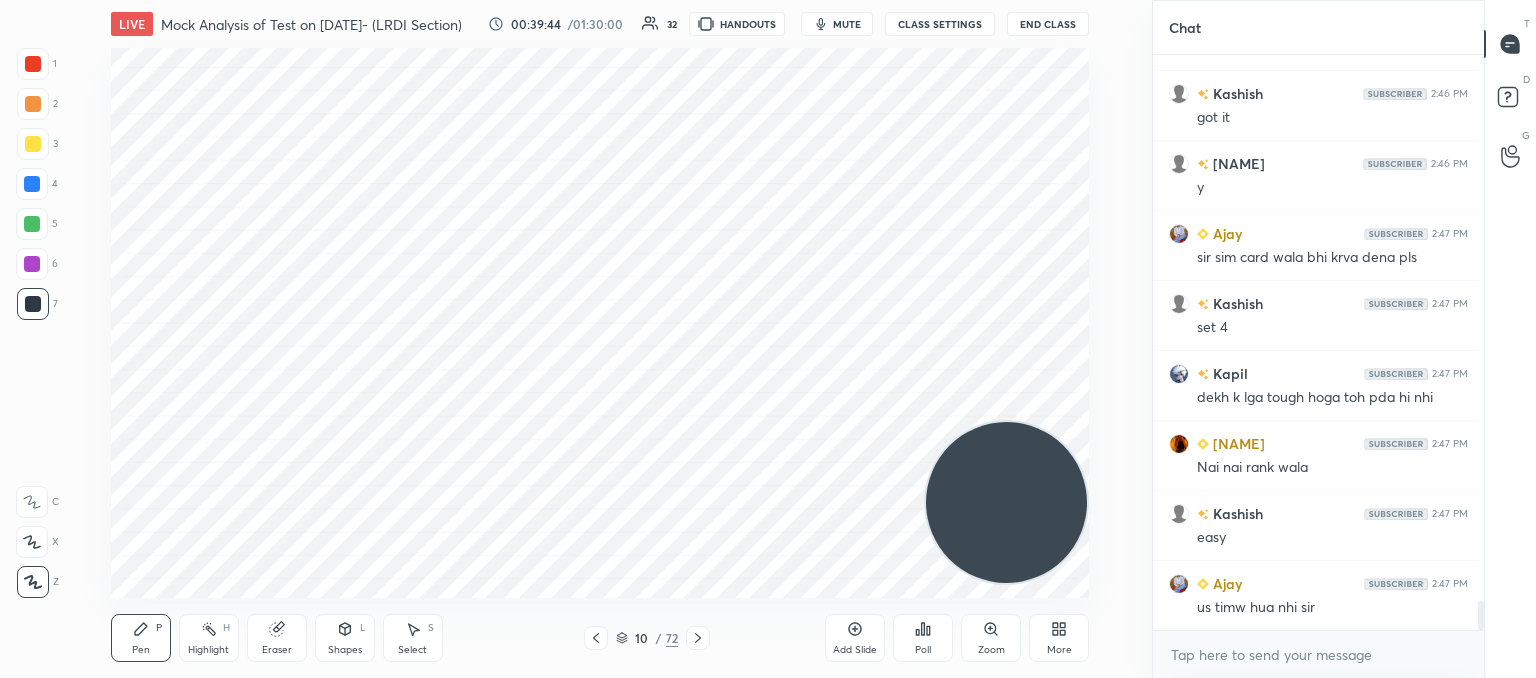 click 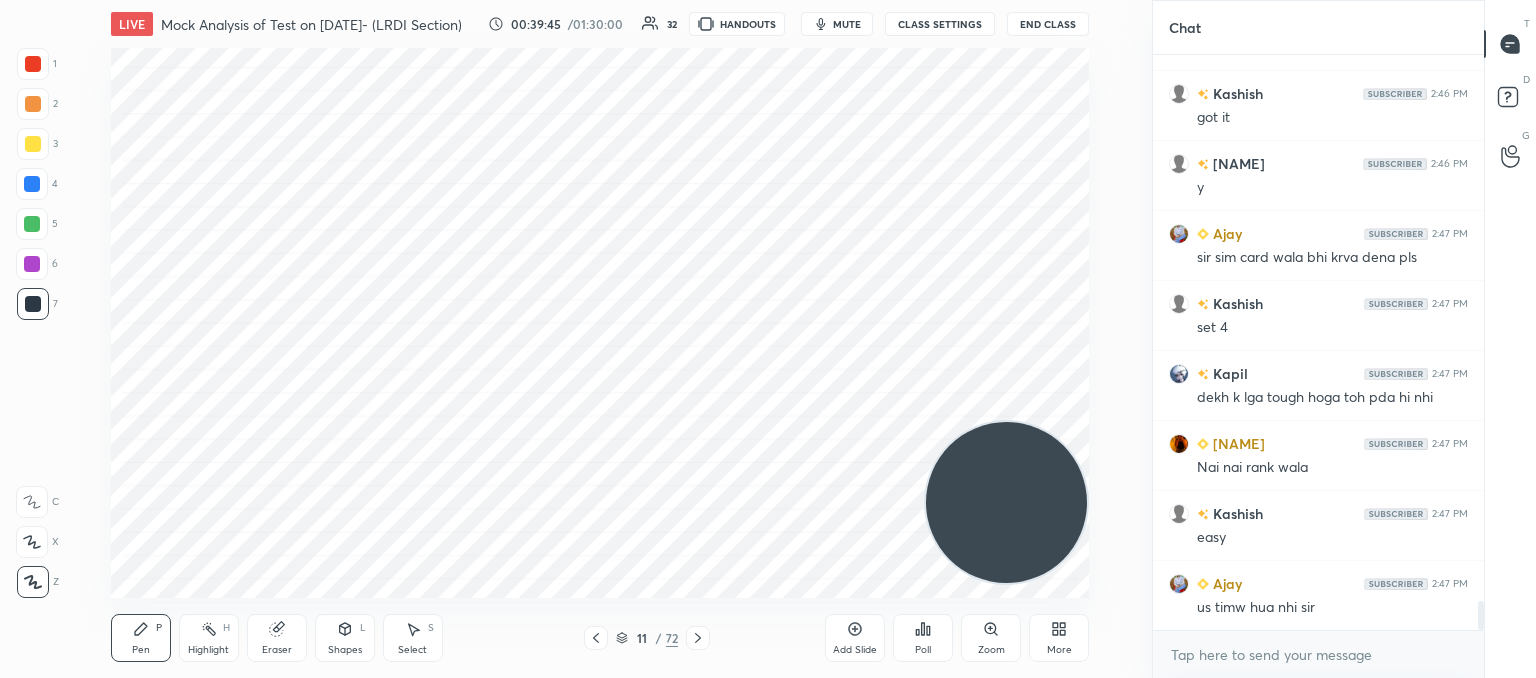 click 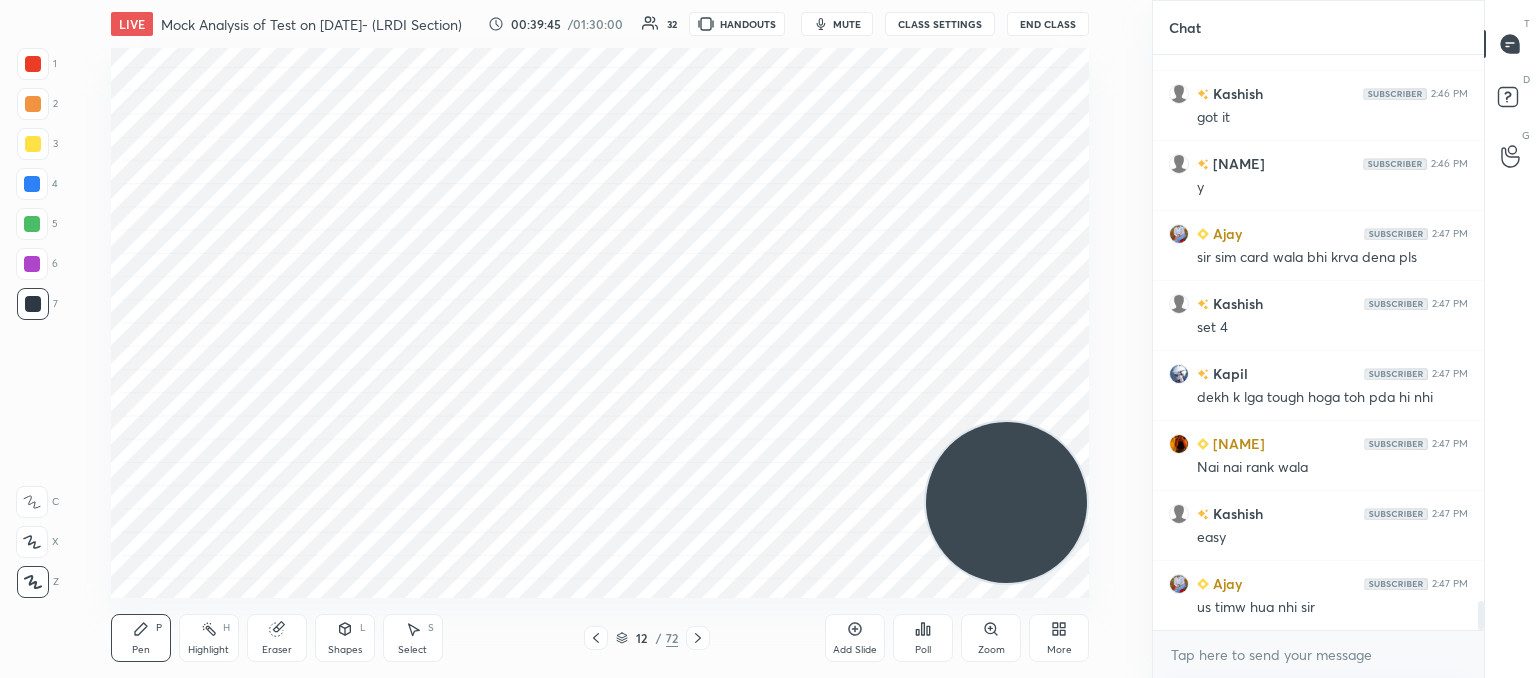 click 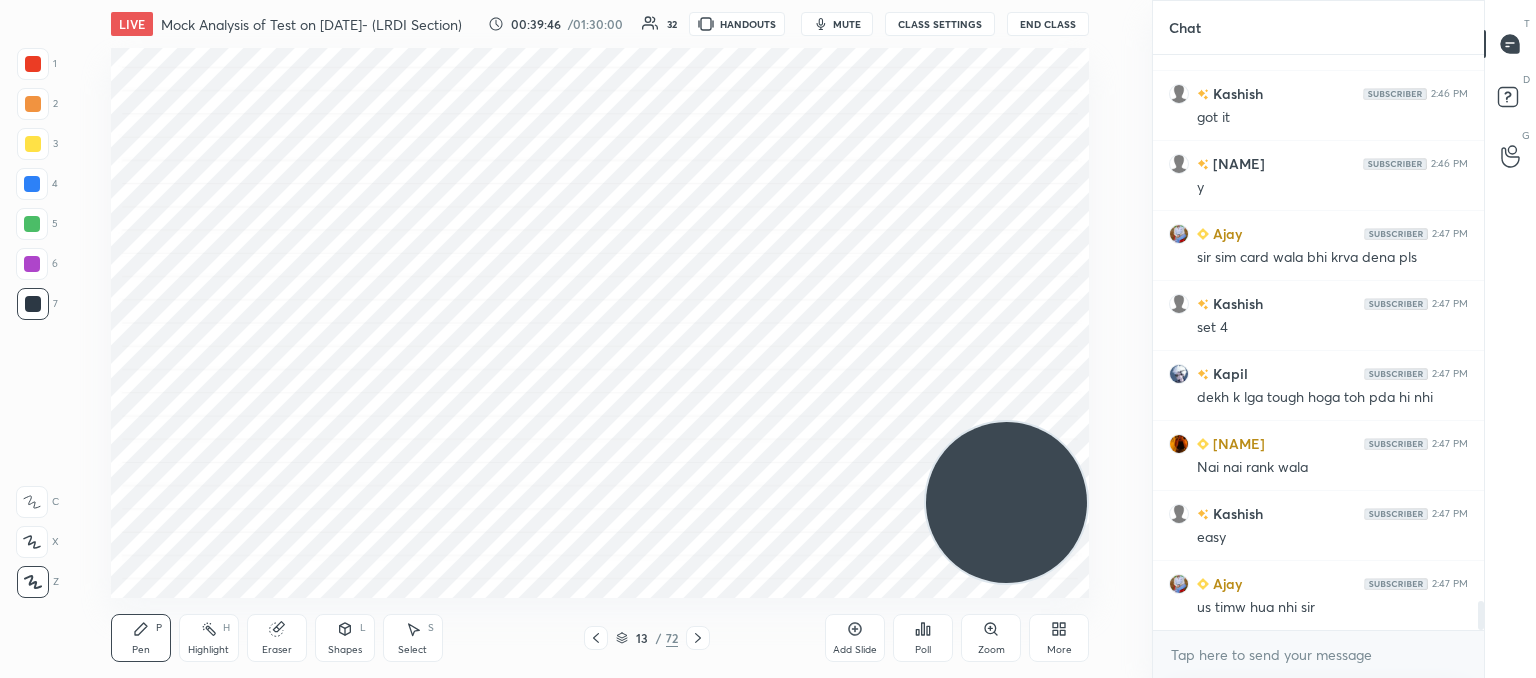 click 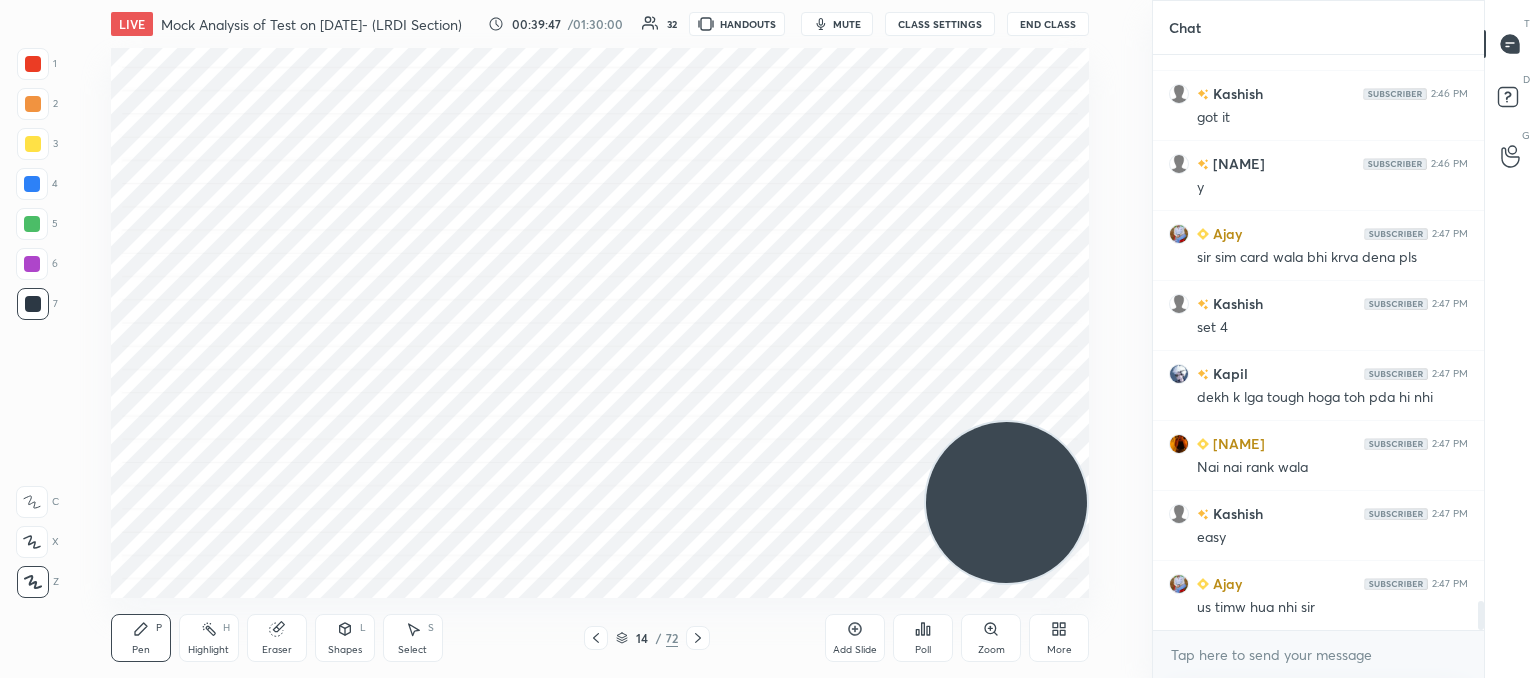 click 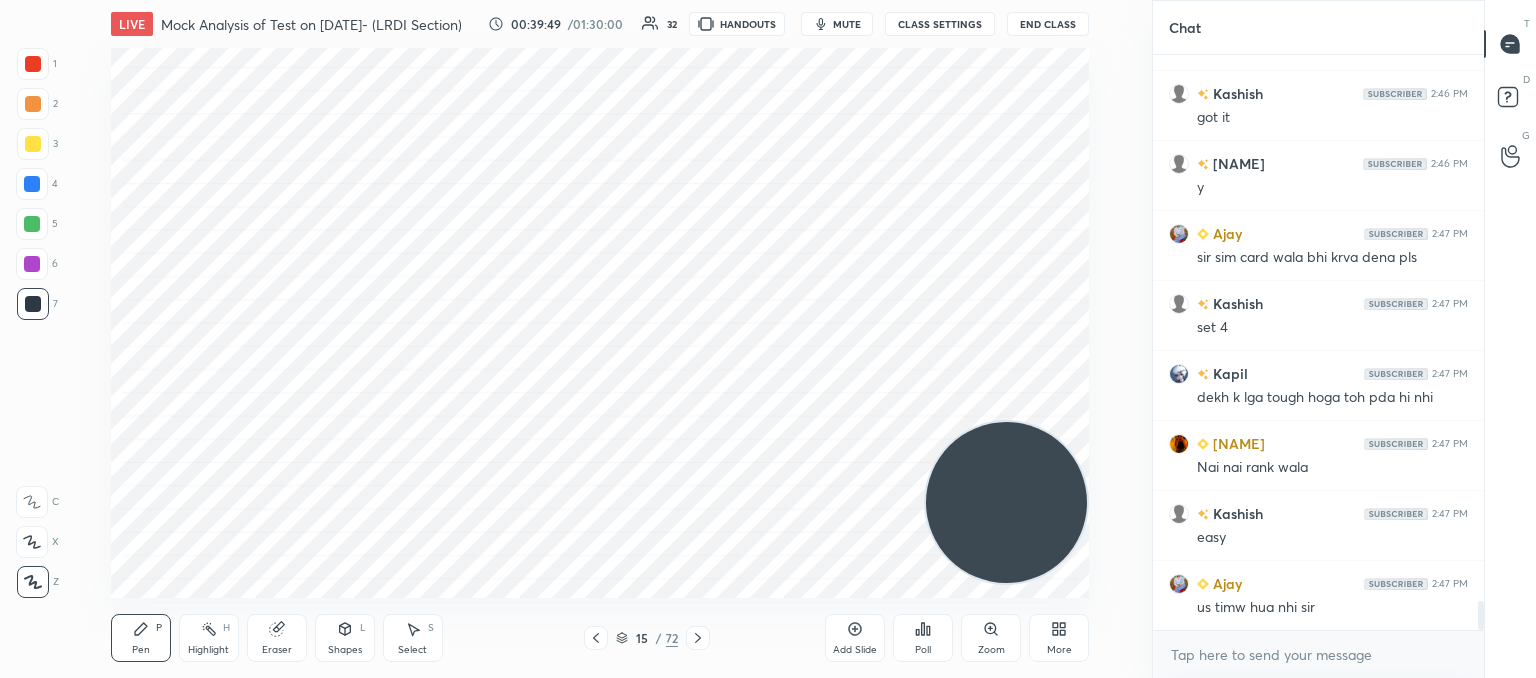 click 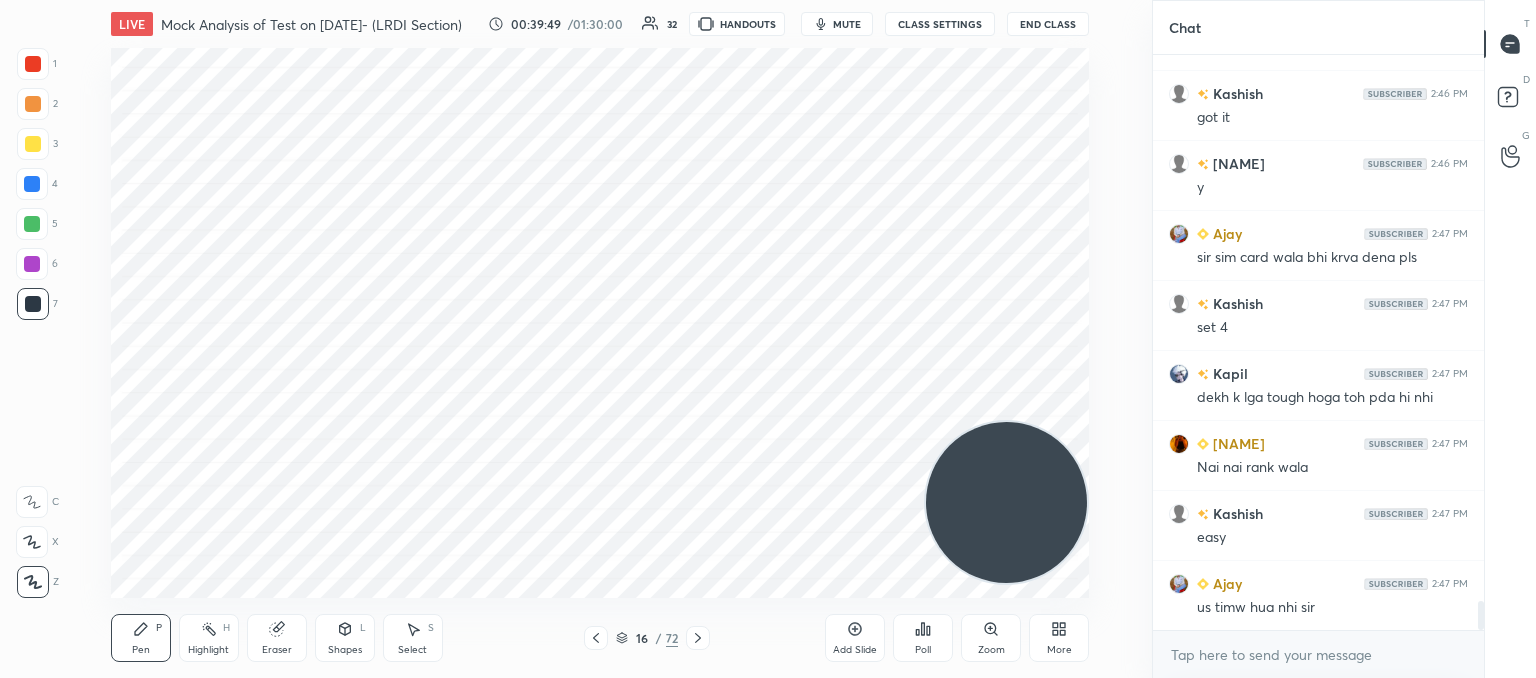 click 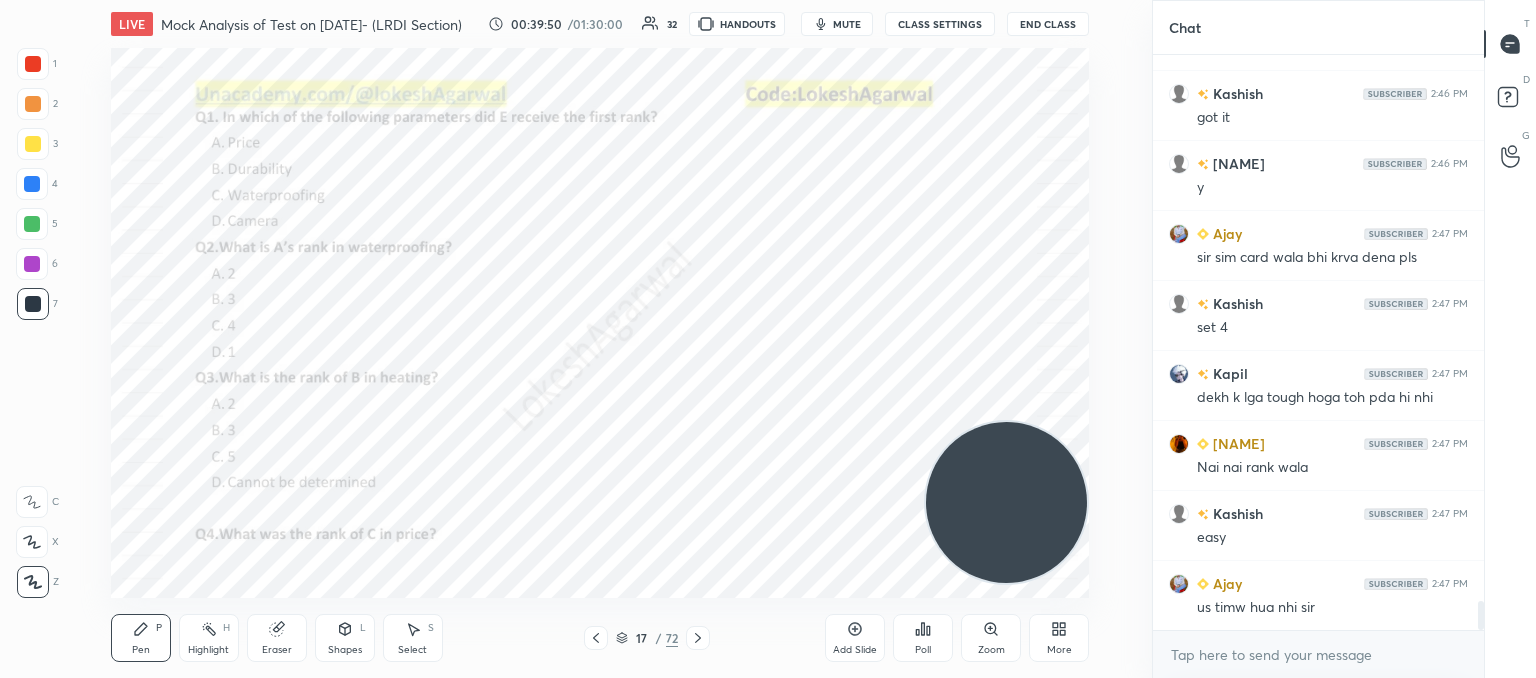 click 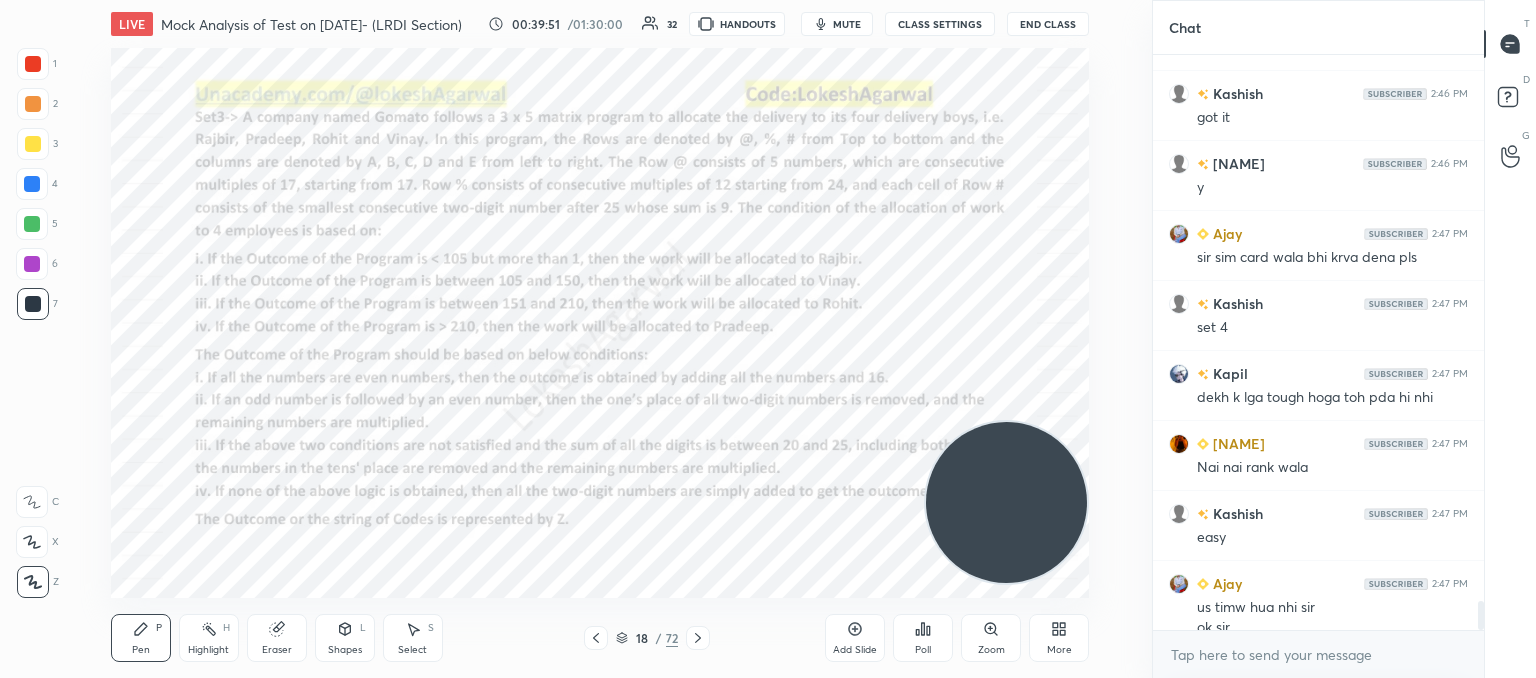 scroll, scrollTop: 10880, scrollLeft: 0, axis: vertical 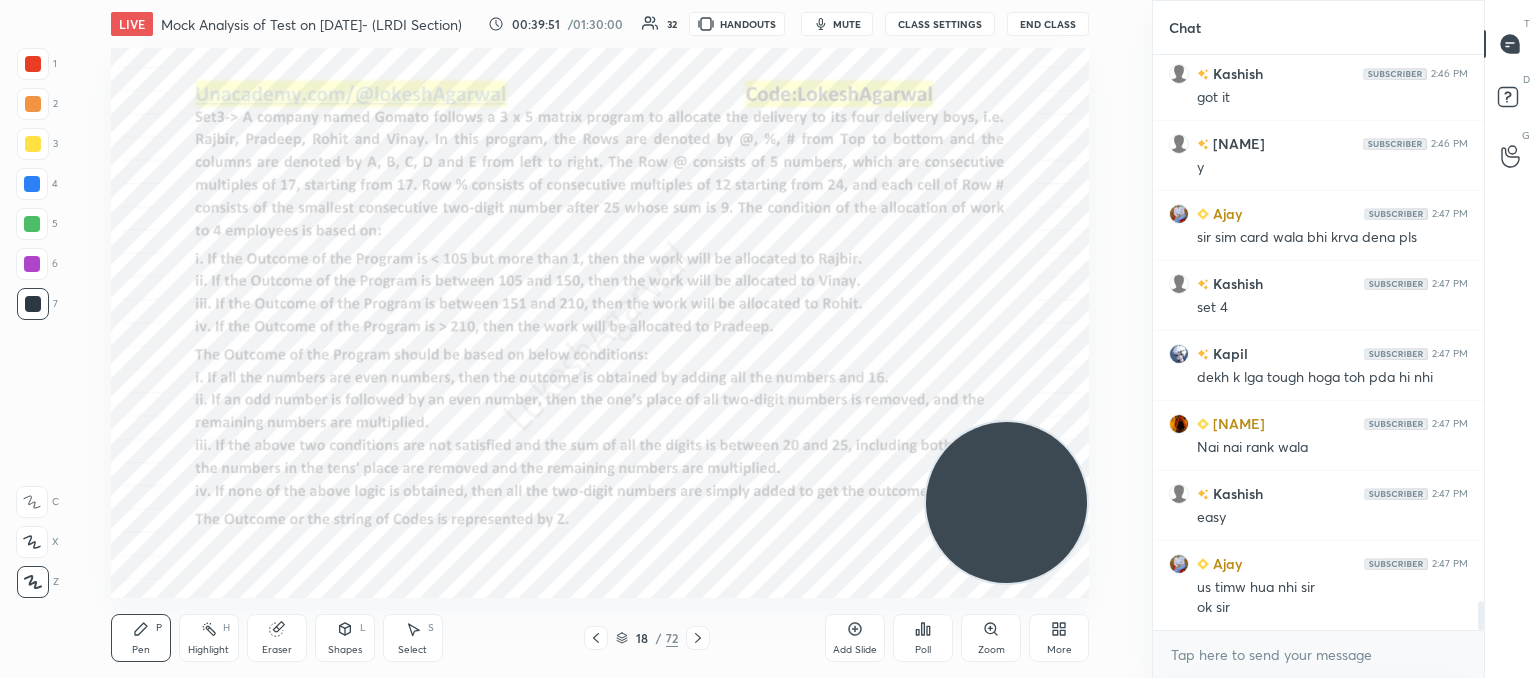 click 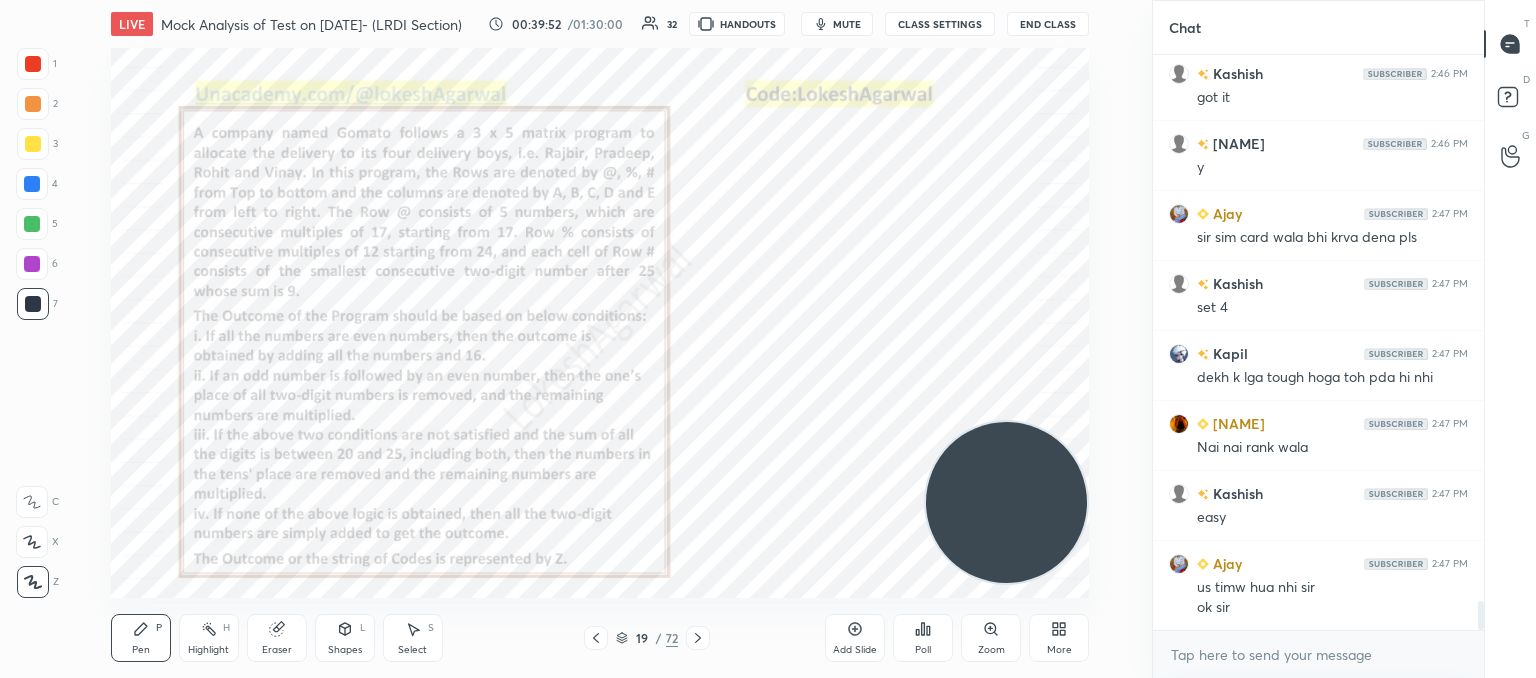 click 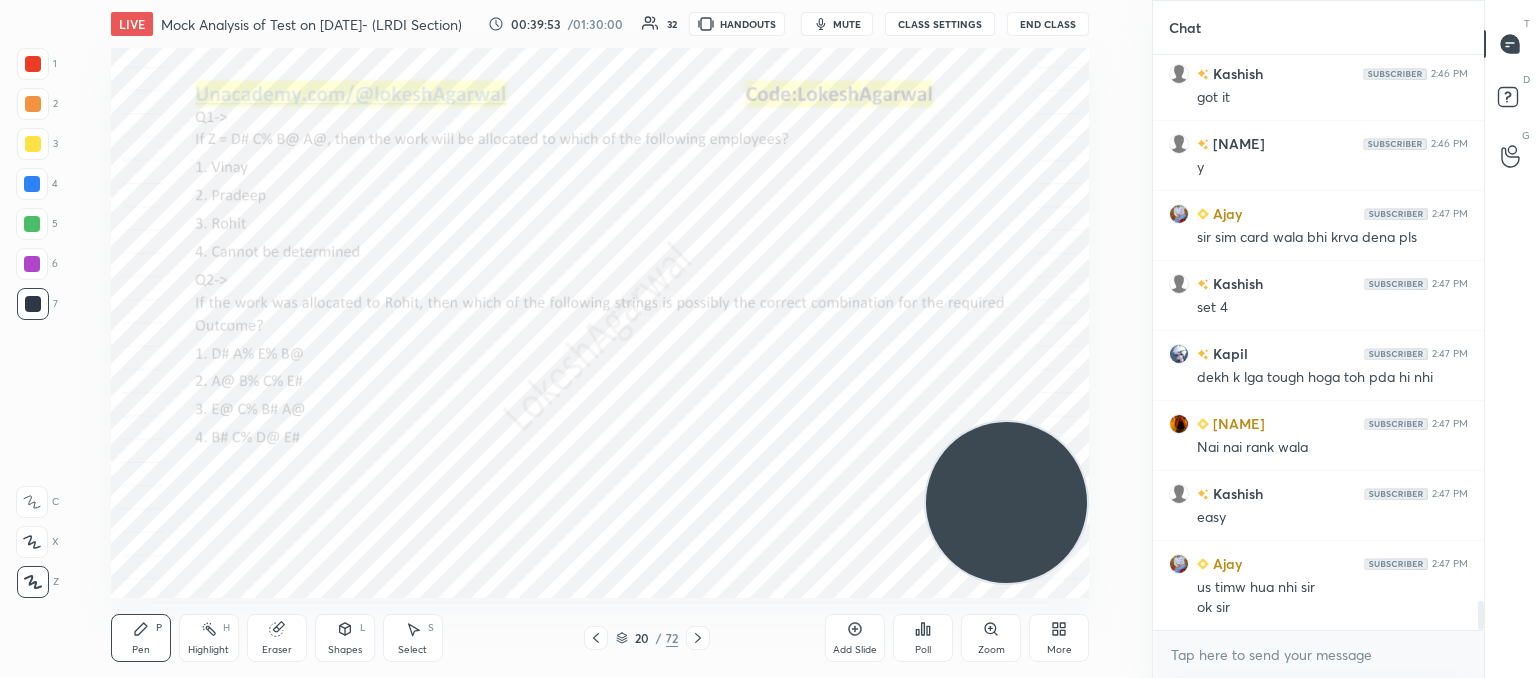 click 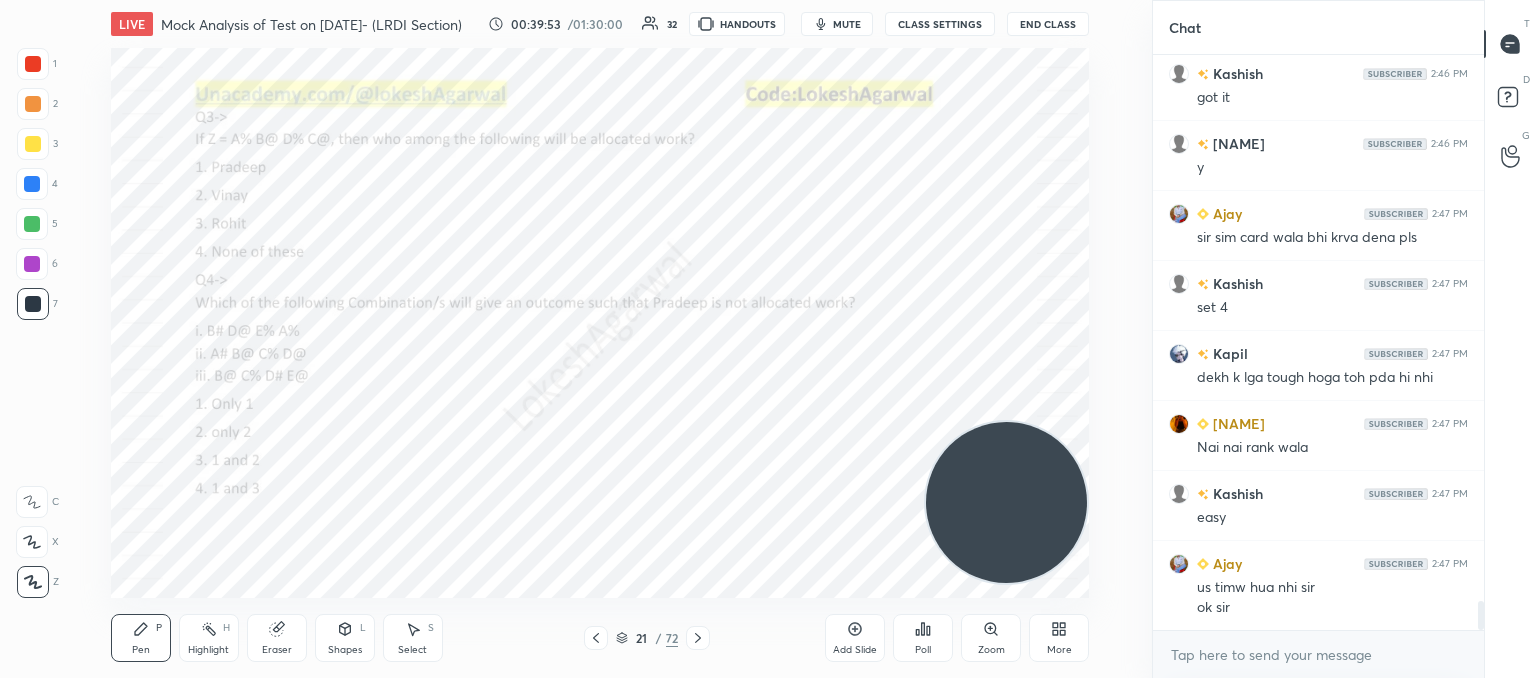 click 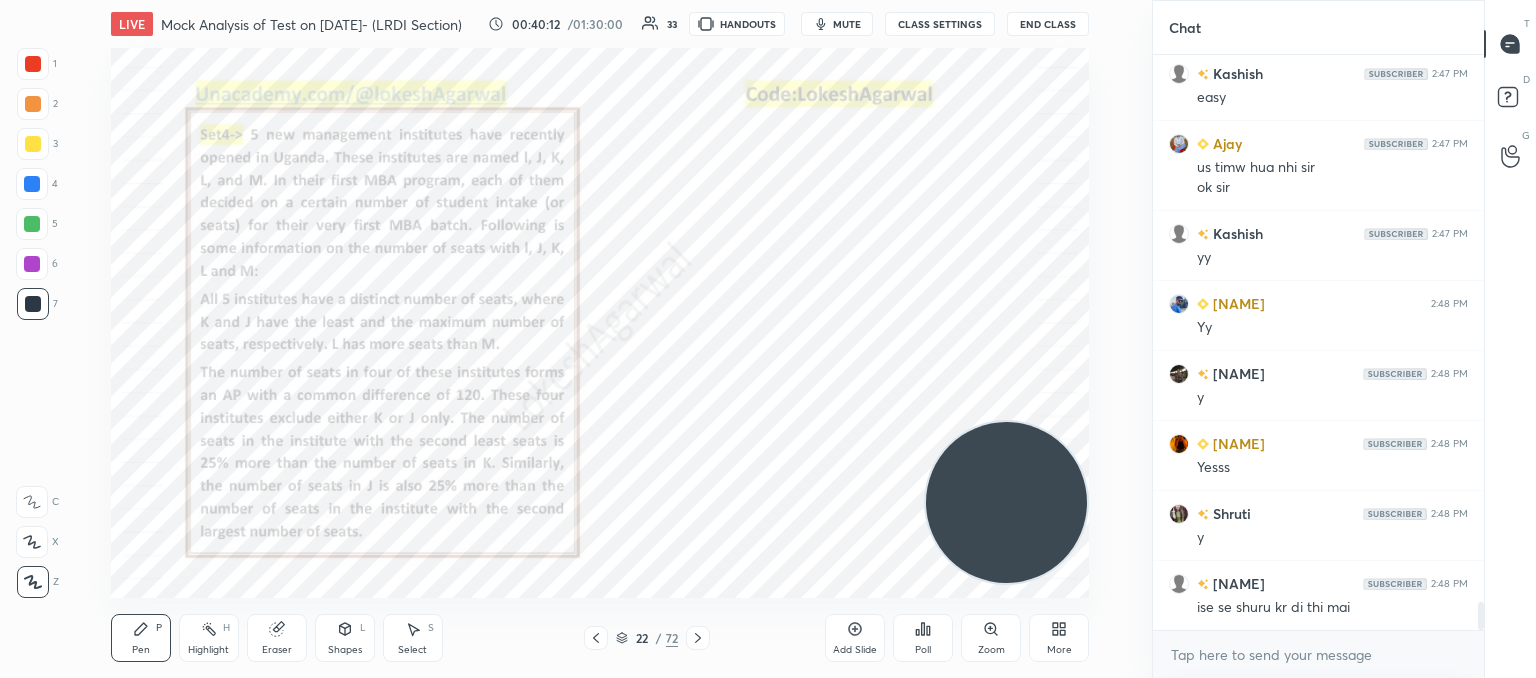 scroll, scrollTop: 11370, scrollLeft: 0, axis: vertical 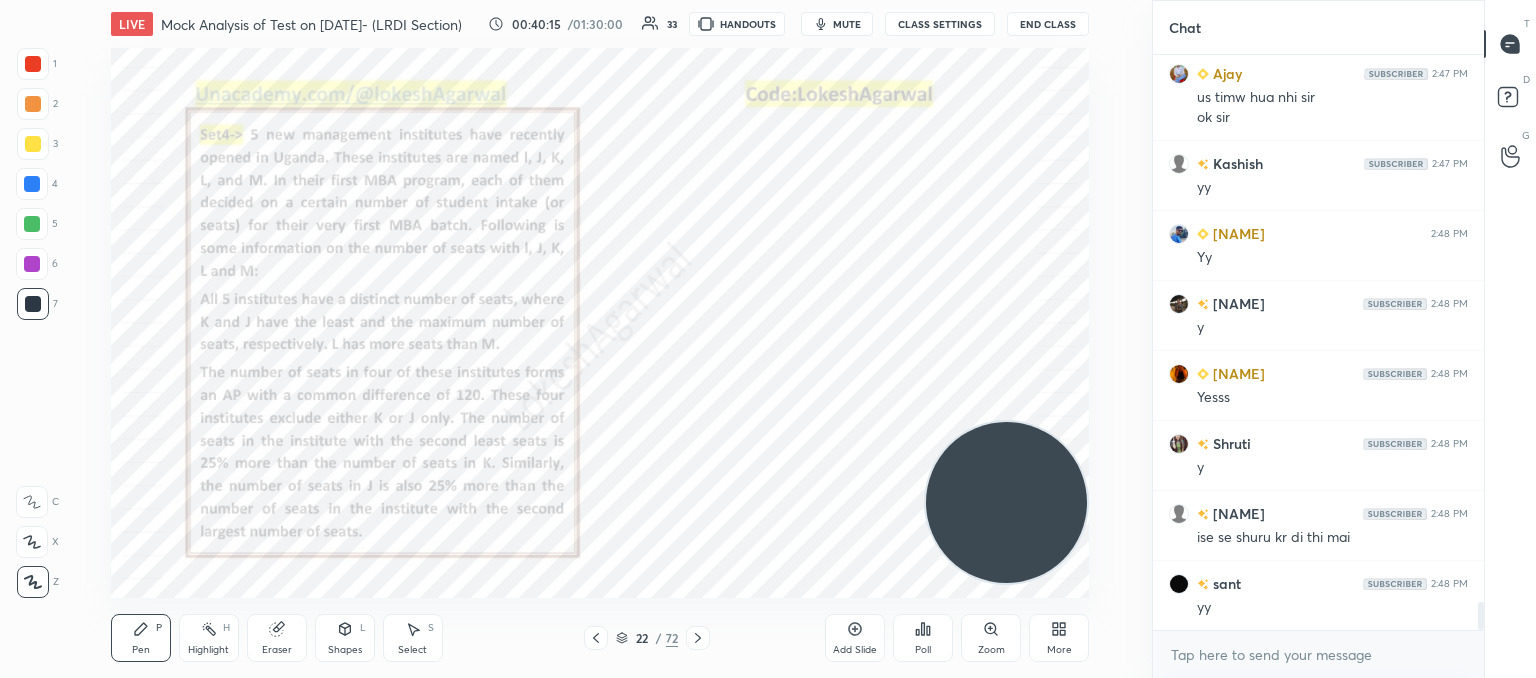 click on "Shapes L" at bounding box center (345, 638) 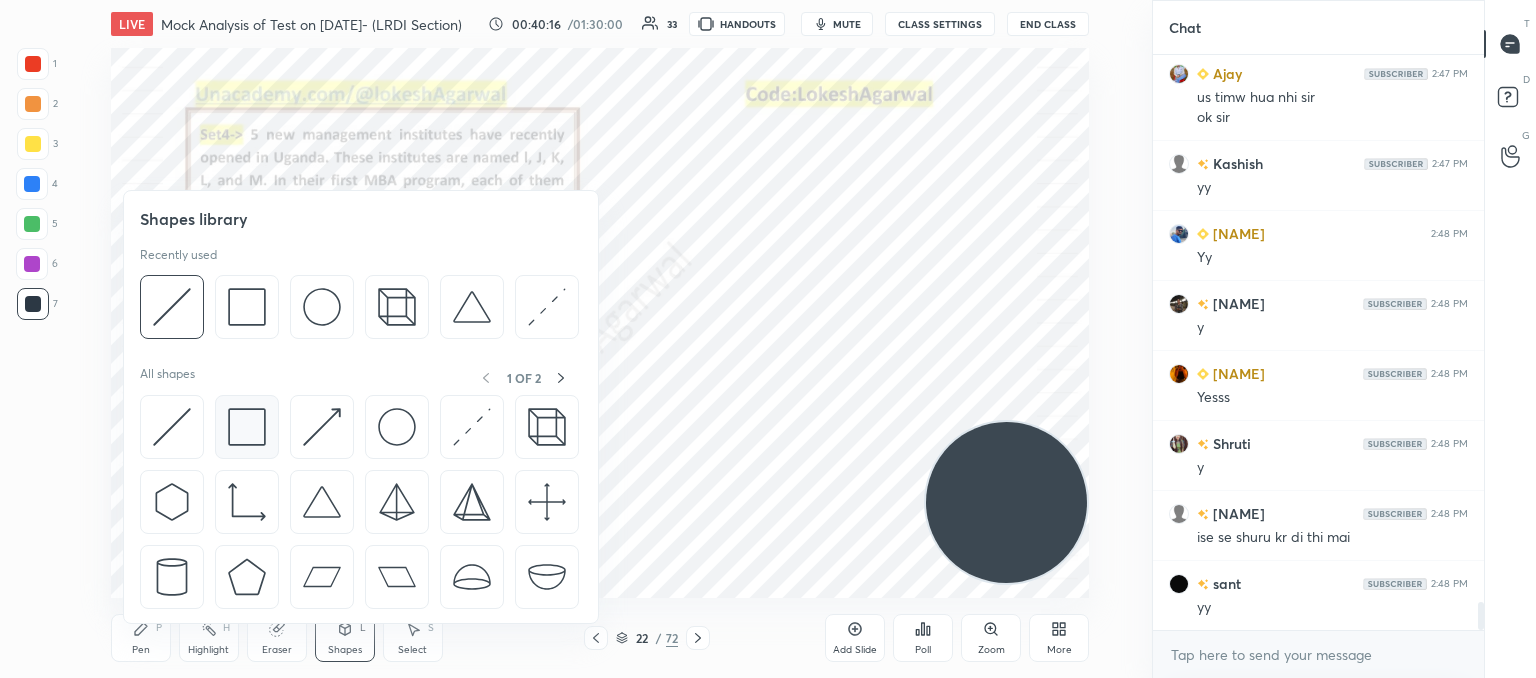 click at bounding box center [247, 427] 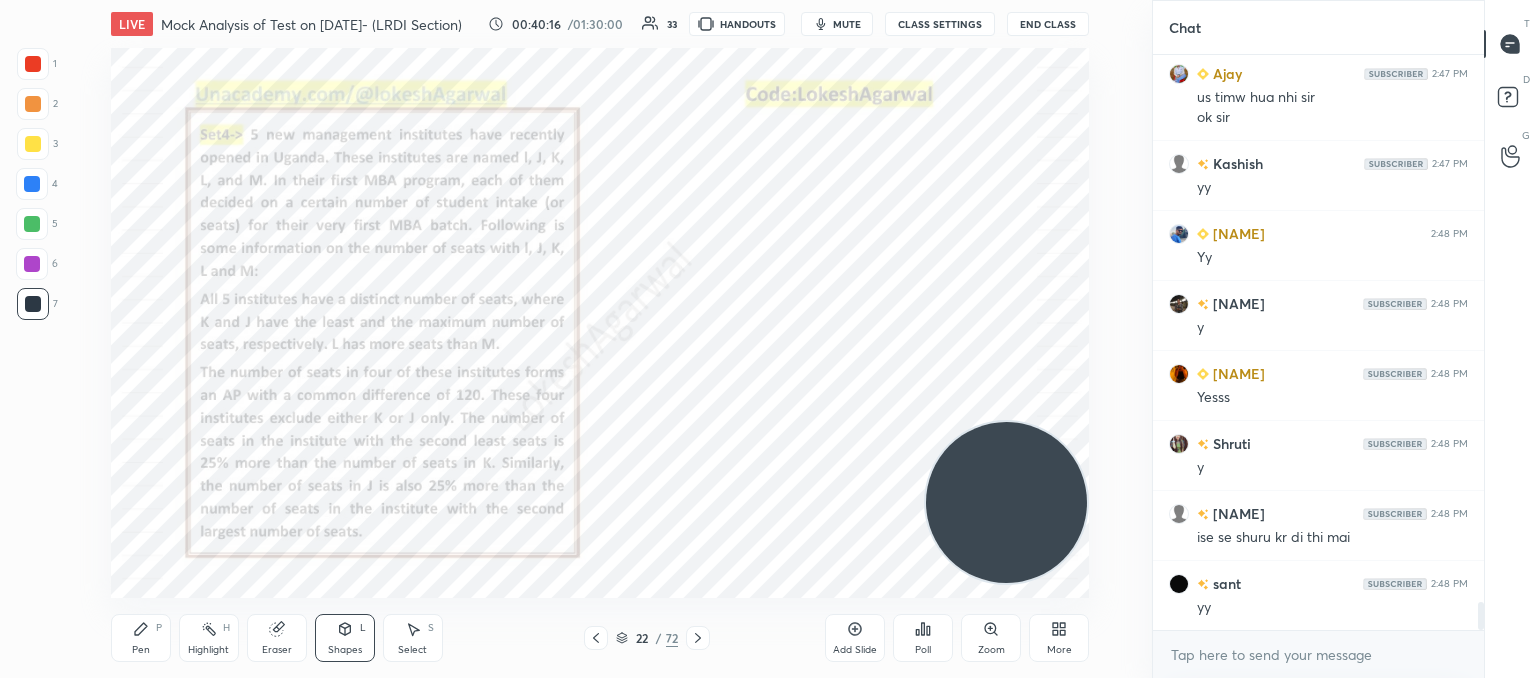 scroll, scrollTop: 11440, scrollLeft: 0, axis: vertical 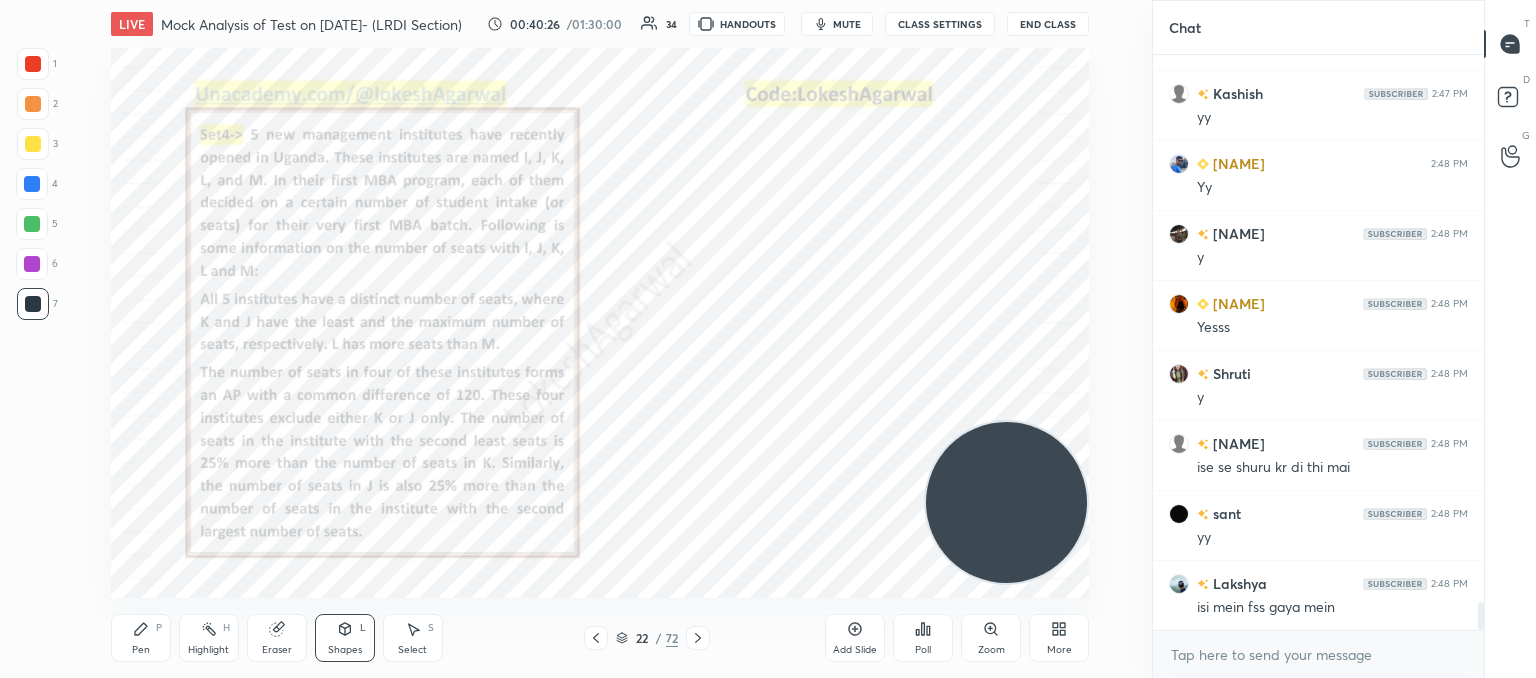 click on "P" at bounding box center (159, 628) 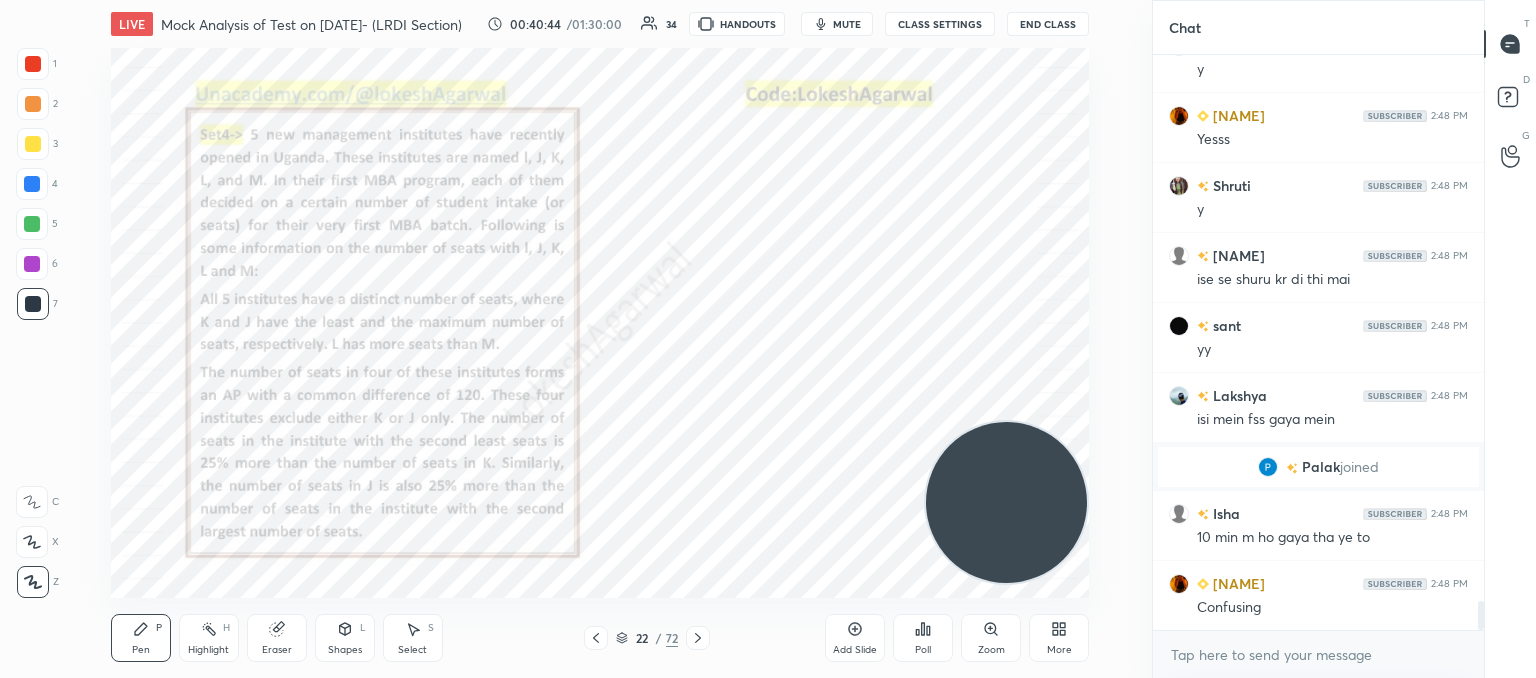 scroll, scrollTop: 10982, scrollLeft: 0, axis: vertical 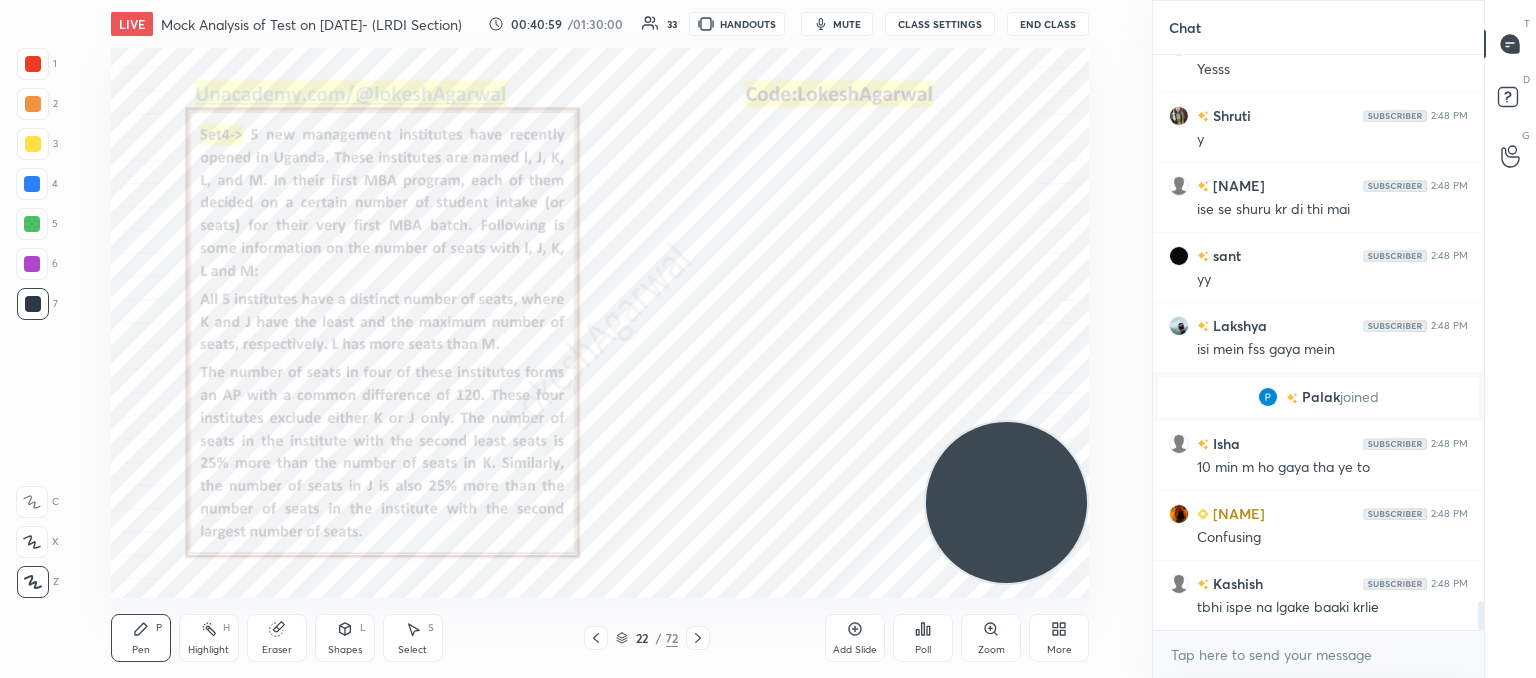 click on "Shapes L" at bounding box center [345, 638] 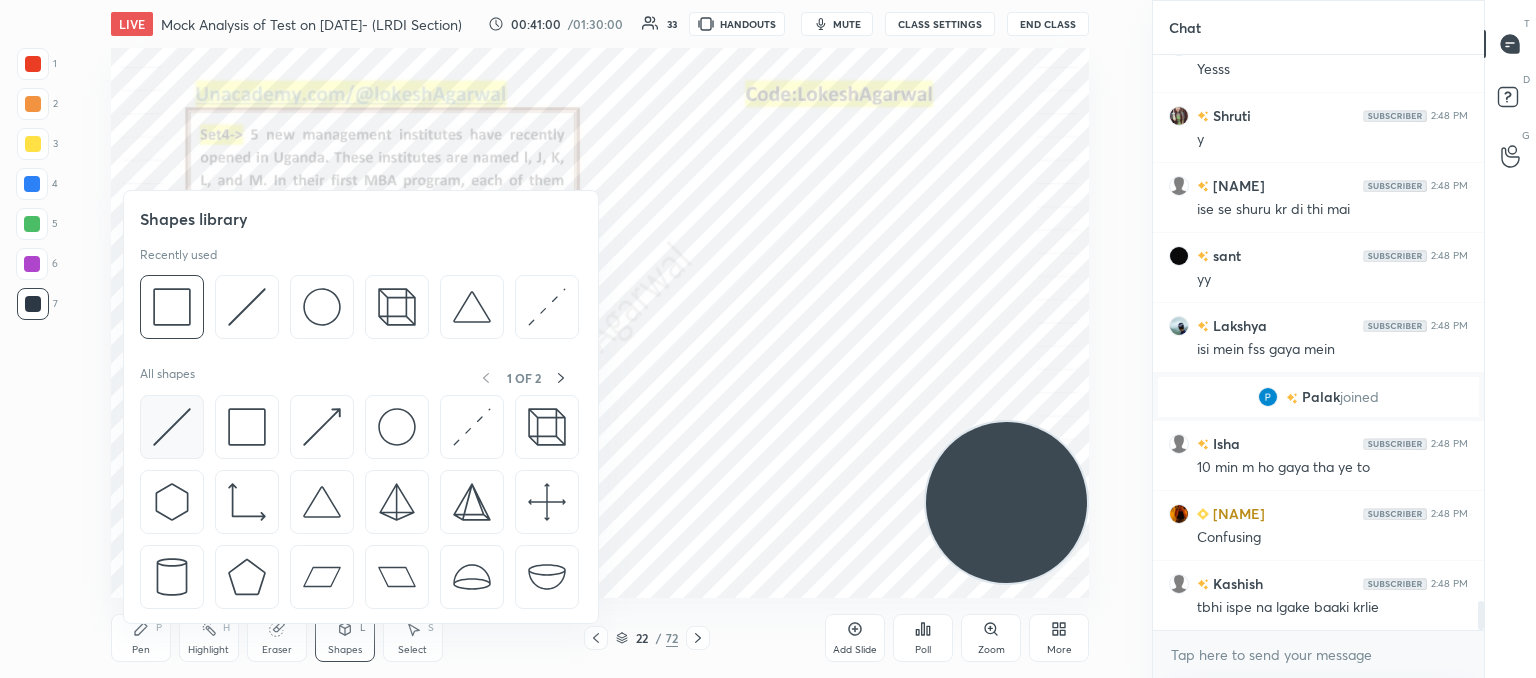 click at bounding box center (172, 427) 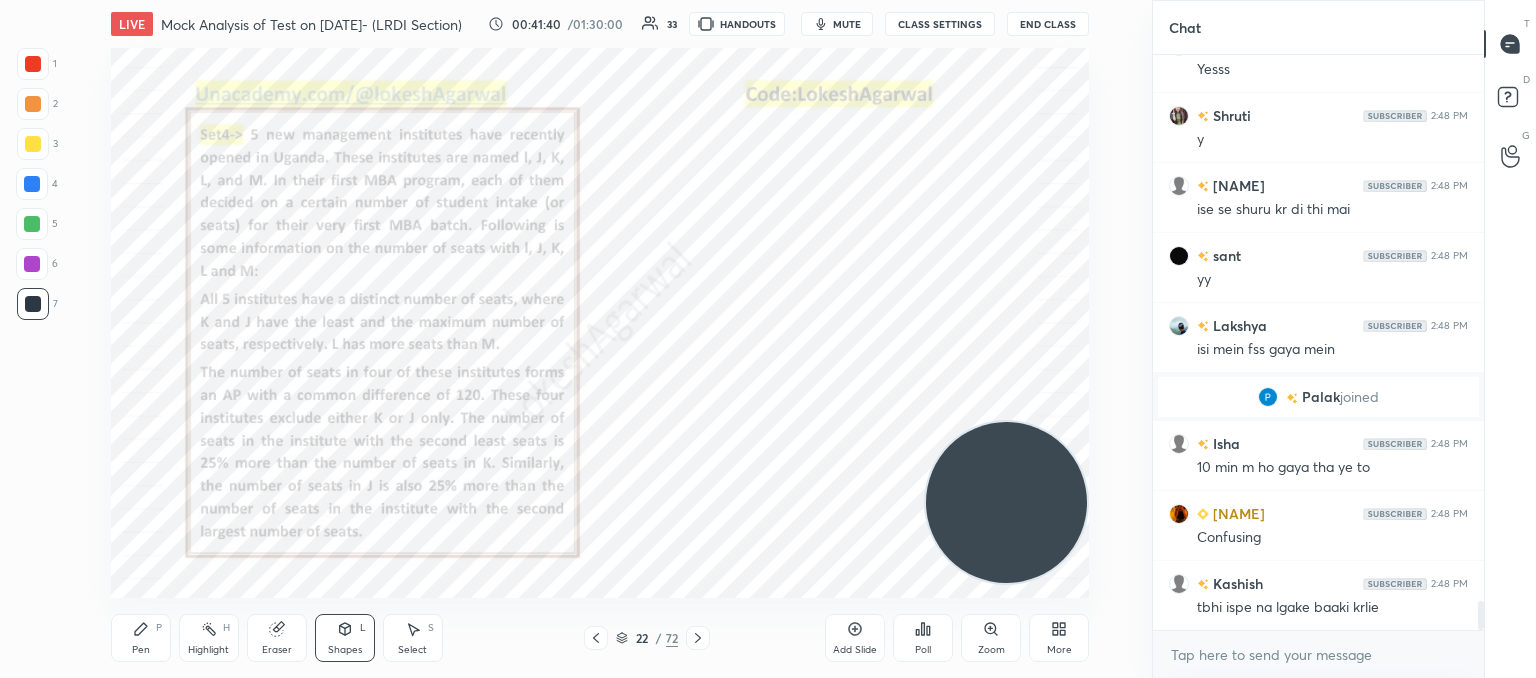drag, startPoint x: 145, startPoint y: 634, endPoint x: 186, endPoint y: 609, distance: 48.02083 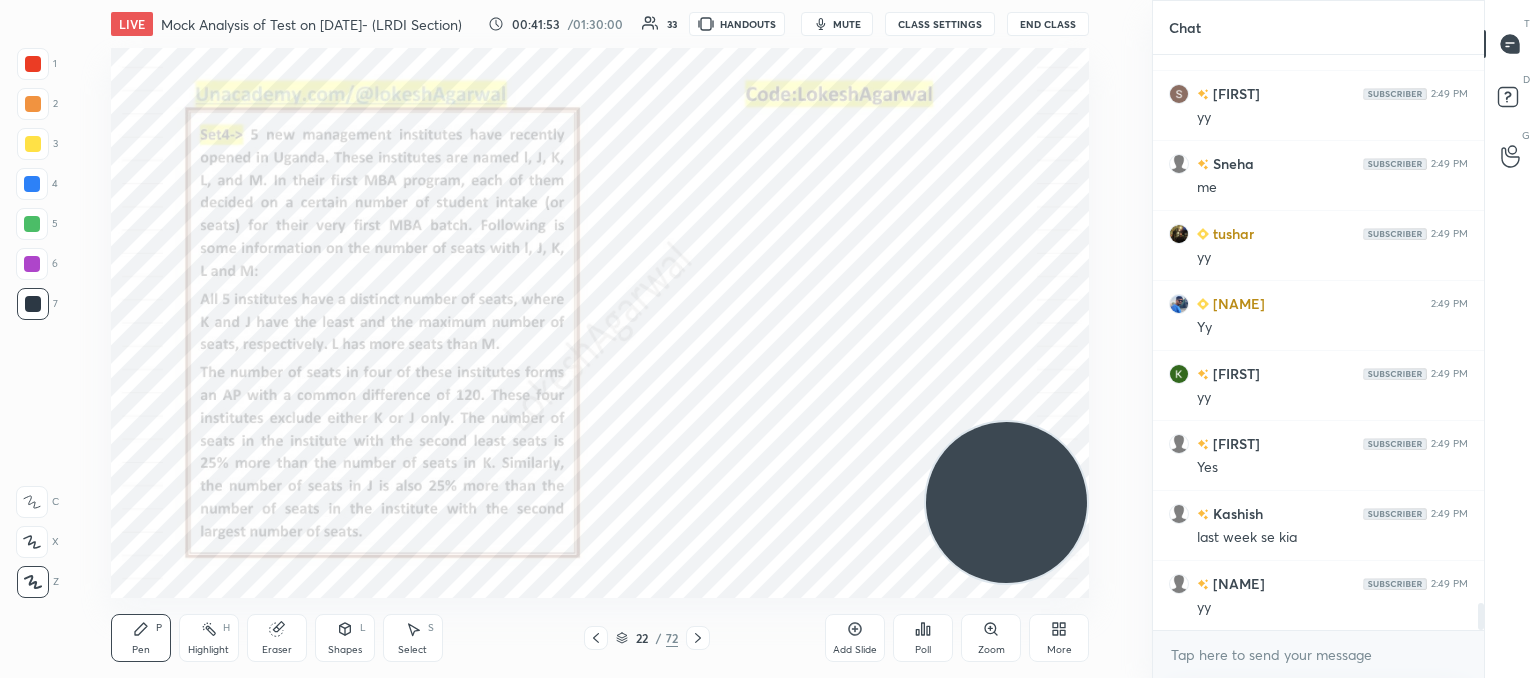 scroll, scrollTop: 11612, scrollLeft: 0, axis: vertical 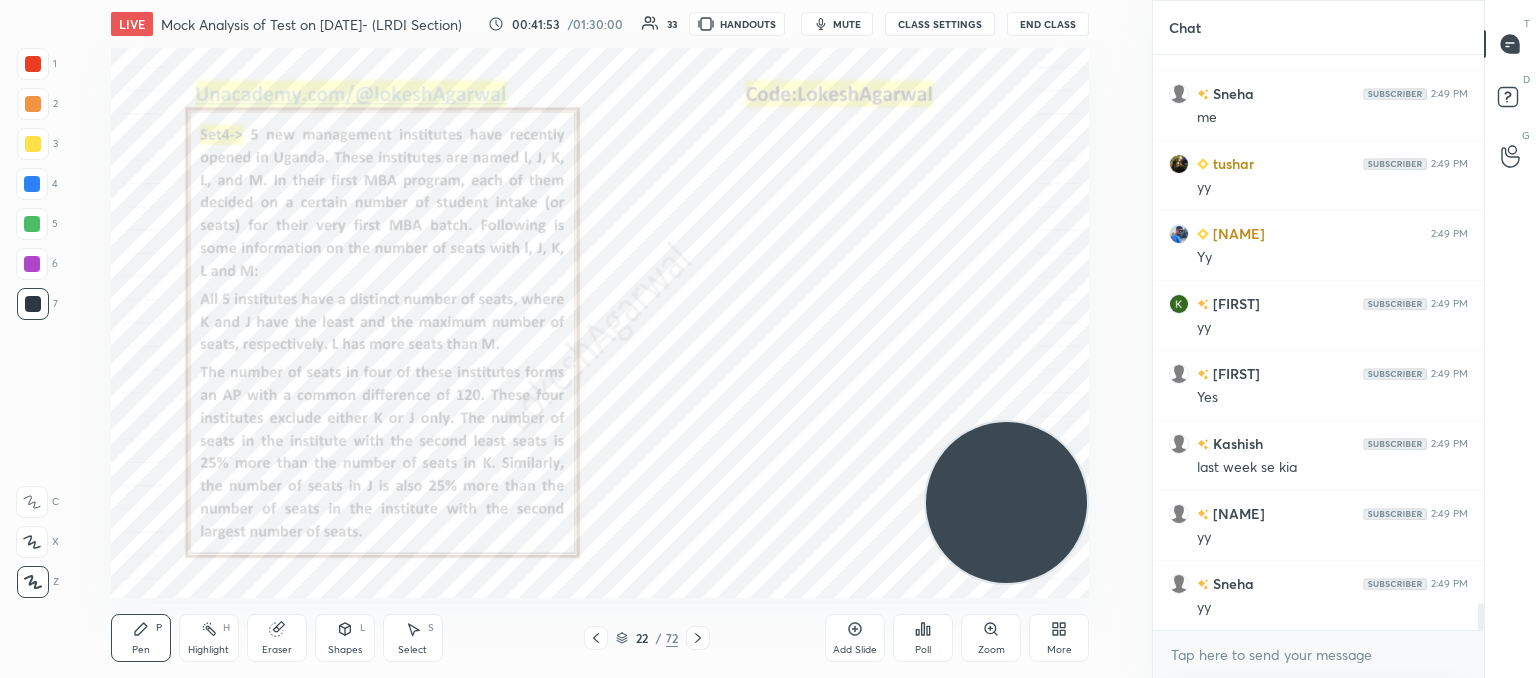 drag, startPoint x: 290, startPoint y: 636, endPoint x: 377, endPoint y: 607, distance: 91.706055 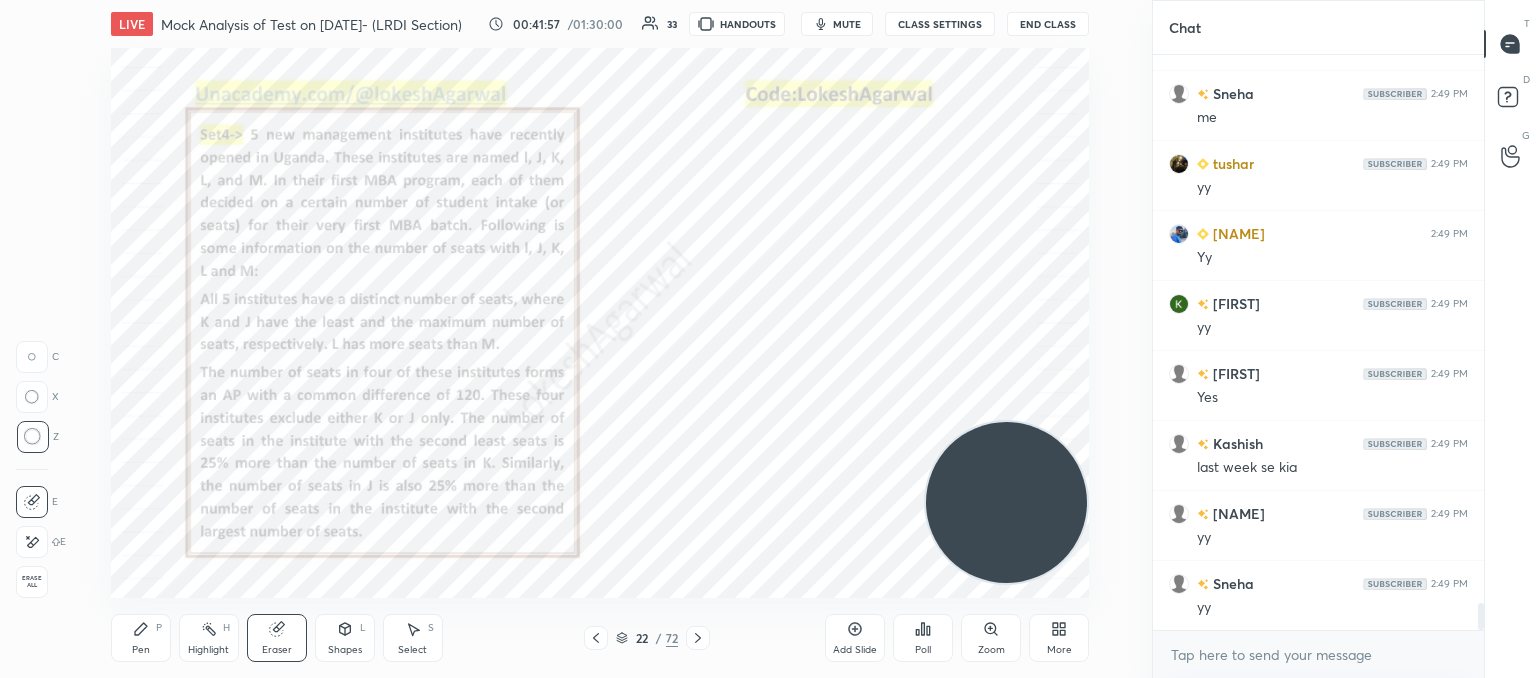 scroll, scrollTop: 11682, scrollLeft: 0, axis: vertical 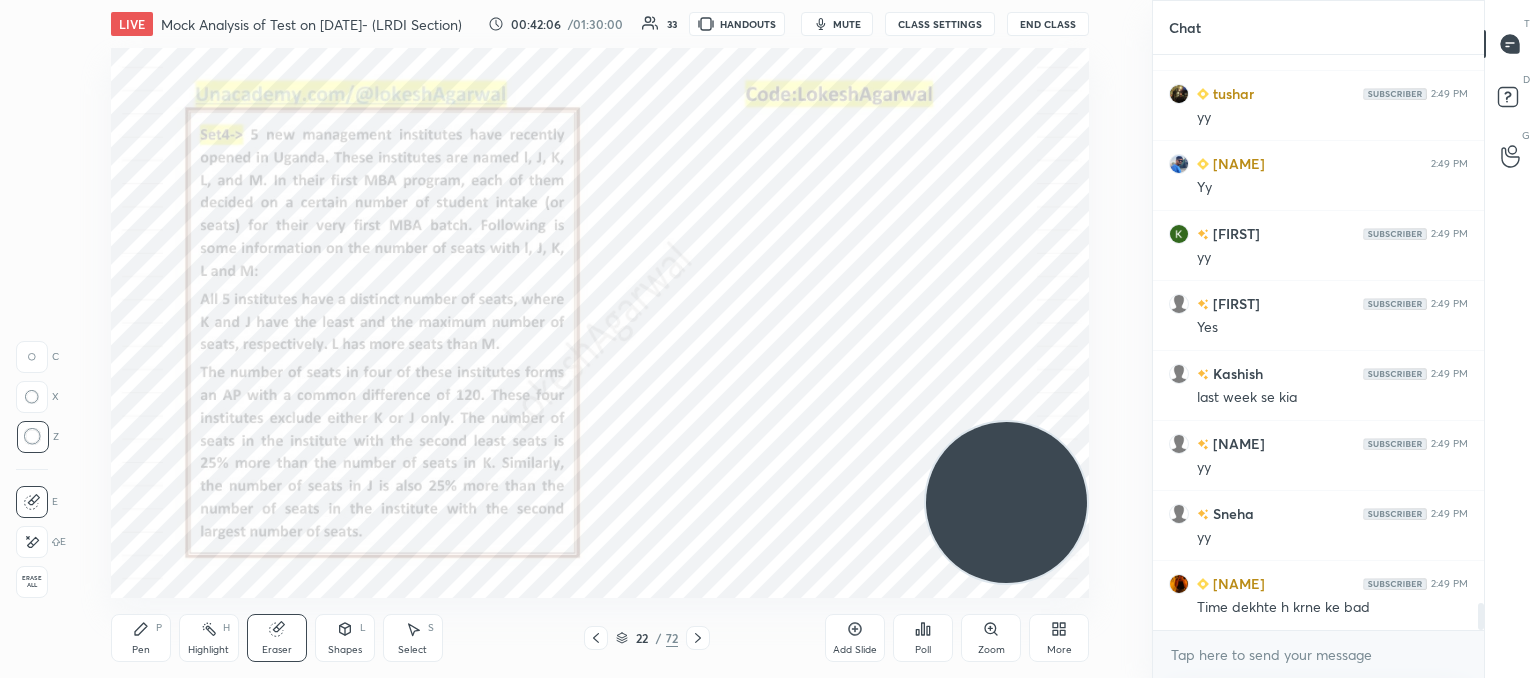 drag, startPoint x: 142, startPoint y: 639, endPoint x: 155, endPoint y: 619, distance: 23.853722 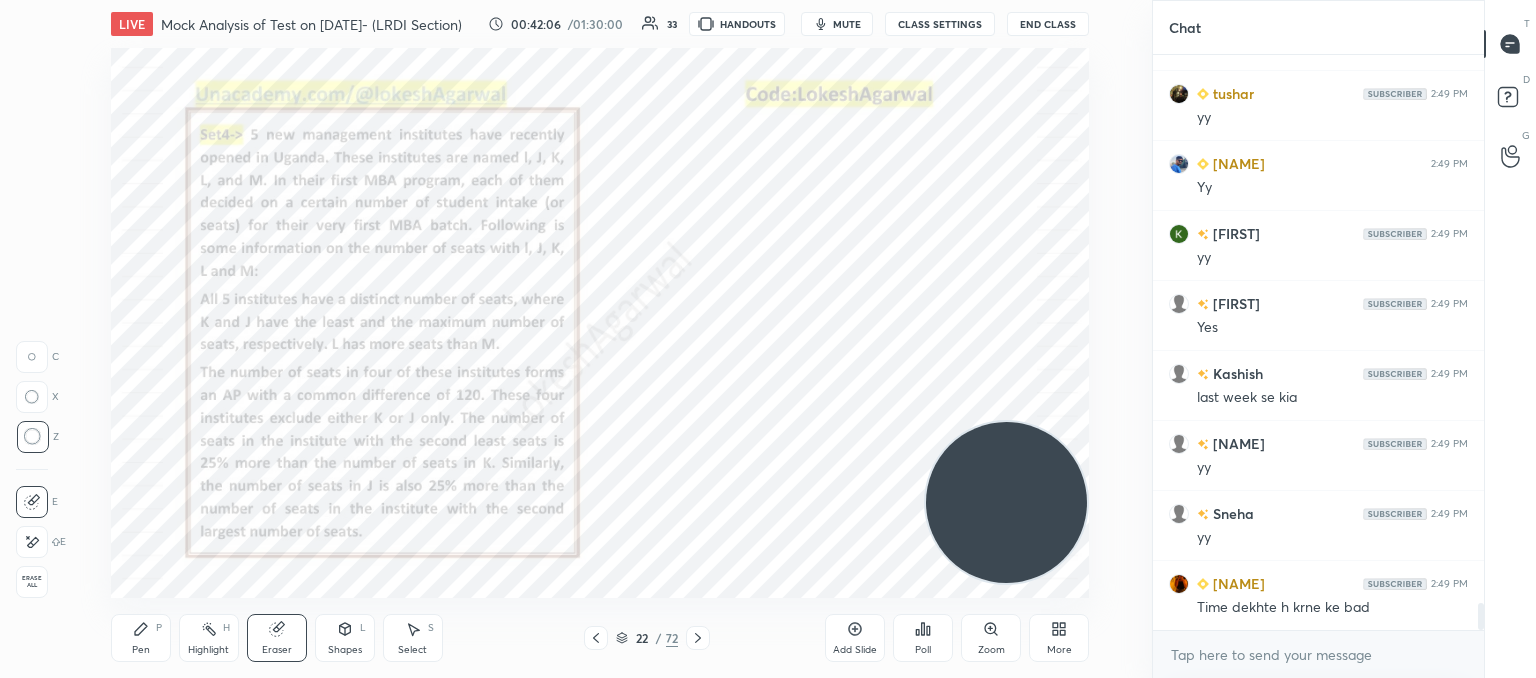 click on "Pen P" at bounding box center (141, 638) 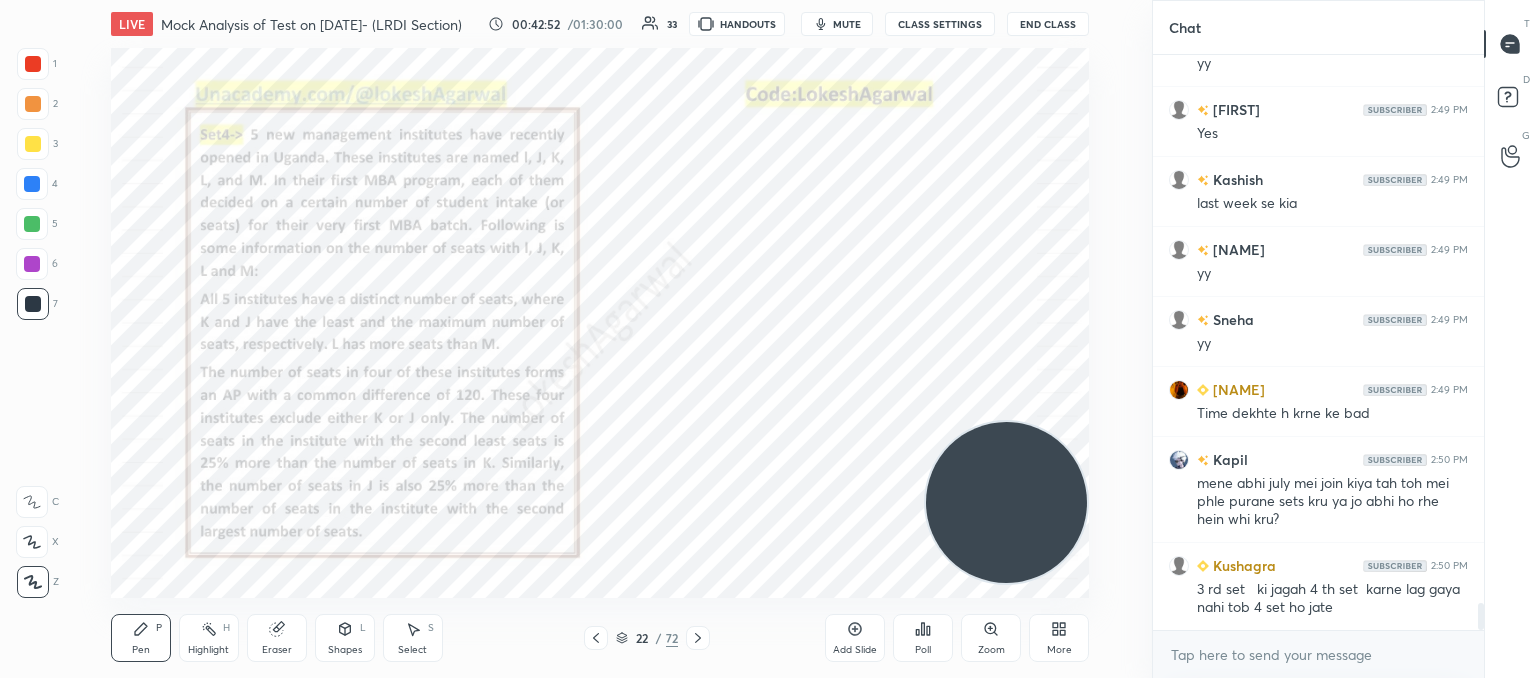 scroll, scrollTop: 11946, scrollLeft: 0, axis: vertical 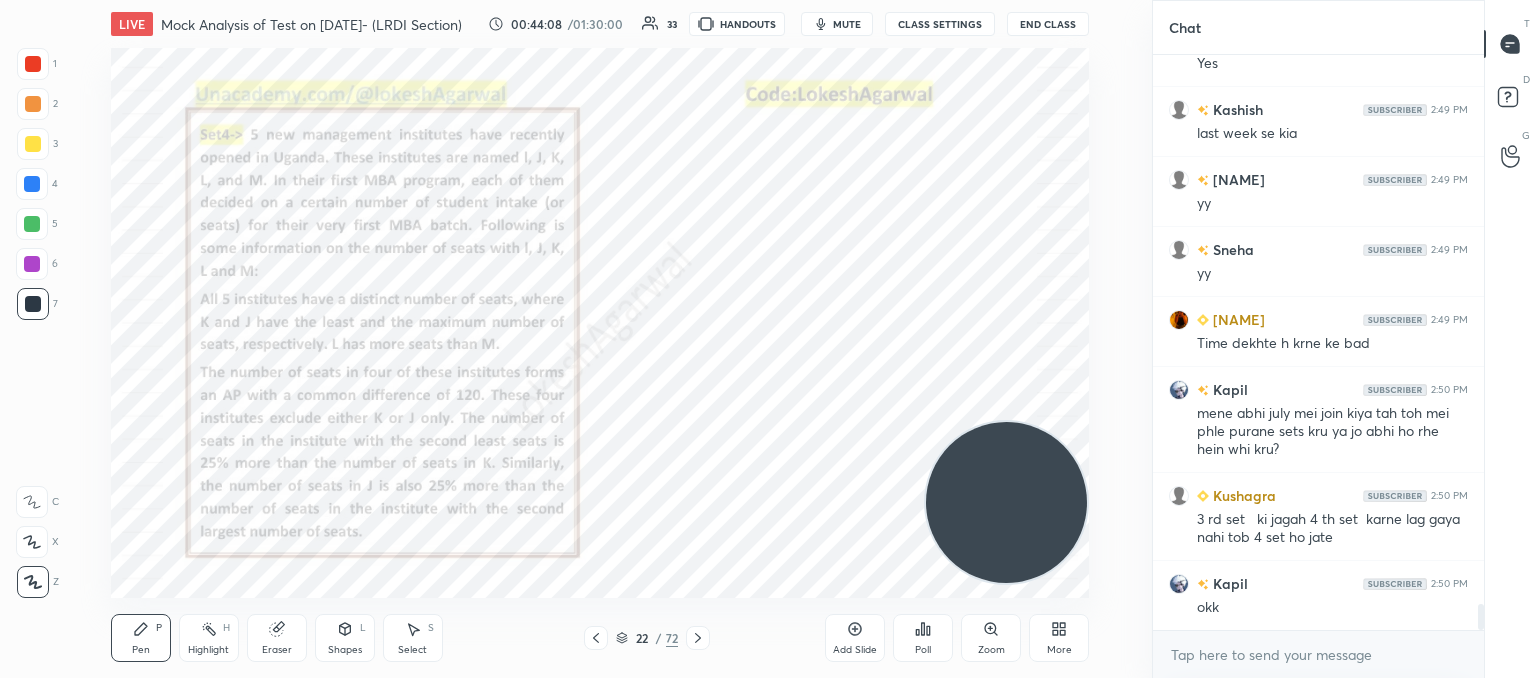 click on "Eraser" at bounding box center (277, 638) 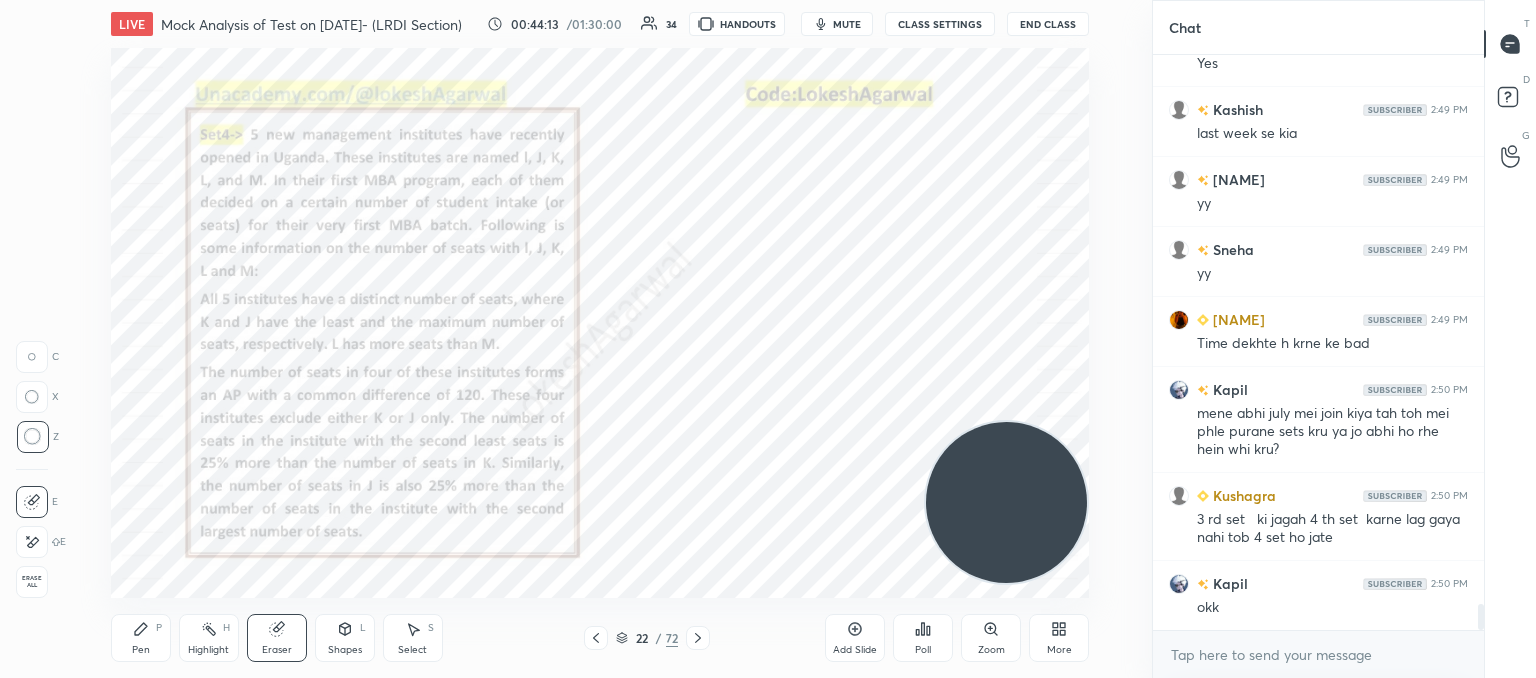 click 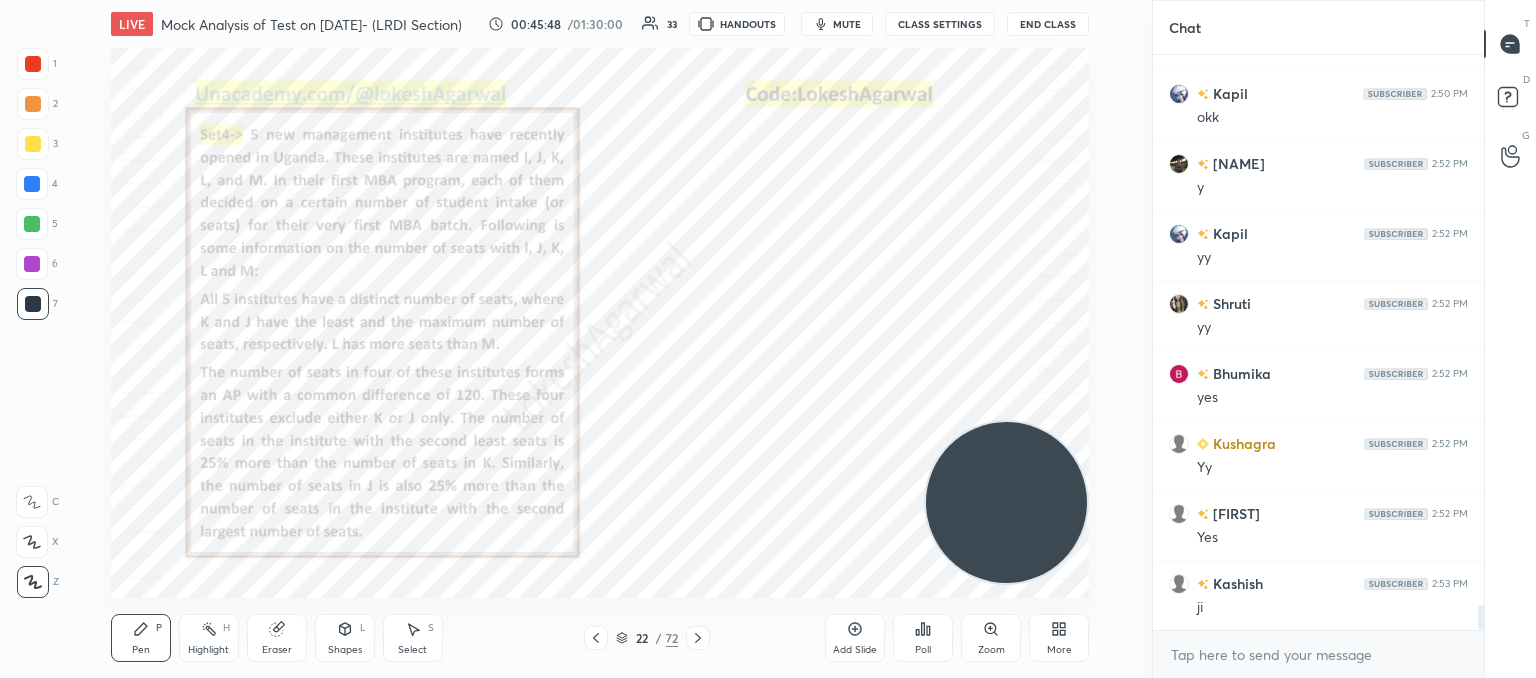 scroll, scrollTop: 12506, scrollLeft: 0, axis: vertical 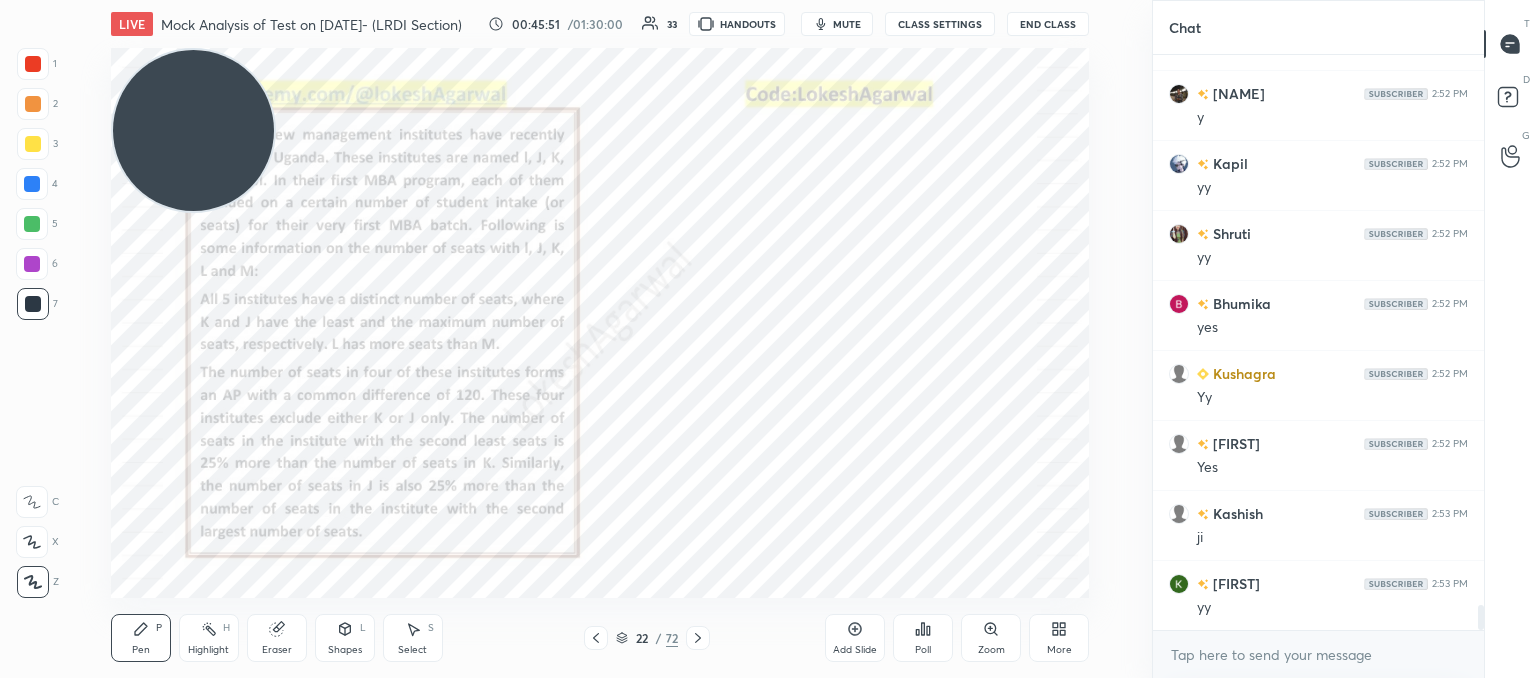 drag, startPoint x: 968, startPoint y: 469, endPoint x: 161, endPoint y: 116, distance: 880.828 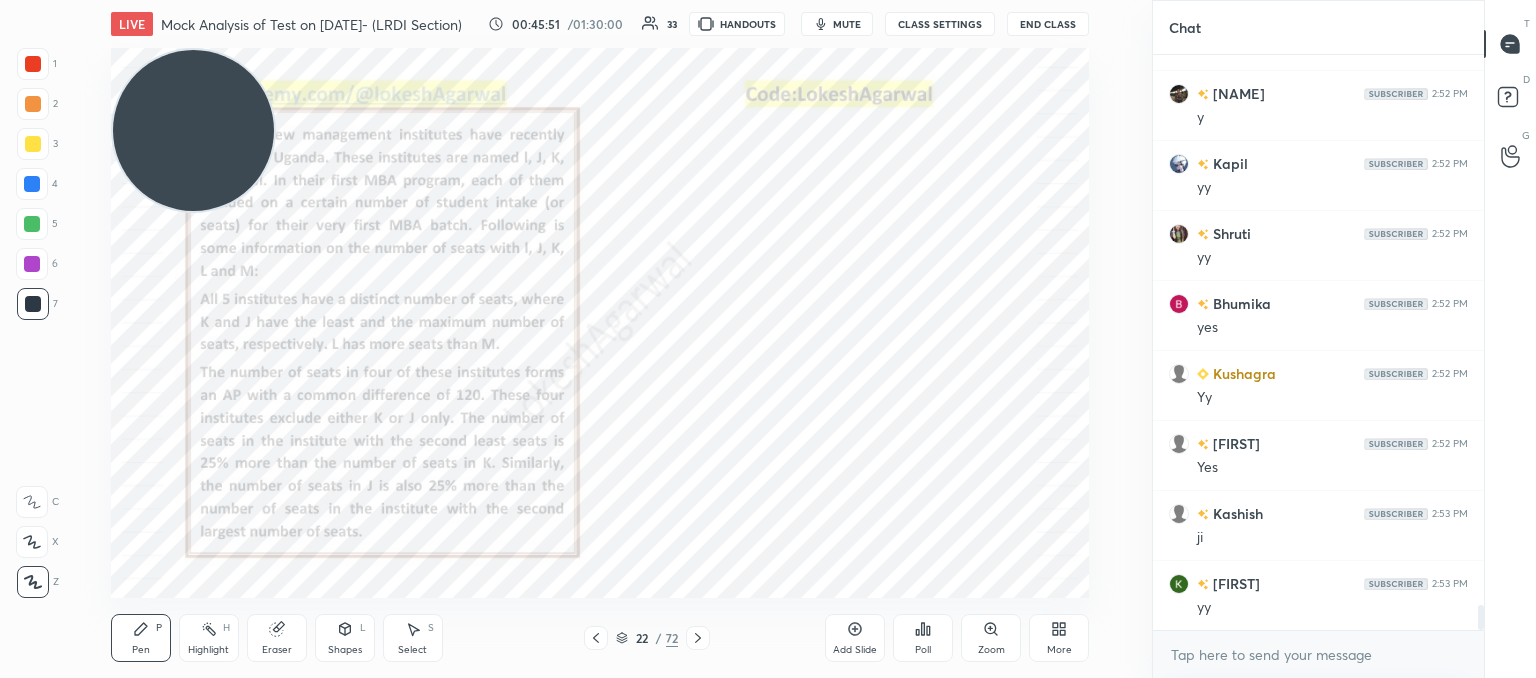 click on "1 2 3 4 5 6 7 C X Z C X Z E E Erase all   H H LIVE Mock Analysis of Test on [DATE]- (LRDI Section) 00:45:51 /  01:30:00 33 HANDOUTS mute CLASS SETTINGS End Class Setting up your live class Poll for   secs No correct answer Start poll Back Mock Analysis of Test on [DATE]- (LRDI Section) [PERSON] Pen P Highlight H Eraser Shapes L Select S 22 / 72 Add Slide Poll Zoom More" at bounding box center [568, 339] 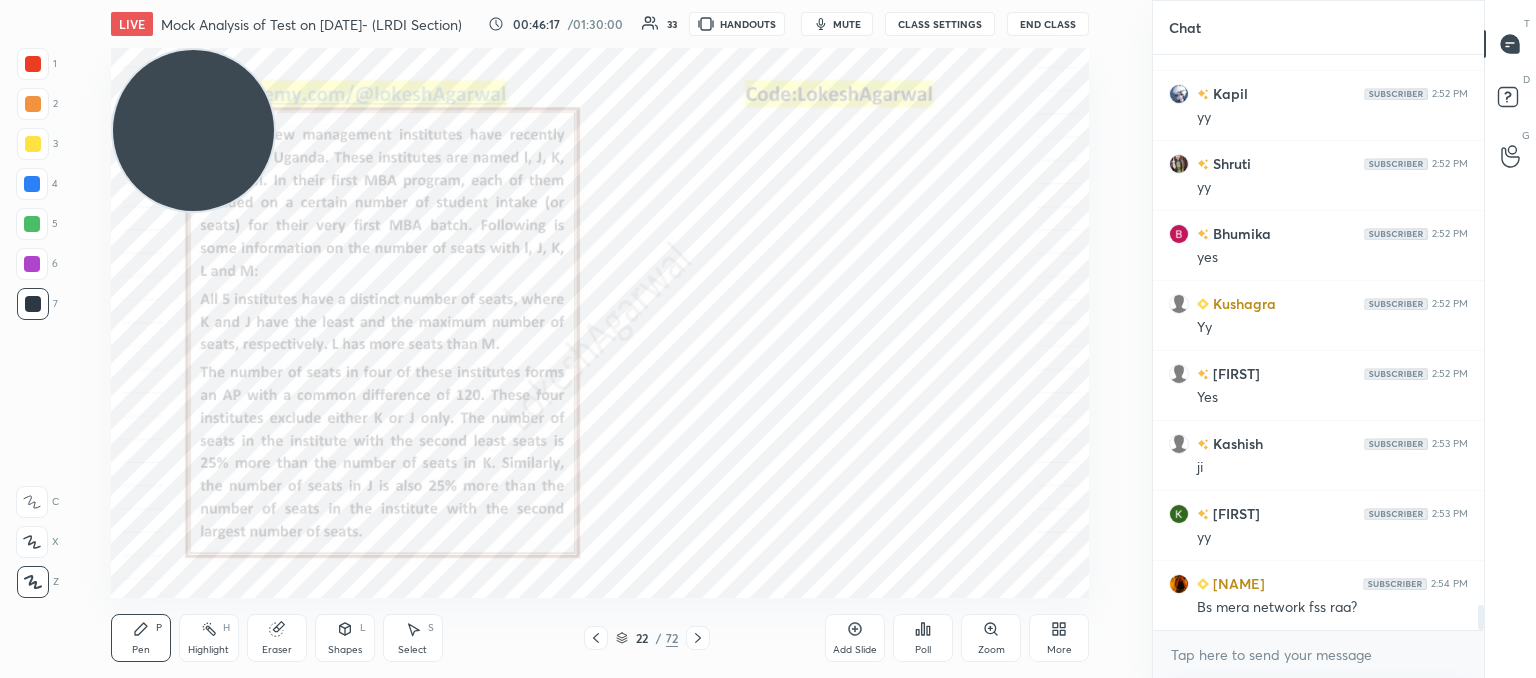 scroll, scrollTop: 12624, scrollLeft: 0, axis: vertical 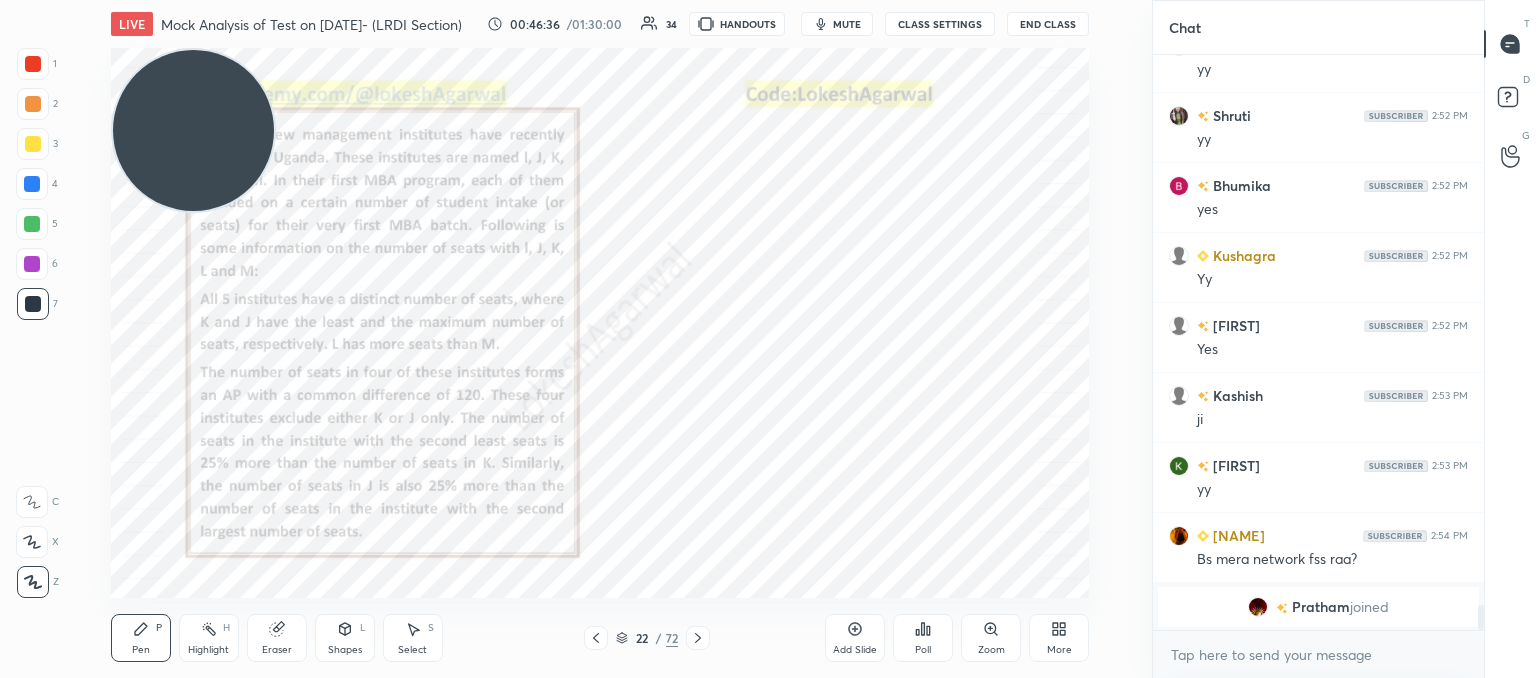 click on "Eraser" at bounding box center [277, 638] 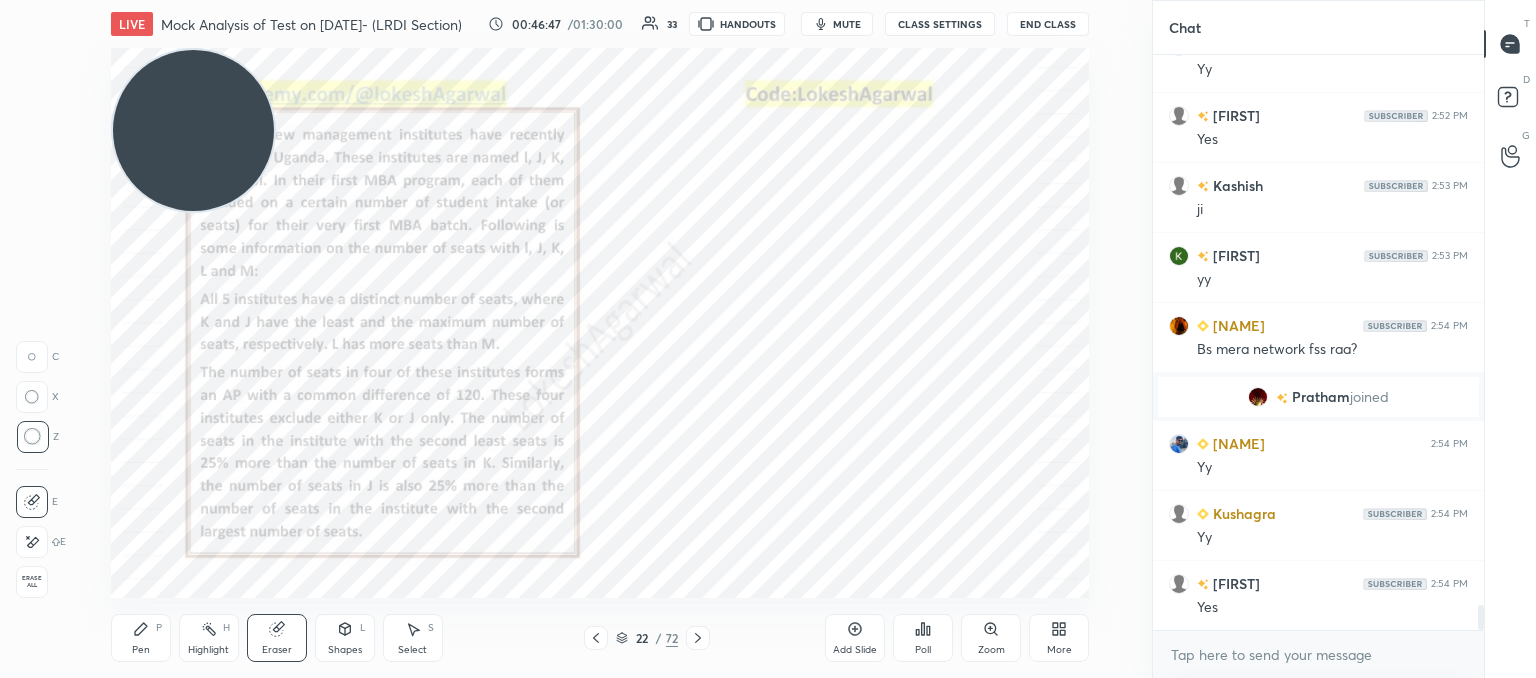 scroll, scrollTop: 12426, scrollLeft: 0, axis: vertical 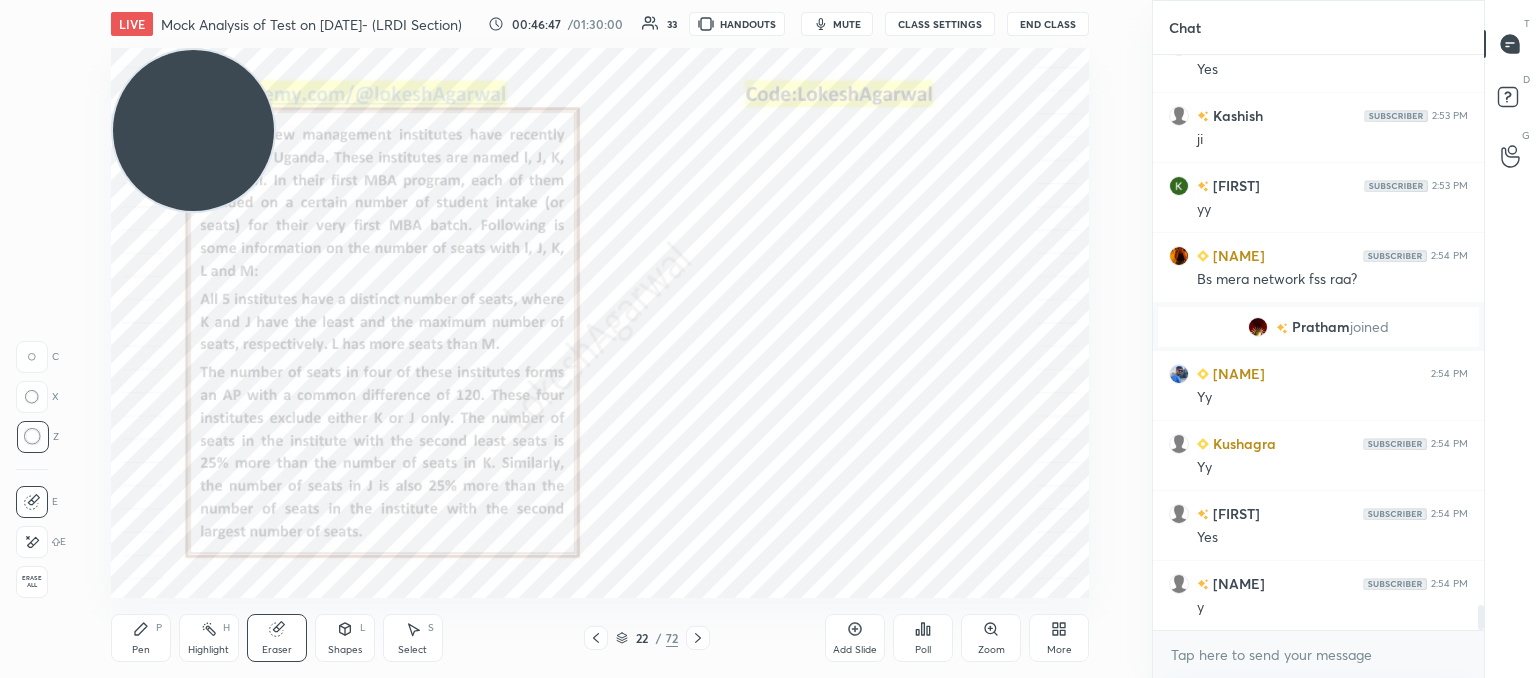 drag, startPoint x: 129, startPoint y: 642, endPoint x: 231, endPoint y: 623, distance: 103.75452 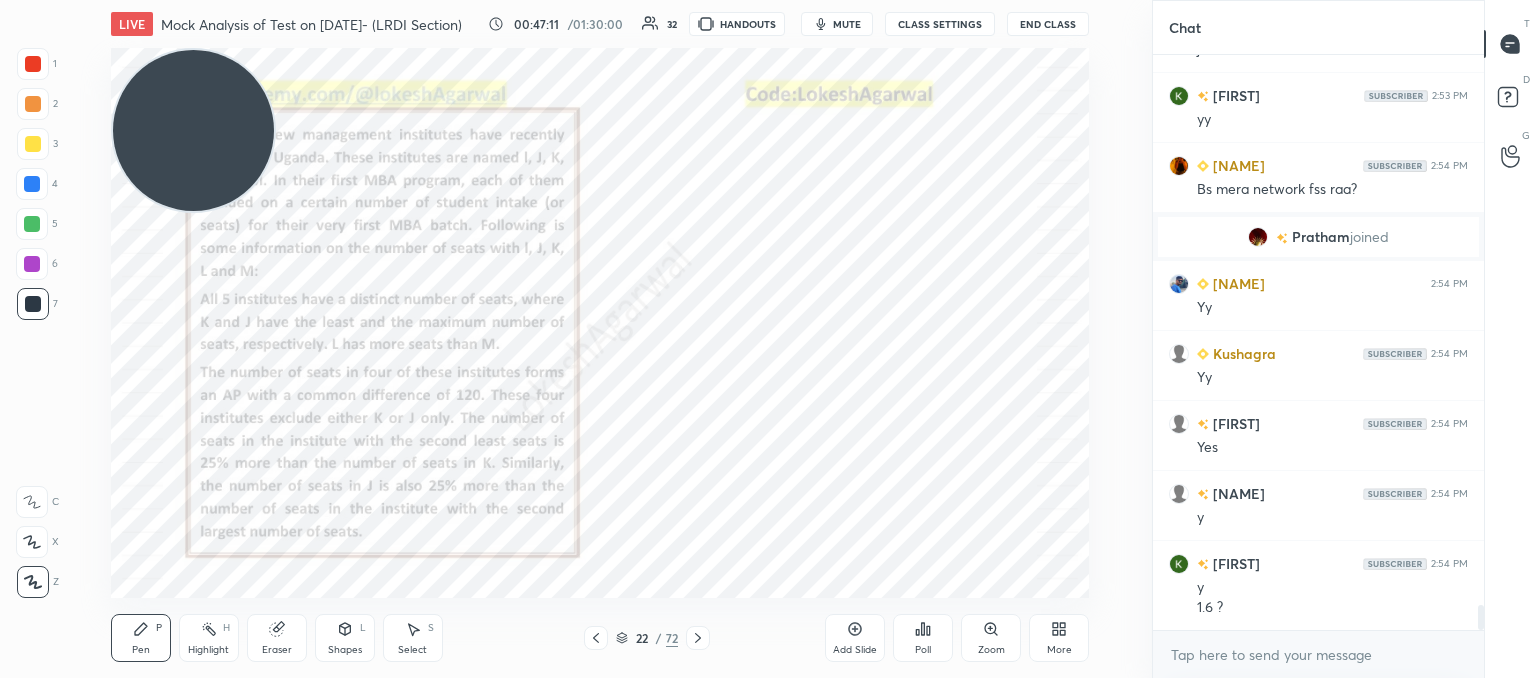 scroll, scrollTop: 12586, scrollLeft: 0, axis: vertical 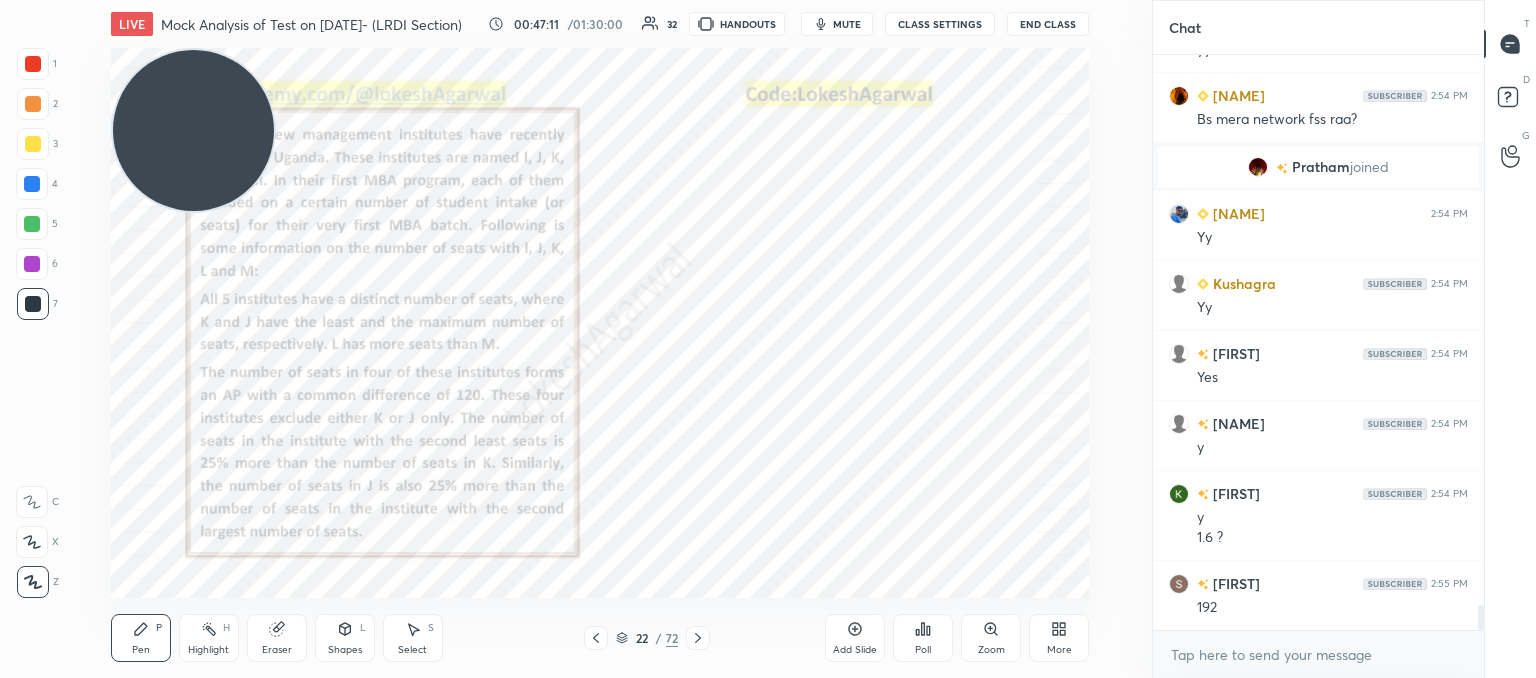 drag, startPoint x: 290, startPoint y: 640, endPoint x: 329, endPoint y: 611, distance: 48.60041 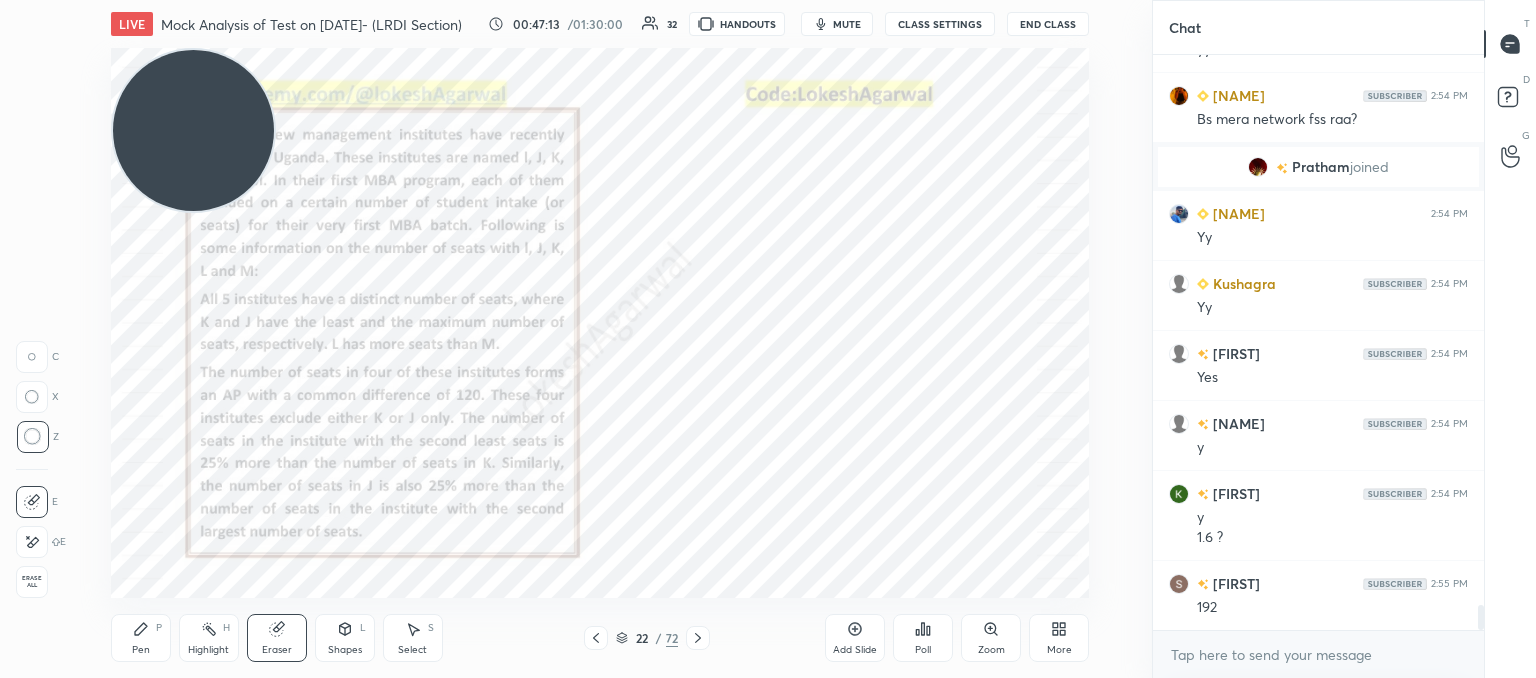 drag, startPoint x: 148, startPoint y: 640, endPoint x: 163, endPoint y: 632, distance: 17 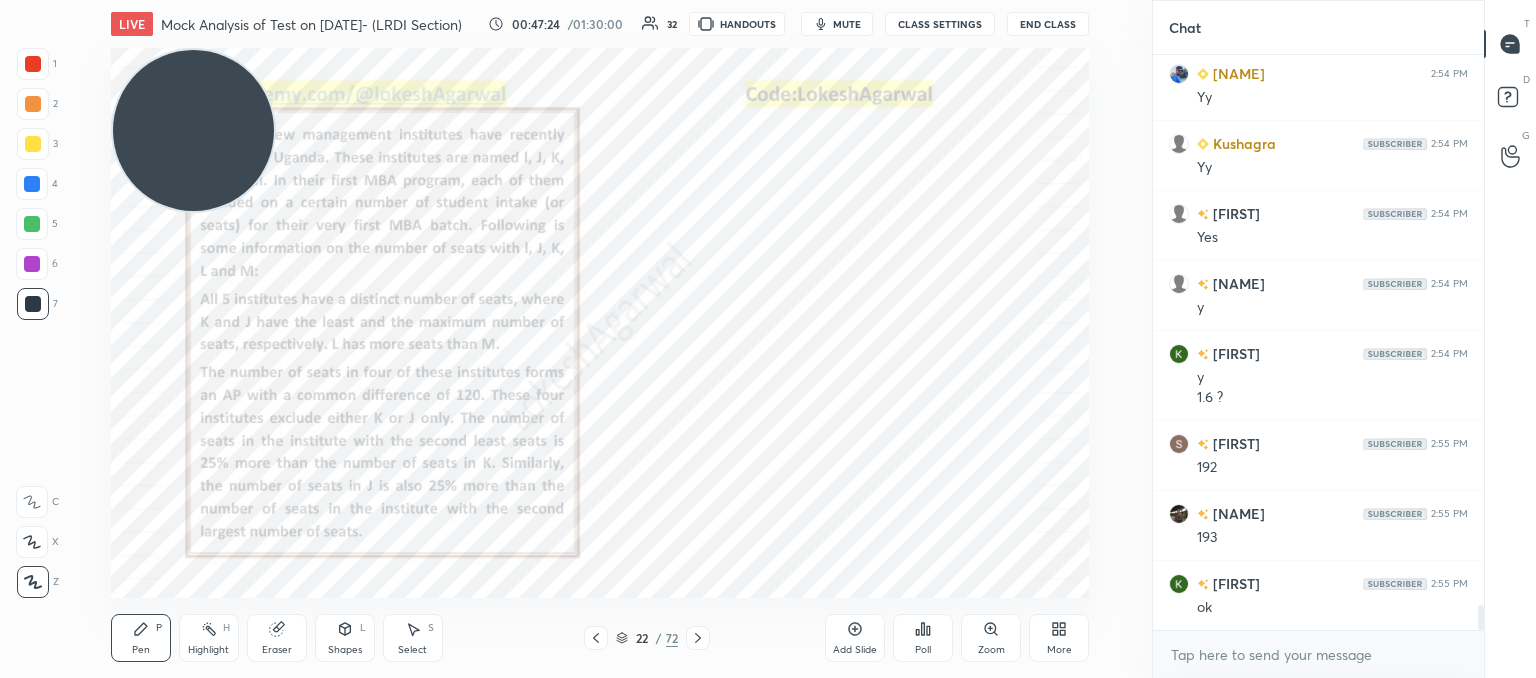 scroll, scrollTop: 12796, scrollLeft: 0, axis: vertical 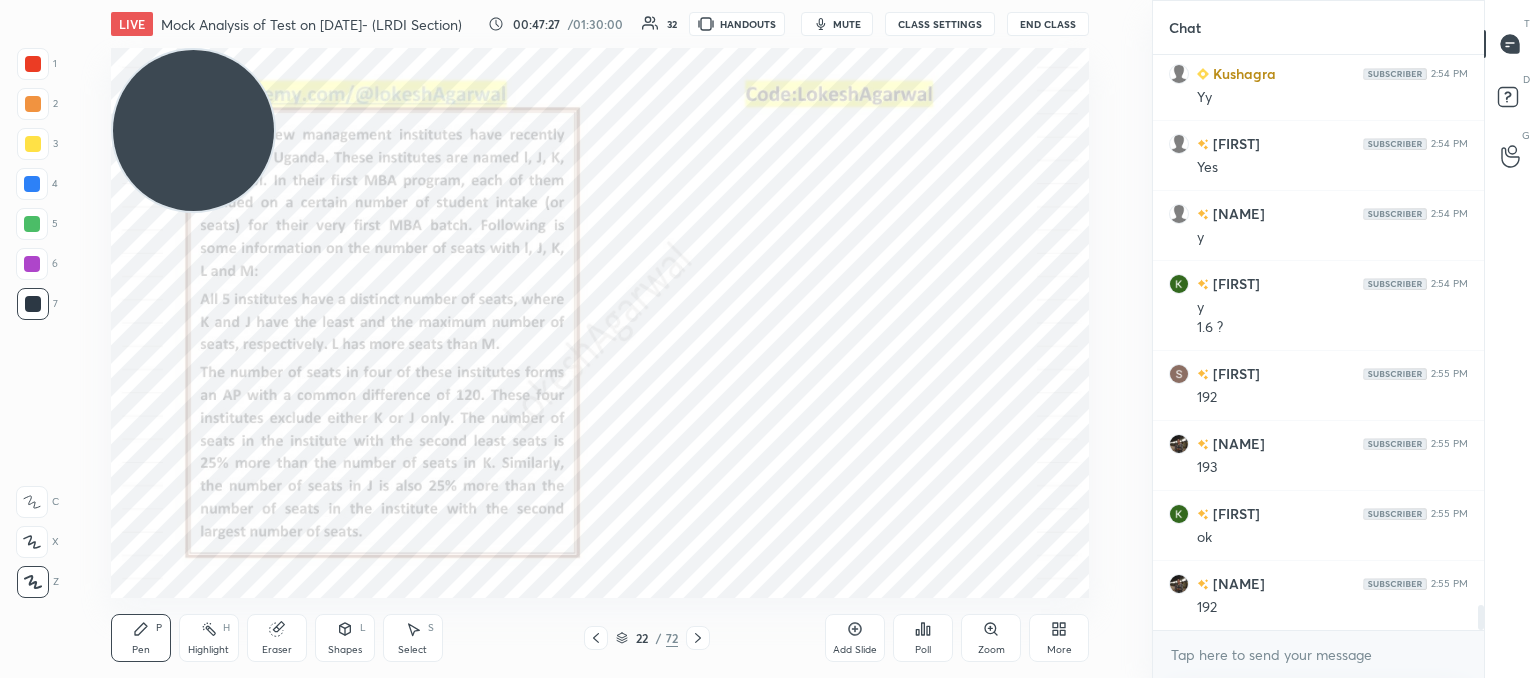 click on "Eraser" at bounding box center [277, 638] 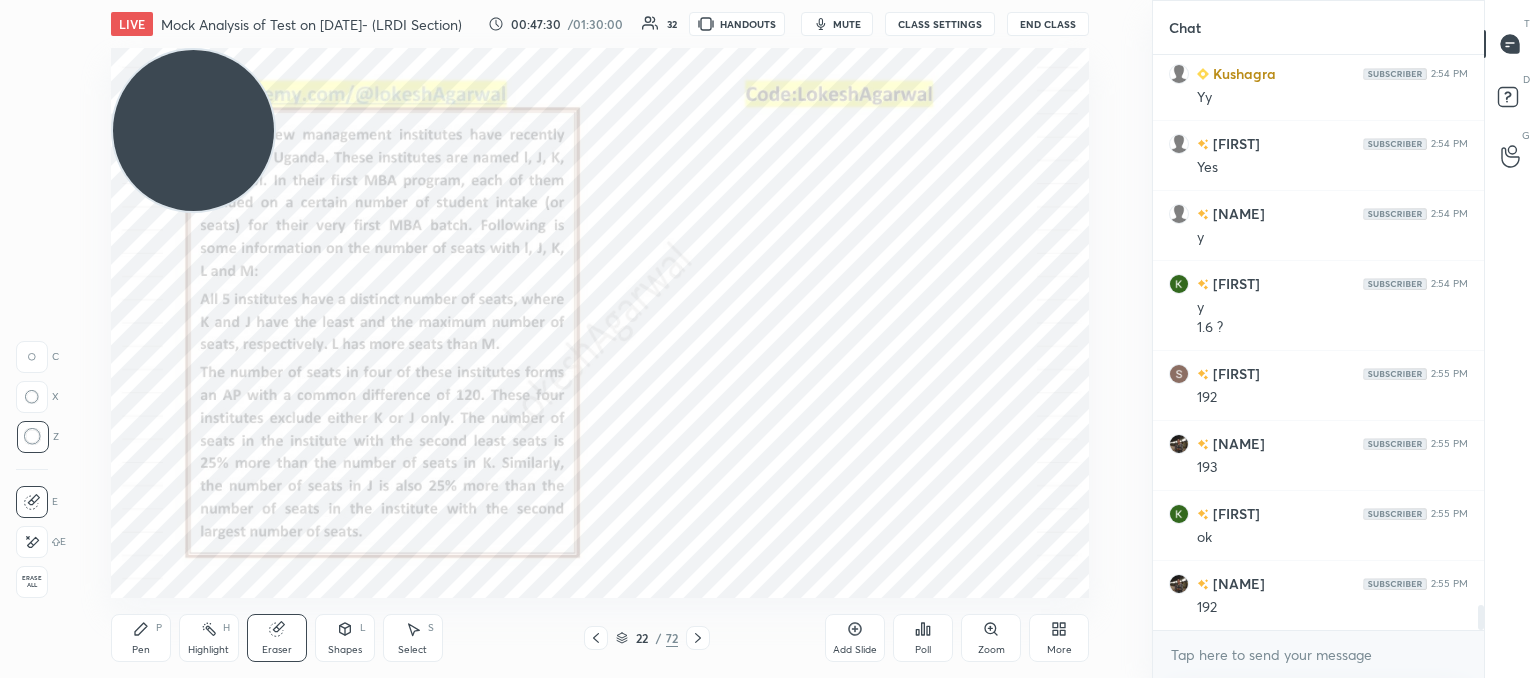 scroll, scrollTop: 12866, scrollLeft: 0, axis: vertical 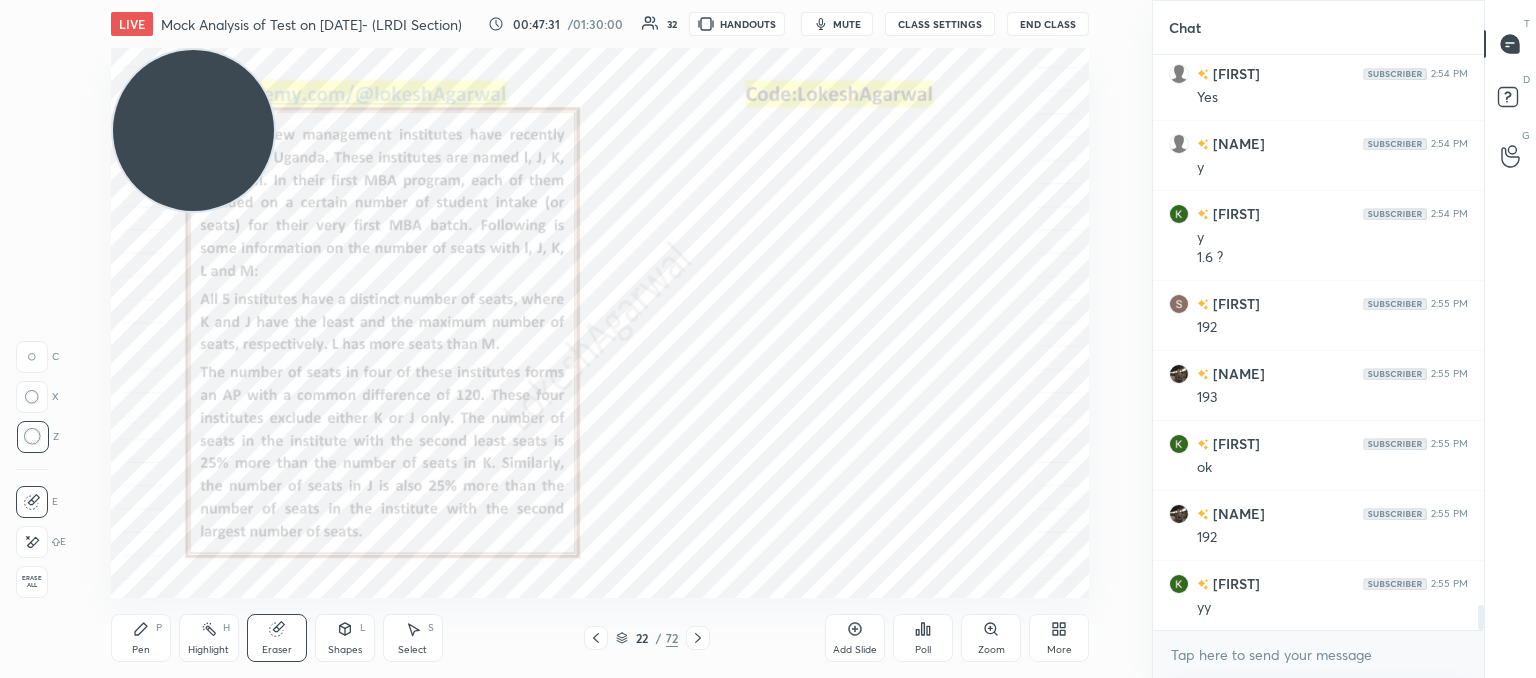 click on "Pen P" at bounding box center [141, 638] 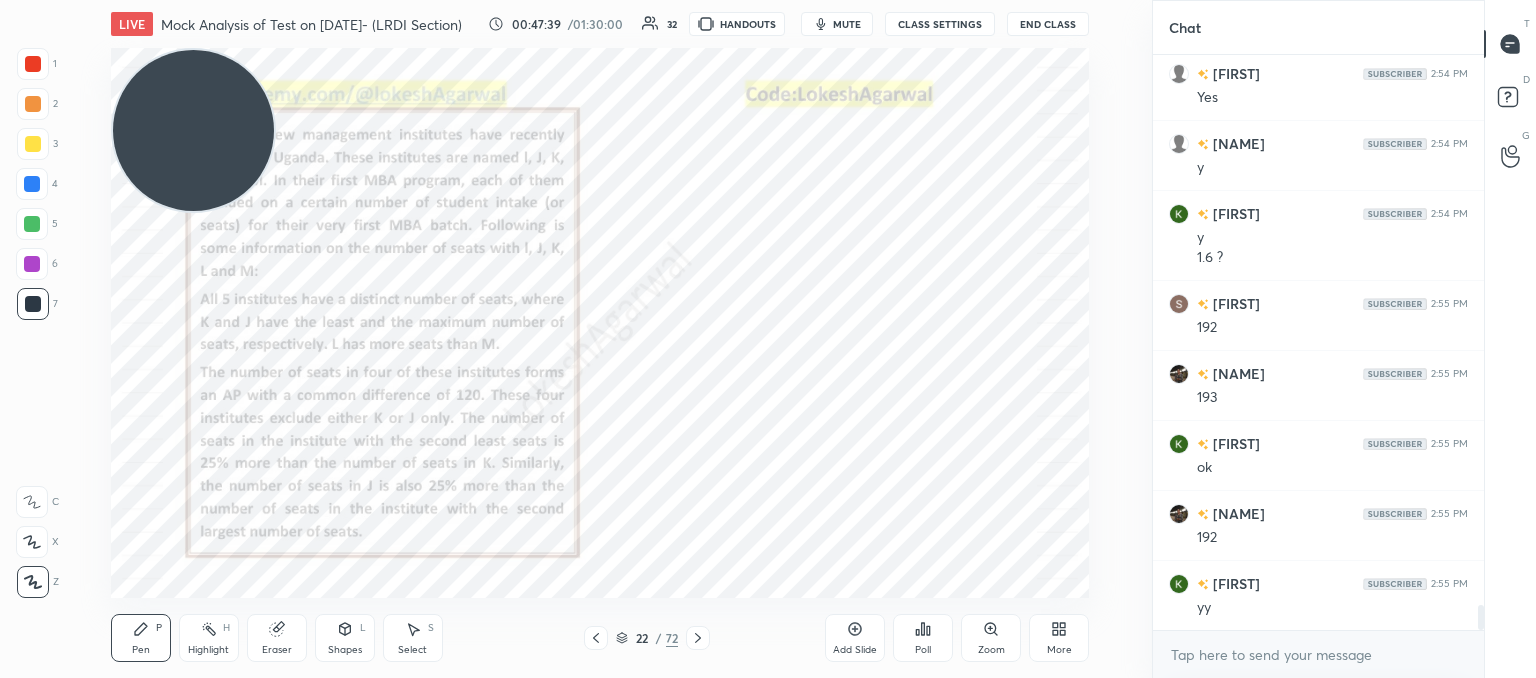 click on "Eraser" at bounding box center (277, 638) 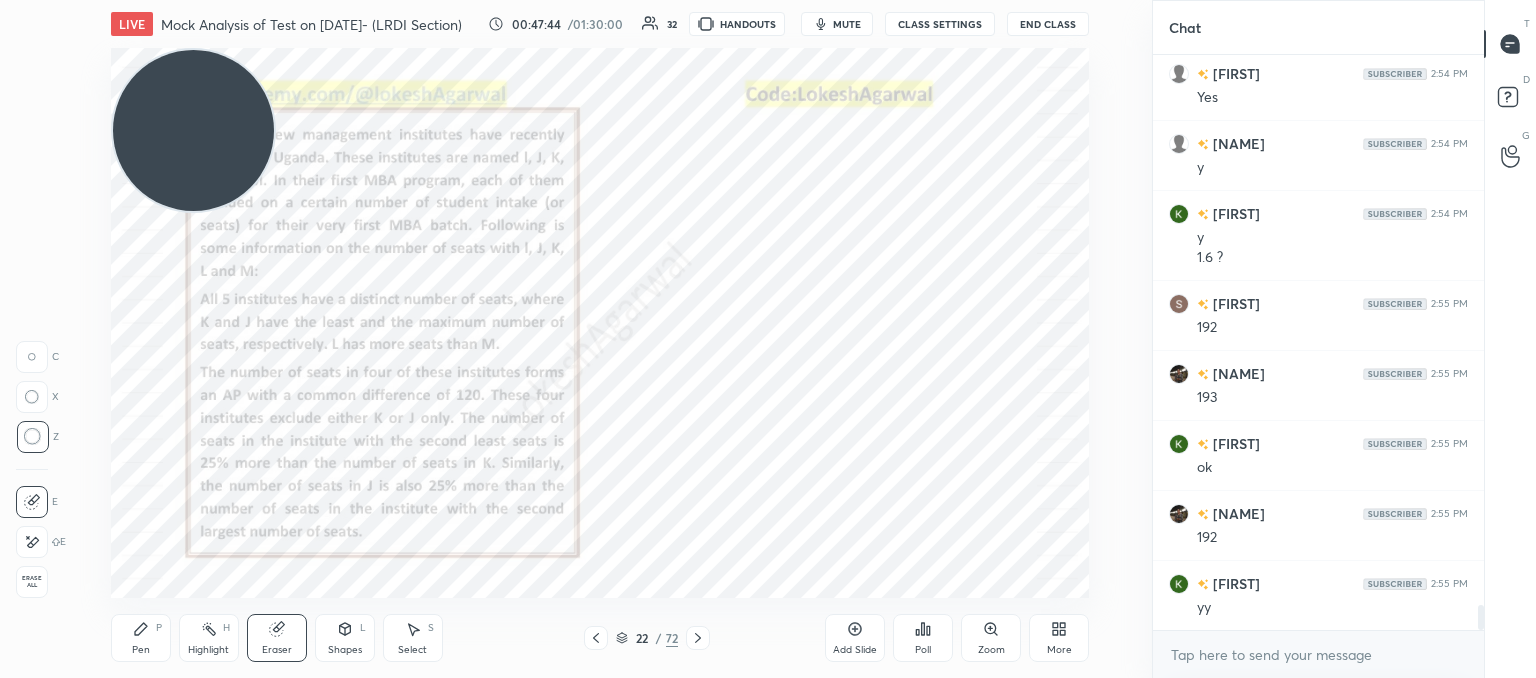 click on "Select S" at bounding box center [413, 638] 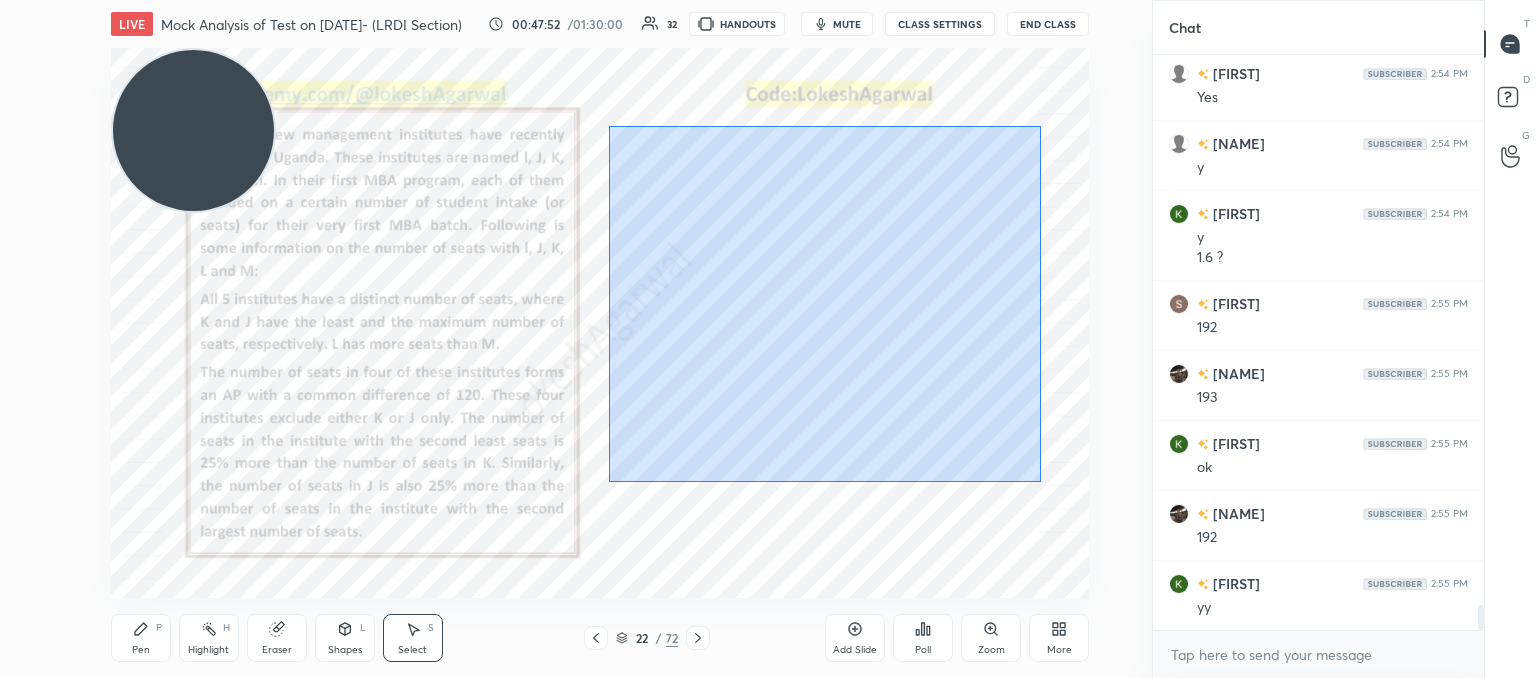 drag, startPoint x: 608, startPoint y: 125, endPoint x: 1040, endPoint y: 482, distance: 560.4222 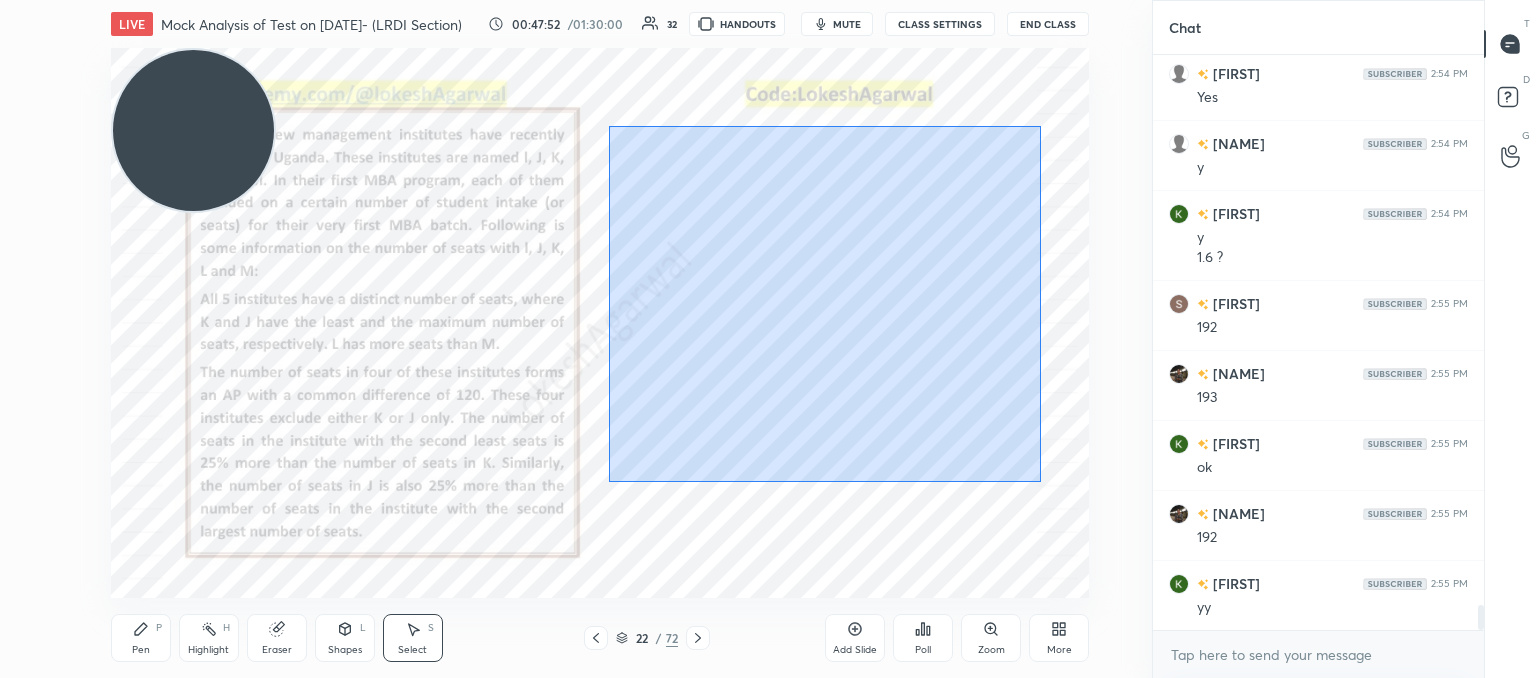 click on "0 ° Undo Copy Paste here Duplicate Duplicate to new slide Delete" at bounding box center (600, 323) 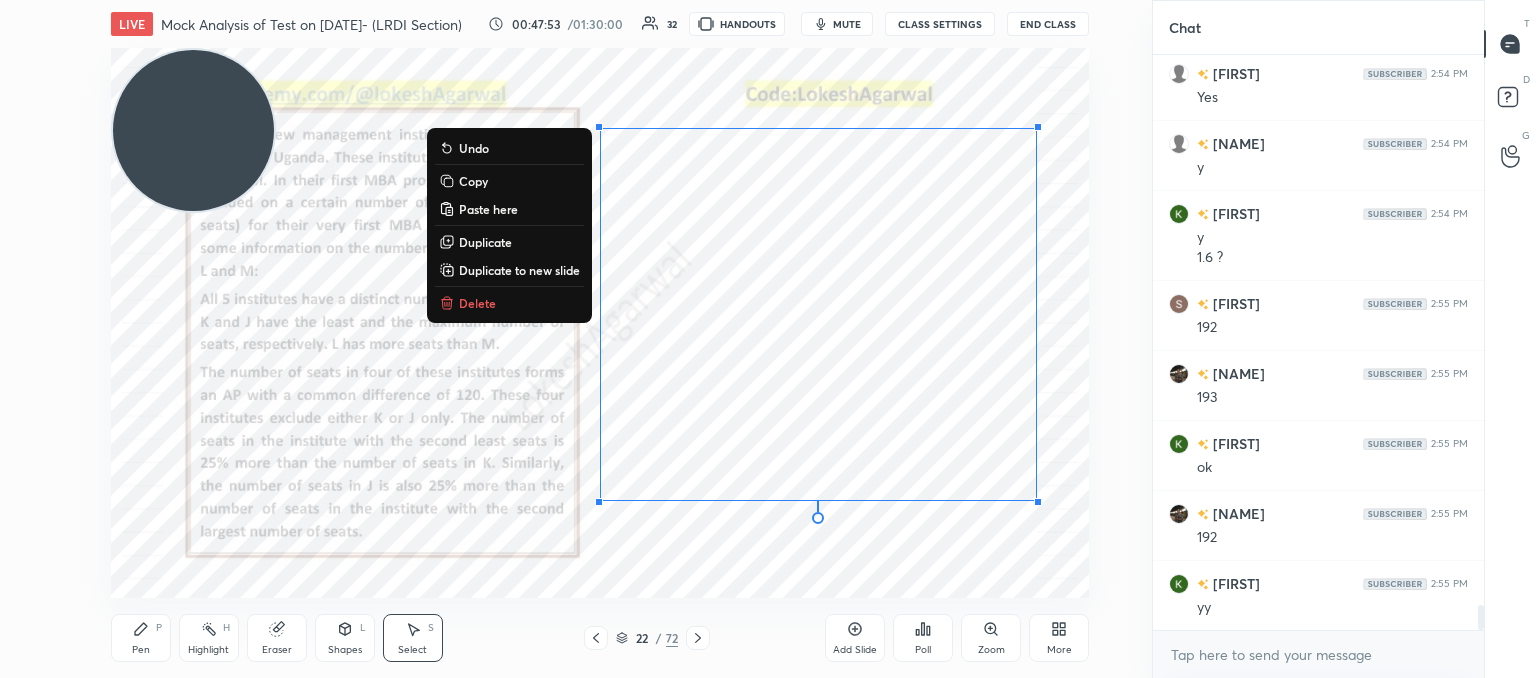 click on "Copy" at bounding box center (473, 181) 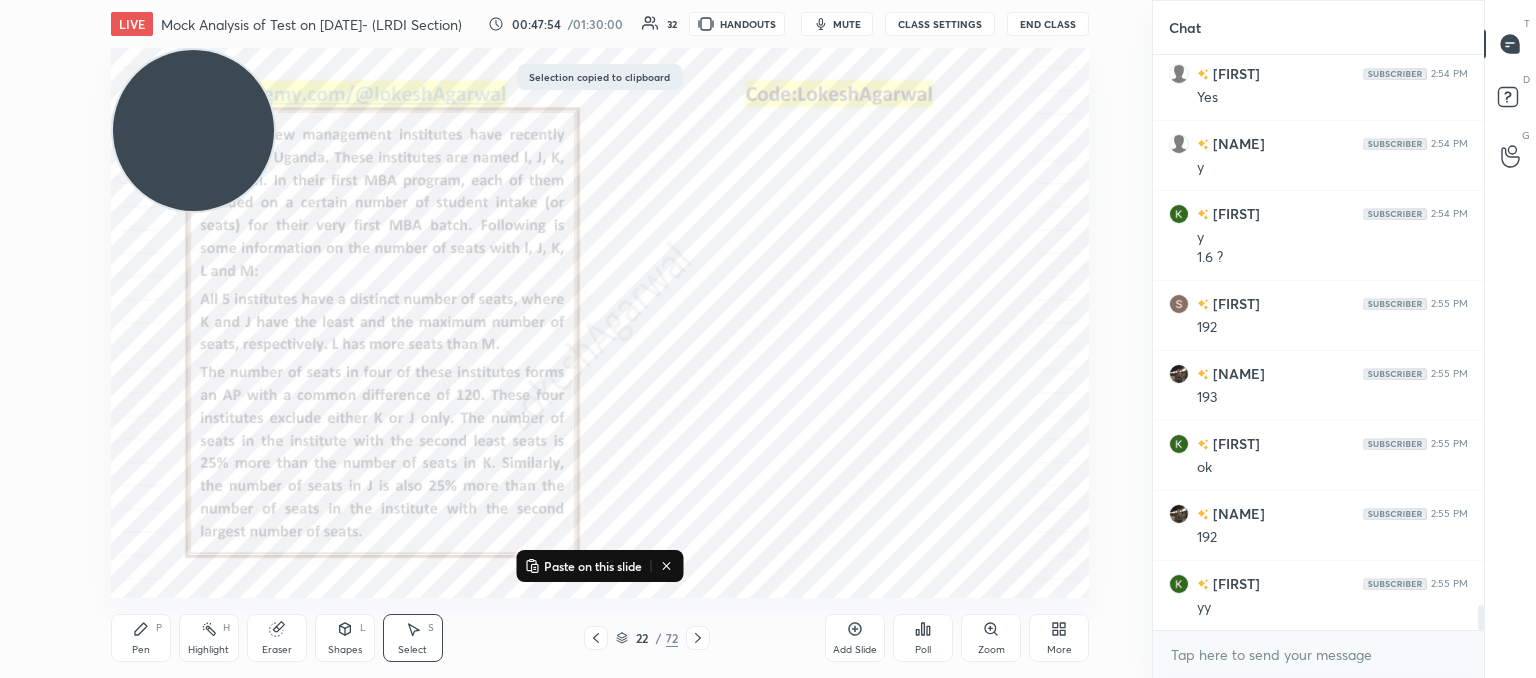 click at bounding box center [698, 638] 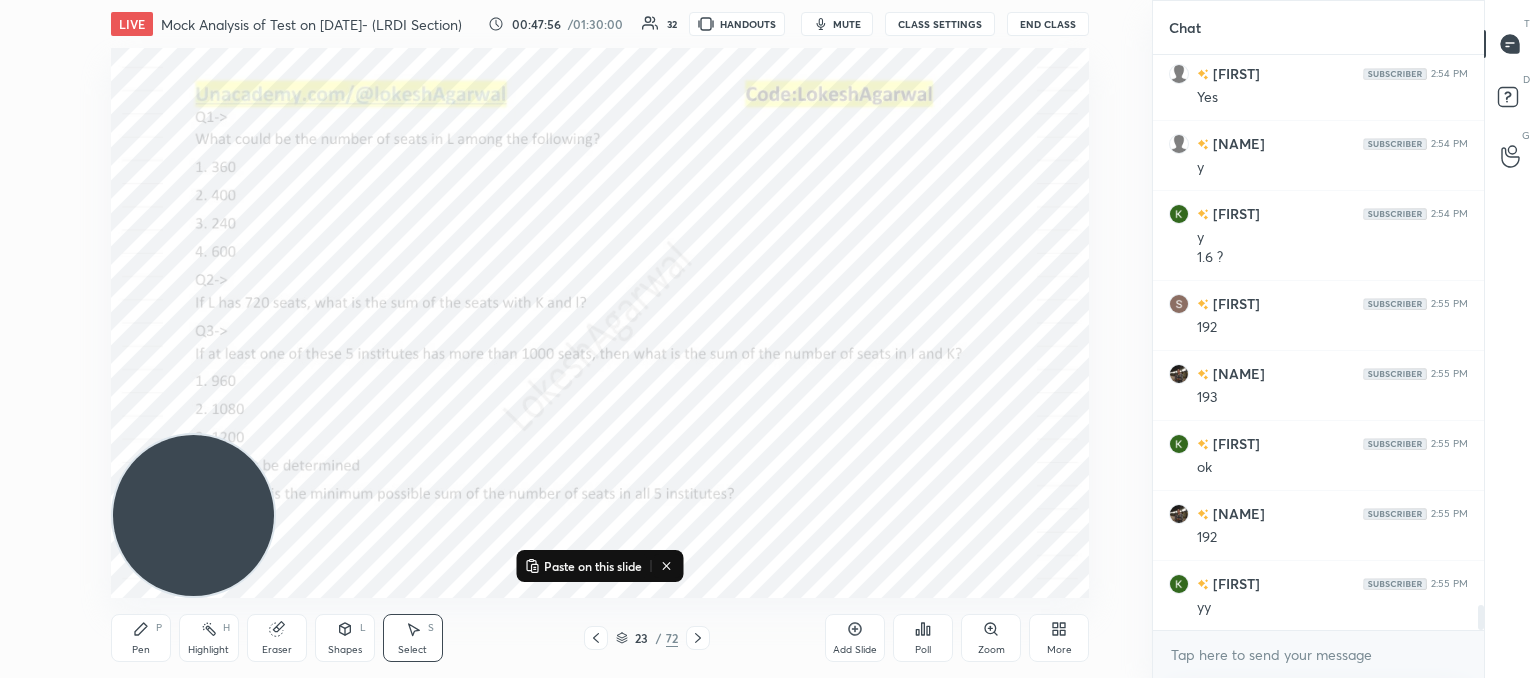 drag, startPoint x: 214, startPoint y: 141, endPoint x: 16, endPoint y: 709, distance: 601.5214 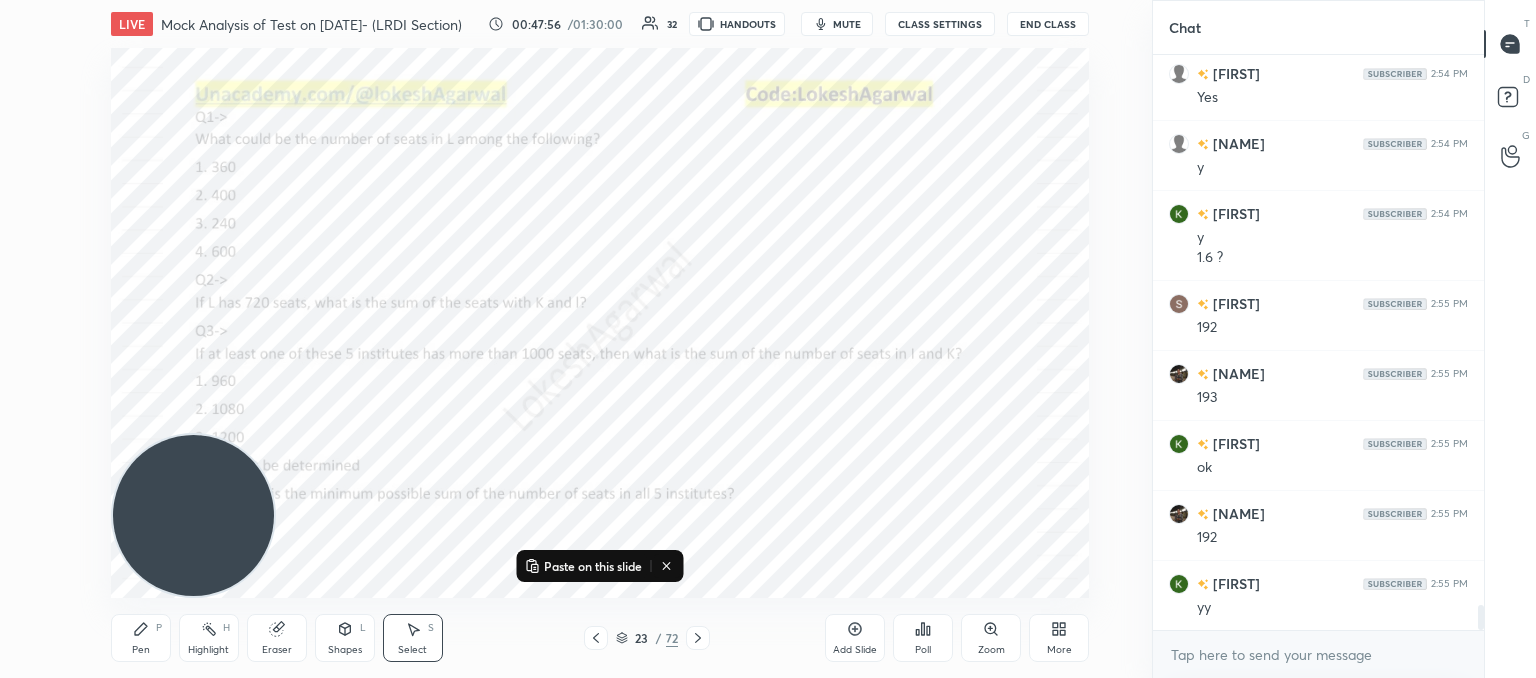 click on "[FIRST] [LAST]" at bounding box center [768, 0] 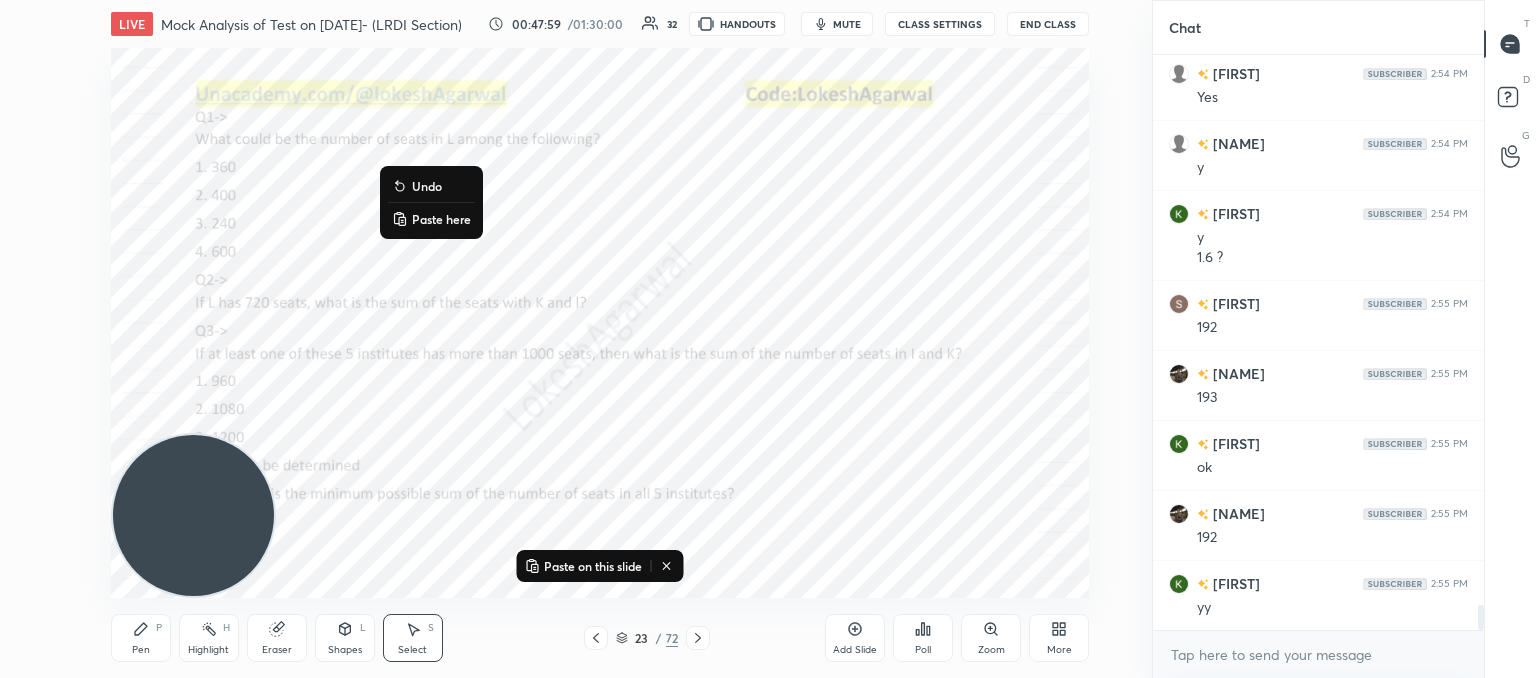 click on "Paste here" at bounding box center (441, 219) 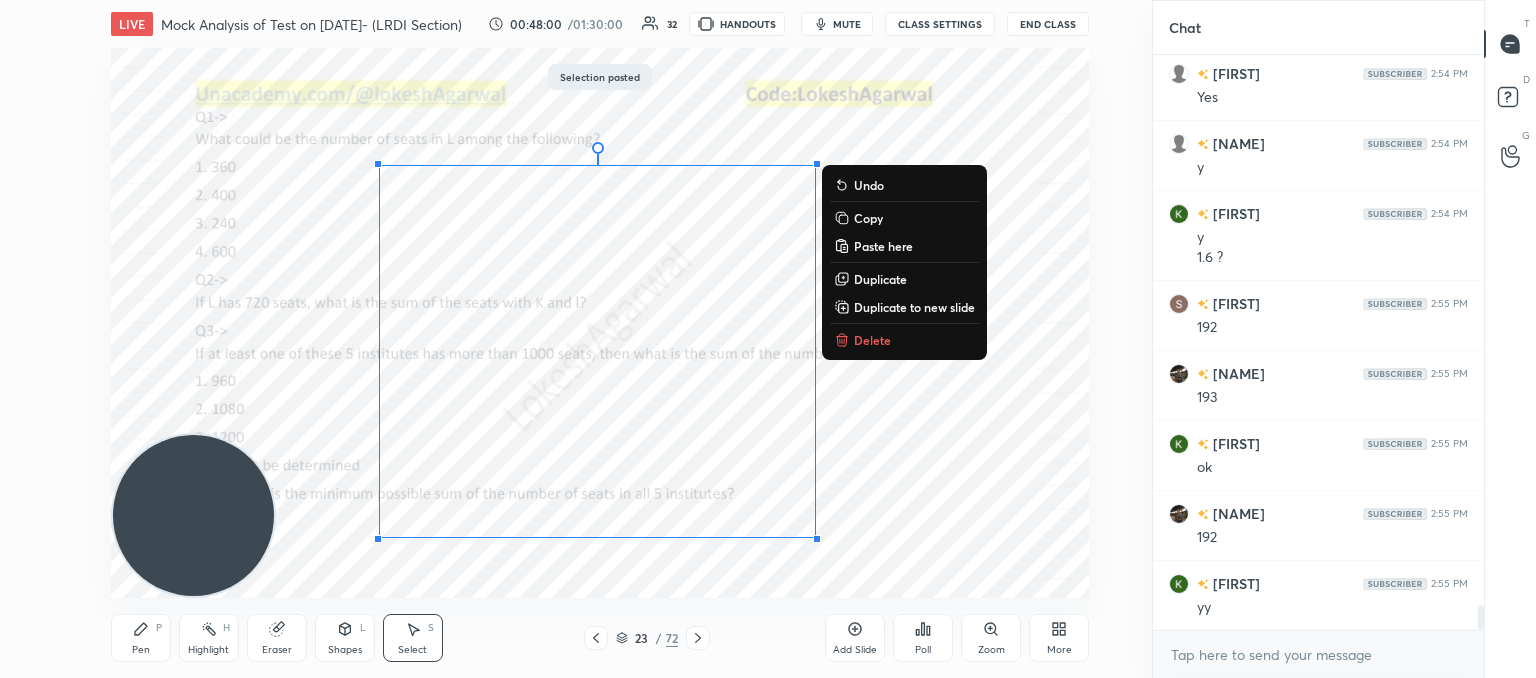click on "0 ° Undo Copy Paste here Duplicate Duplicate to new slide Delete" at bounding box center (600, 323) 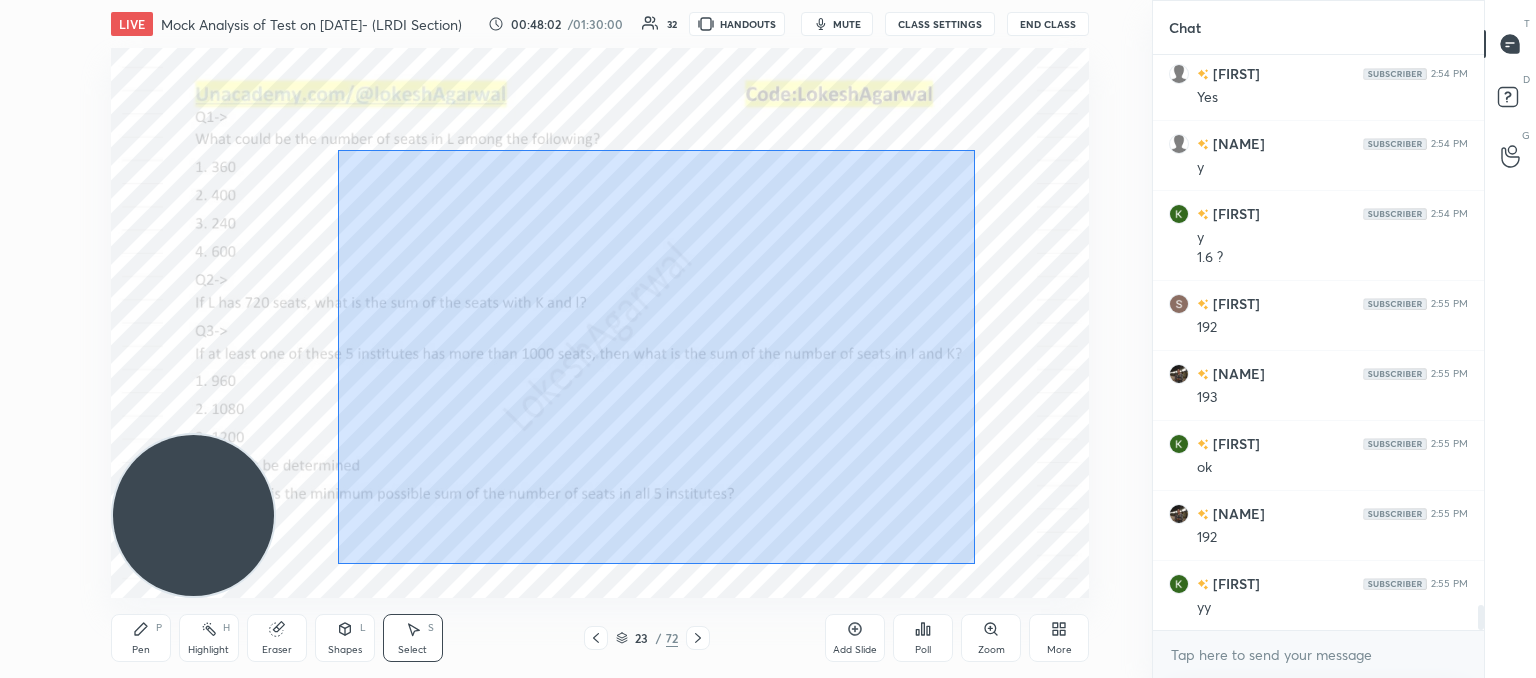 drag, startPoint x: 360, startPoint y: 184, endPoint x: 584, endPoint y: 343, distance: 274.69437 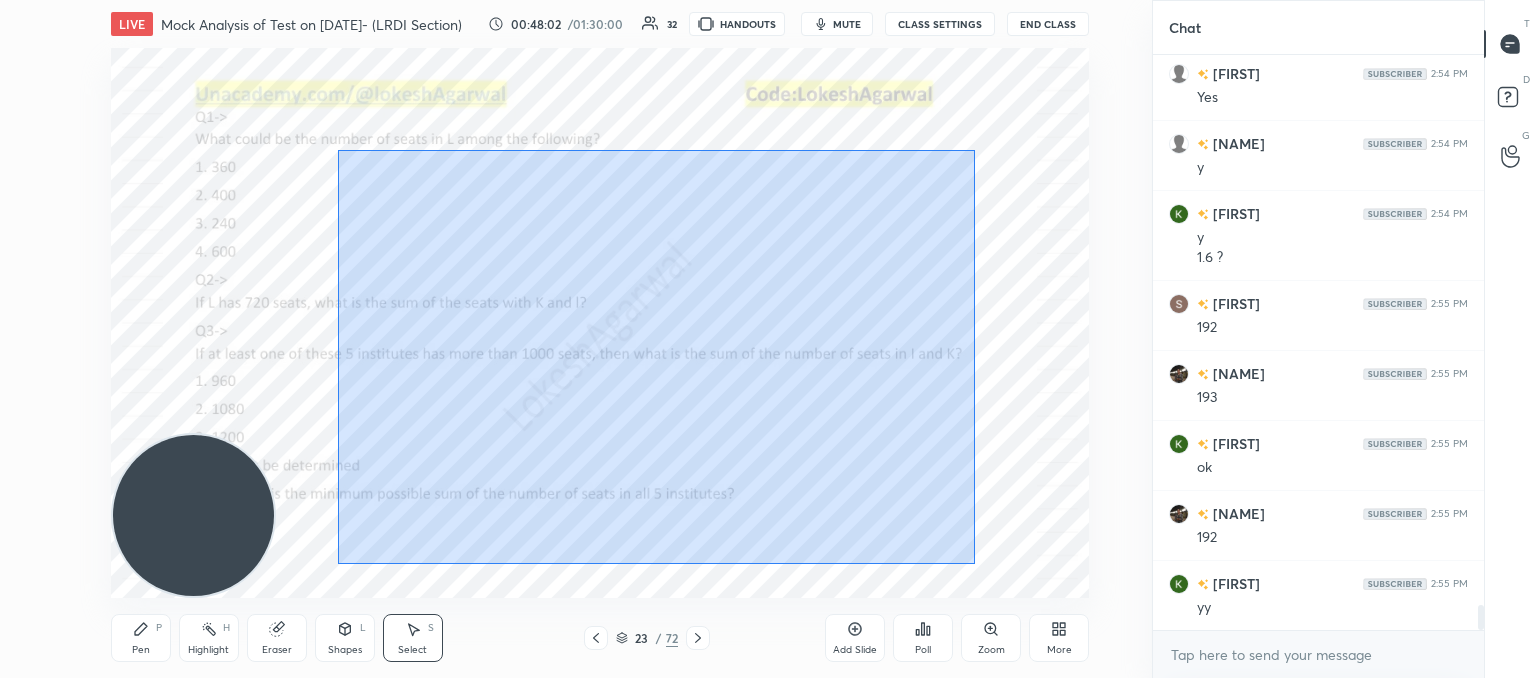 click on "0 ° Undo Copy Paste here Duplicate Duplicate to new slide Delete" at bounding box center (600, 323) 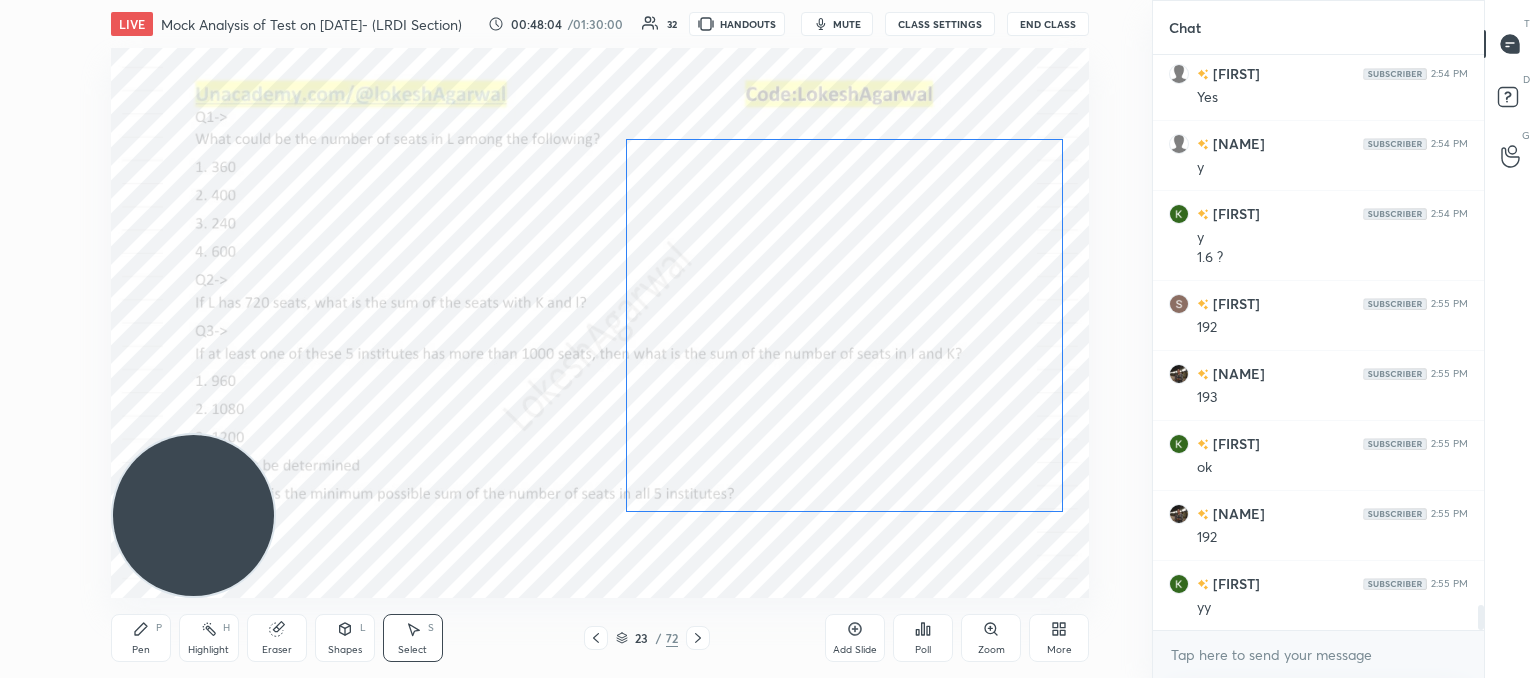 drag, startPoint x: 531, startPoint y: 317, endPoint x: 778, endPoint y: 292, distance: 248.26196 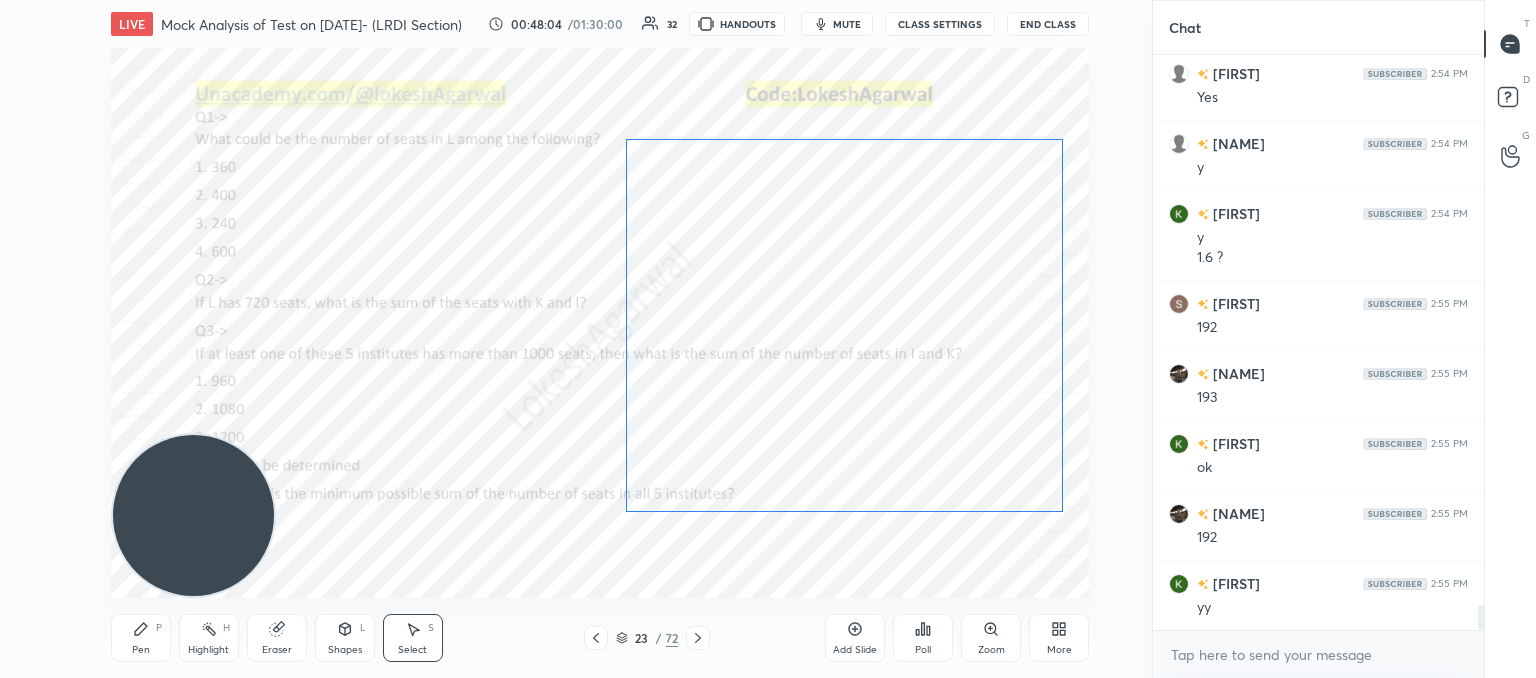 click on "0 ° Undo Copy Paste here Duplicate Duplicate to new slide Delete" at bounding box center [600, 323] 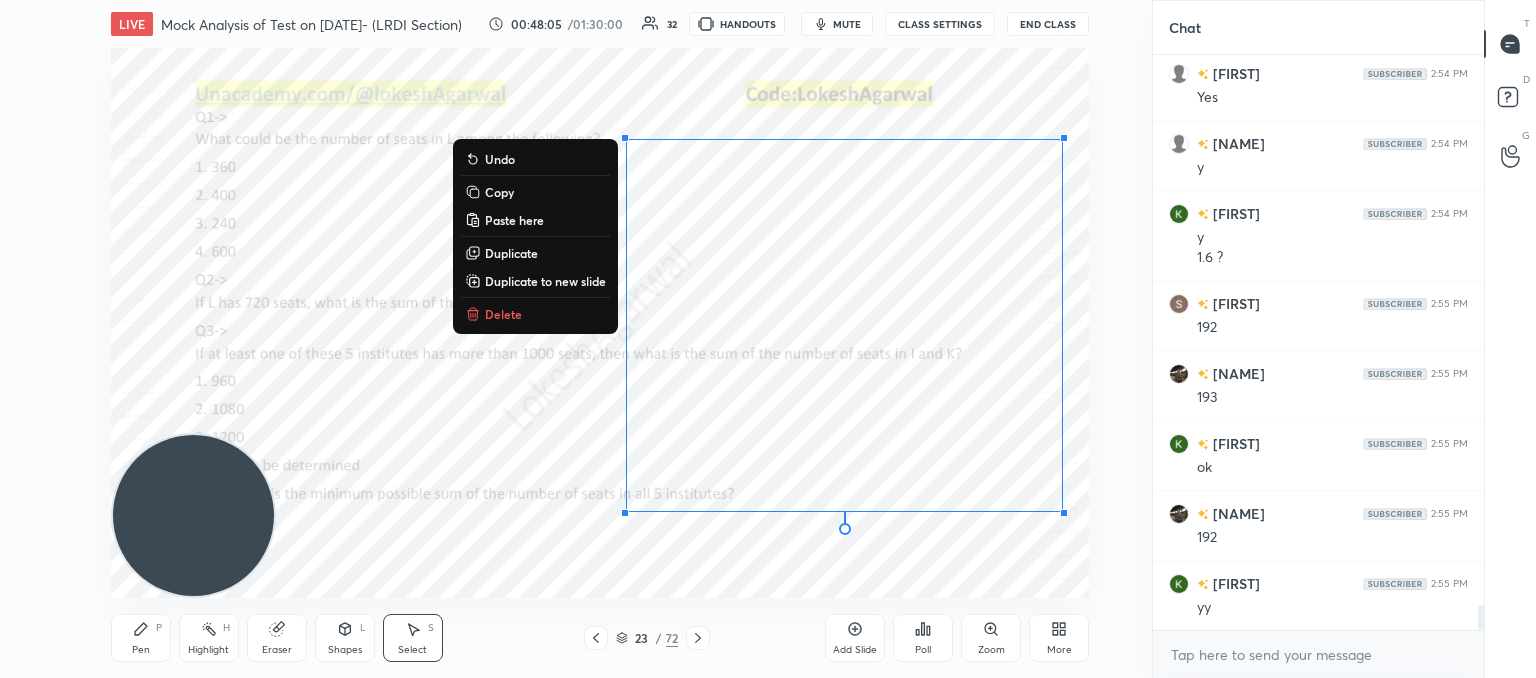 click on "0 ° Undo Copy Paste here Duplicate Duplicate to new slide Delete" at bounding box center [600, 323] 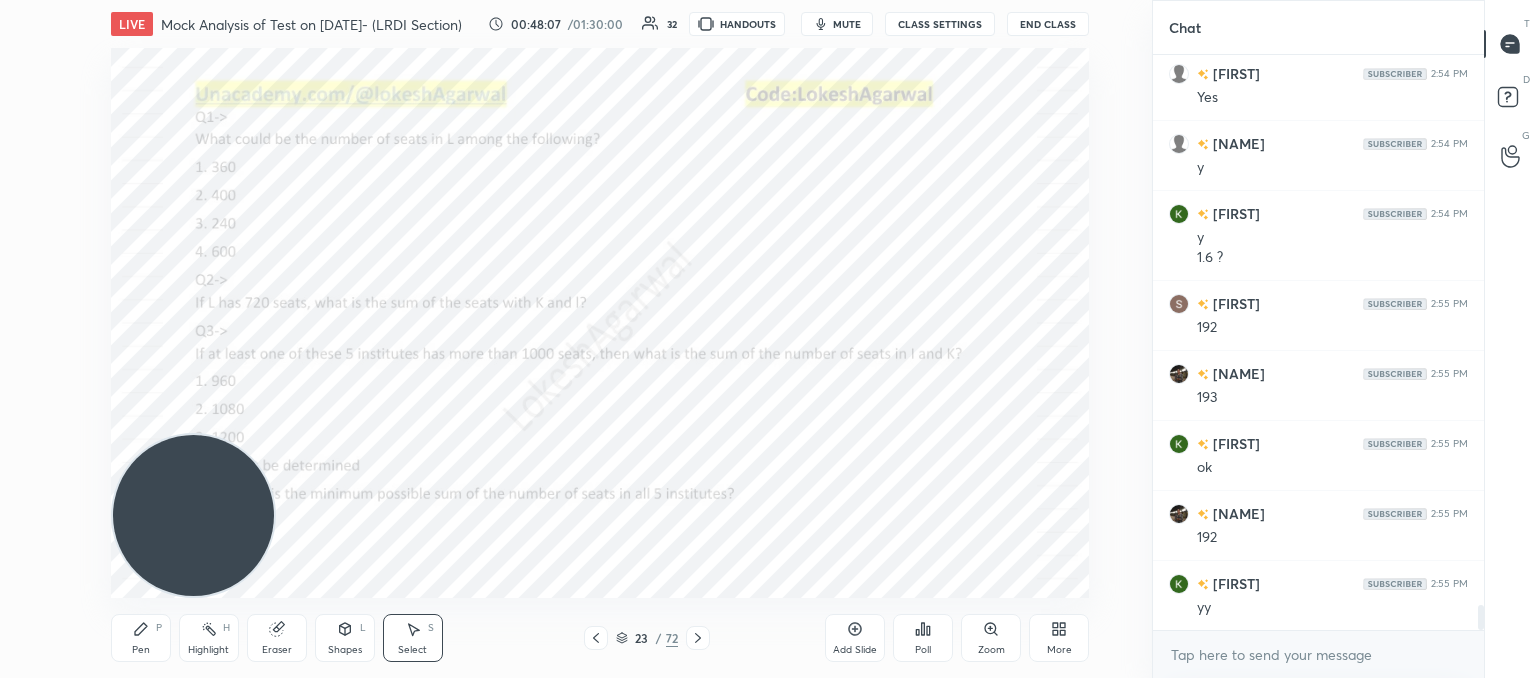 drag, startPoint x: 142, startPoint y: 639, endPoint x: 271, endPoint y: 461, distance: 219.82948 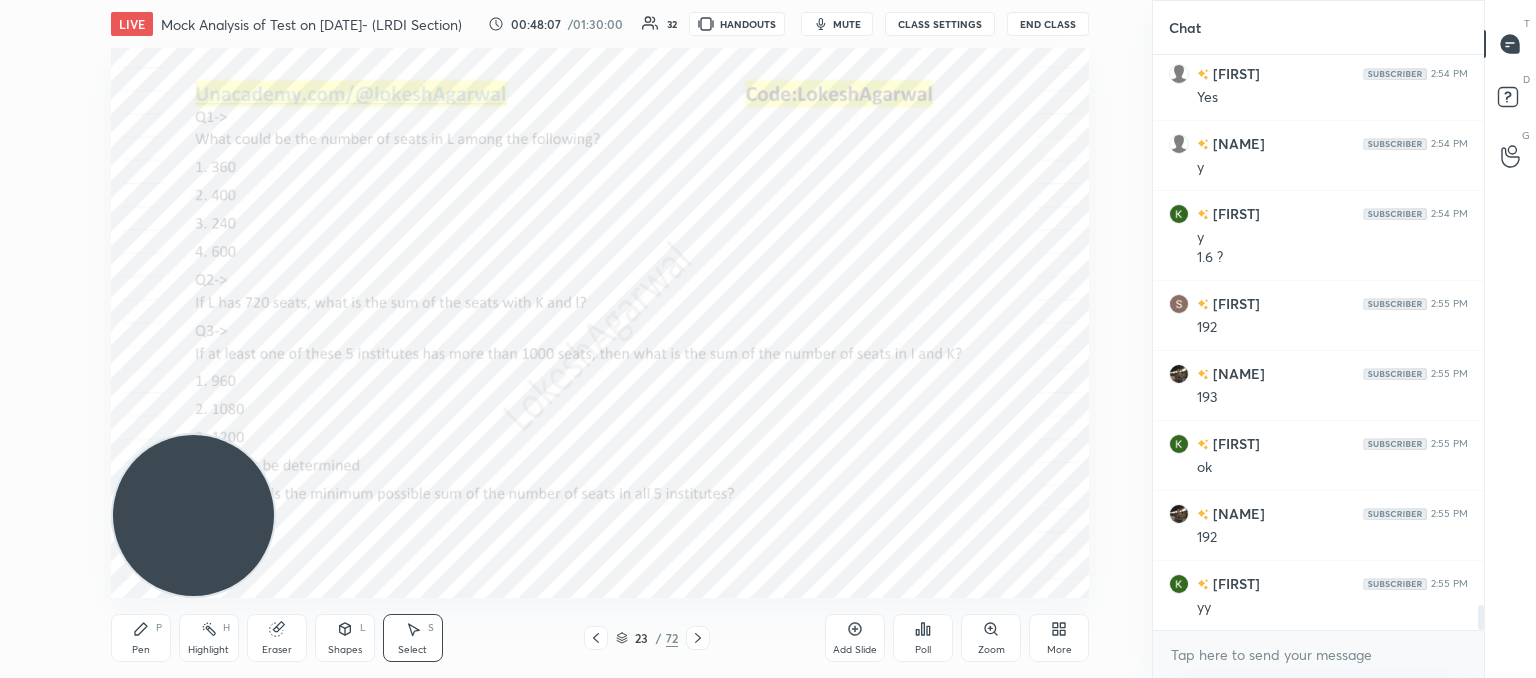 click on "Pen P" at bounding box center [141, 638] 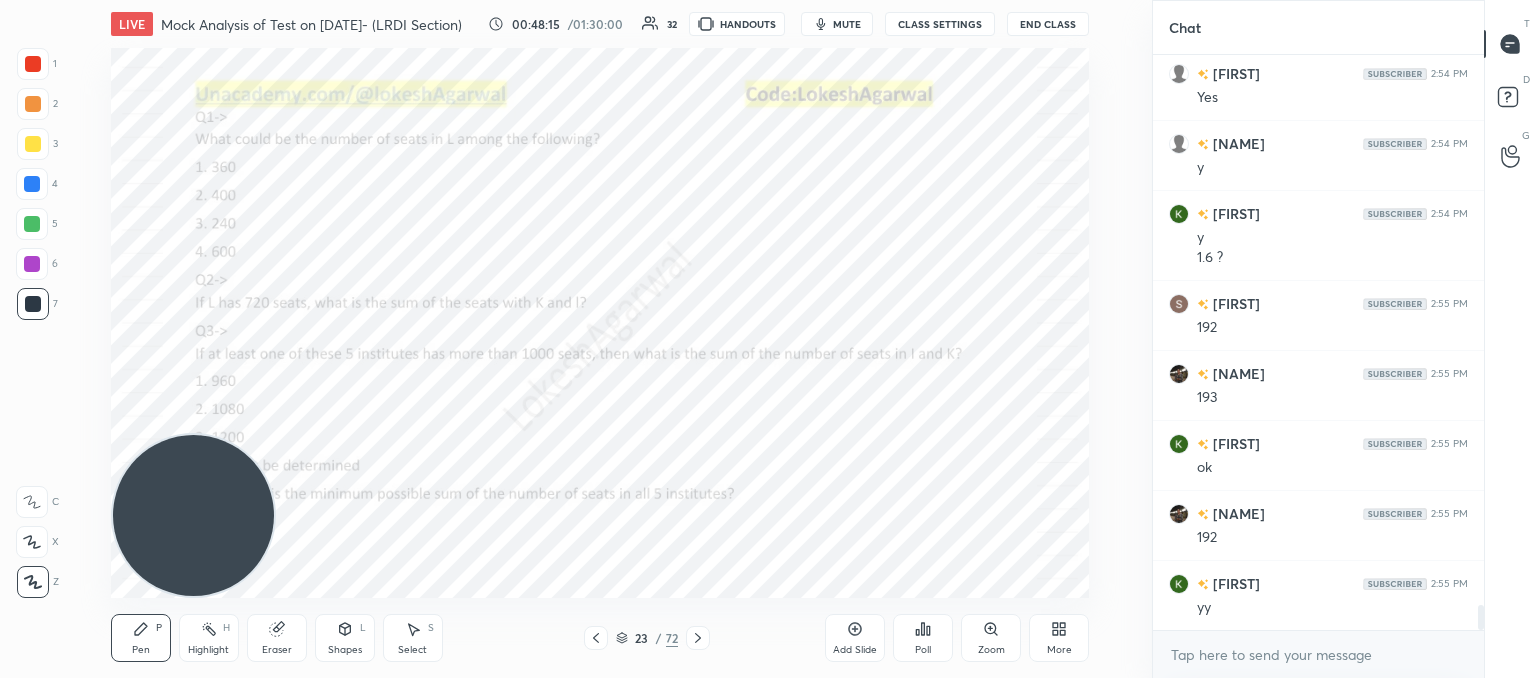 click 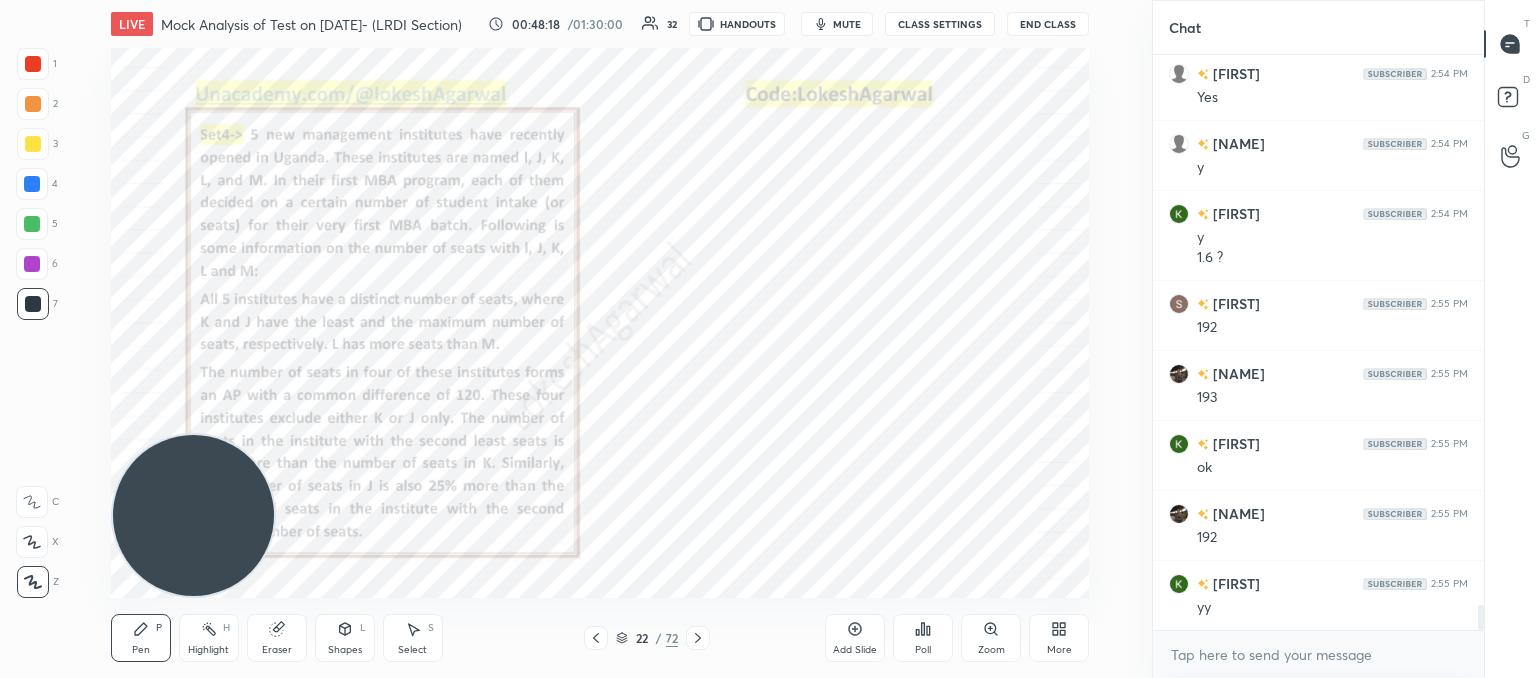 click 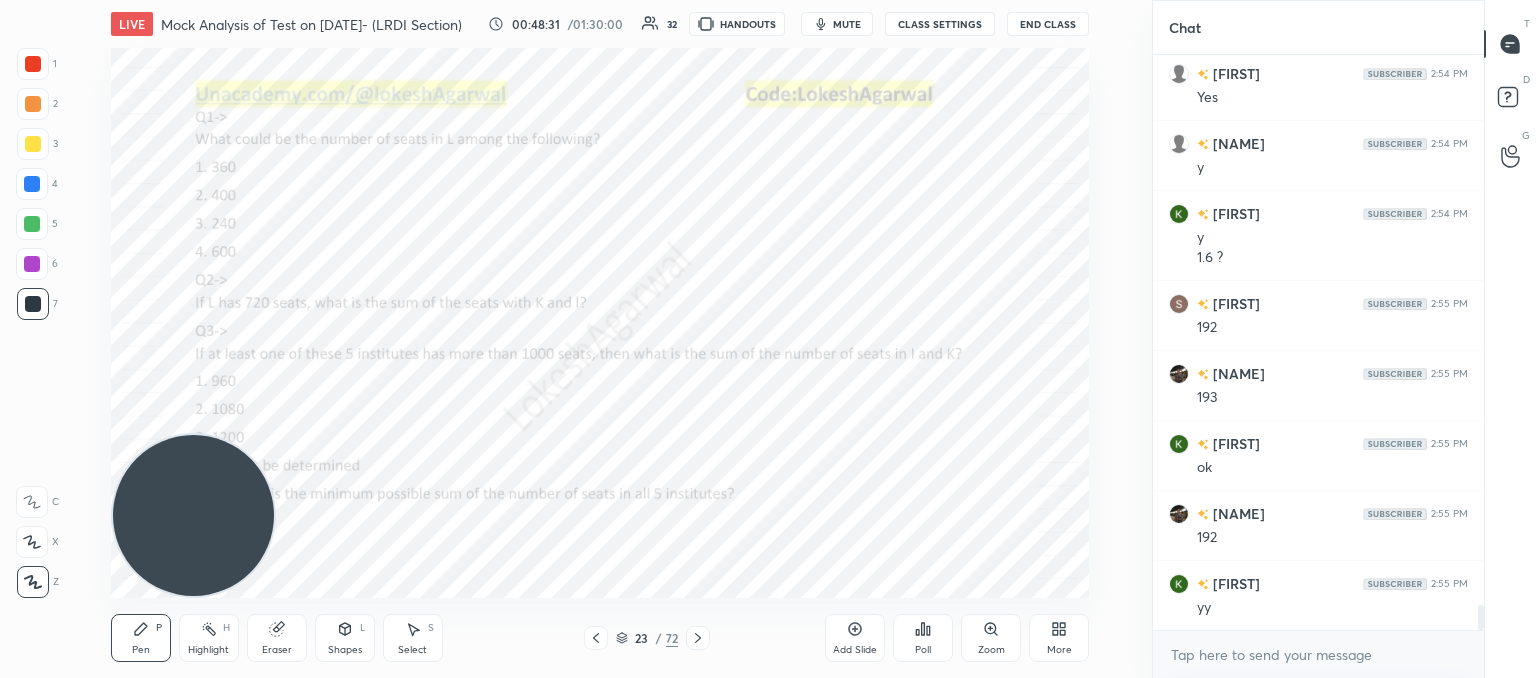 scroll, scrollTop: 12936, scrollLeft: 0, axis: vertical 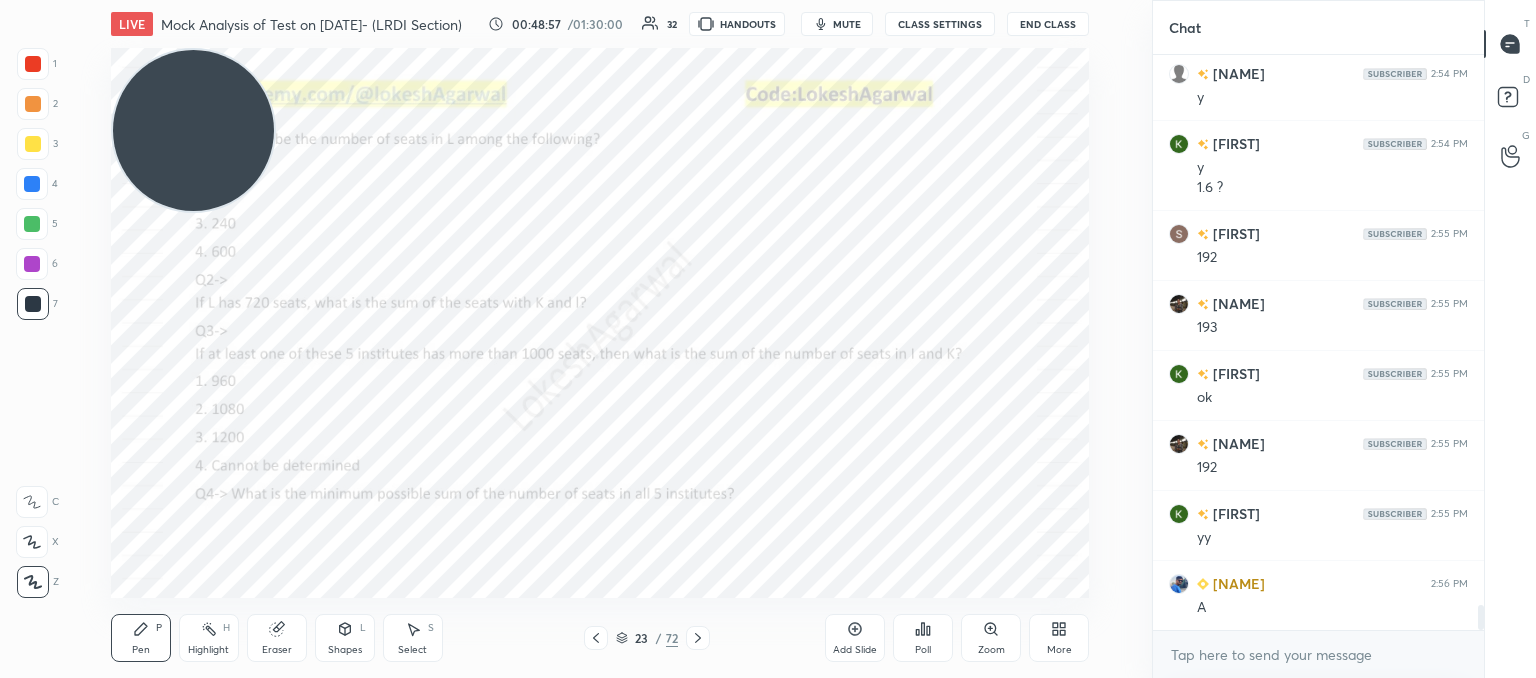 drag, startPoint x: 186, startPoint y: 381, endPoint x: 173, endPoint y: 117, distance: 264.3199 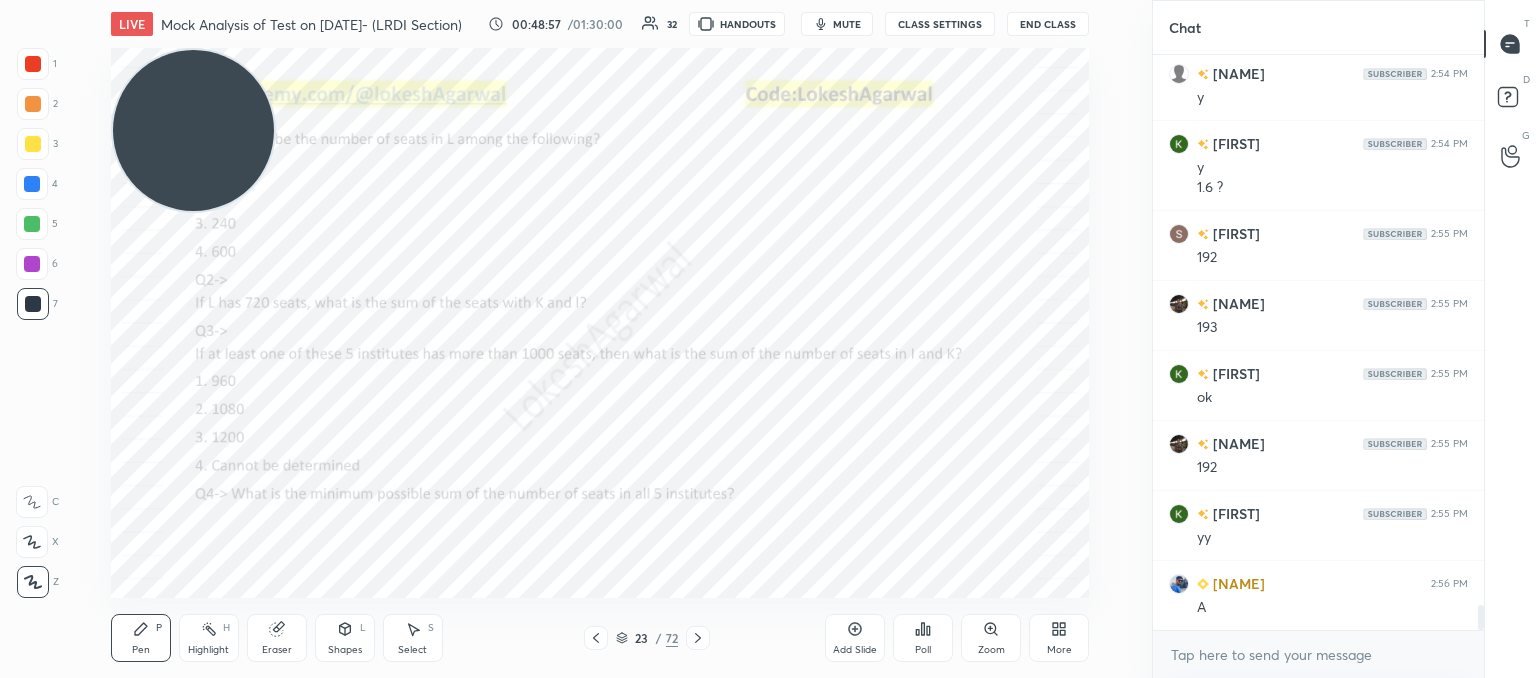 click on "1 2 3 4 5 6 7 C X Z C X Z E E Erase all   H H LIVE Mock Analysis of Test on 03.08.2025- (LRDI Section) 00:48:57 /  01:30:00 32 HANDOUTS mute CLASS SETTINGS End Class Setting up your live class Poll for   secs No correct answer Start poll Back Mock Analysis of Test on 03.08.2025- (LRDI Section) [NAME] Pen P Highlight H Eraser Shapes L Select S 23 / 72 Add Slide Poll Zoom More Chat [NAME] 2:54 PM Yes [NAME] 2:54 PM y [NAME] 2:54 PM ok [NAME] 2:55 PM 192 [NAME] 2:55 PM 193 [NAME] 2:55 PM ok [NAME] 2:55 PM 192 [NAME] 2:56 PM yy [NAME] 2:56 PM A JUMP TO LATEST Enable hand raising Enable raise hand to speak to learners. Once enabled, chat will be turned off temporarily. Enable x   introducing Raise a hand with a doubt Now learners can raise their hand along with a doubt  How it works? Doubts asked by learners will show up here NEW DOUBTS ASKED No one has raised a hand yet Can't raise hand Looks like educator just invited you to speak. Please wait before you can raise your hand again. Got it T D G" at bounding box center (768, 0) 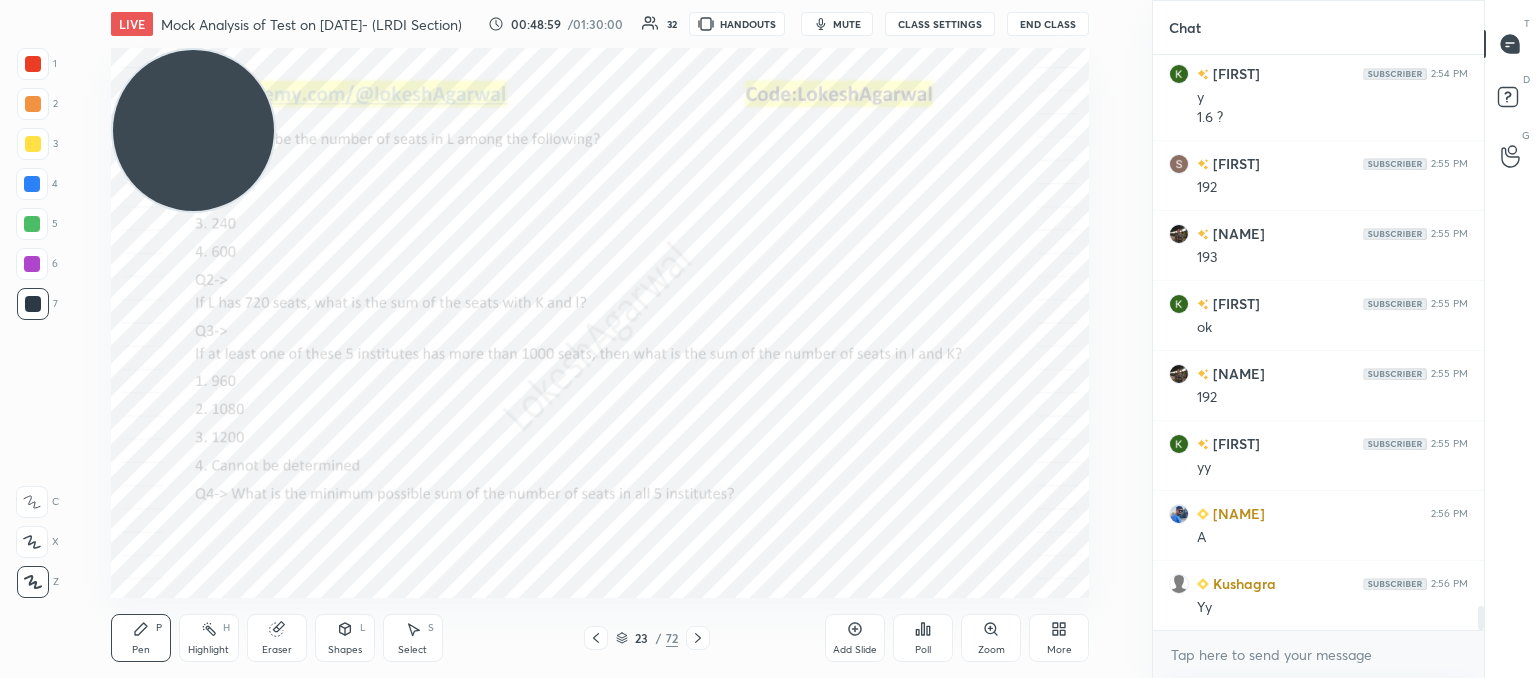 scroll, scrollTop: 13076, scrollLeft: 0, axis: vertical 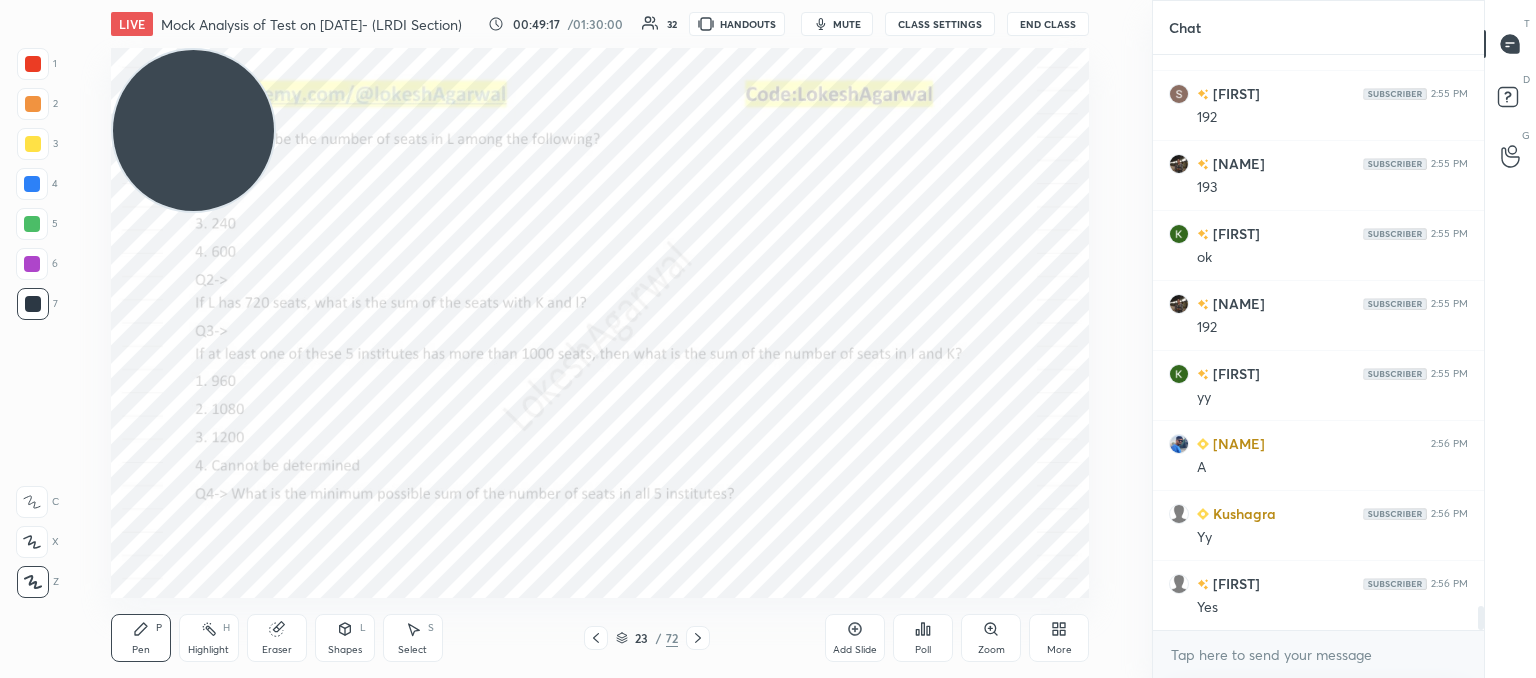 drag, startPoint x: 284, startPoint y: 645, endPoint x: 360, endPoint y: 599, distance: 88.83693 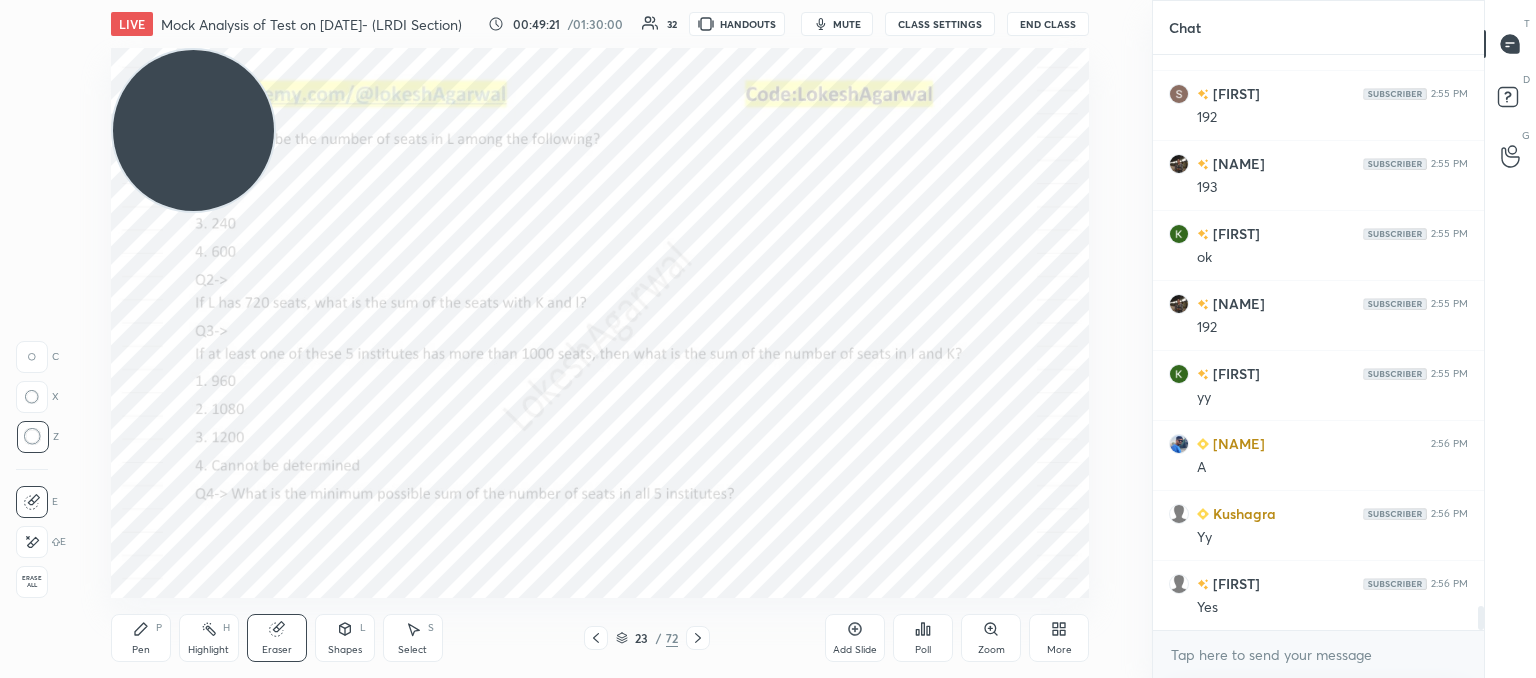 click on "Pen" at bounding box center (141, 650) 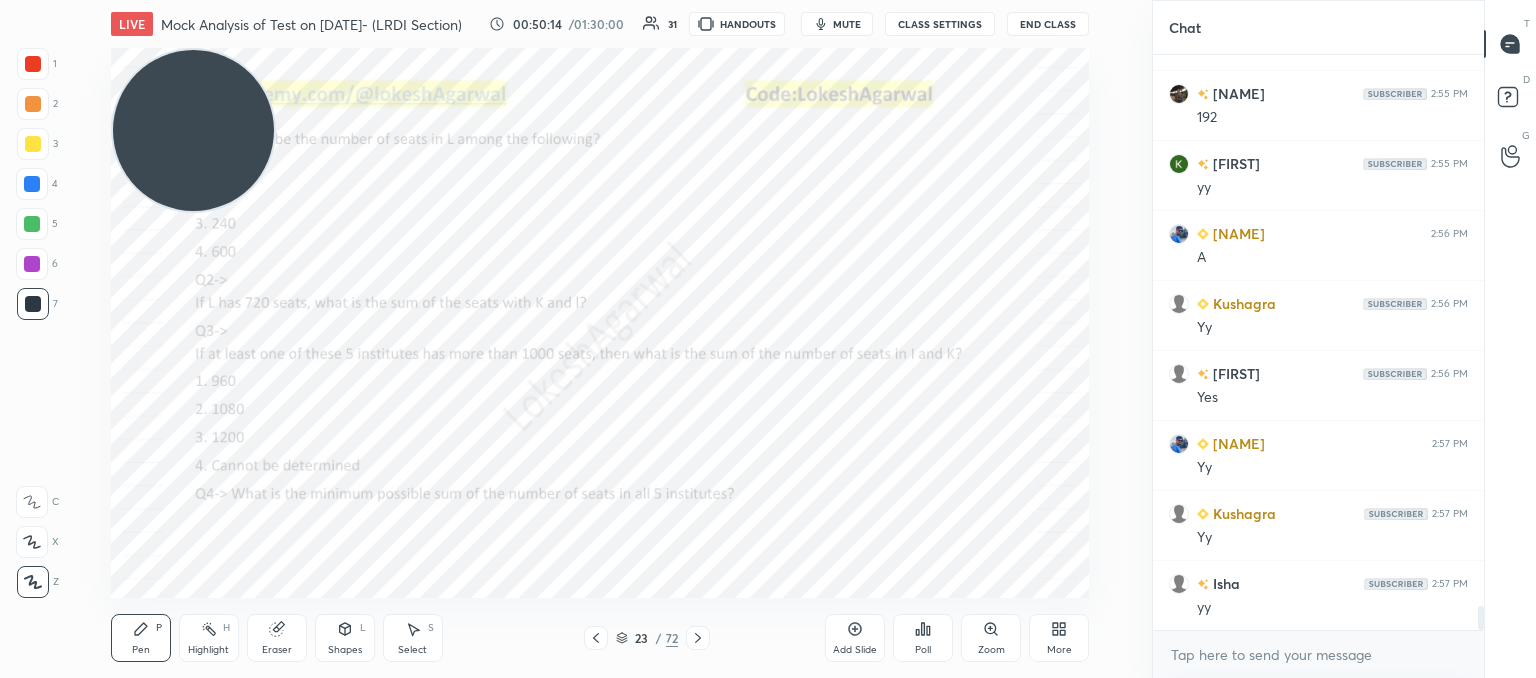 scroll, scrollTop: 13356, scrollLeft: 0, axis: vertical 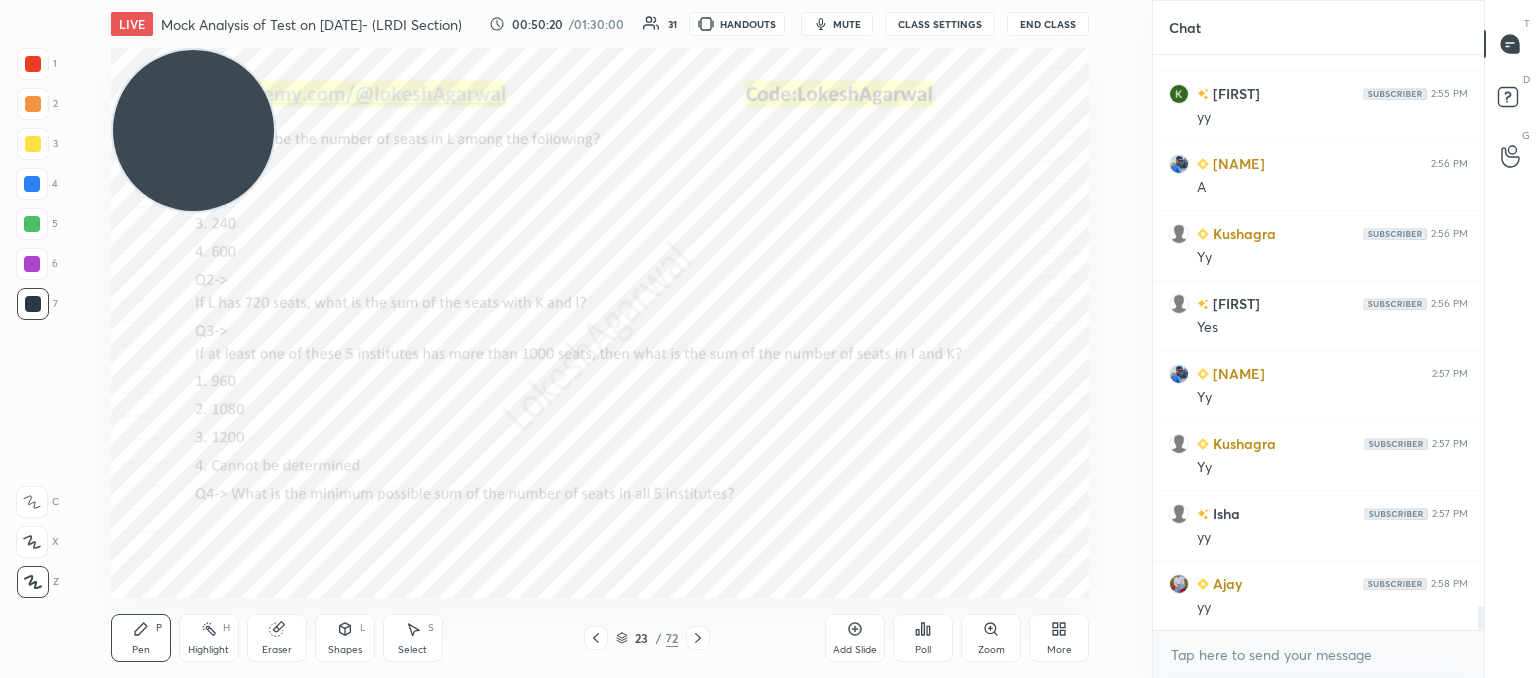 click 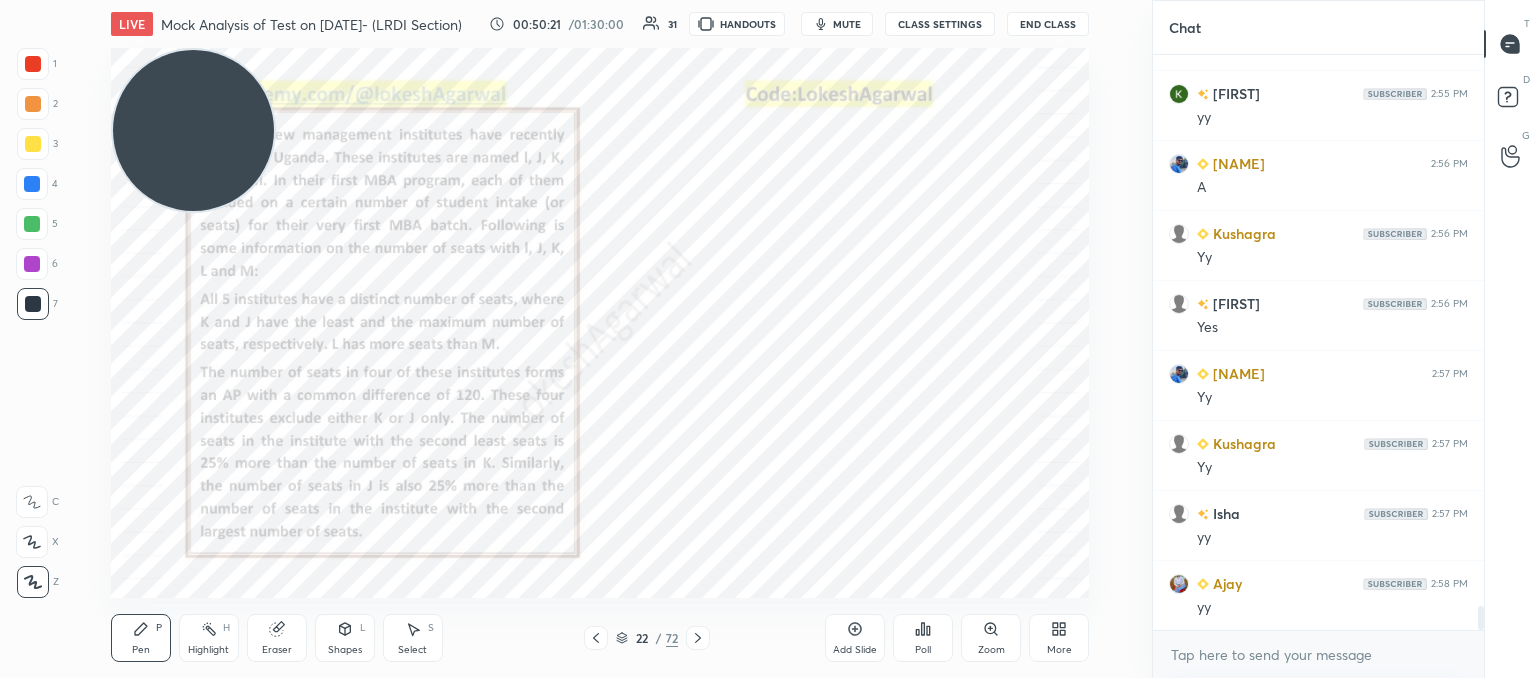 click 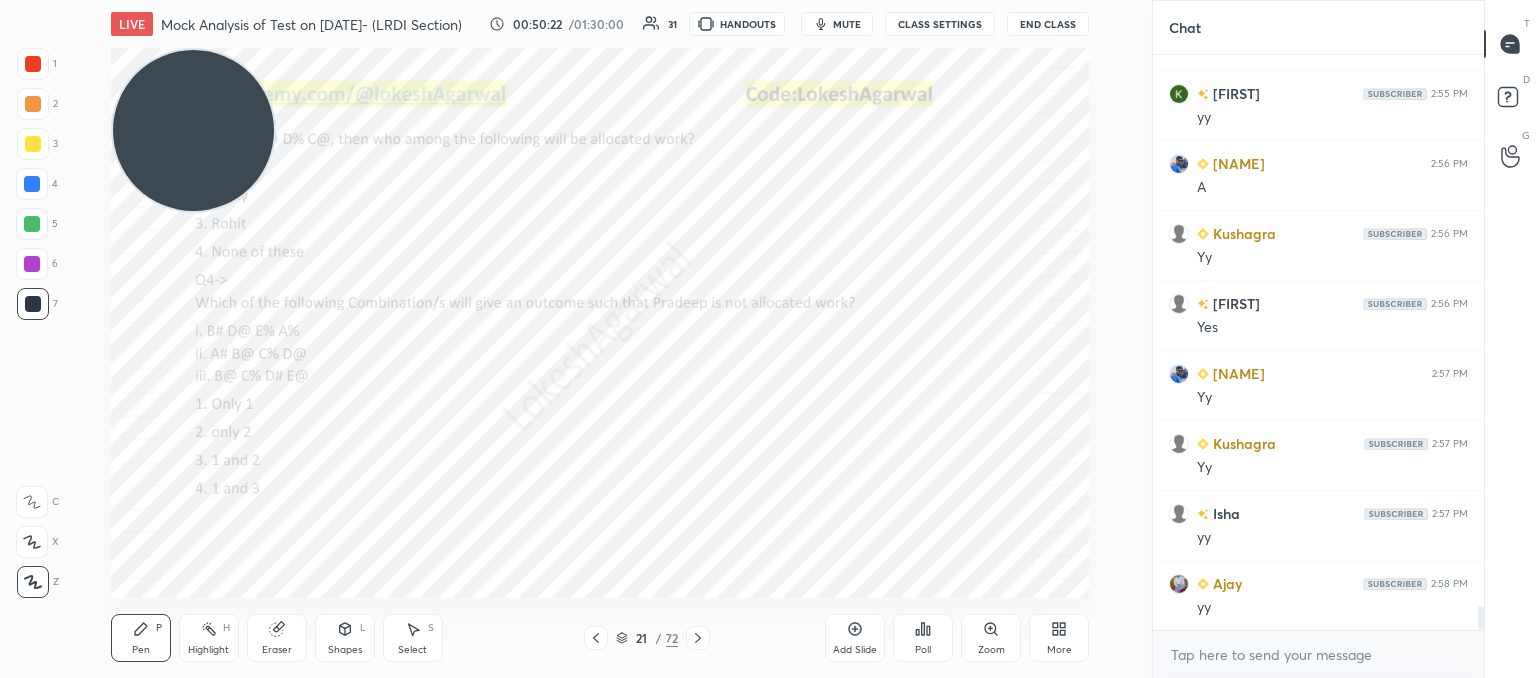 click 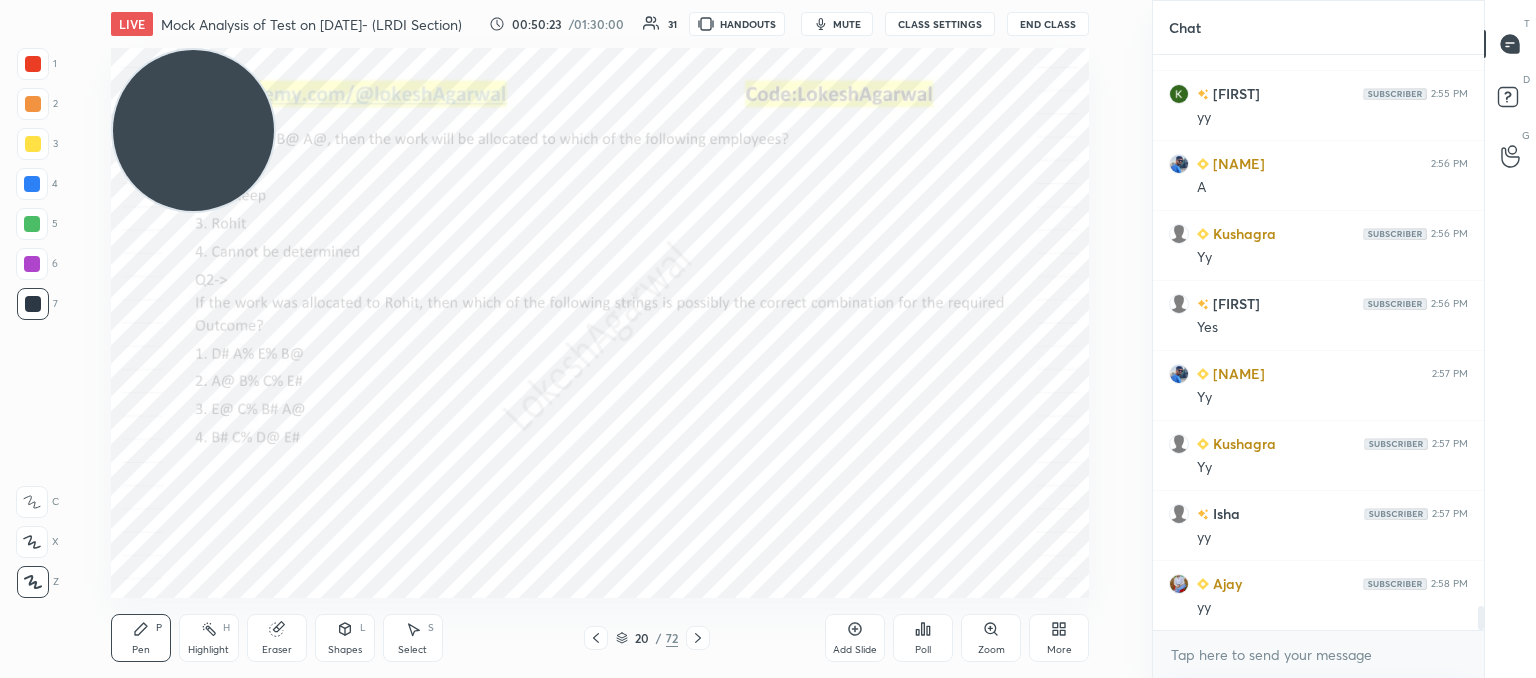 click 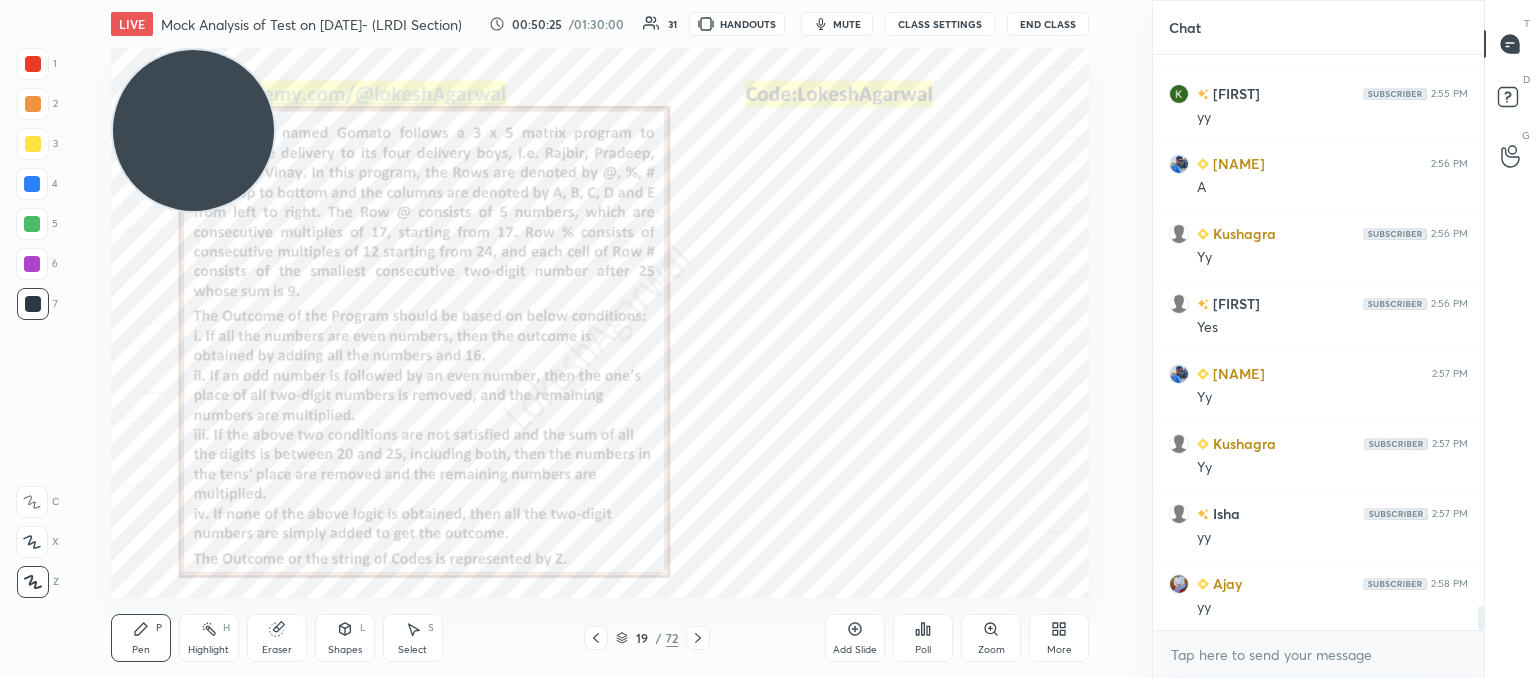 click at bounding box center (698, 638) 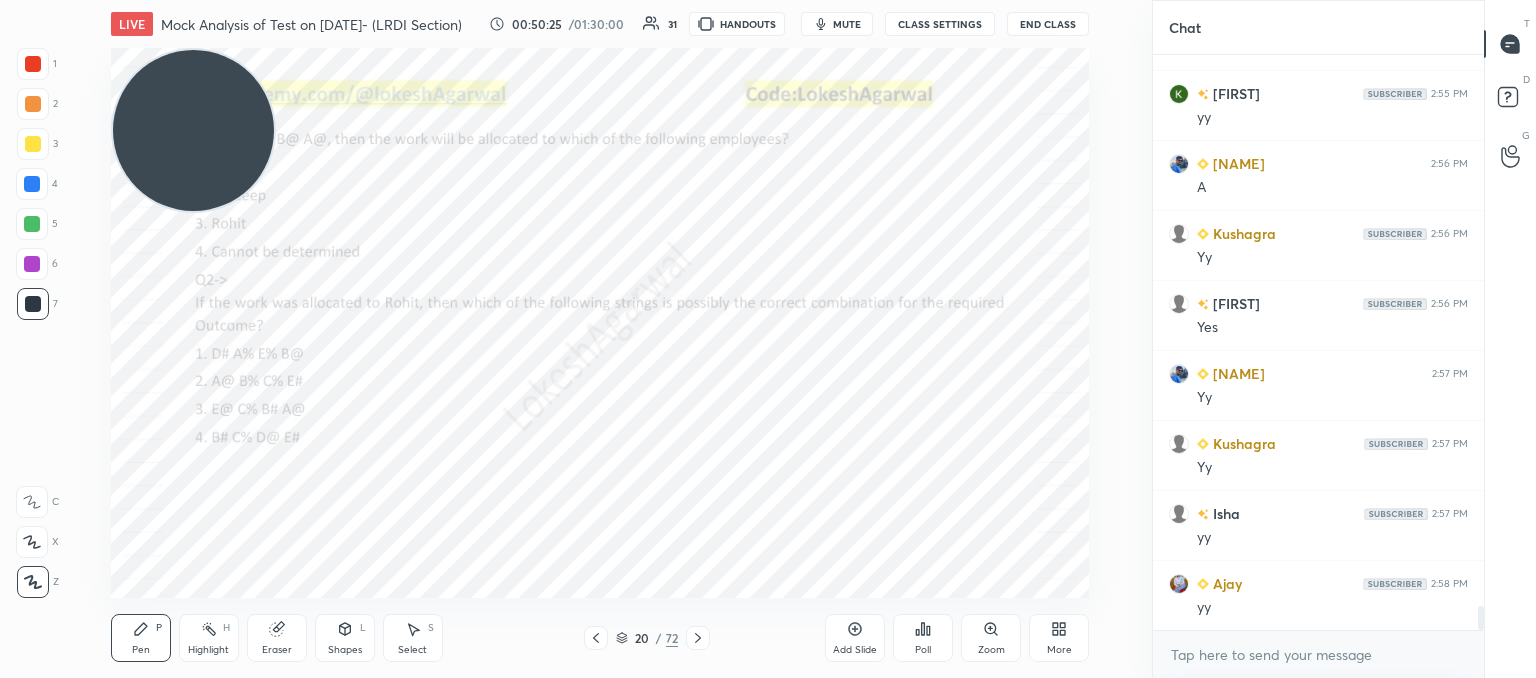 click at bounding box center [698, 638] 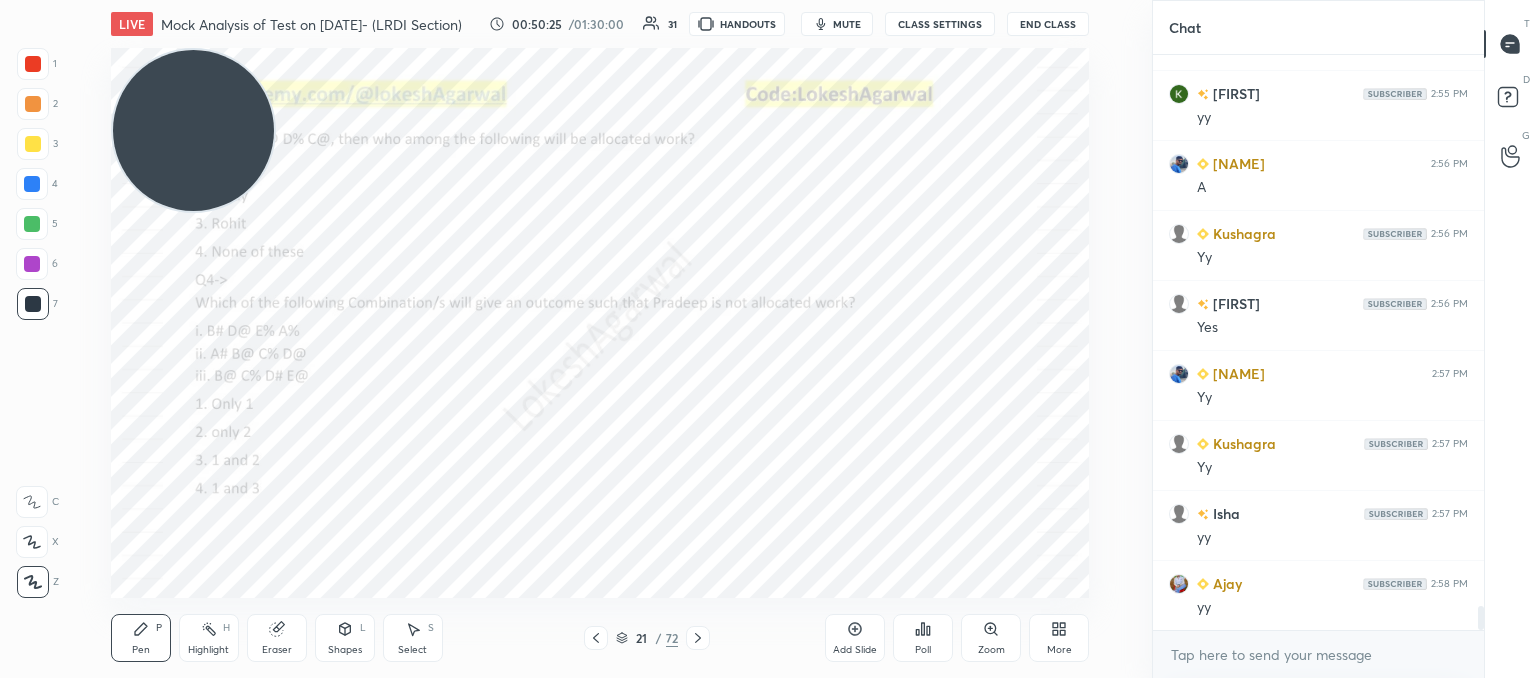 click at bounding box center [698, 638] 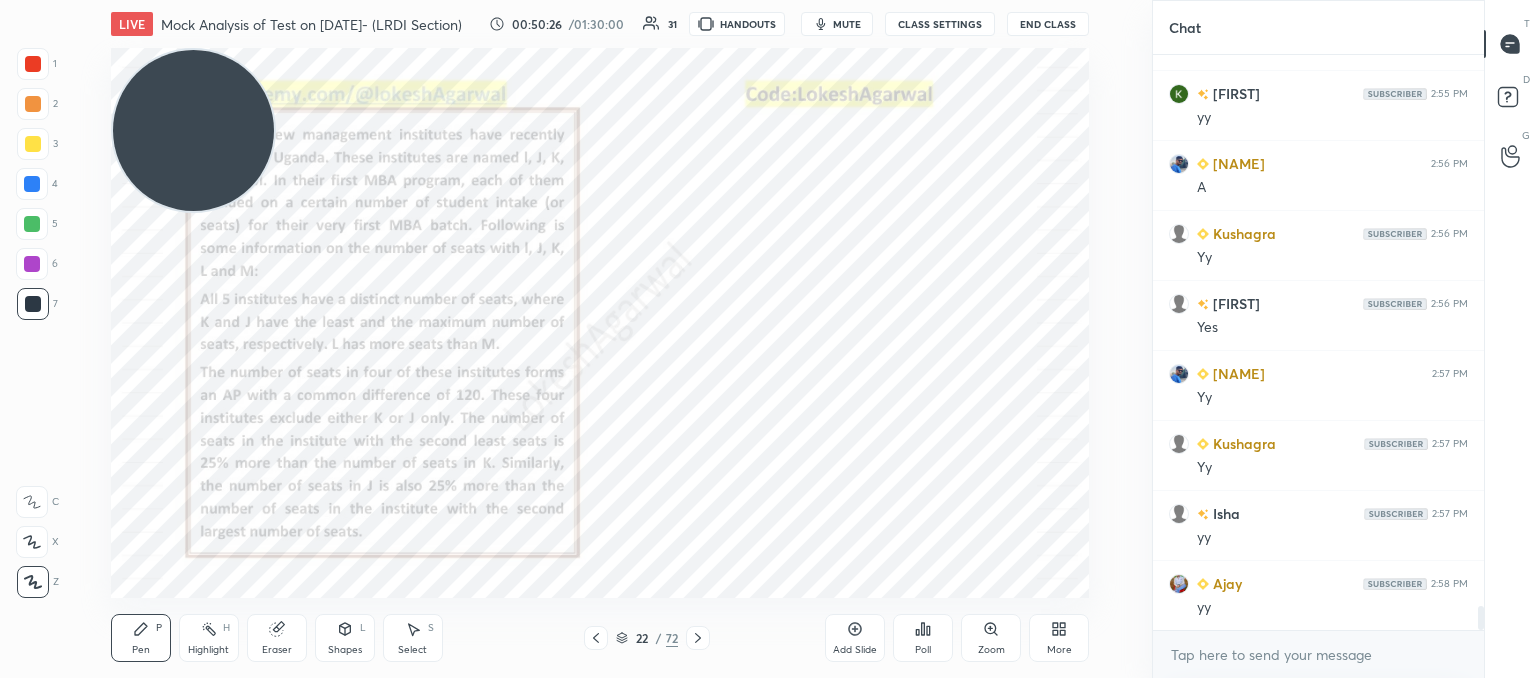 click at bounding box center (698, 638) 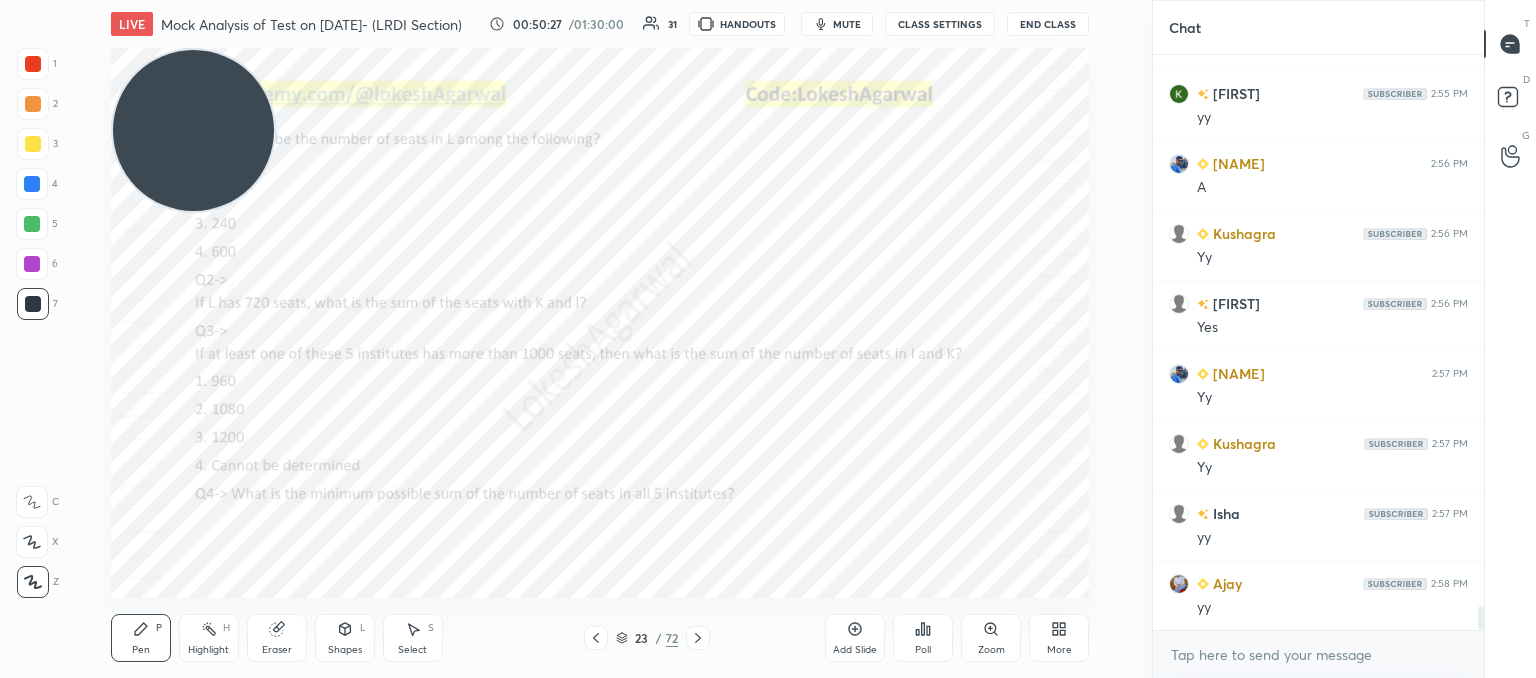 click at bounding box center (698, 638) 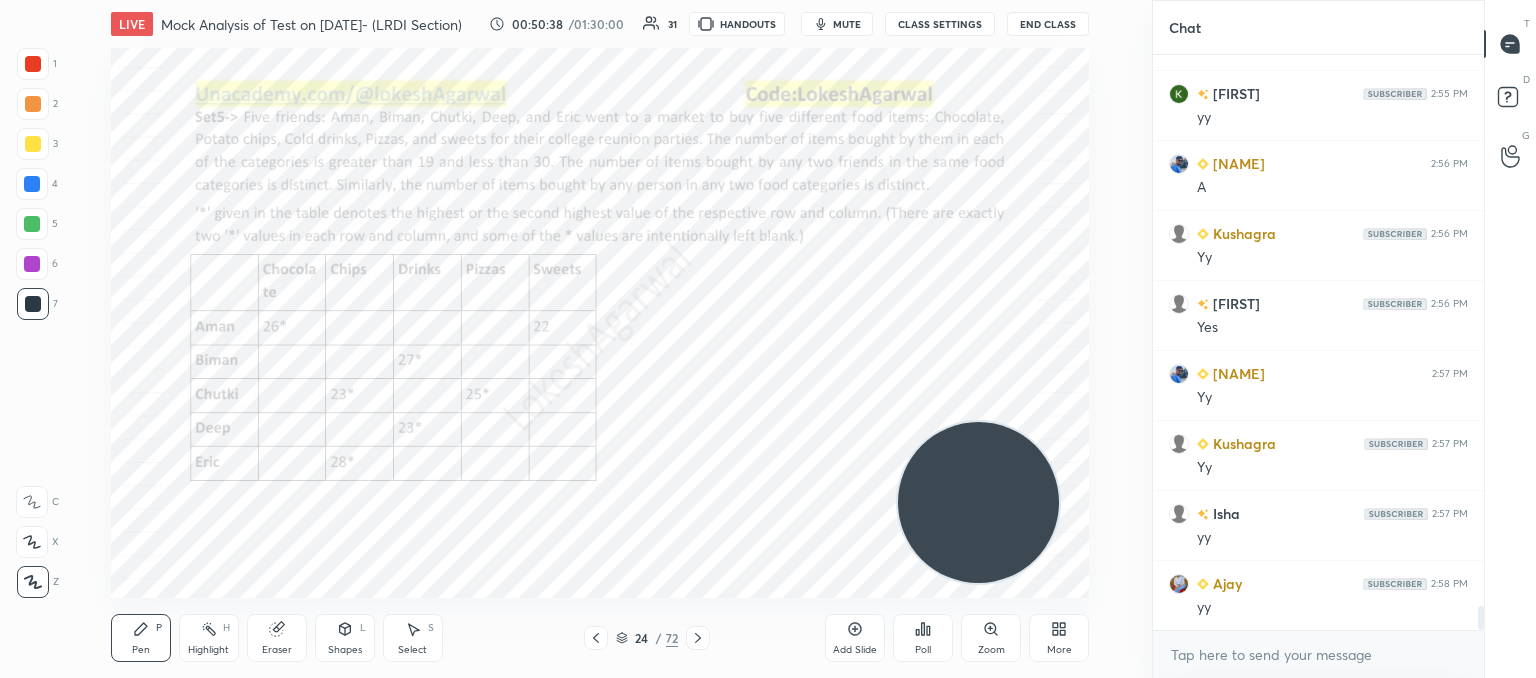 drag, startPoint x: 196, startPoint y: 142, endPoint x: 981, endPoint y: 514, distance: 868.6823 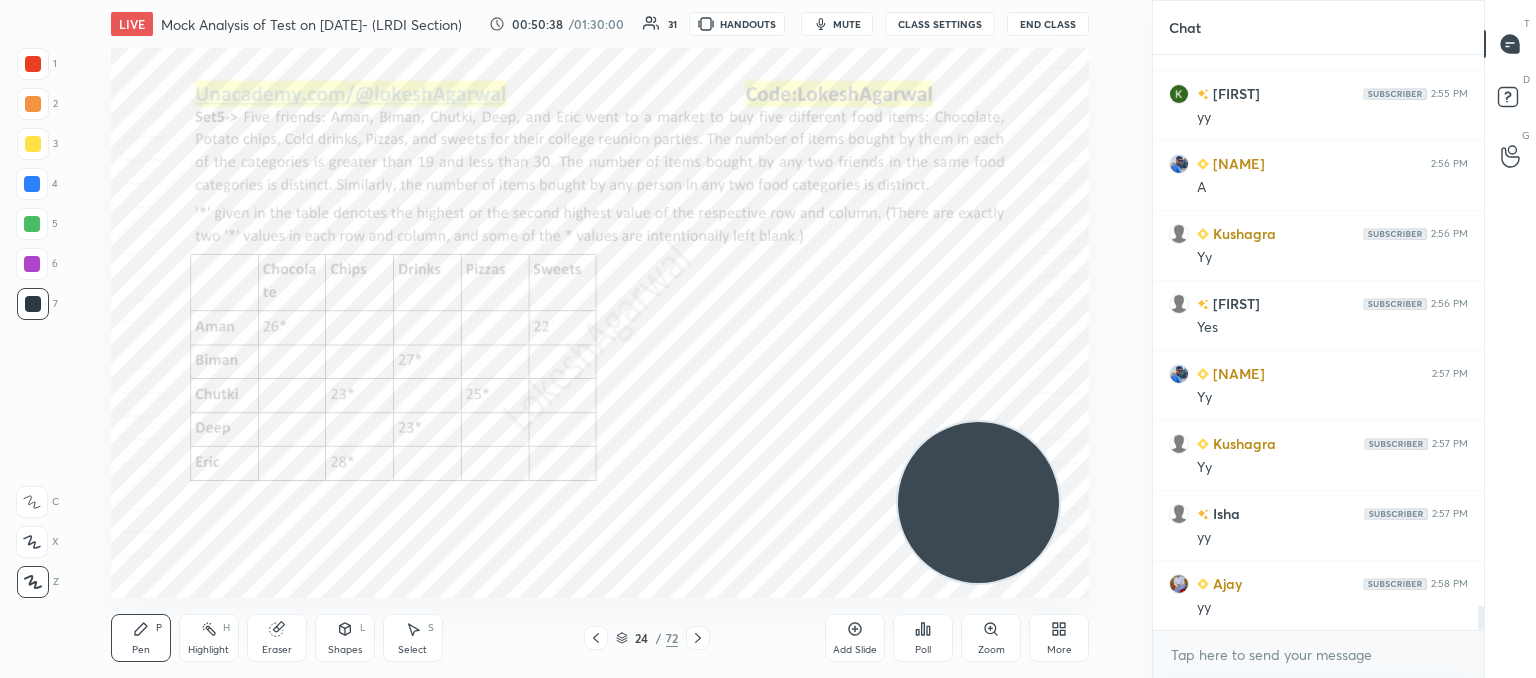 click at bounding box center [978, 502] 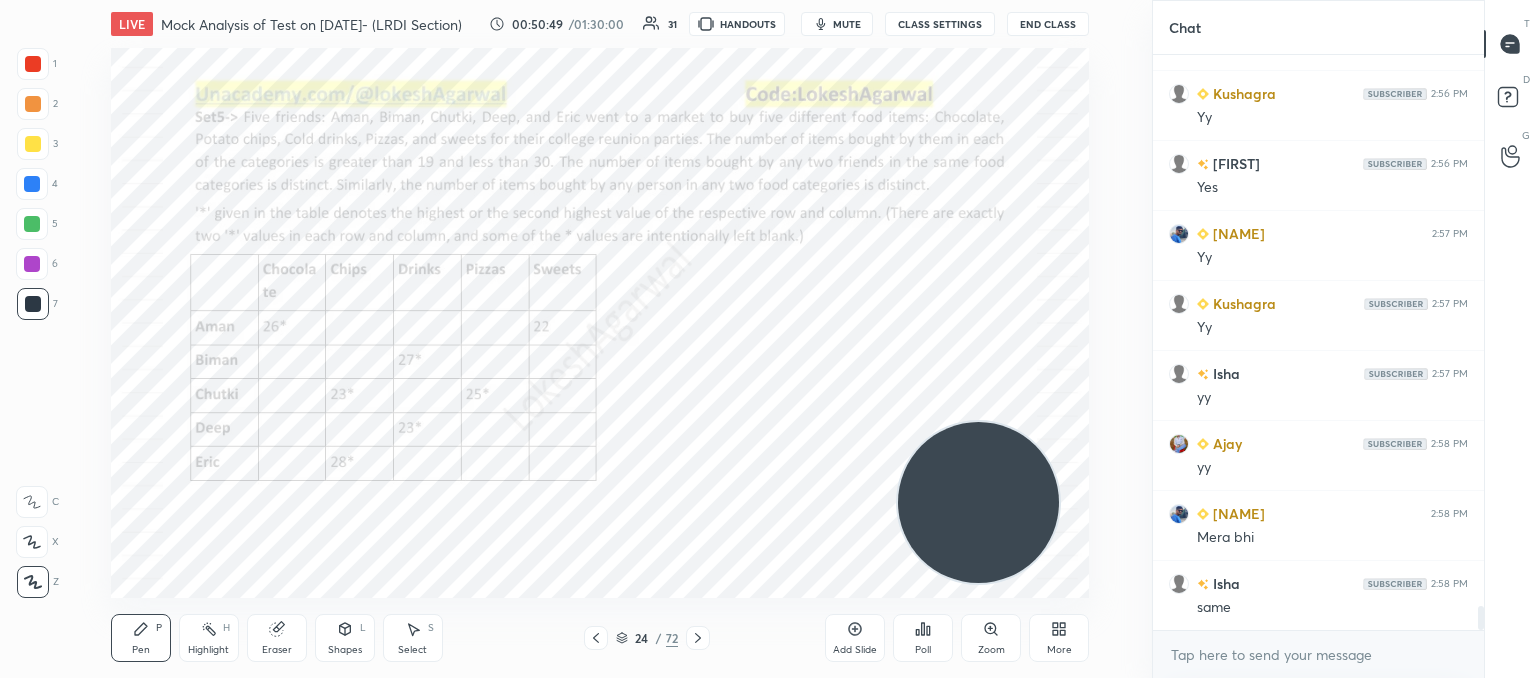 scroll, scrollTop: 13566, scrollLeft: 0, axis: vertical 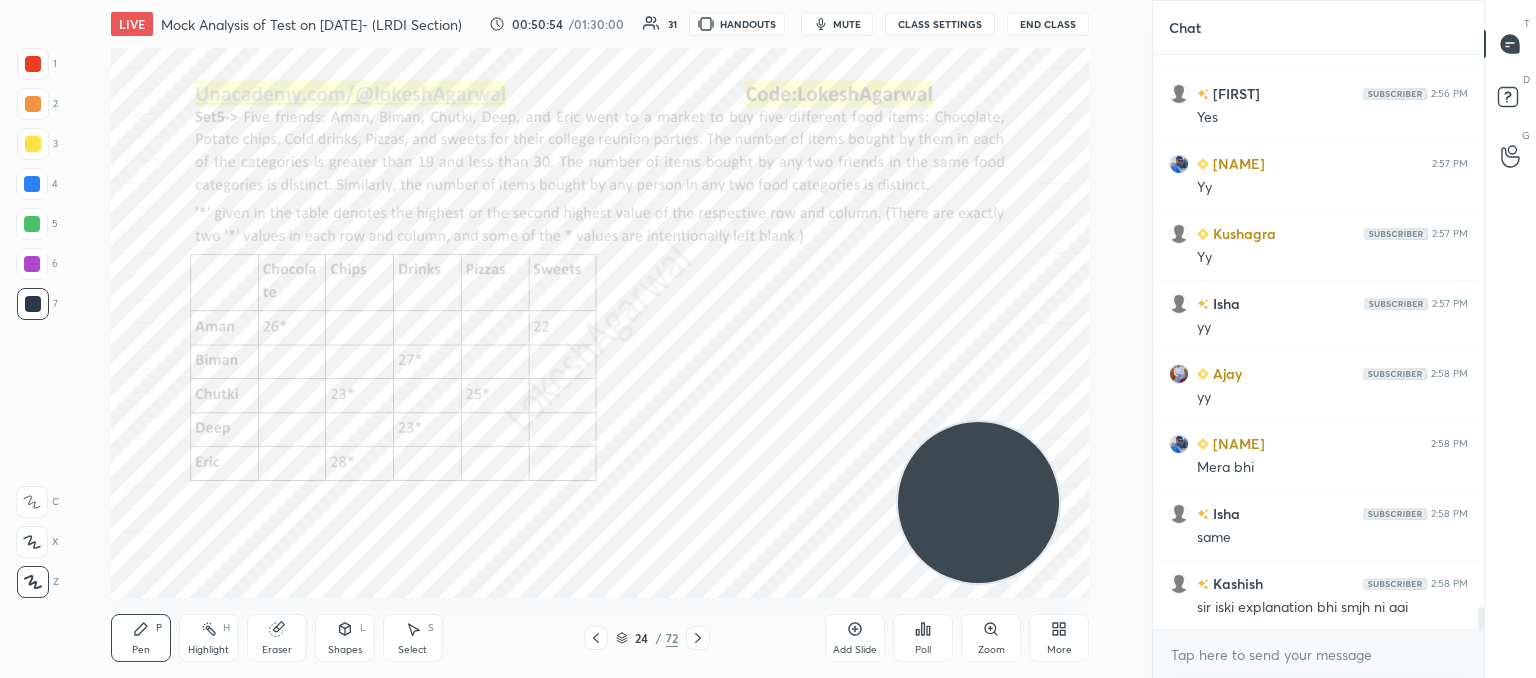 click 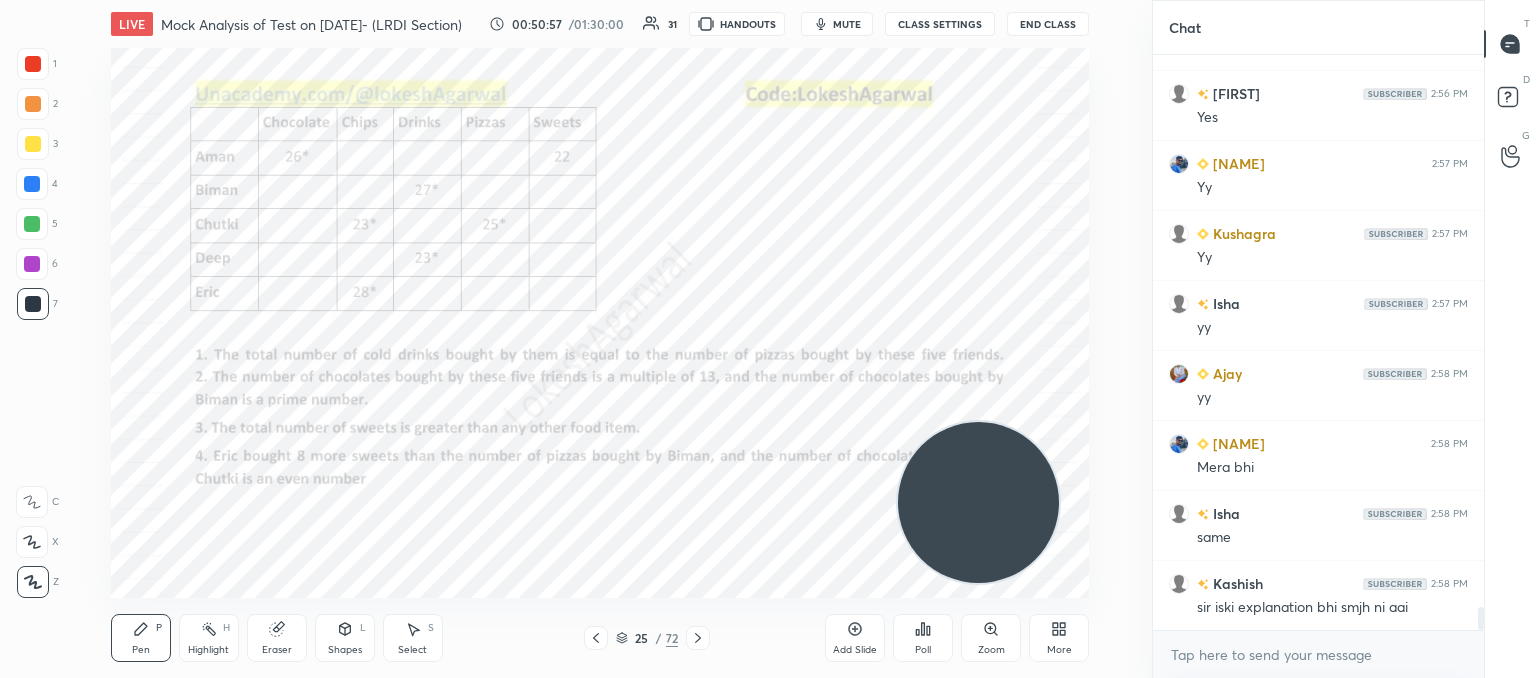 click 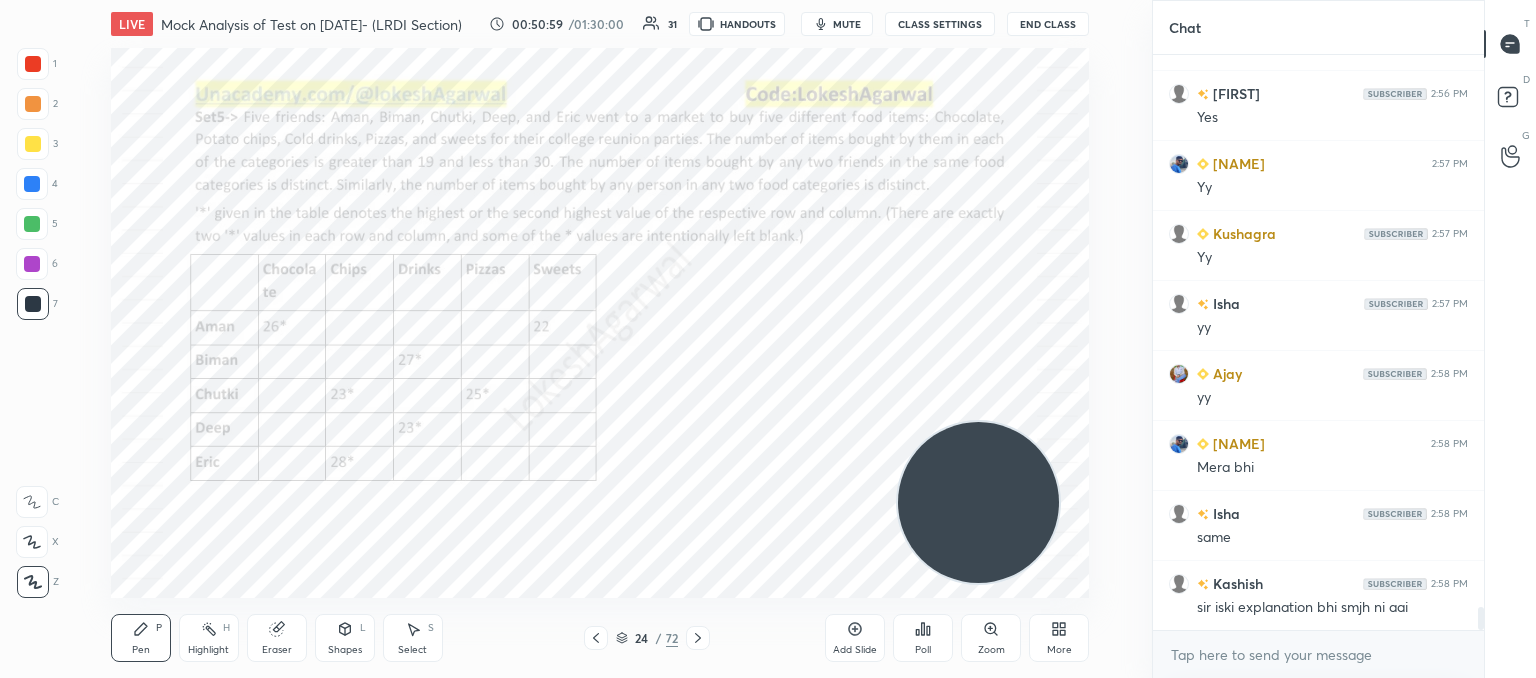 click 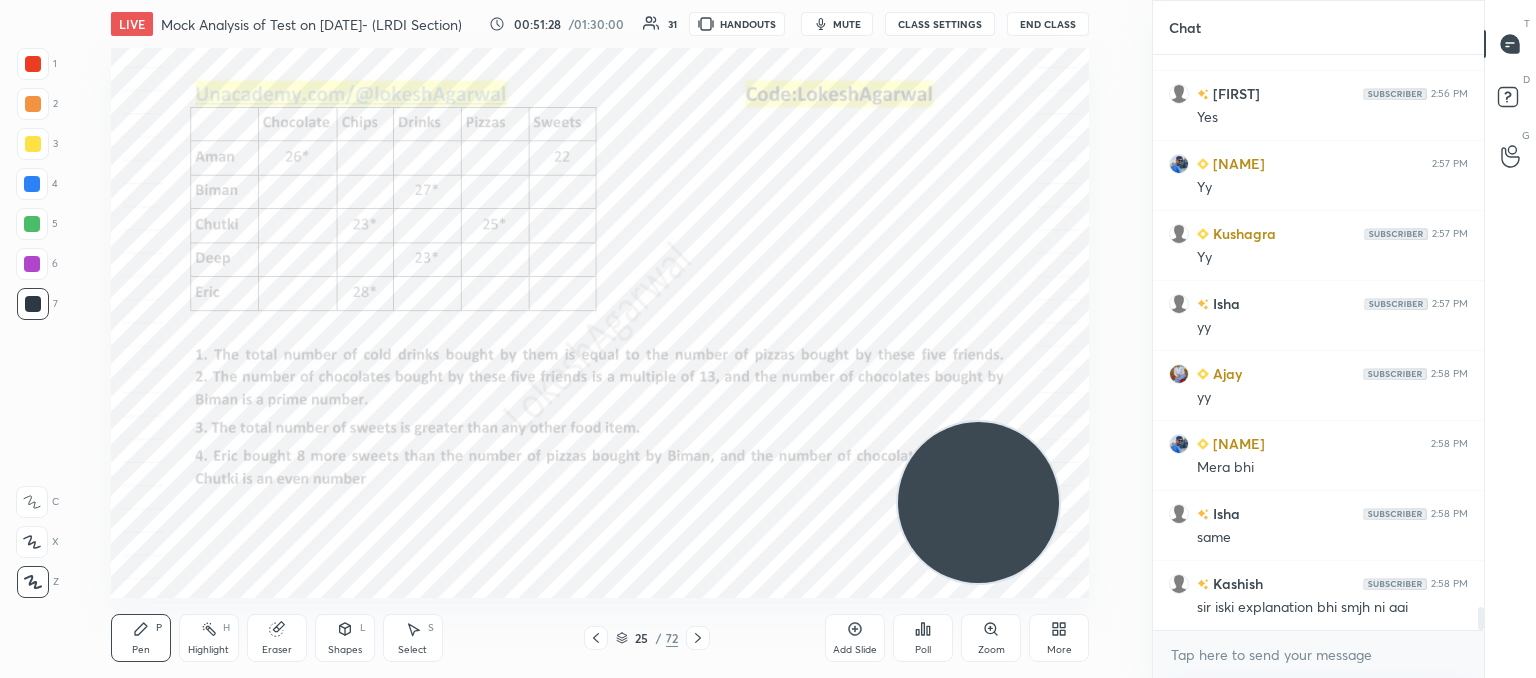 click 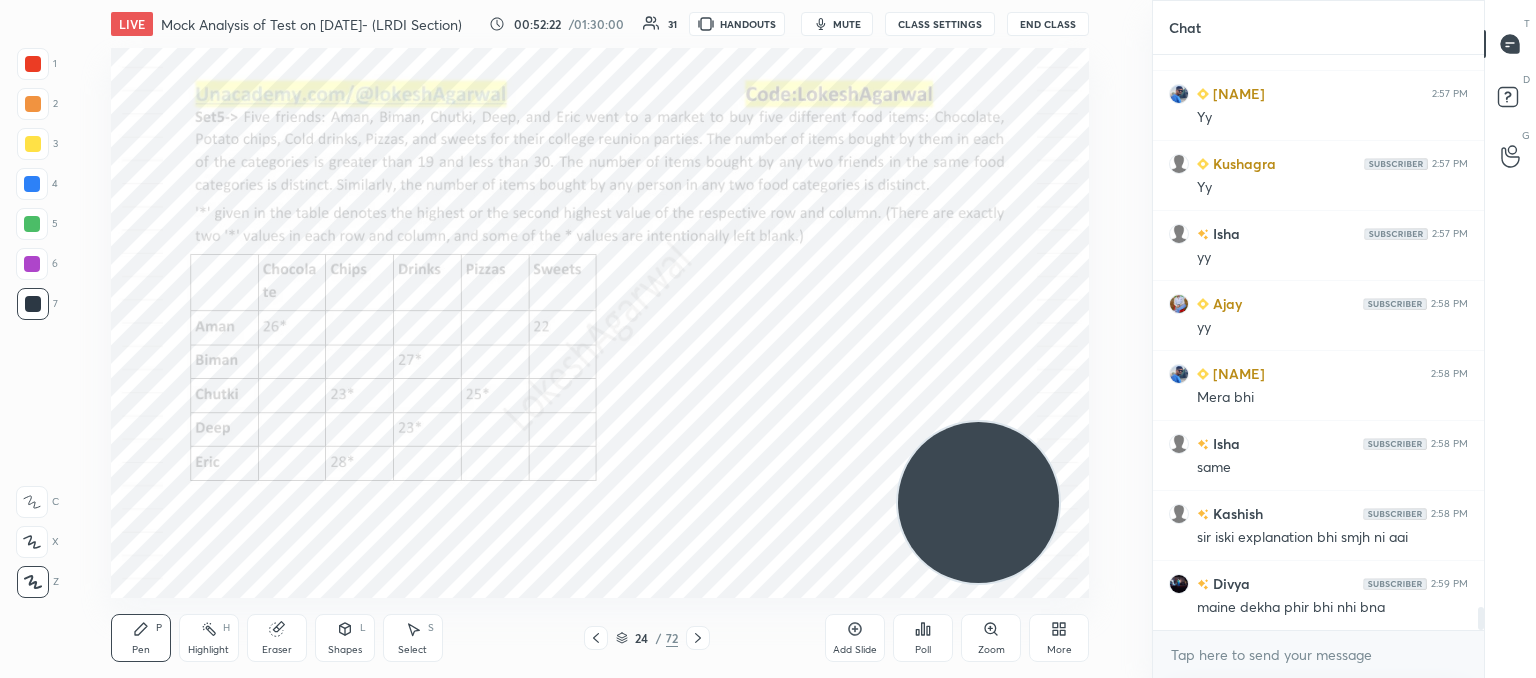 scroll, scrollTop: 13684, scrollLeft: 0, axis: vertical 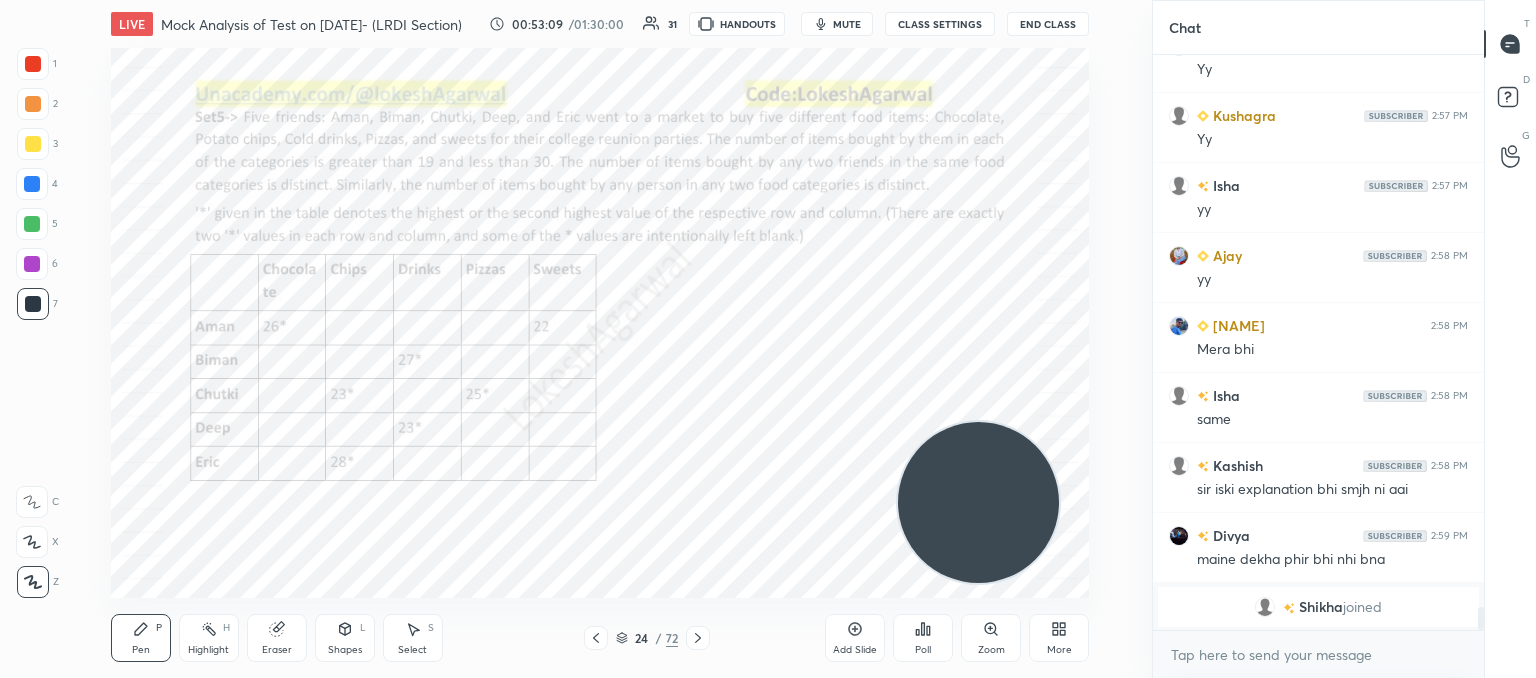 drag, startPoint x: 288, startPoint y: 633, endPoint x: 298, endPoint y: 605, distance: 29.732138 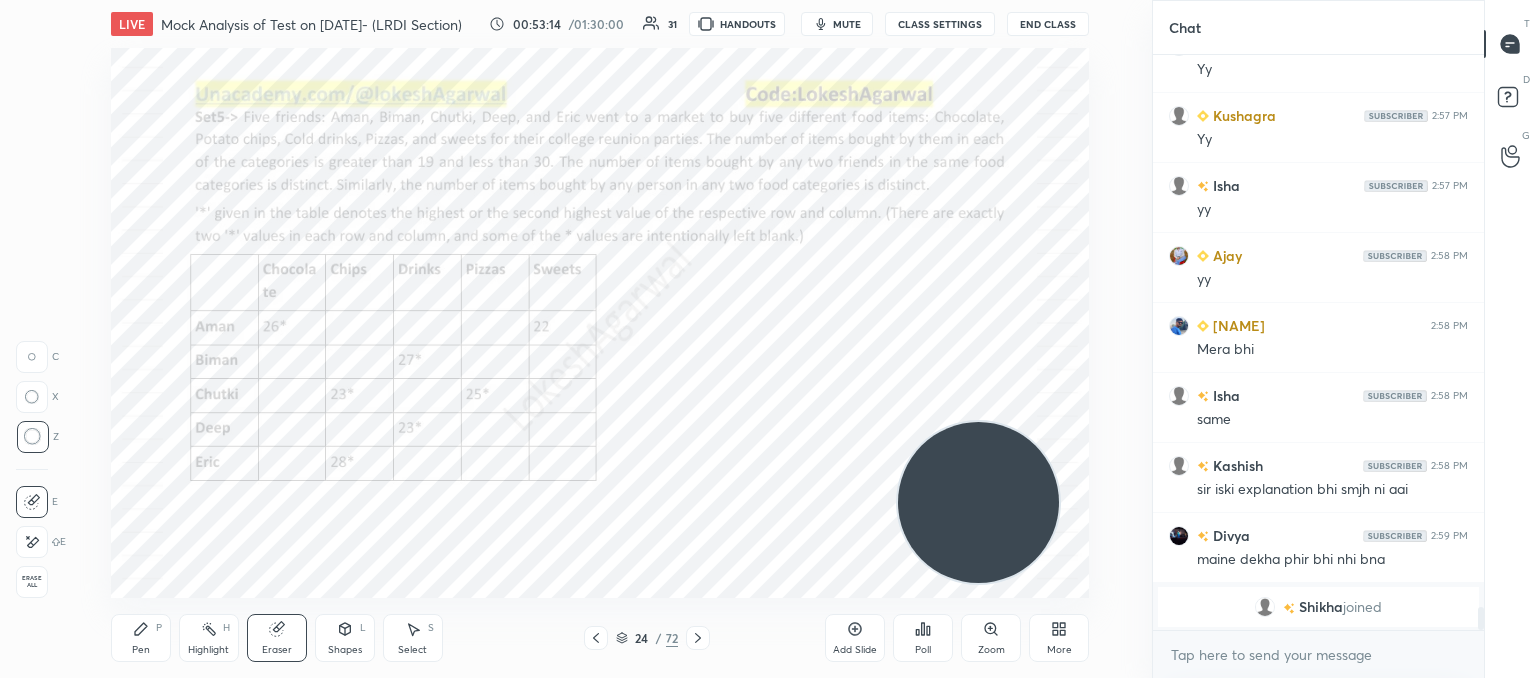 click 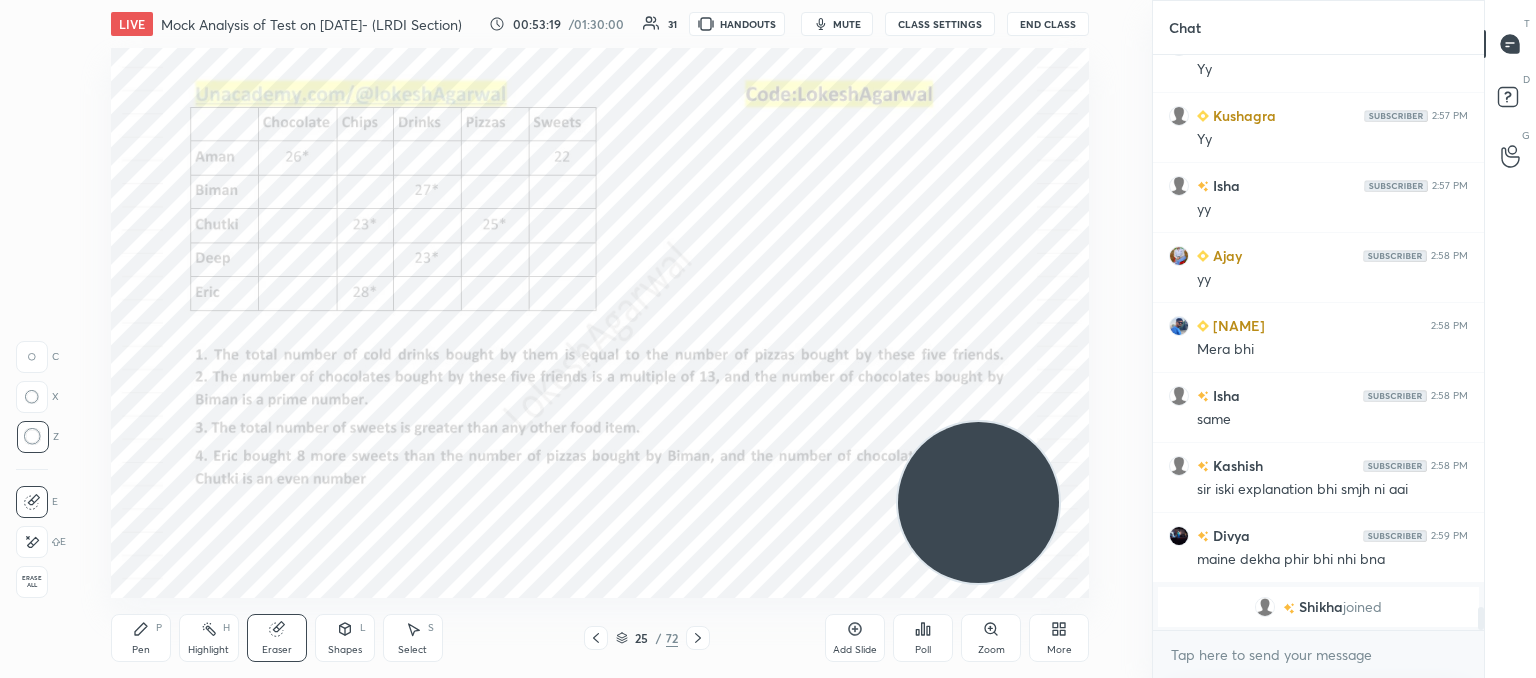 click on "Pen" at bounding box center [141, 650] 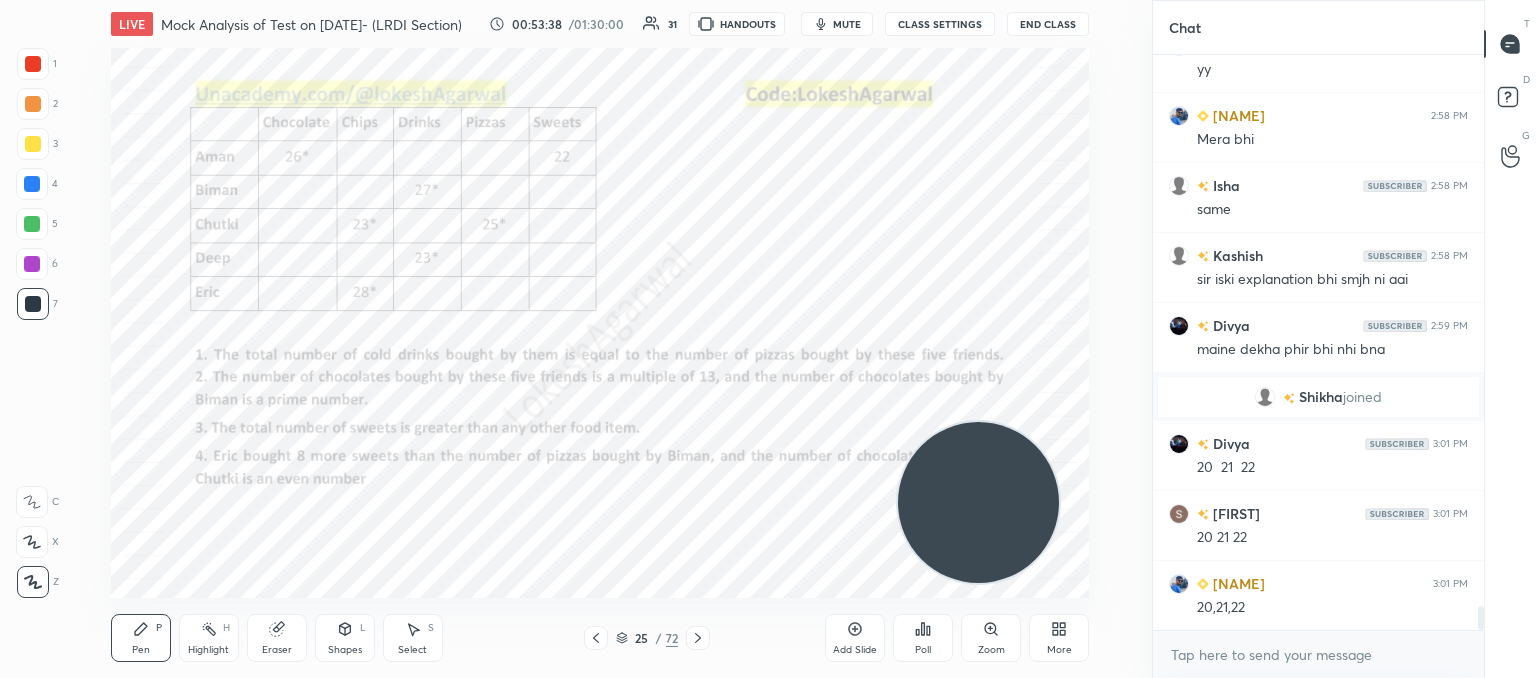 scroll, scrollTop: 13472, scrollLeft: 0, axis: vertical 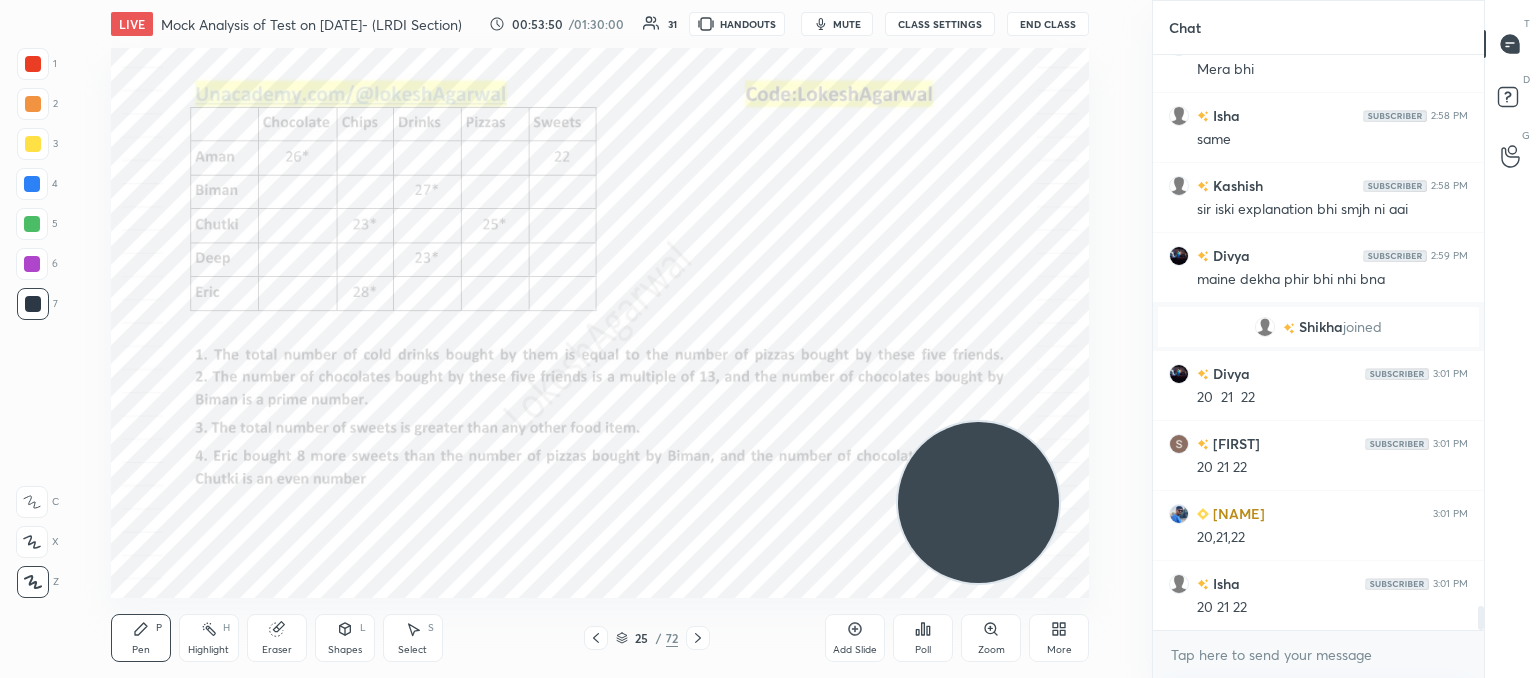 drag, startPoint x: 286, startPoint y: 638, endPoint x: 293, endPoint y: 615, distance: 24.04163 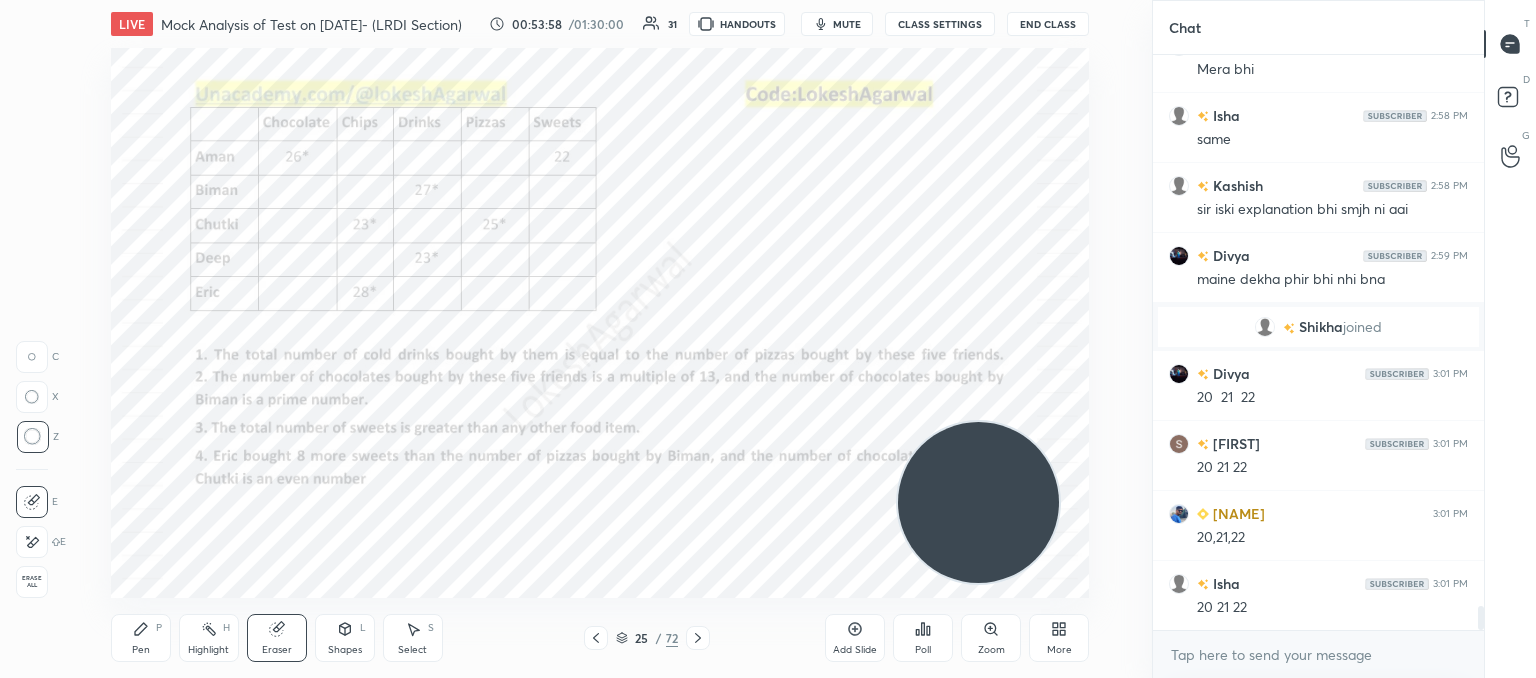 click on "Pen P" at bounding box center [141, 638] 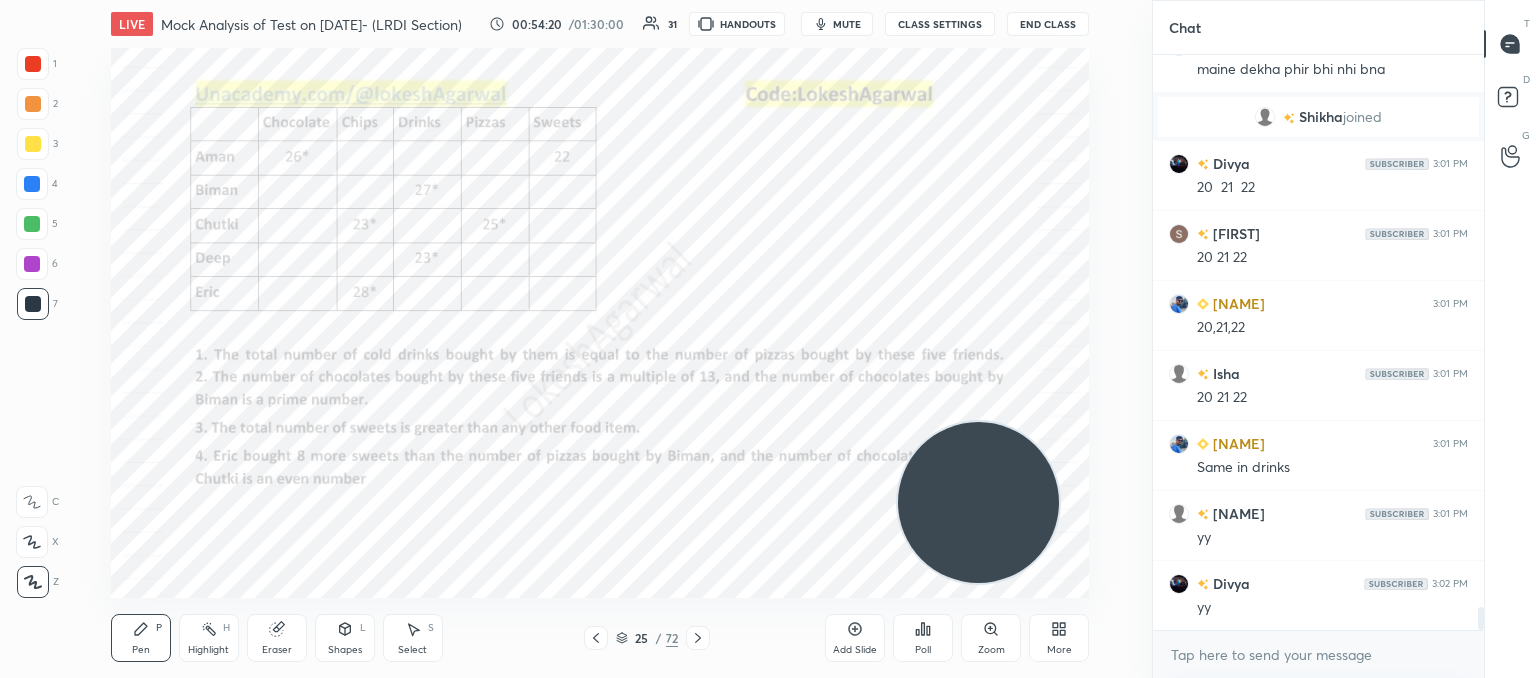 scroll, scrollTop: 13752, scrollLeft: 0, axis: vertical 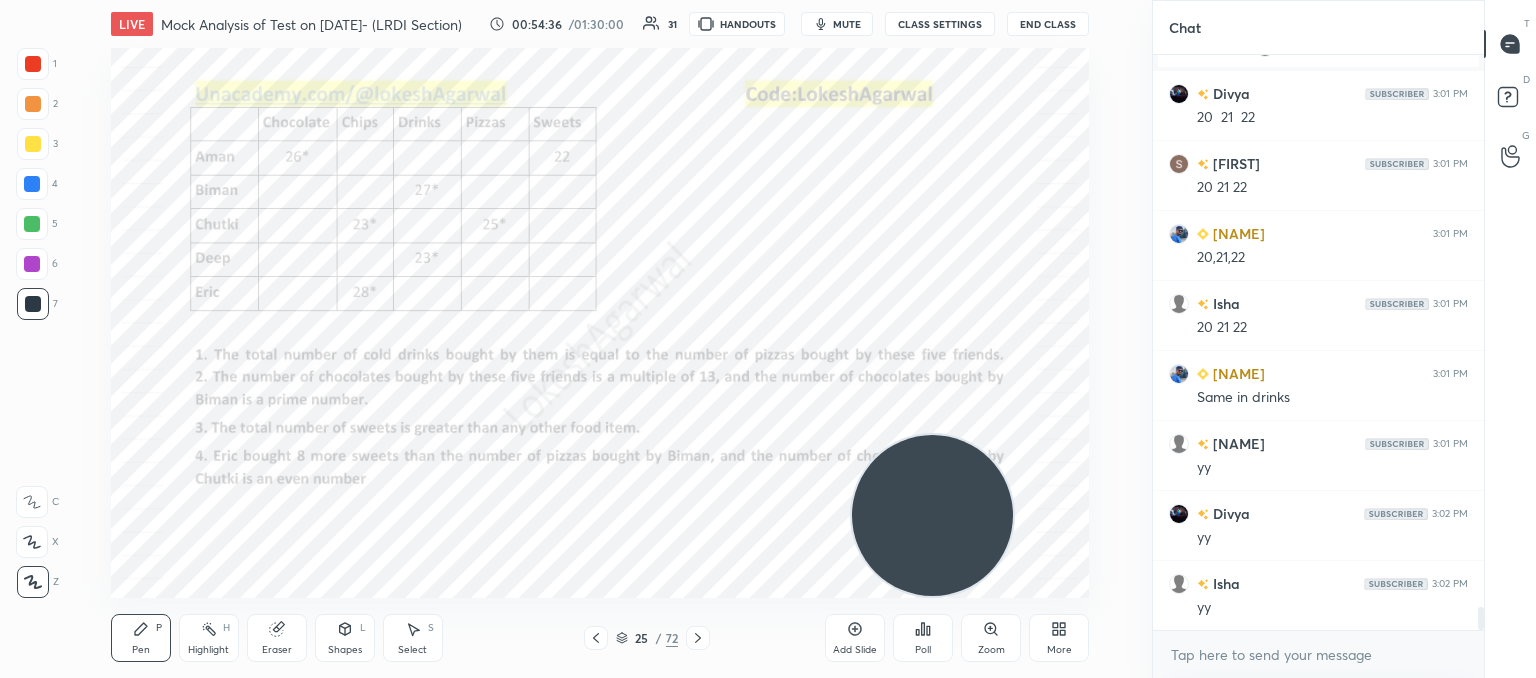 drag, startPoint x: 1013, startPoint y: 505, endPoint x: 1296, endPoint y: 633, distance: 310.60104 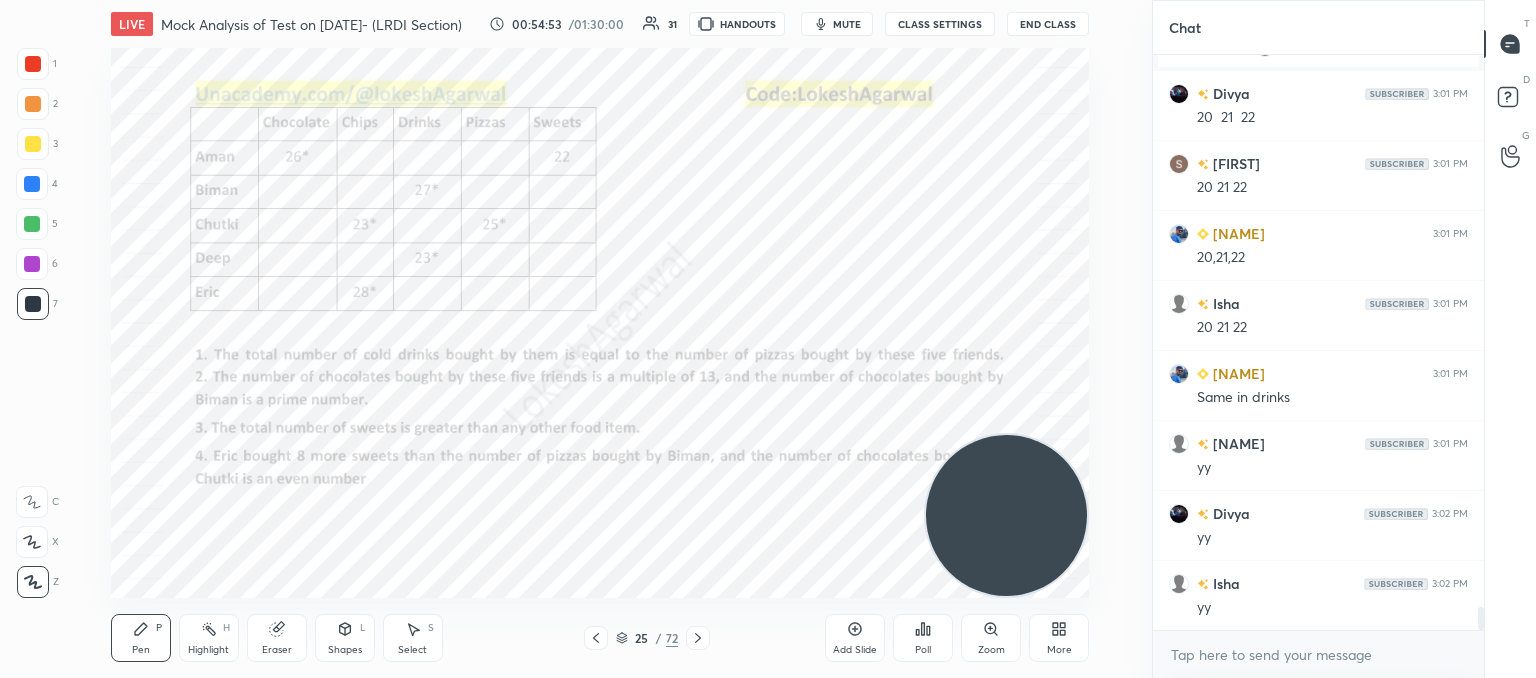 scroll, scrollTop: 13822, scrollLeft: 0, axis: vertical 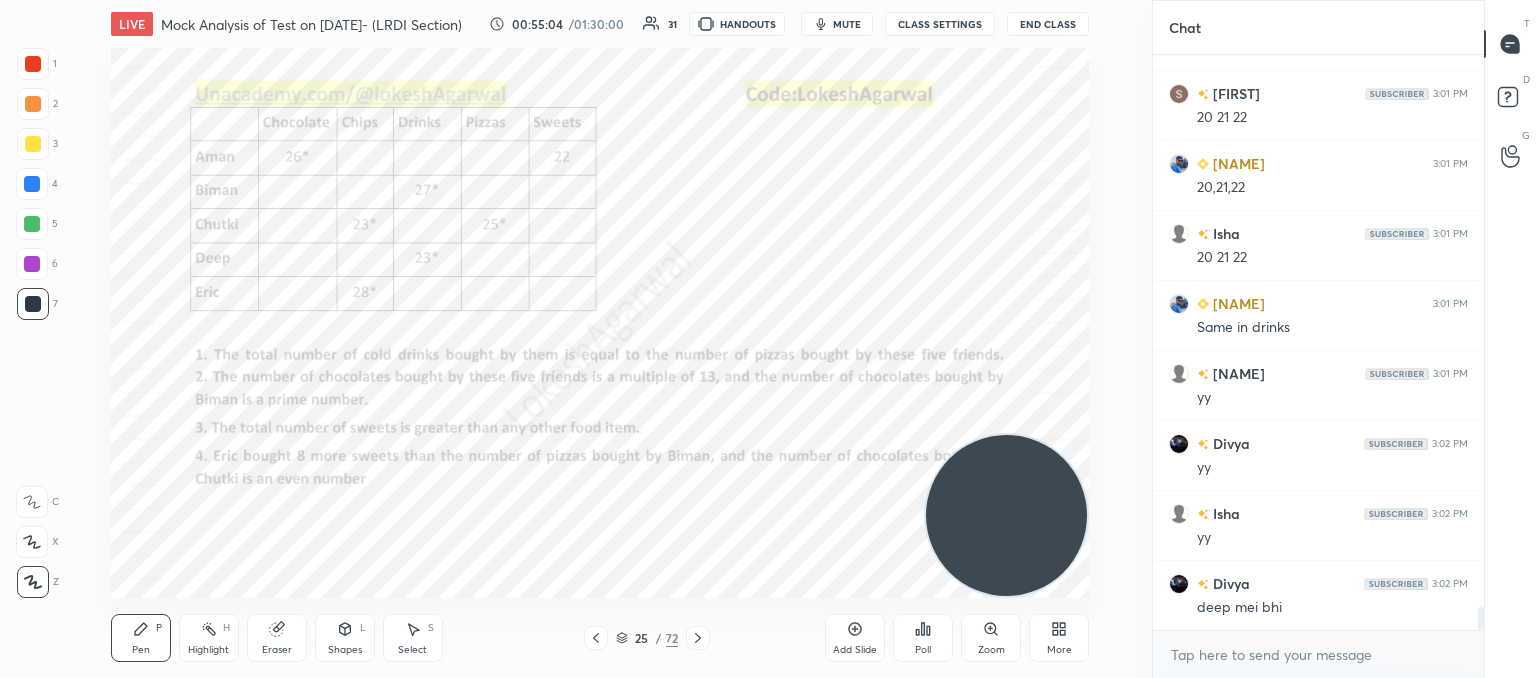 drag, startPoint x: 272, startPoint y: 633, endPoint x: 270, endPoint y: 621, distance: 12.165525 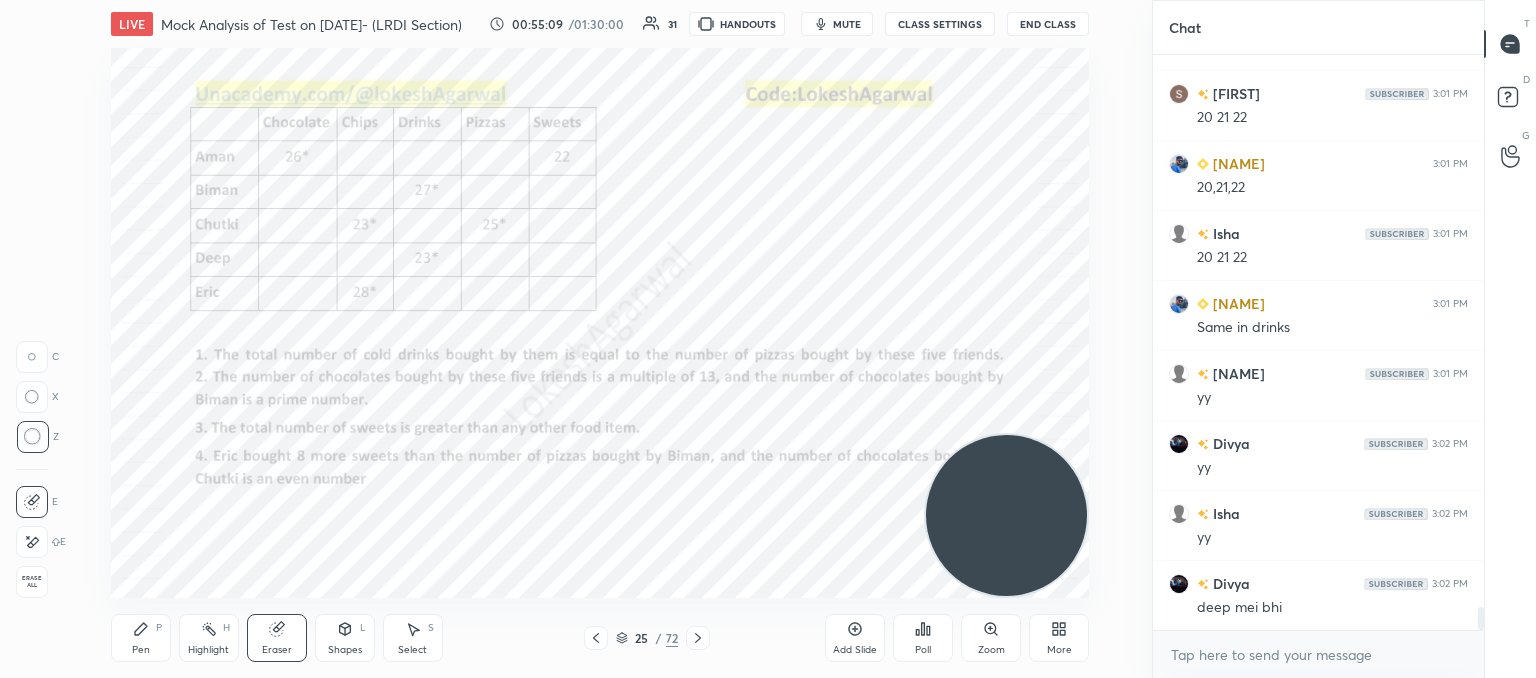 drag, startPoint x: 132, startPoint y: 648, endPoint x: 152, endPoint y: 610, distance: 42.941822 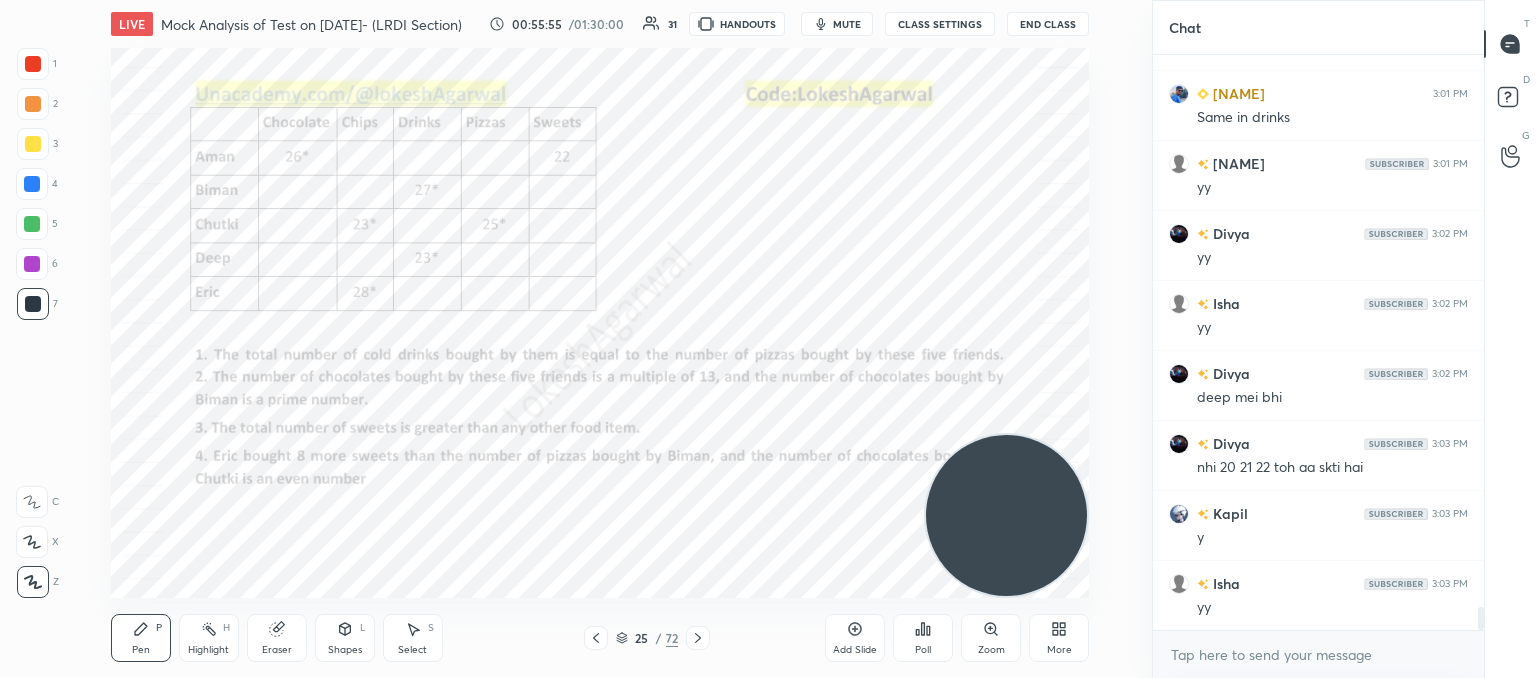 scroll, scrollTop: 14102, scrollLeft: 0, axis: vertical 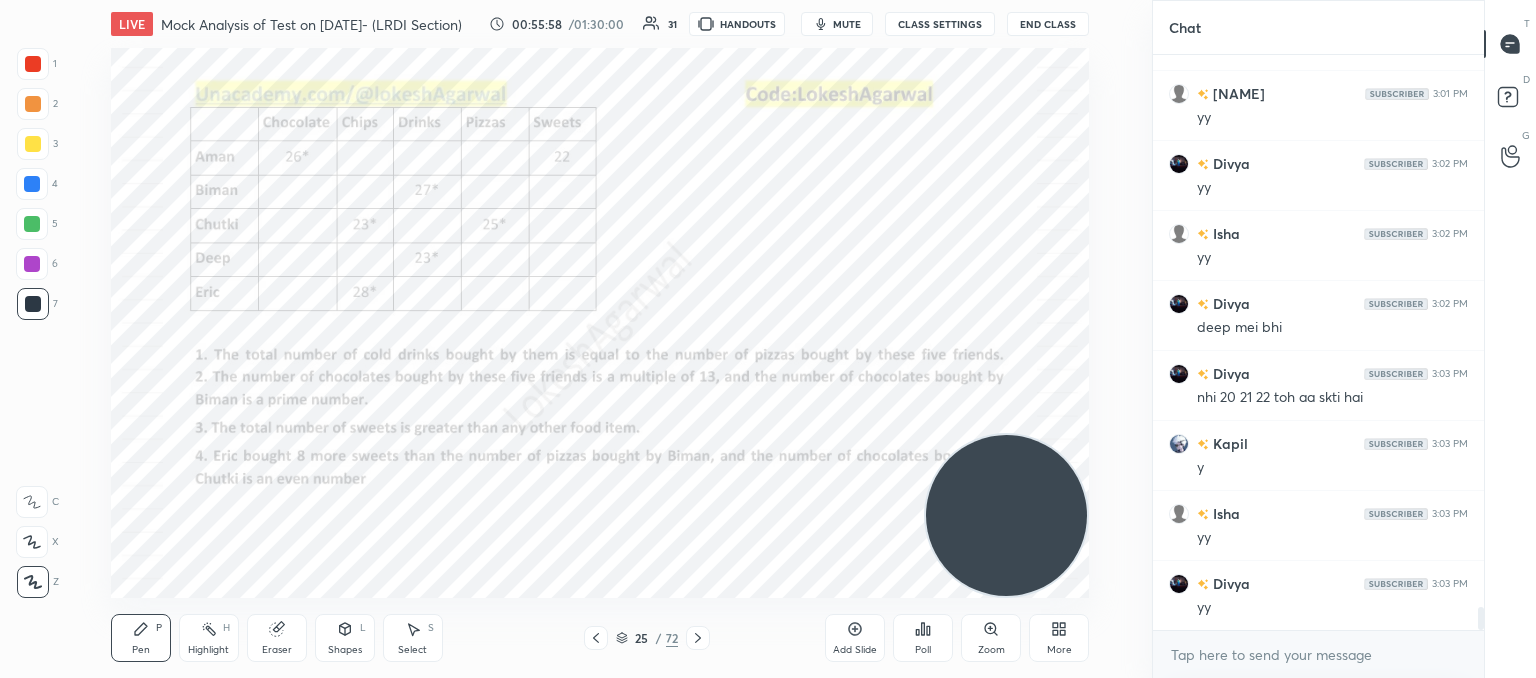 drag, startPoint x: 284, startPoint y: 634, endPoint x: 302, endPoint y: 599, distance: 39.357338 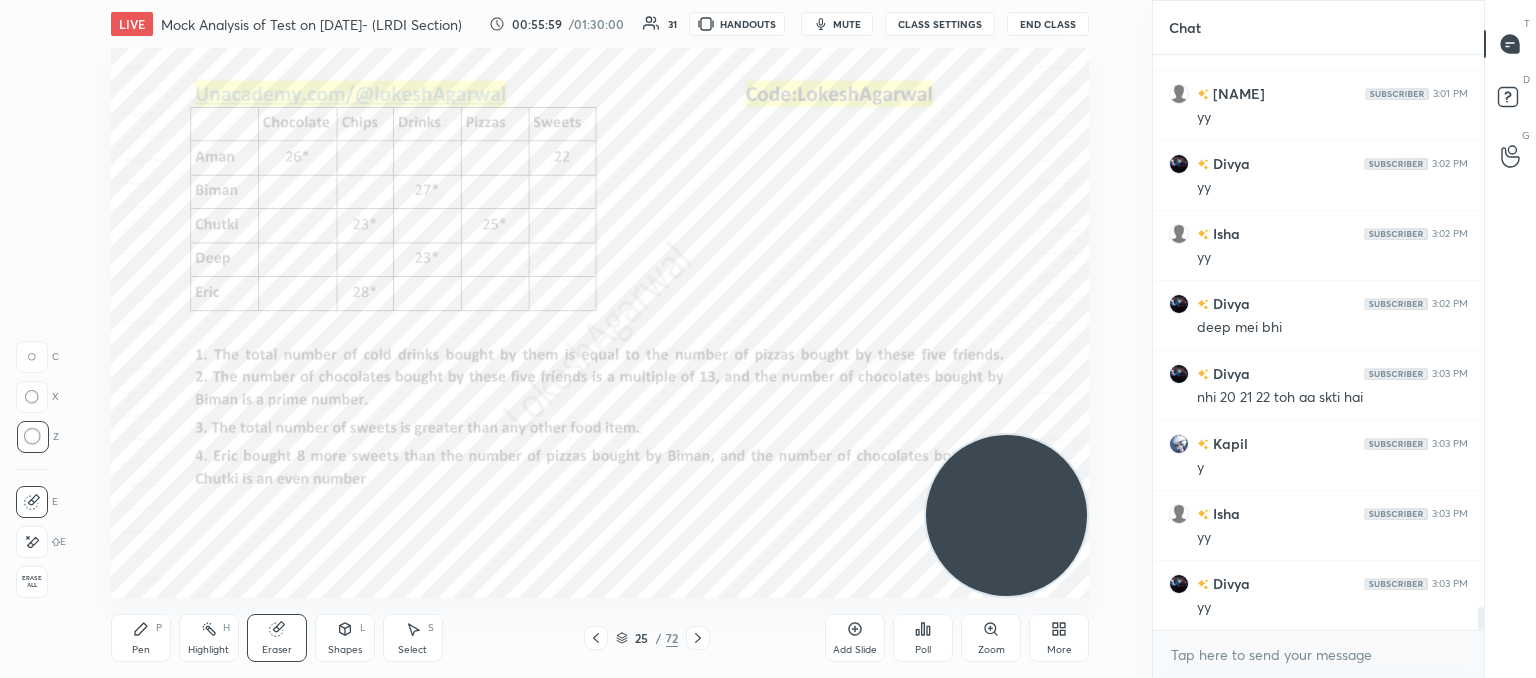 scroll, scrollTop: 14172, scrollLeft: 0, axis: vertical 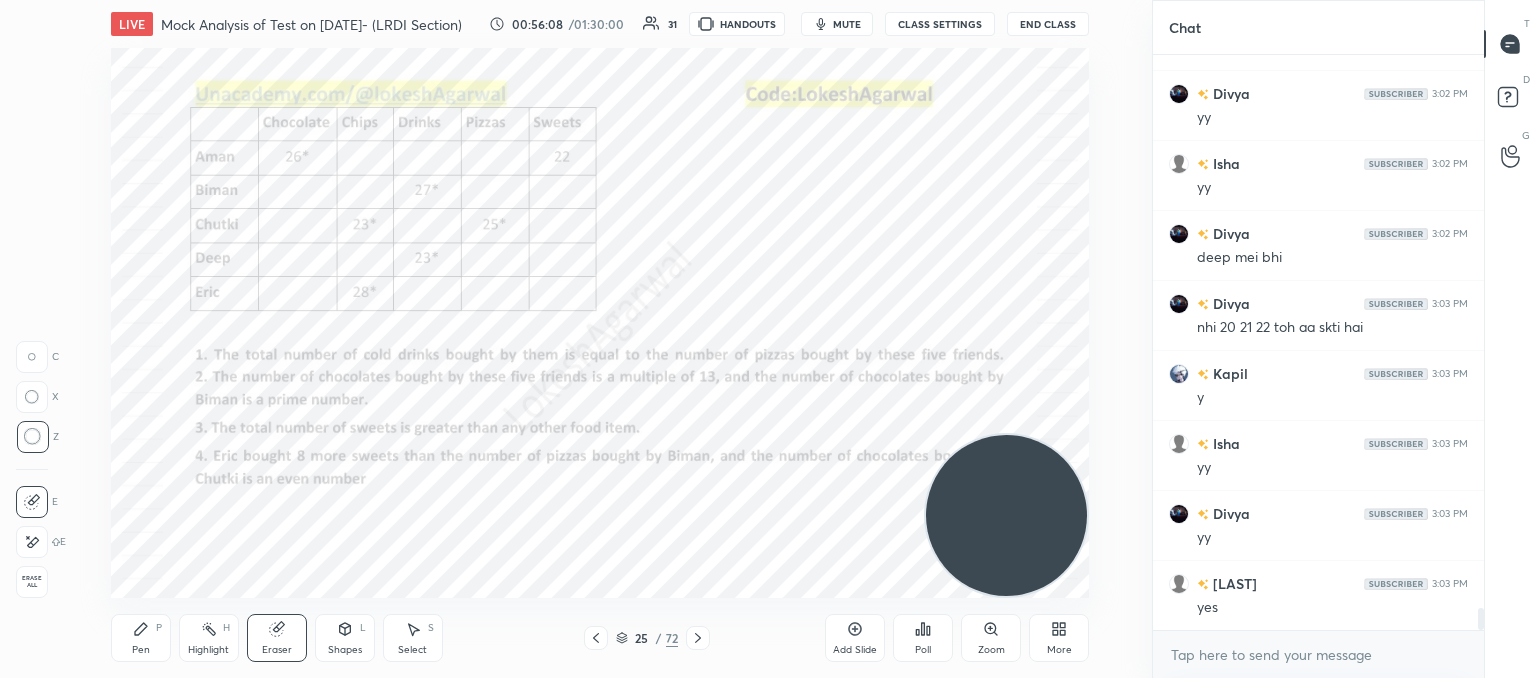 click on "Pen P" at bounding box center [141, 638] 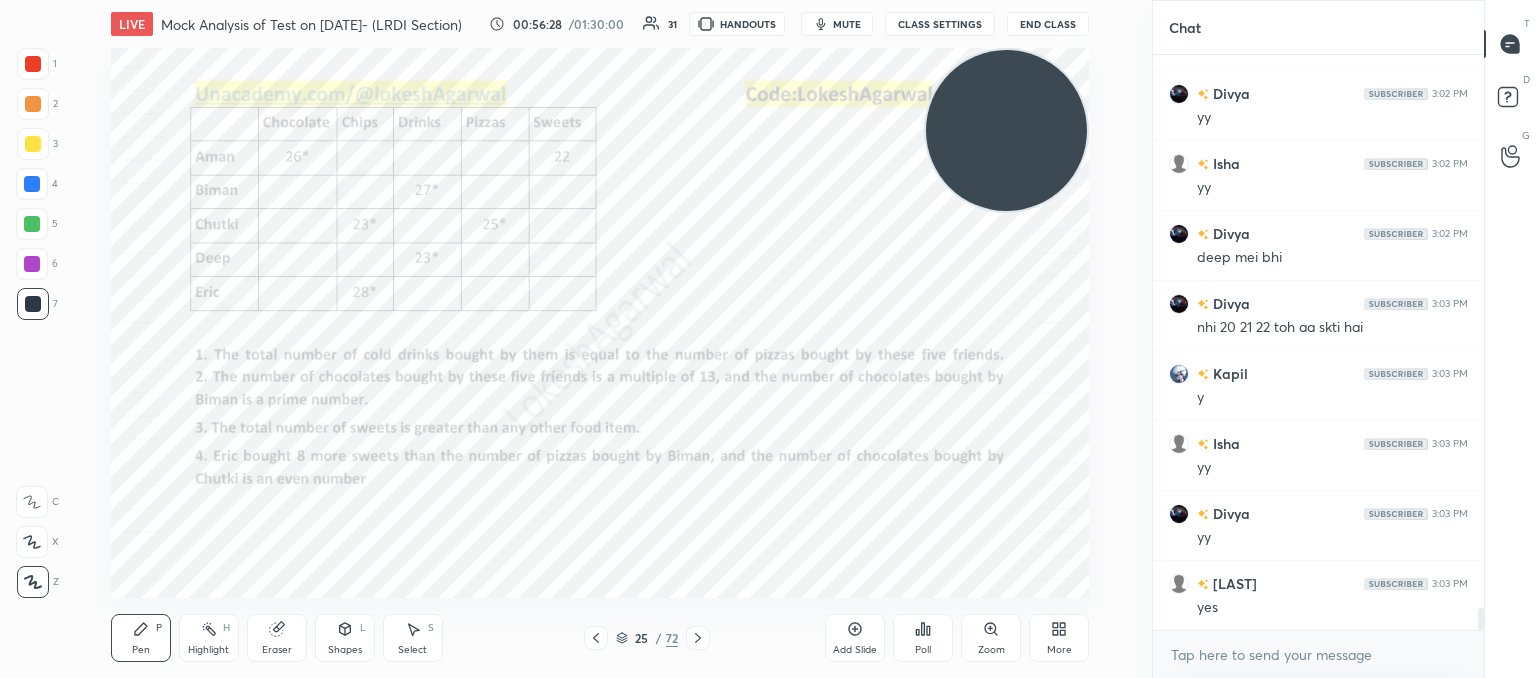 drag, startPoint x: 1003, startPoint y: 523, endPoint x: 992, endPoint y: 73, distance: 450.13443 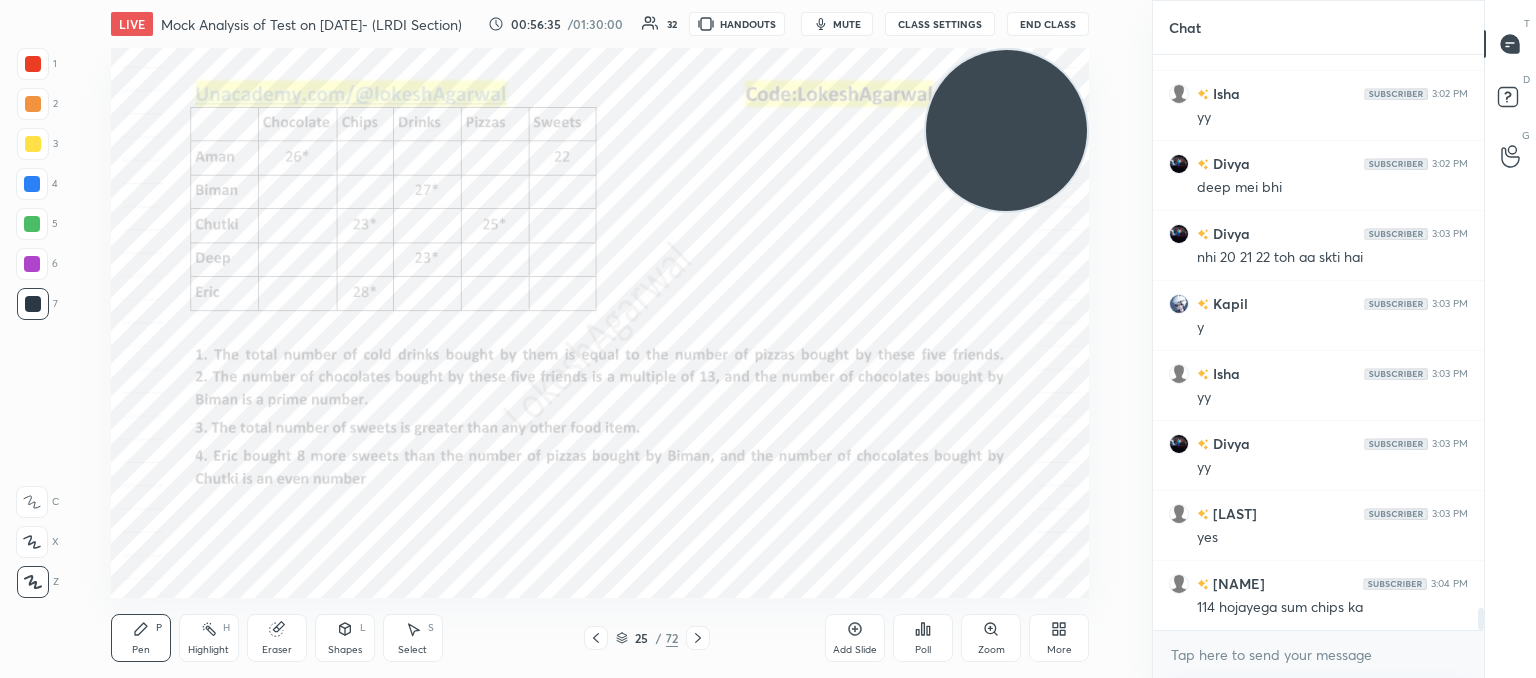 scroll, scrollTop: 14290, scrollLeft: 0, axis: vertical 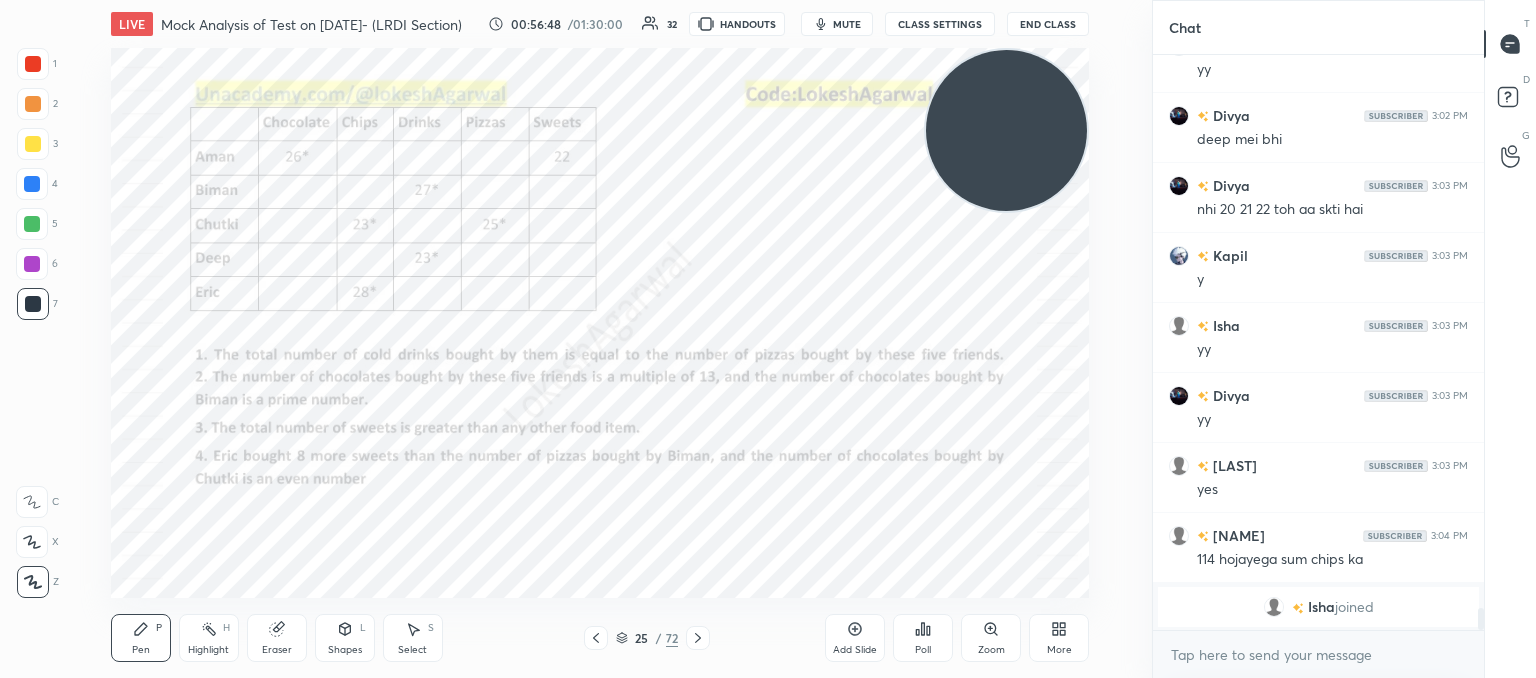 drag, startPoint x: 280, startPoint y: 638, endPoint x: 285, endPoint y: 613, distance: 25.495098 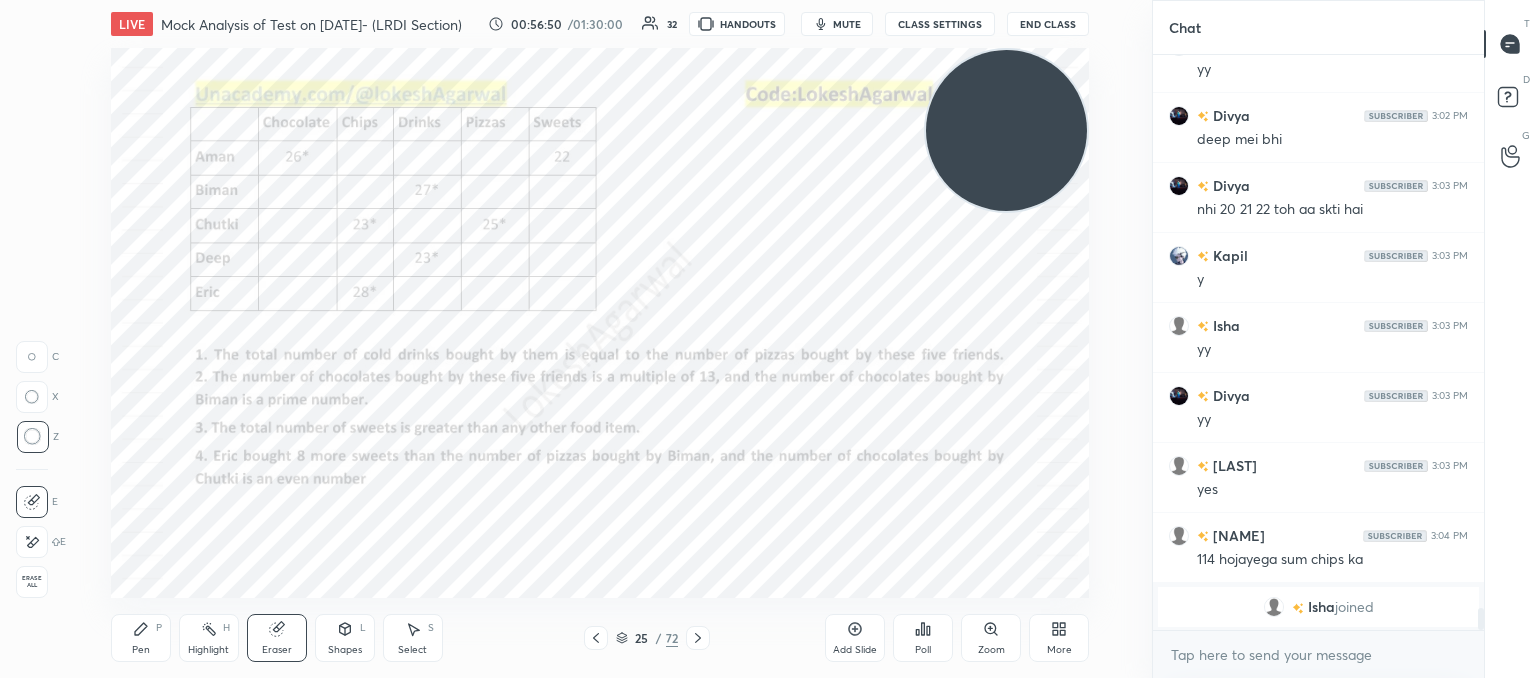 scroll, scrollTop: 14020, scrollLeft: 0, axis: vertical 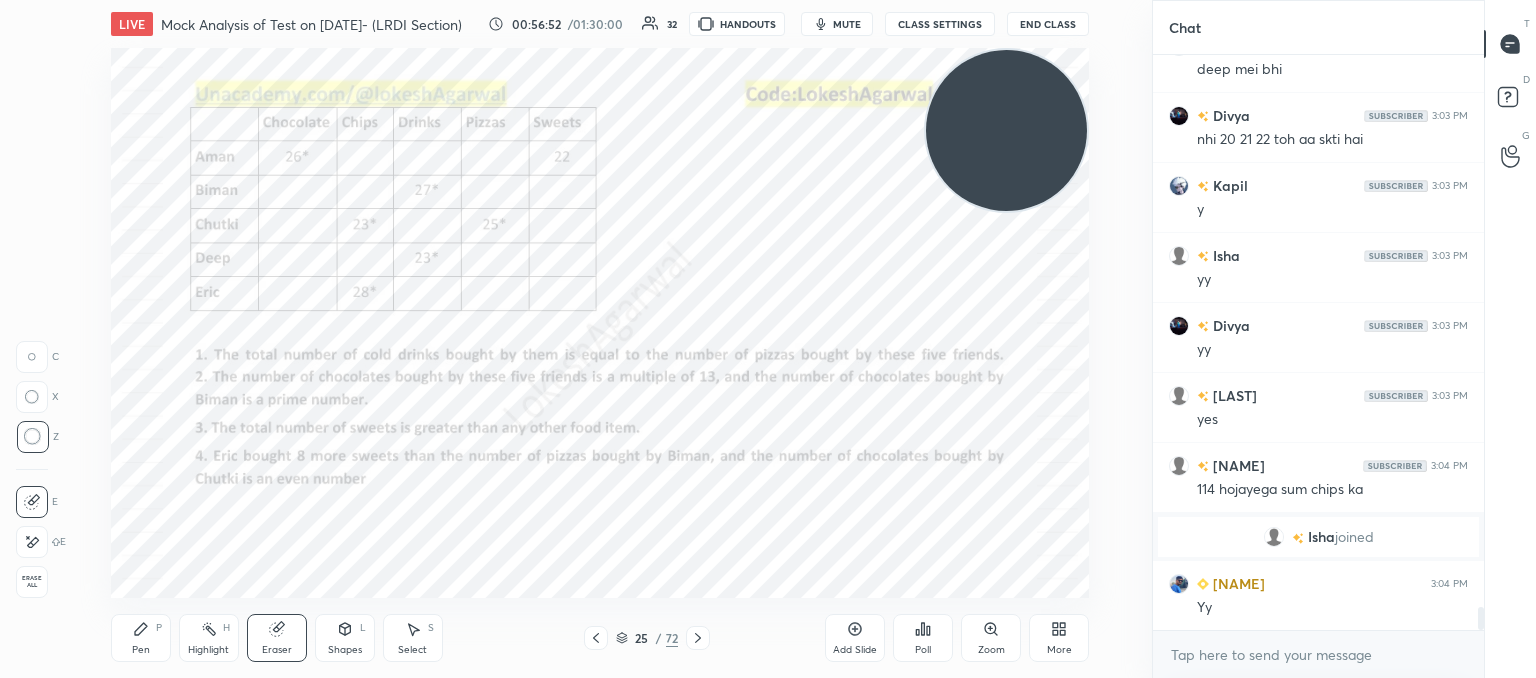 drag, startPoint x: 130, startPoint y: 641, endPoint x: 154, endPoint y: 619, distance: 32.55764 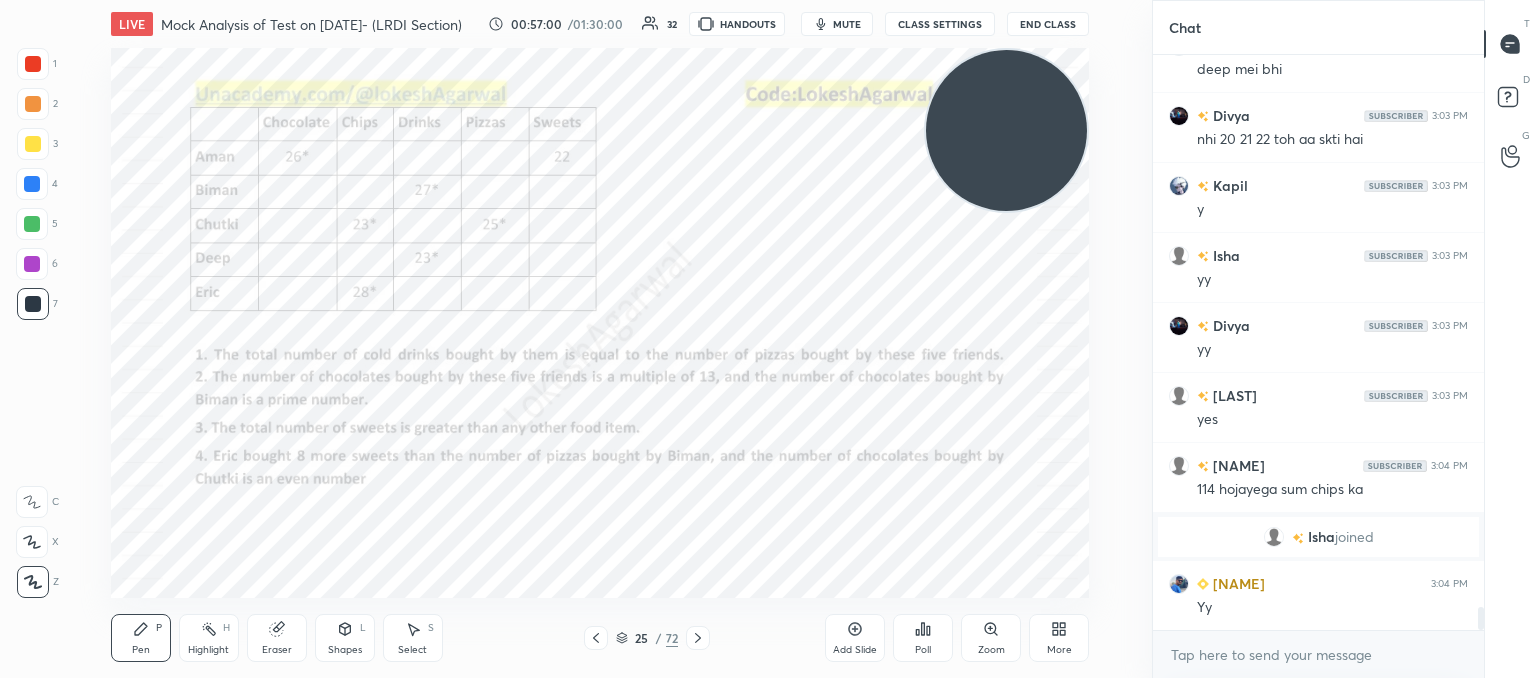 scroll, scrollTop: 14090, scrollLeft: 0, axis: vertical 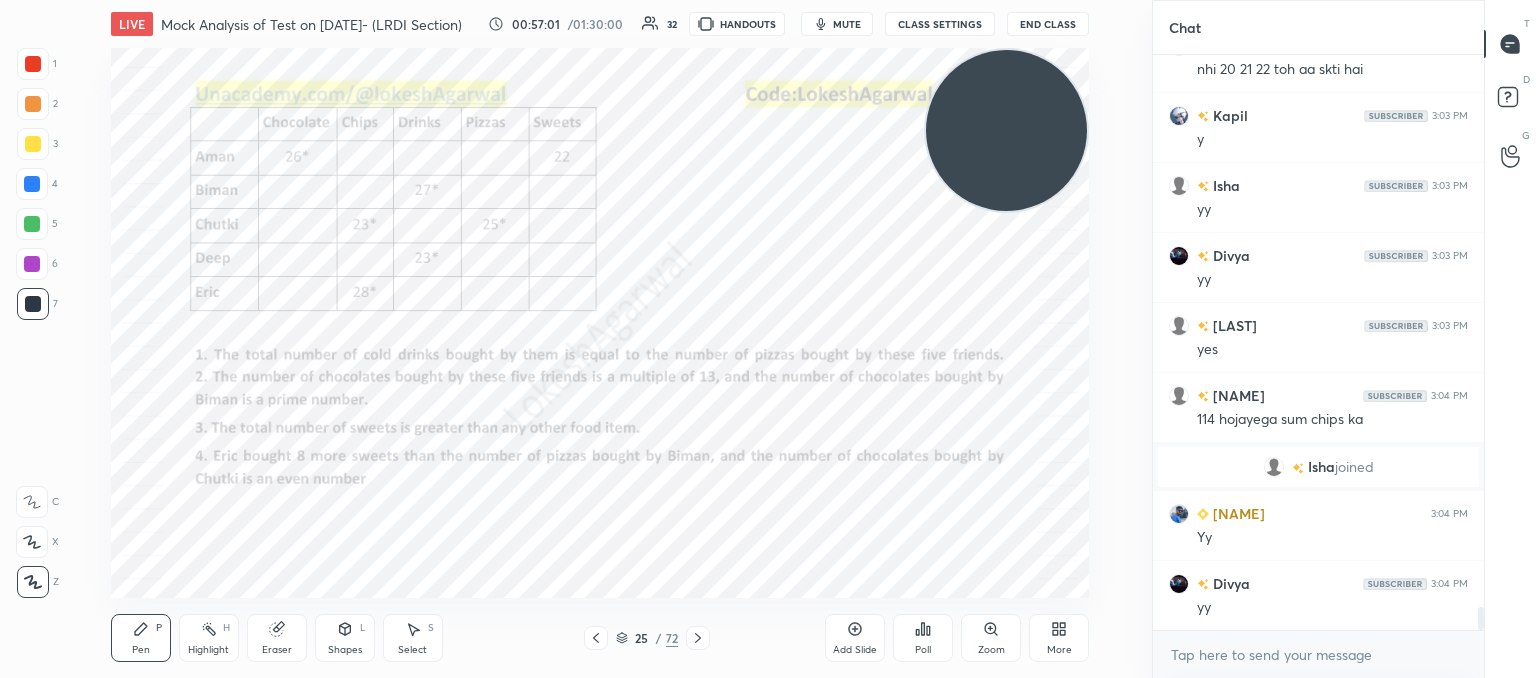 click 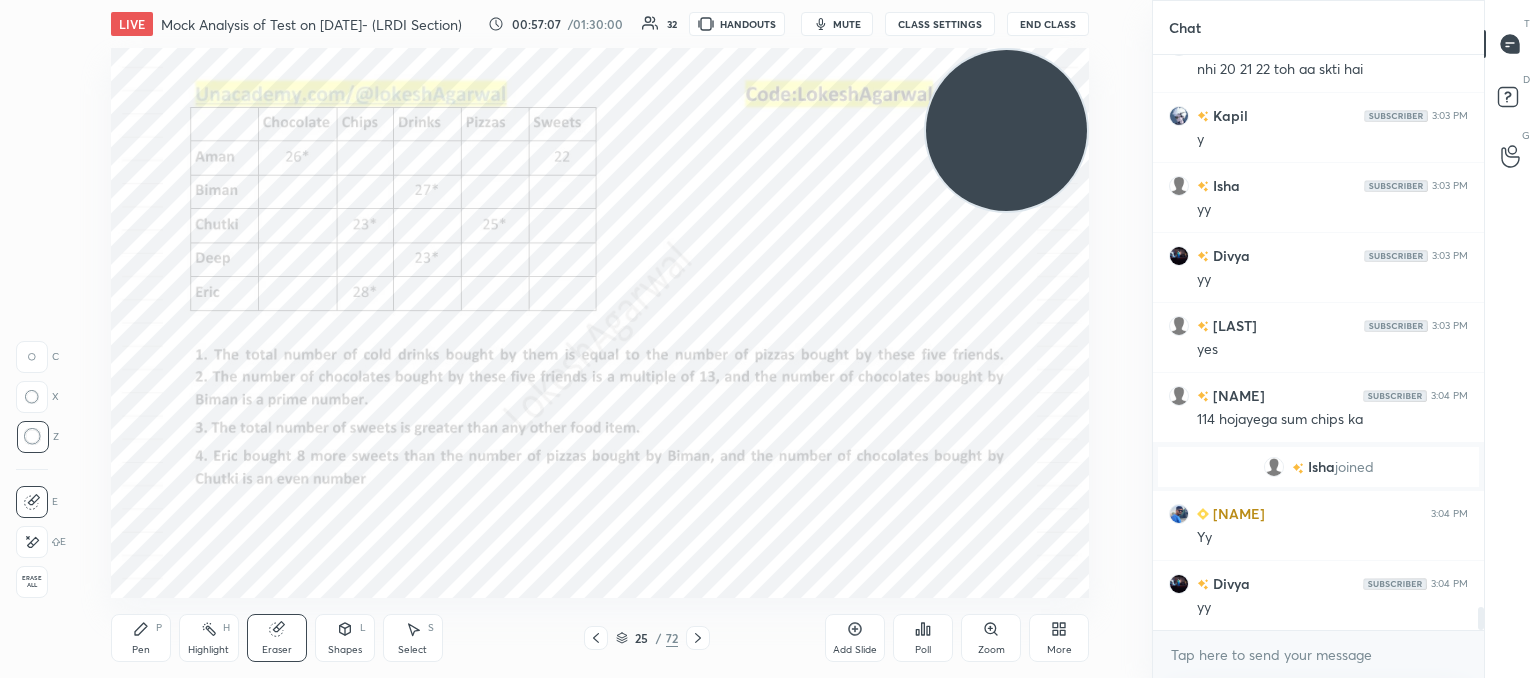 click on "Pen P" at bounding box center (141, 638) 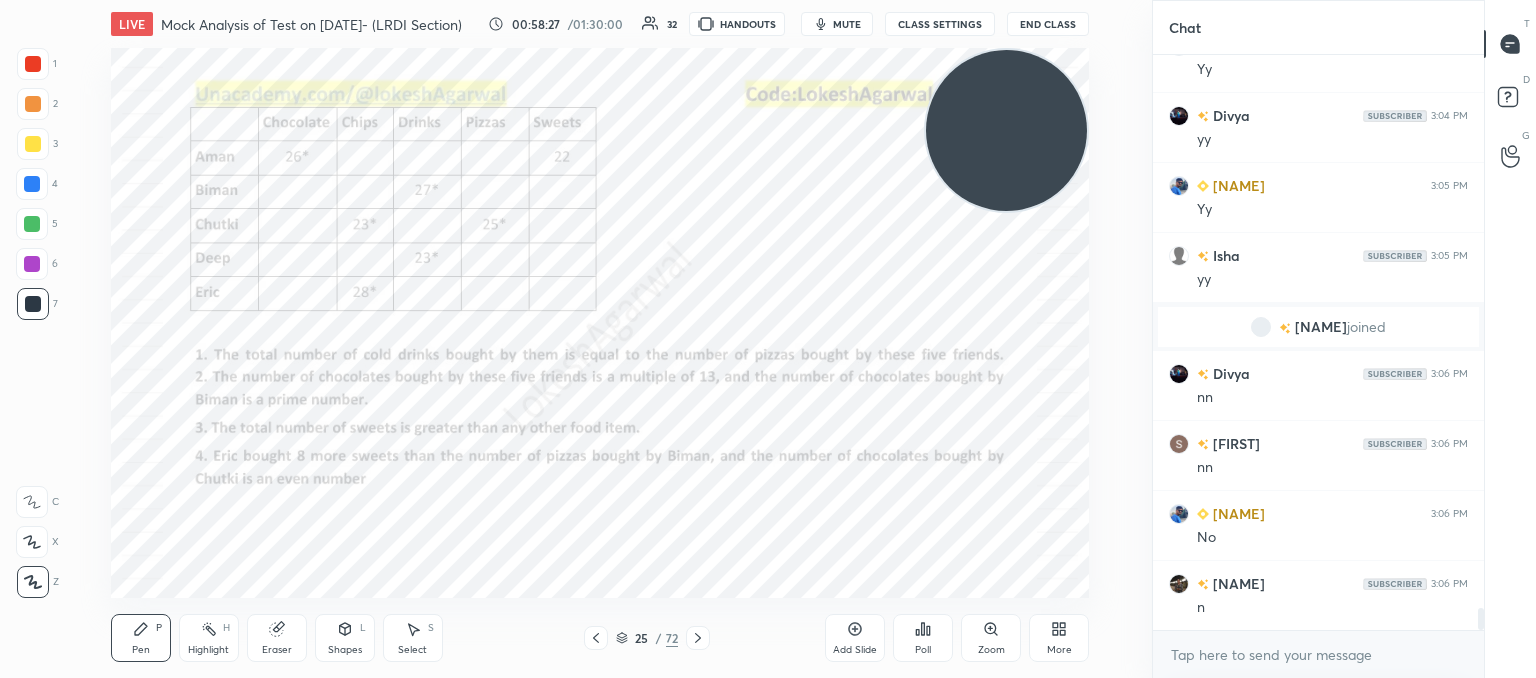 scroll, scrollTop: 14550, scrollLeft: 0, axis: vertical 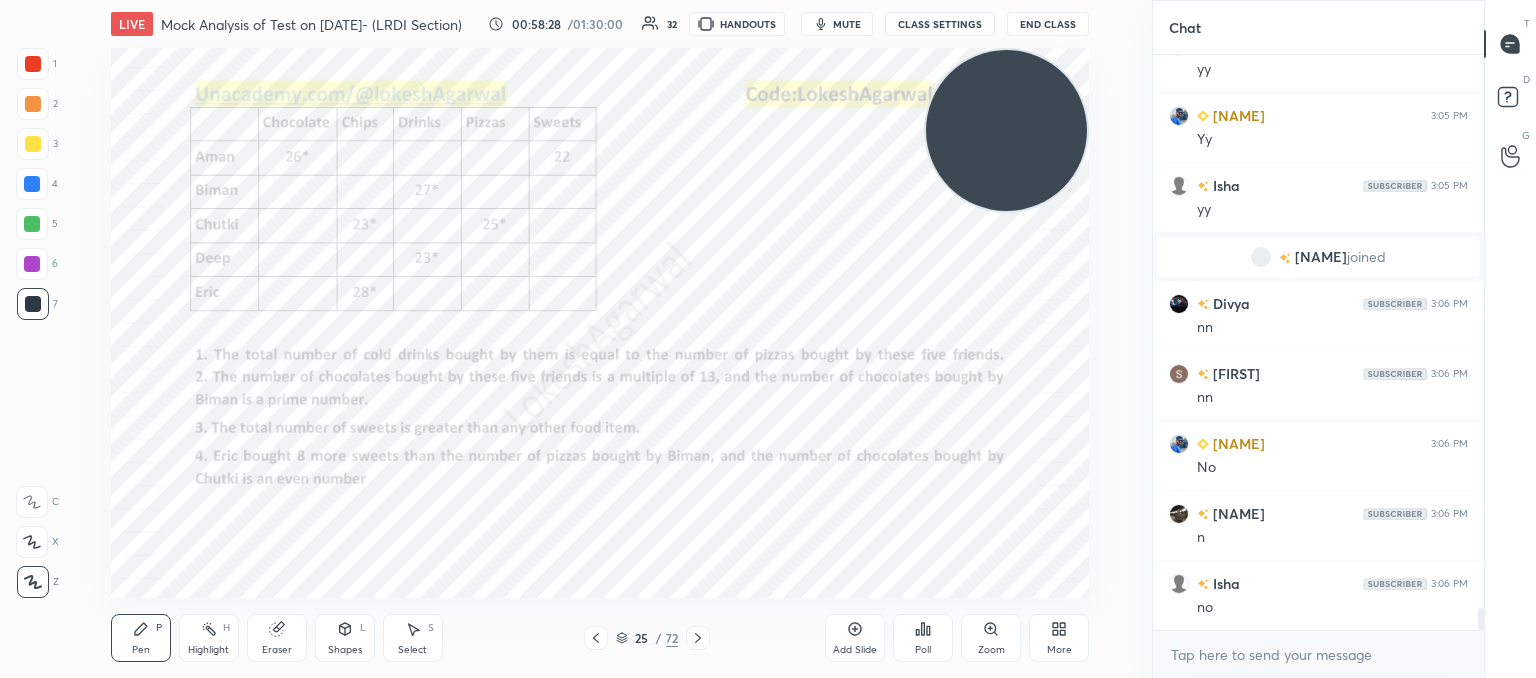 drag, startPoint x: 275, startPoint y: 642, endPoint x: 284, endPoint y: 613, distance: 30.364452 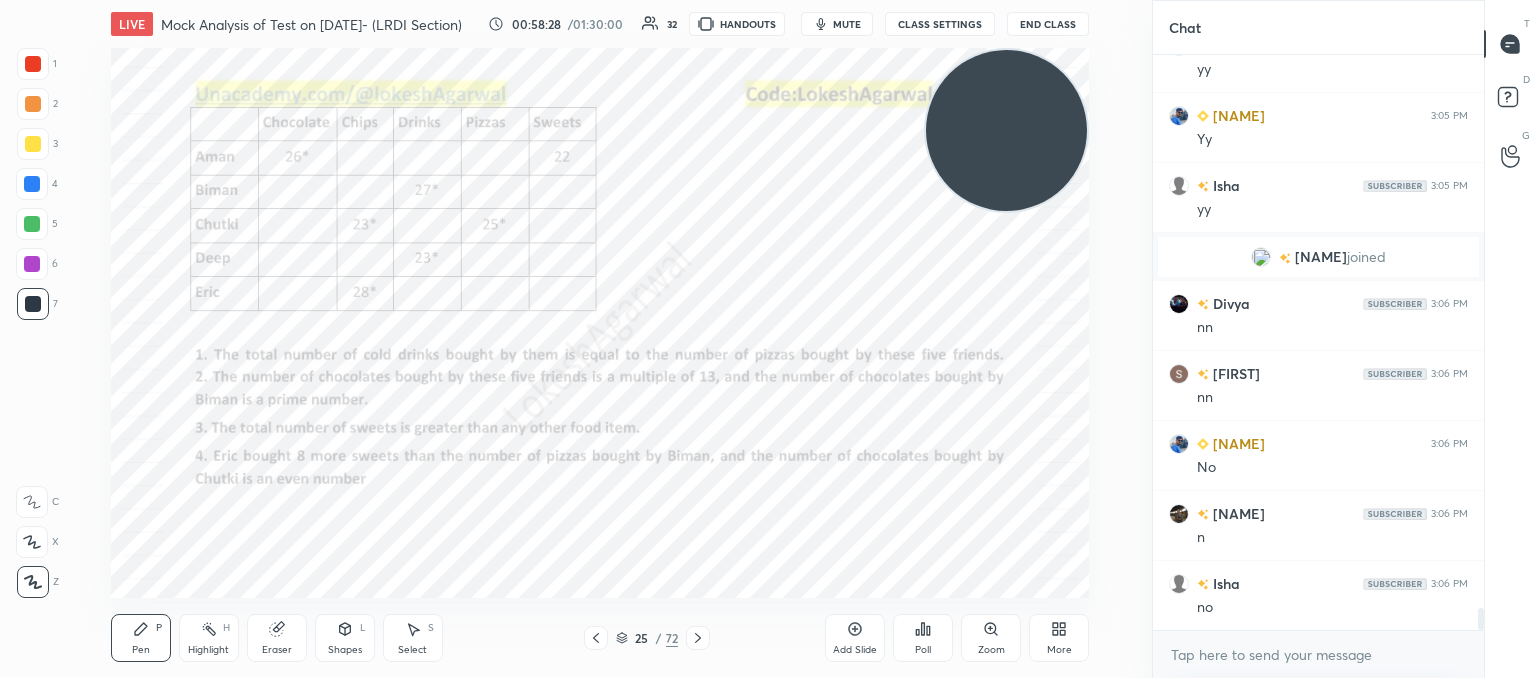 click on "Eraser" at bounding box center [277, 638] 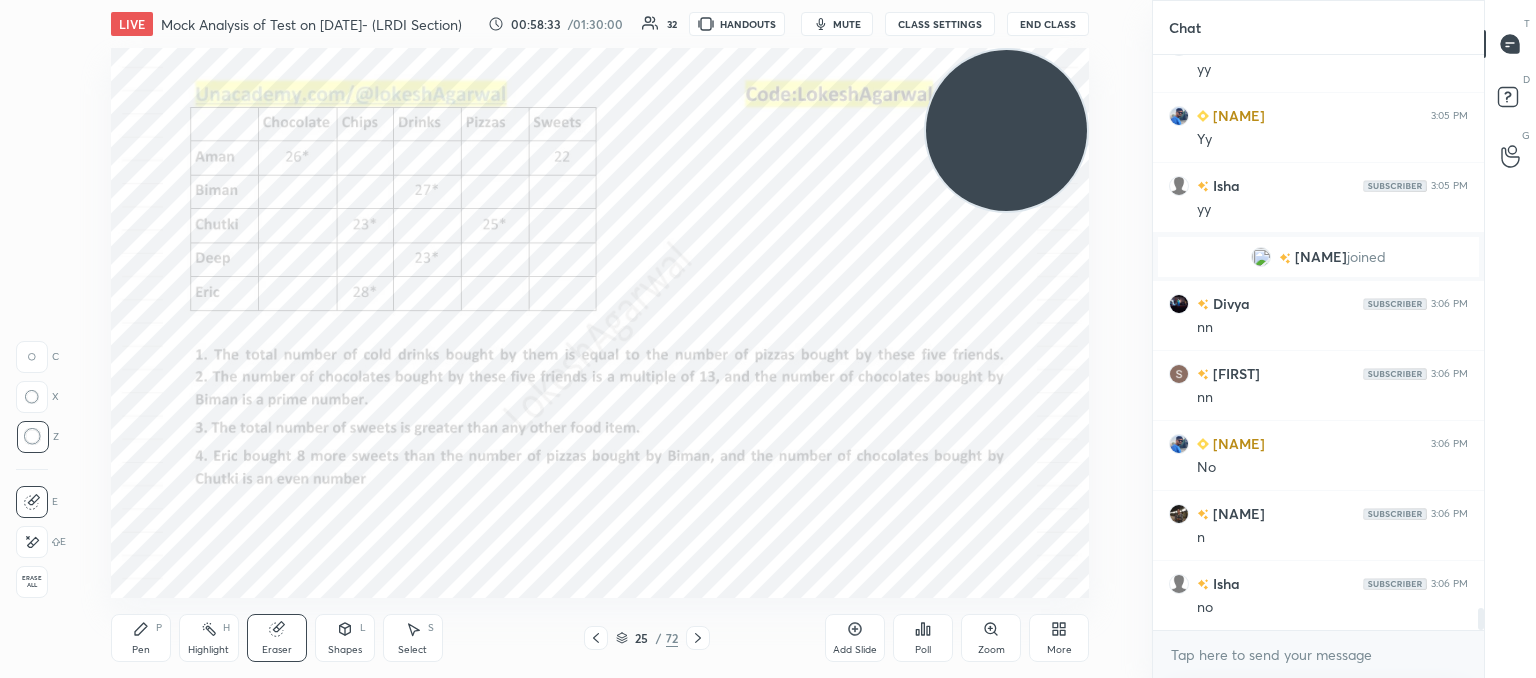 click on "Pen P" at bounding box center (141, 638) 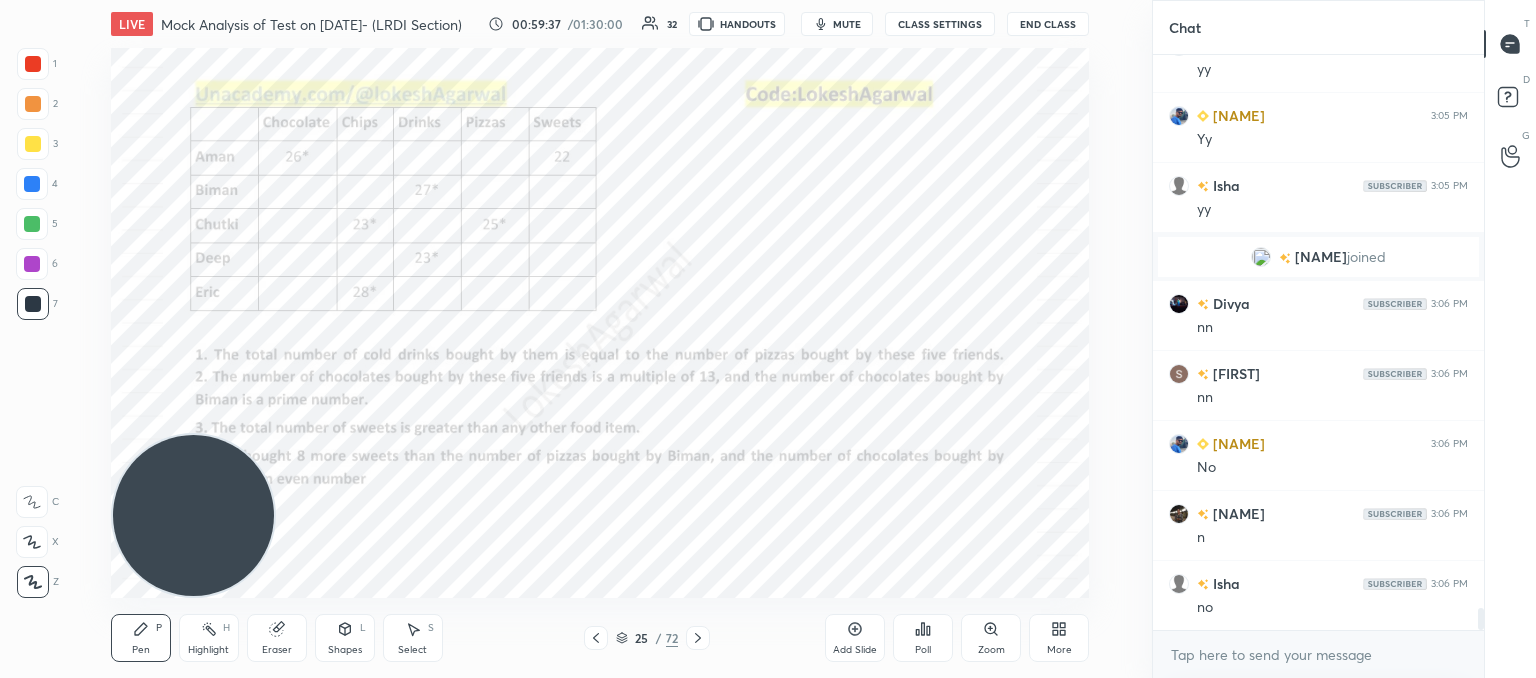 drag, startPoint x: 999, startPoint y: 93, endPoint x: 8, endPoint y: 624, distance: 1124.2963 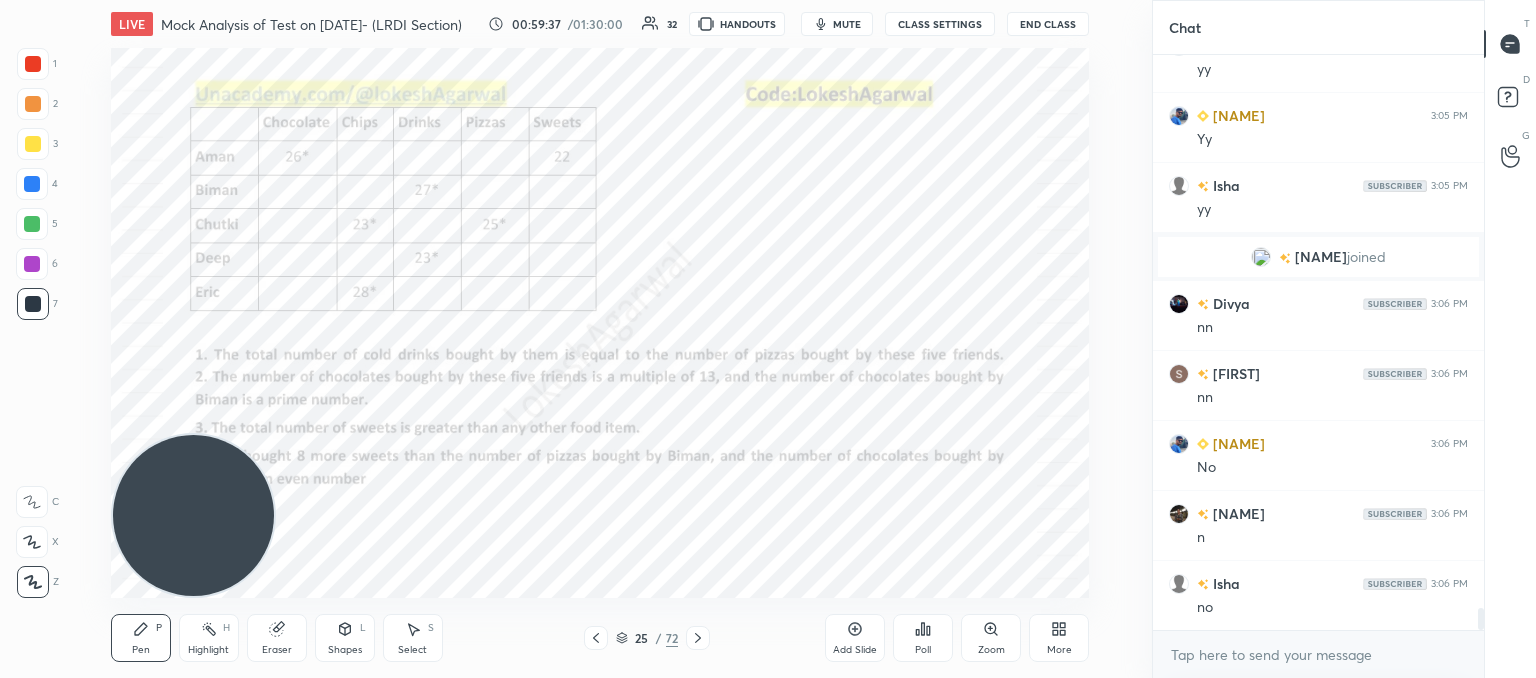 click on "1 2 3 4 5 6 7 C X Z C X Z E E Erase all   H H LIVE Mock Analysis of Test on 03.08.2025- (LRDI Section) 00:59:37 /  01:30:00 32 HANDOUTS mute CLASS SETTINGS End Class Setting up your live class Poll for   secs No correct answer Start poll Back Mock Analysis of Test on 03.08.2025- (LRDI Section) Lokesh Agarwal Pen P Highlight H Eraser Shapes L Select S 25 / 72 Add Slide Poll Zoom More" at bounding box center [568, 339] 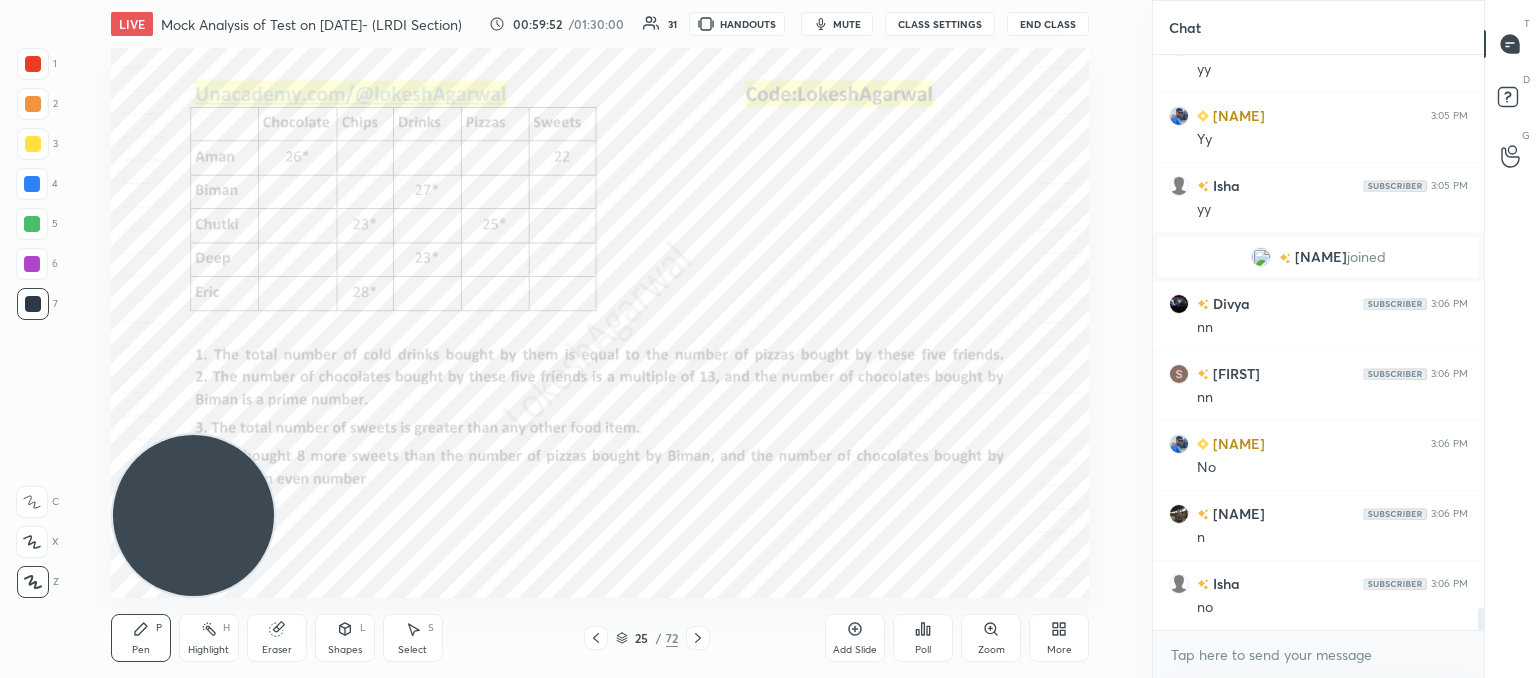scroll, scrollTop: 14620, scrollLeft: 0, axis: vertical 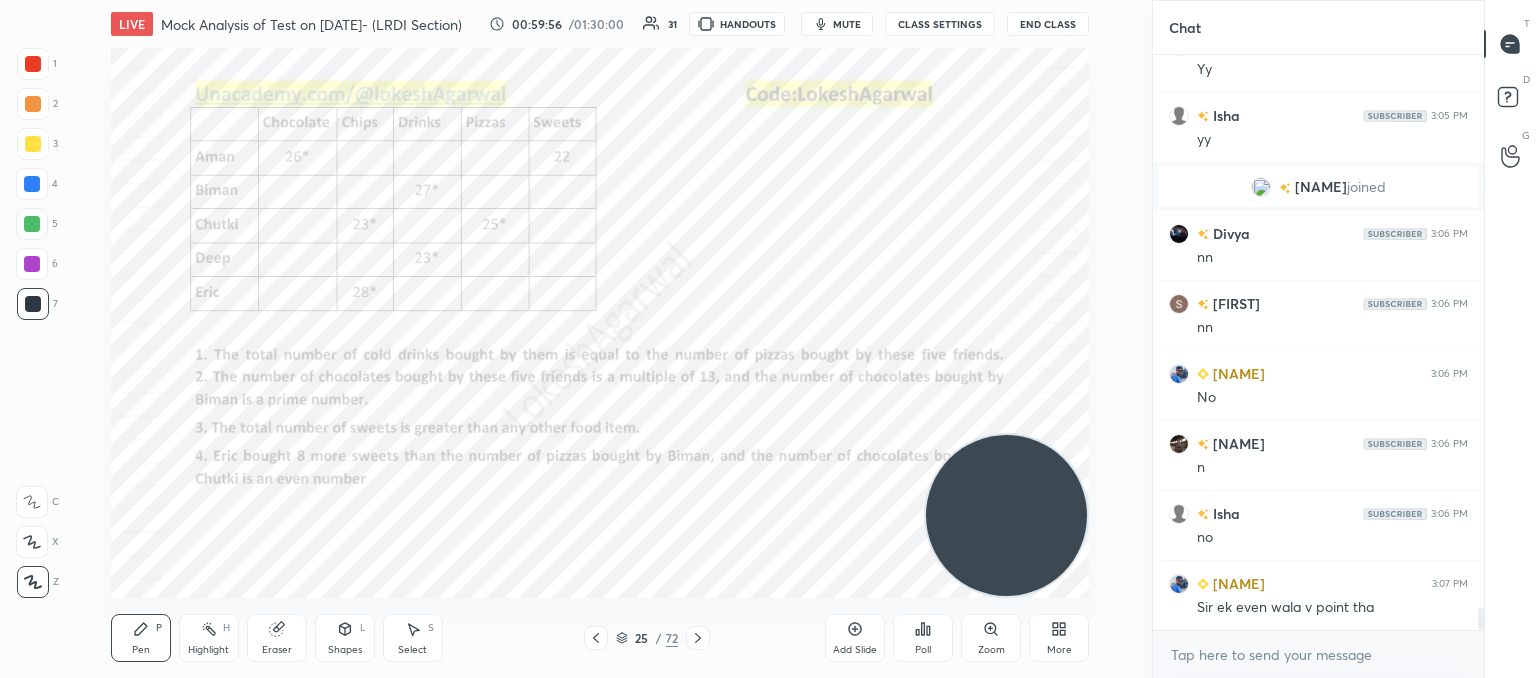drag, startPoint x: 209, startPoint y: 500, endPoint x: 960, endPoint y: 539, distance: 752.01196 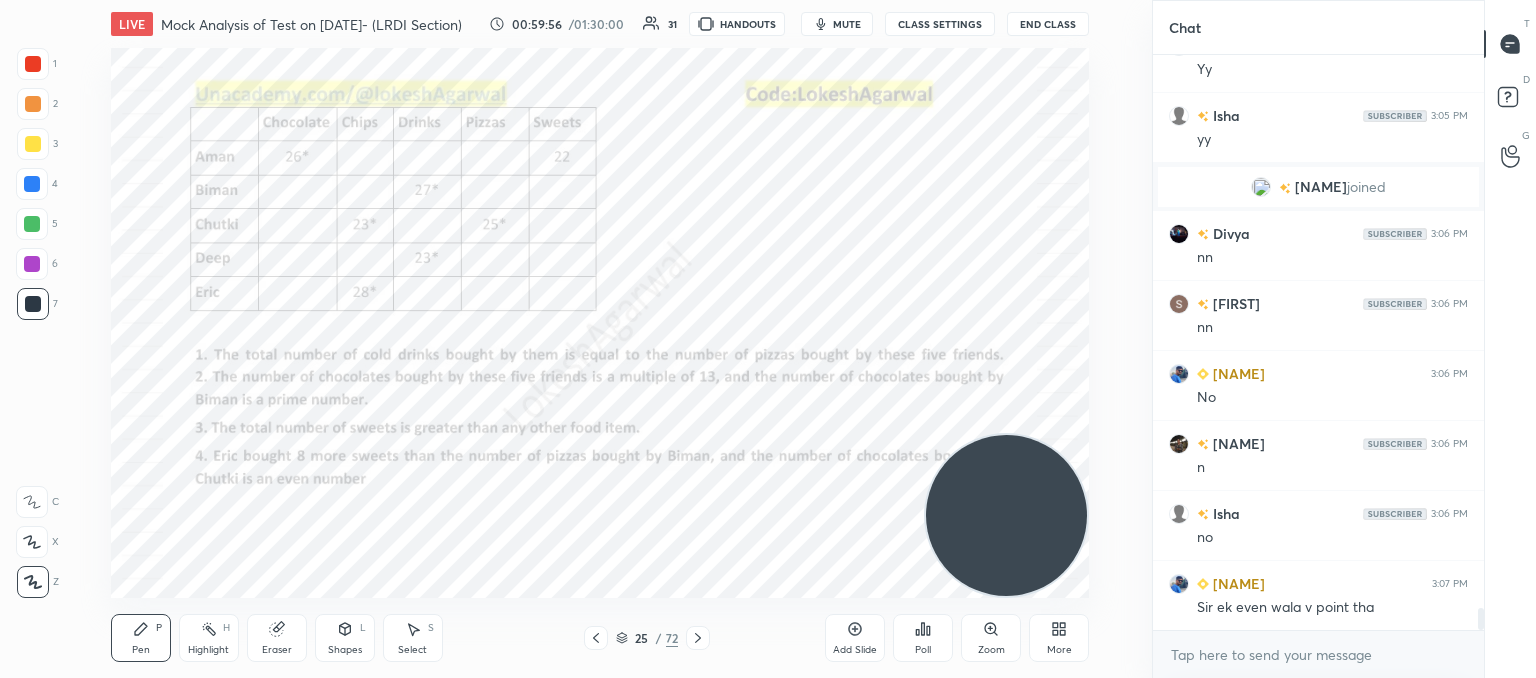 click at bounding box center (1006, 515) 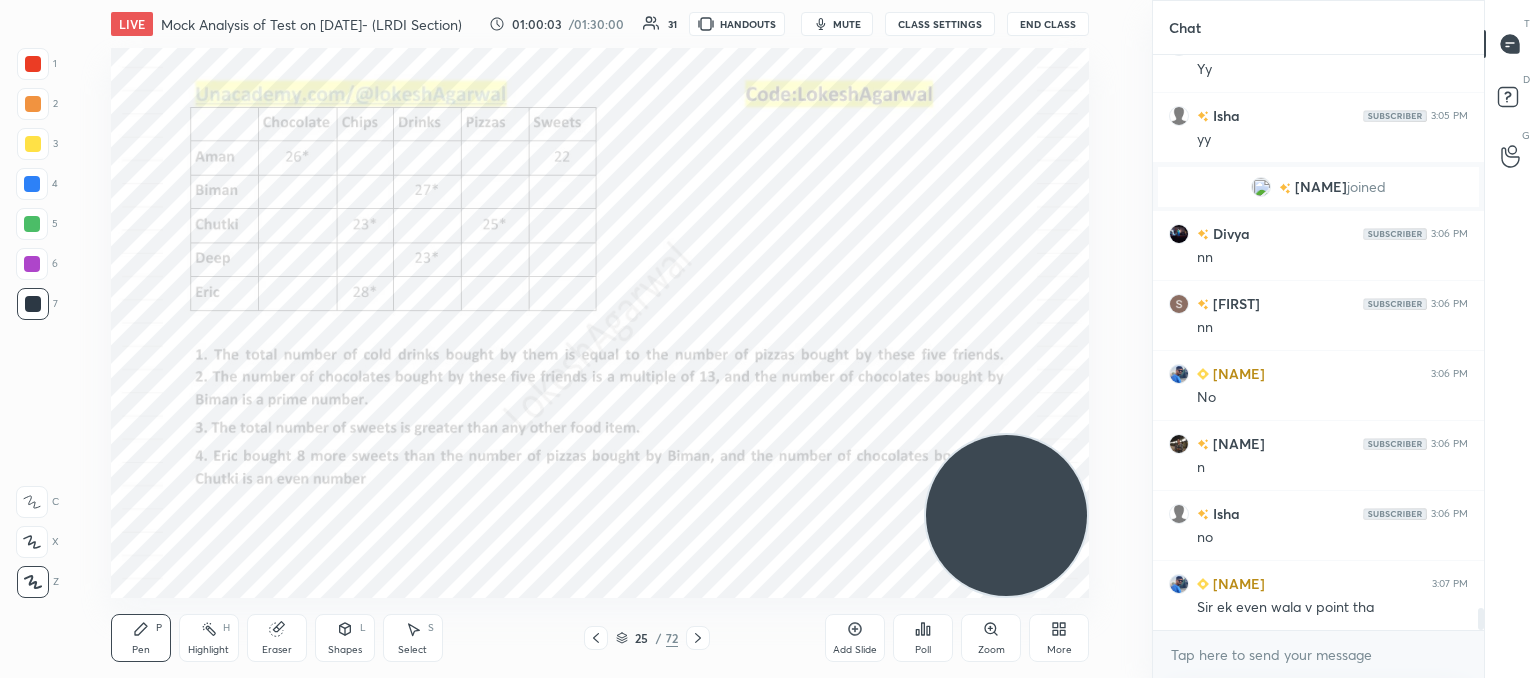 scroll, scrollTop: 14690, scrollLeft: 0, axis: vertical 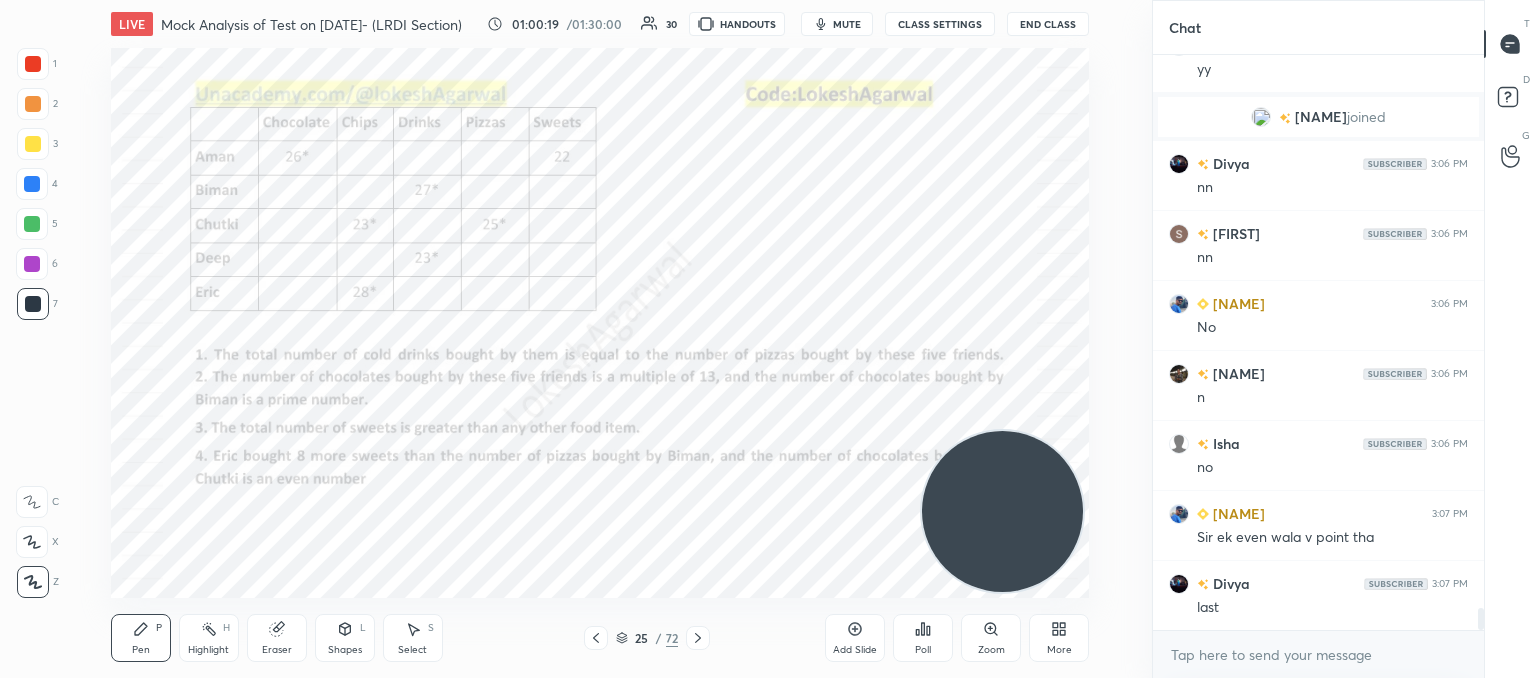 drag, startPoint x: 1022, startPoint y: 505, endPoint x: 0, endPoint y: 667, distance: 1034.7599 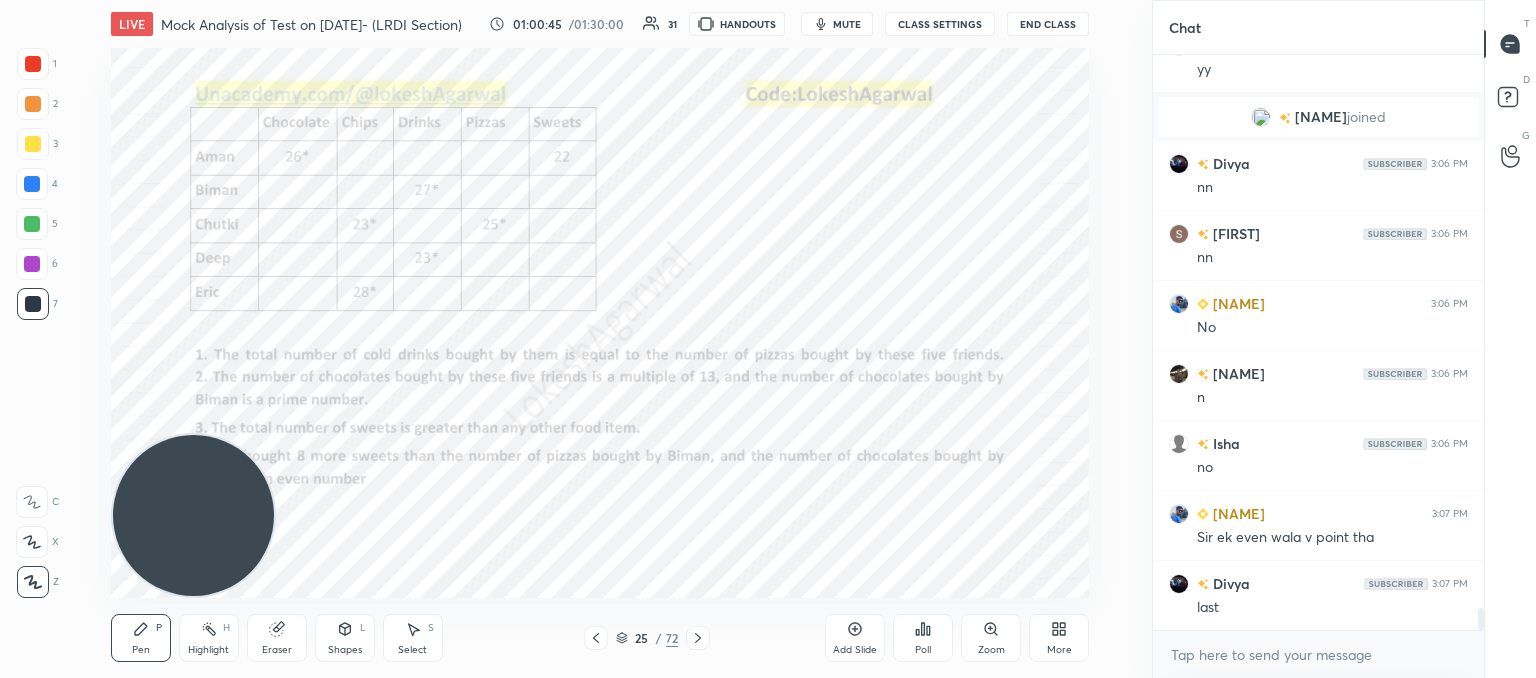 scroll, scrollTop: 14760, scrollLeft: 0, axis: vertical 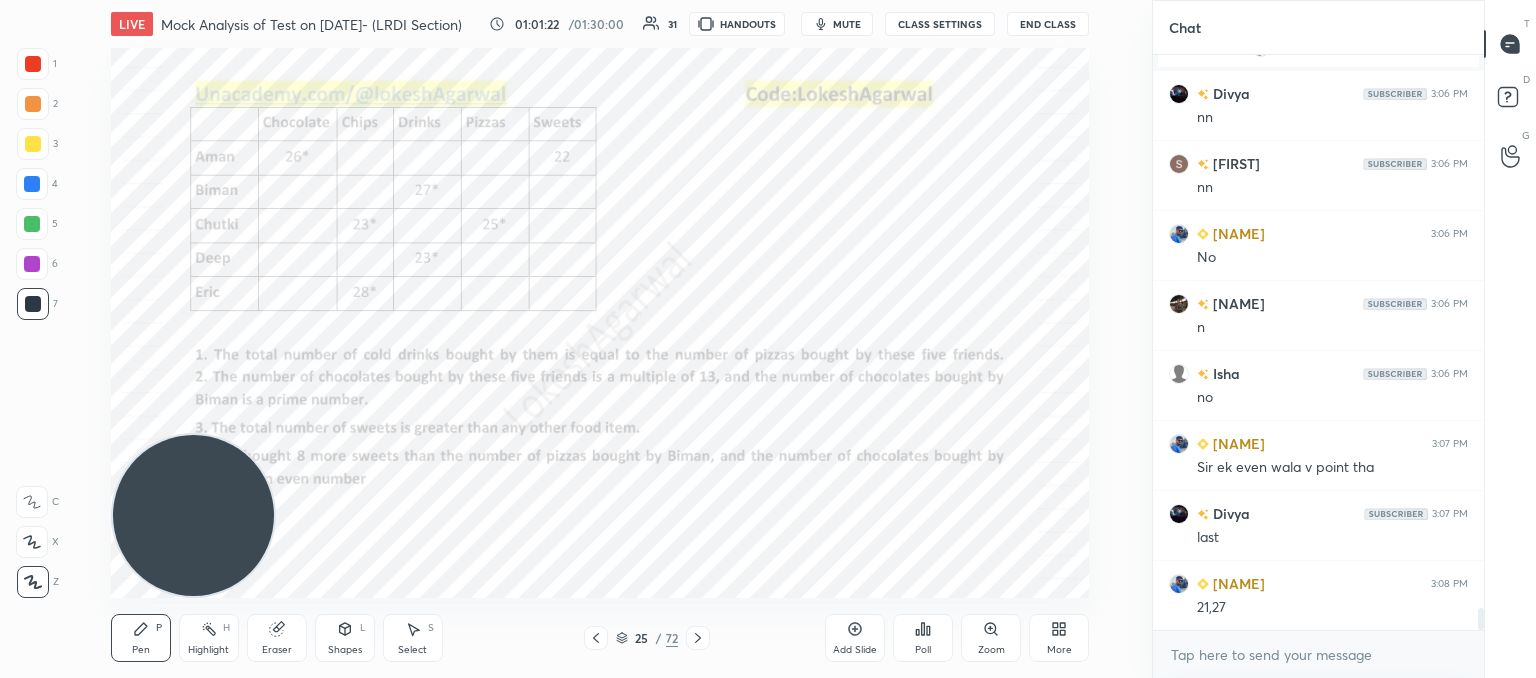 click 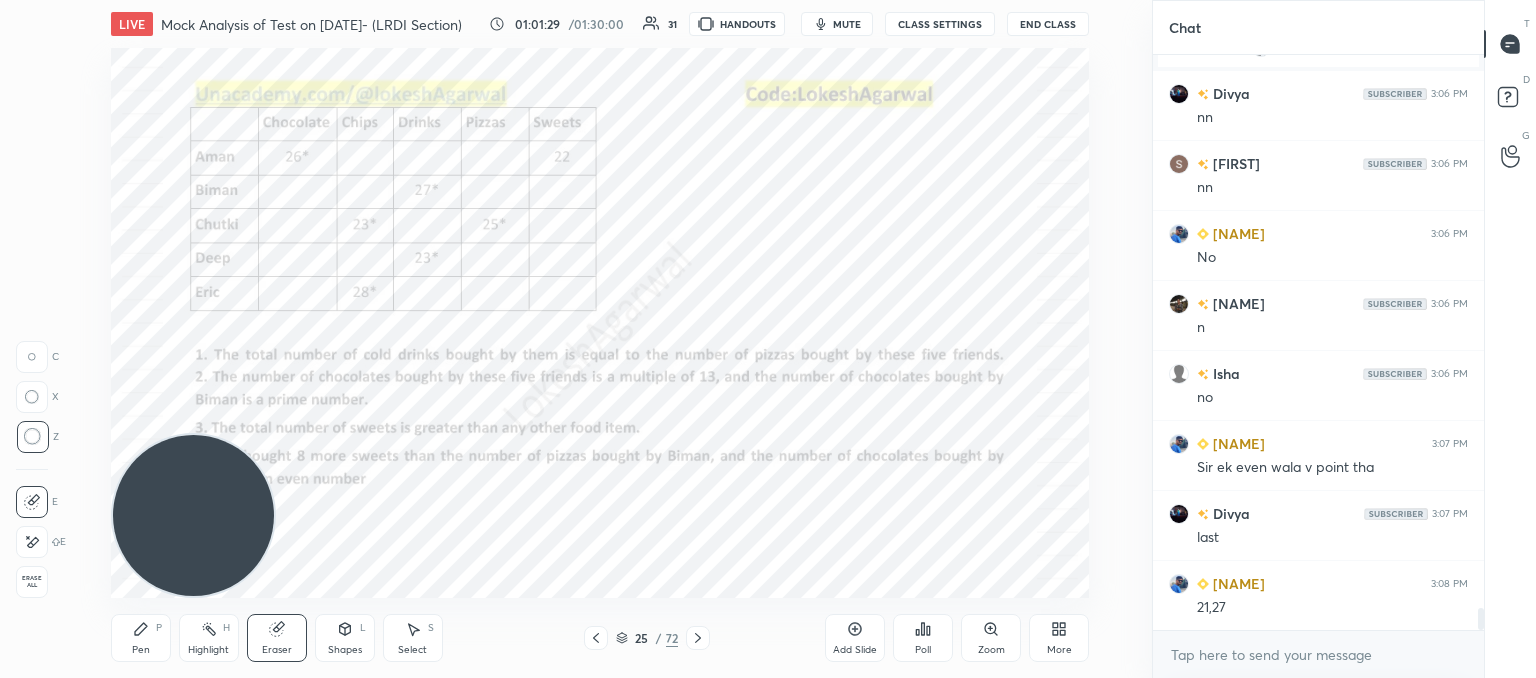 drag, startPoint x: 153, startPoint y: 632, endPoint x: 231, endPoint y: 492, distance: 160.26228 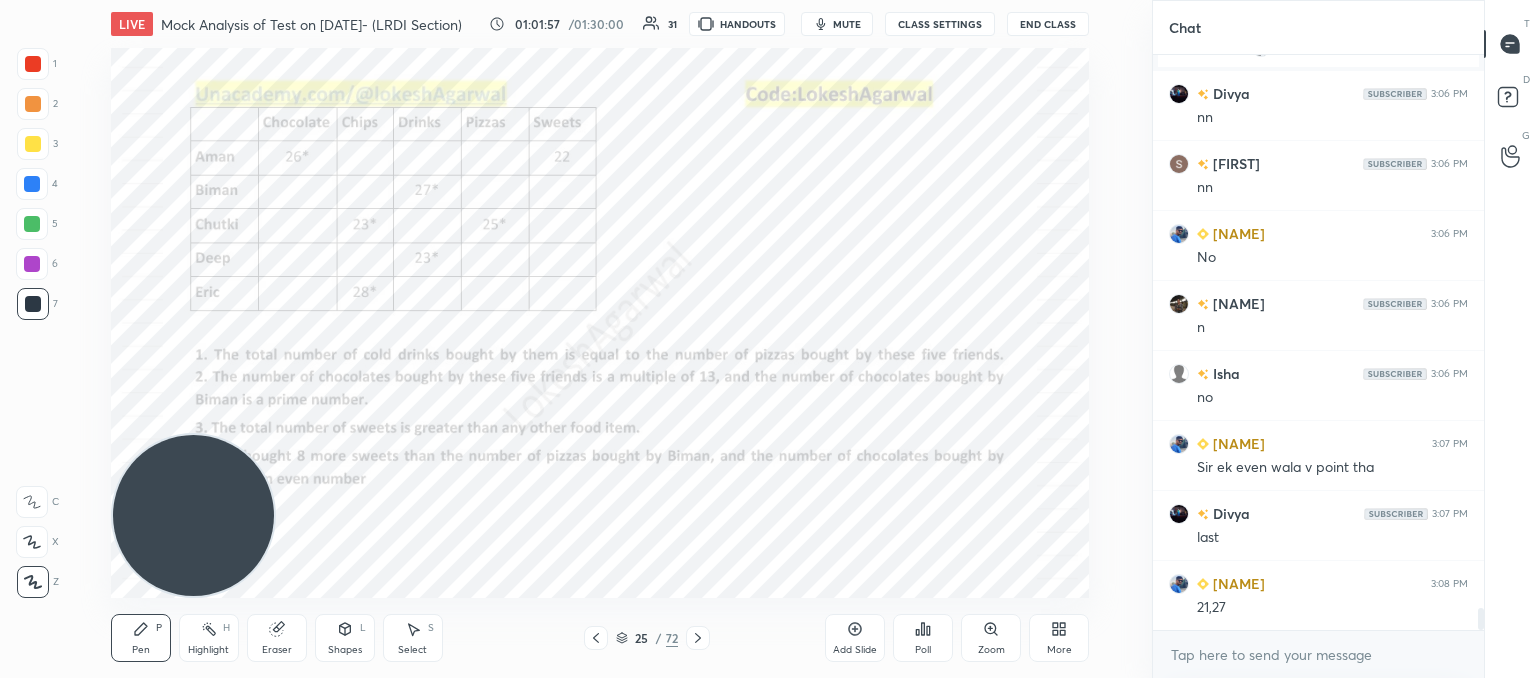 scroll, scrollTop: 14808, scrollLeft: 0, axis: vertical 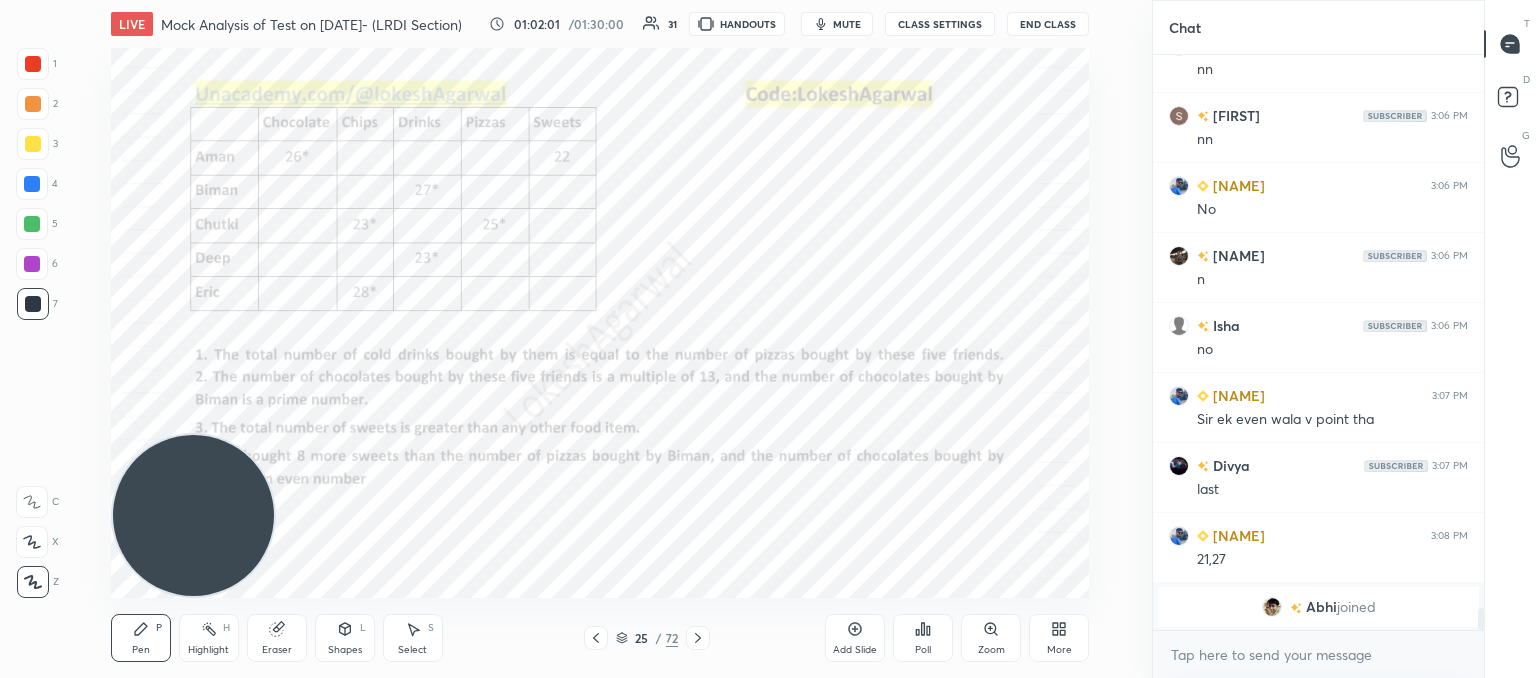 drag, startPoint x: 272, startPoint y: 637, endPoint x: 272, endPoint y: 609, distance: 28 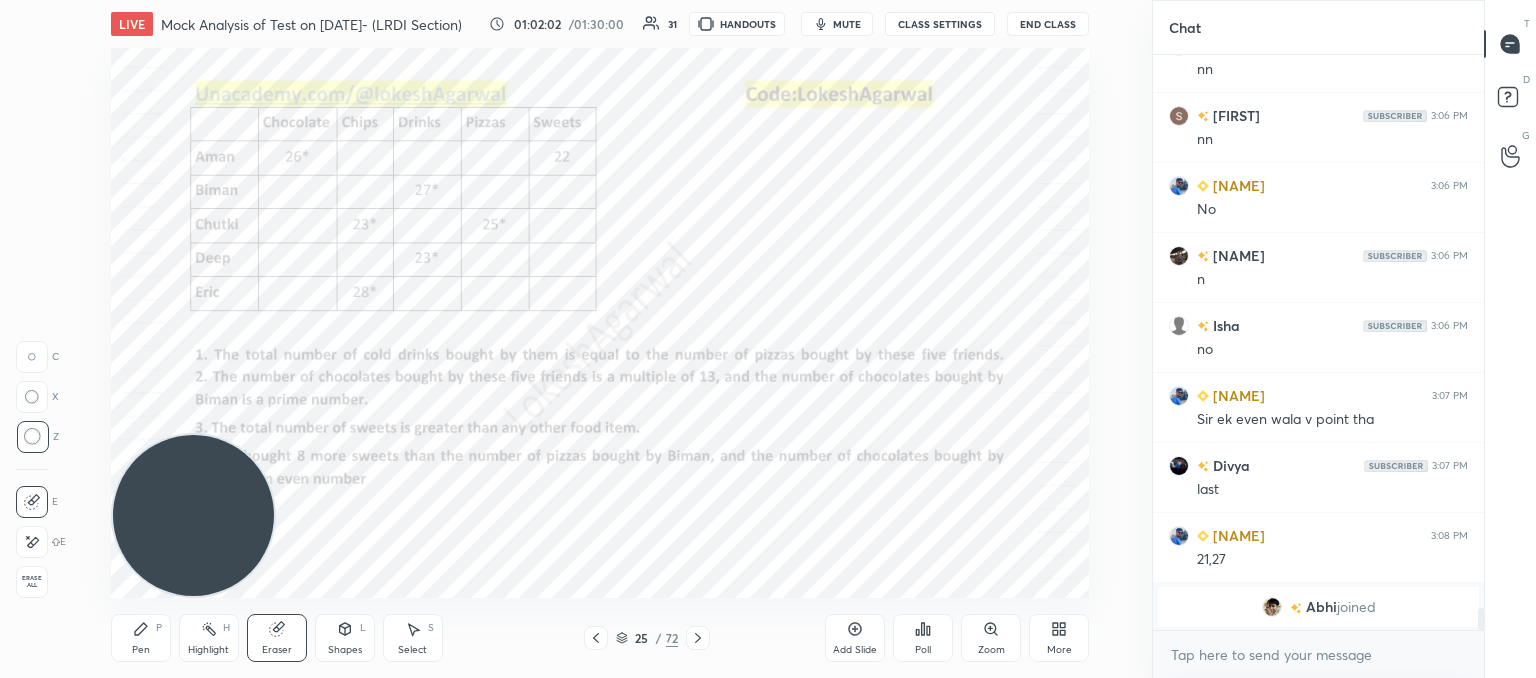 scroll, scrollTop: 14698, scrollLeft: 0, axis: vertical 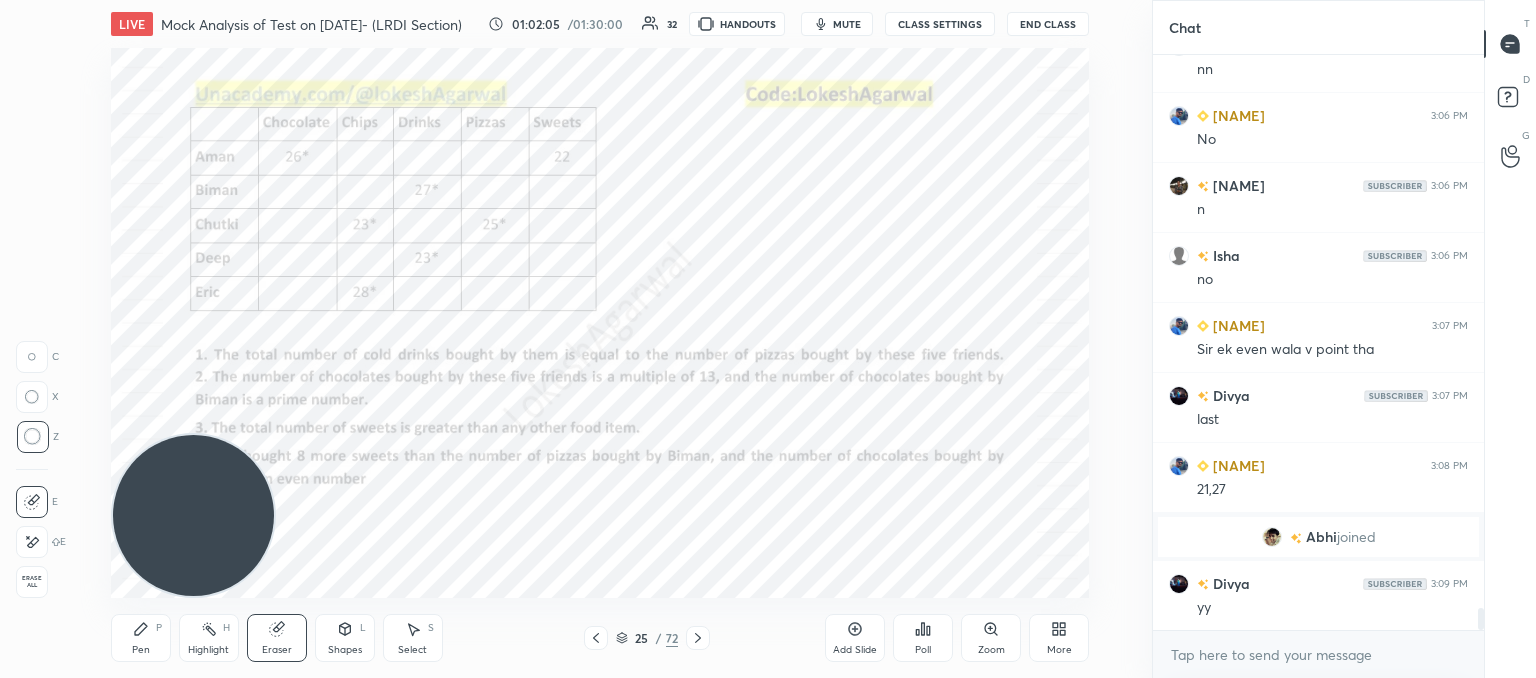 click on "Pen P" at bounding box center [141, 638] 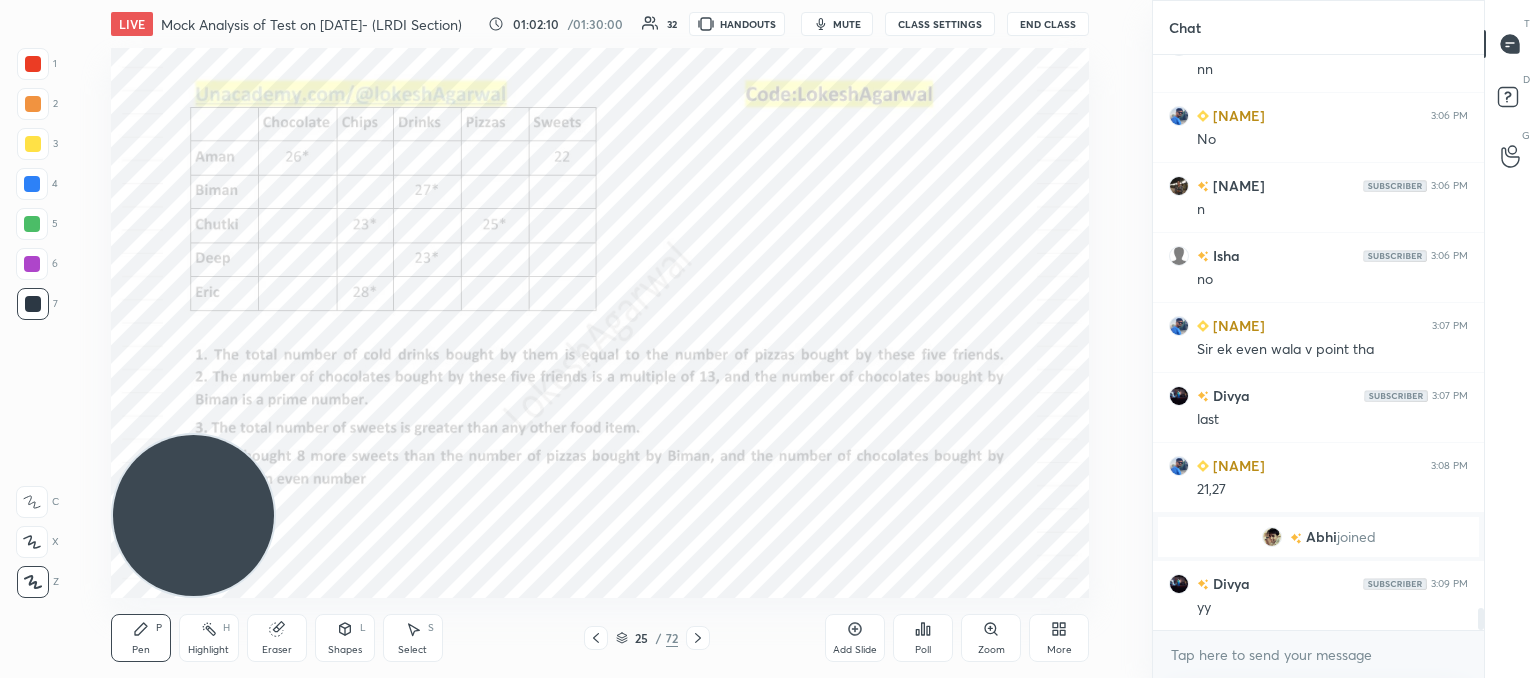 click 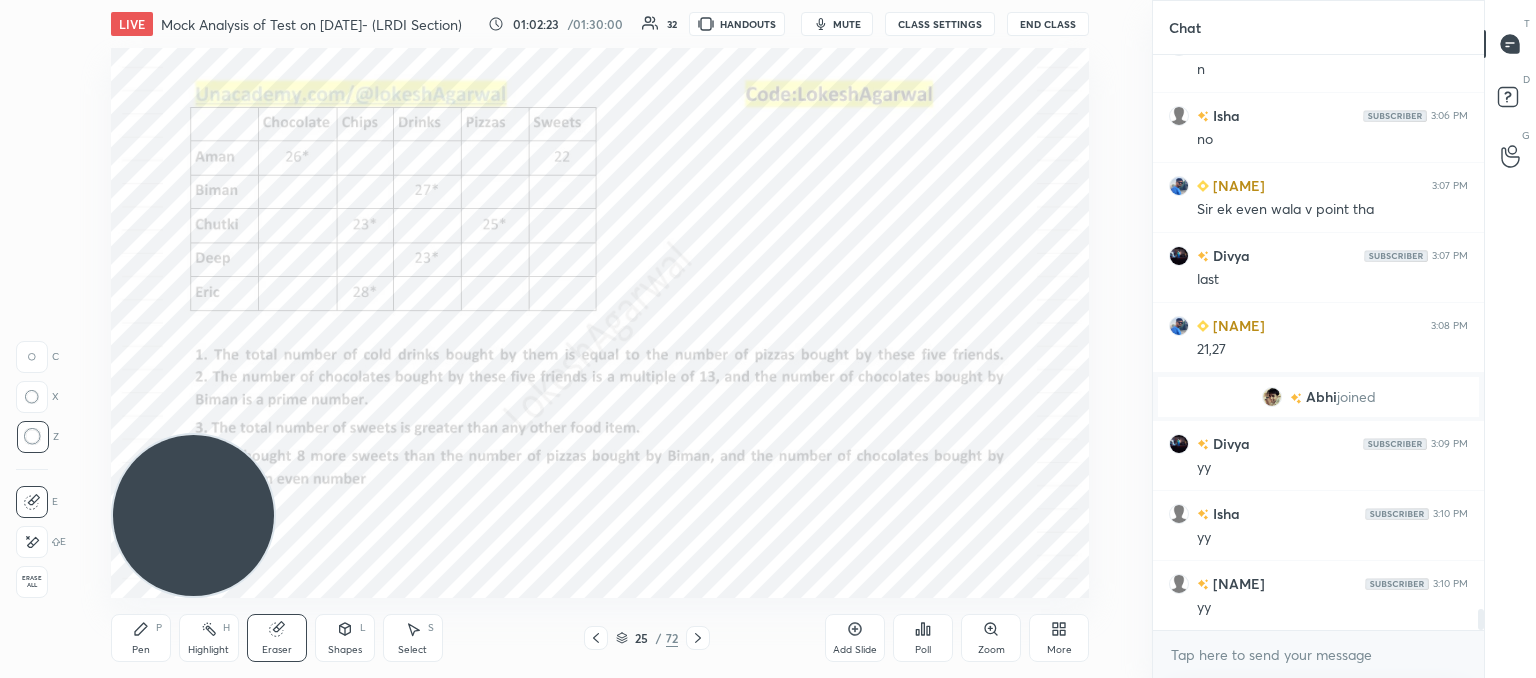 scroll, scrollTop: 14908, scrollLeft: 0, axis: vertical 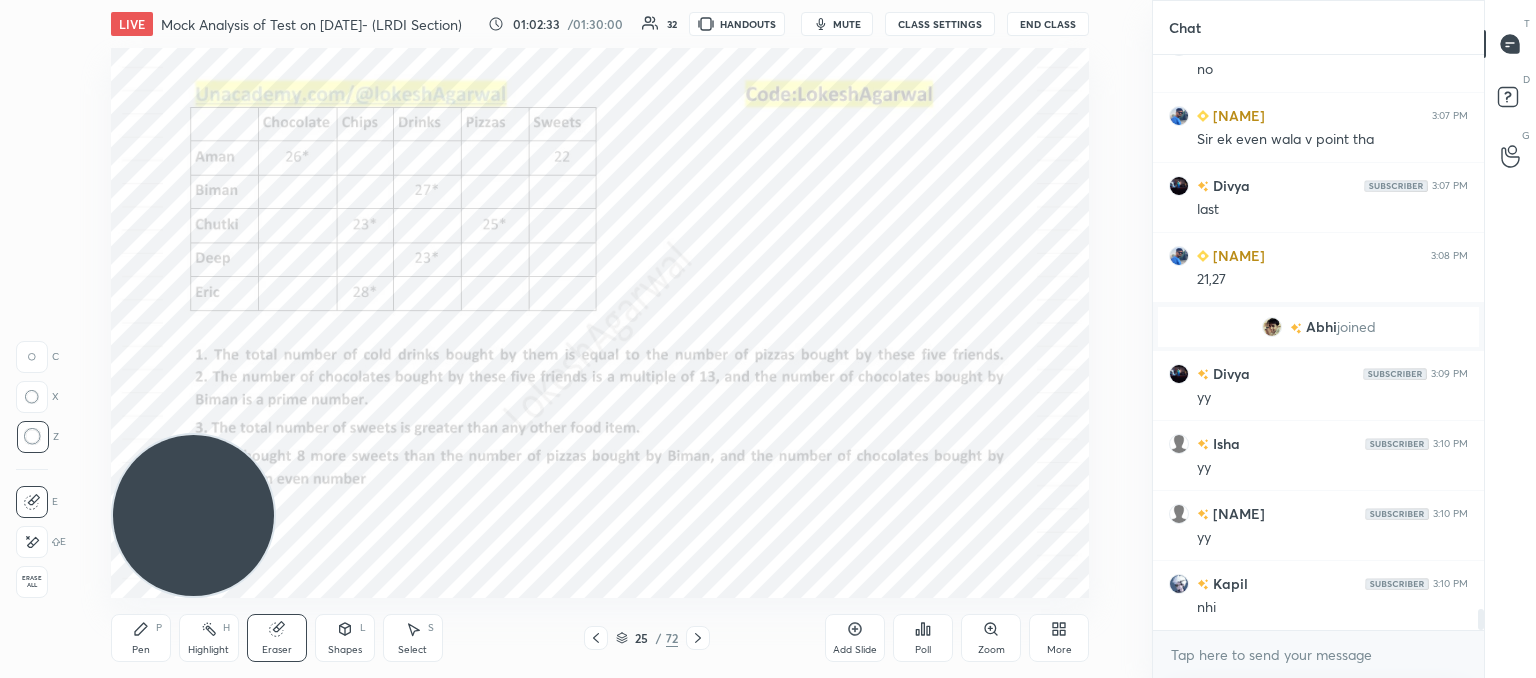 drag, startPoint x: 141, startPoint y: 637, endPoint x: 234, endPoint y: 562, distance: 119.47385 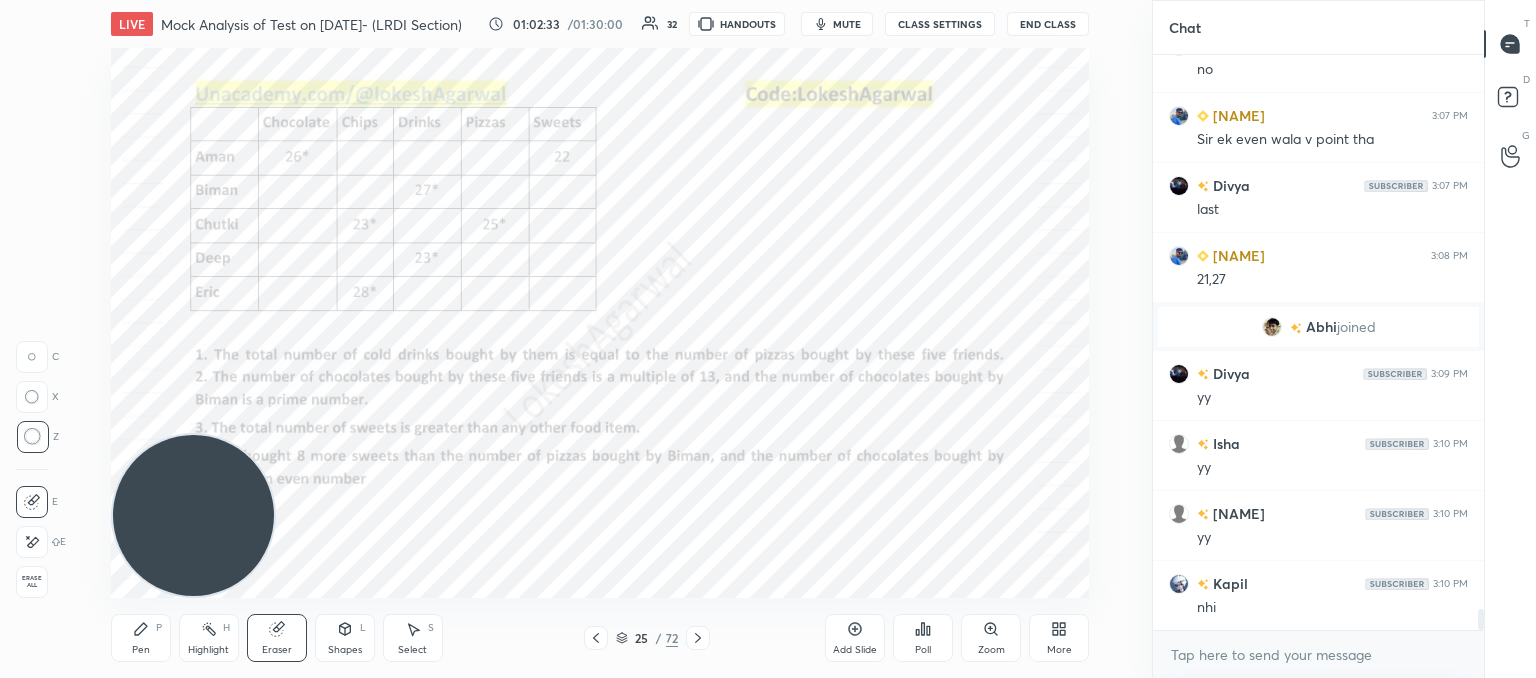 click on "Pen P" at bounding box center (141, 638) 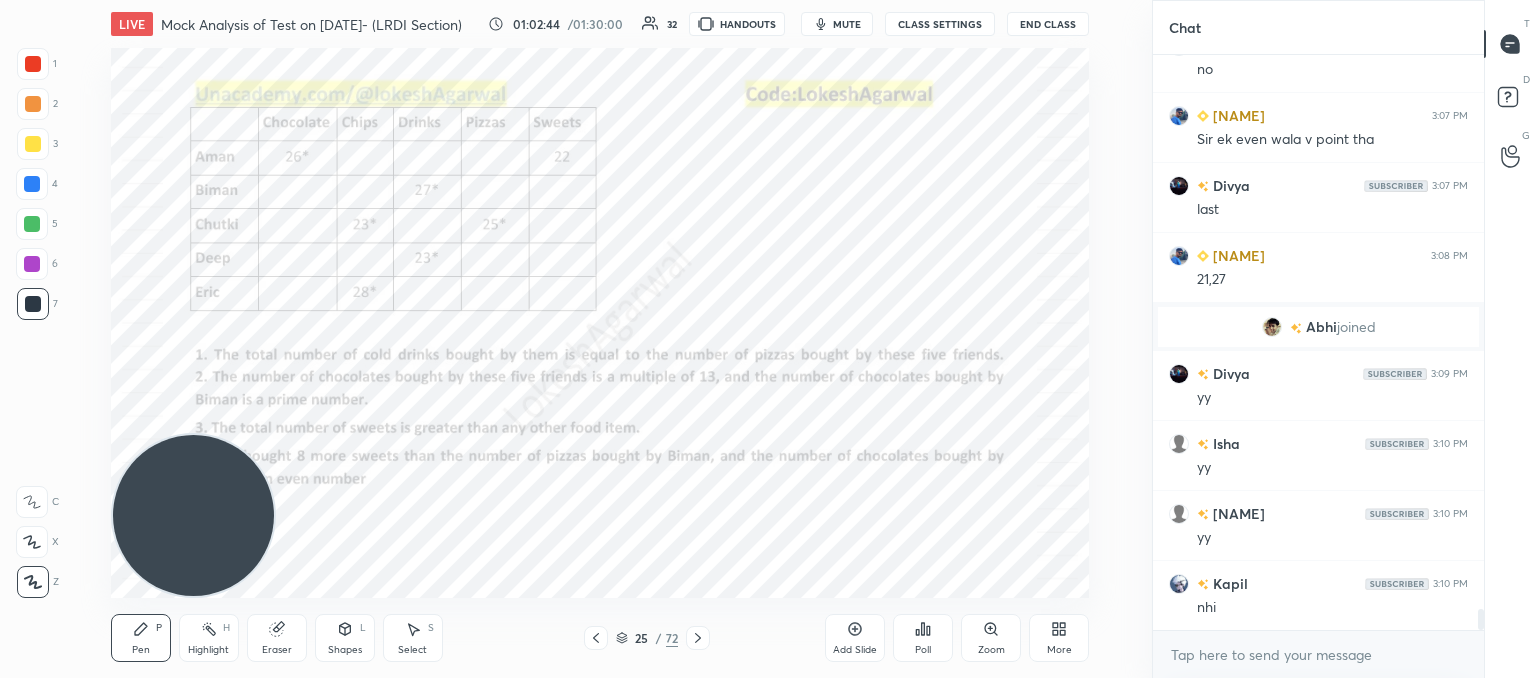 scroll, scrollTop: 14978, scrollLeft: 0, axis: vertical 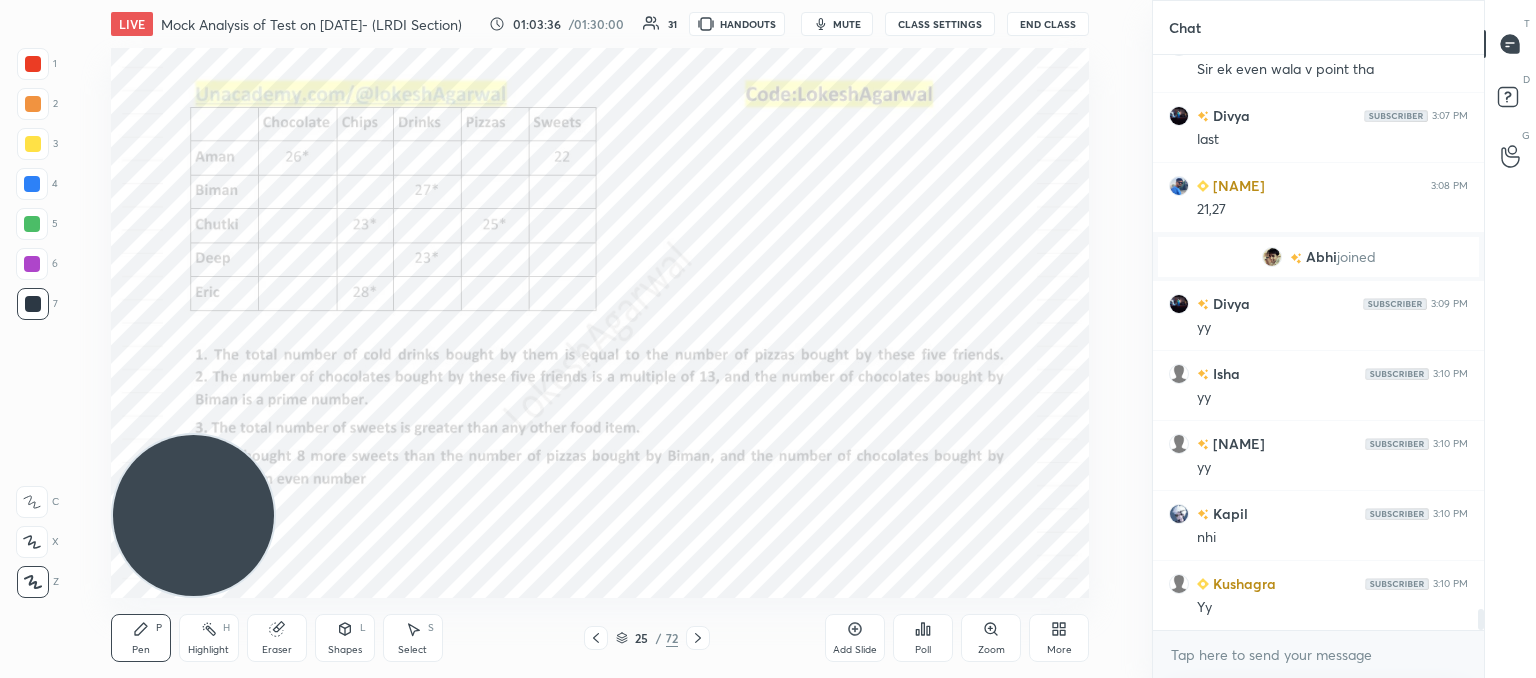click on "Eraser" at bounding box center (277, 638) 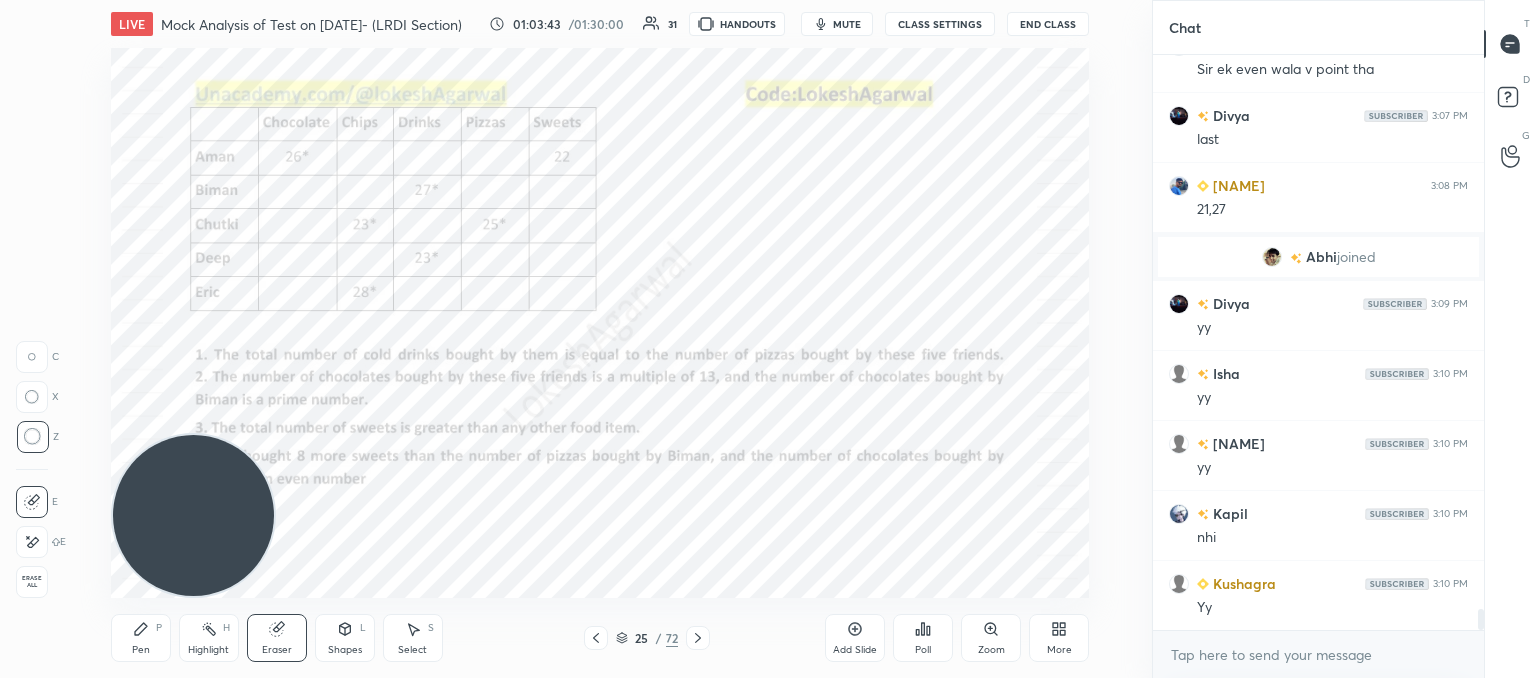 click at bounding box center (32, 357) 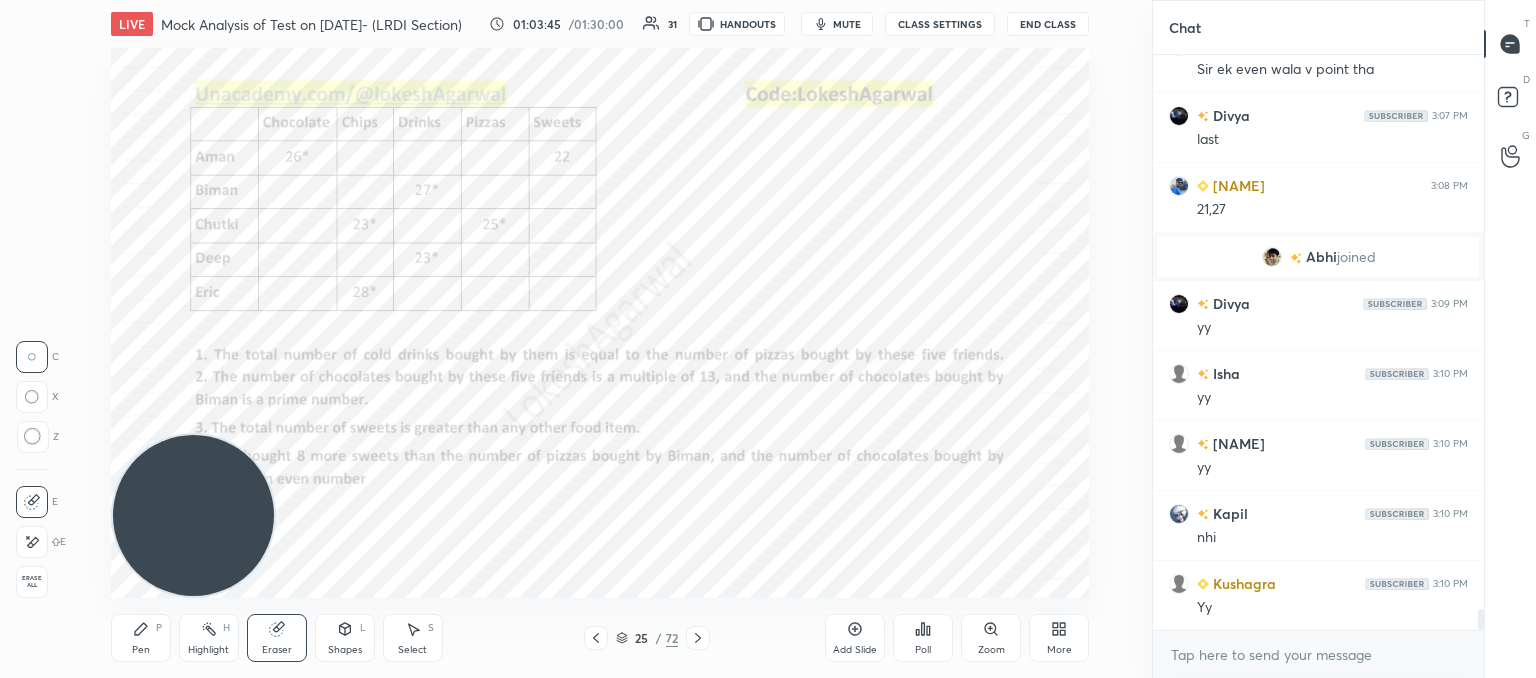scroll, scrollTop: 15048, scrollLeft: 0, axis: vertical 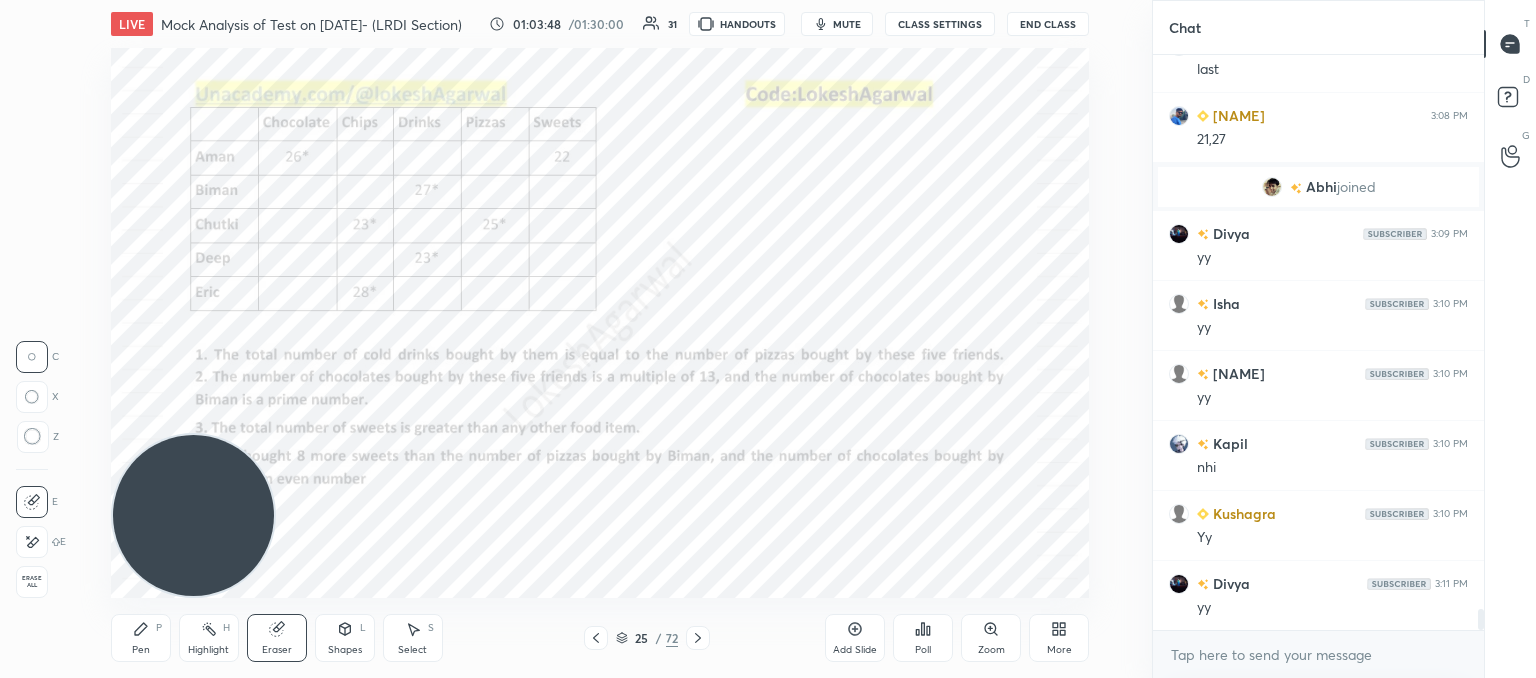 drag, startPoint x: 144, startPoint y: 633, endPoint x: 239, endPoint y: 567, distance: 115.67627 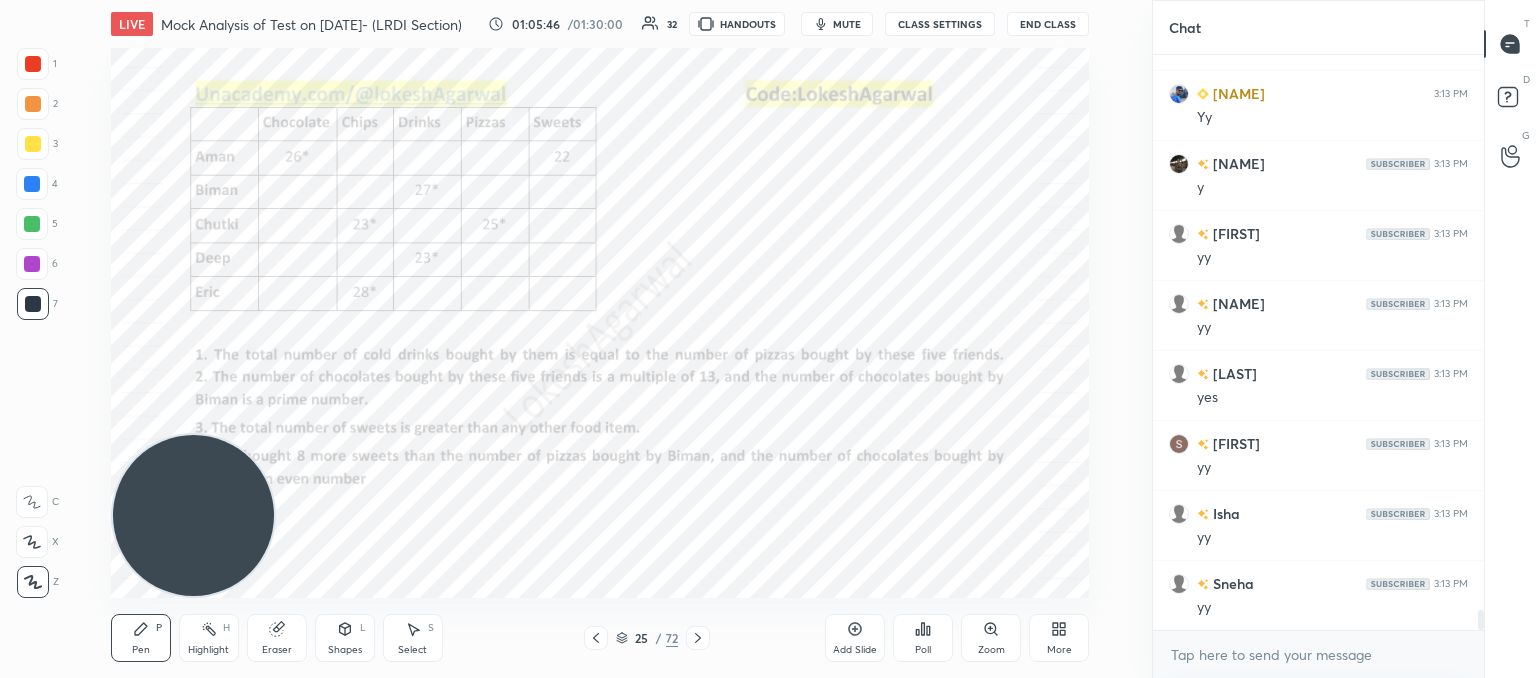 scroll, scrollTop: 15728, scrollLeft: 0, axis: vertical 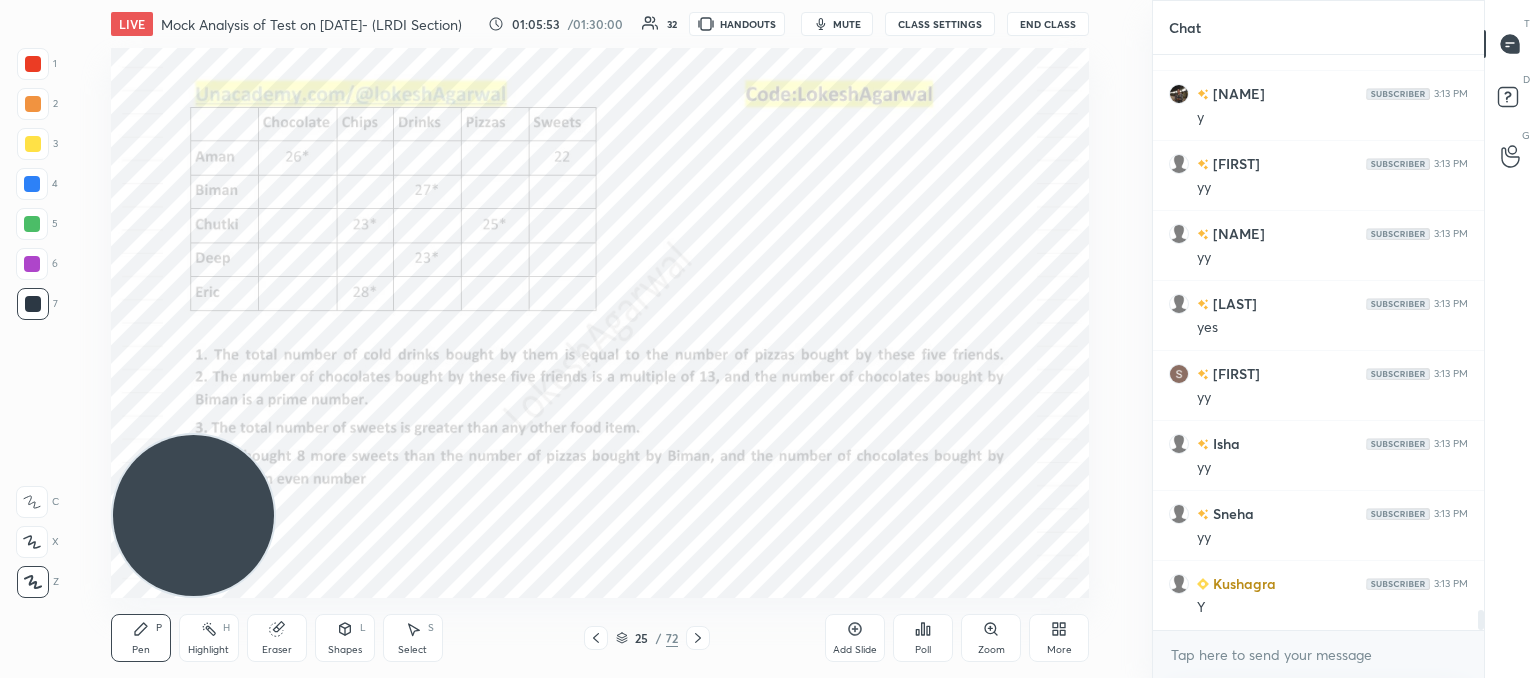 drag, startPoint x: 281, startPoint y: 634, endPoint x: 276, endPoint y: 622, distance: 13 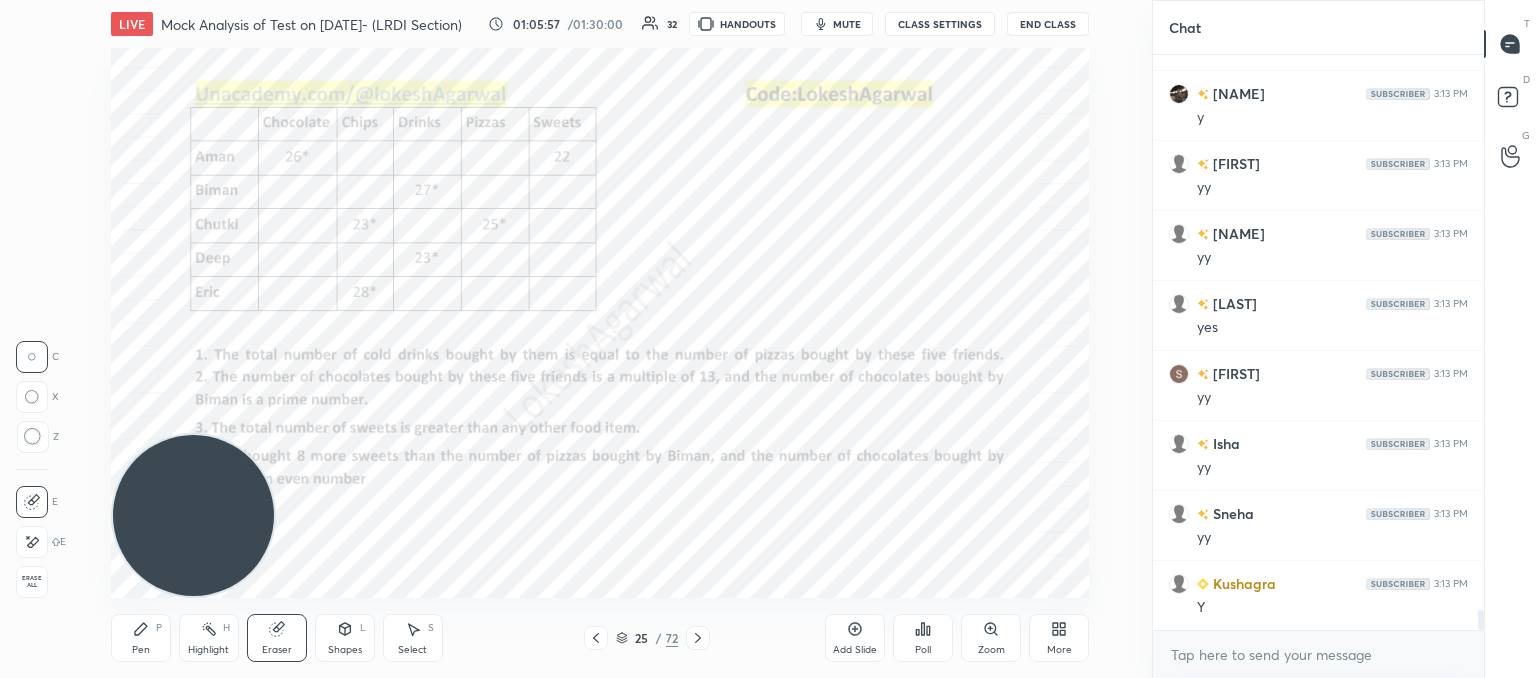 click on "Pen P" at bounding box center (141, 638) 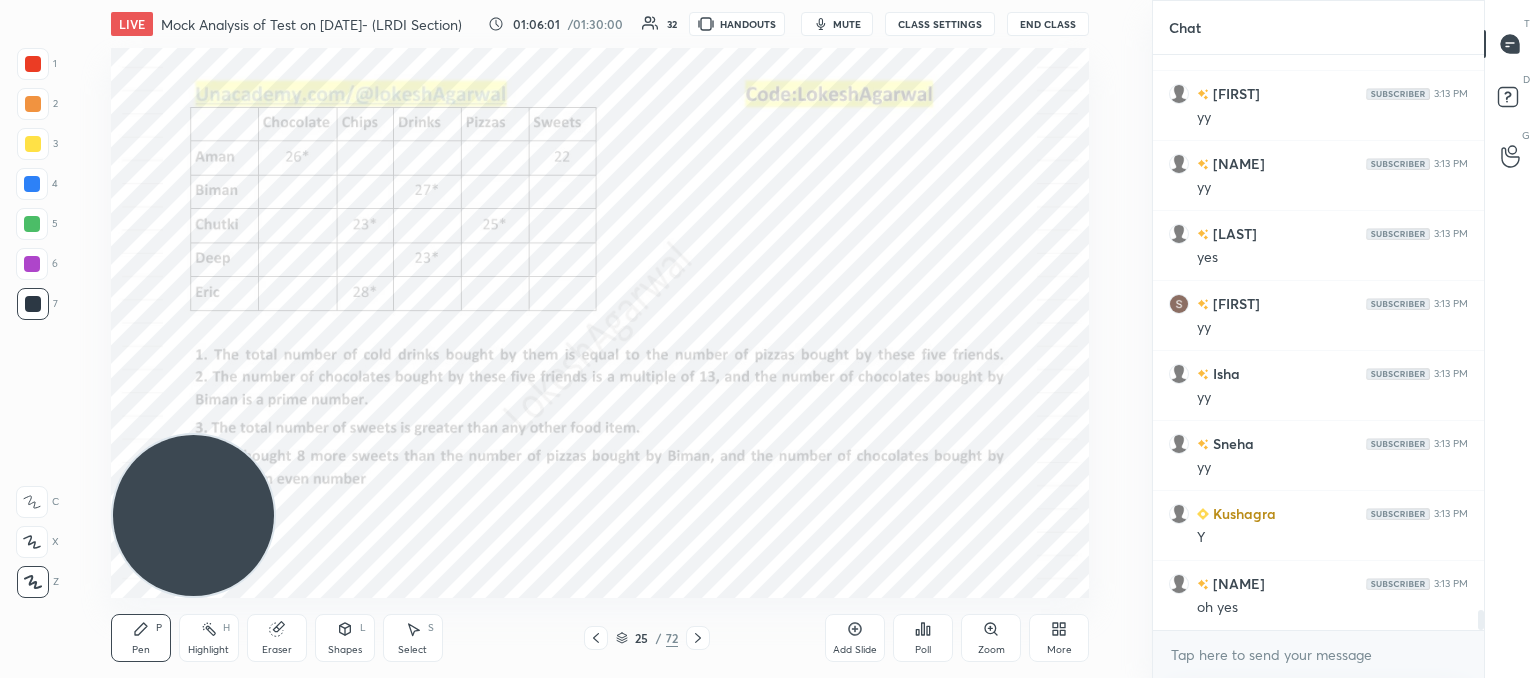 scroll, scrollTop: 15868, scrollLeft: 0, axis: vertical 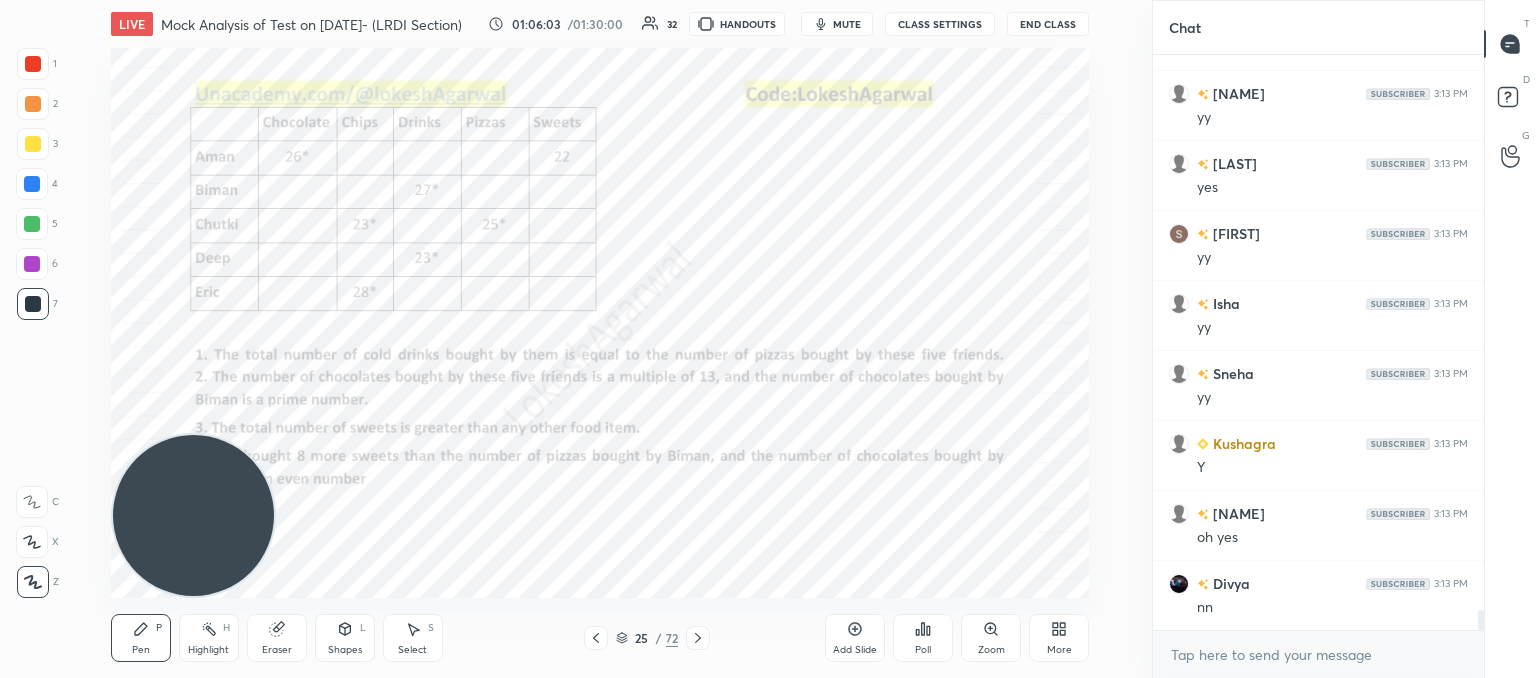 drag, startPoint x: 266, startPoint y: 639, endPoint x: 270, endPoint y: 536, distance: 103.077644 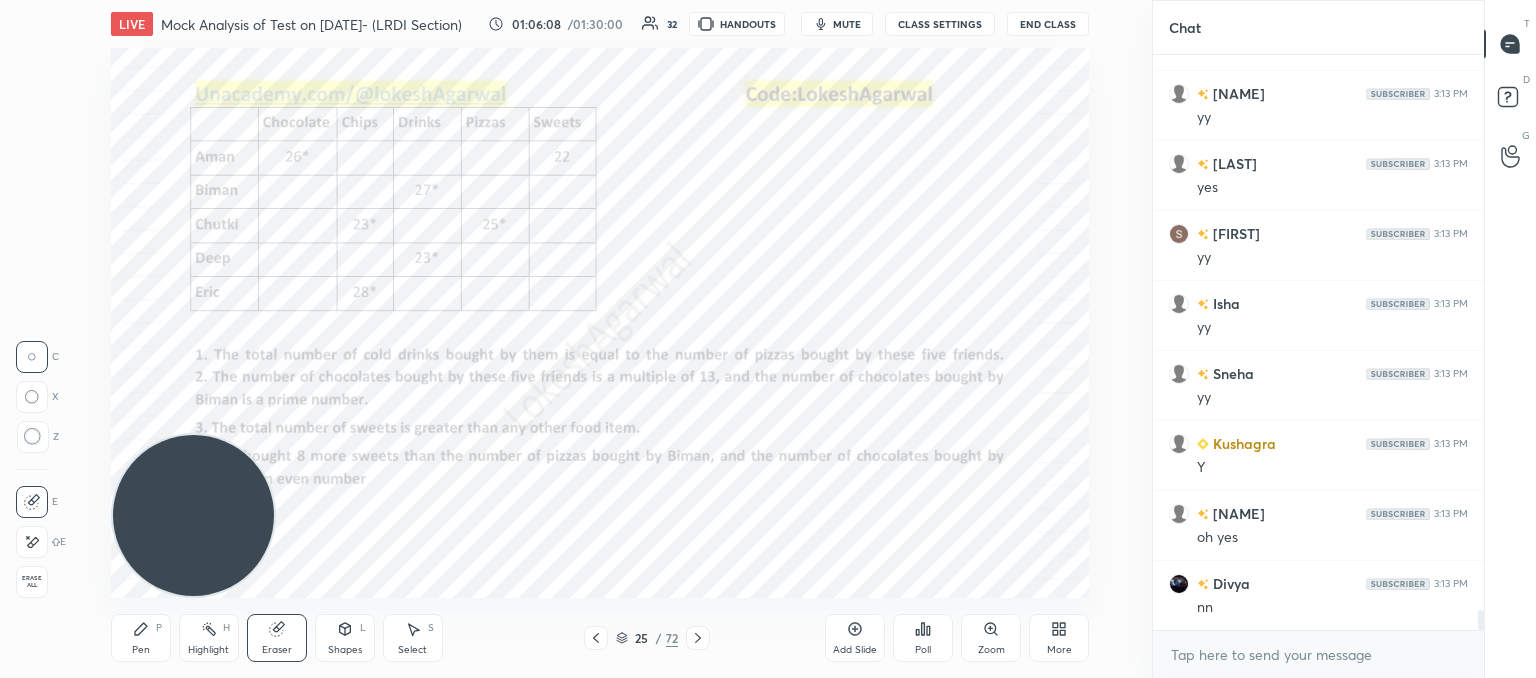 click on "Pen P" at bounding box center (141, 638) 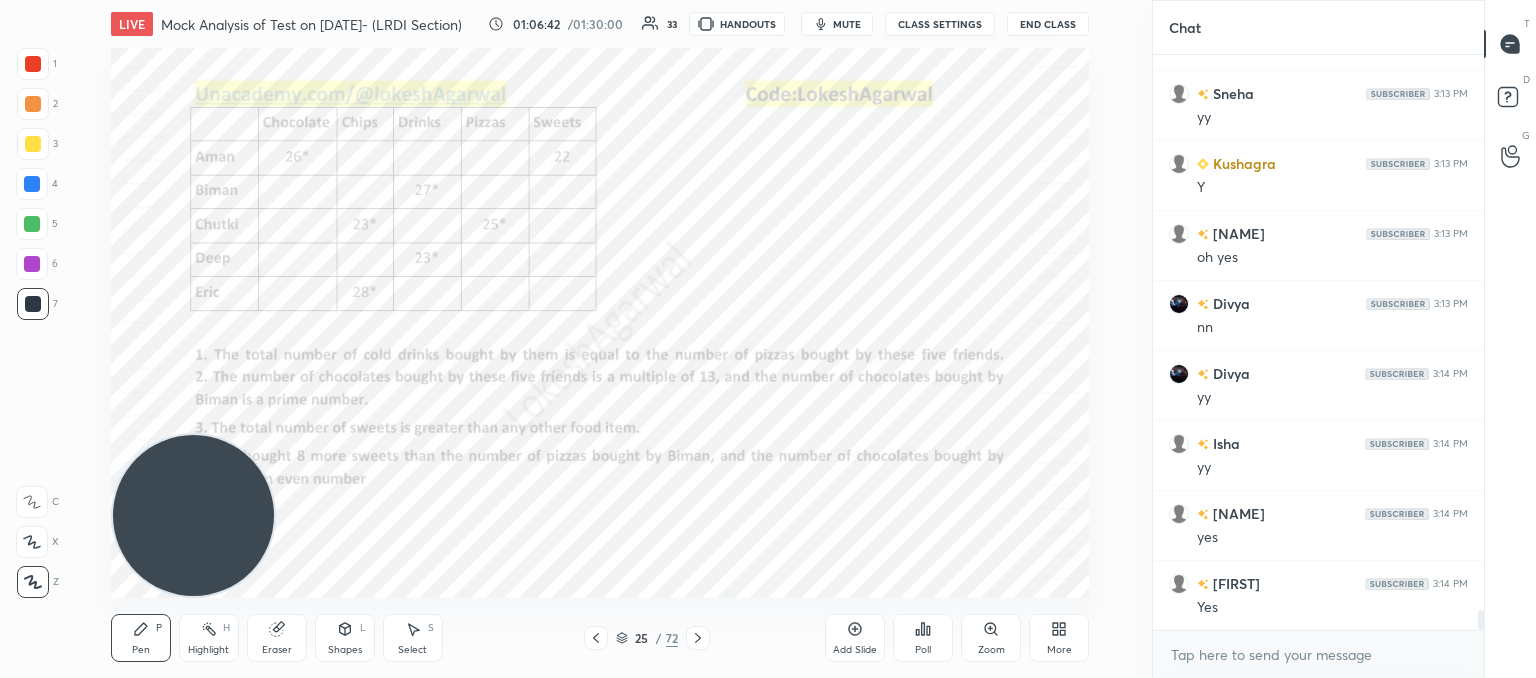 scroll, scrollTop: 16218, scrollLeft: 0, axis: vertical 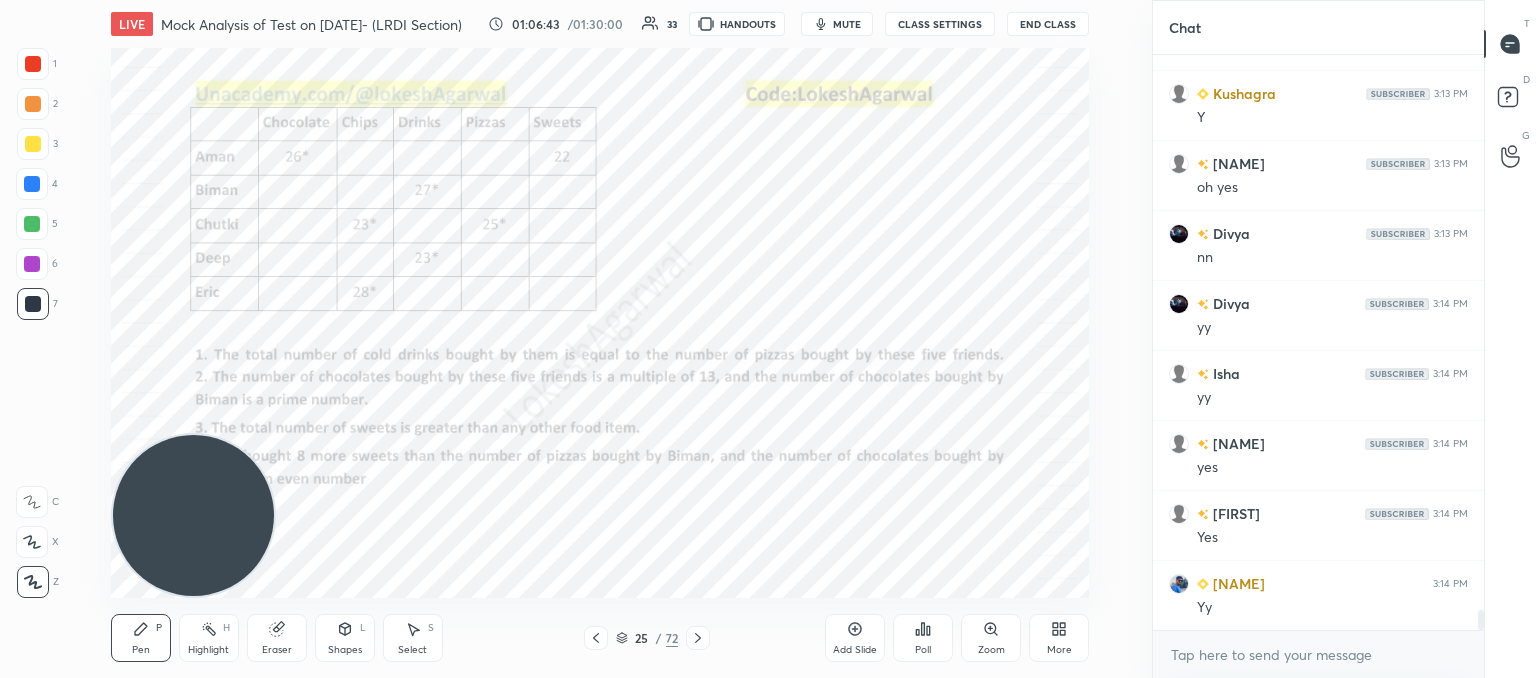 click on "Eraser" at bounding box center (277, 638) 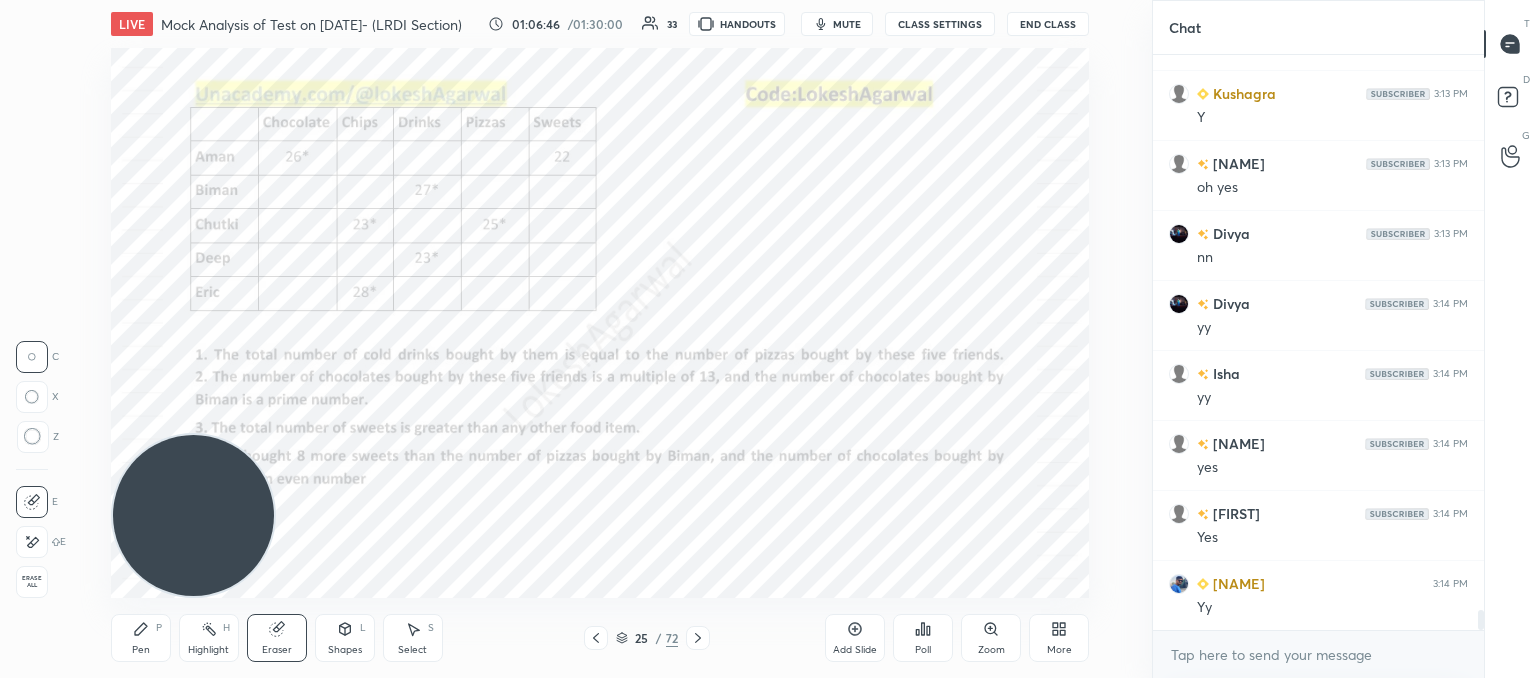 click on "Pen P" at bounding box center [141, 638] 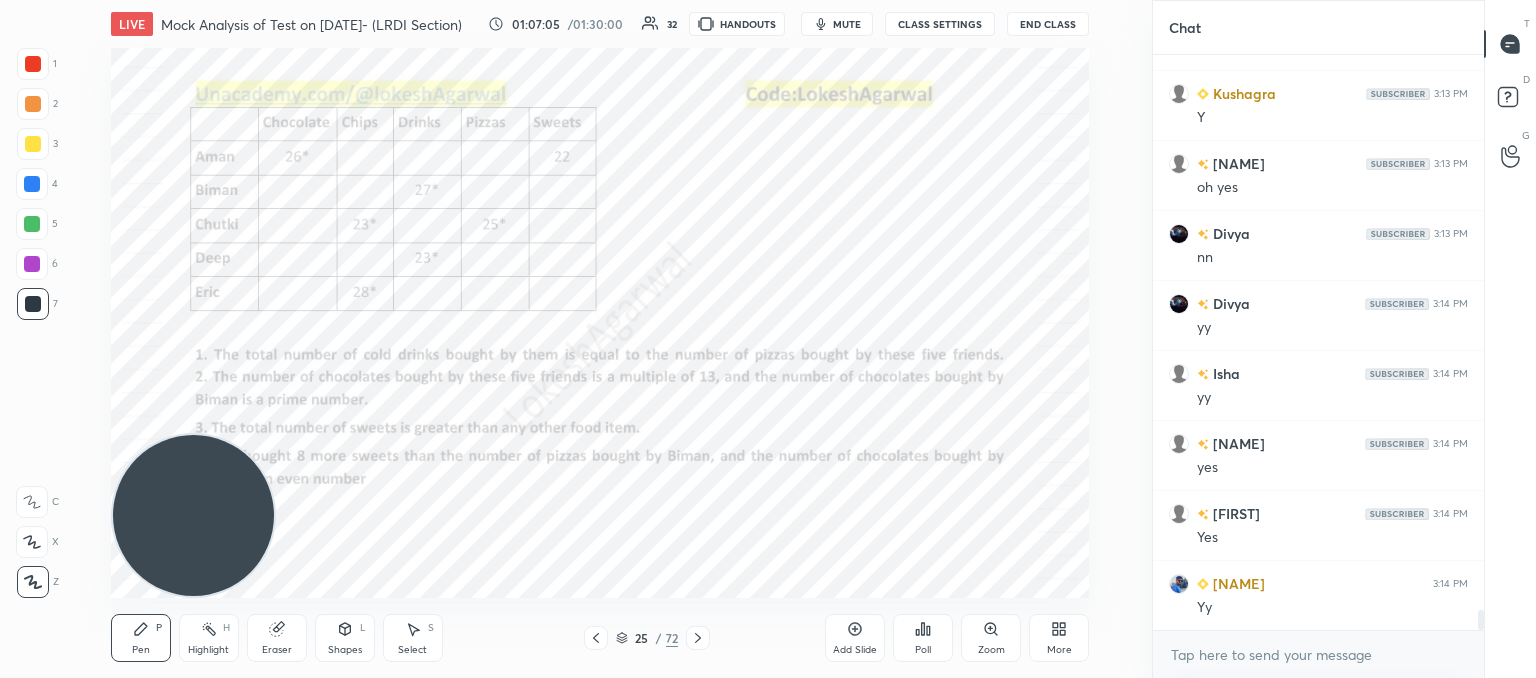 scroll, scrollTop: 16288, scrollLeft: 0, axis: vertical 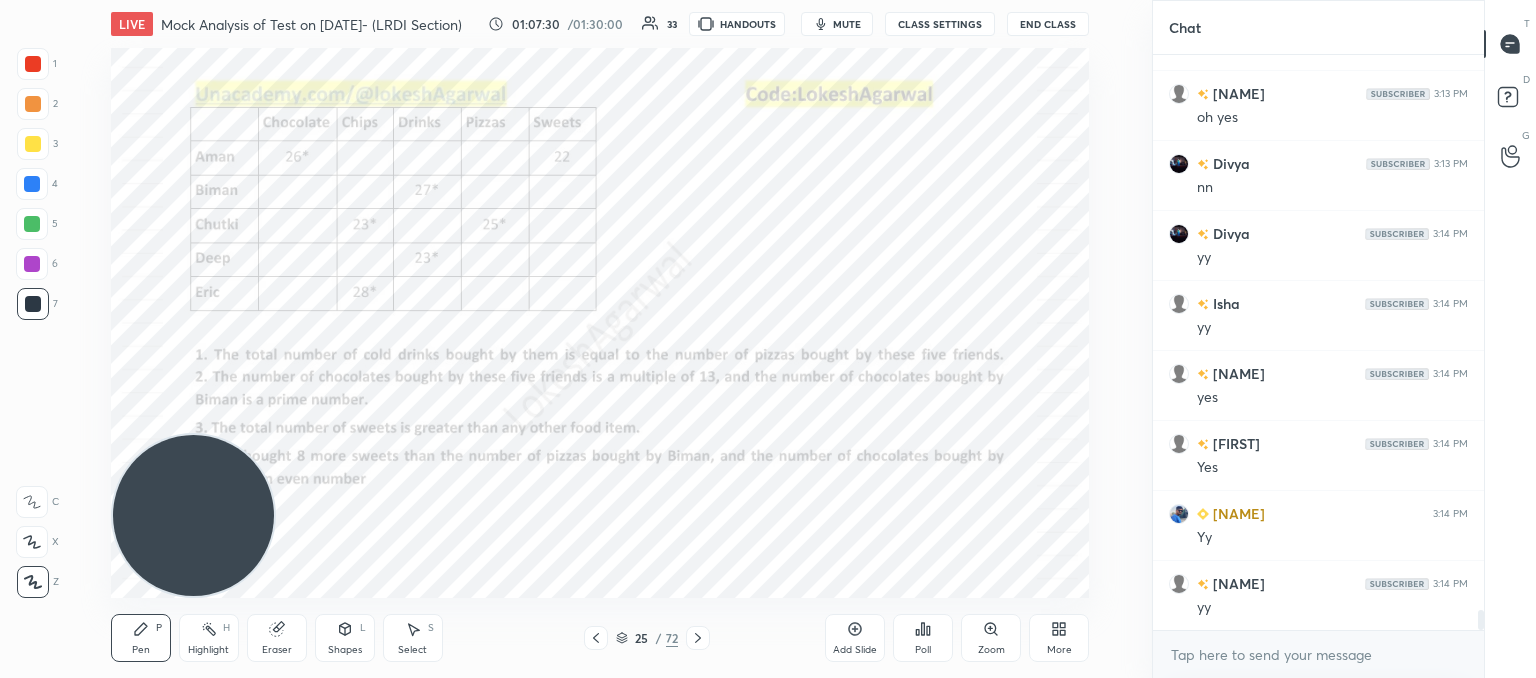 drag, startPoint x: 279, startPoint y: 634, endPoint x: 291, endPoint y: 605, distance: 31.38471 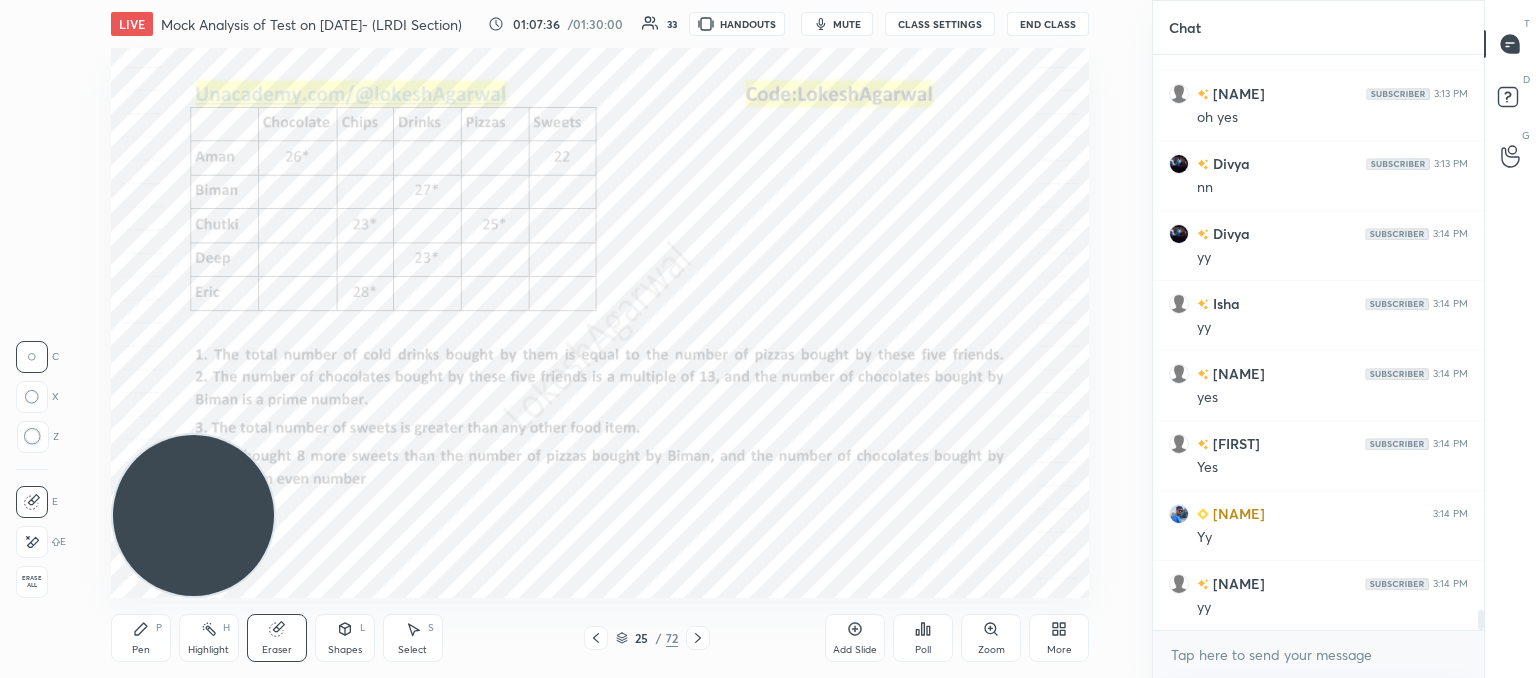 scroll, scrollTop: 16358, scrollLeft: 0, axis: vertical 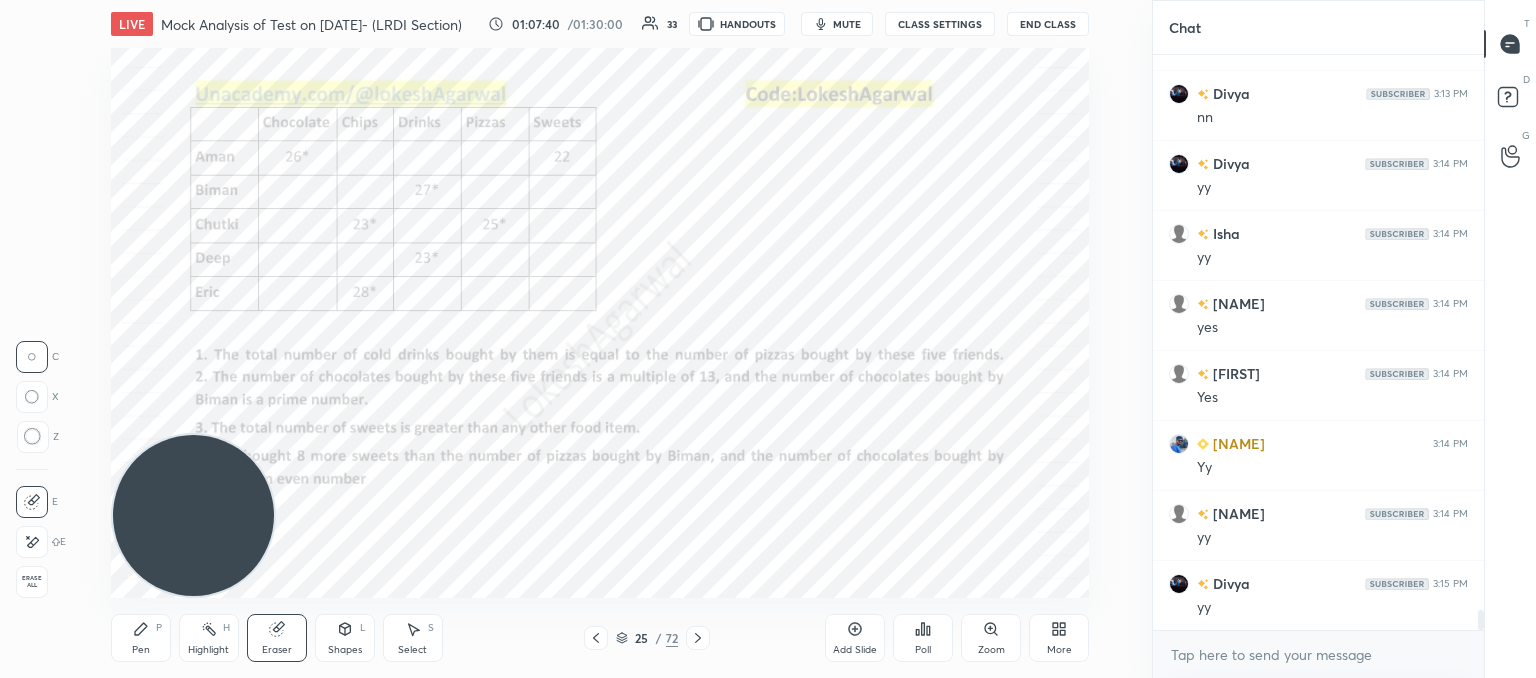 click on "Pen P" at bounding box center (141, 638) 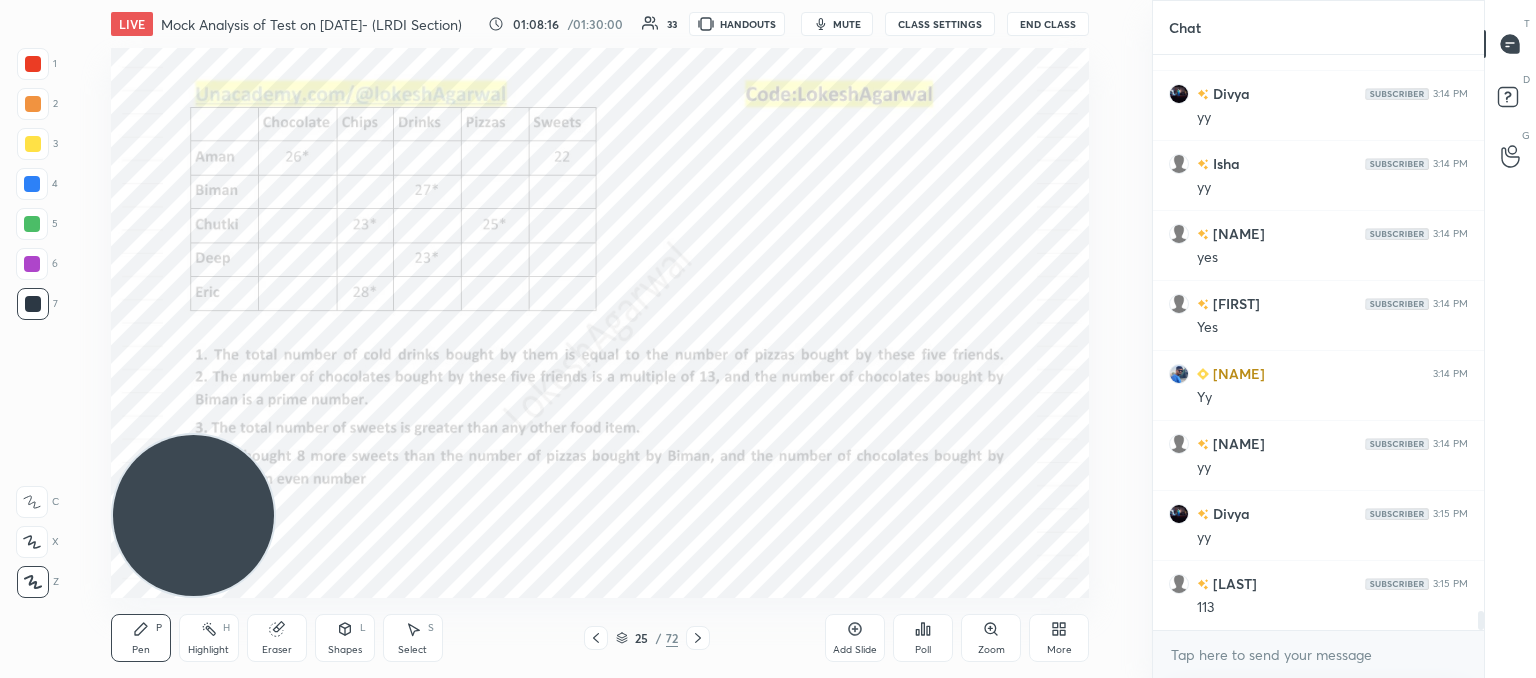 scroll, scrollTop: 16498, scrollLeft: 0, axis: vertical 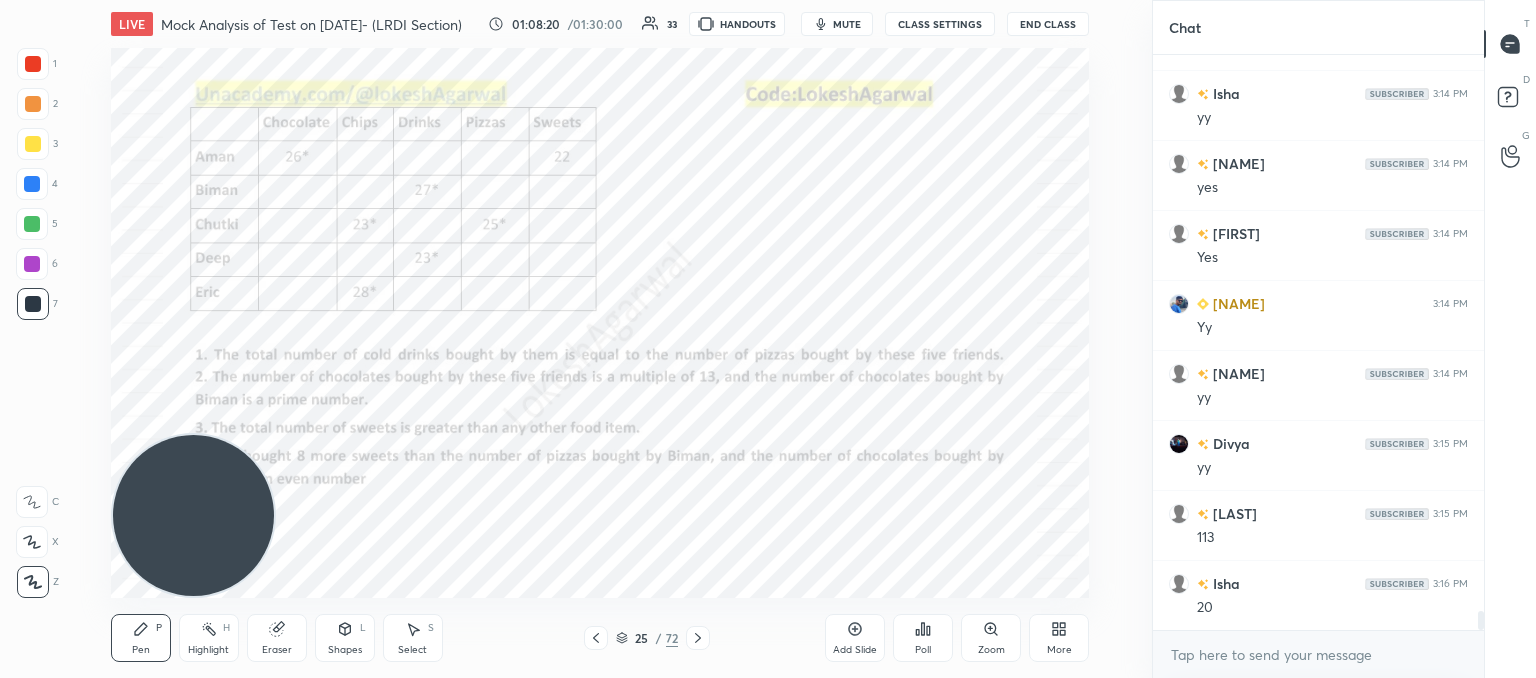 drag, startPoint x: 285, startPoint y: 629, endPoint x: 299, endPoint y: 612, distance: 22.022715 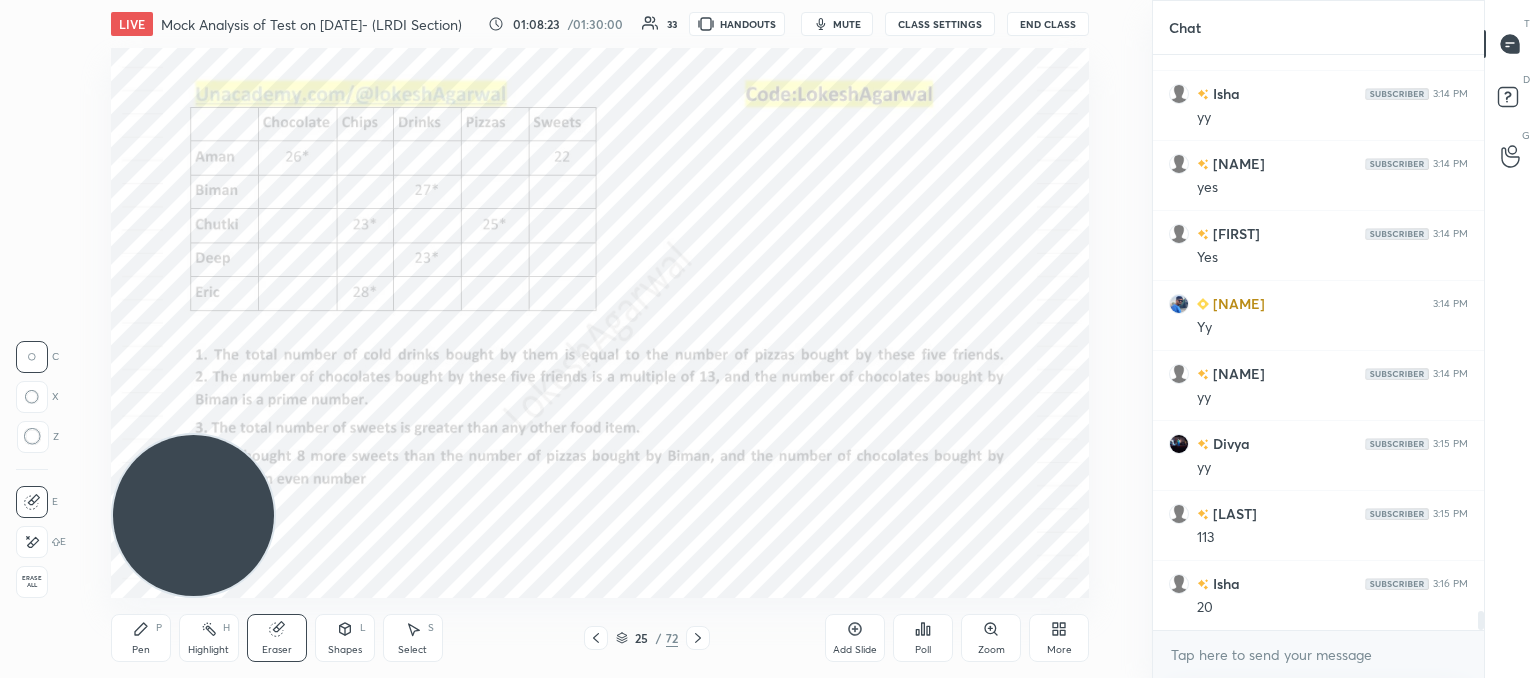 click on "Pen P" at bounding box center [141, 638] 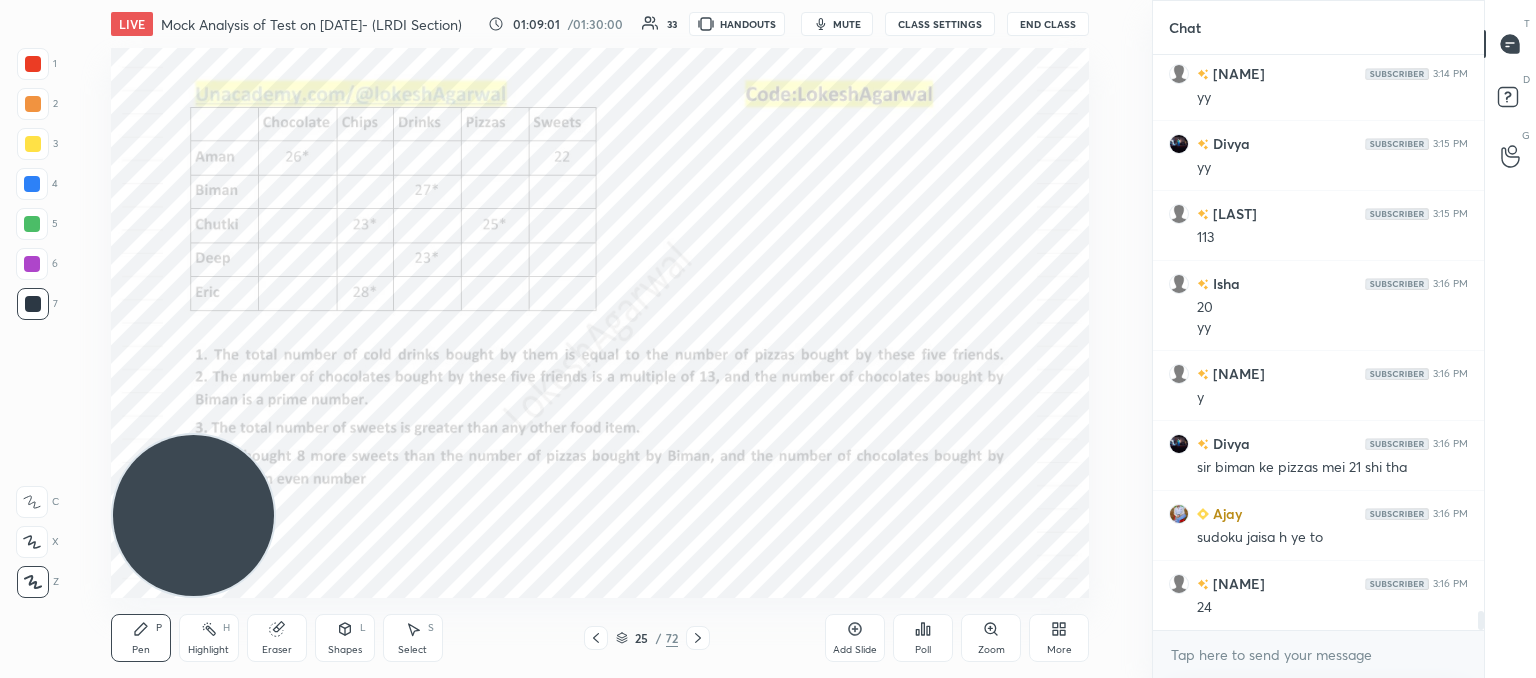 scroll, scrollTop: 16868, scrollLeft: 0, axis: vertical 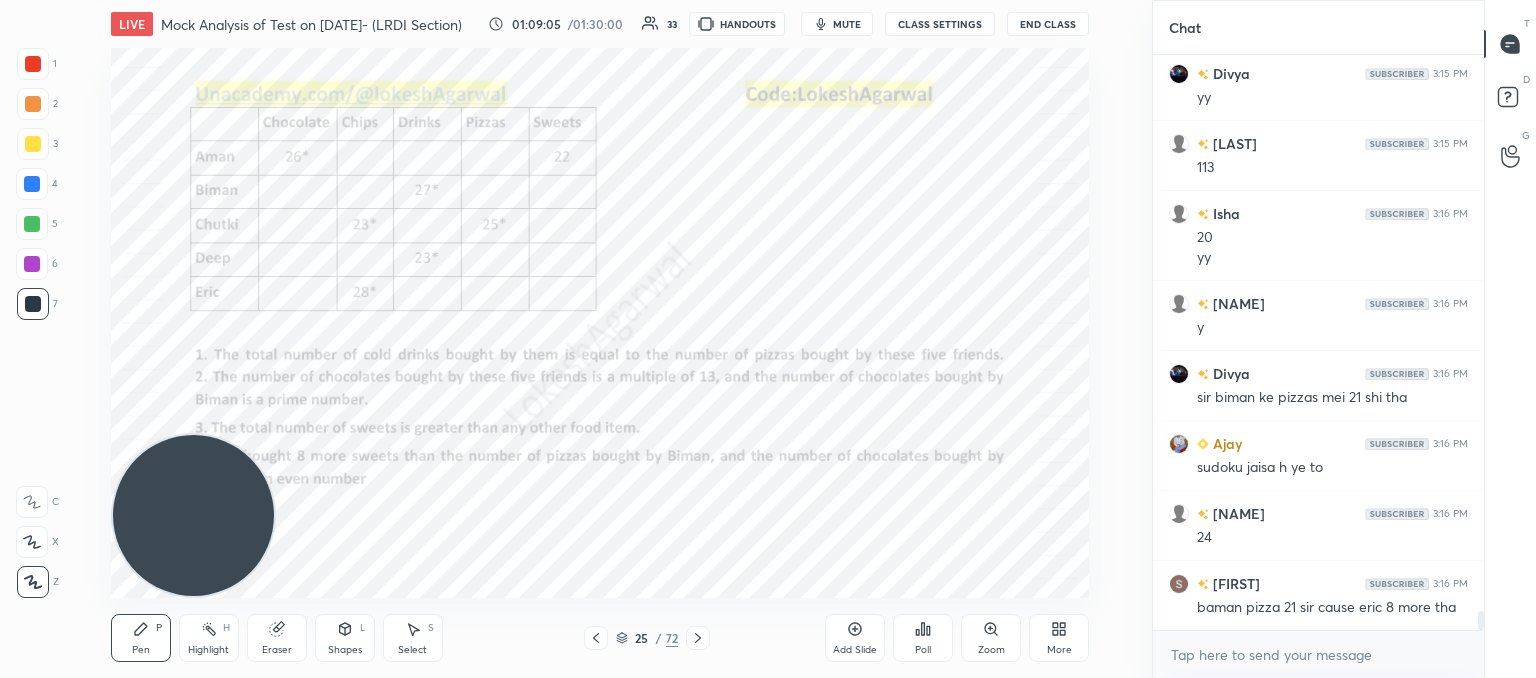 drag, startPoint x: 276, startPoint y: 641, endPoint x: 288, endPoint y: 613, distance: 30.463093 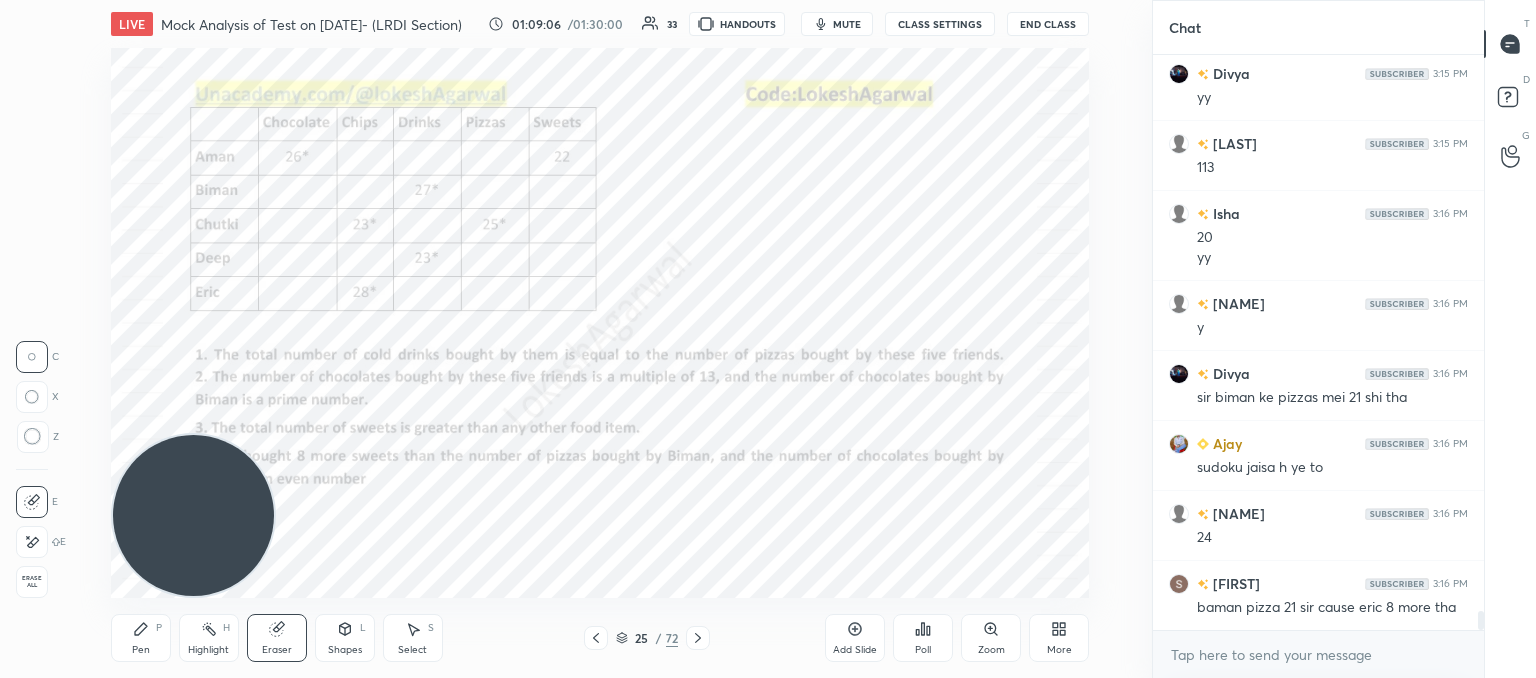 scroll, scrollTop: 16938, scrollLeft: 0, axis: vertical 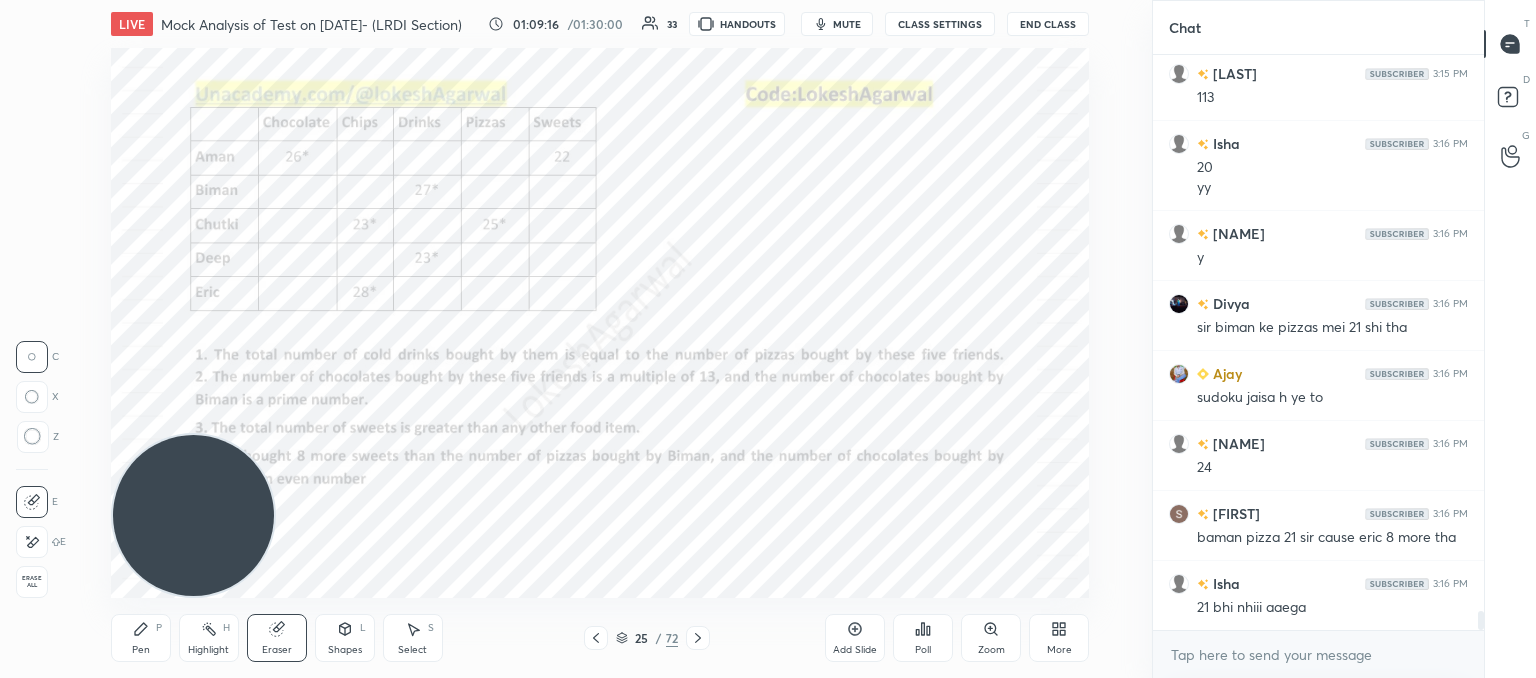 click on "Pen P" at bounding box center [141, 638] 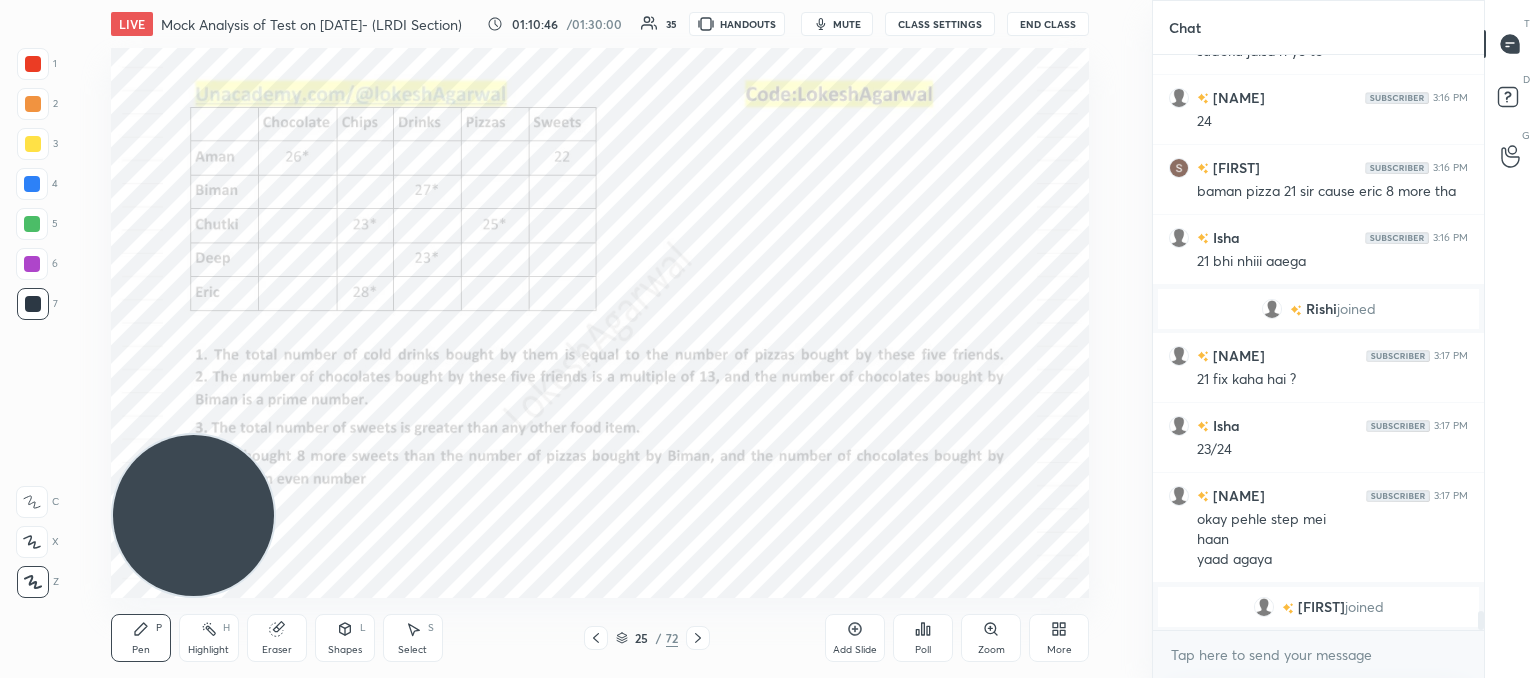 scroll, scrollTop: 16780, scrollLeft: 0, axis: vertical 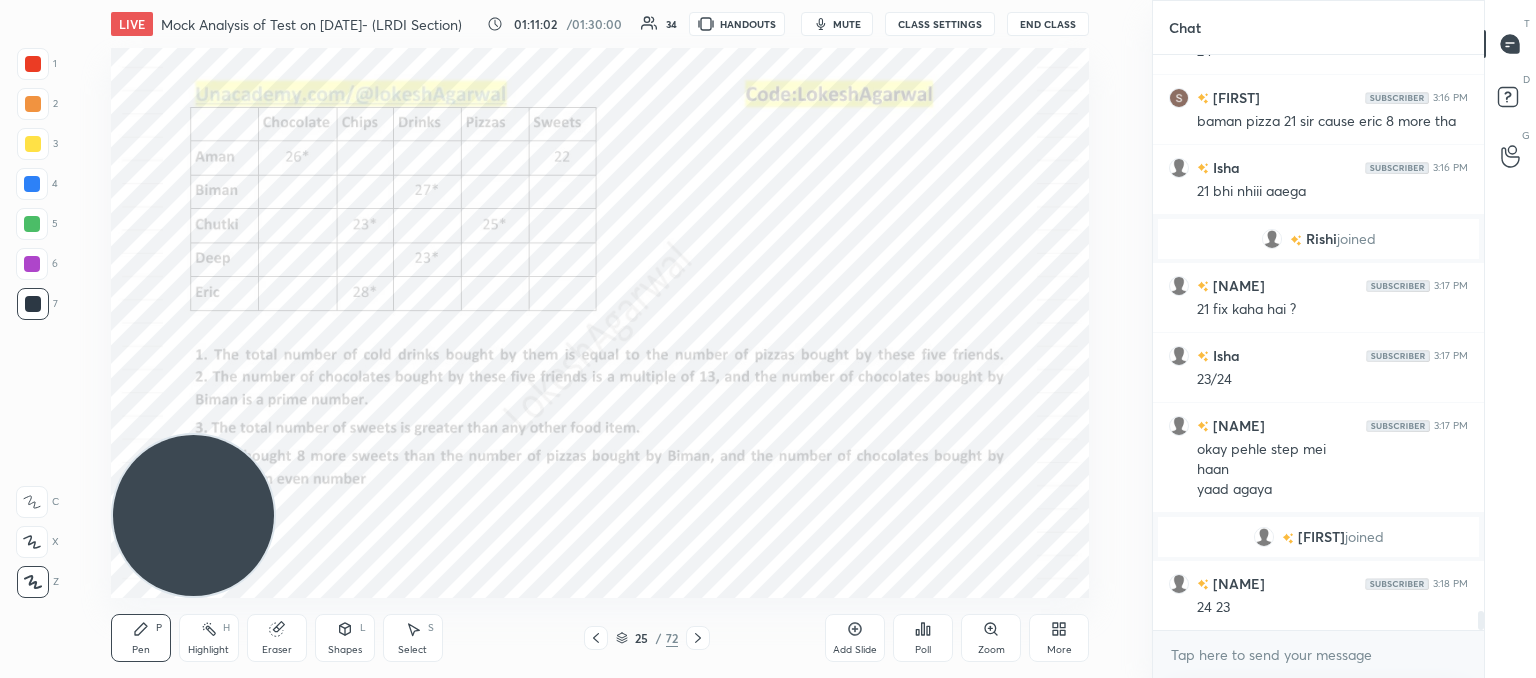 drag, startPoint x: 283, startPoint y: 639, endPoint x: 654, endPoint y: 623, distance: 371.34485 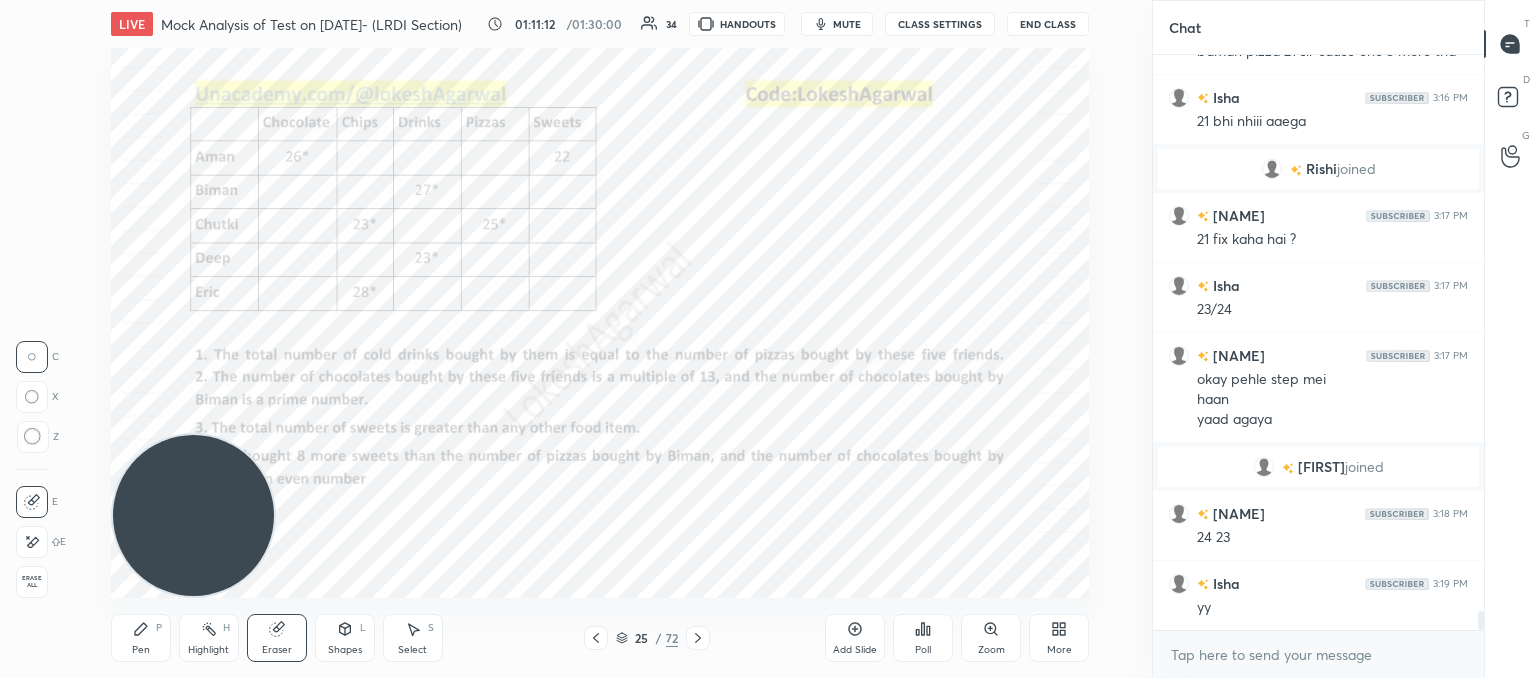 scroll, scrollTop: 16920, scrollLeft: 0, axis: vertical 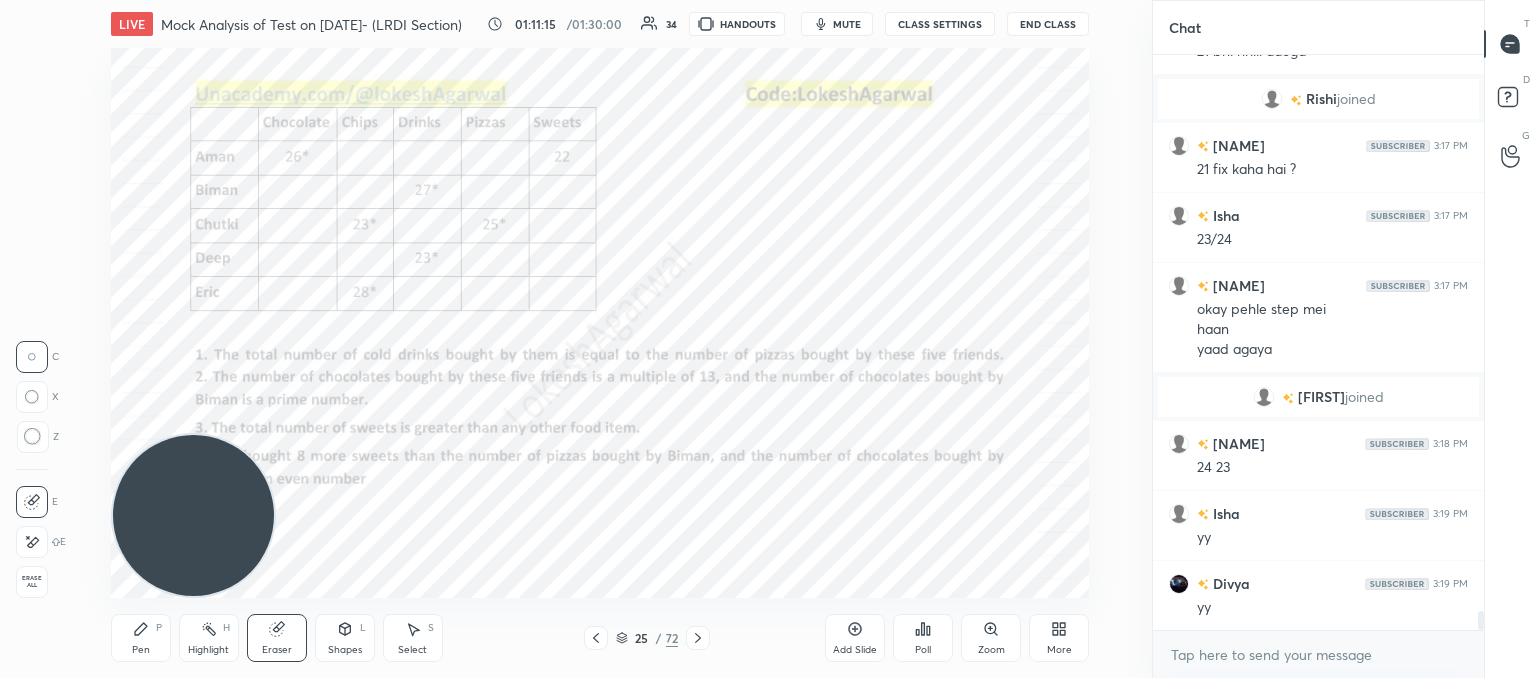 click 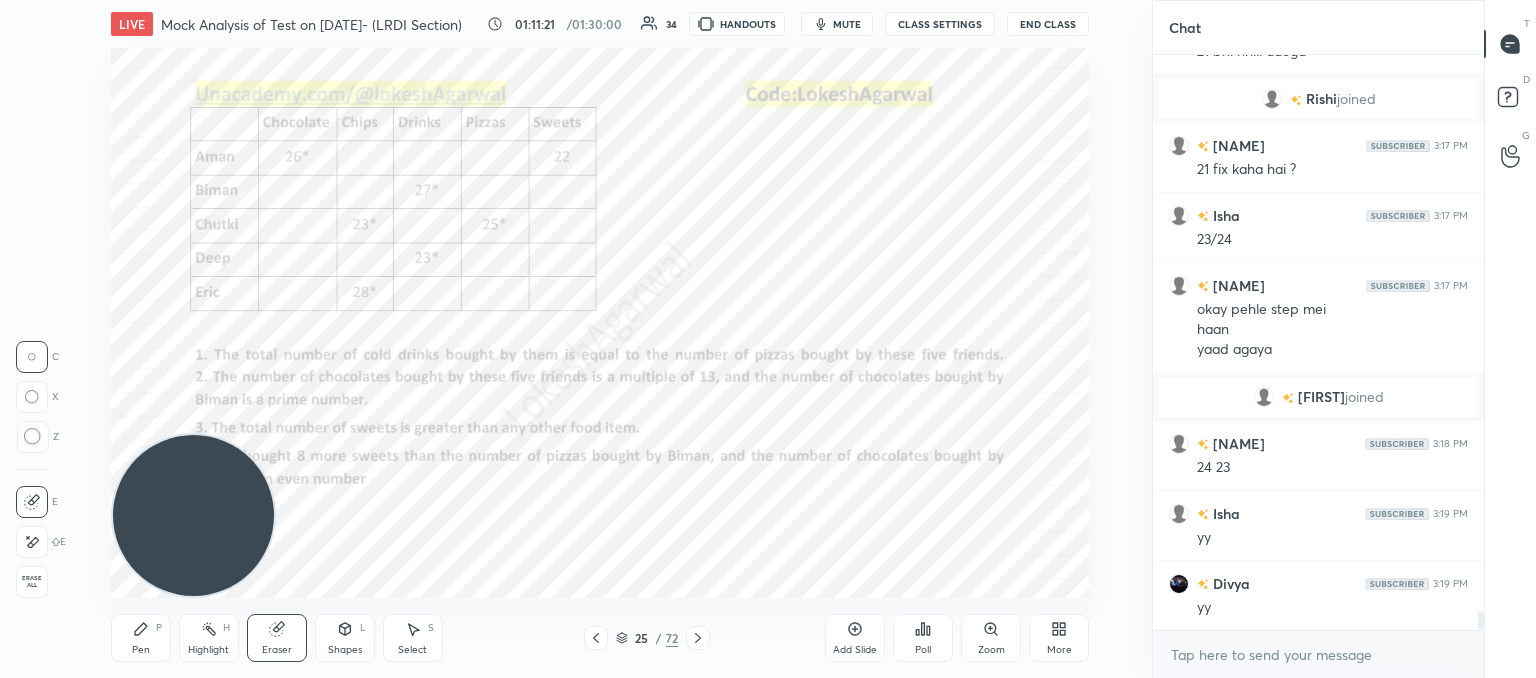 click on "Pen P" at bounding box center (141, 638) 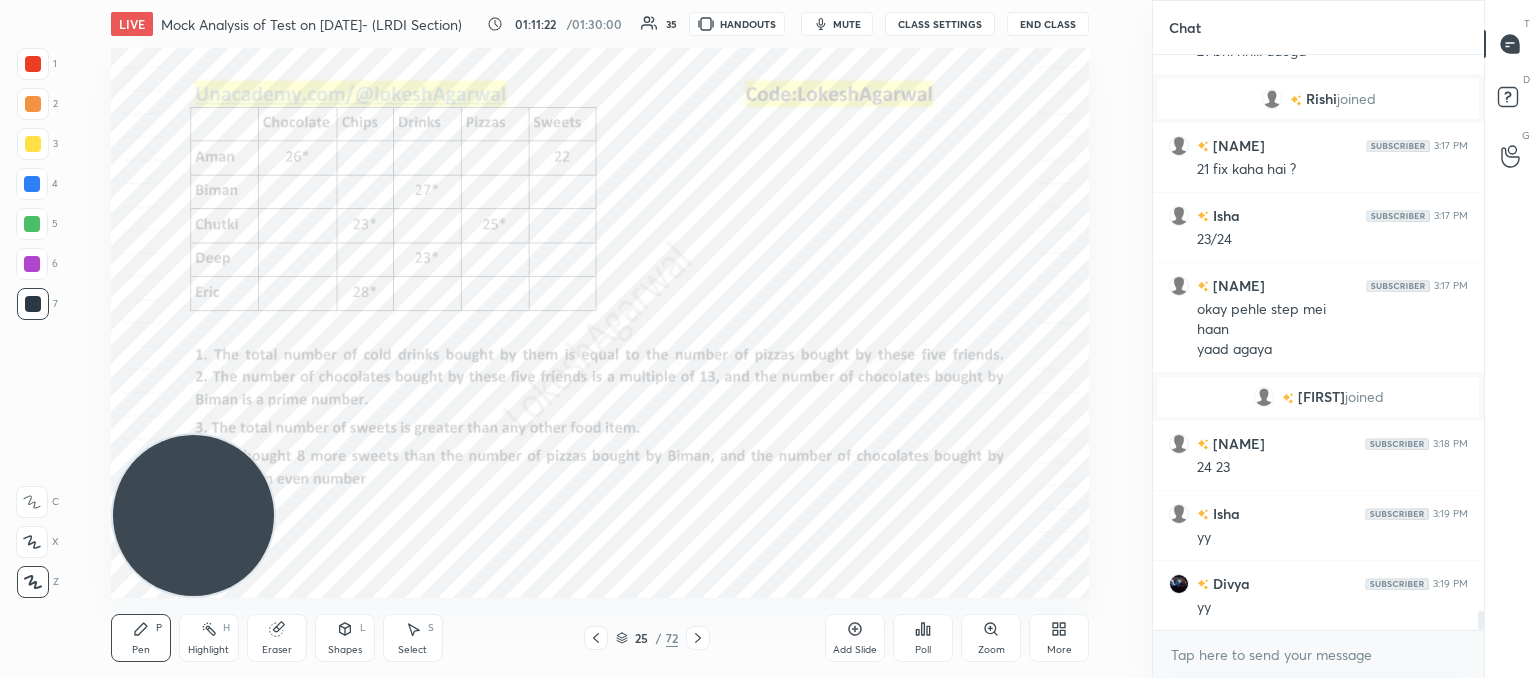 scroll, scrollTop: 16968, scrollLeft: 0, axis: vertical 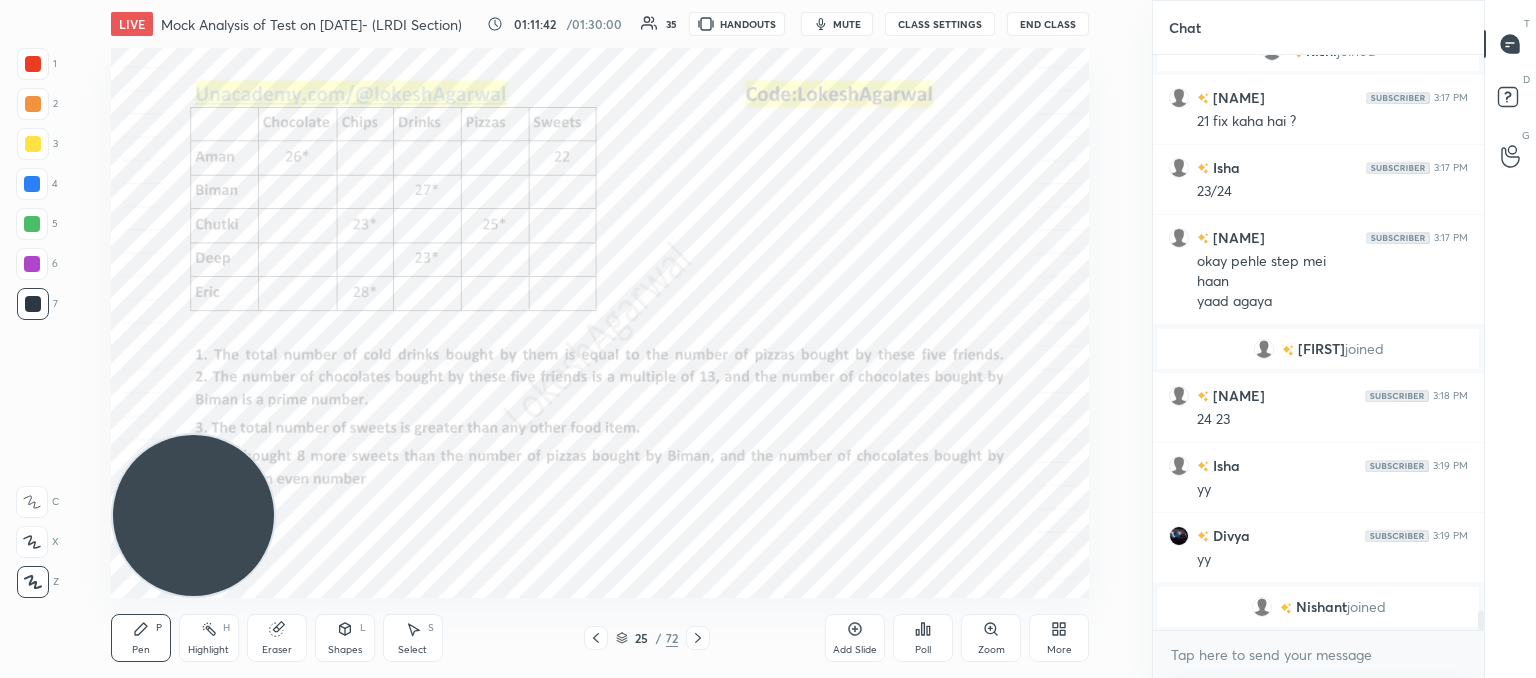 click 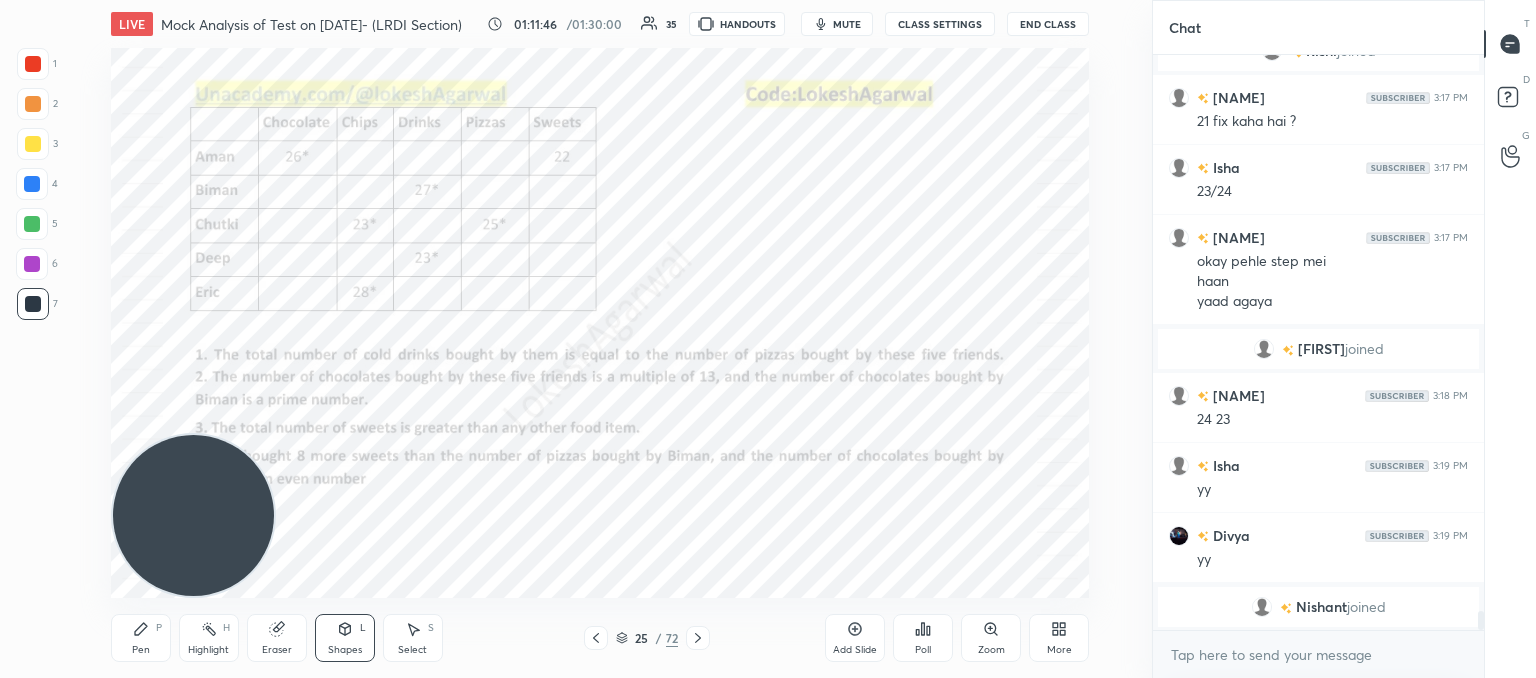 click 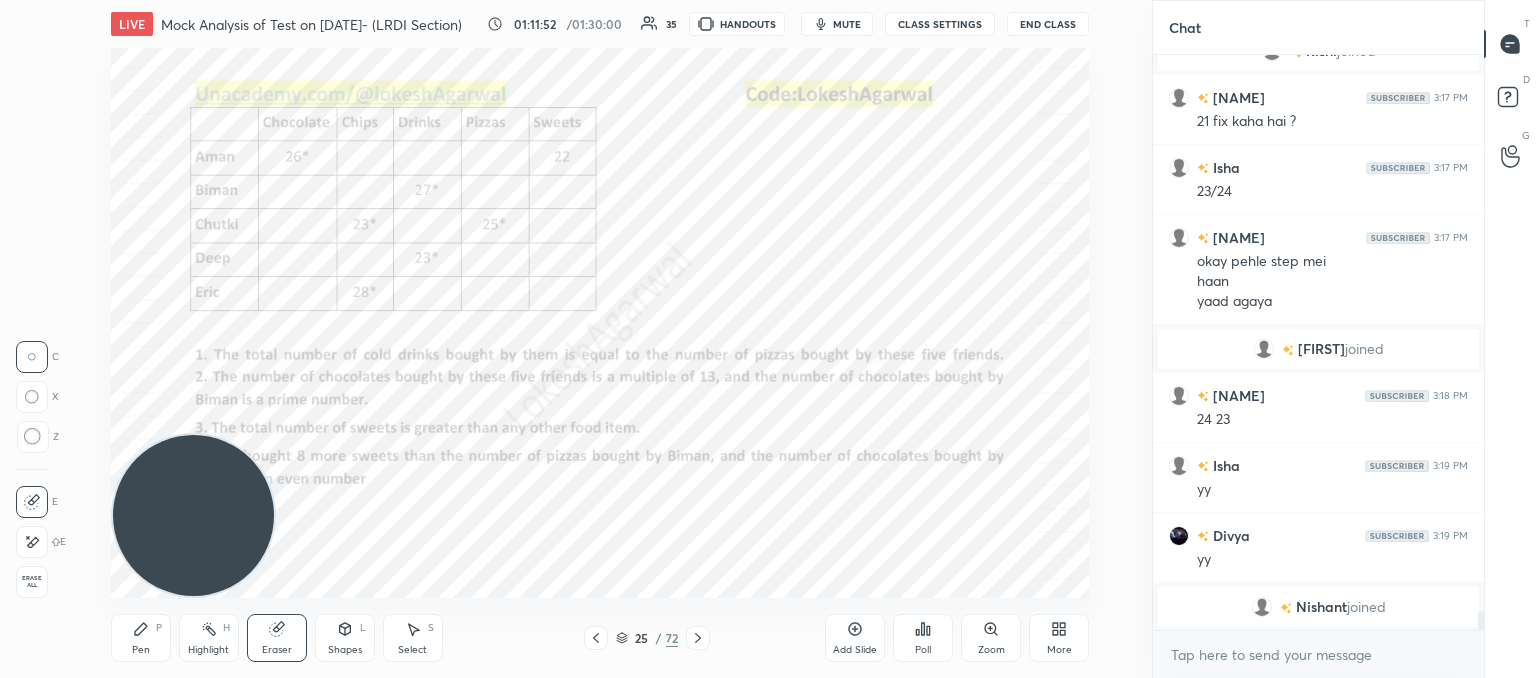 drag, startPoint x: 144, startPoint y: 644, endPoint x: 153, endPoint y: 637, distance: 11.401754 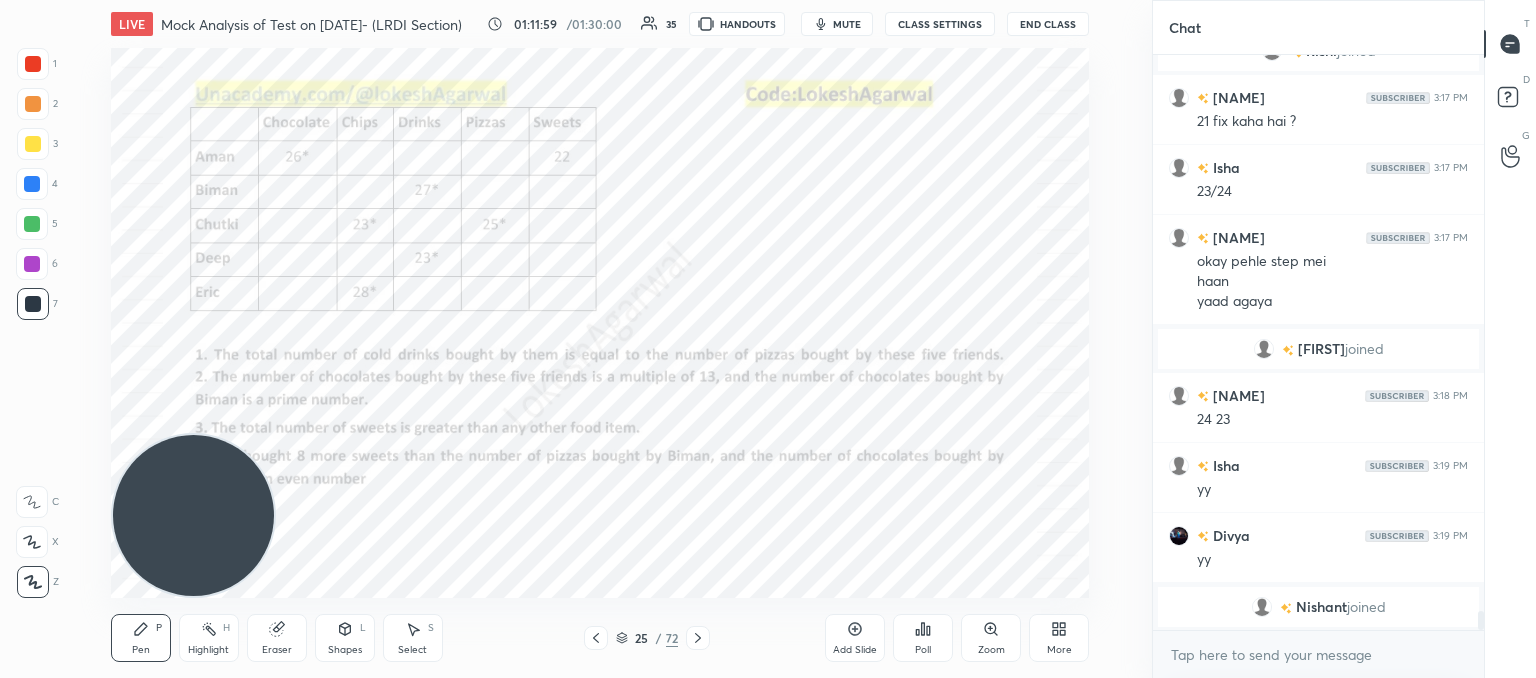 drag, startPoint x: 280, startPoint y: 632, endPoint x: 286, endPoint y: 609, distance: 23.769728 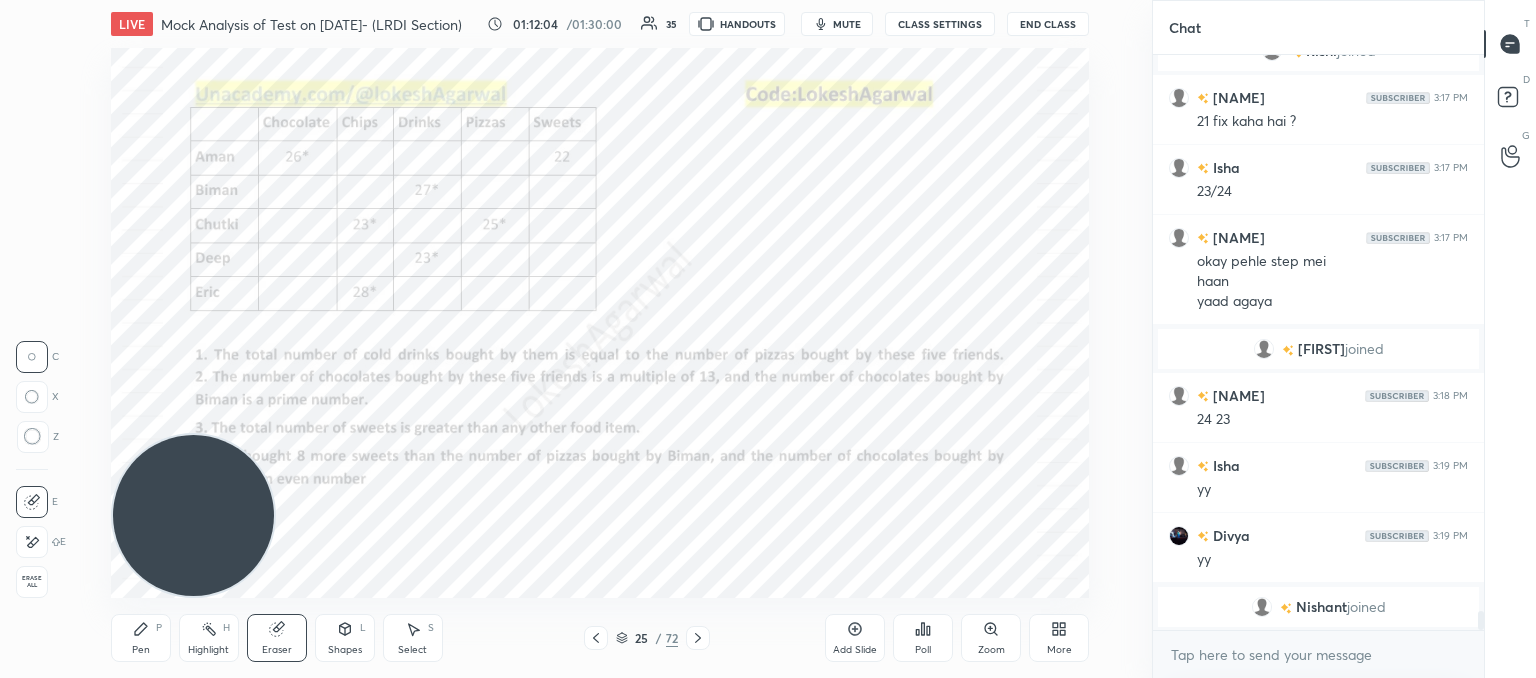 click 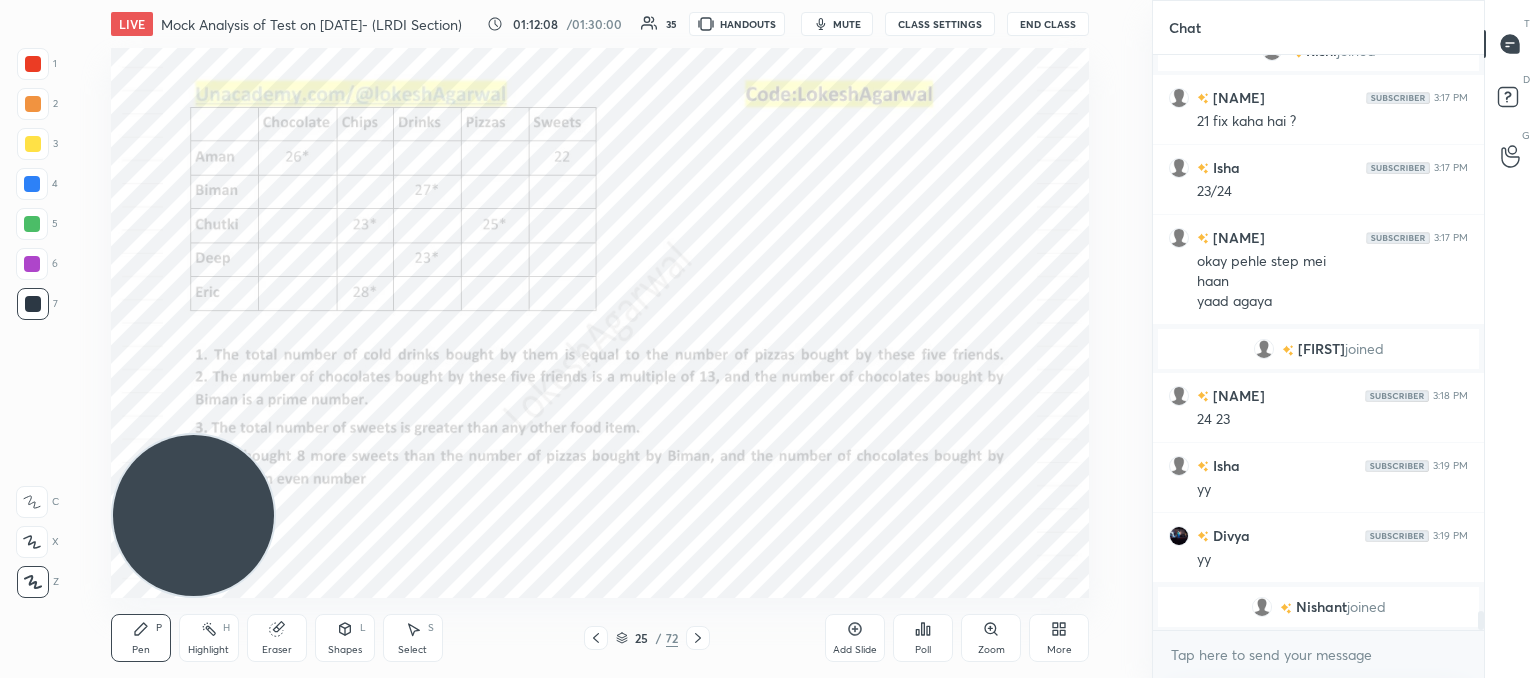 click 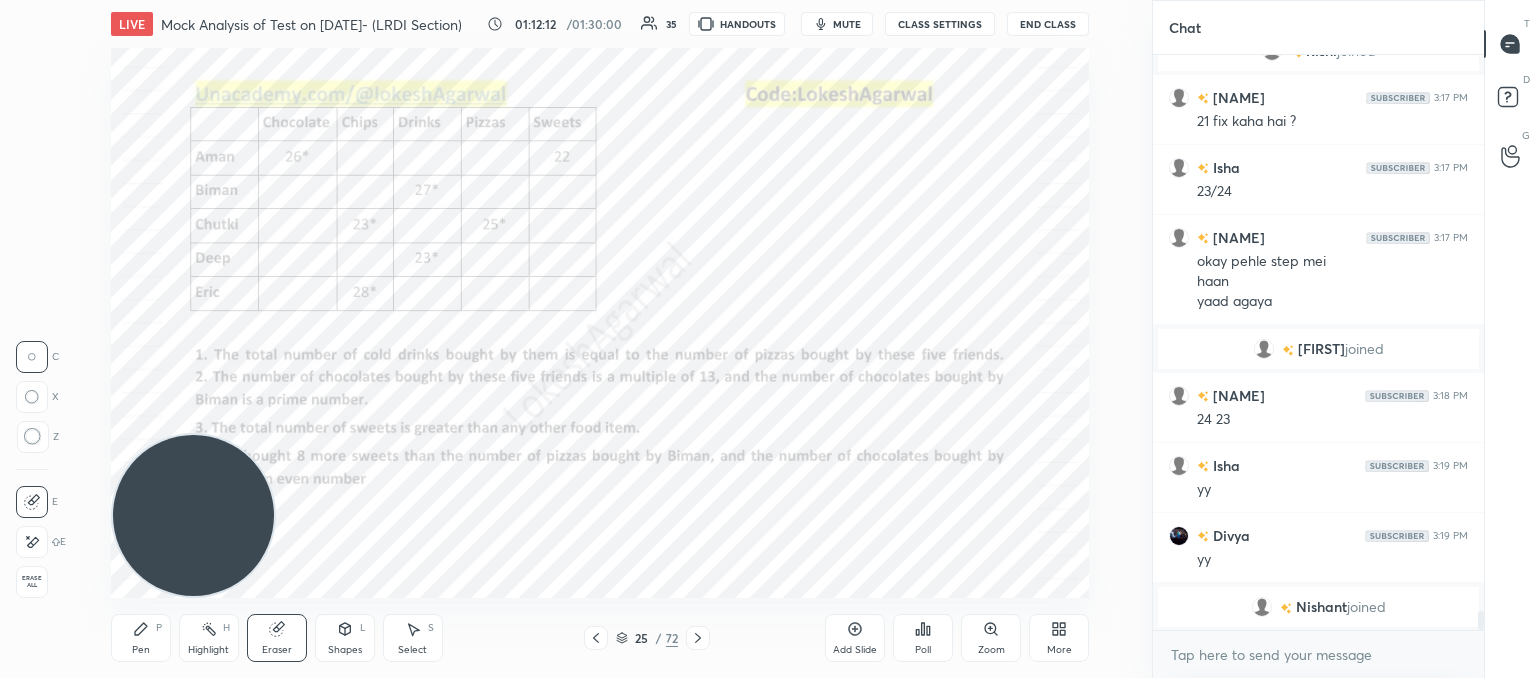click on "Pen P" at bounding box center (141, 638) 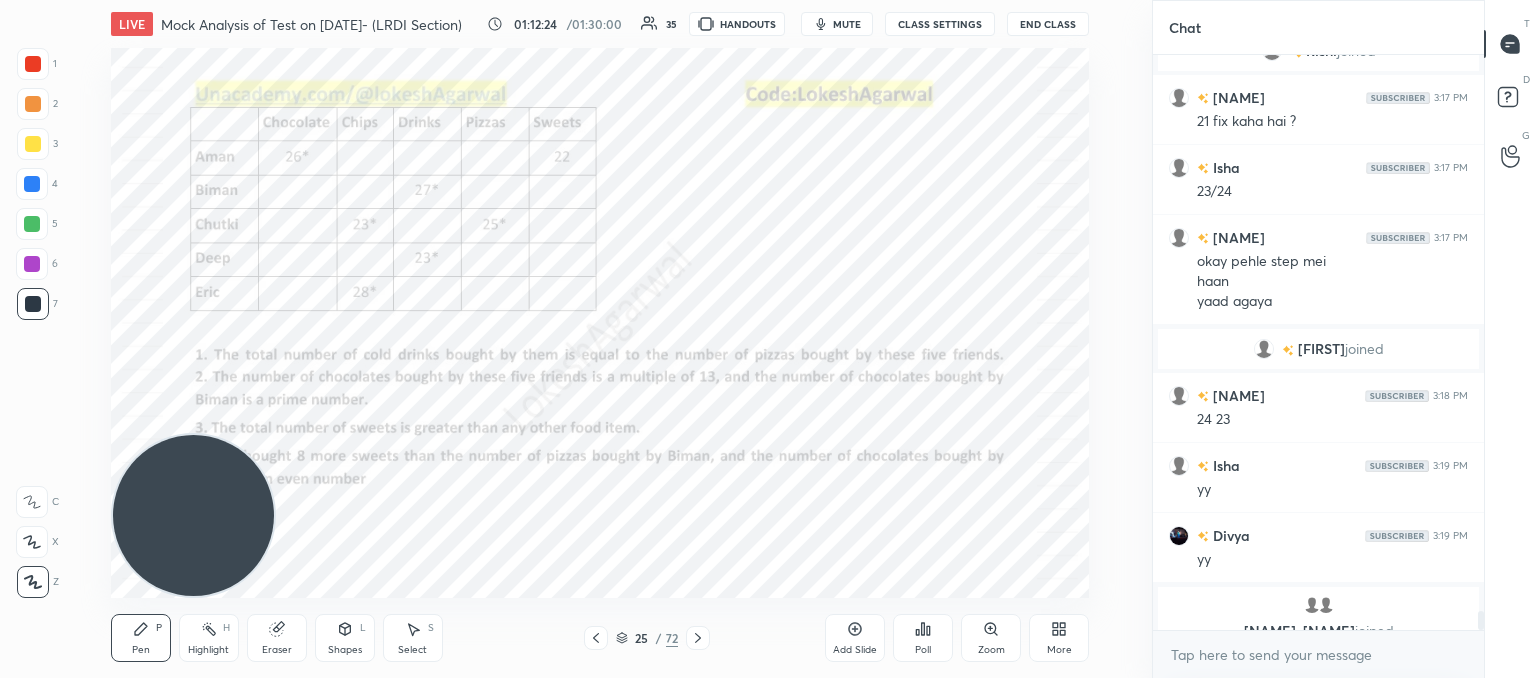 scroll, scrollTop: 16992, scrollLeft: 0, axis: vertical 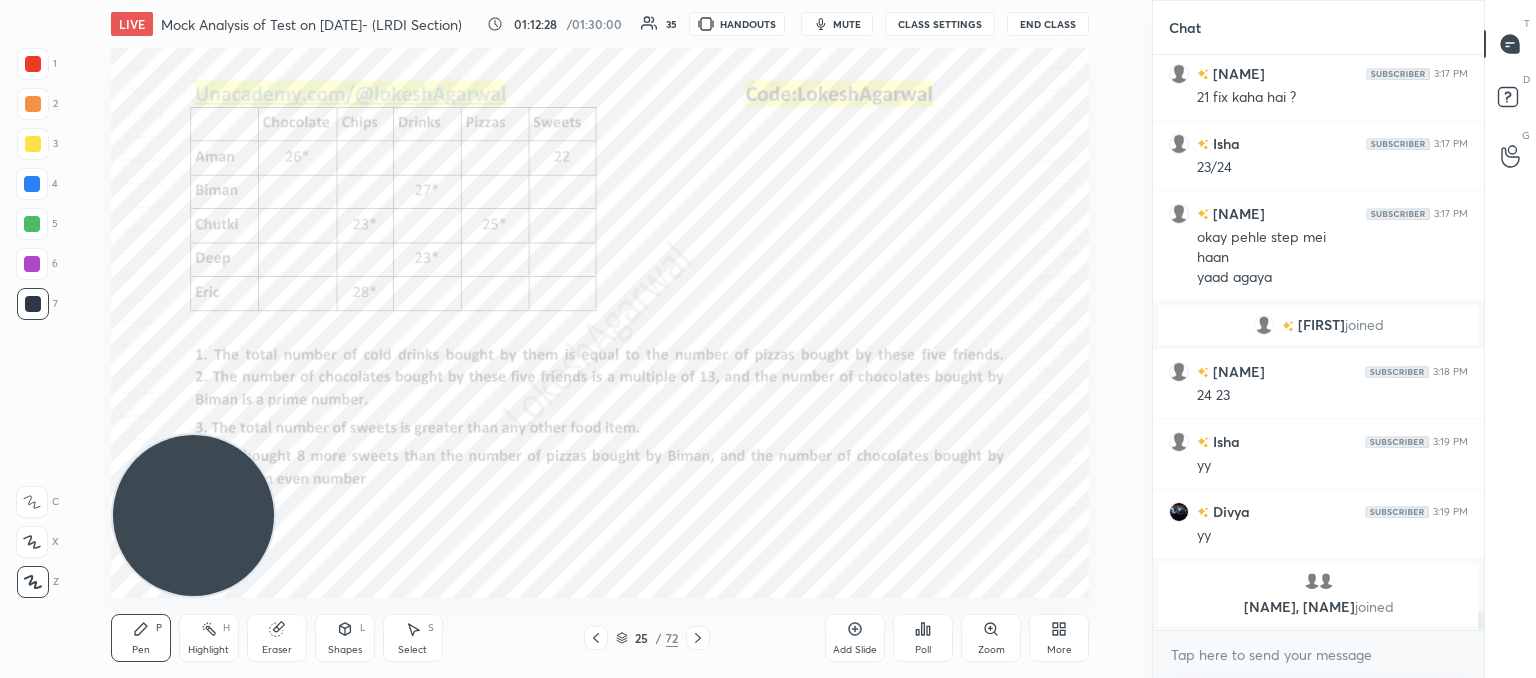 click on "Eraser" at bounding box center (277, 638) 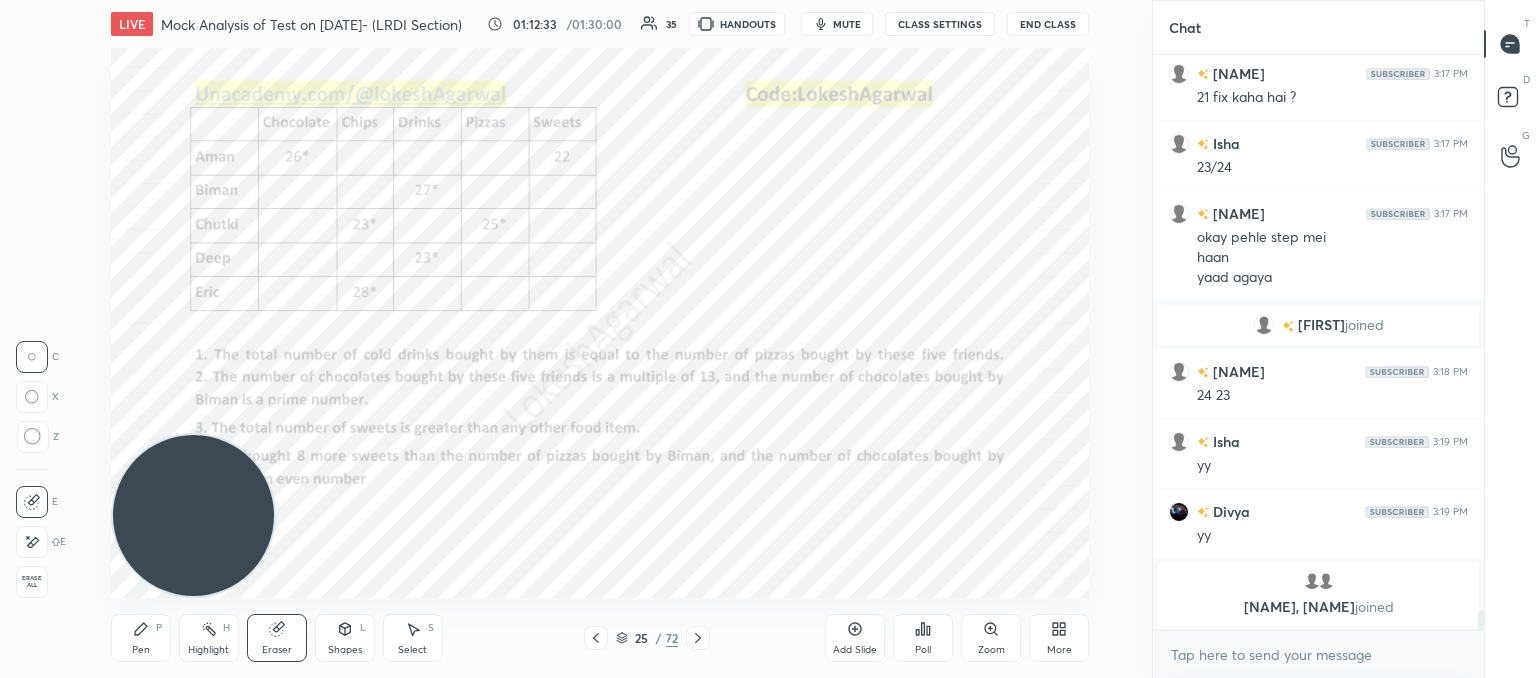 click on "Pen P" at bounding box center (141, 638) 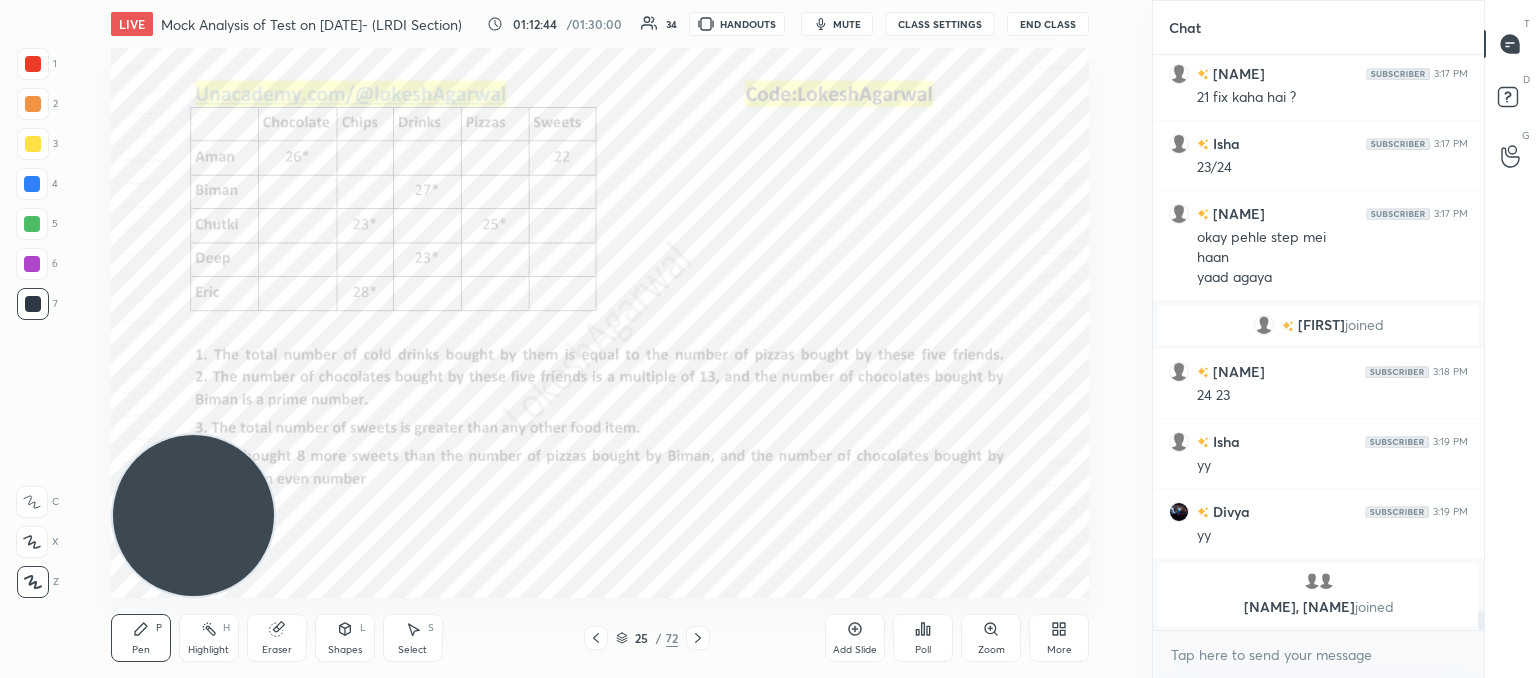 drag, startPoint x: 282, startPoint y: 637, endPoint x: 287, endPoint y: 611, distance: 26.476404 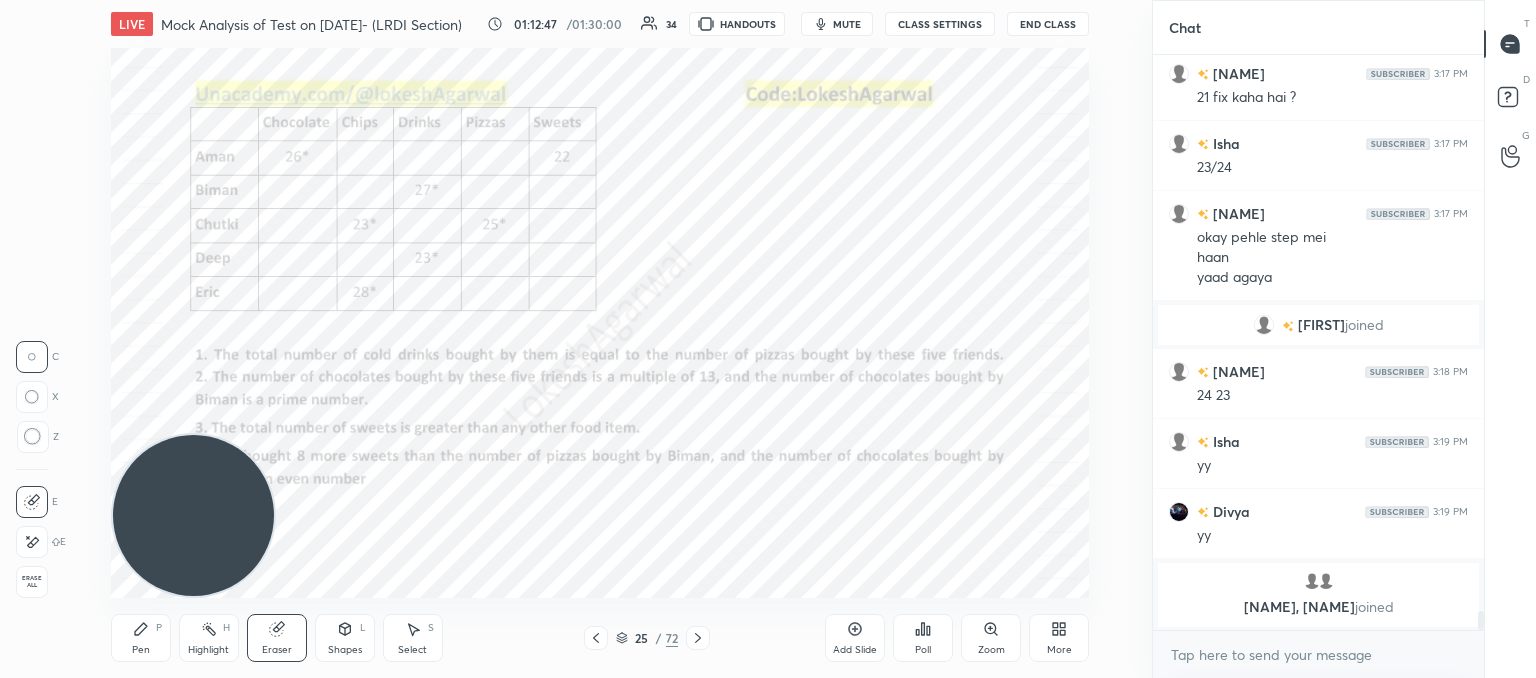 click on "Pen P" at bounding box center [141, 638] 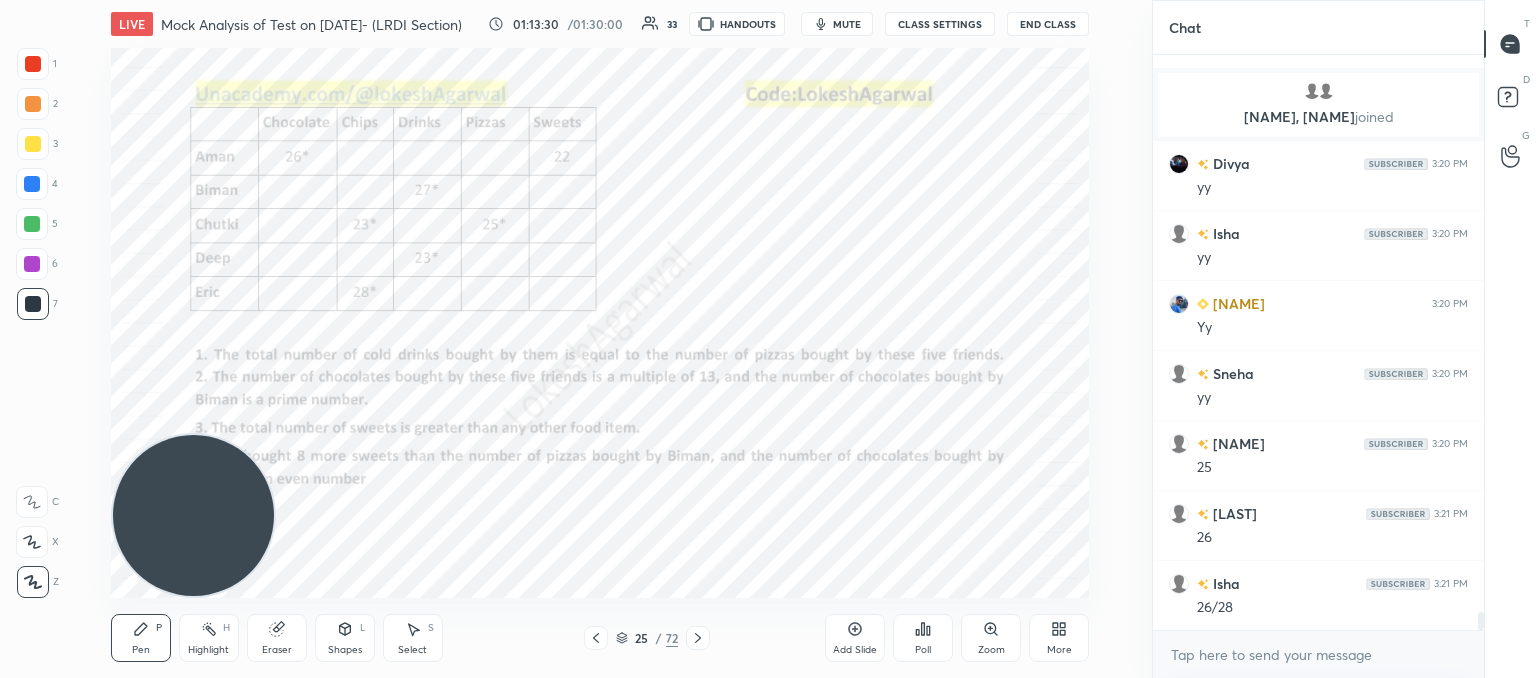 scroll, scrollTop: 17472, scrollLeft: 0, axis: vertical 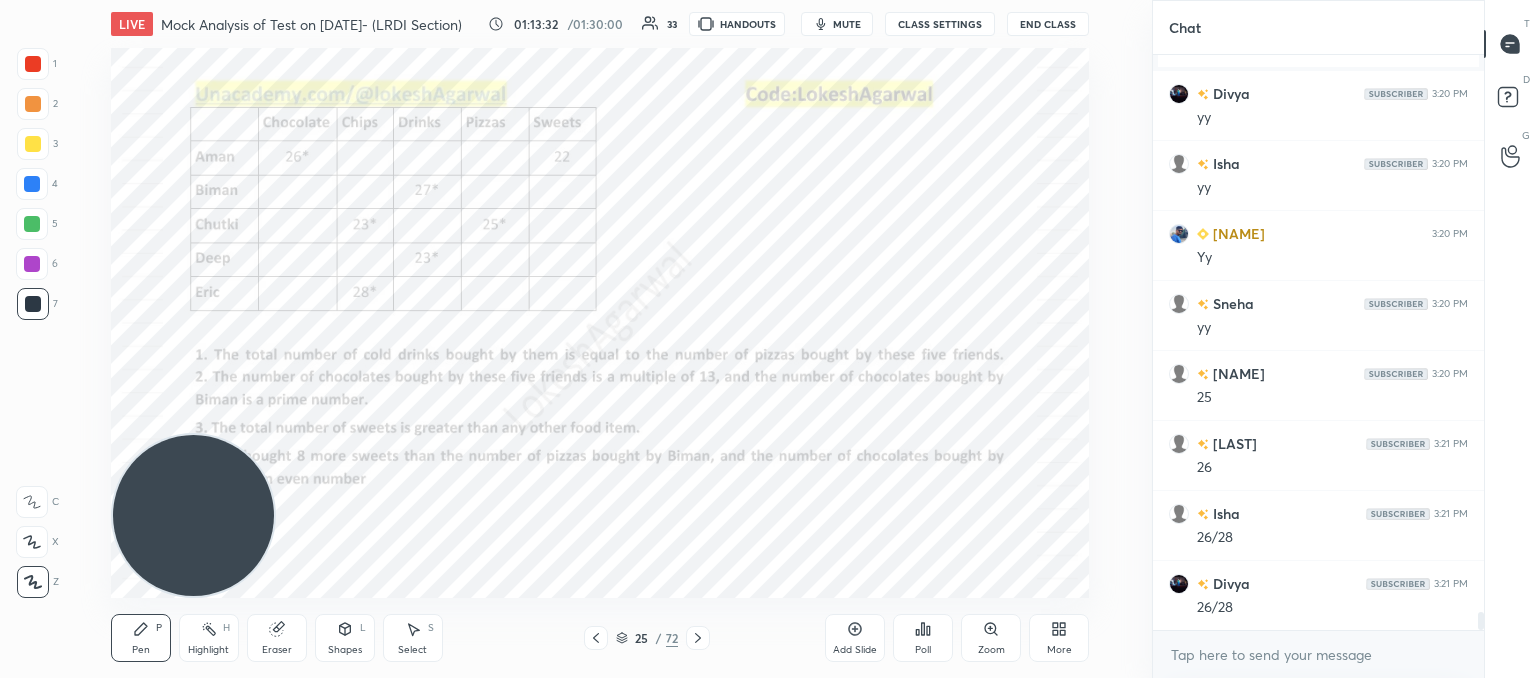 drag, startPoint x: 280, startPoint y: 634, endPoint x: 289, endPoint y: 620, distance: 16.643316 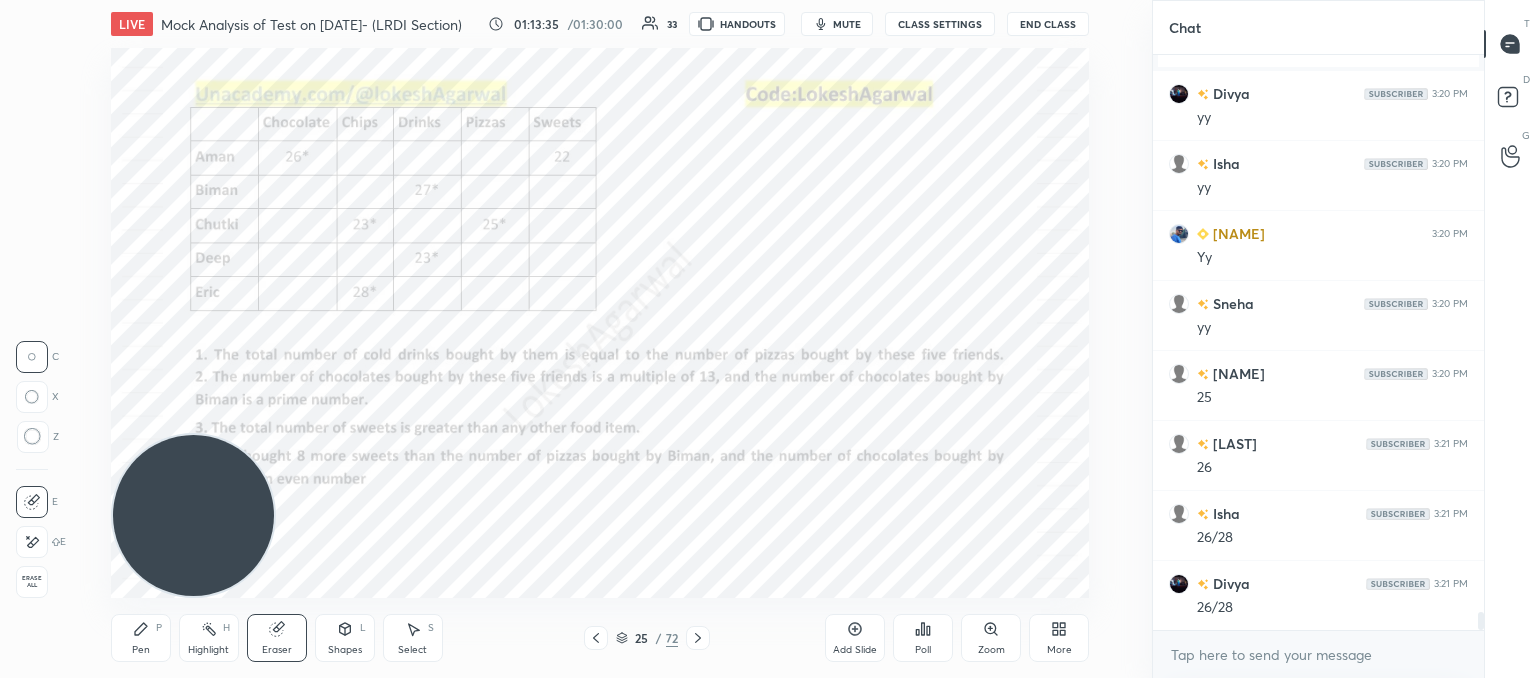 drag, startPoint x: 137, startPoint y: 637, endPoint x: 256, endPoint y: 525, distance: 163.41664 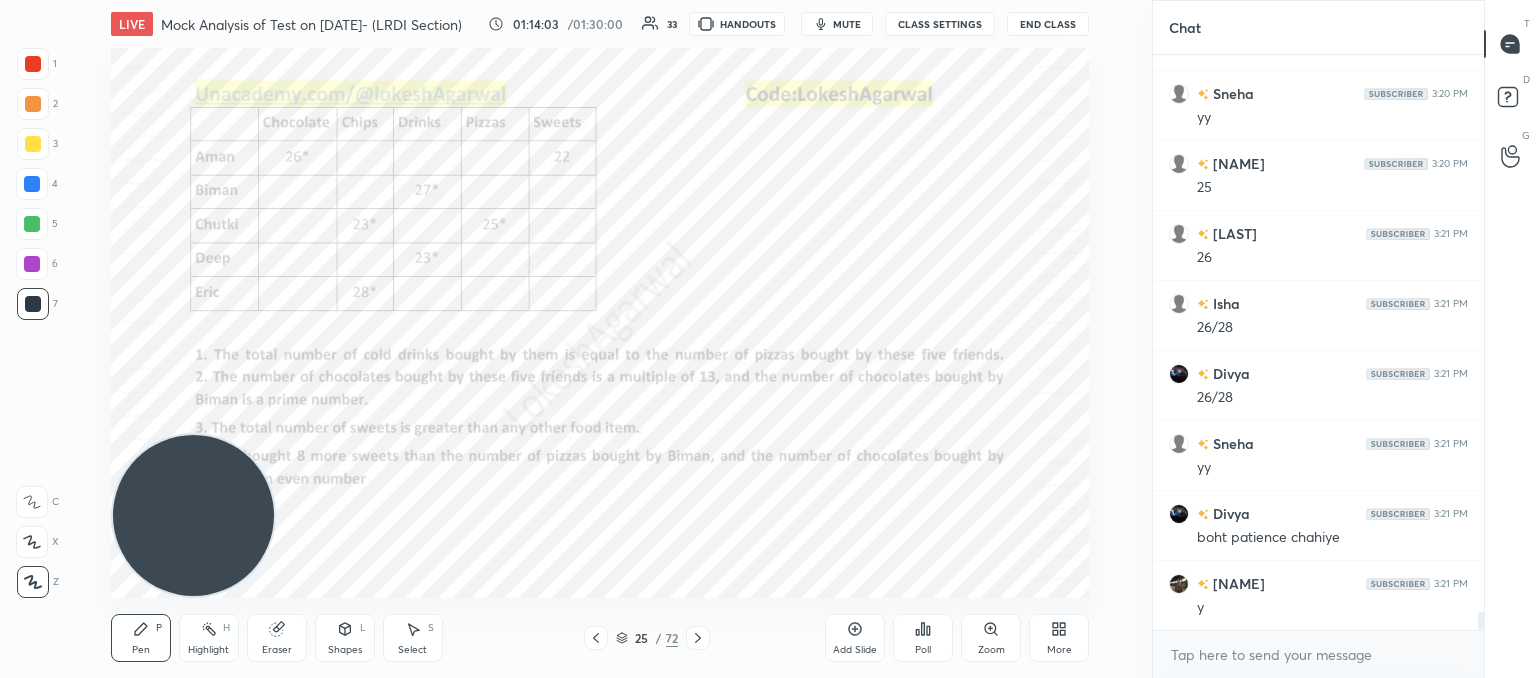 scroll, scrollTop: 17752, scrollLeft: 0, axis: vertical 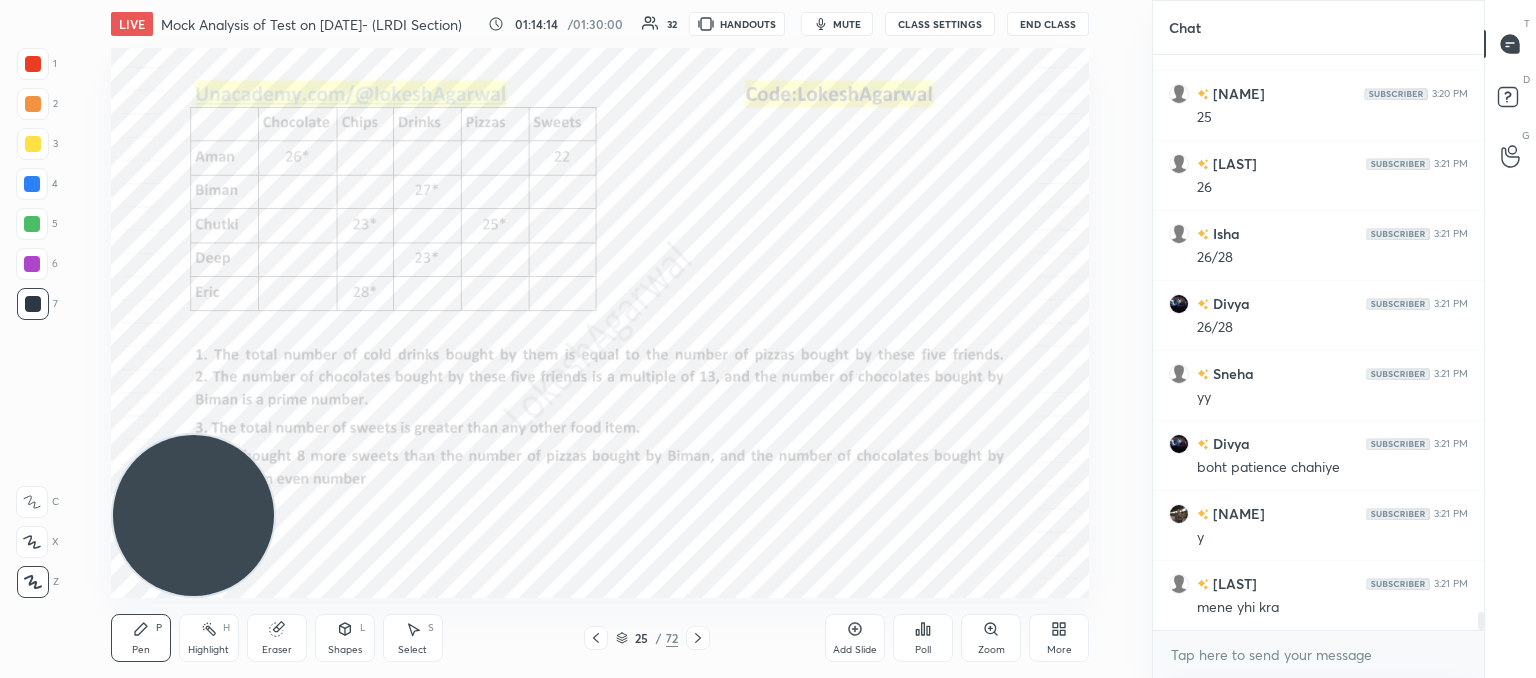 drag, startPoint x: 846, startPoint y: 638, endPoint x: 827, endPoint y: 591, distance: 50.695168 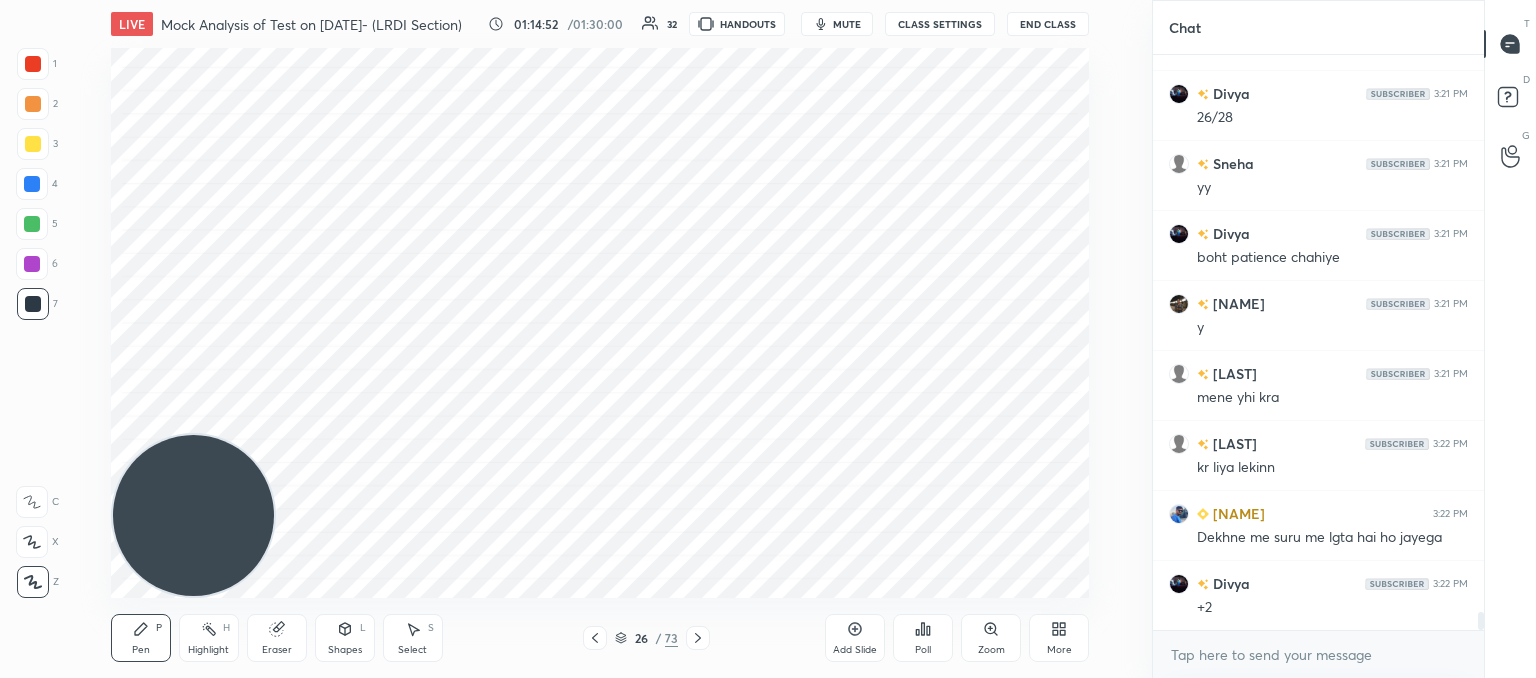 scroll, scrollTop: 18032, scrollLeft: 0, axis: vertical 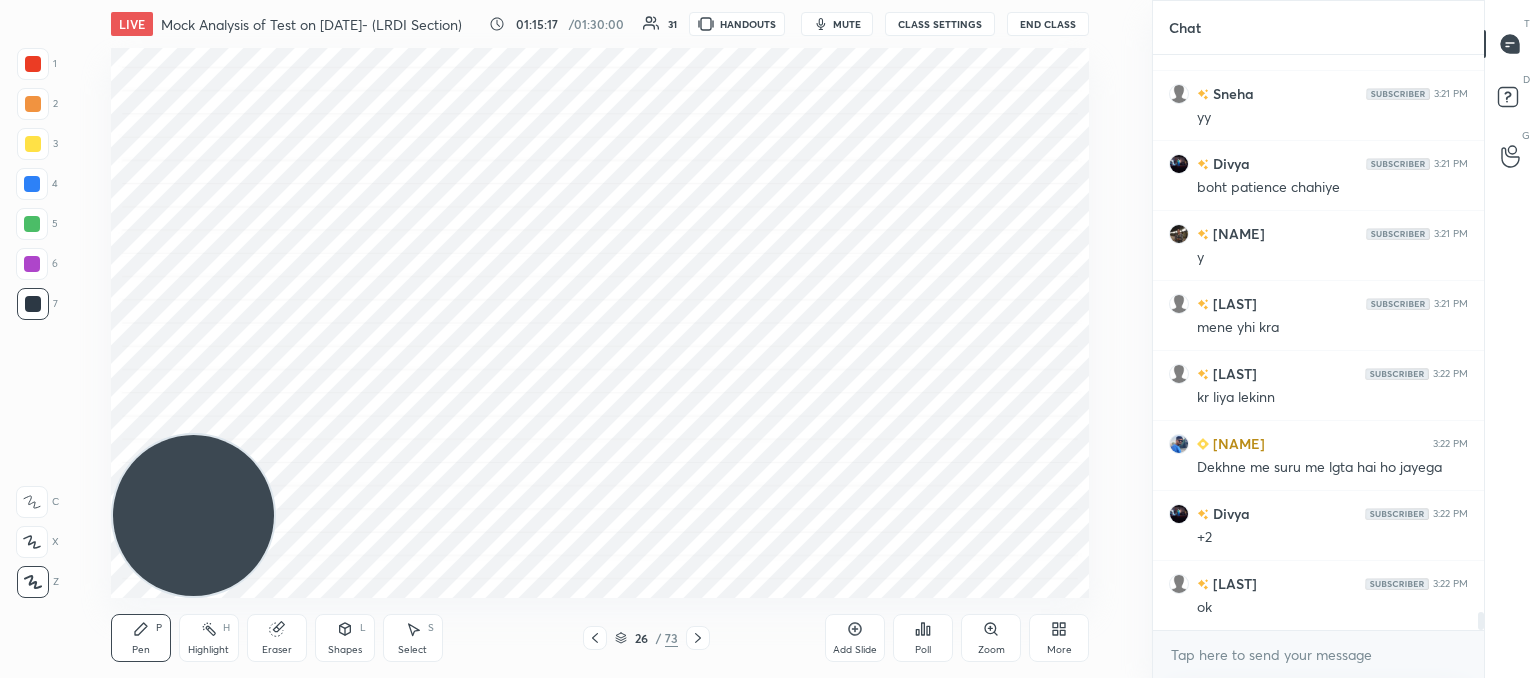 click on "Pen P Highlight H Eraser Shapes L Select S 26 / 73 Add Slide Poll Zoom More" at bounding box center [600, 638] 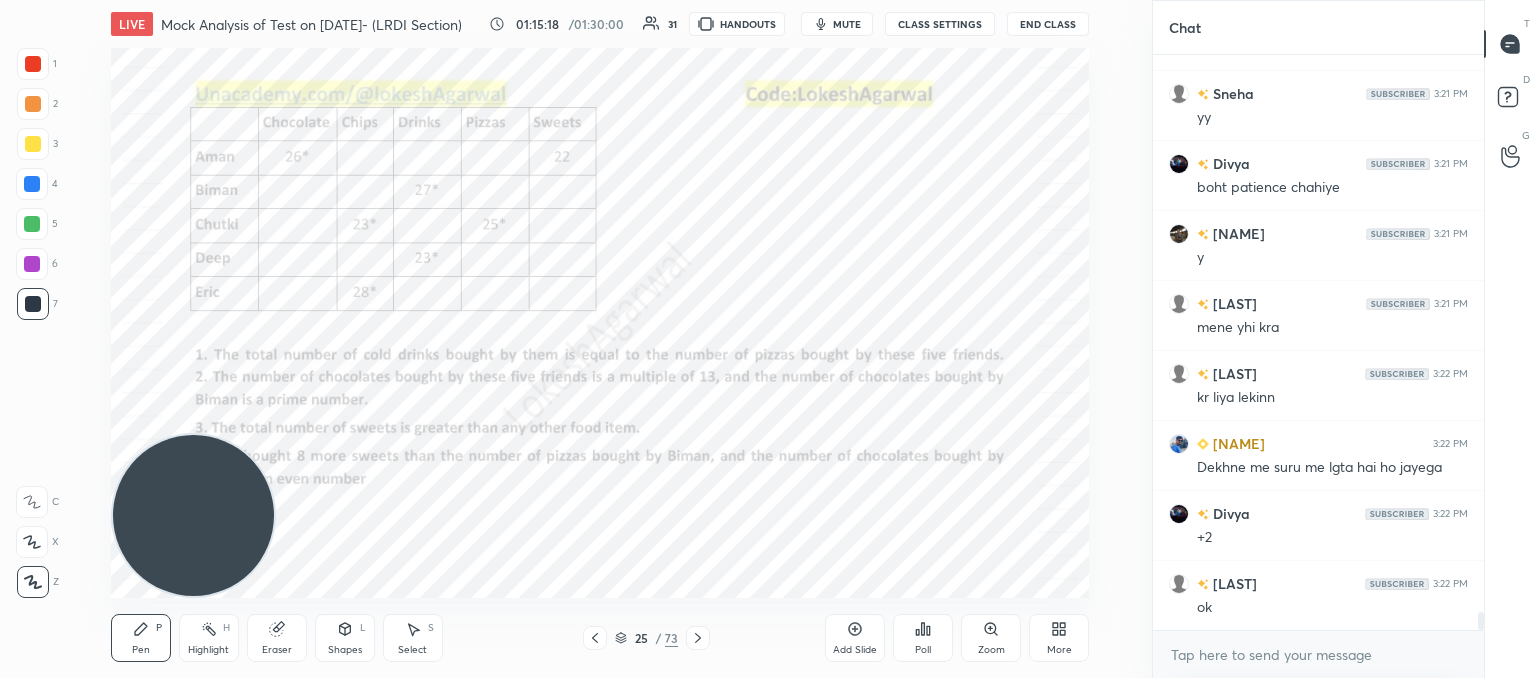 click 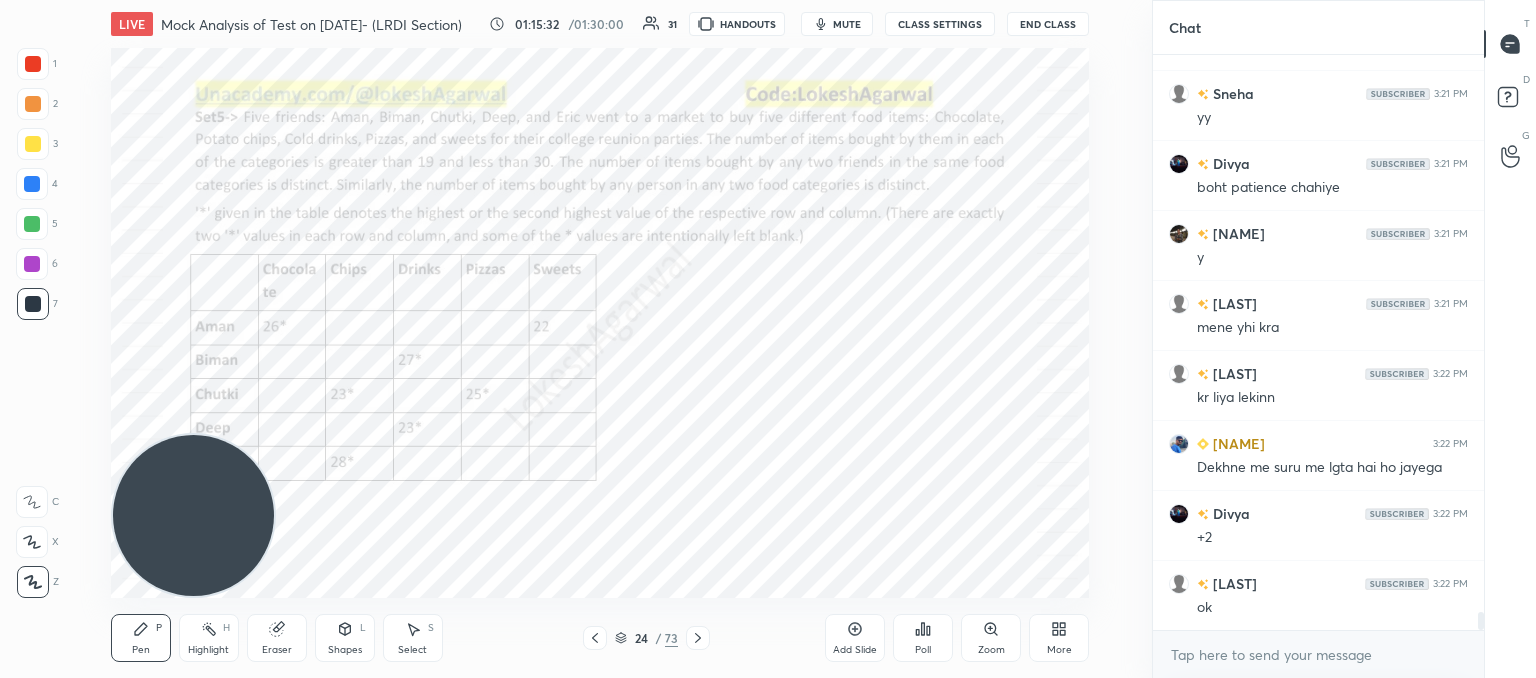 scroll, scrollTop: 18102, scrollLeft: 0, axis: vertical 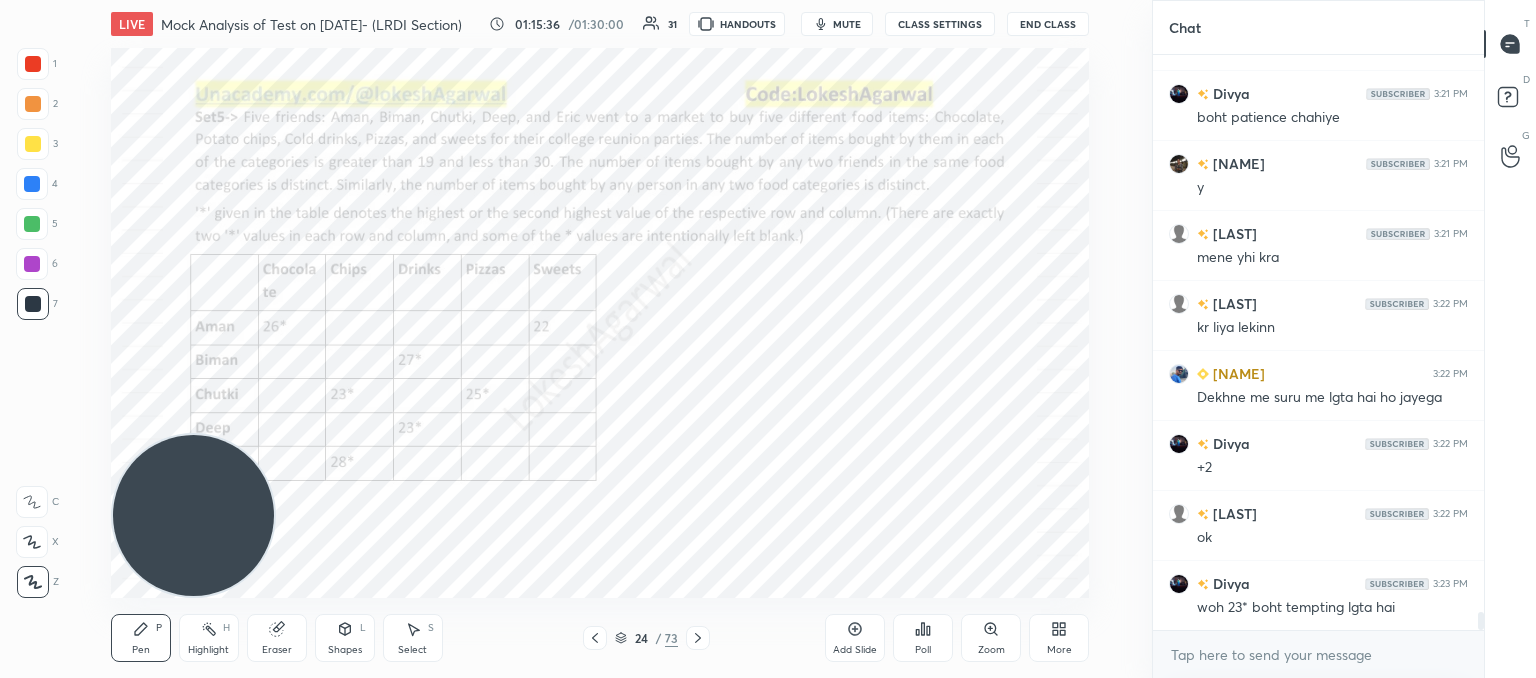 click 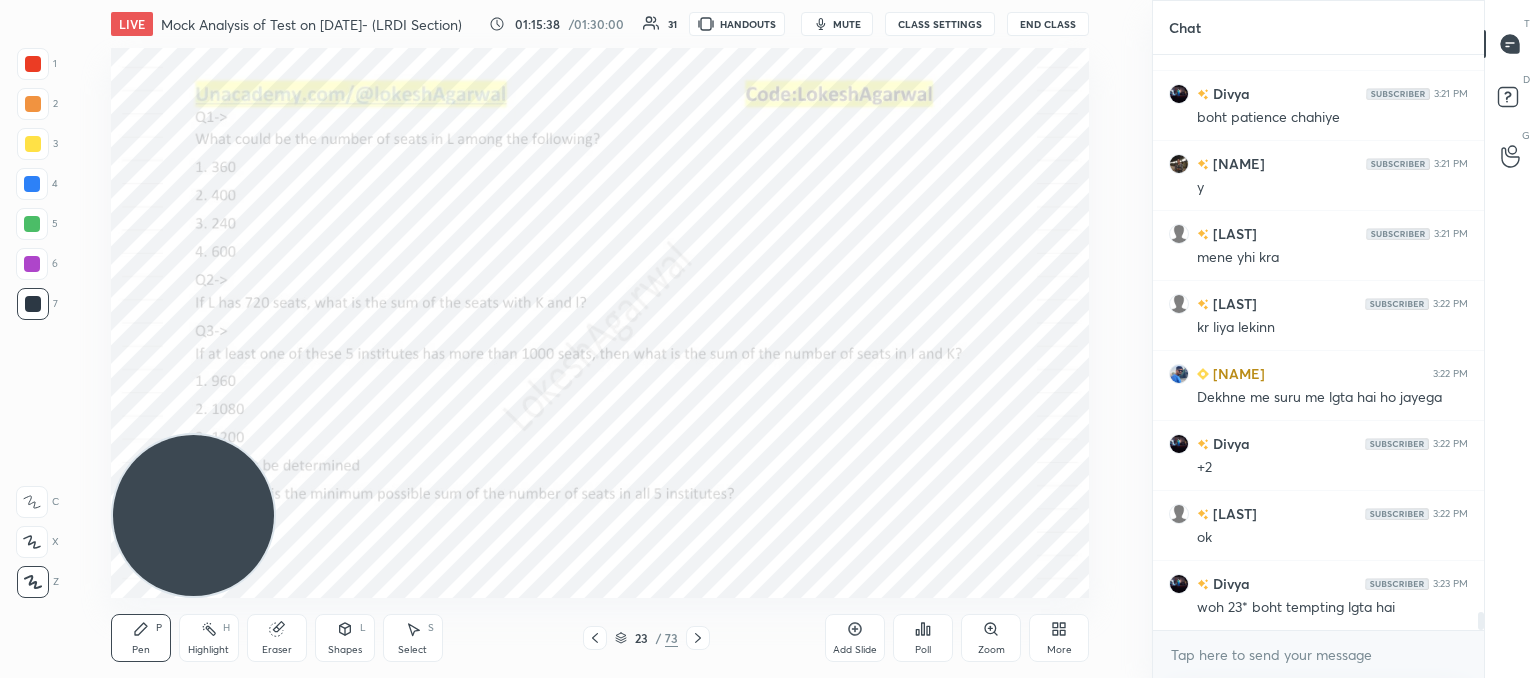 click 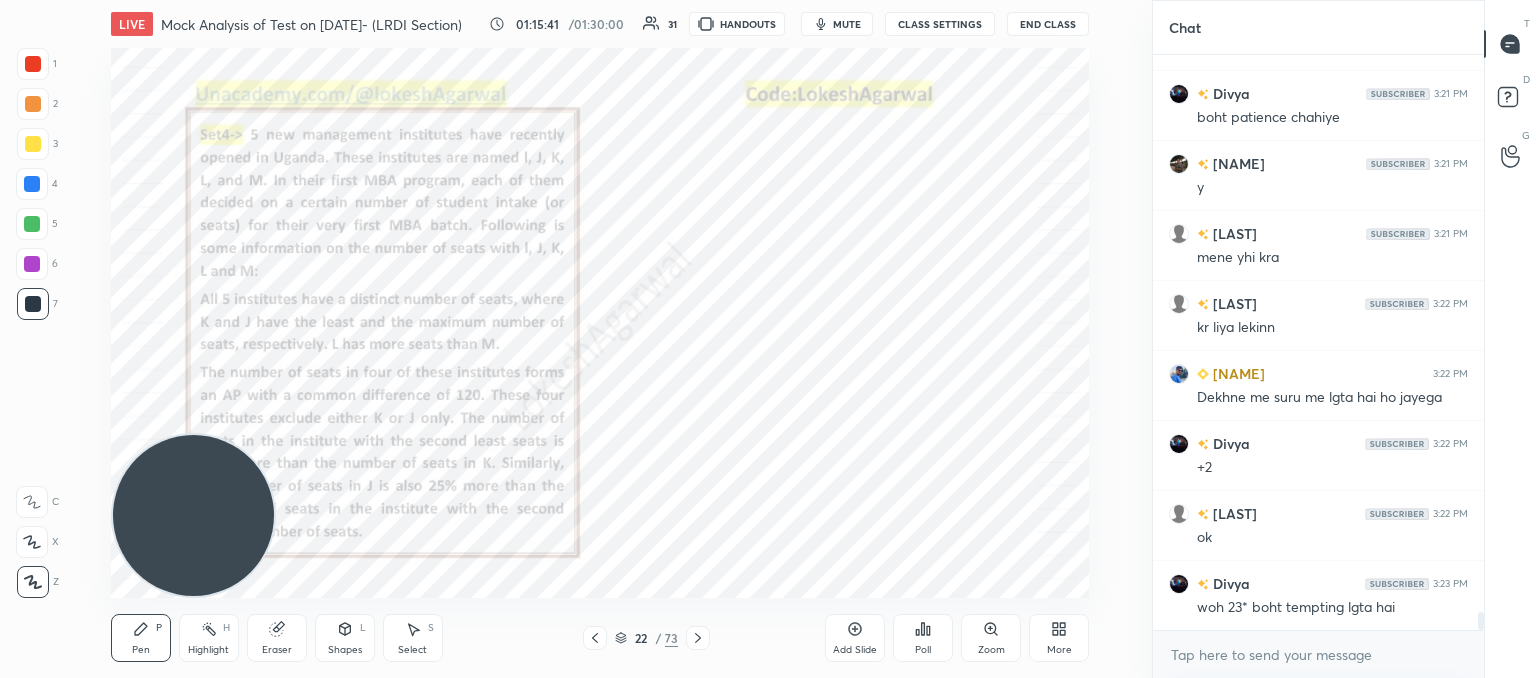 scroll, scrollTop: 18172, scrollLeft: 0, axis: vertical 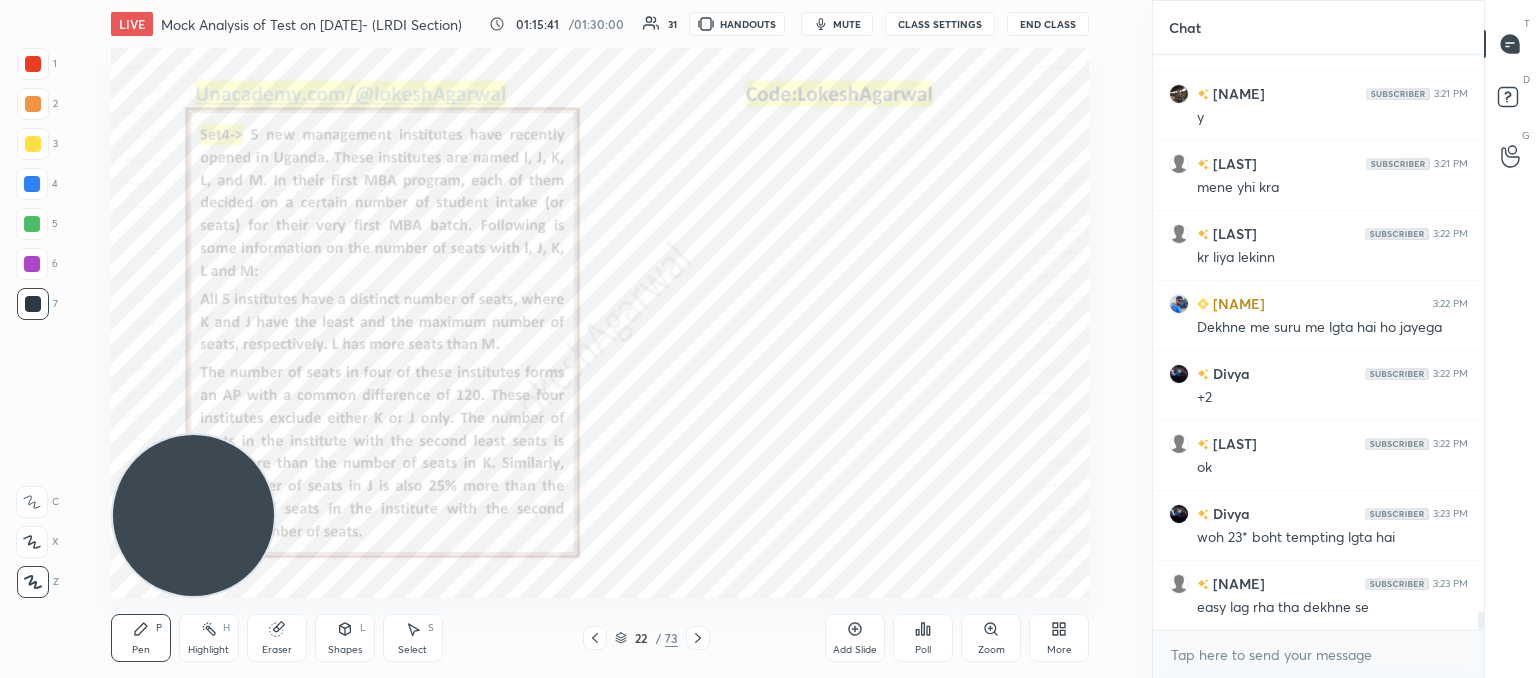 click 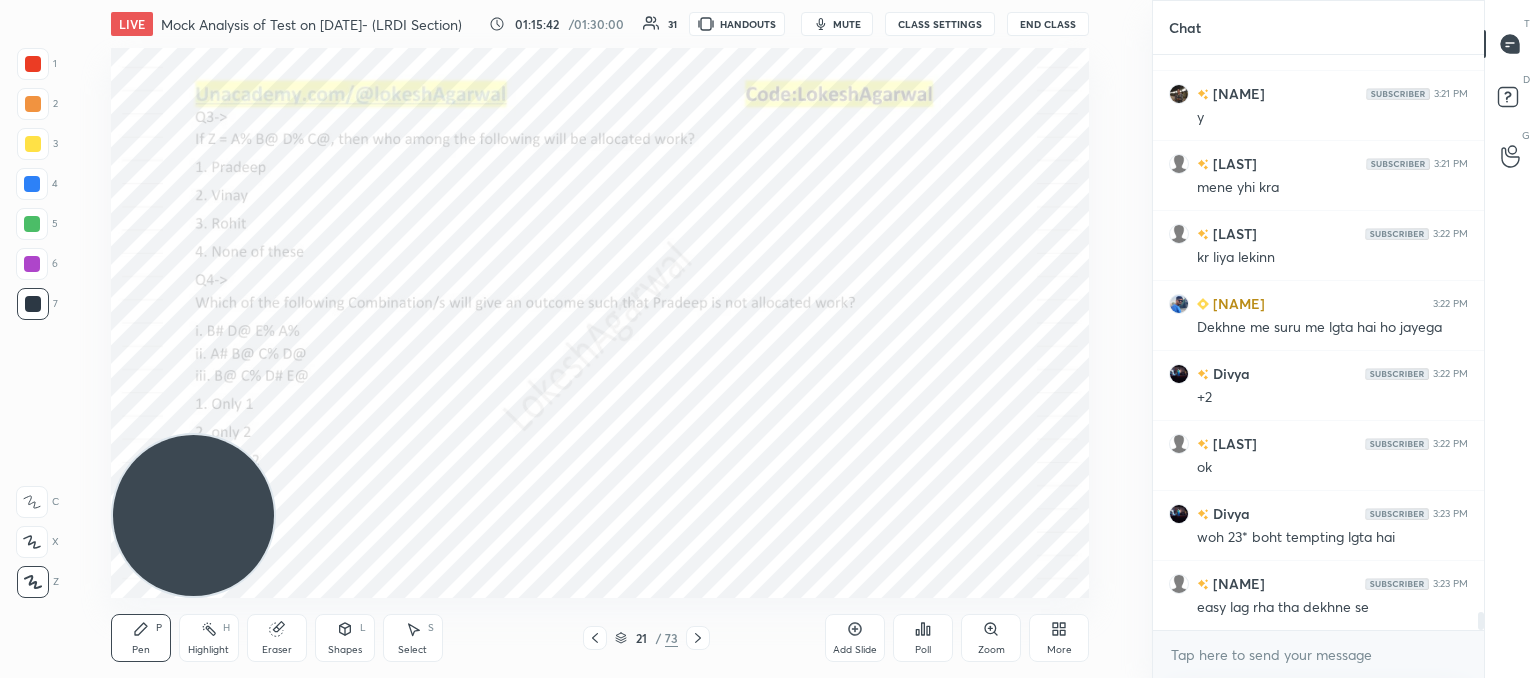 click 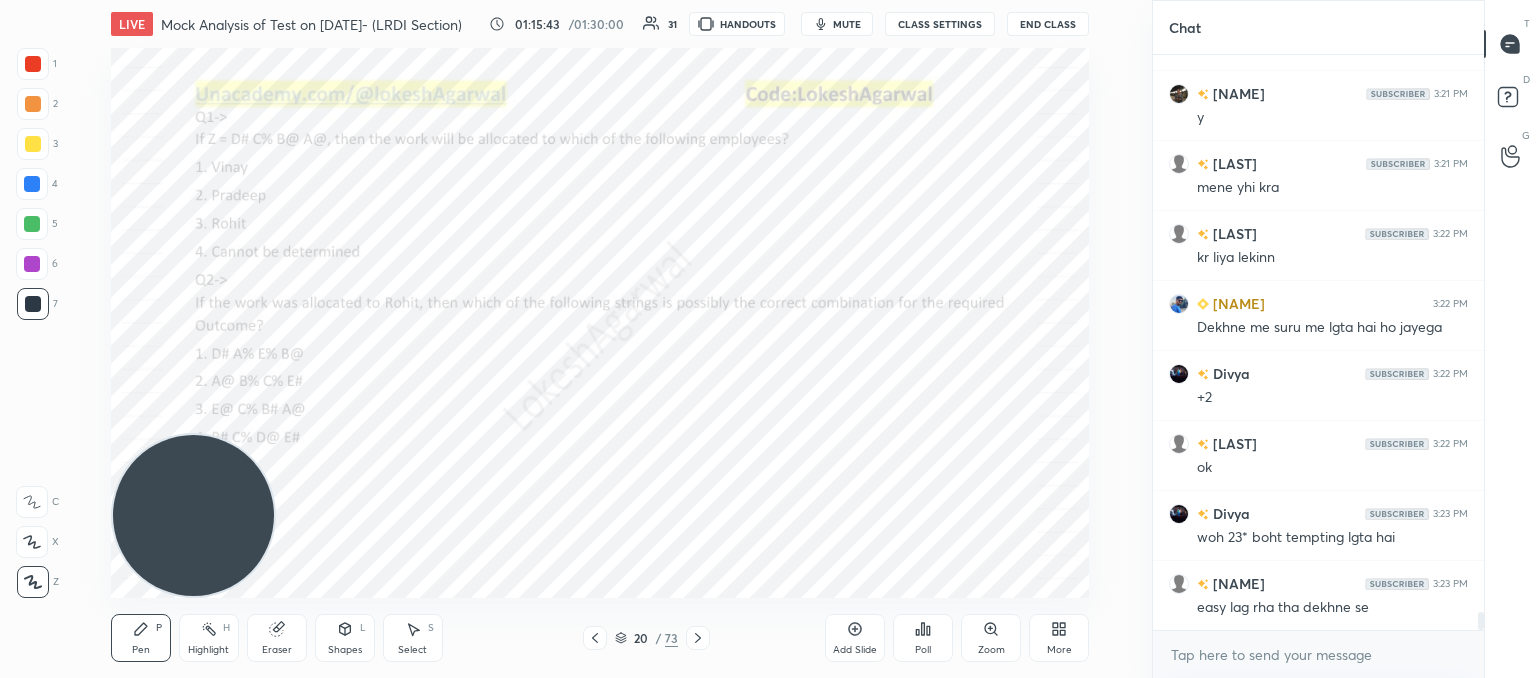 click 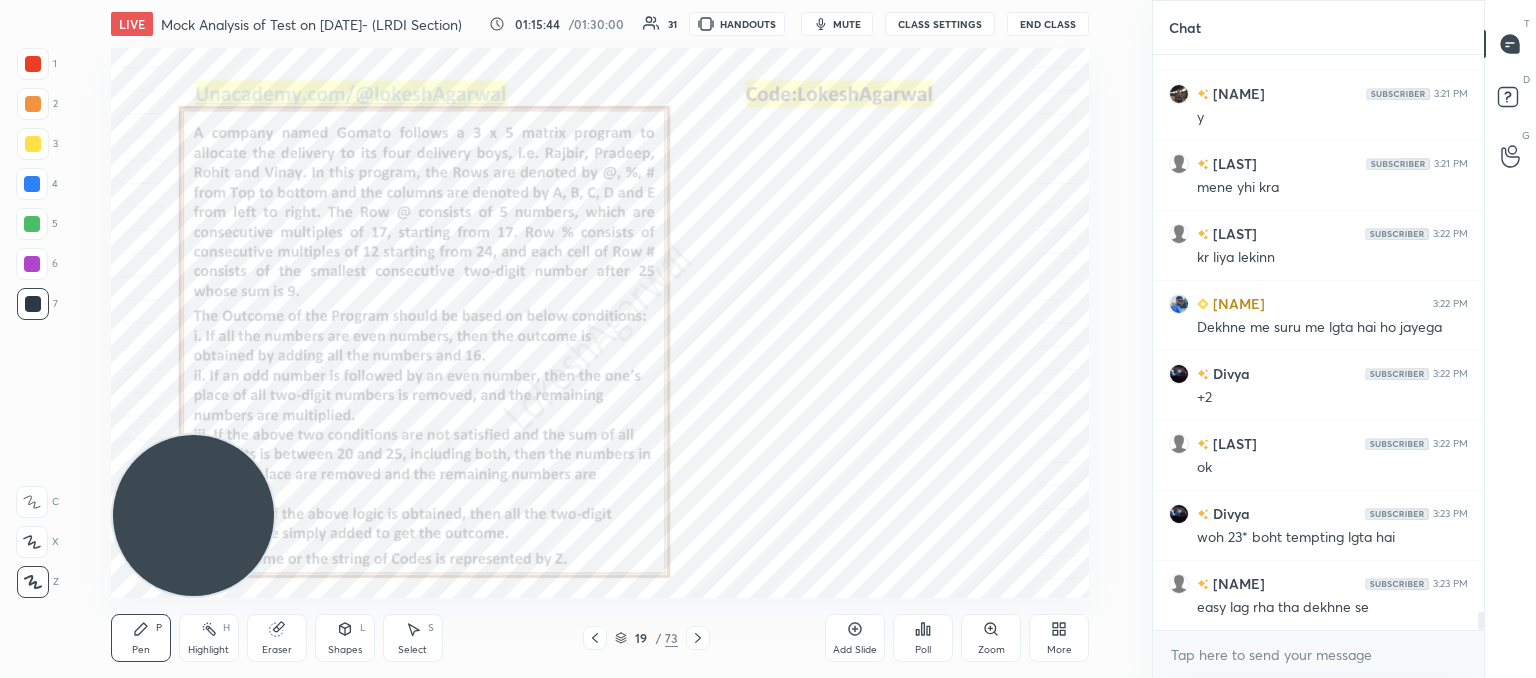 click 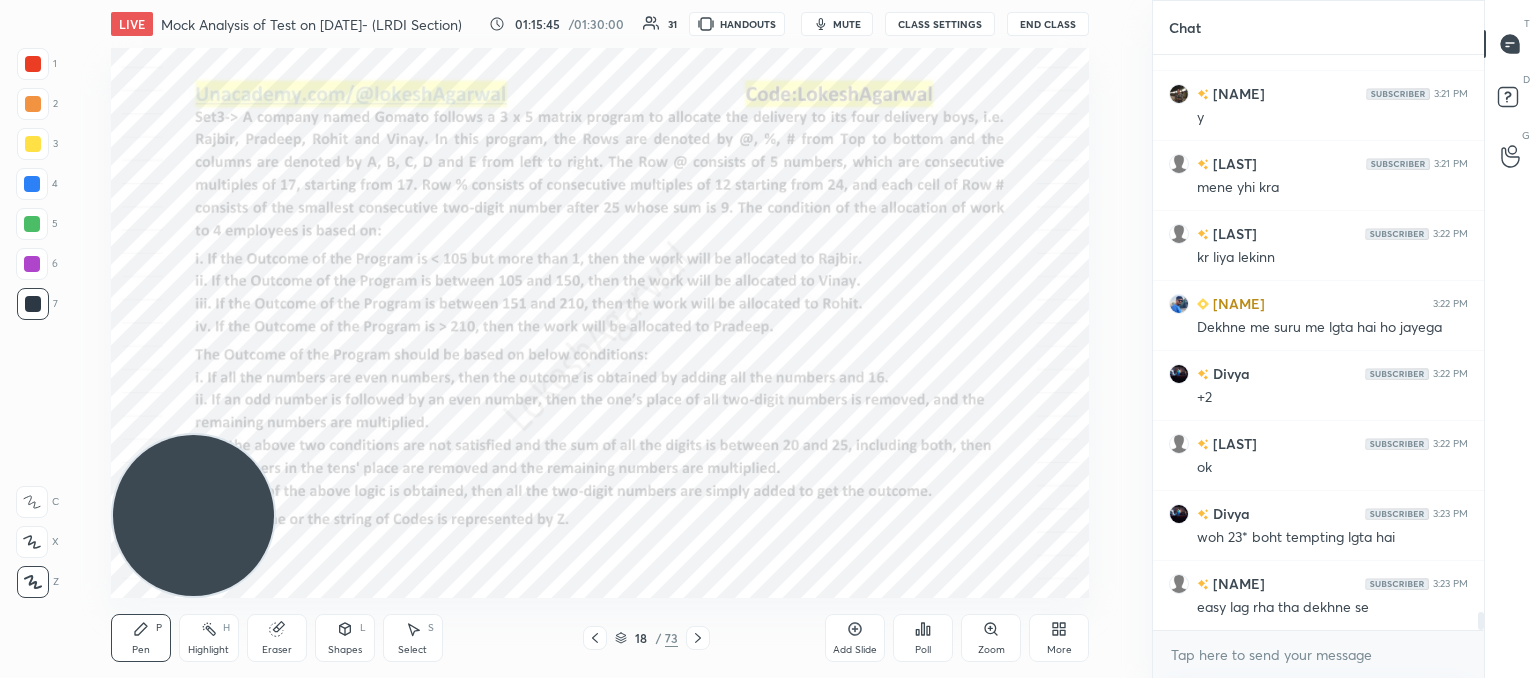 click 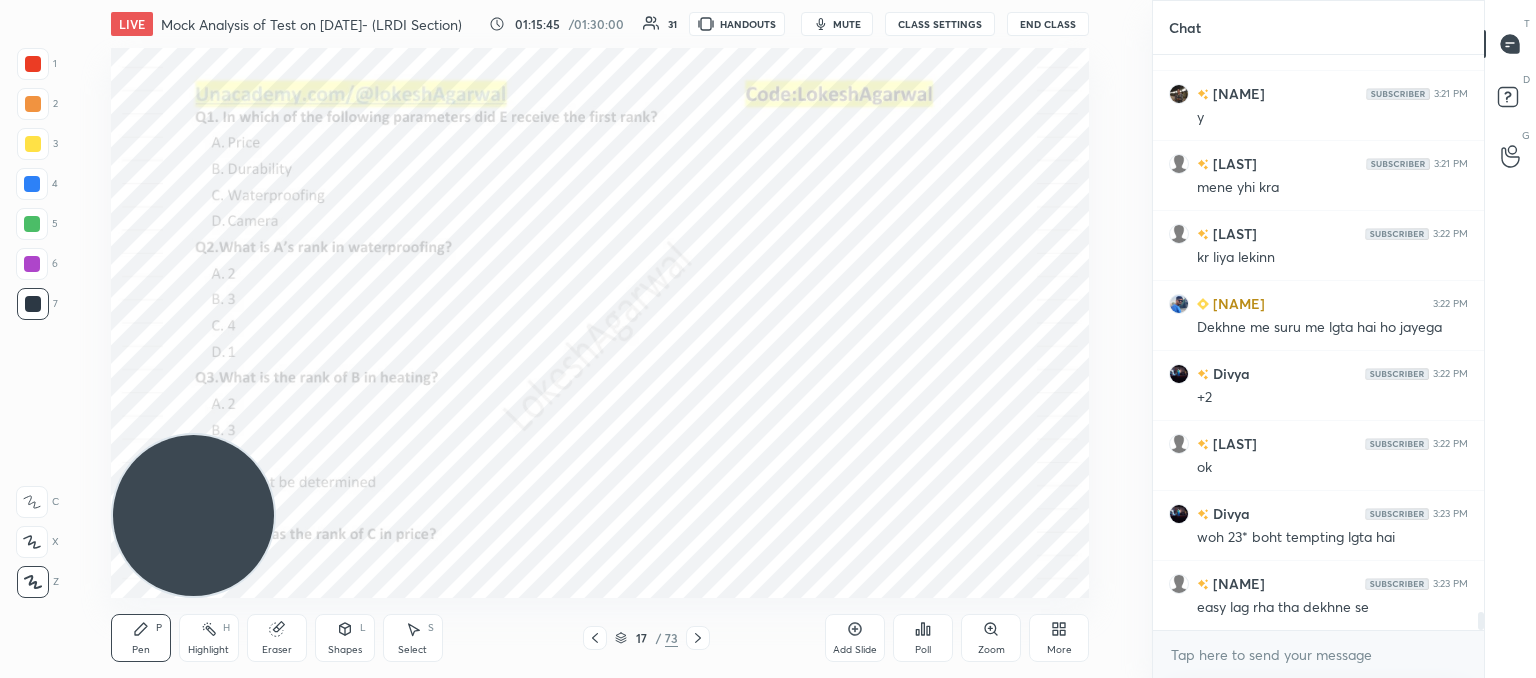 click 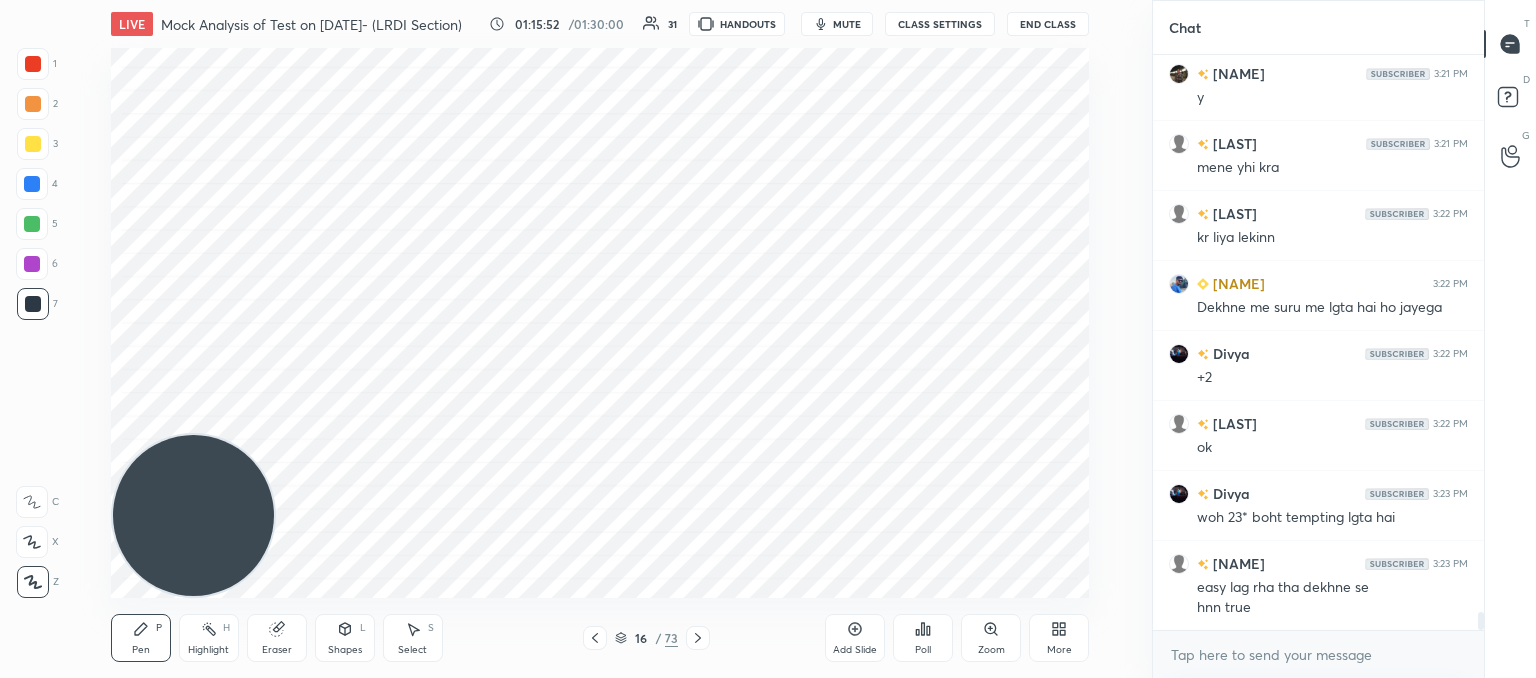 scroll, scrollTop: 18262, scrollLeft: 0, axis: vertical 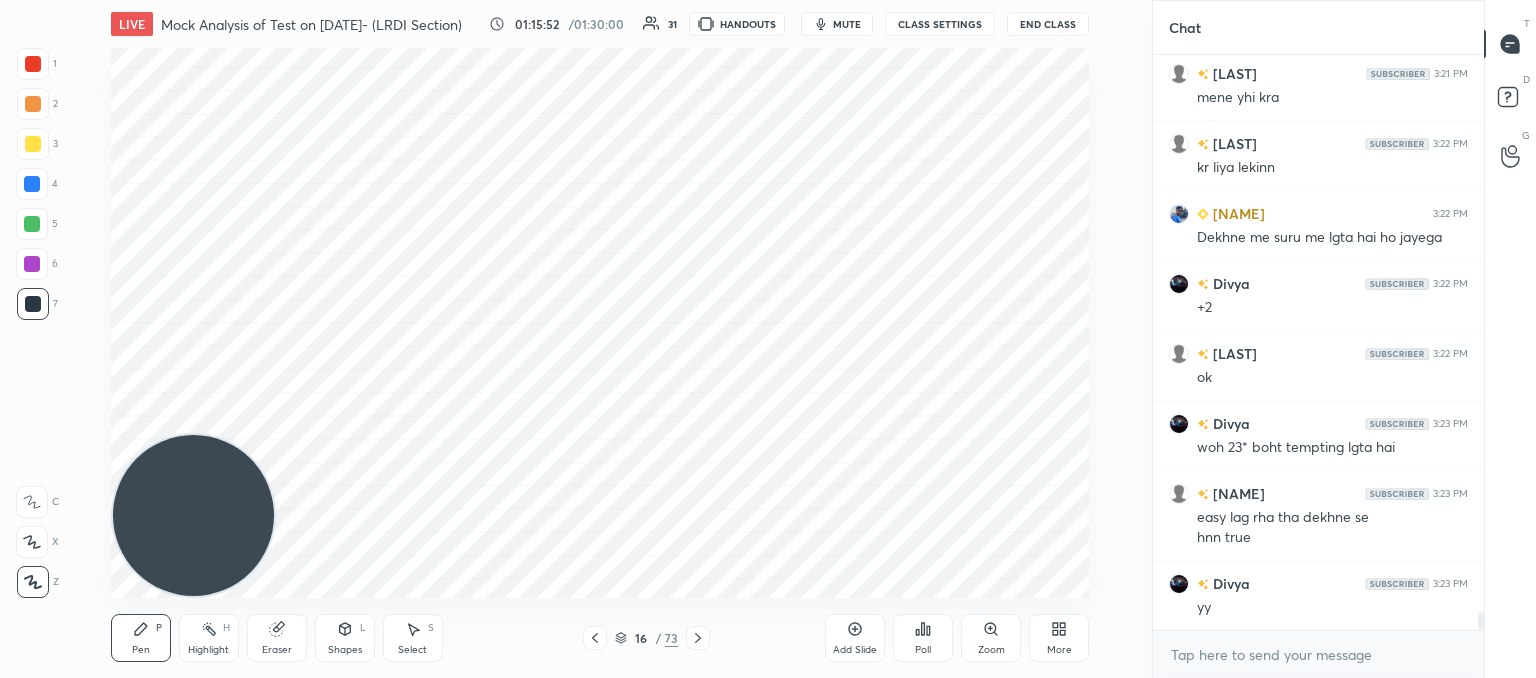 click 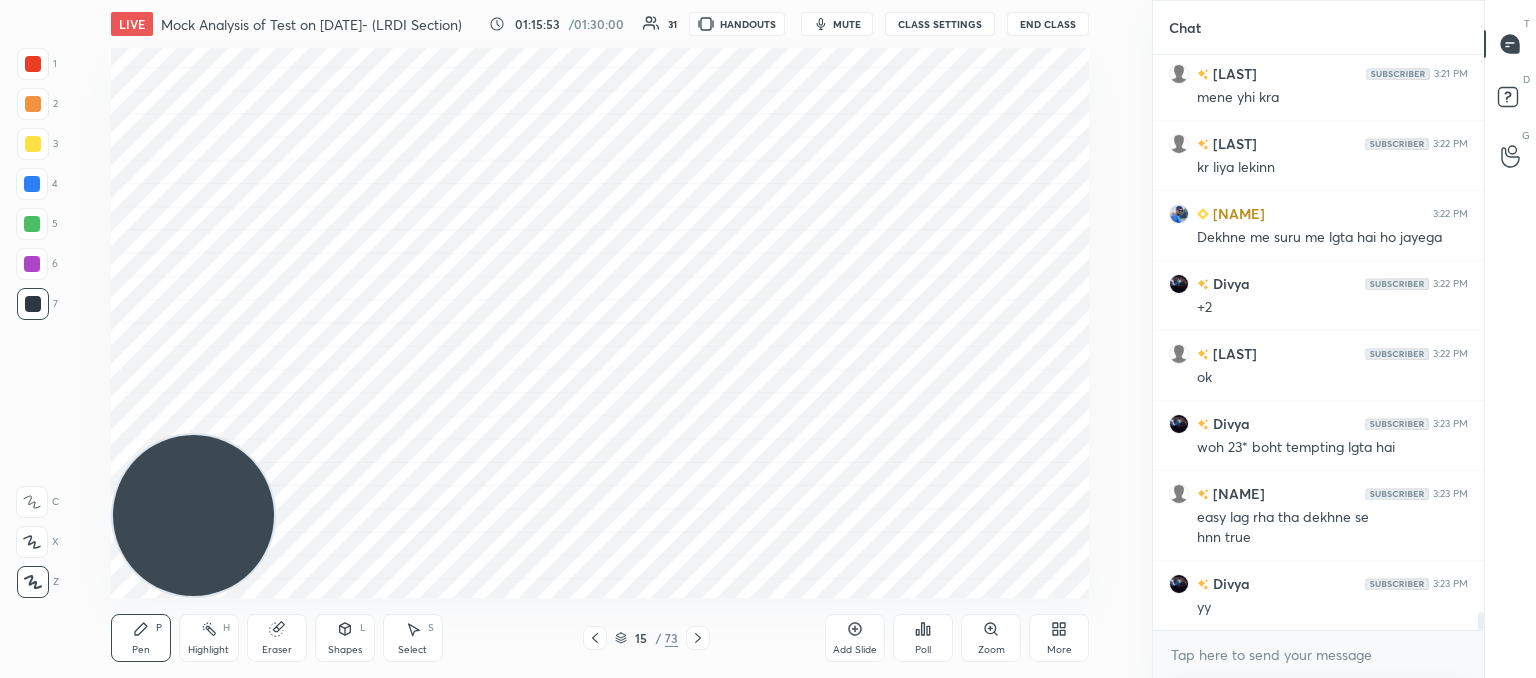 click 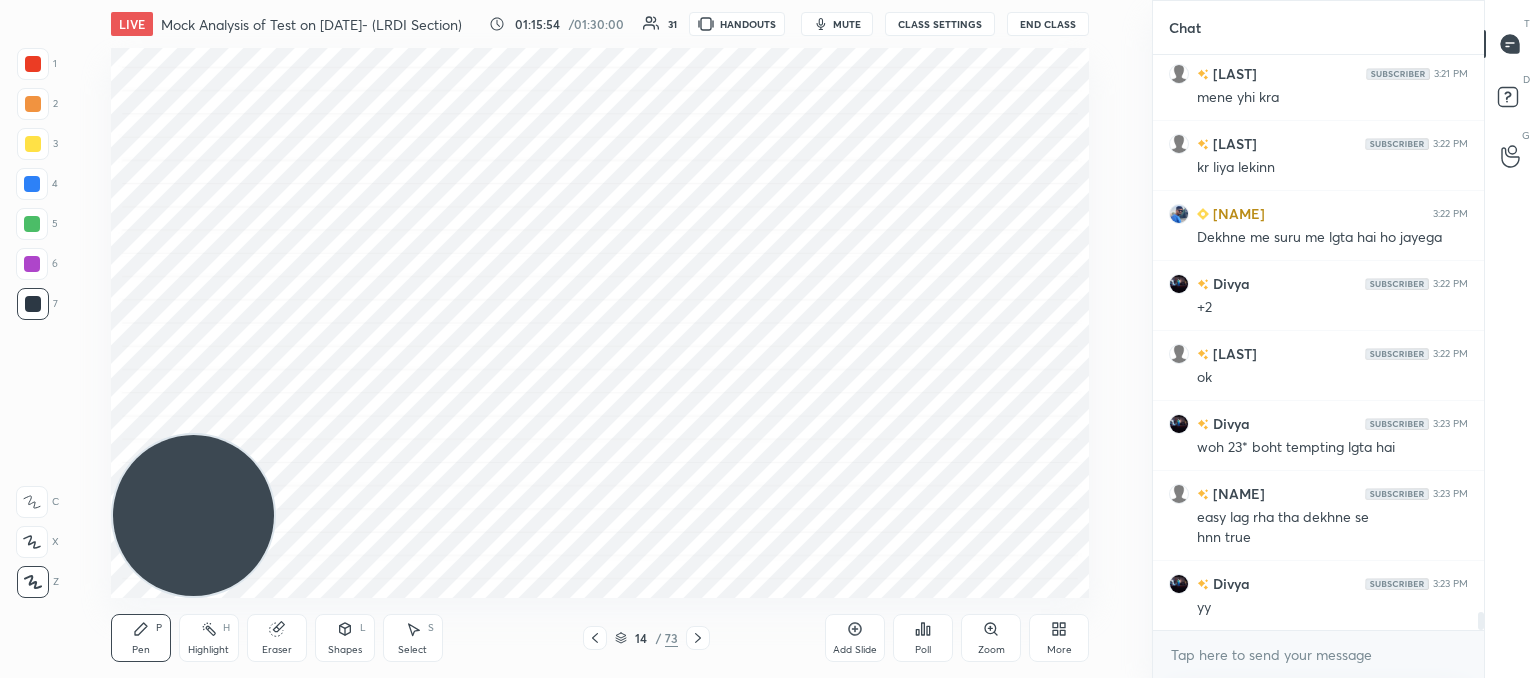 click 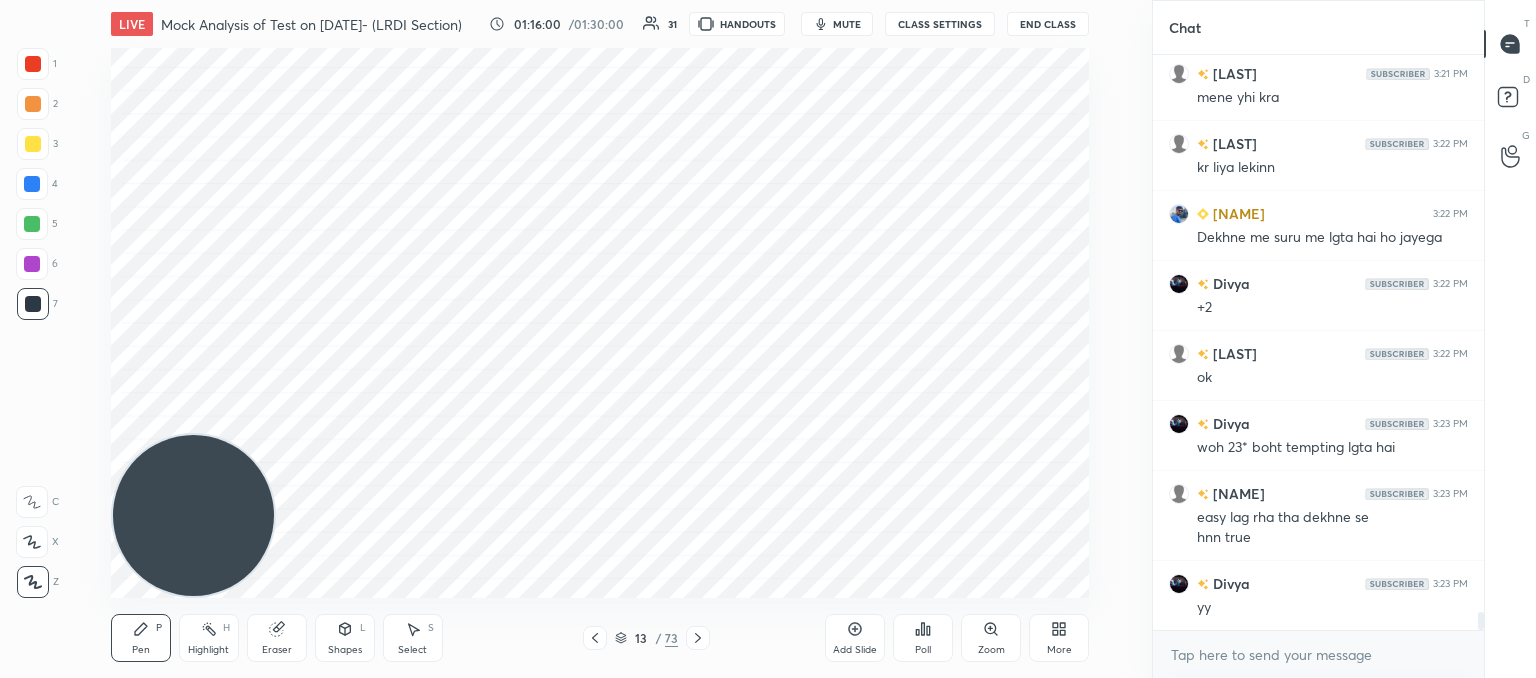 click 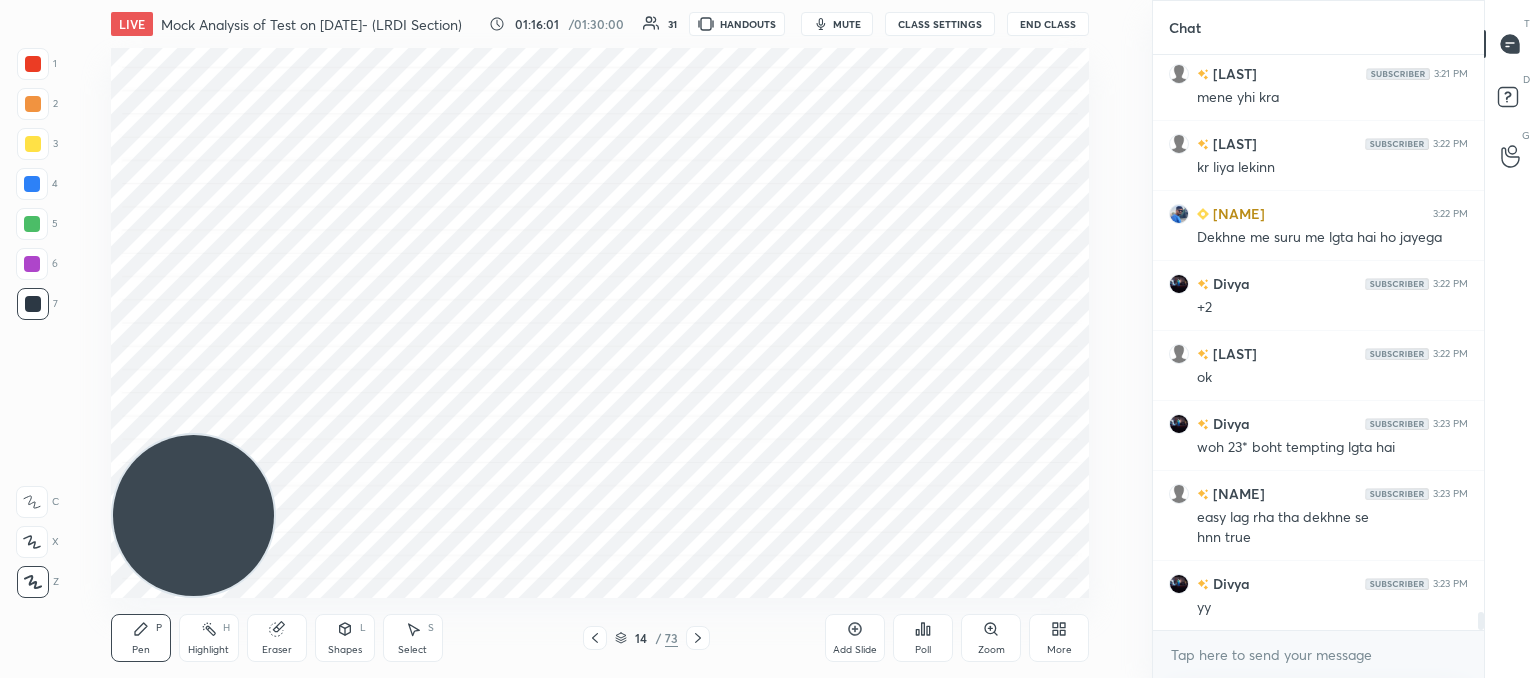 click 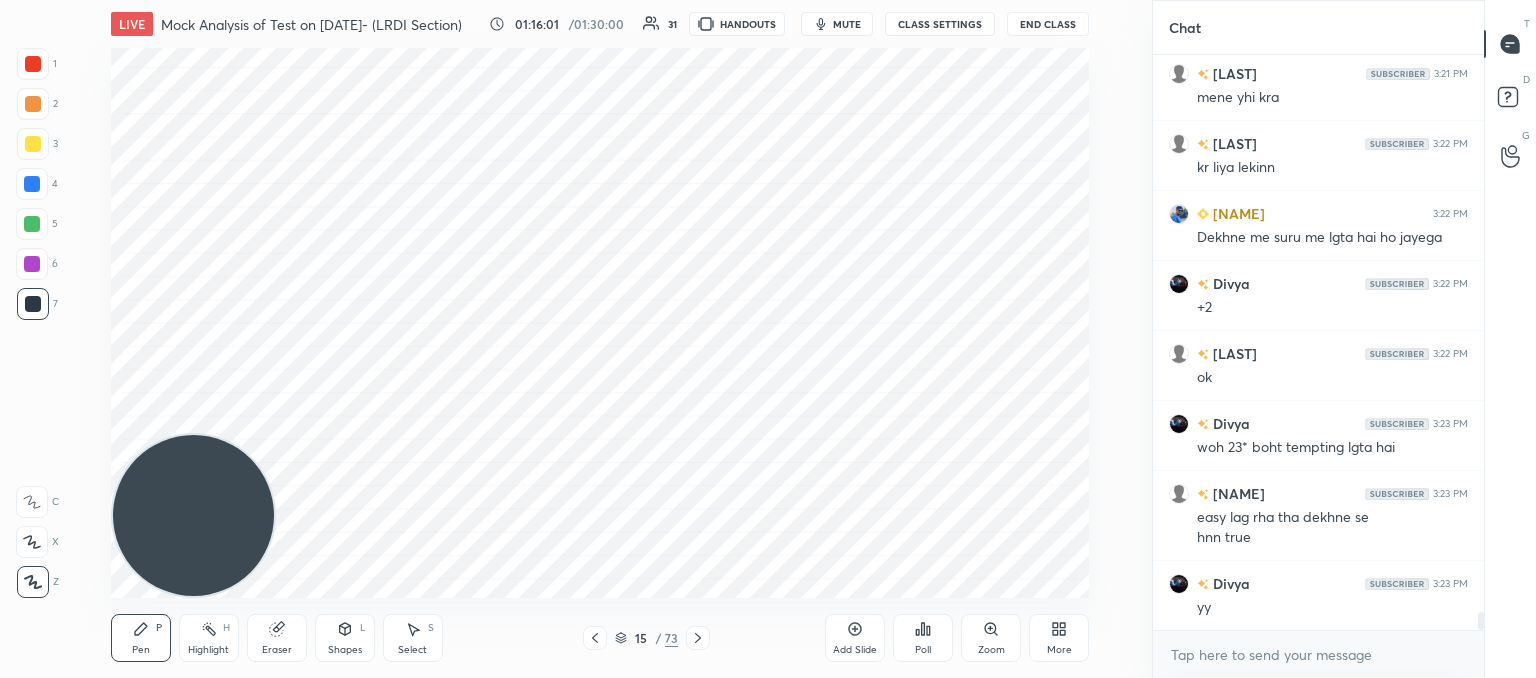 click 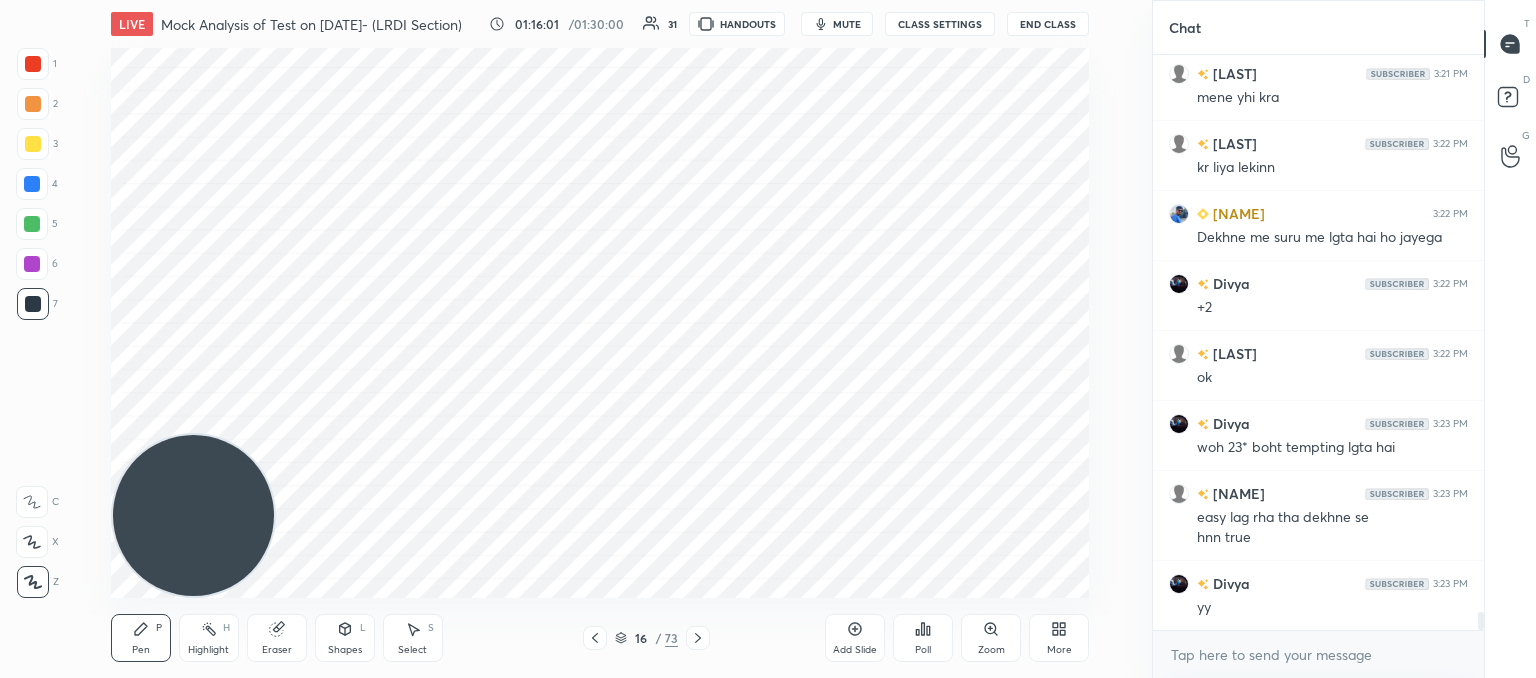 click 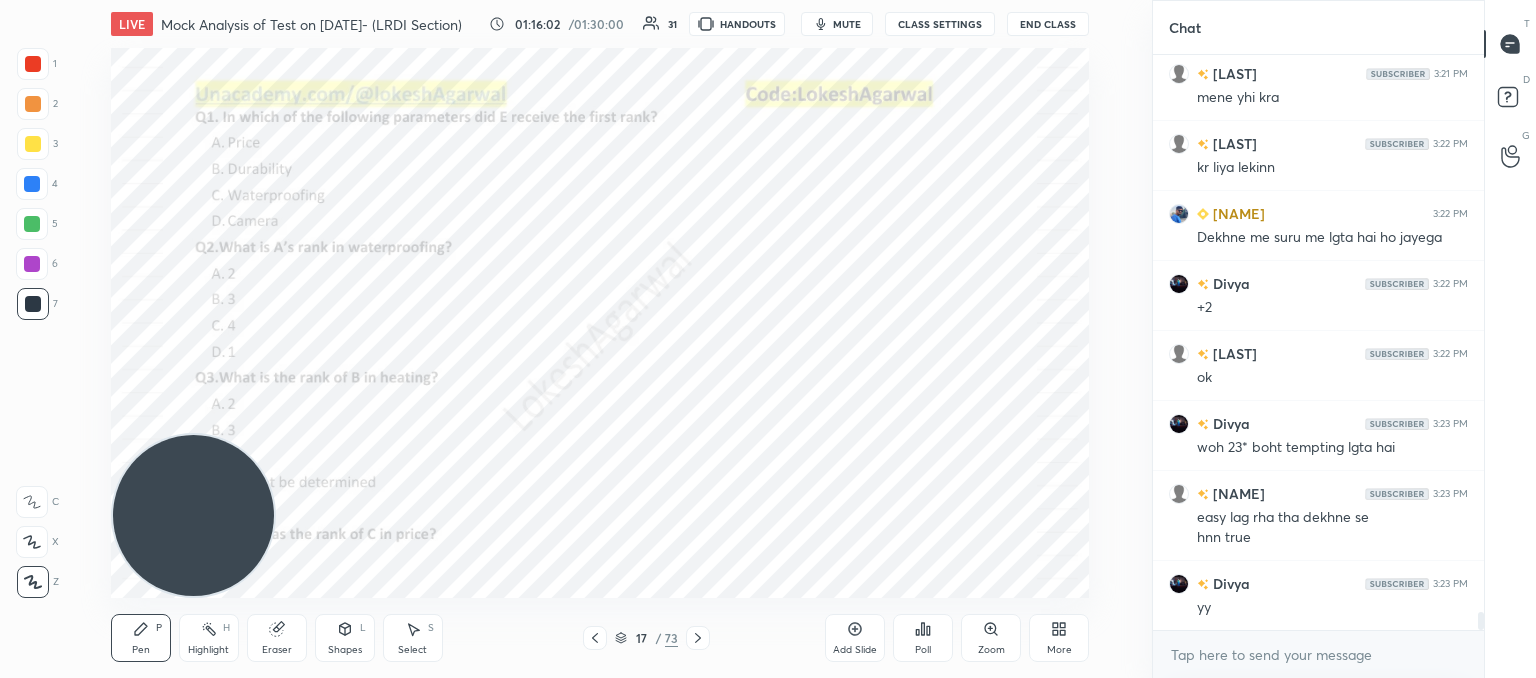 click 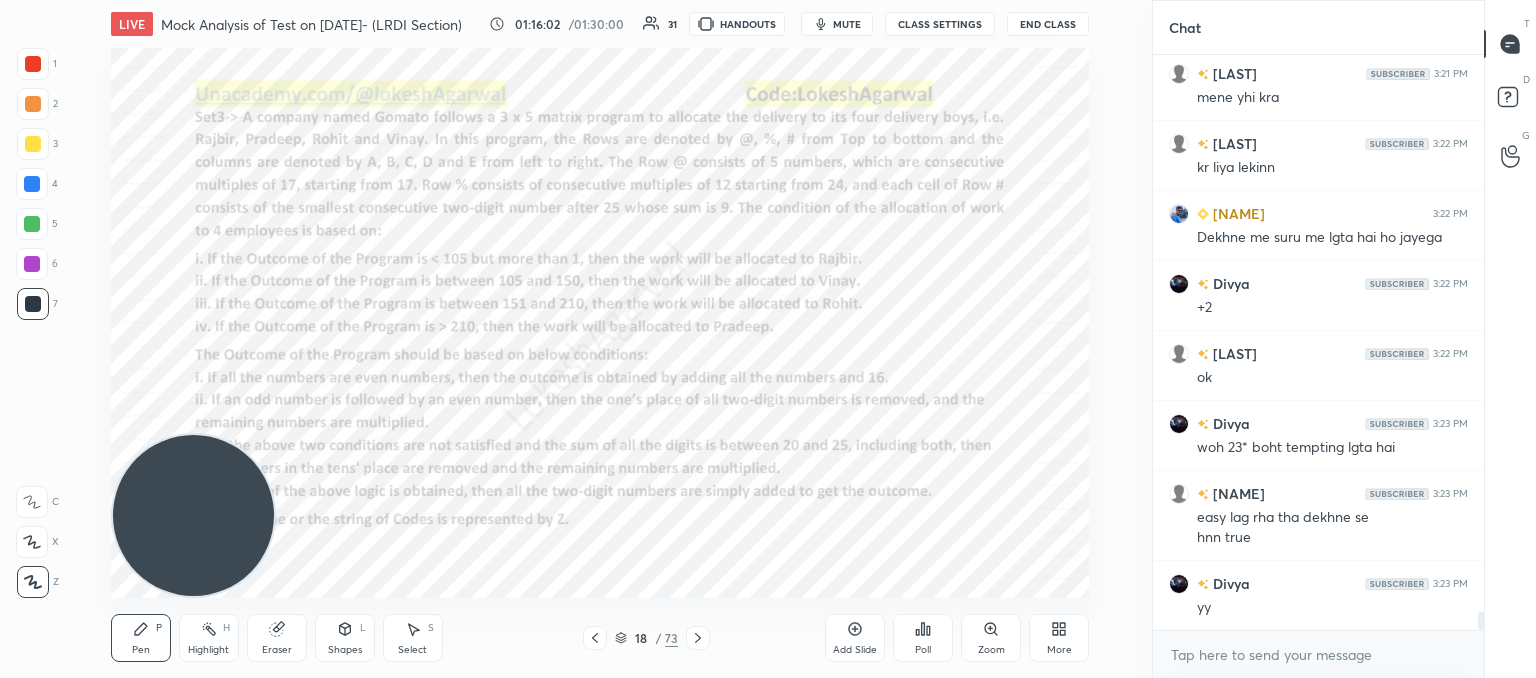 click 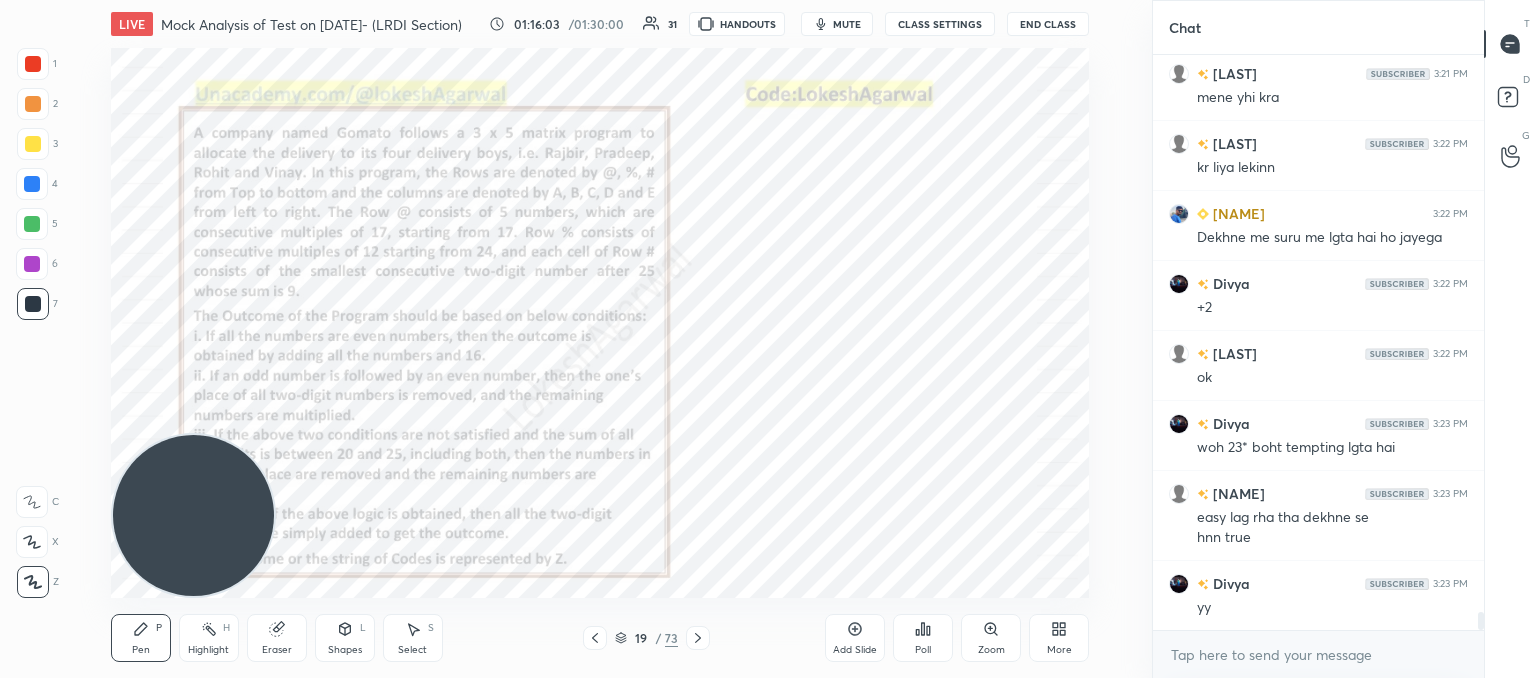 click 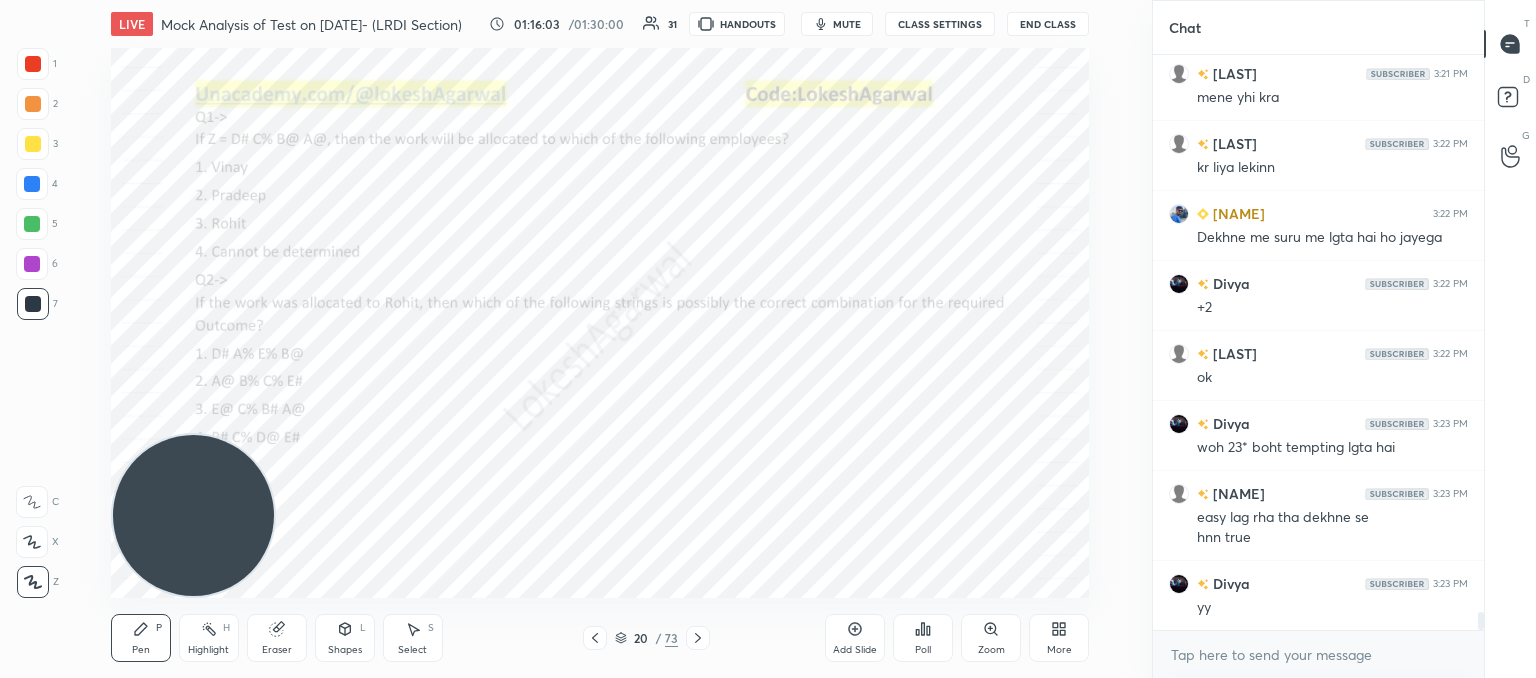 click 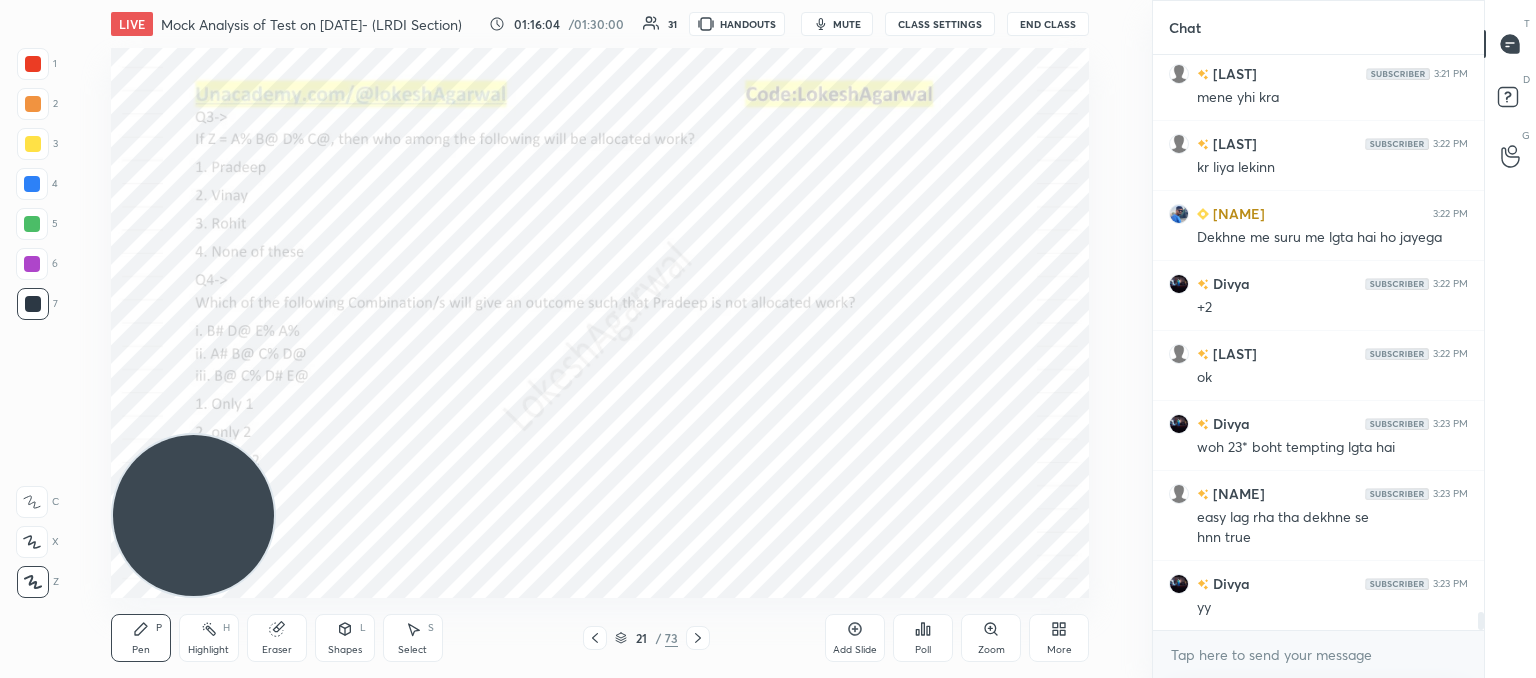 click 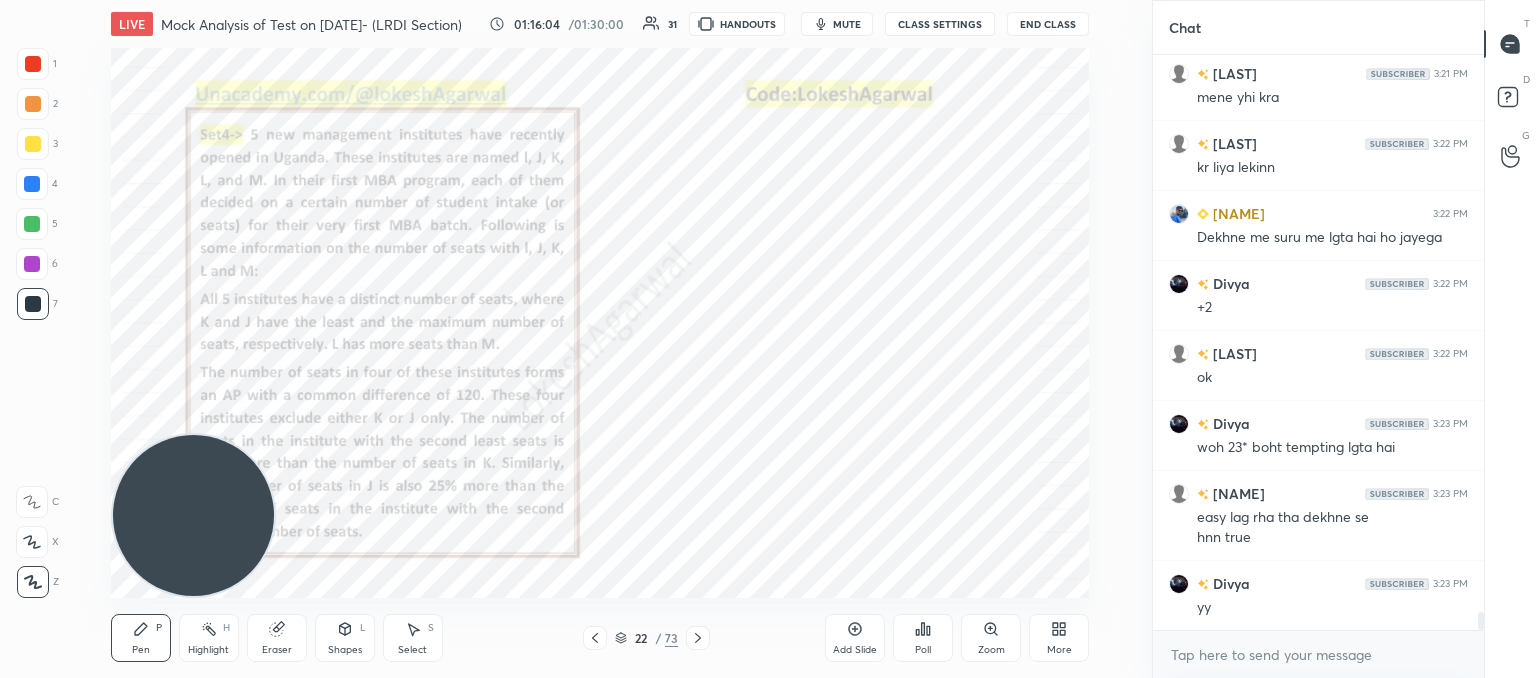 click 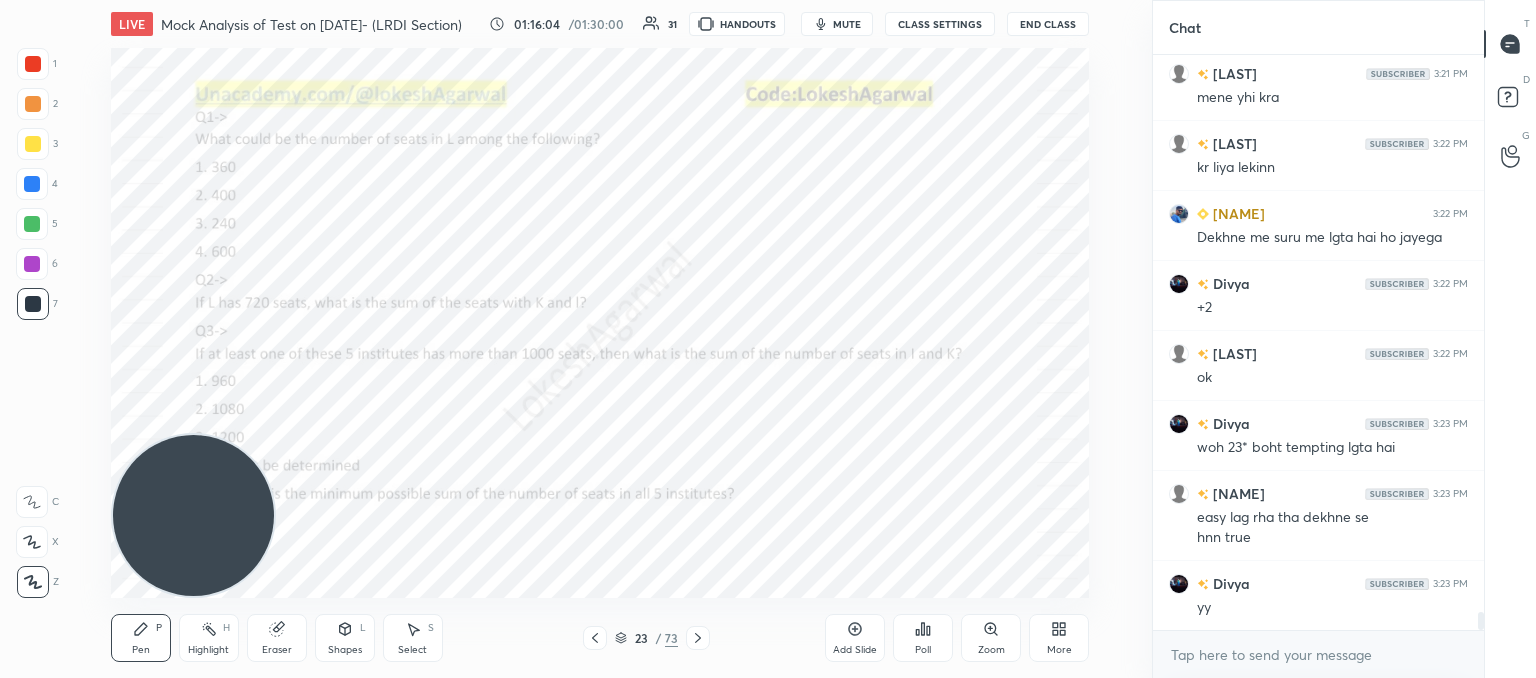 click 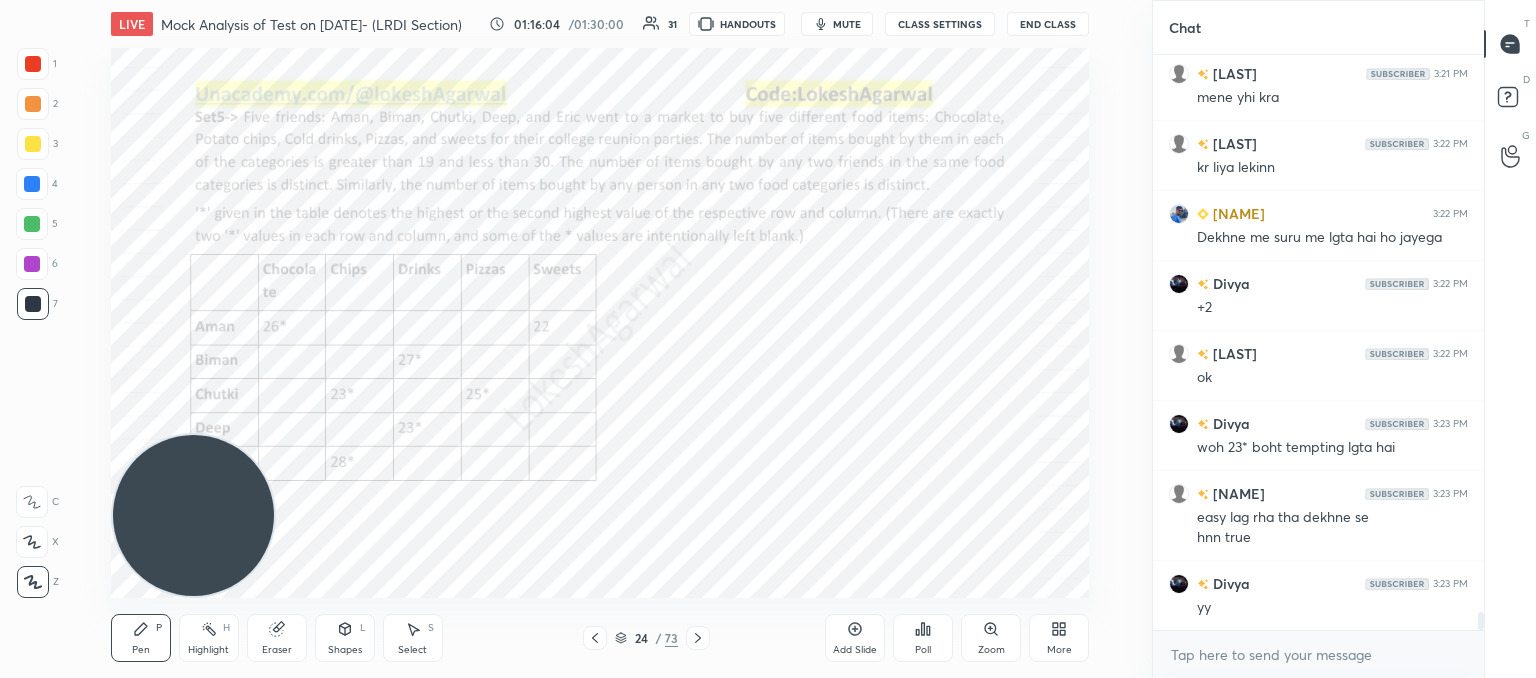 click 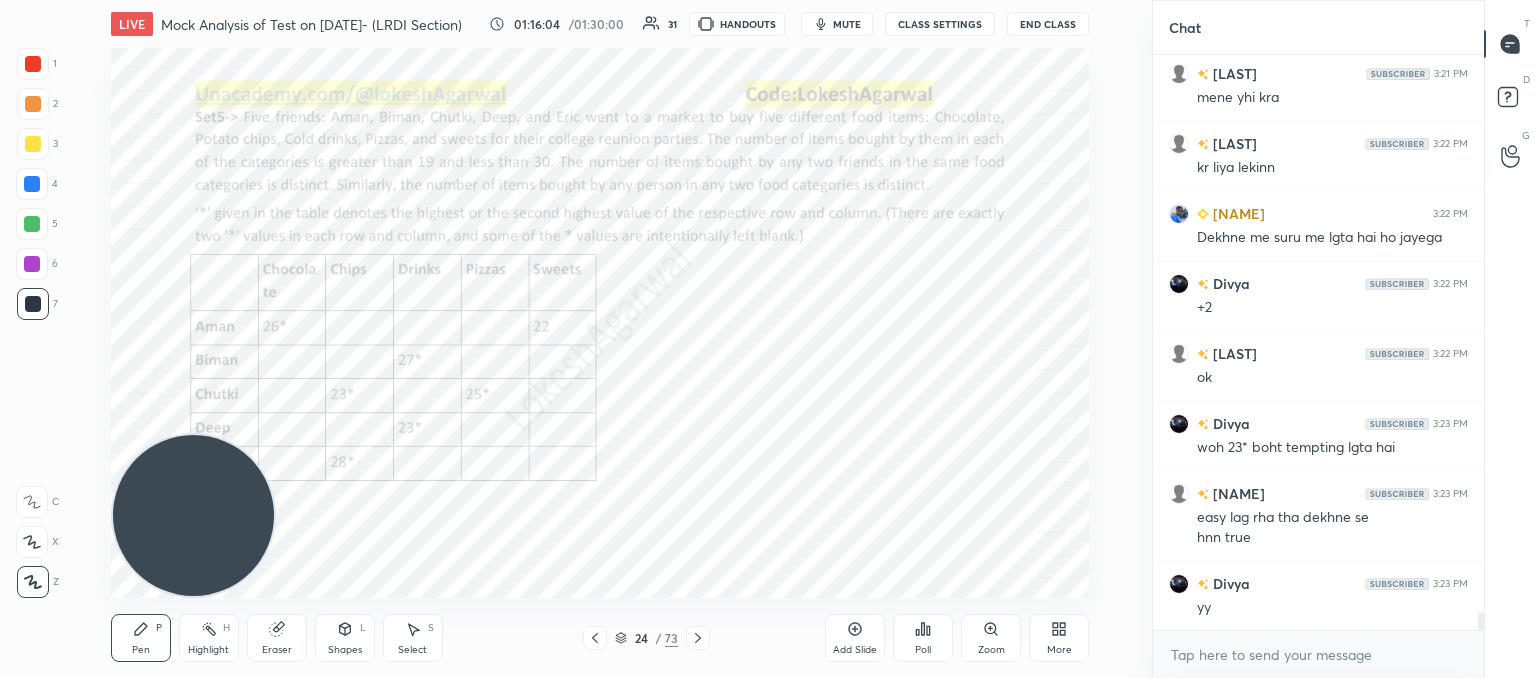 click 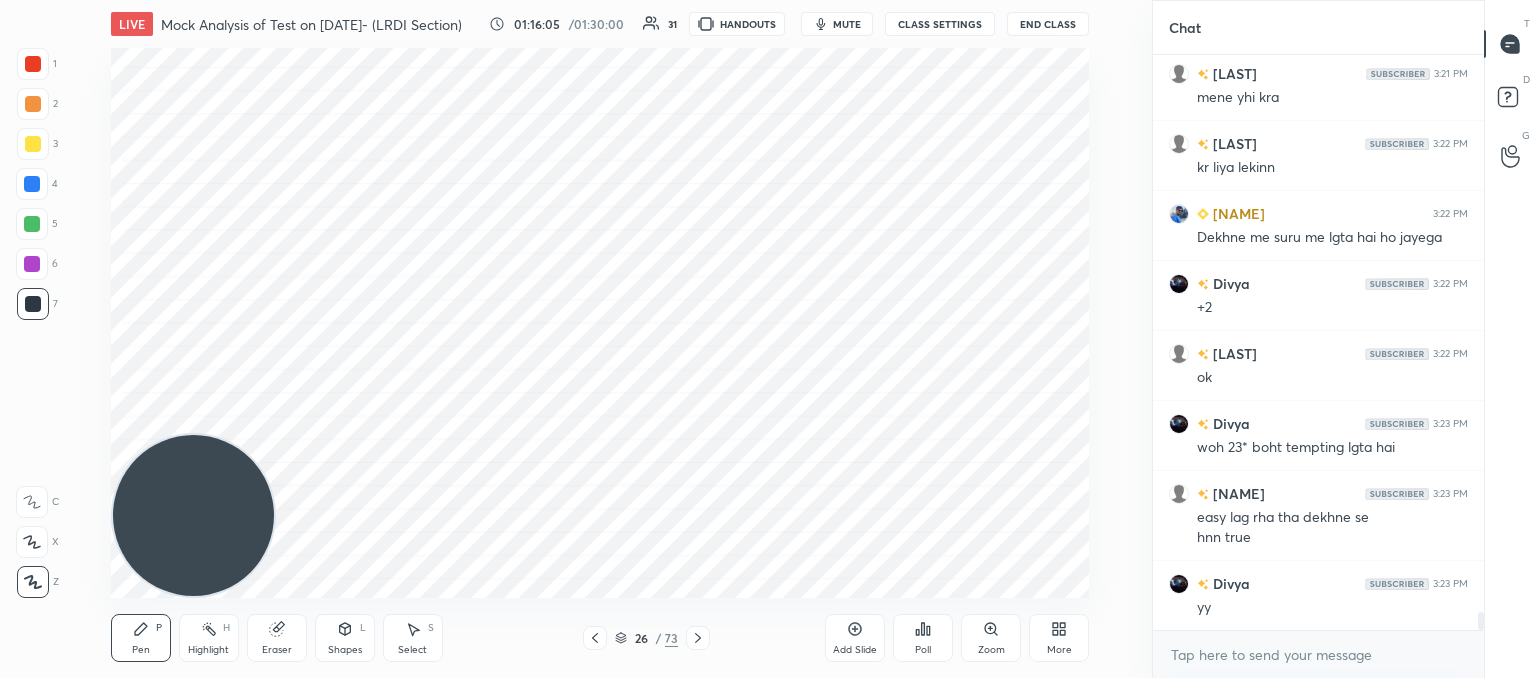 click 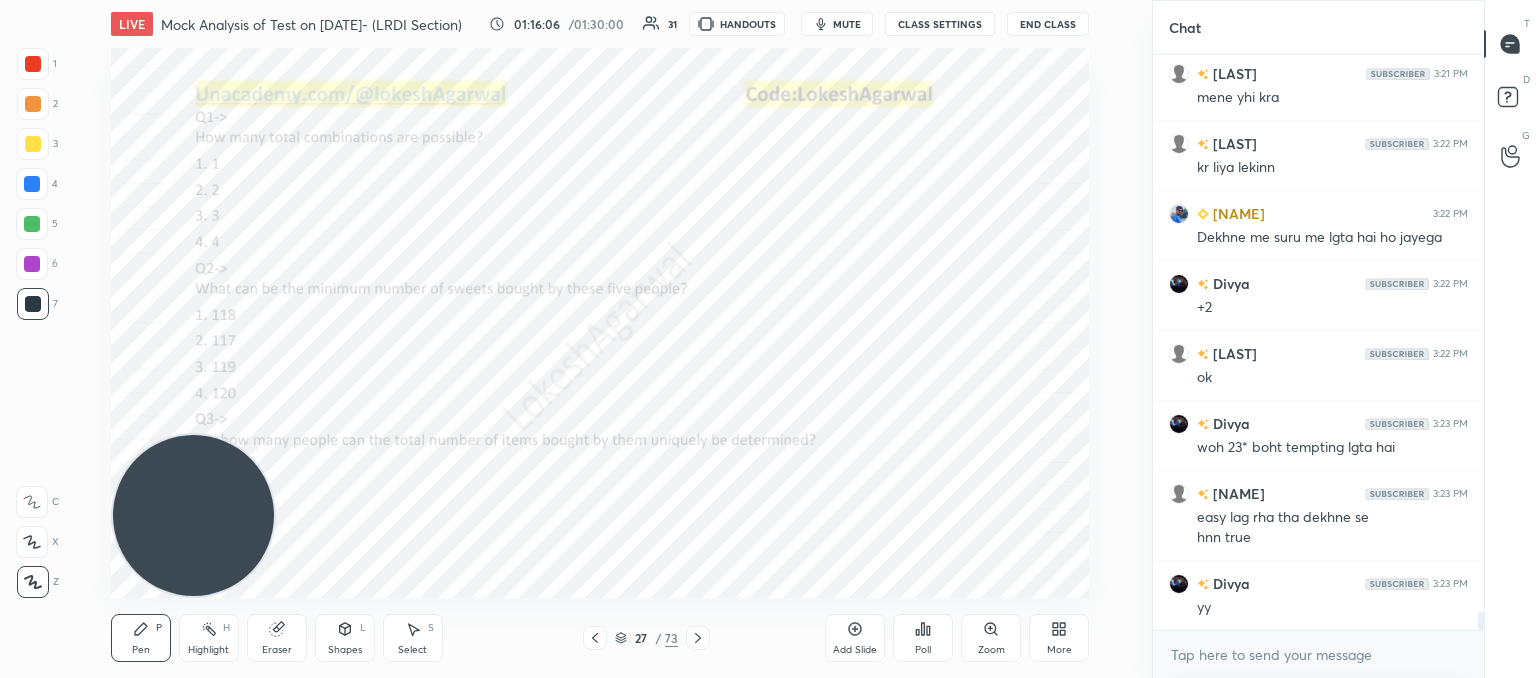 click 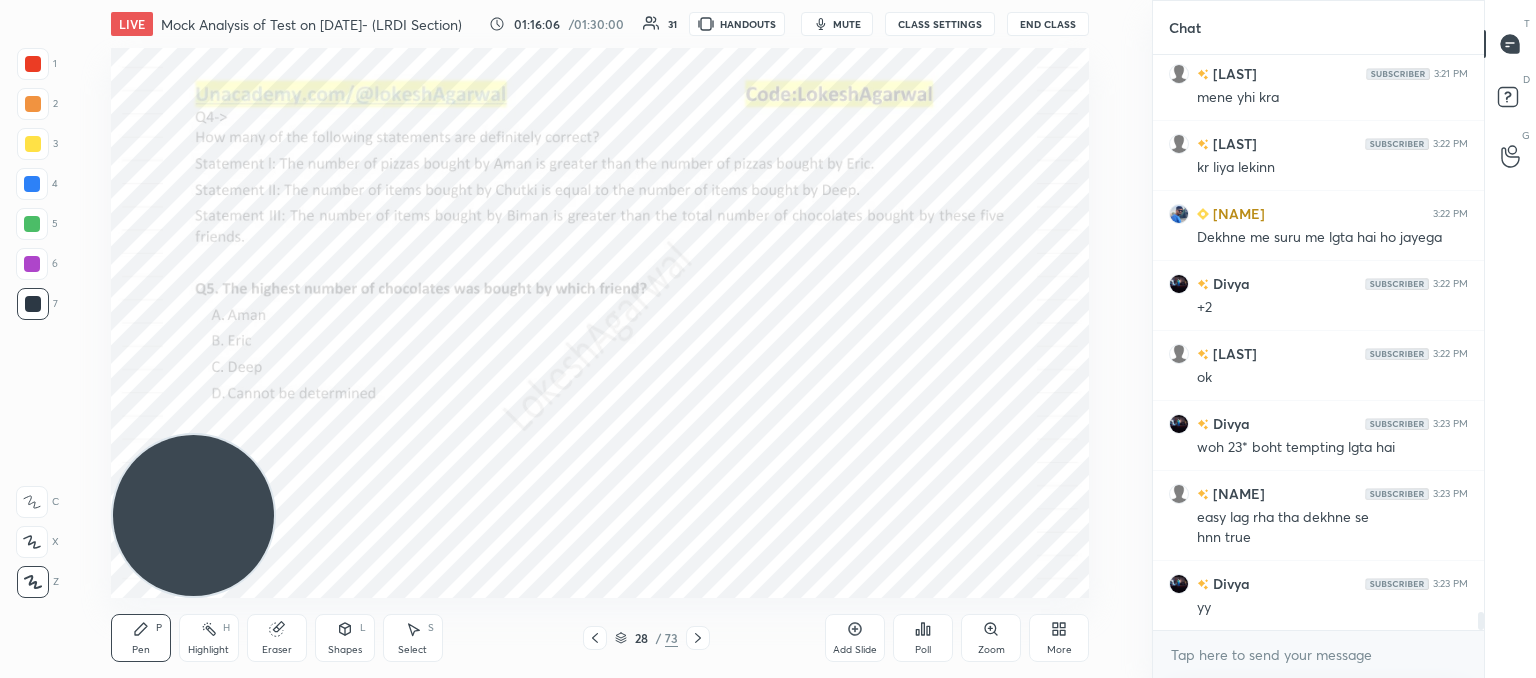 click 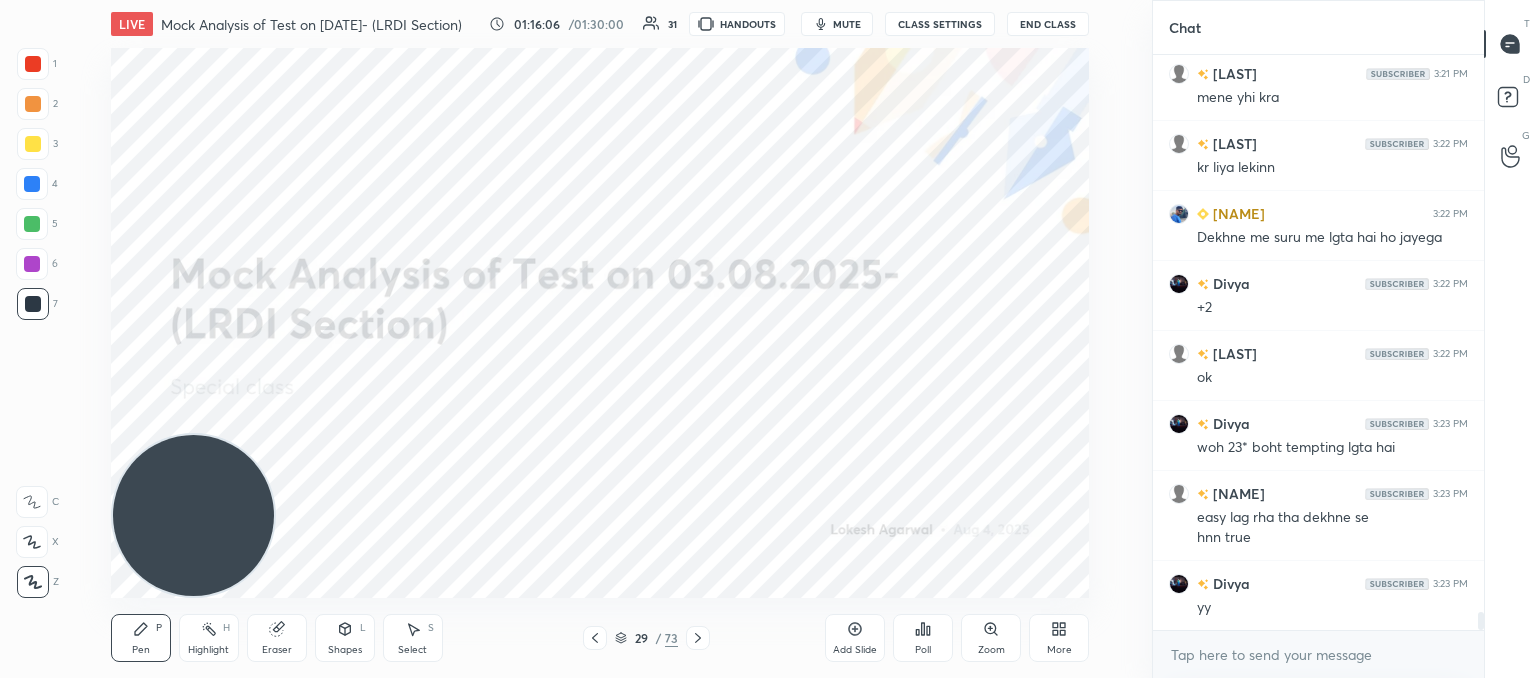 scroll, scrollTop: 18310, scrollLeft: 0, axis: vertical 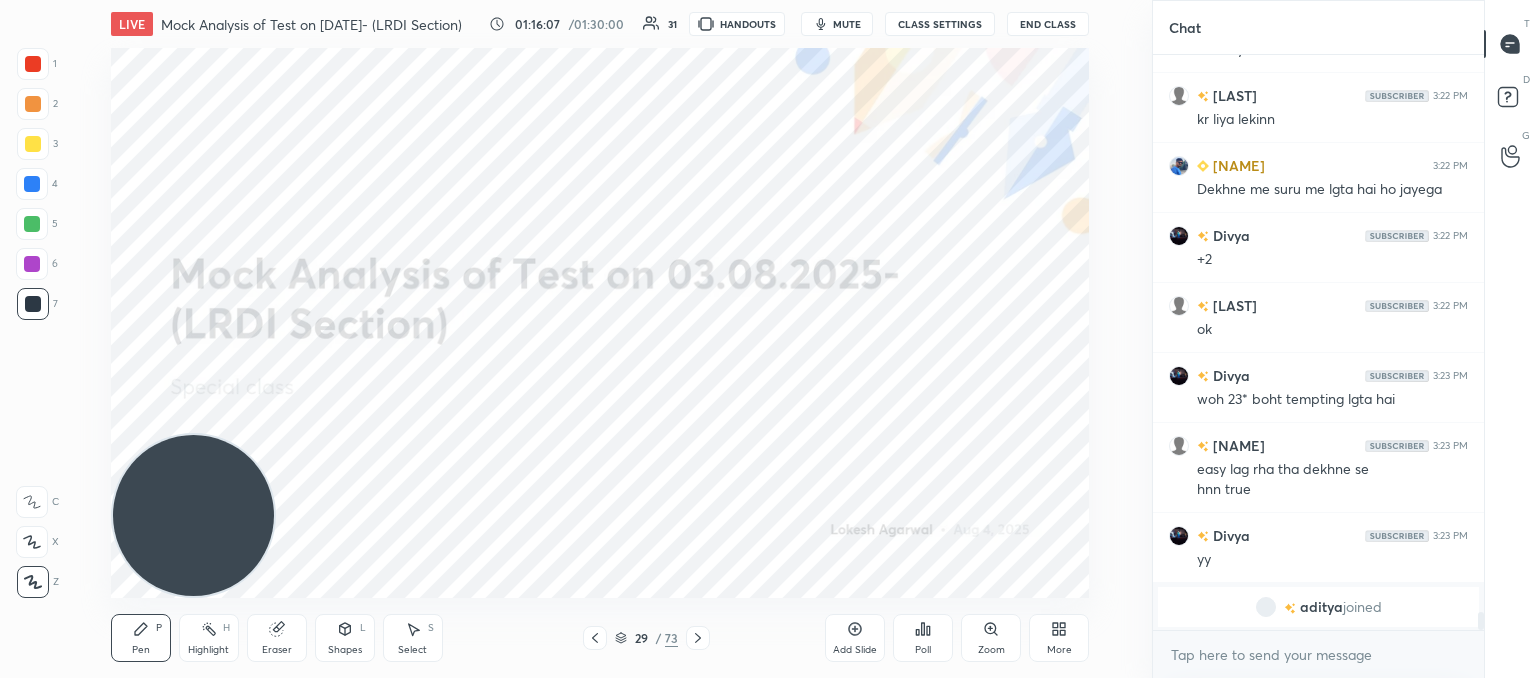 click 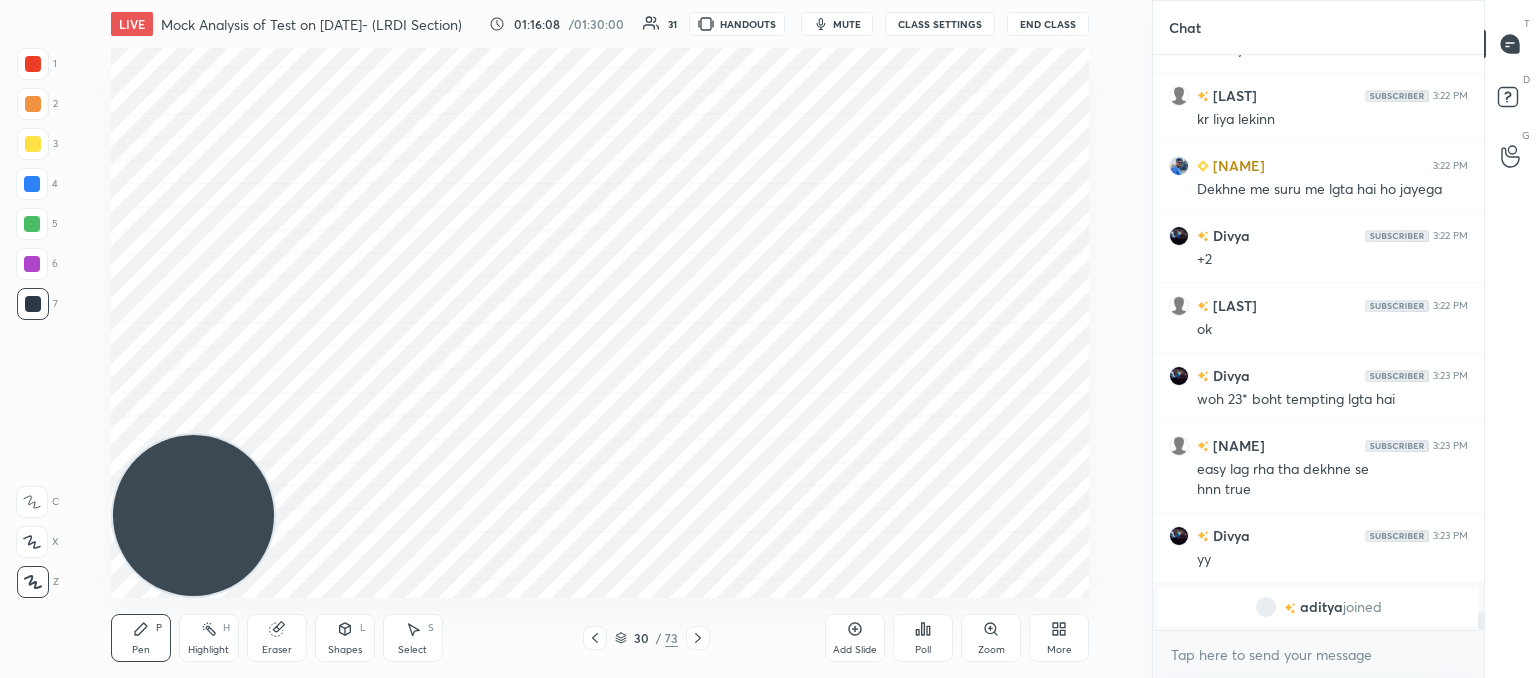 click 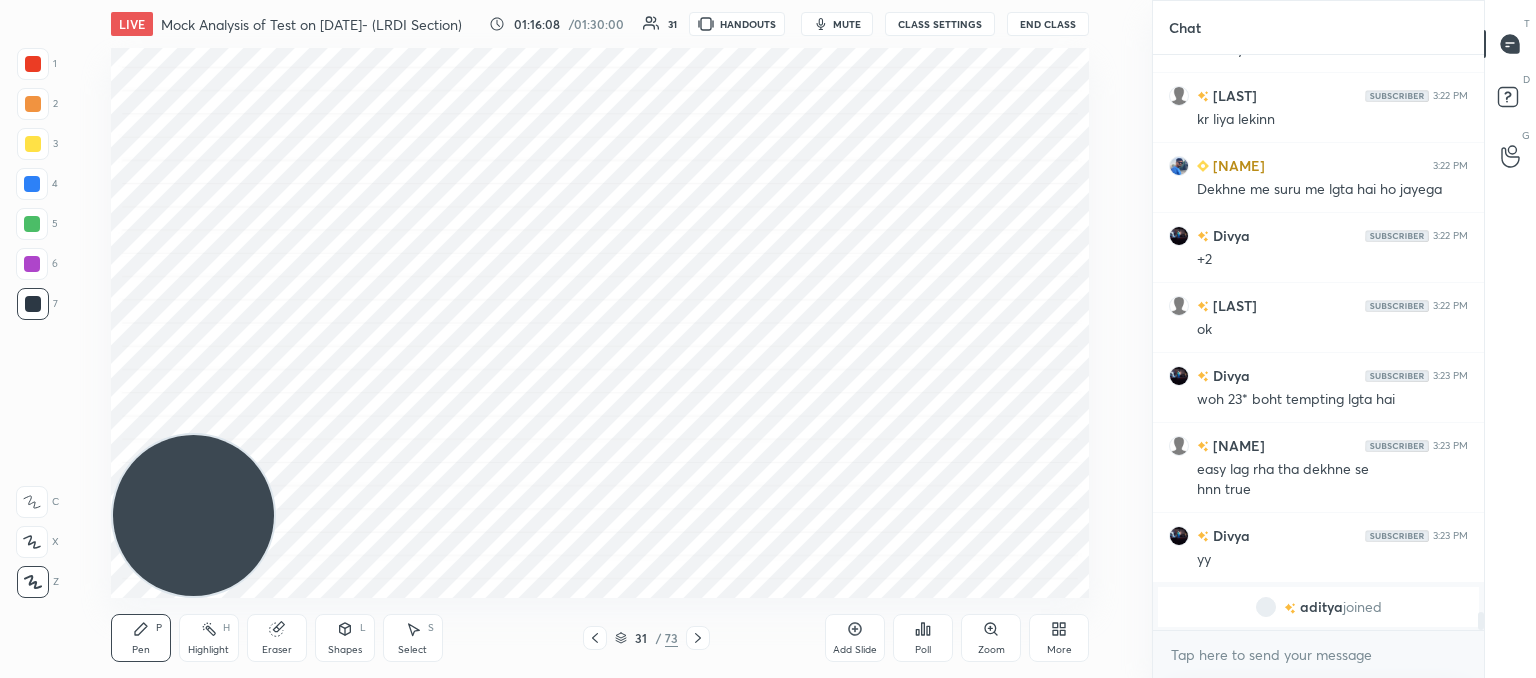 click 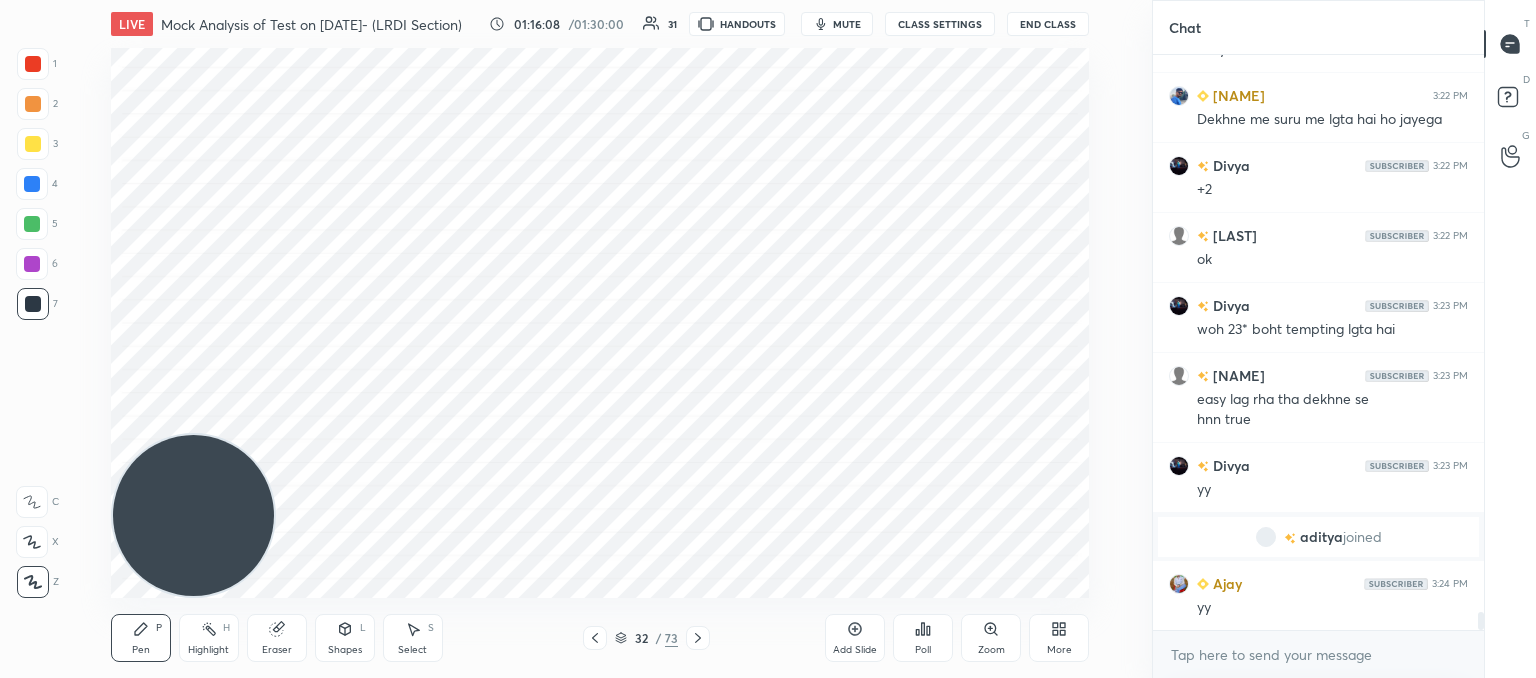 scroll, scrollTop: 17964, scrollLeft: 0, axis: vertical 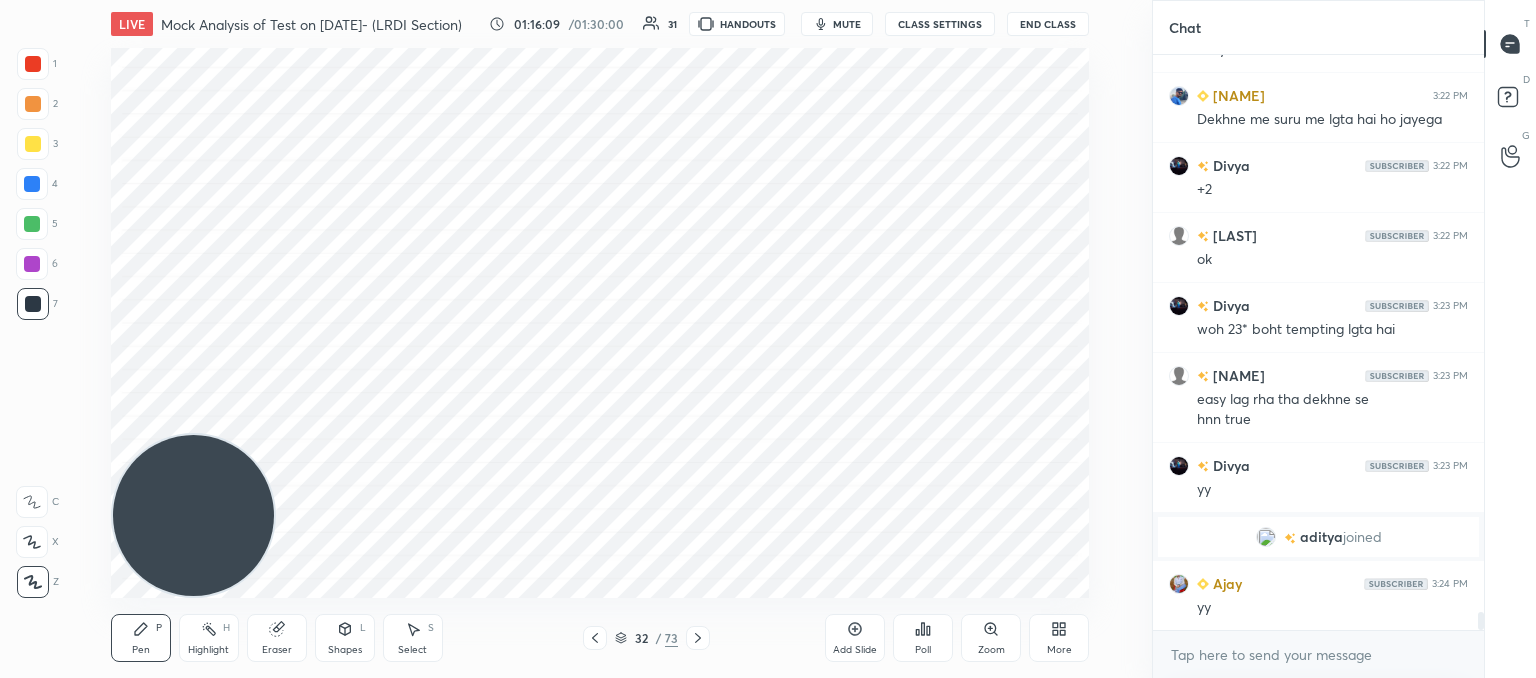 click 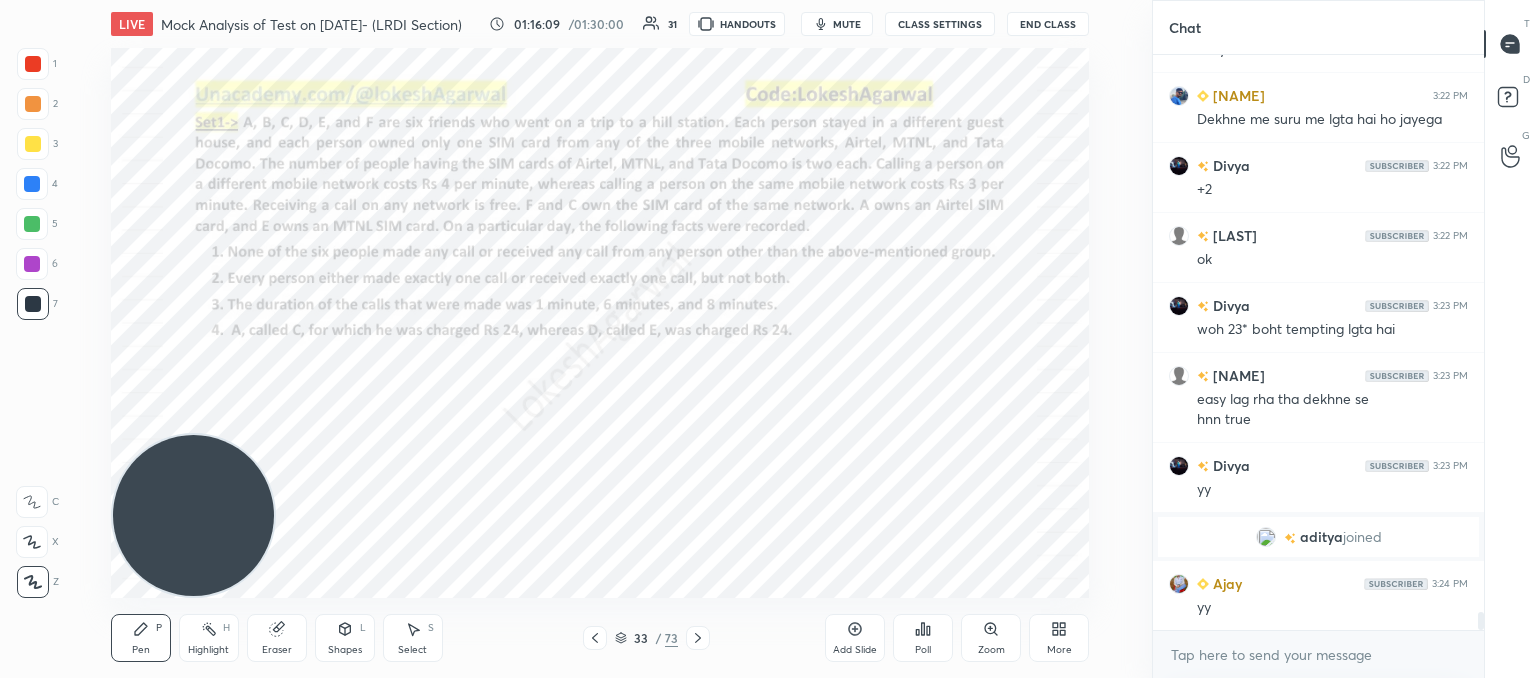 click 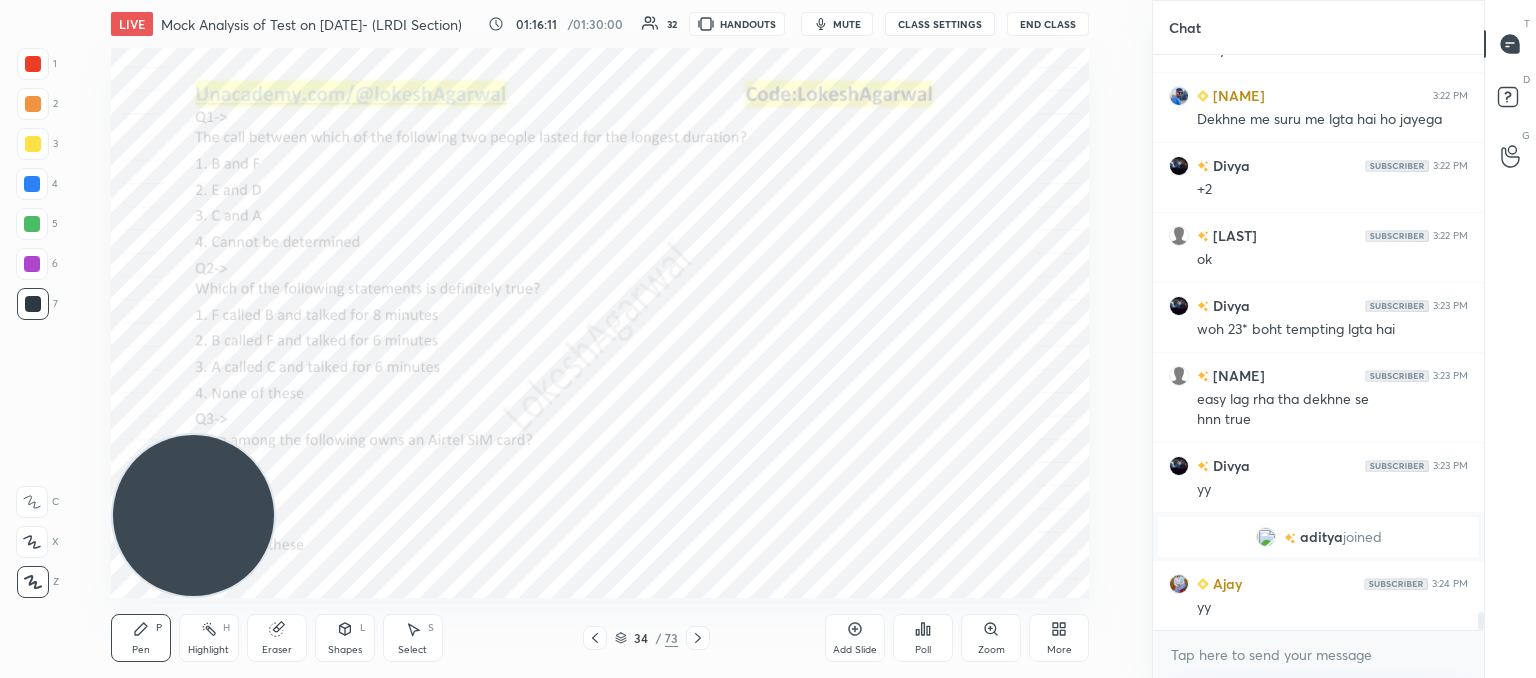 click 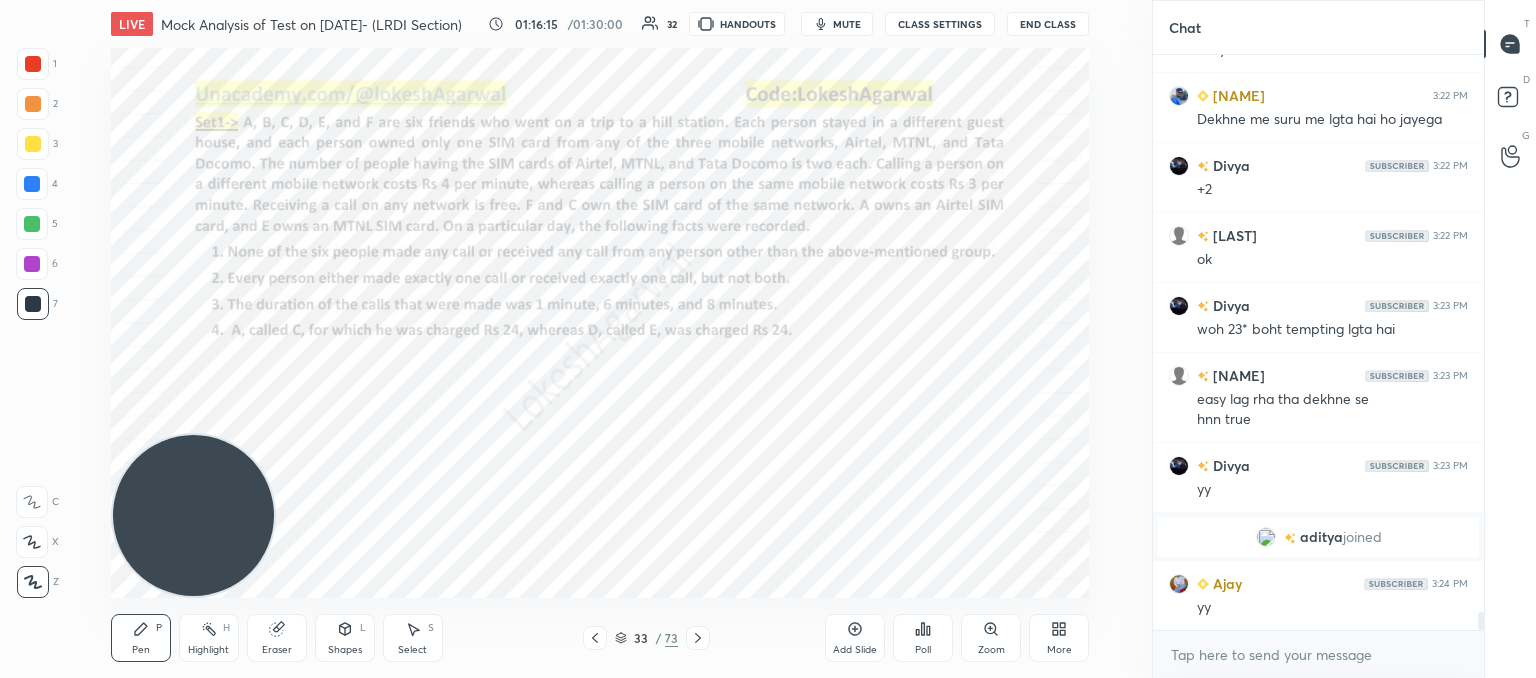 scroll, scrollTop: 18012, scrollLeft: 0, axis: vertical 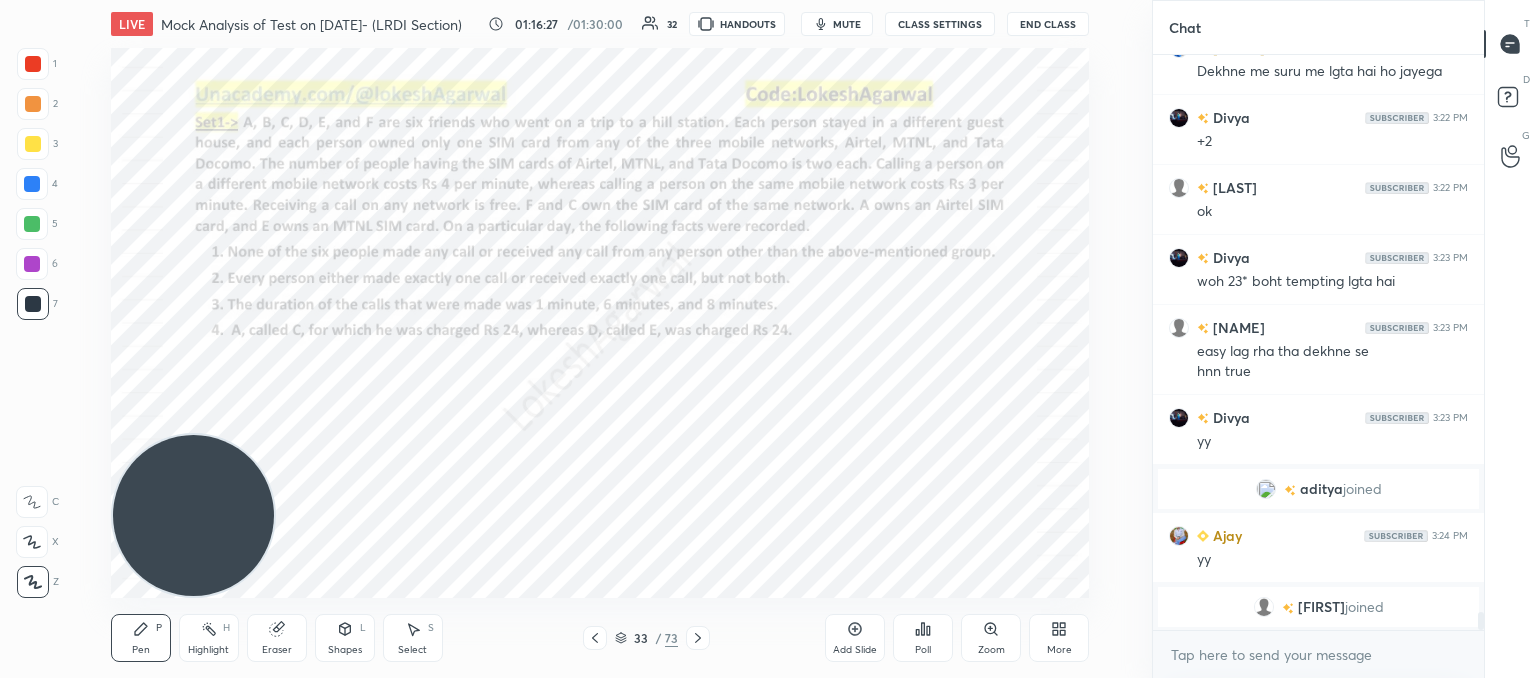 click 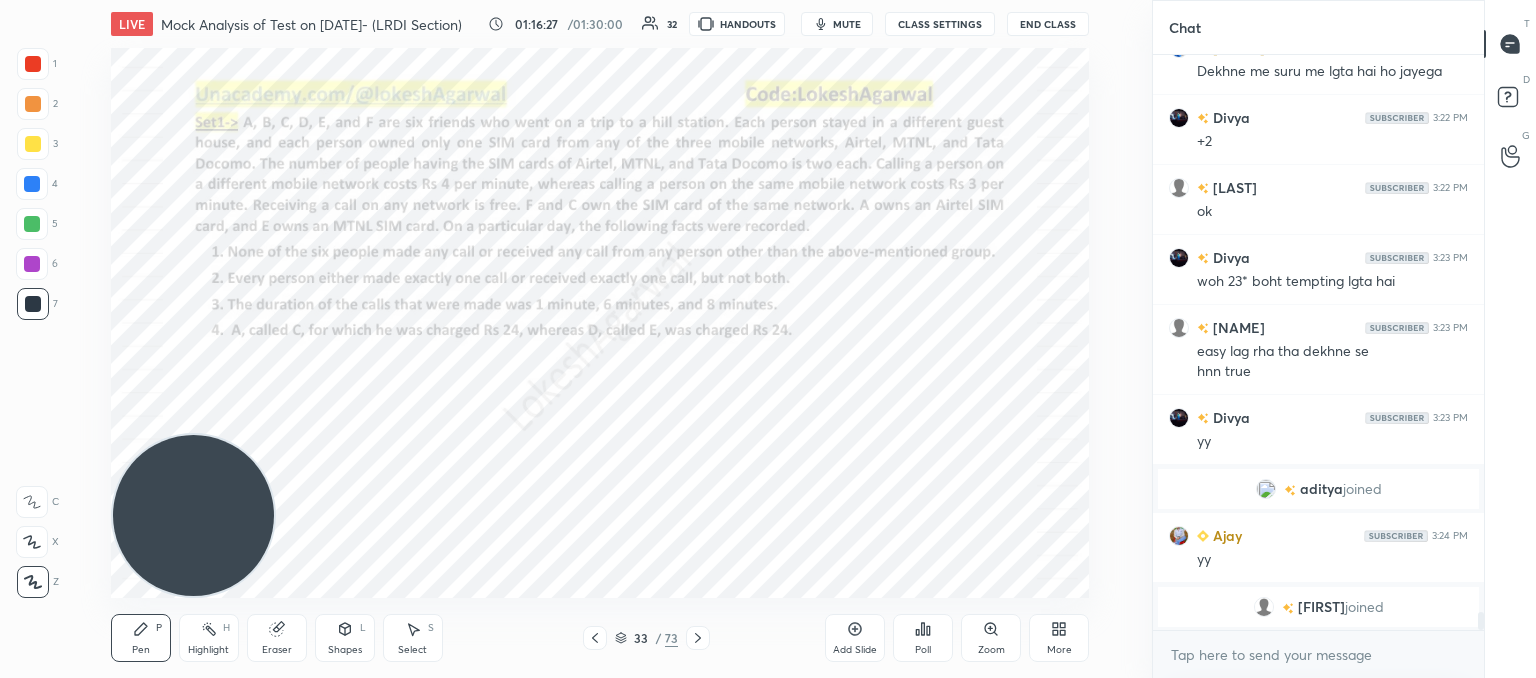 scroll, scrollTop: 18038, scrollLeft: 0, axis: vertical 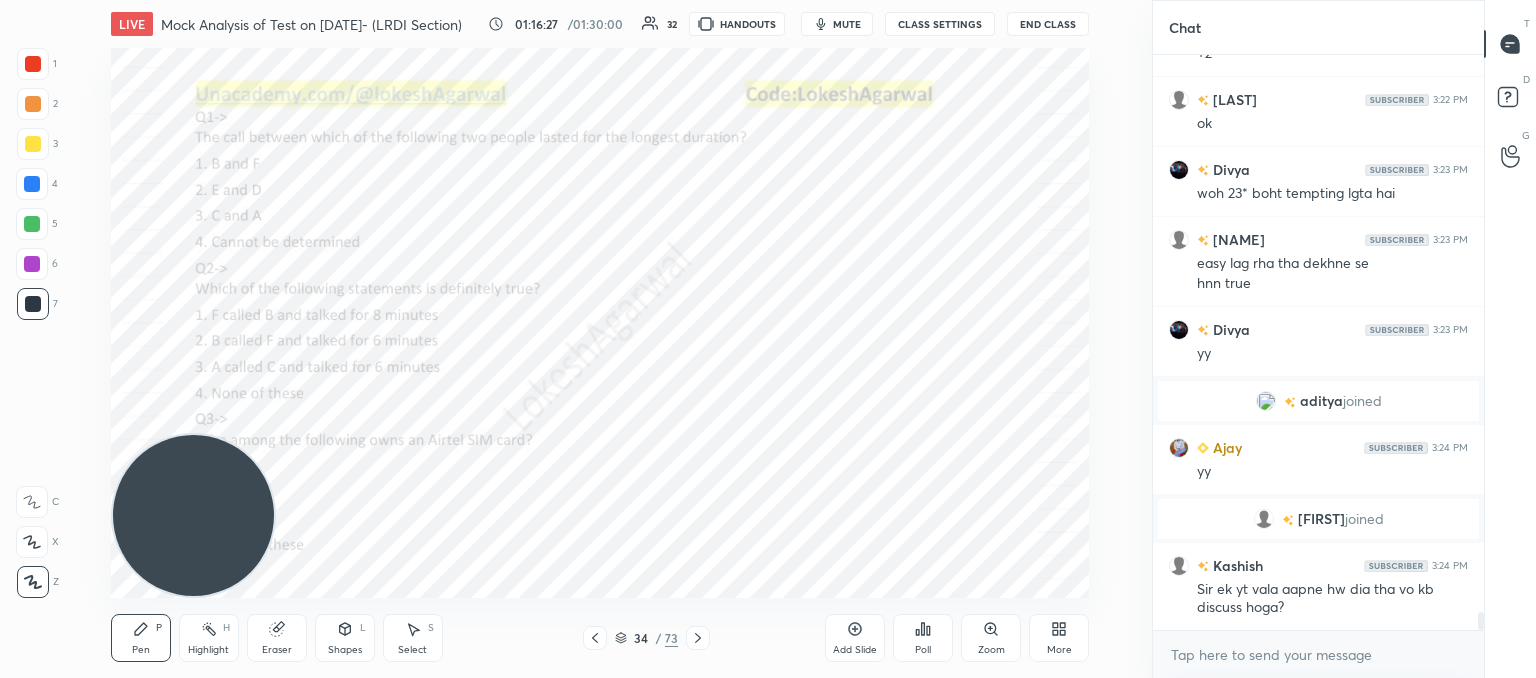 click 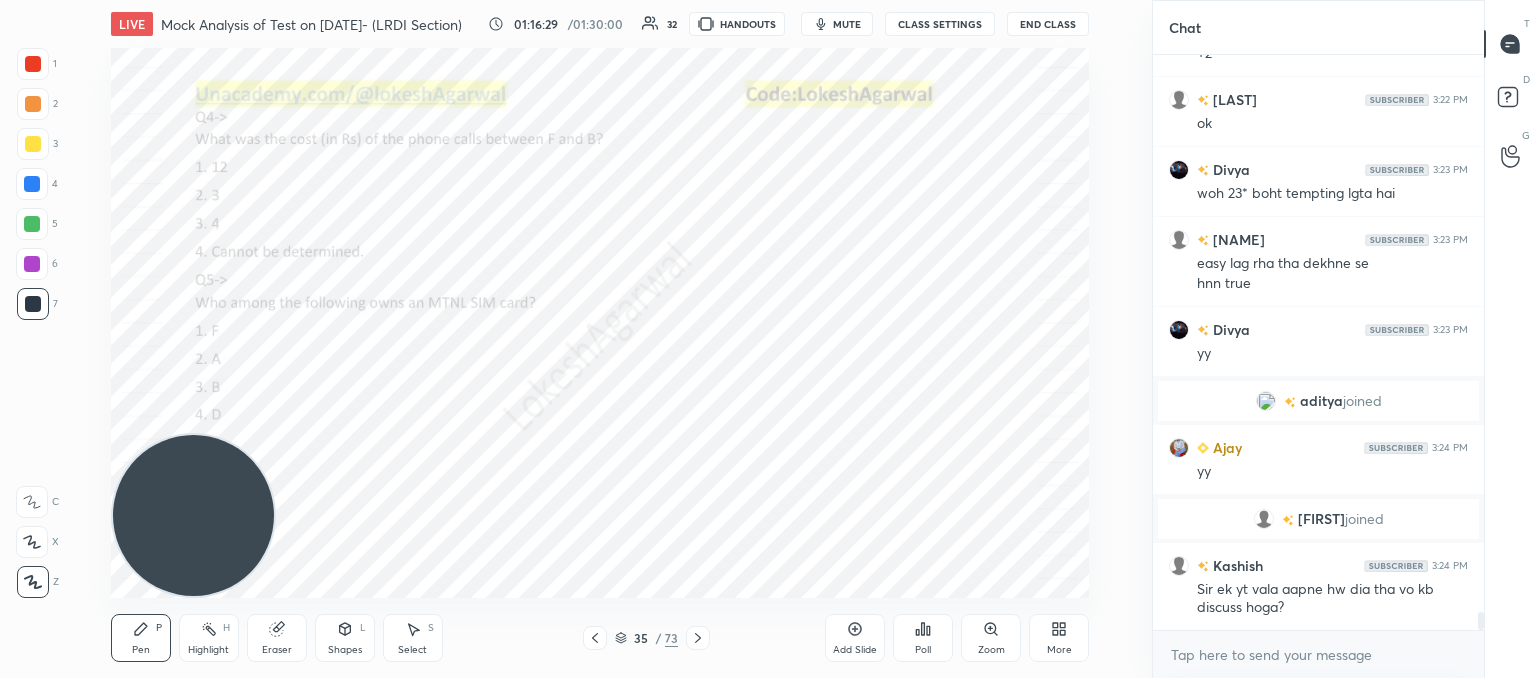 scroll, scrollTop: 18086, scrollLeft: 0, axis: vertical 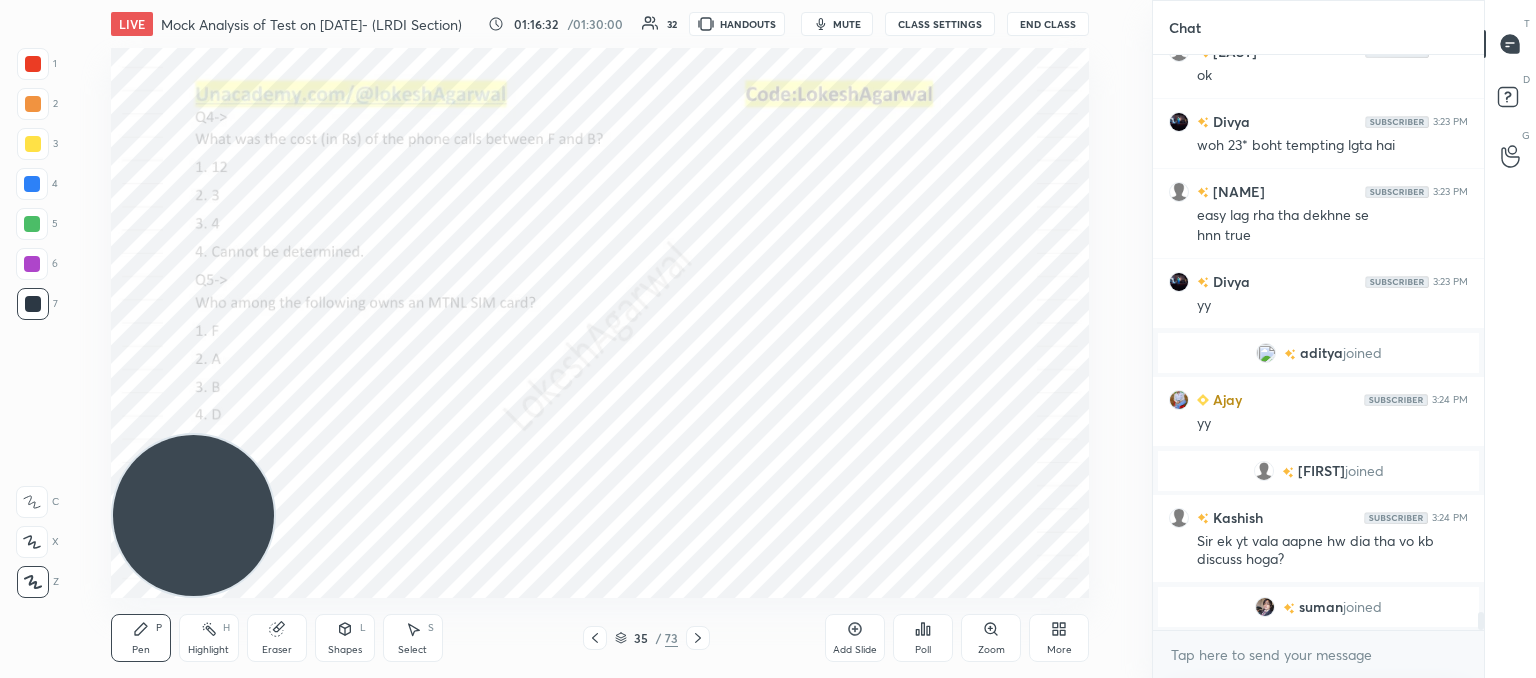 click 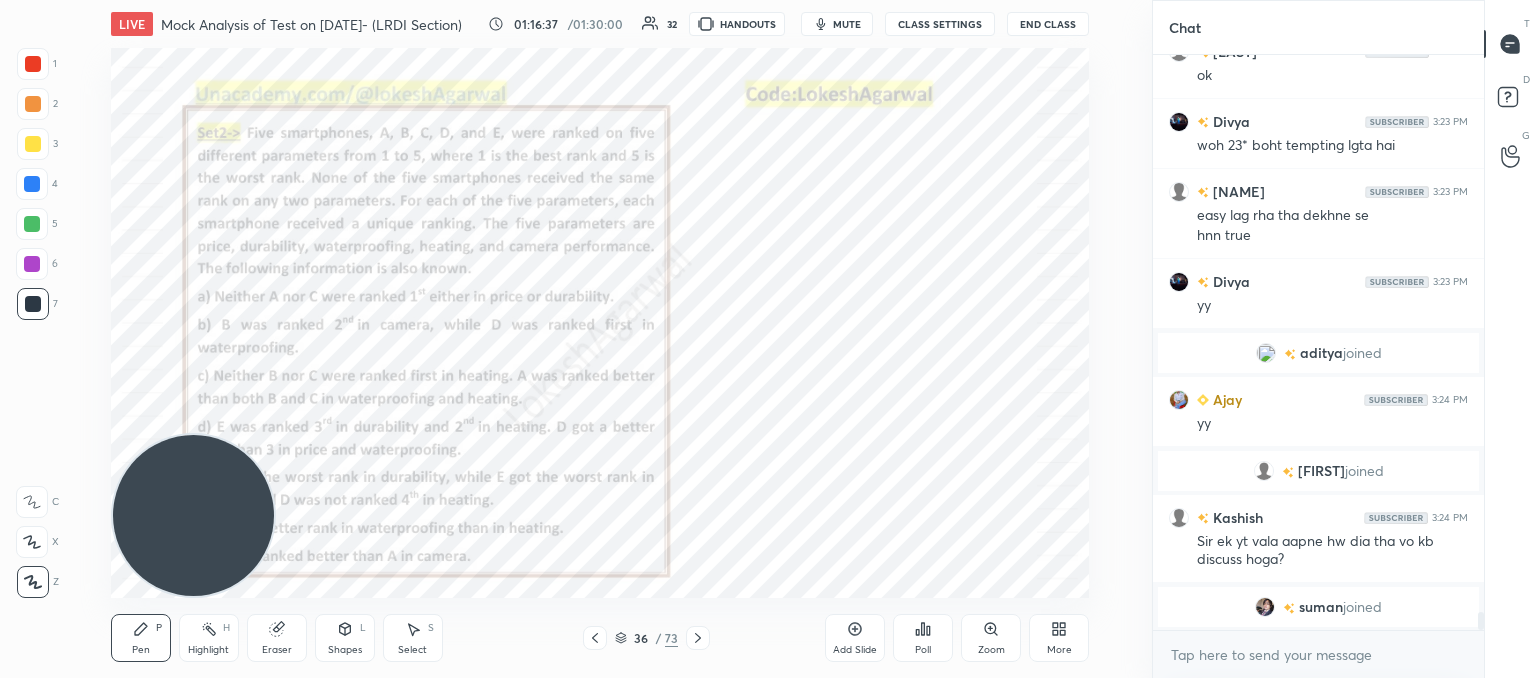 click 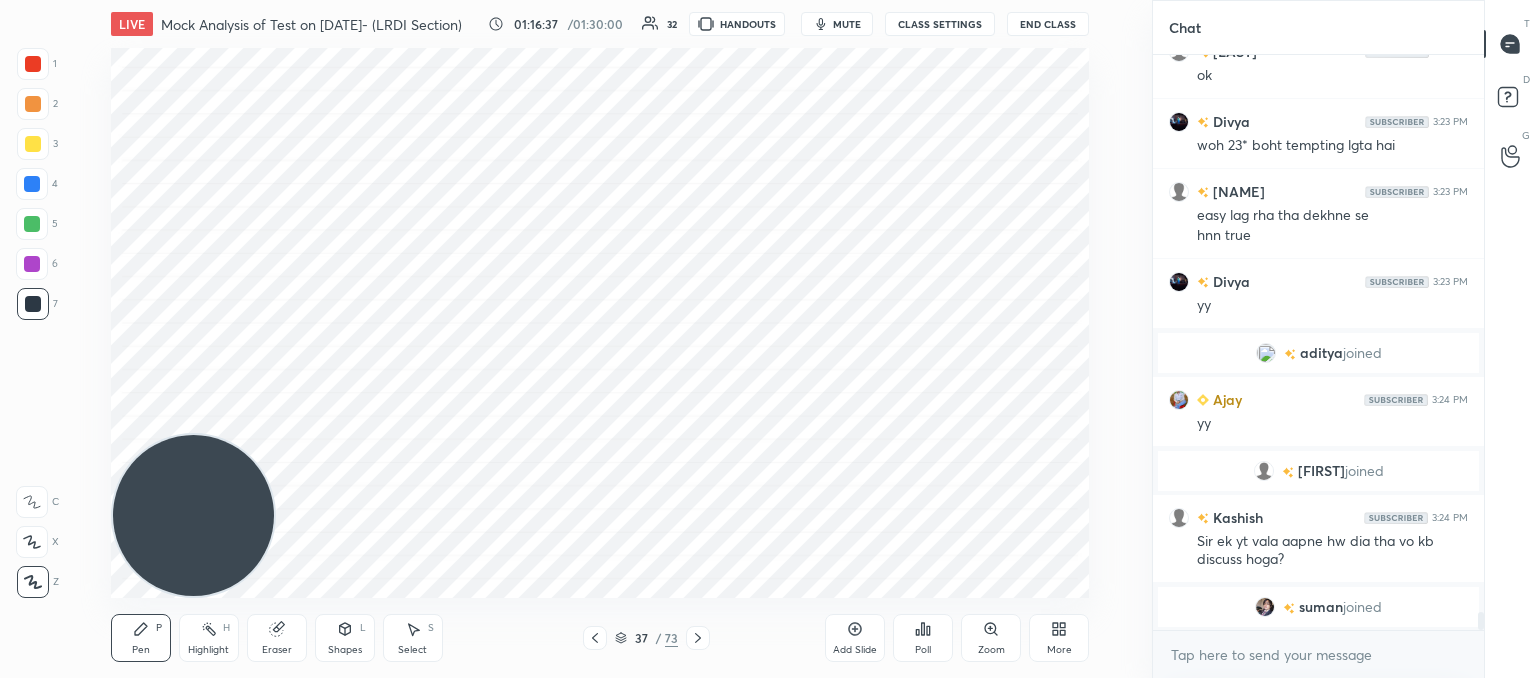 click 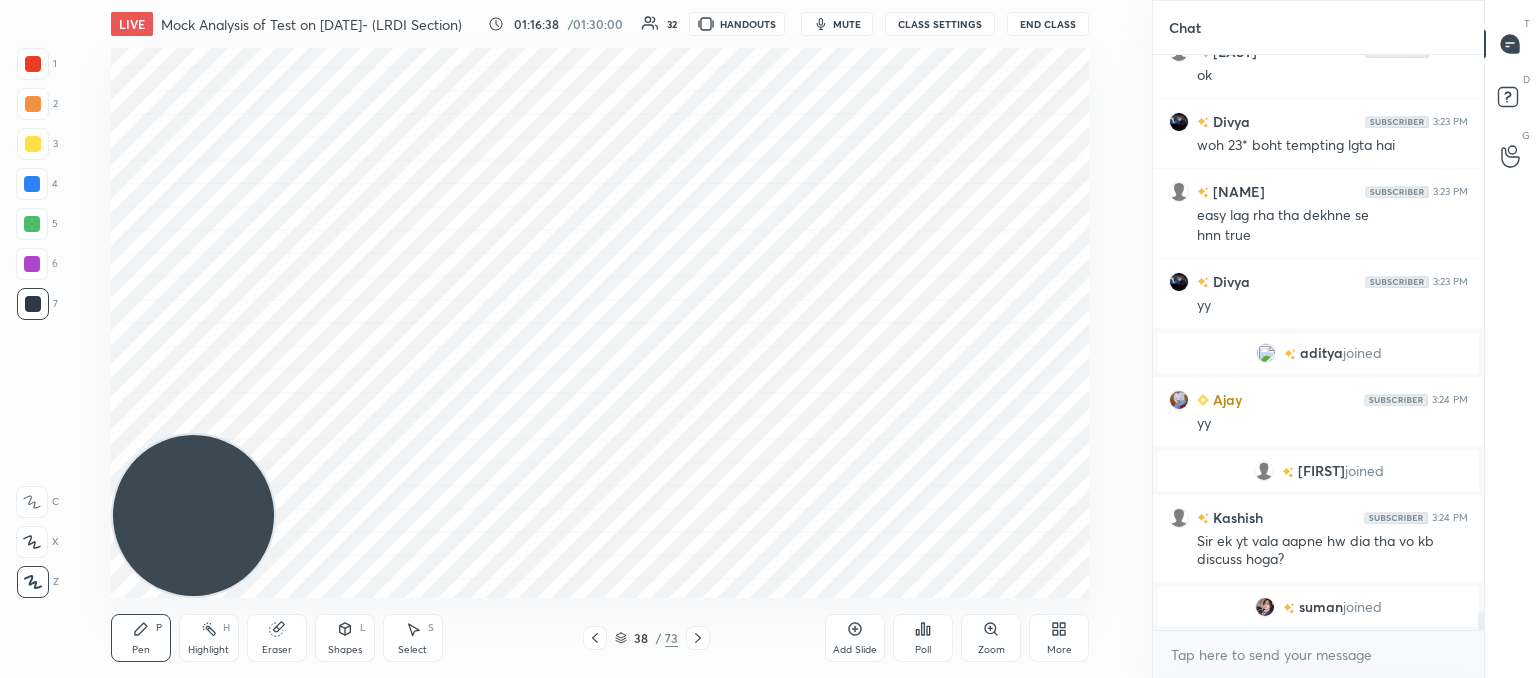 click 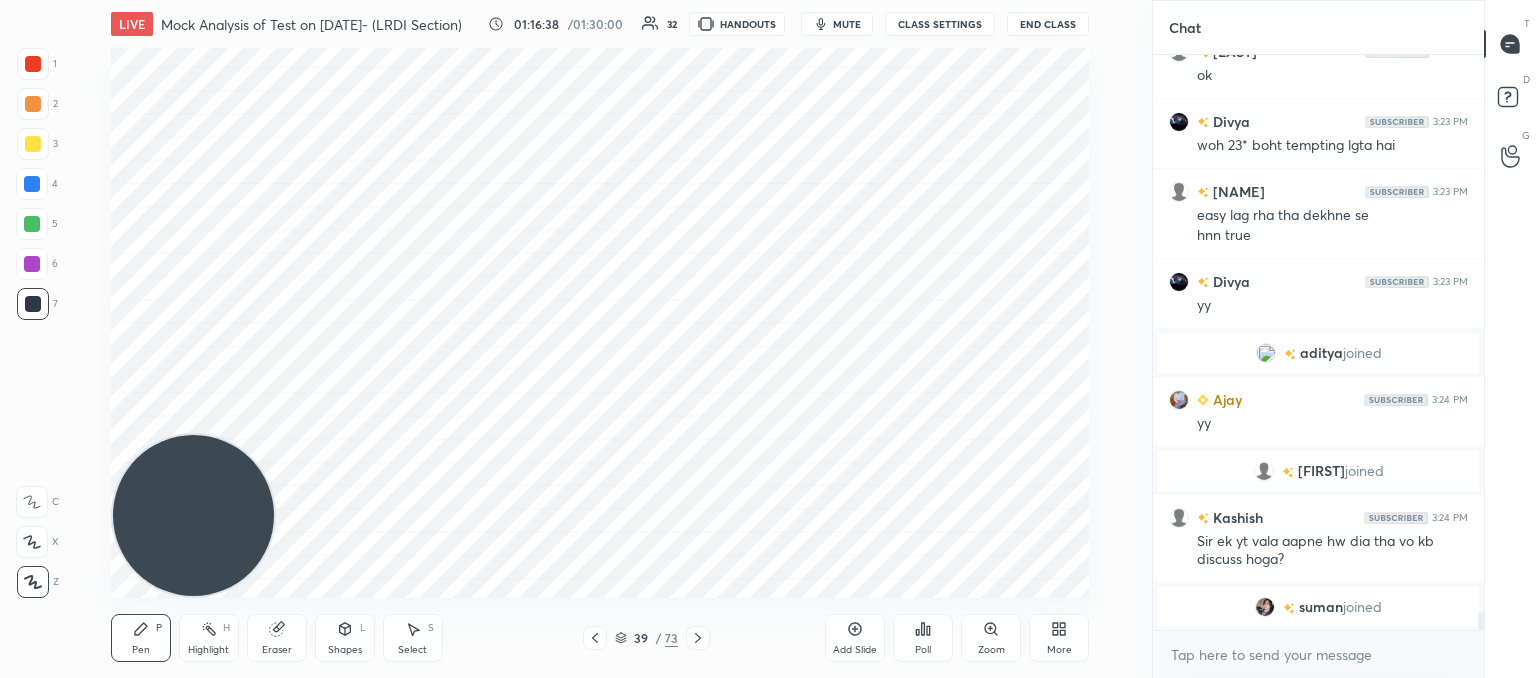click 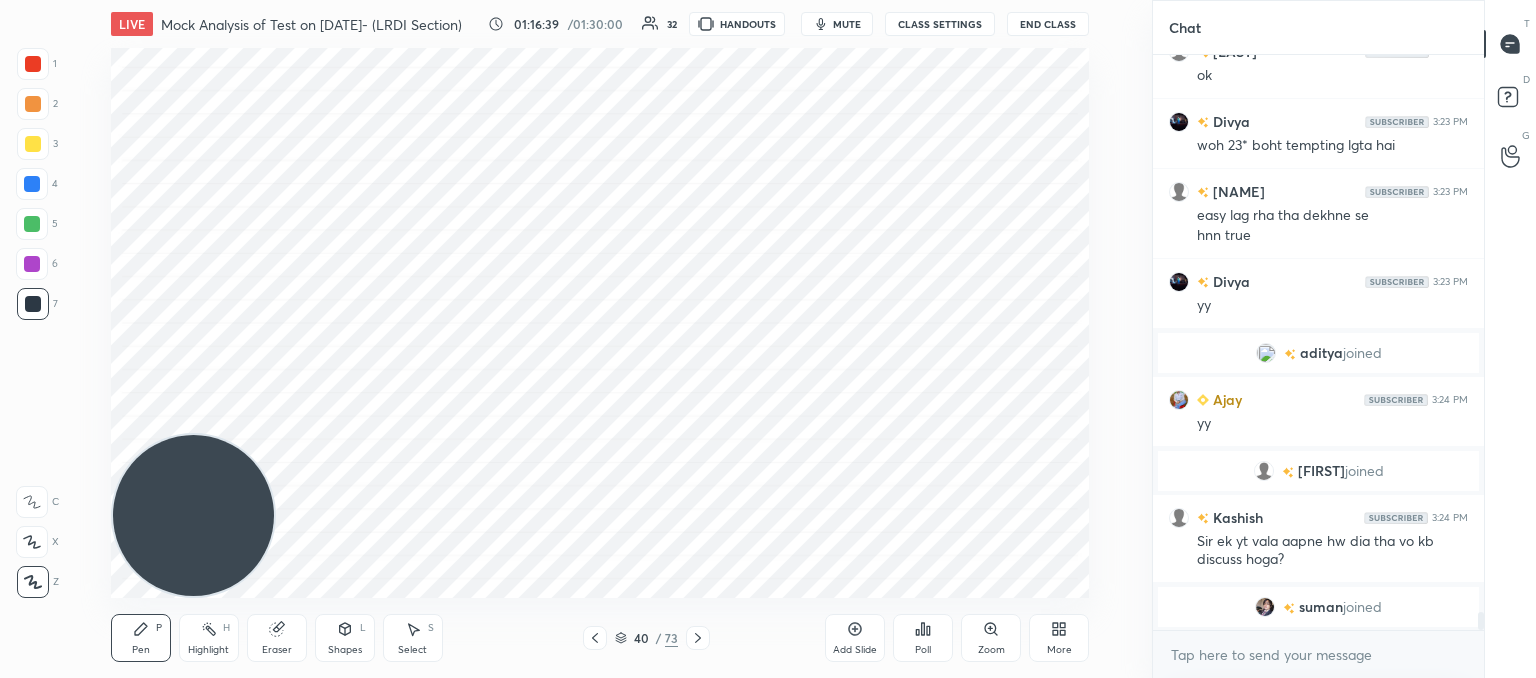 click 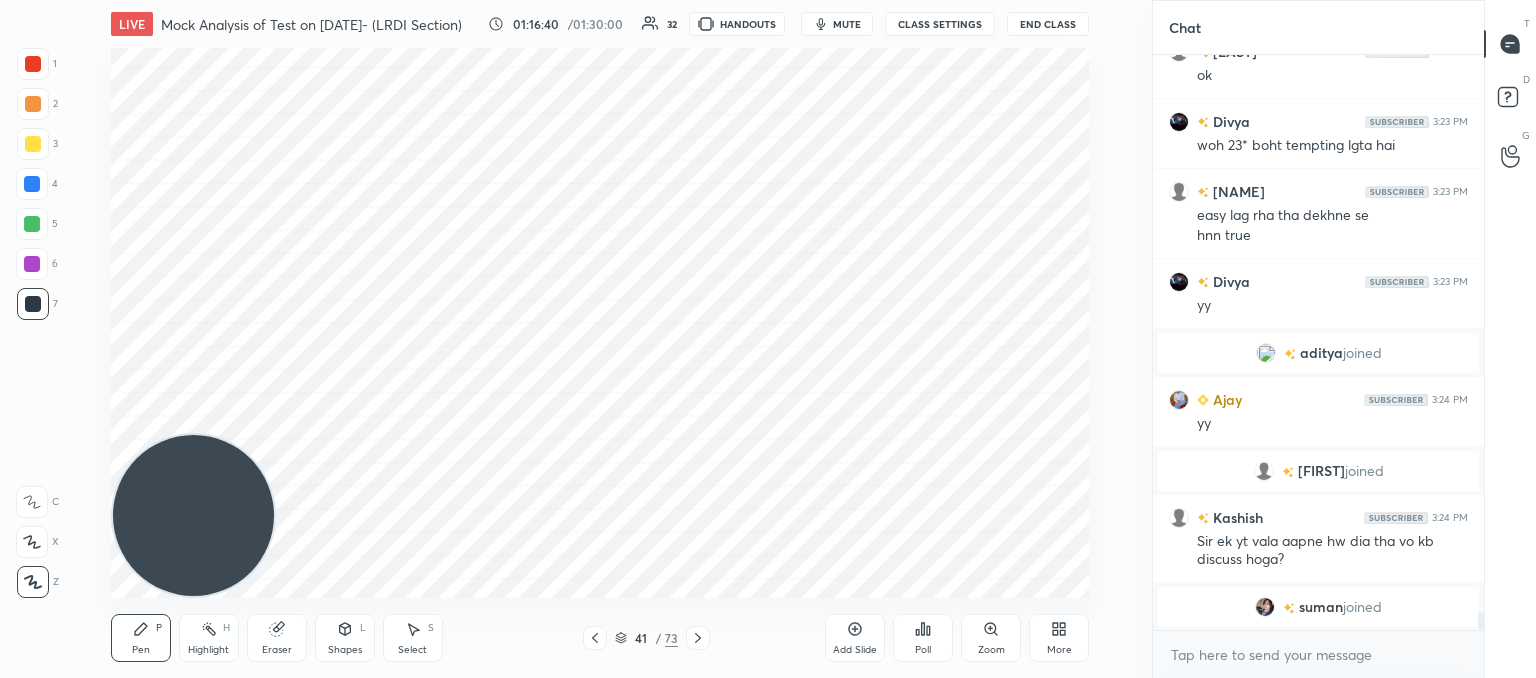 click 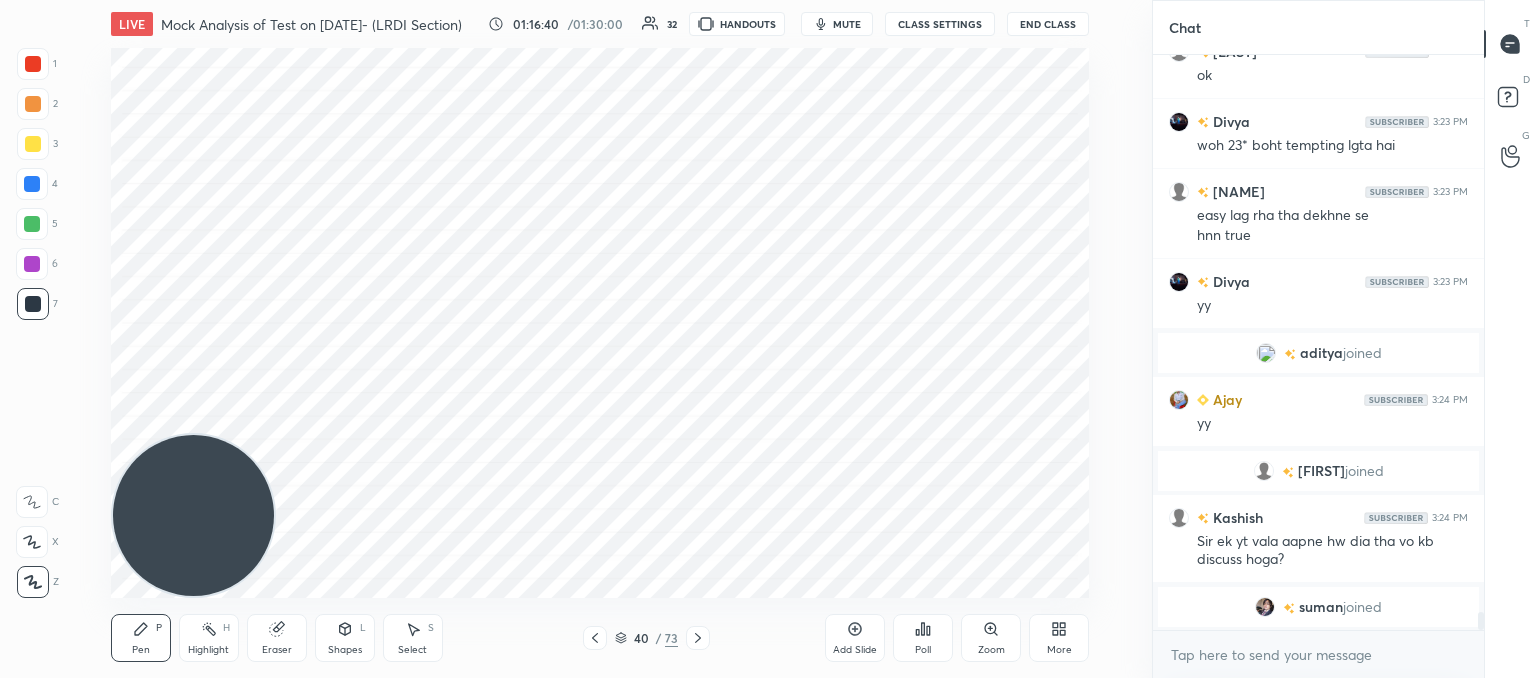 click at bounding box center [595, 638] 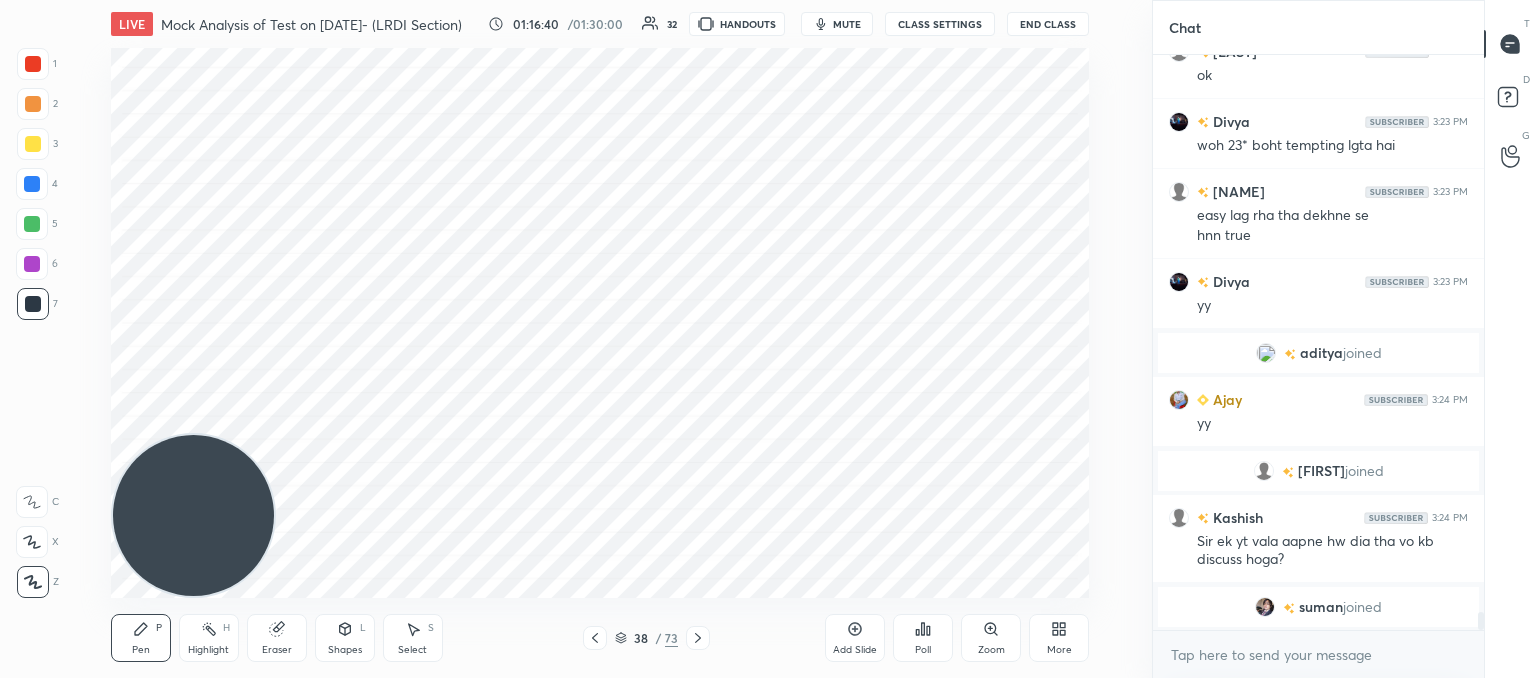 click at bounding box center (595, 638) 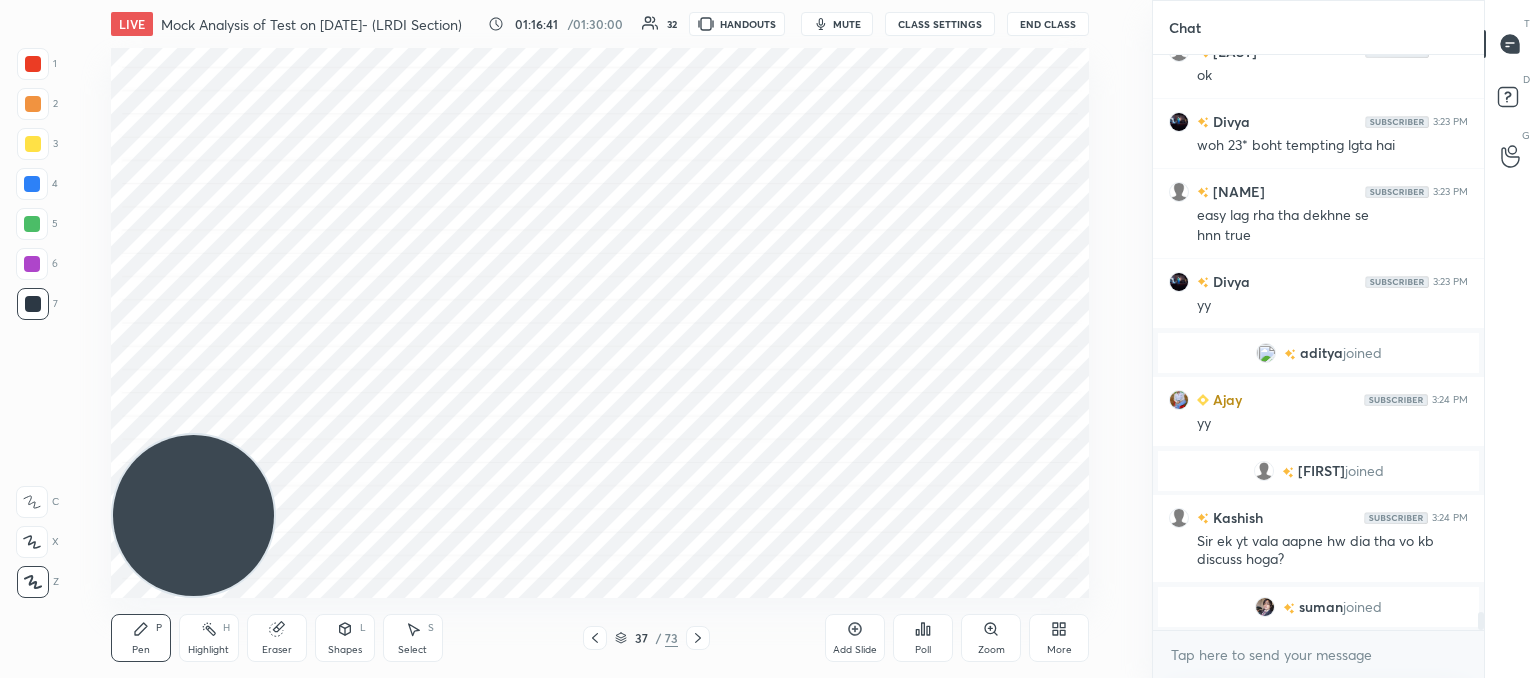 click at bounding box center [595, 638] 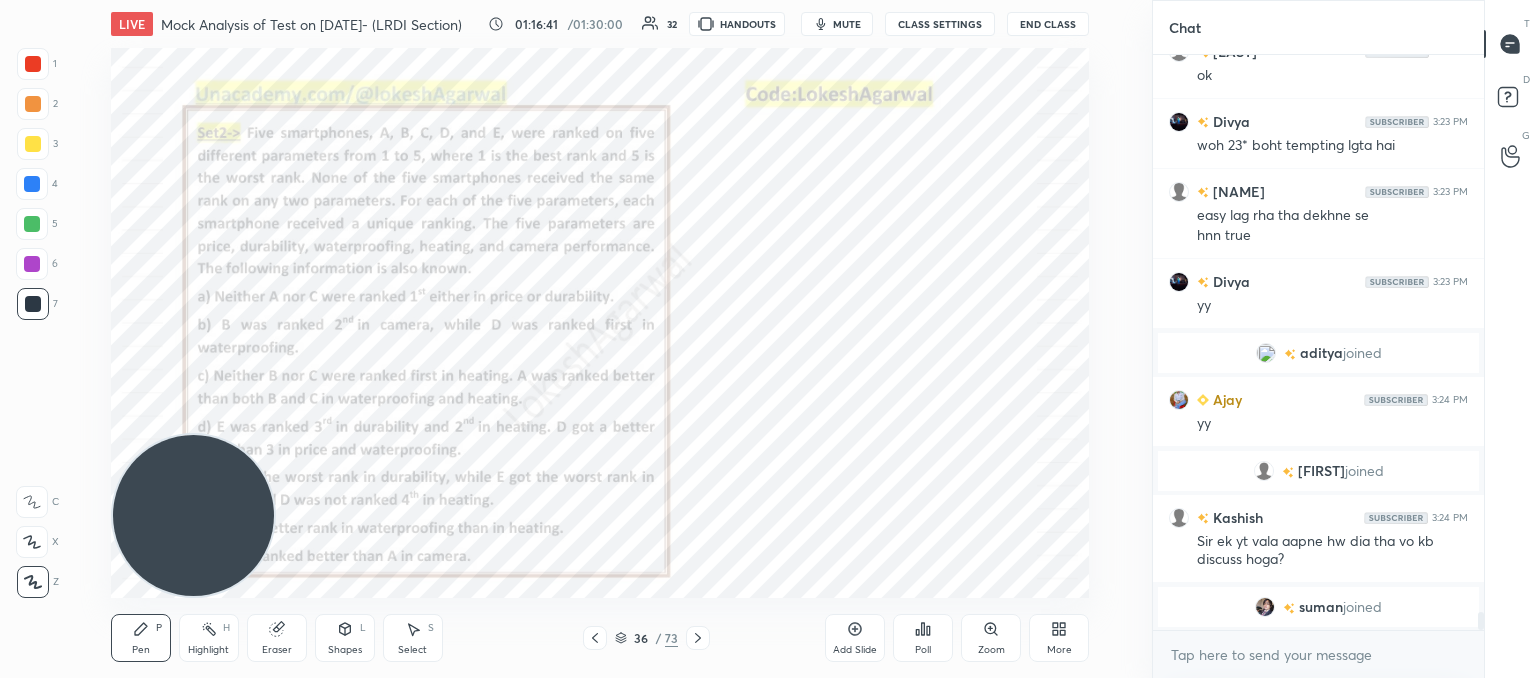 click on "Pen P Highlight H Eraser Shapes L Select S 36 / 73 Add Slide Poll Zoom More" at bounding box center [600, 638] 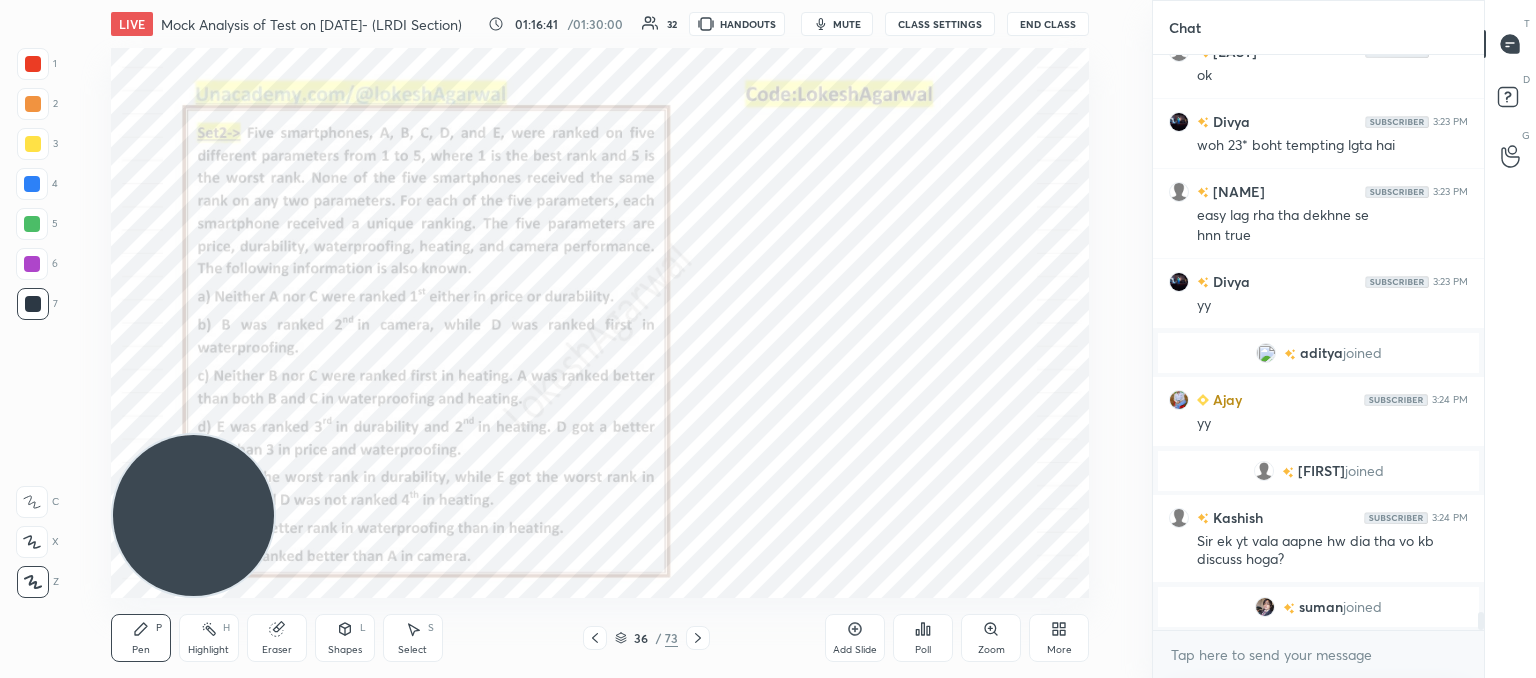 click on "Pen P Highlight H Eraser Shapes L Select S 36 / 73 Add Slide Poll Zoom More" at bounding box center [600, 638] 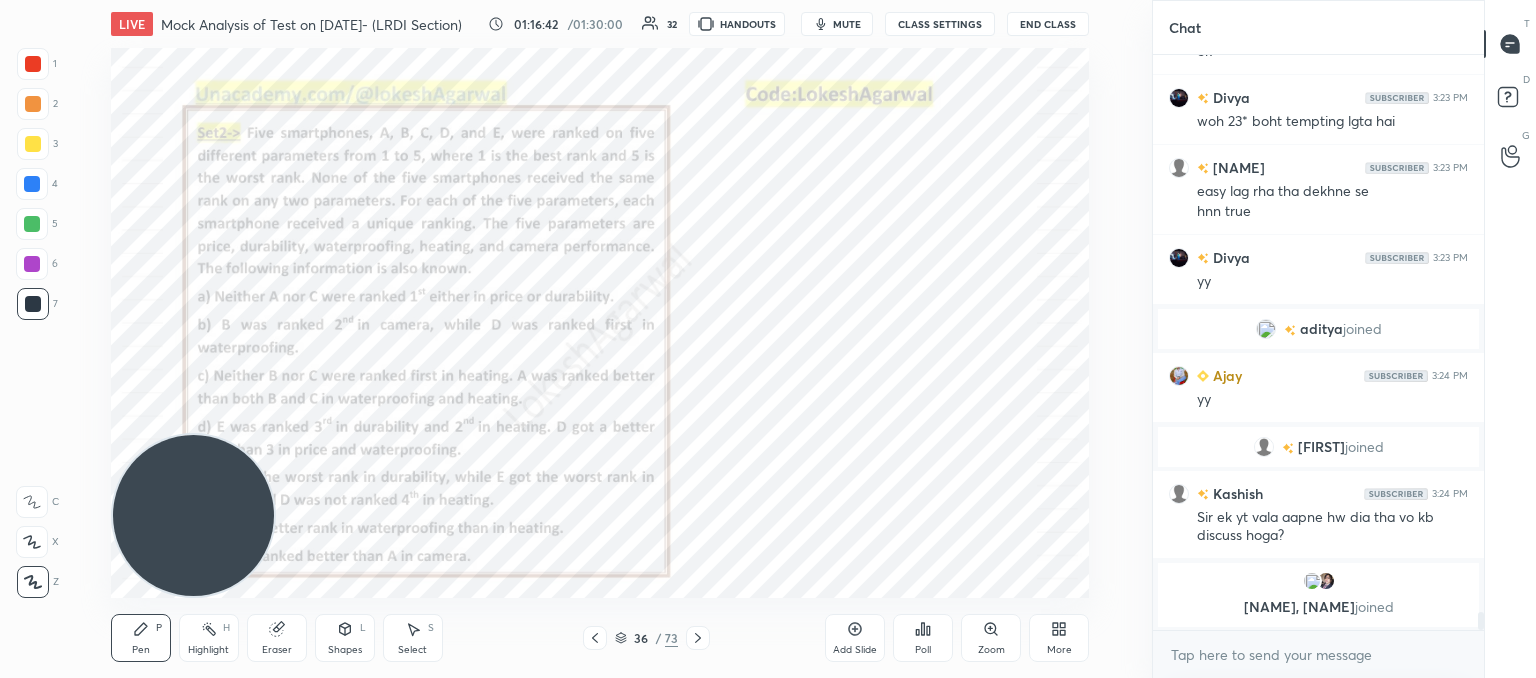 click on "Pen P Highlight H Eraser Shapes L Select S 36 / 73 Add Slide Poll Zoom More" at bounding box center [600, 638] 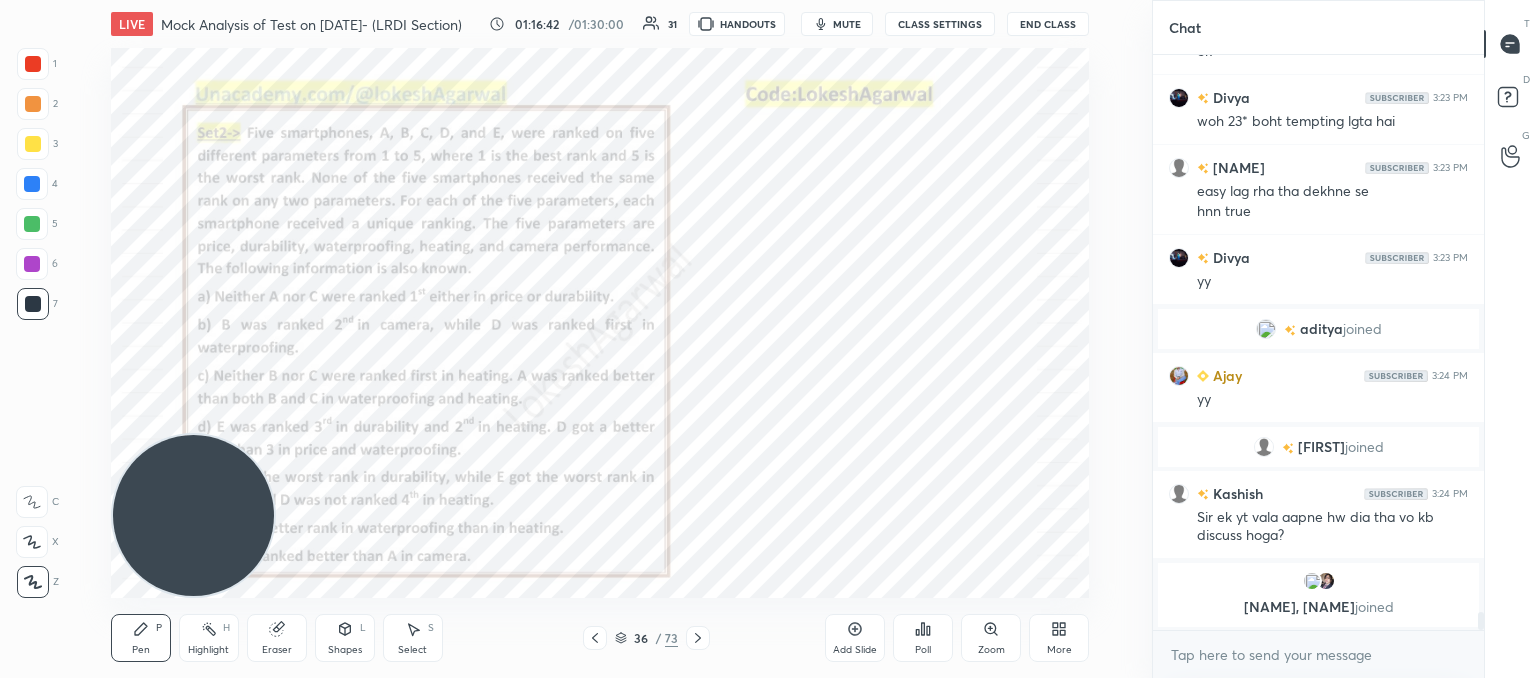 click on "Pen P Highlight H Eraser Shapes L Select S 36 / 73 Add Slide Poll Zoom More" at bounding box center (600, 638) 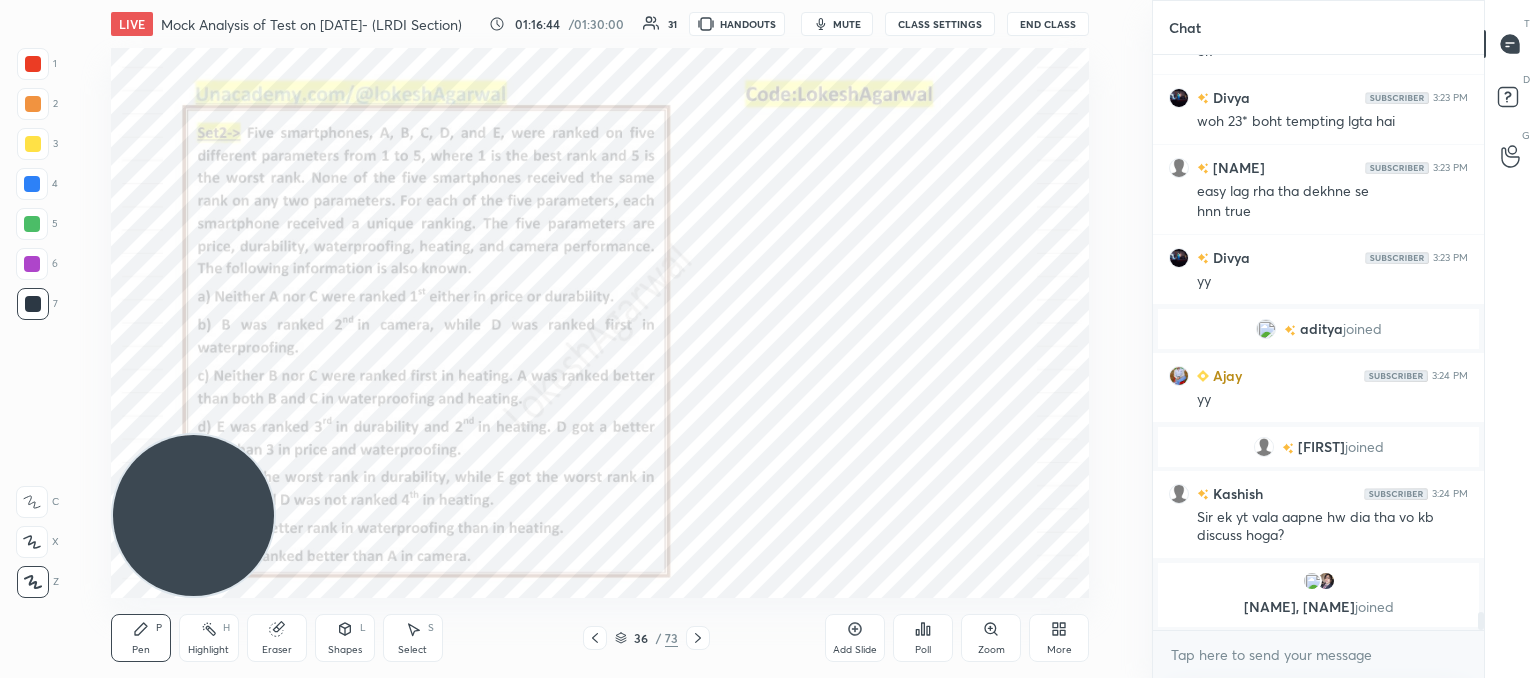 click 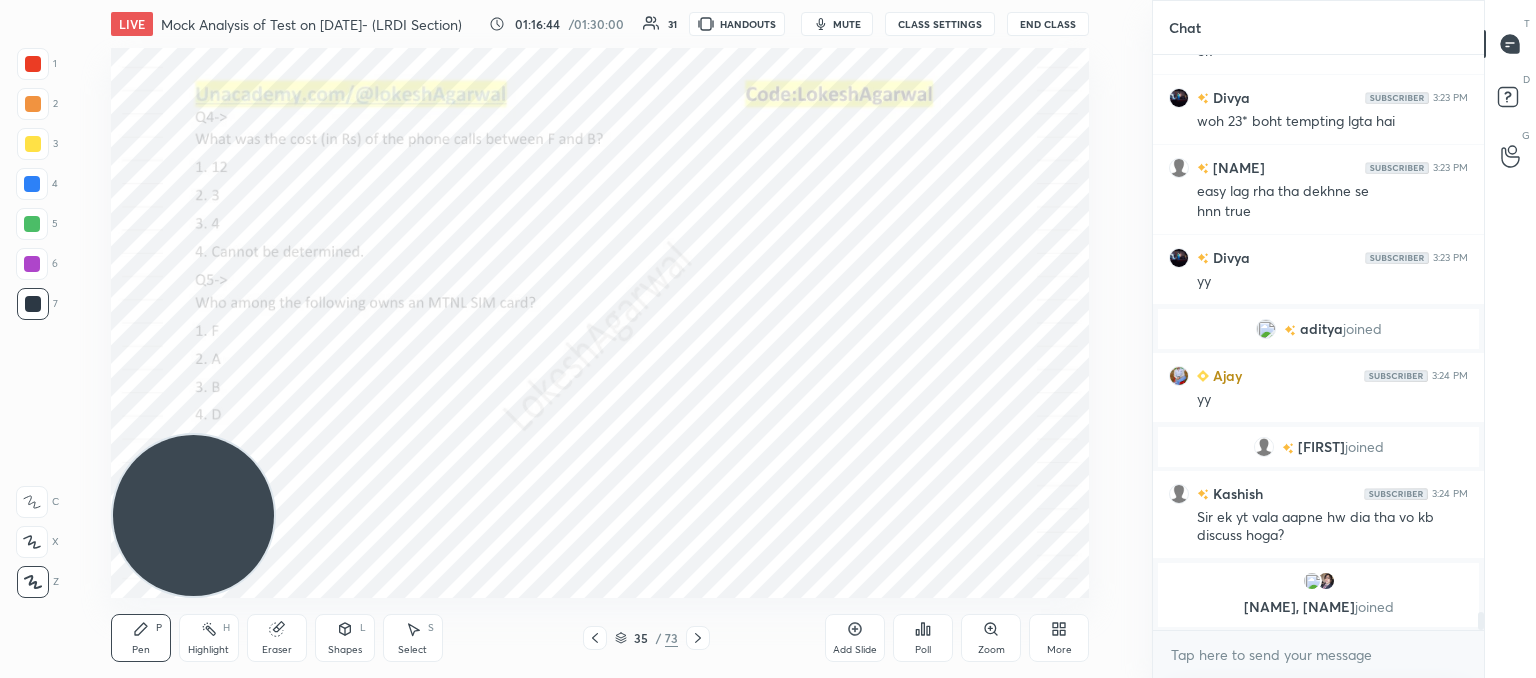 click 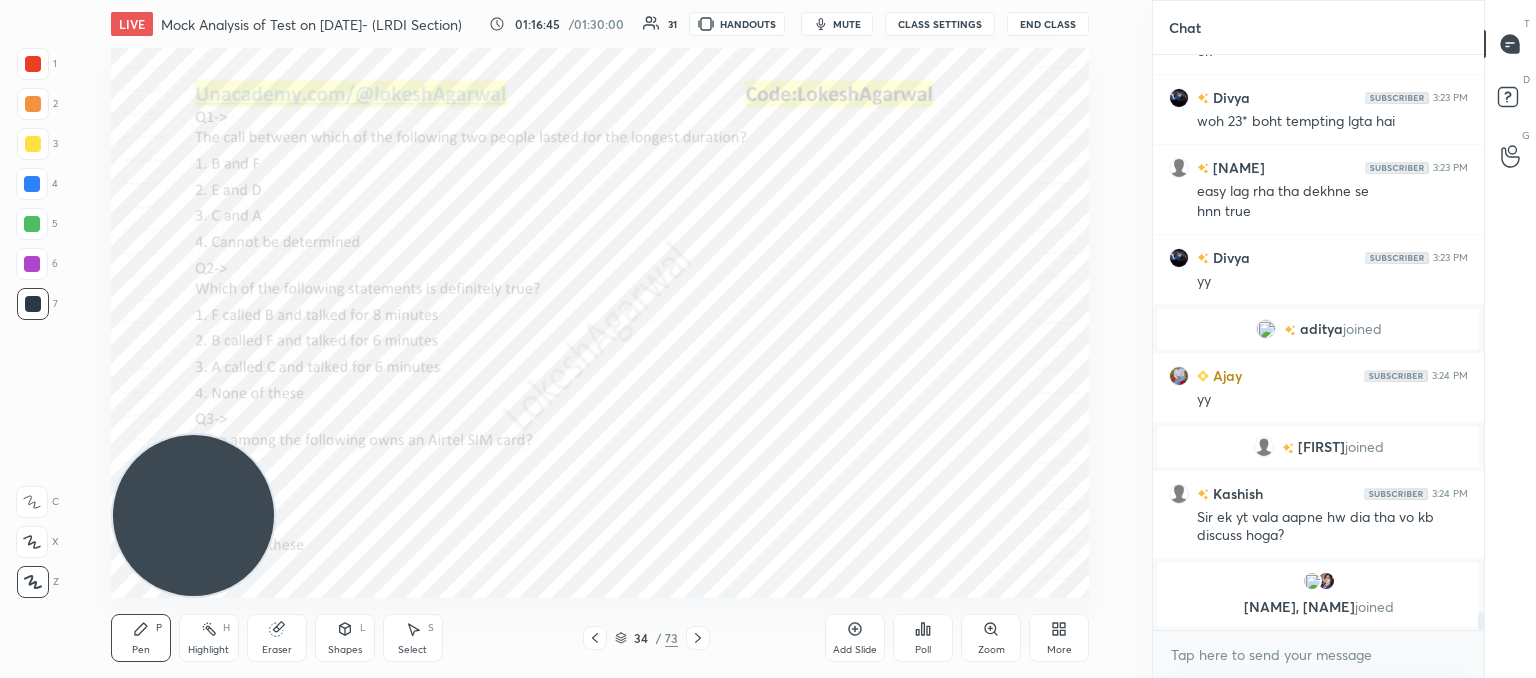 click at bounding box center (595, 638) 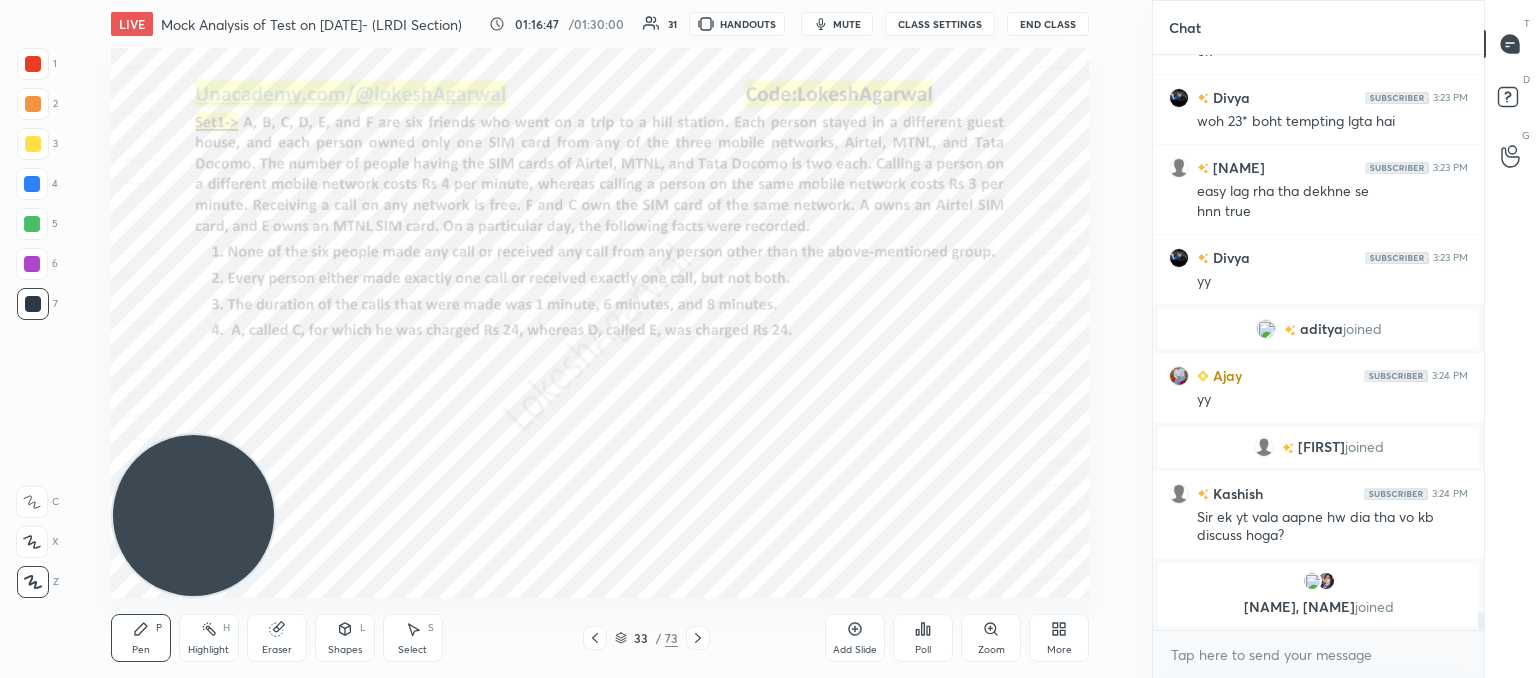 click on "Shapes L" at bounding box center [345, 638] 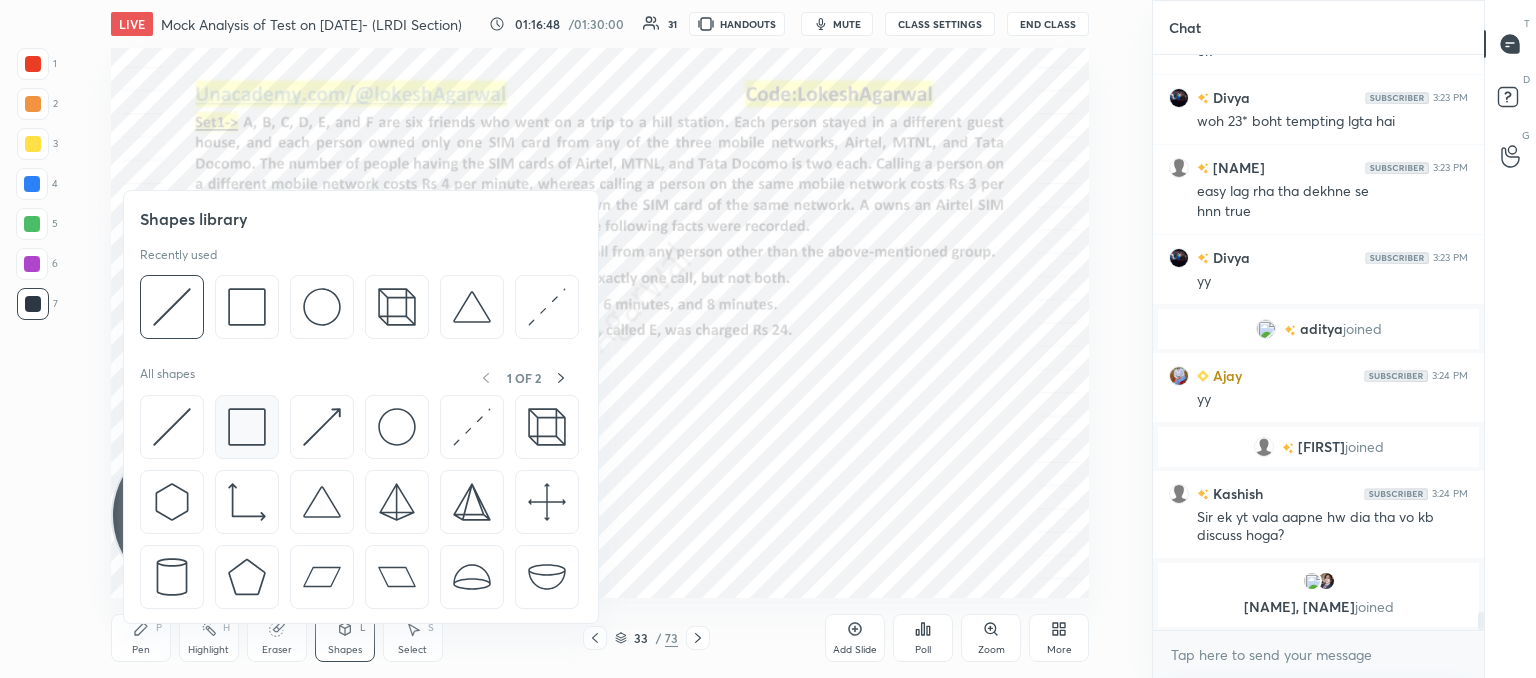 click at bounding box center [247, 427] 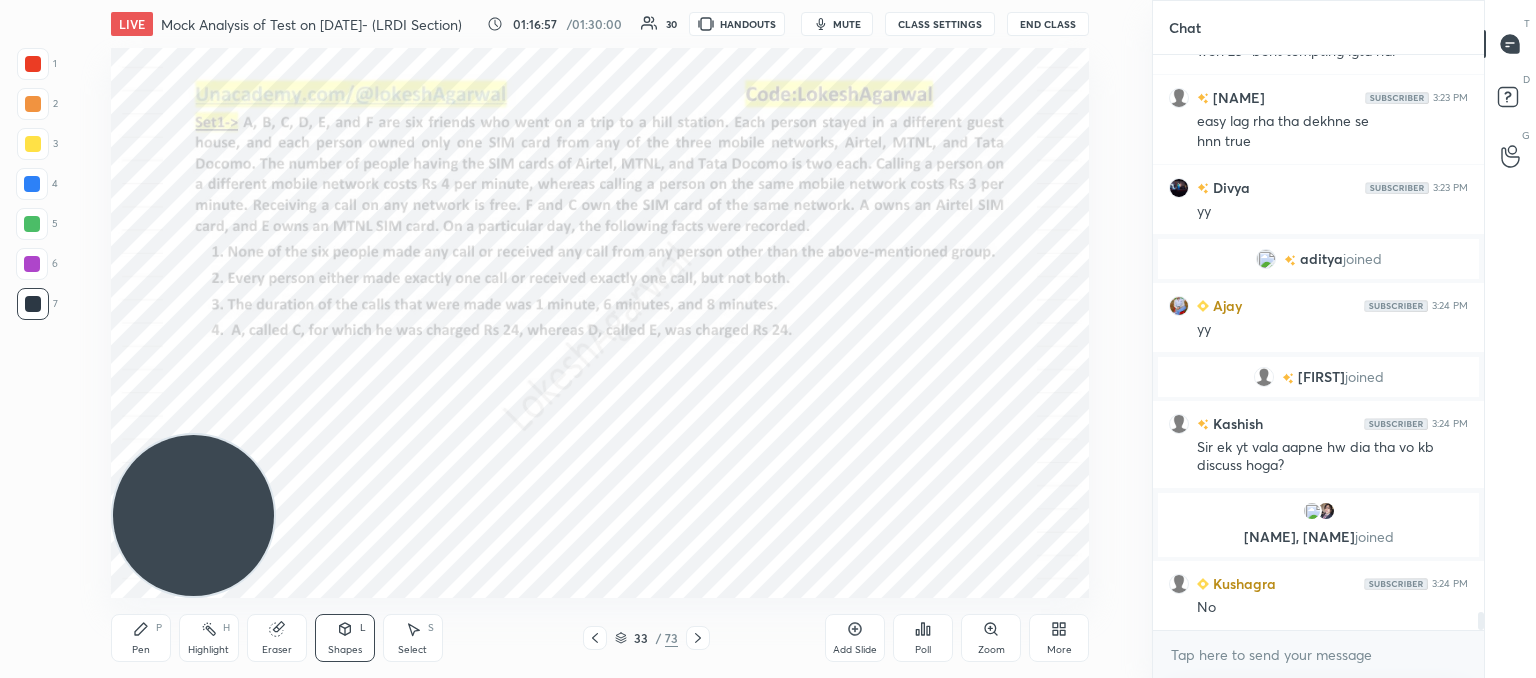 scroll, scrollTop: 18208, scrollLeft: 0, axis: vertical 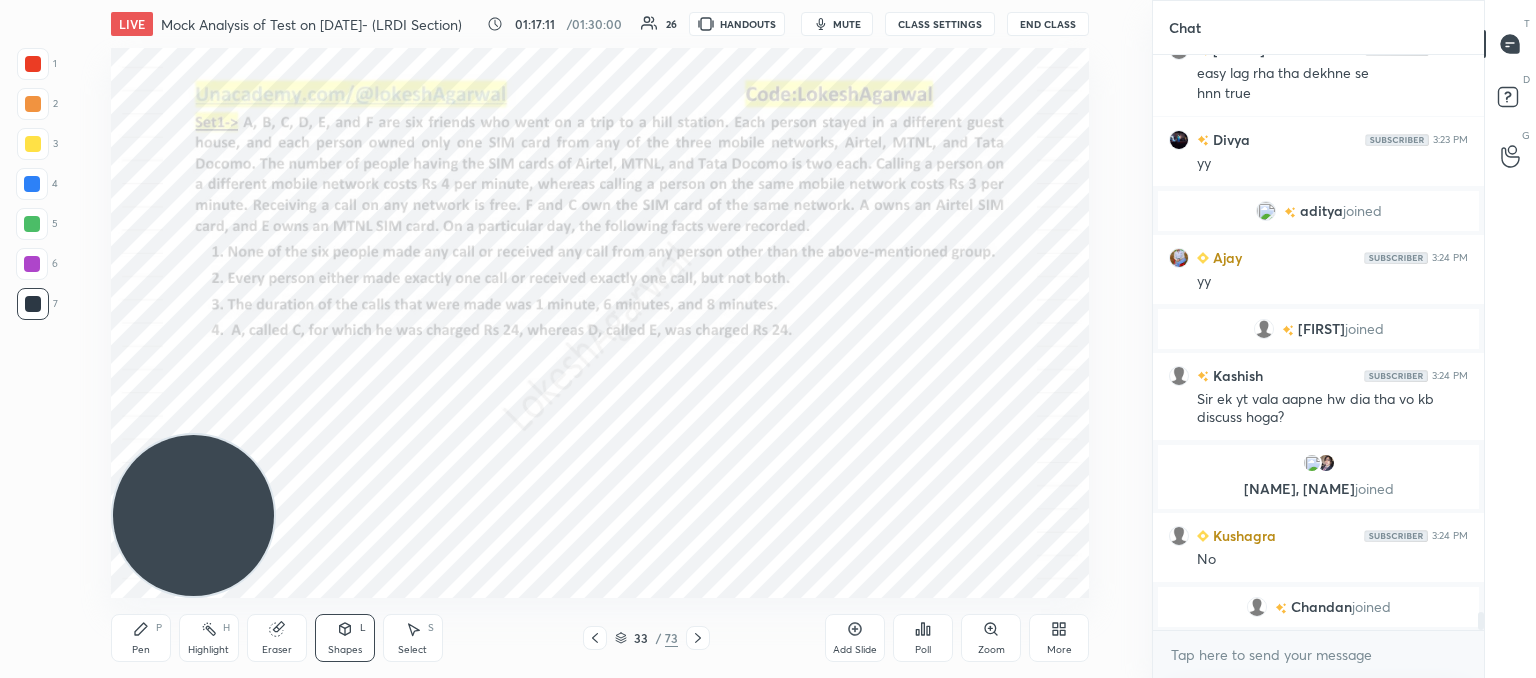 click 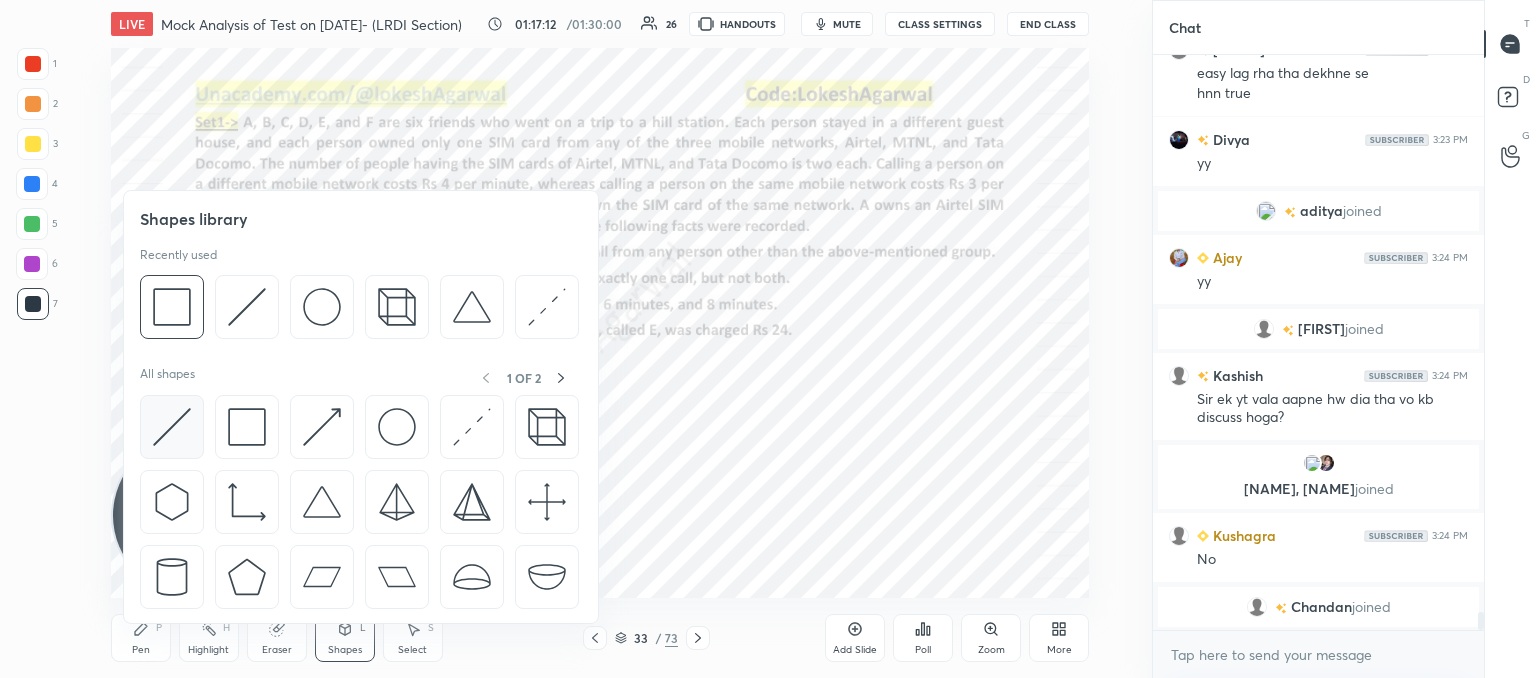 click at bounding box center (172, 427) 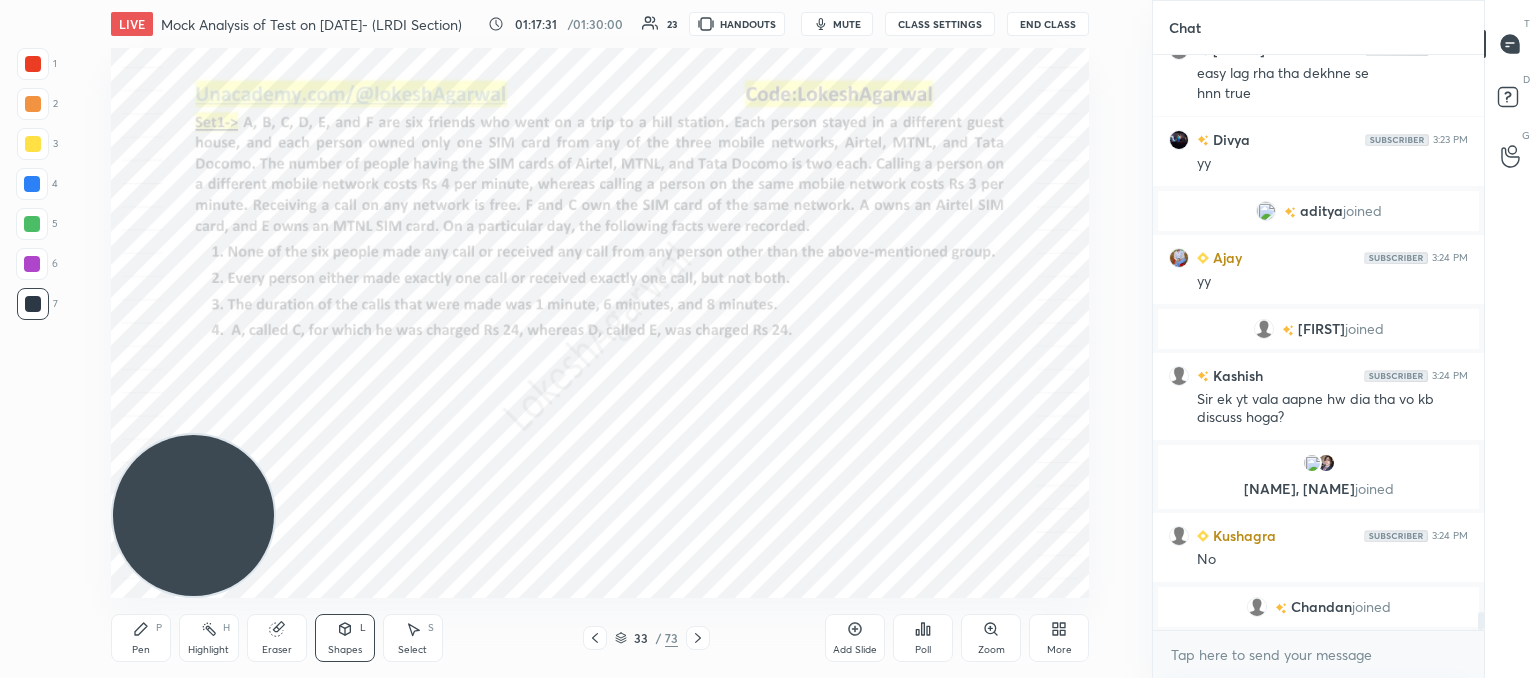 drag, startPoint x: 144, startPoint y: 639, endPoint x: 193, endPoint y: 593, distance: 67.20863 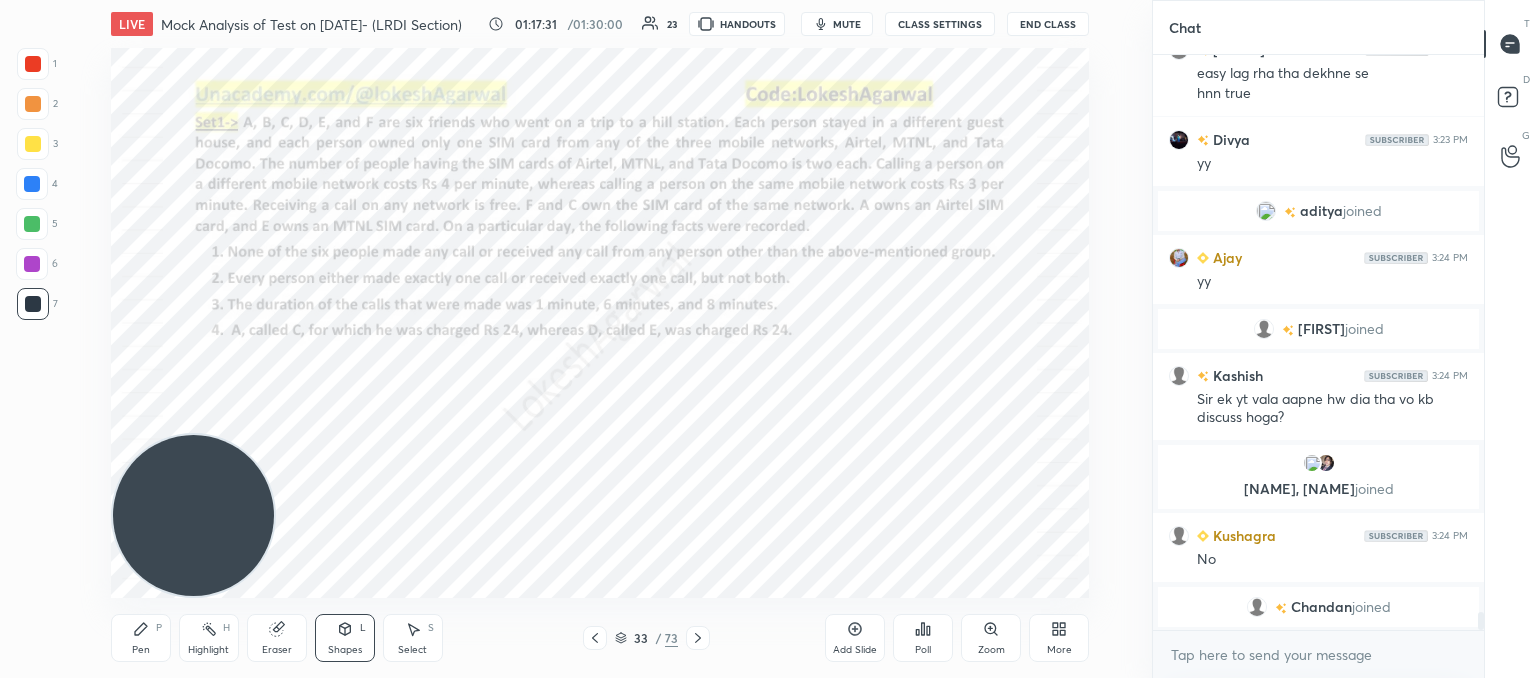 click on "Pen P" at bounding box center (141, 638) 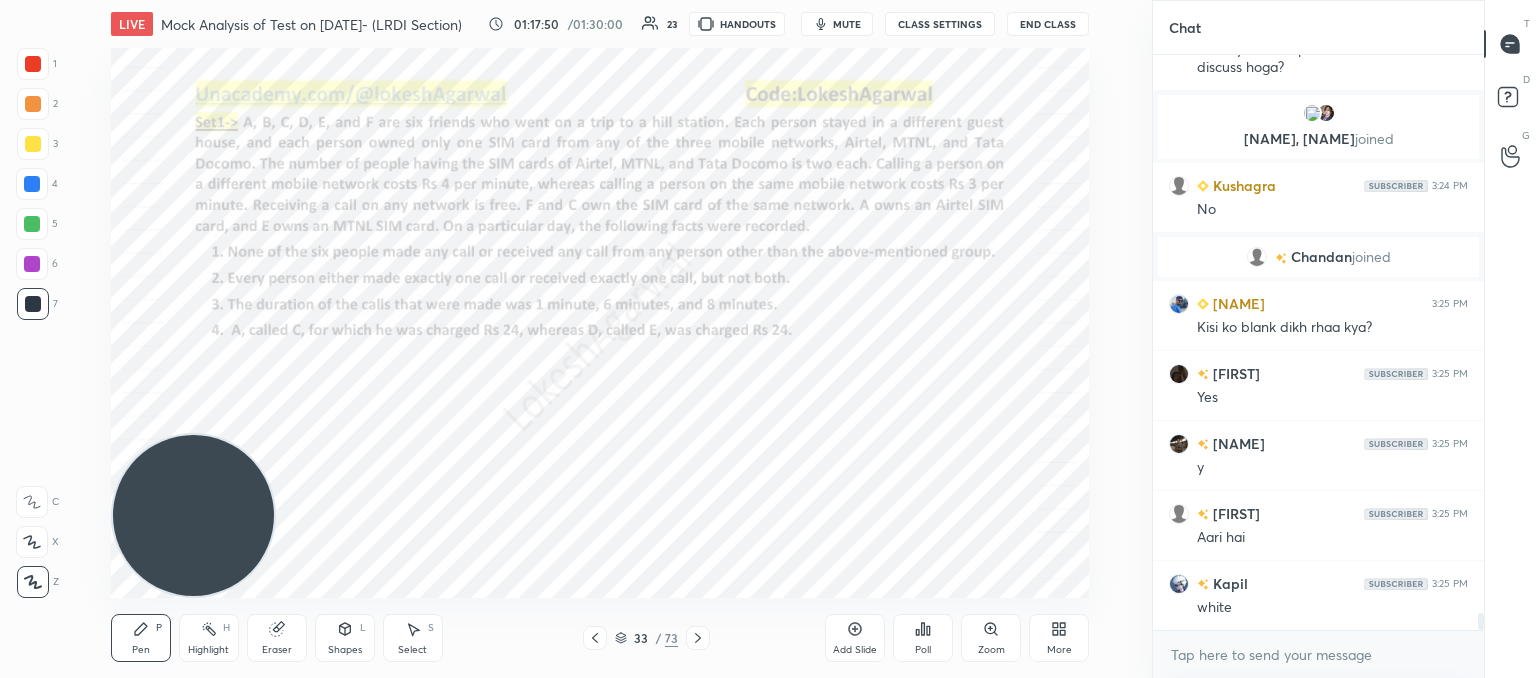 scroll, scrollTop: 18588, scrollLeft: 0, axis: vertical 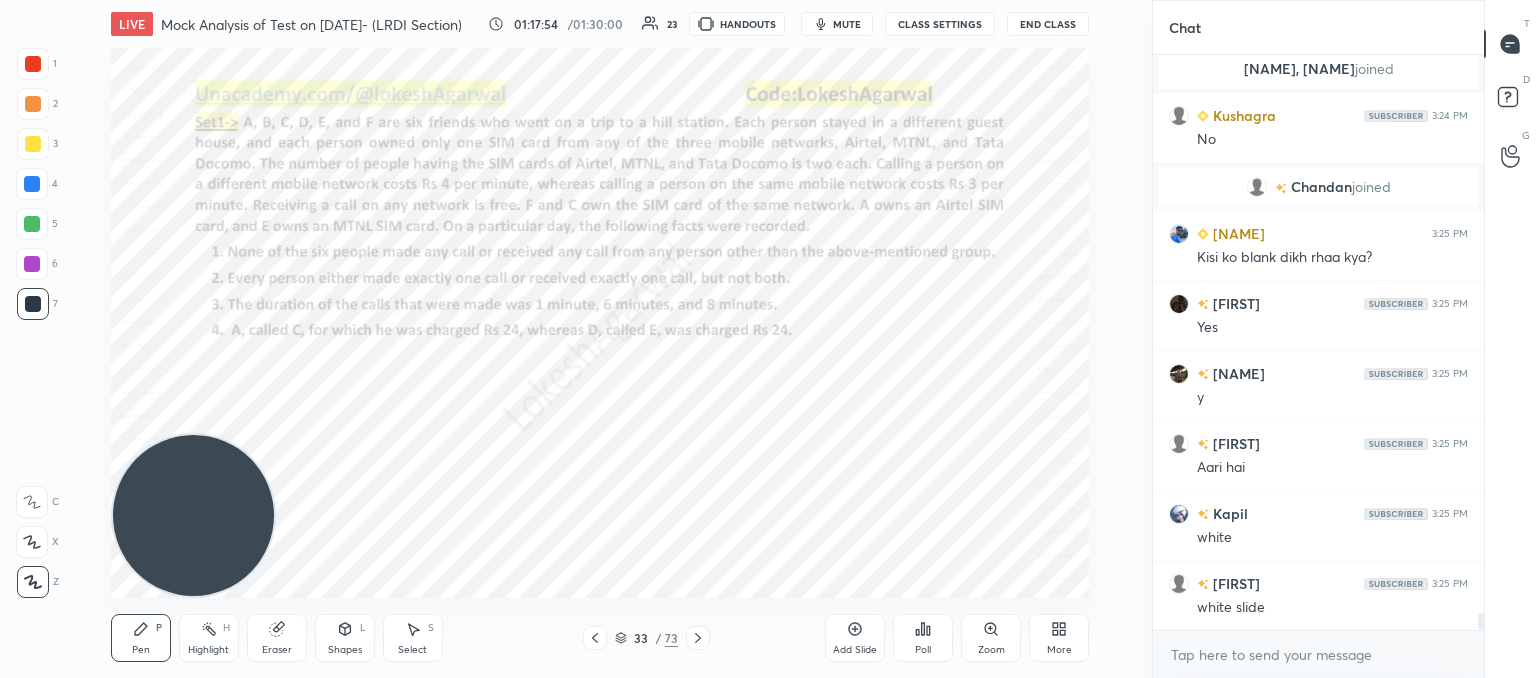 click on "Select S" at bounding box center [413, 638] 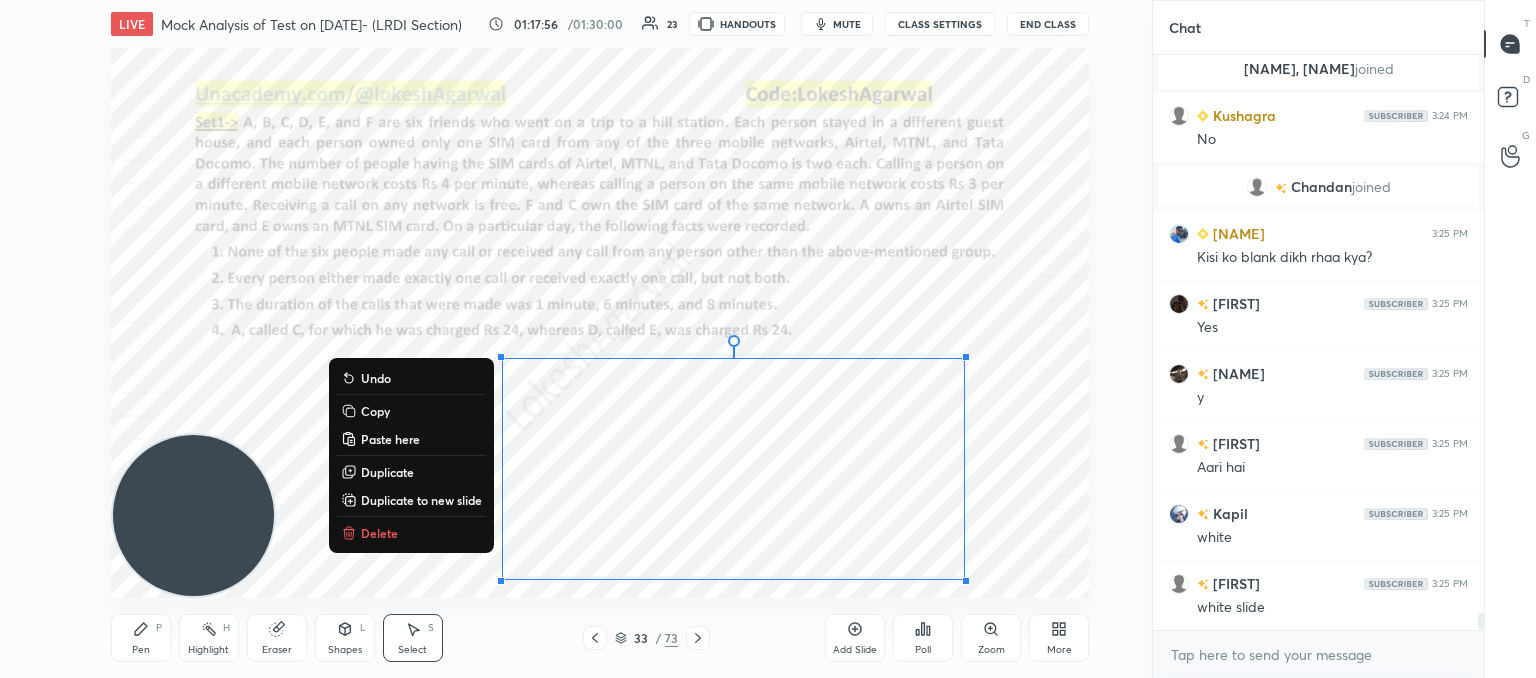 drag, startPoint x: 488, startPoint y: 350, endPoint x: 985, endPoint y: 590, distance: 551.91394 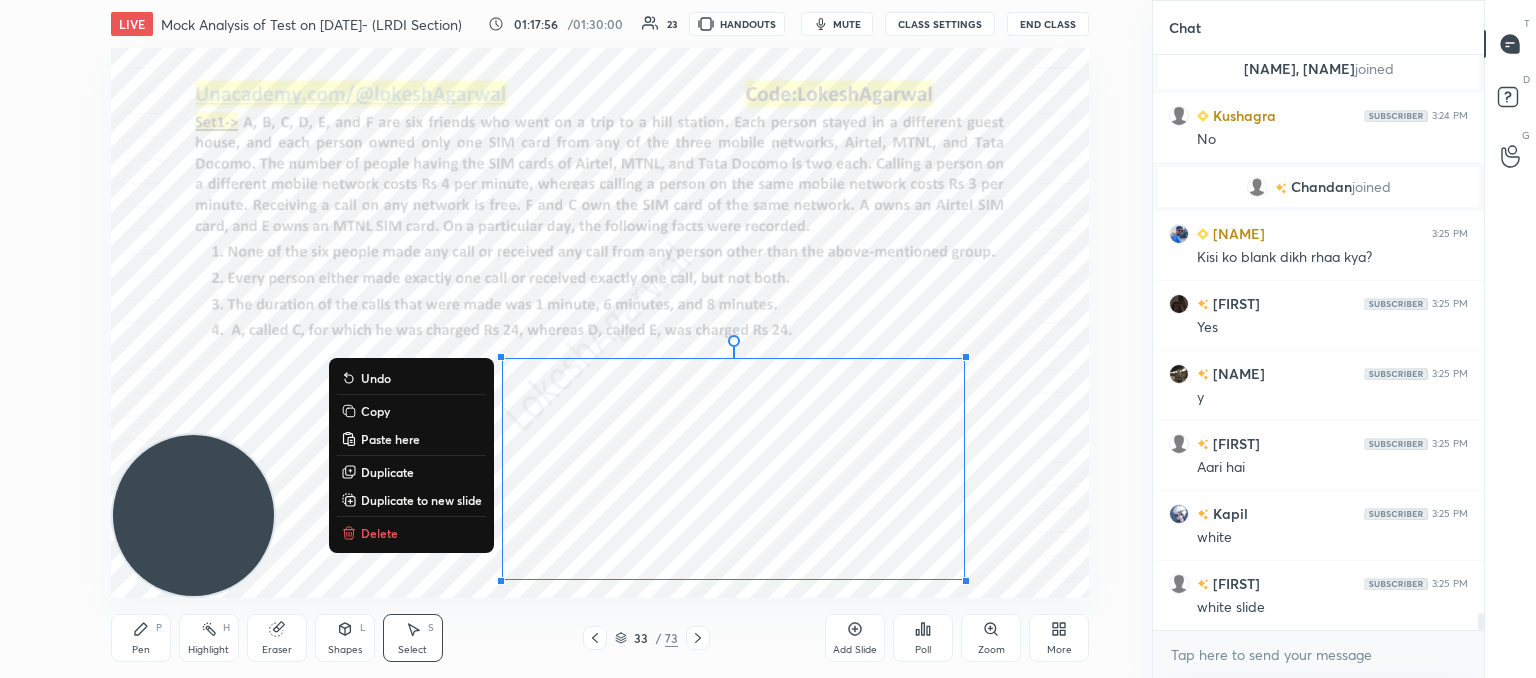 click on "LIVE Mock Analysis of Test on 03.08.2025- (LRDI Section) 01:17:56 /  01:30:00 23 HANDOUTS mute CLASS SETTINGS End Class 0 ° Undo Copy Paste here Duplicate Duplicate to new slide Delete Setting up your live class Poll for   secs No correct answer Start poll Back Mock Analysis of Test on 03.08.2025- (LRDI Section) Lokesh Agarwal Pen P Highlight H Eraser Shapes L Select S 33 / 73 Add Slide Poll Zoom More" at bounding box center [600, 339] 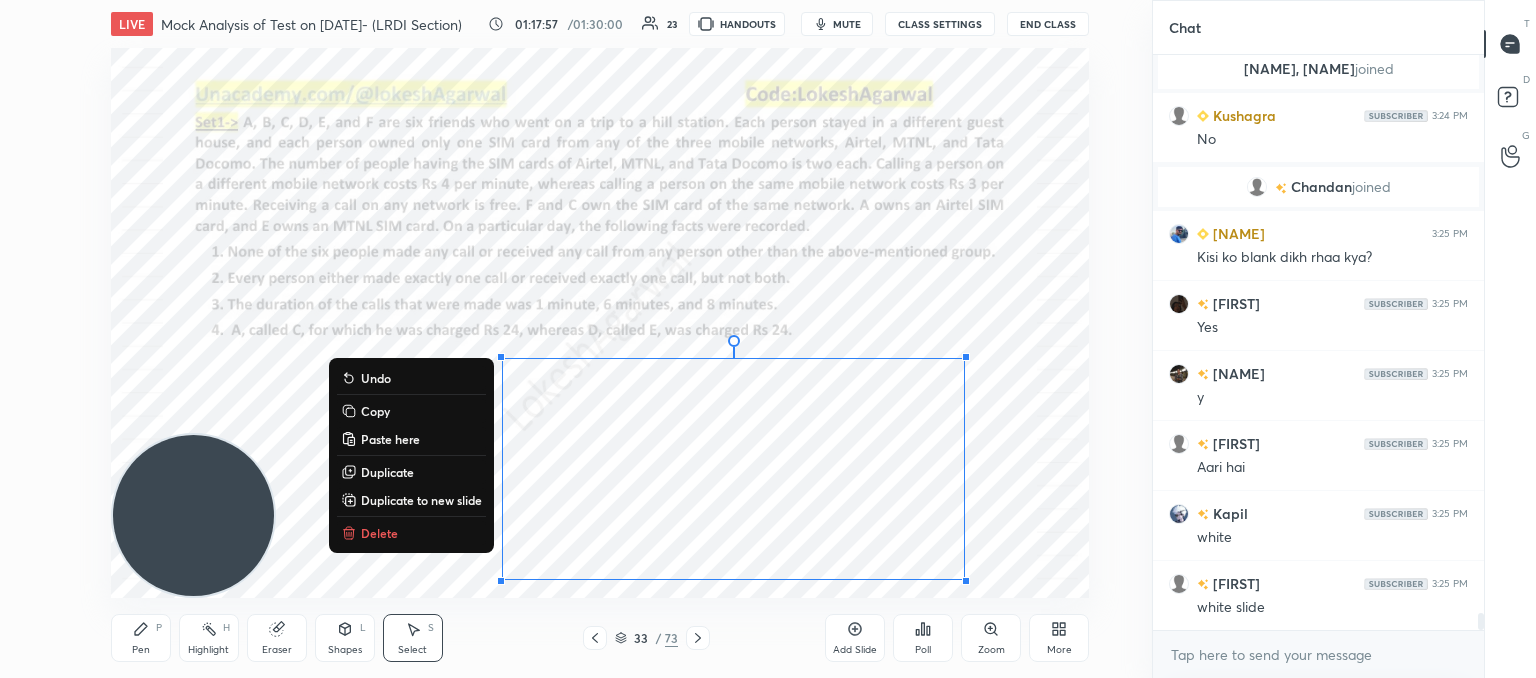 click on "Copy" at bounding box center (411, 411) 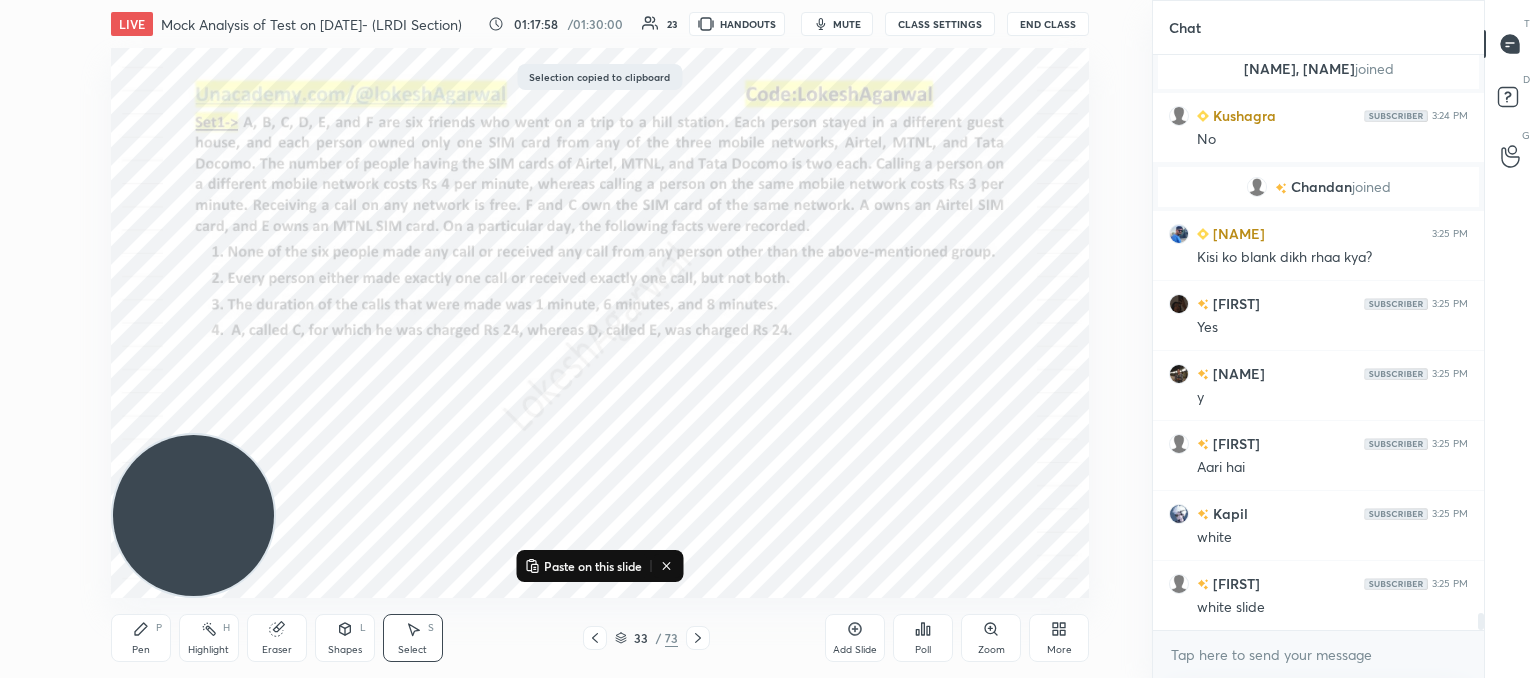 scroll, scrollTop: 18658, scrollLeft: 0, axis: vertical 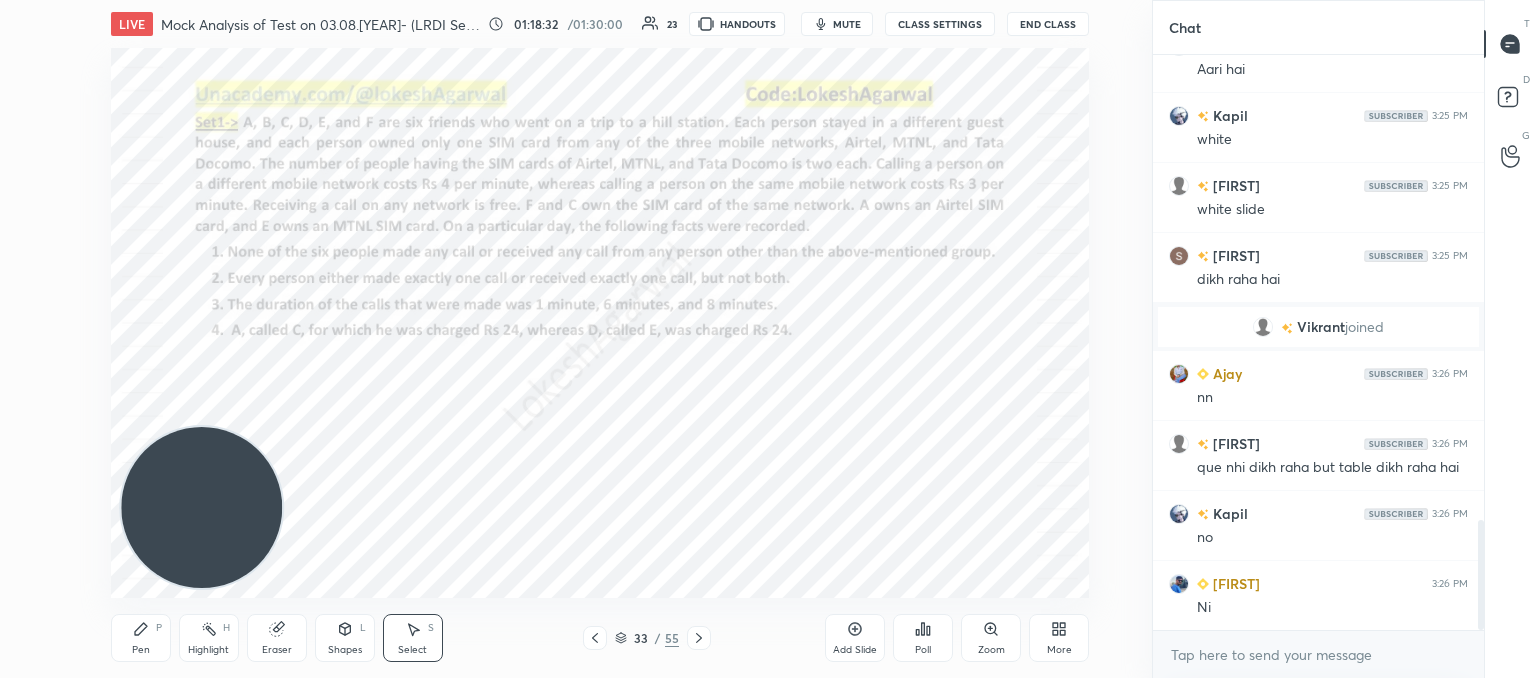 click on "More" at bounding box center [1059, 638] 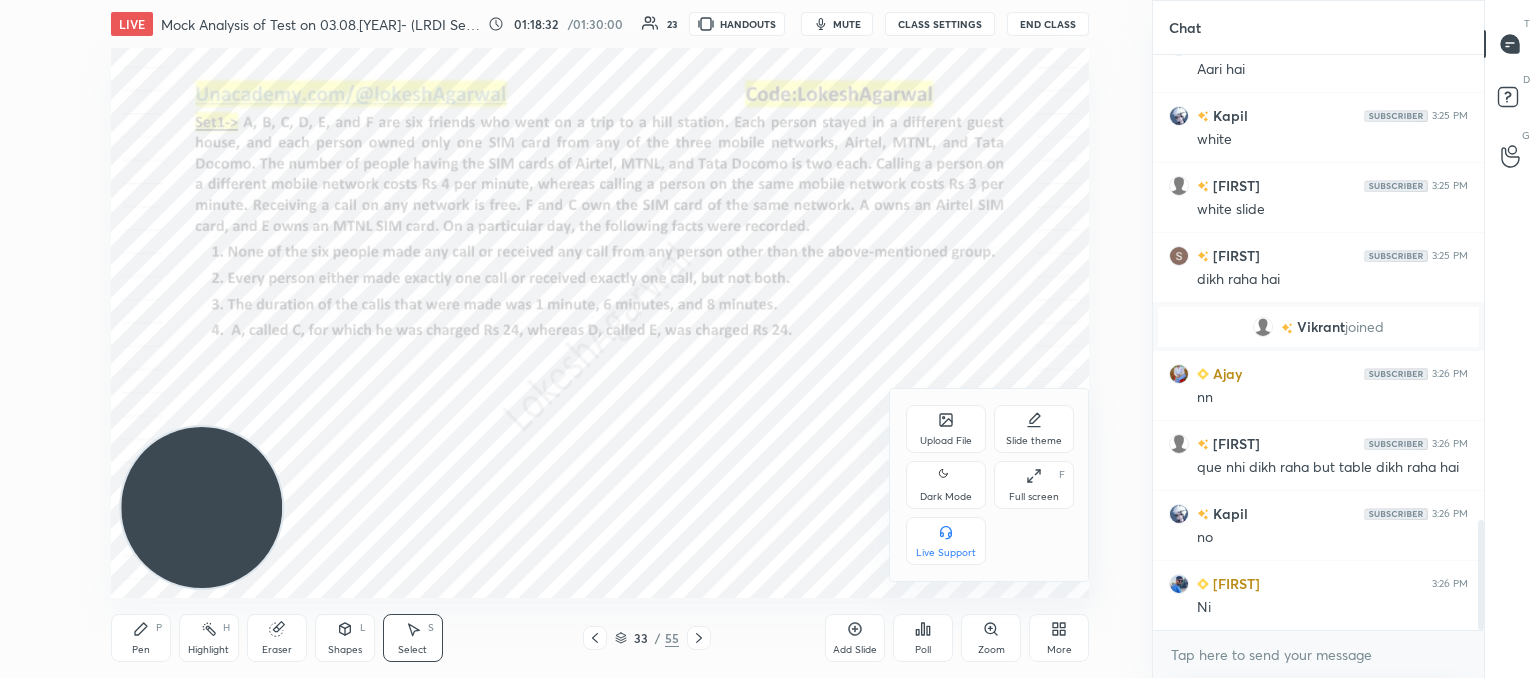 click on "Upload File" at bounding box center [946, 441] 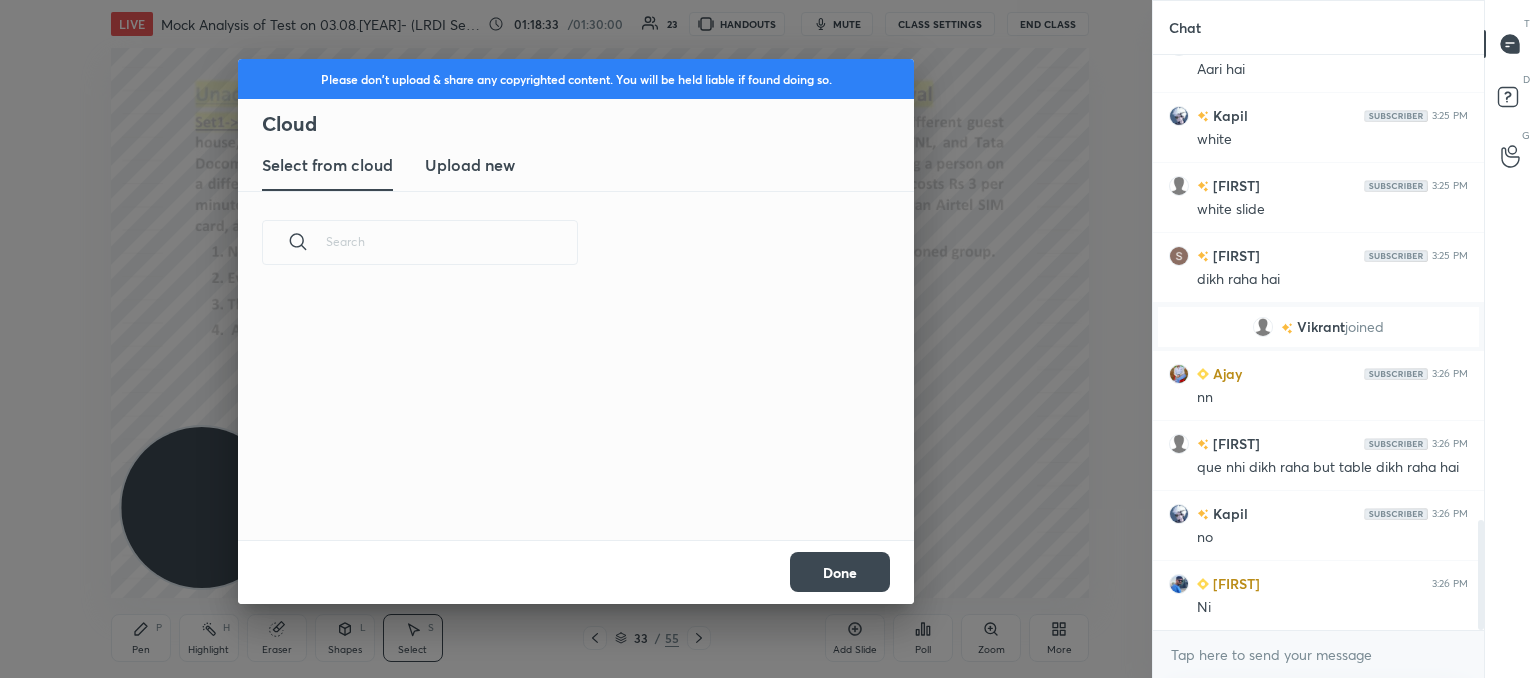 scroll, scrollTop: 5, scrollLeft: 10, axis: both 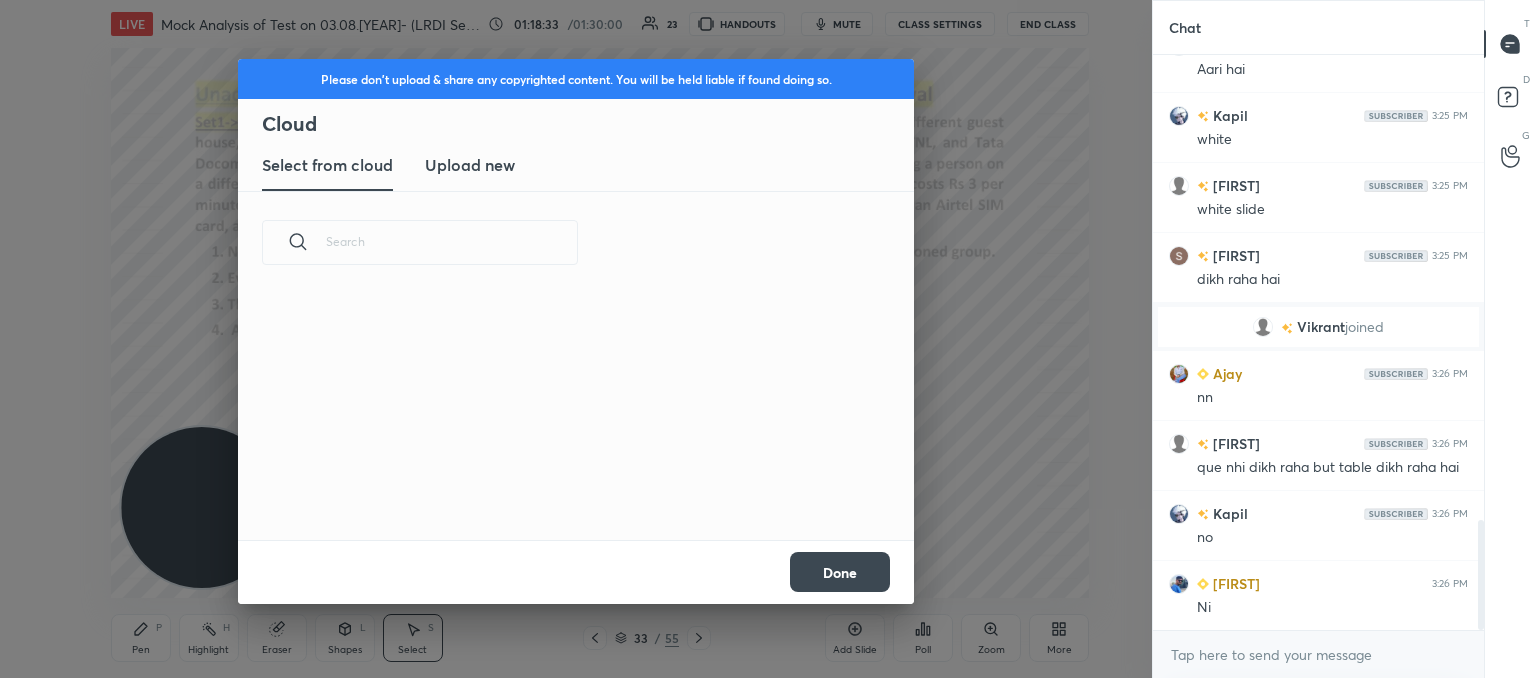 click on "Upload new" at bounding box center [470, 165] 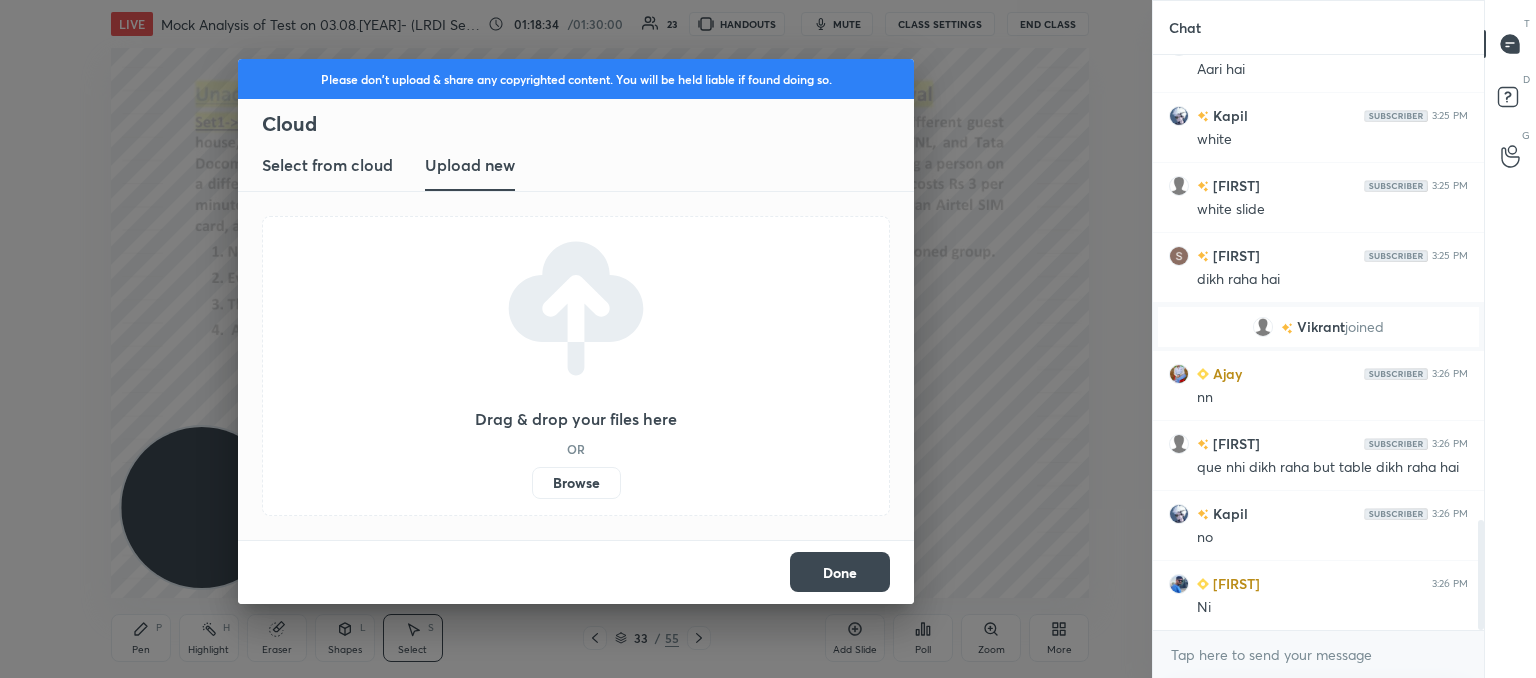 click on "Browse" at bounding box center [576, 483] 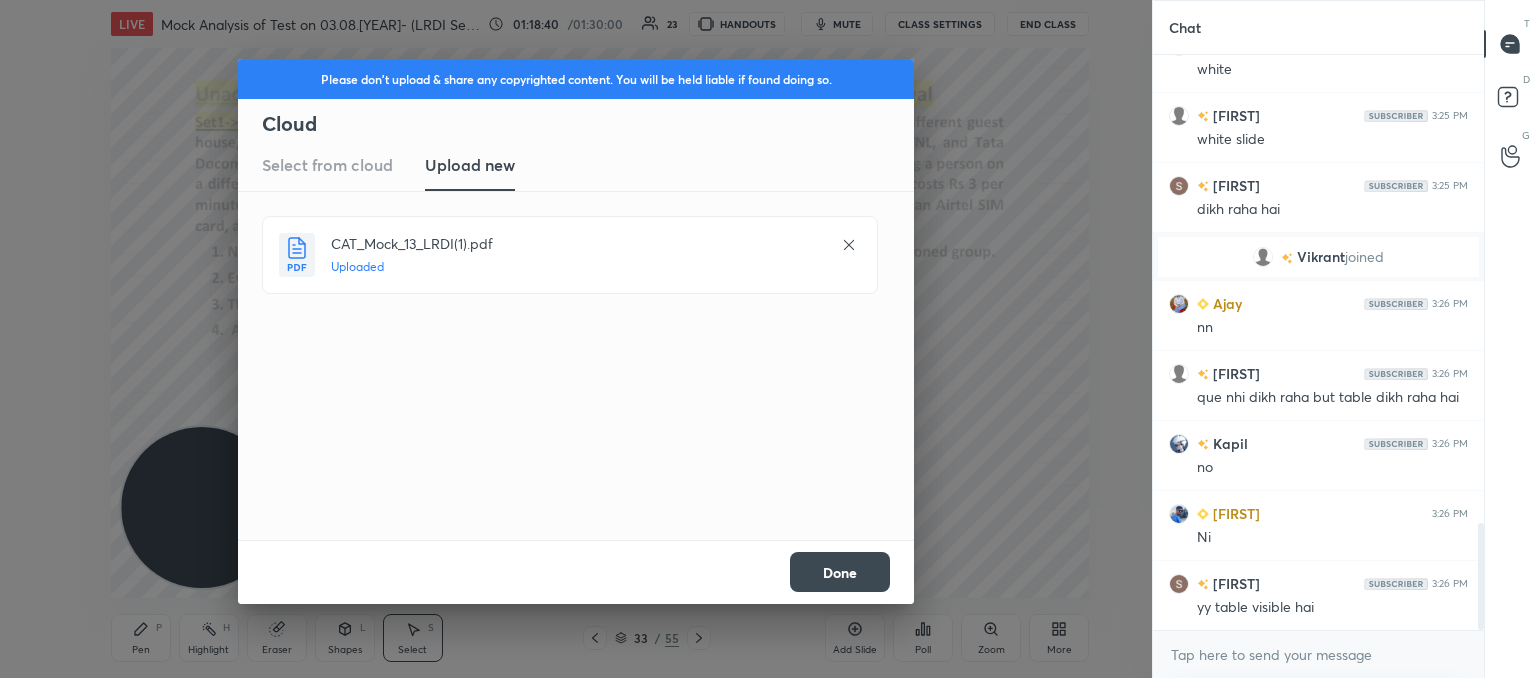 click on "Done" at bounding box center (840, 572) 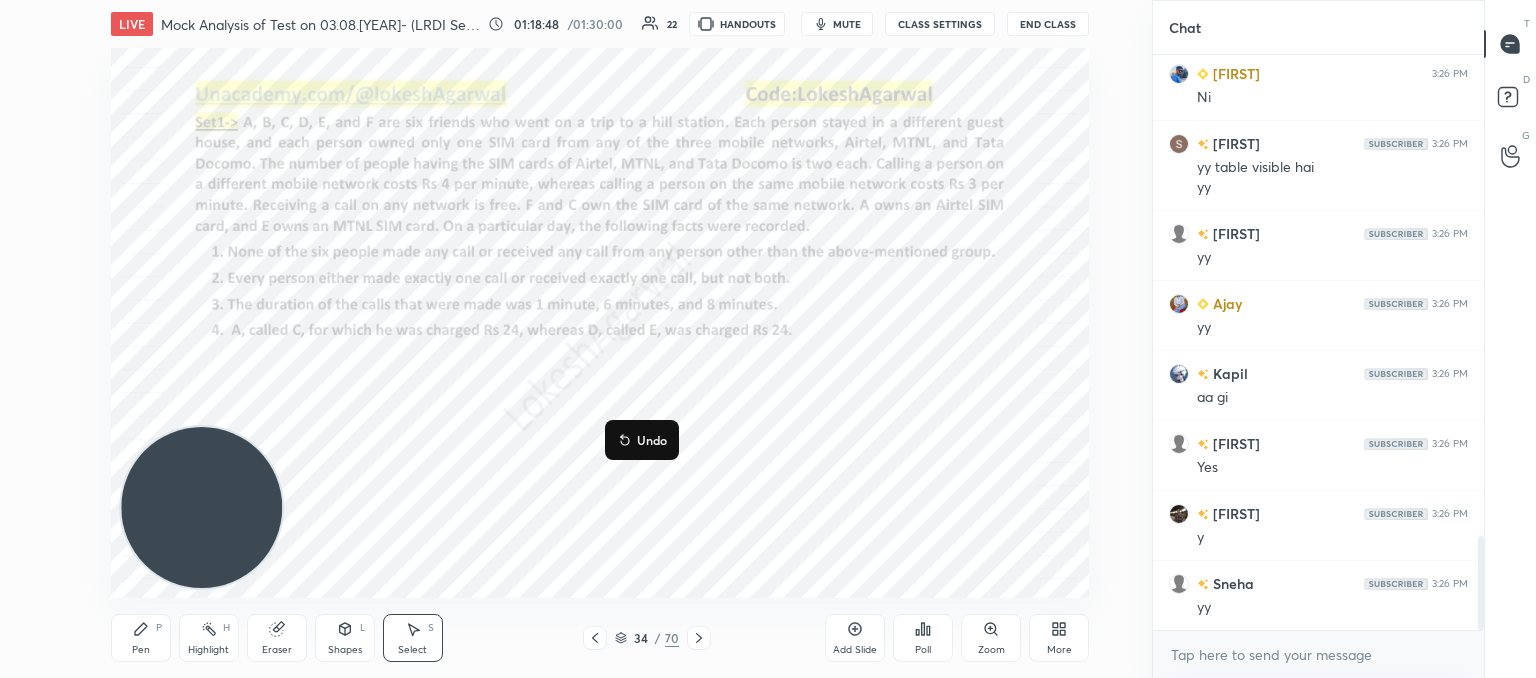 click on "0 ° Undo Copy Duplicate Duplicate to new slide Delete" at bounding box center (600, 323) 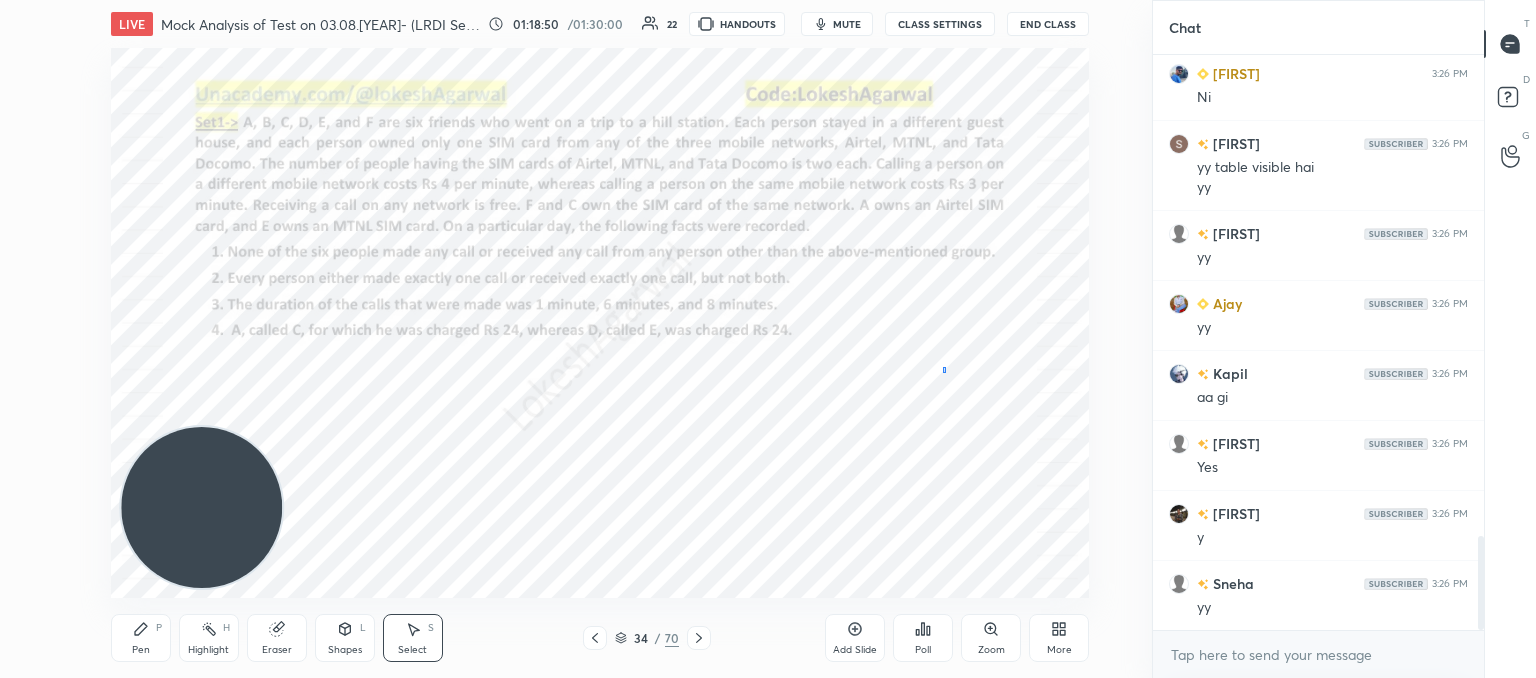 drag, startPoint x: 943, startPoint y: 367, endPoint x: 561, endPoint y: 448, distance: 390.4933 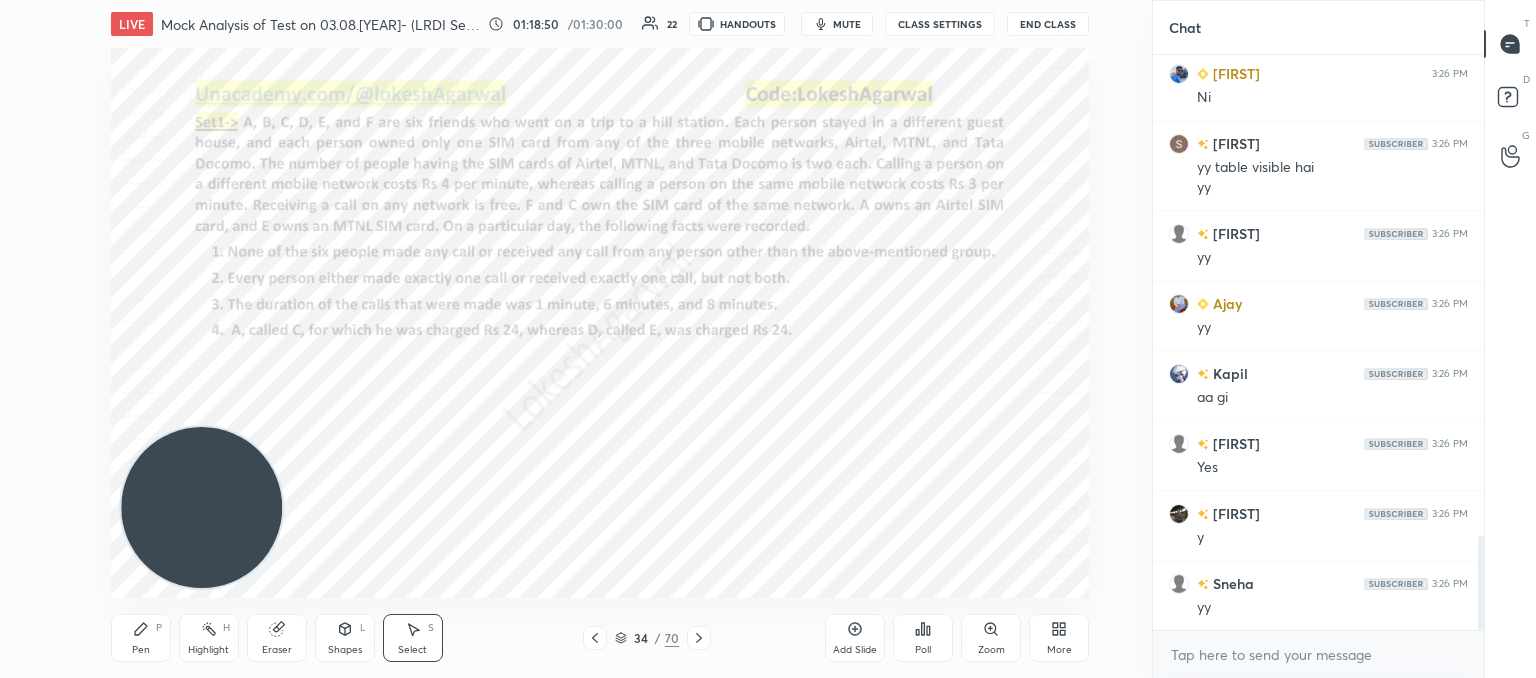 click 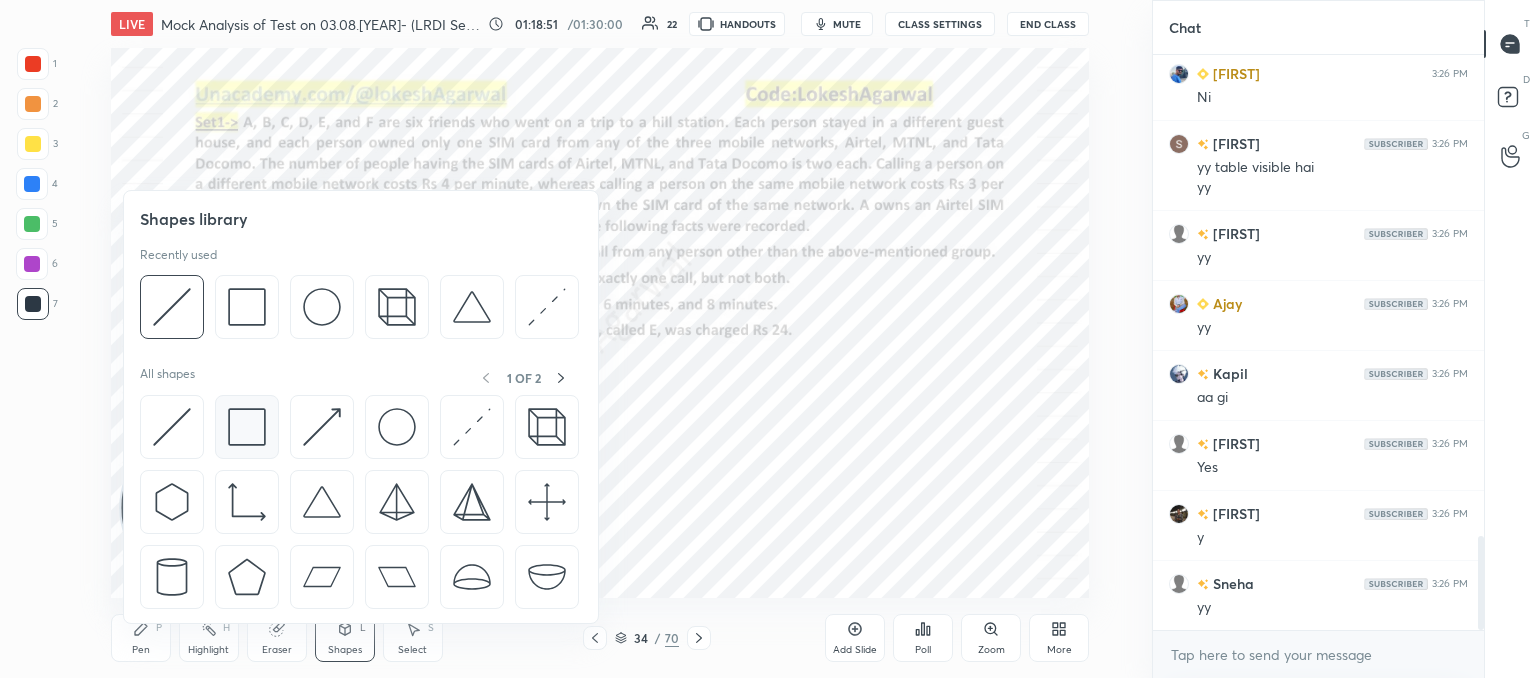 click at bounding box center [247, 427] 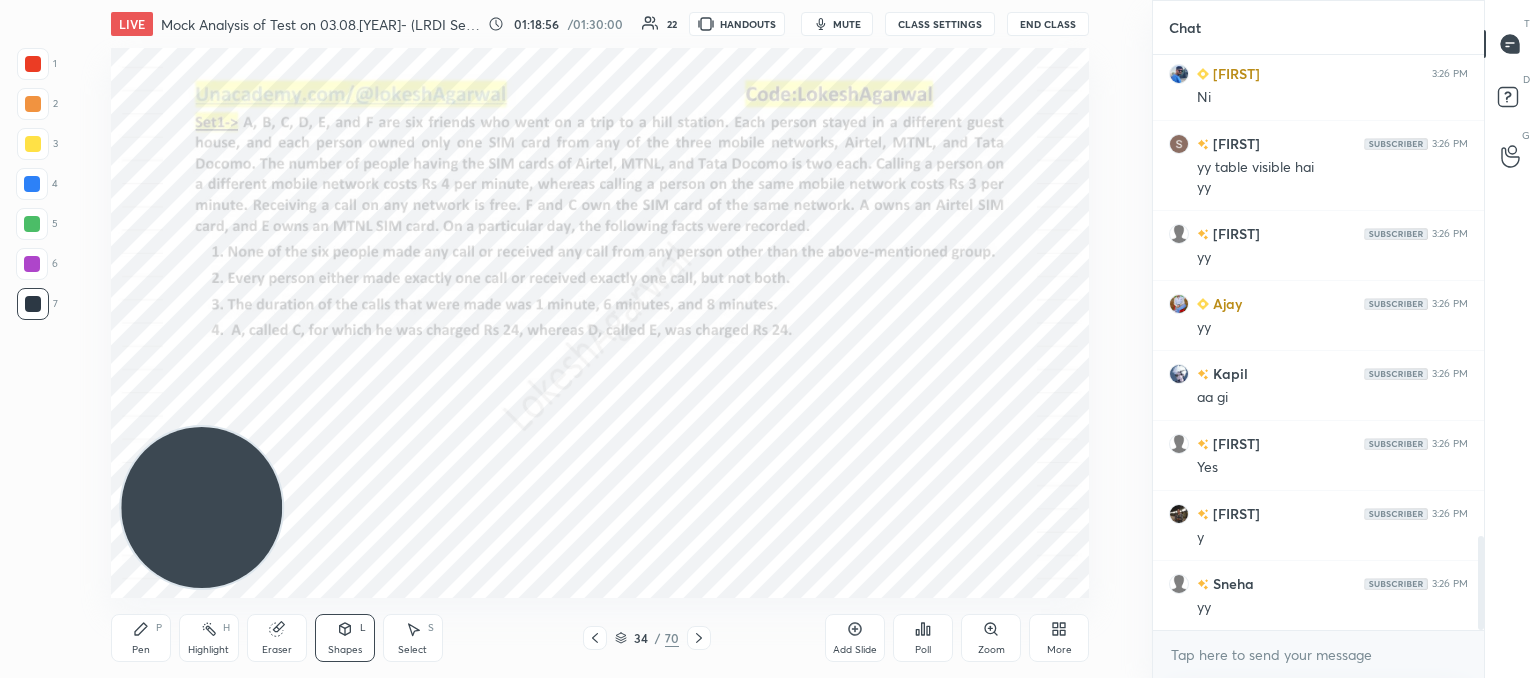 click on "Shapes L" at bounding box center (345, 638) 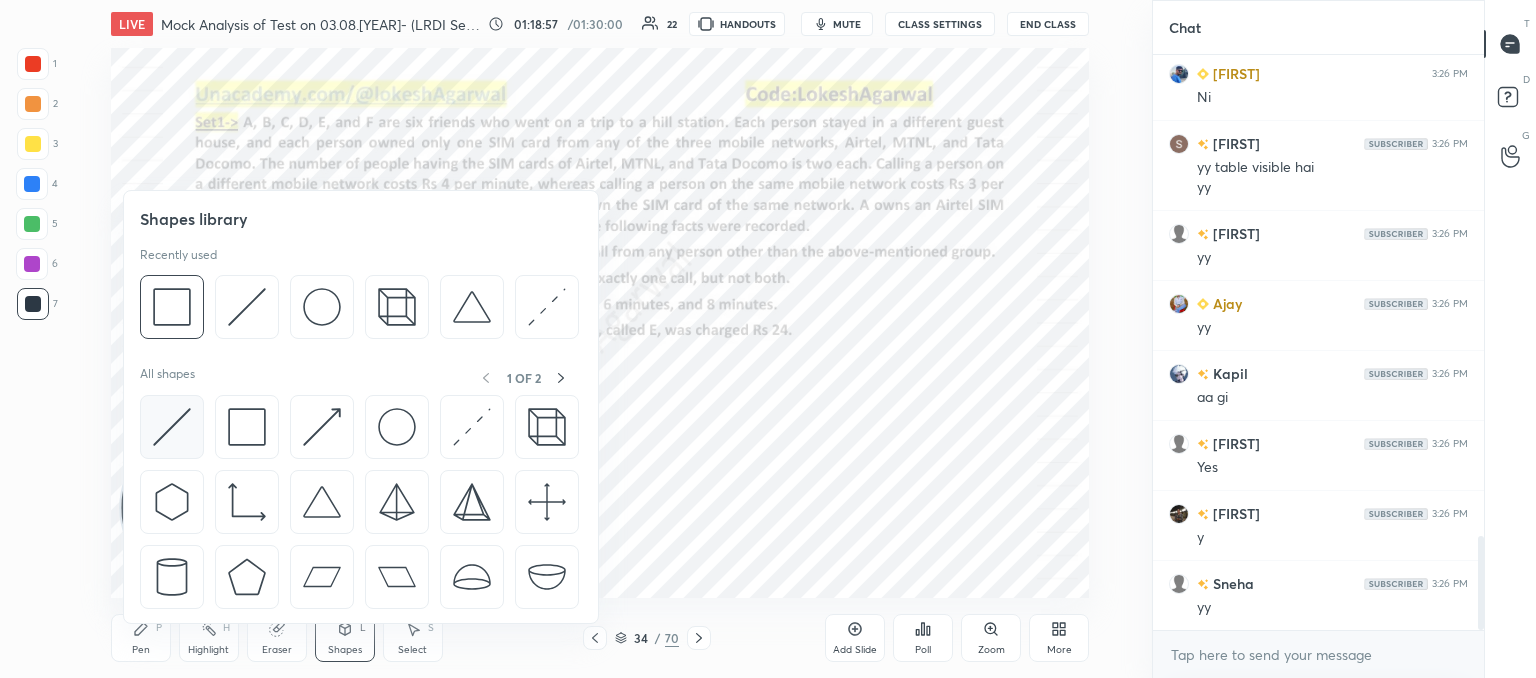 click at bounding box center [172, 427] 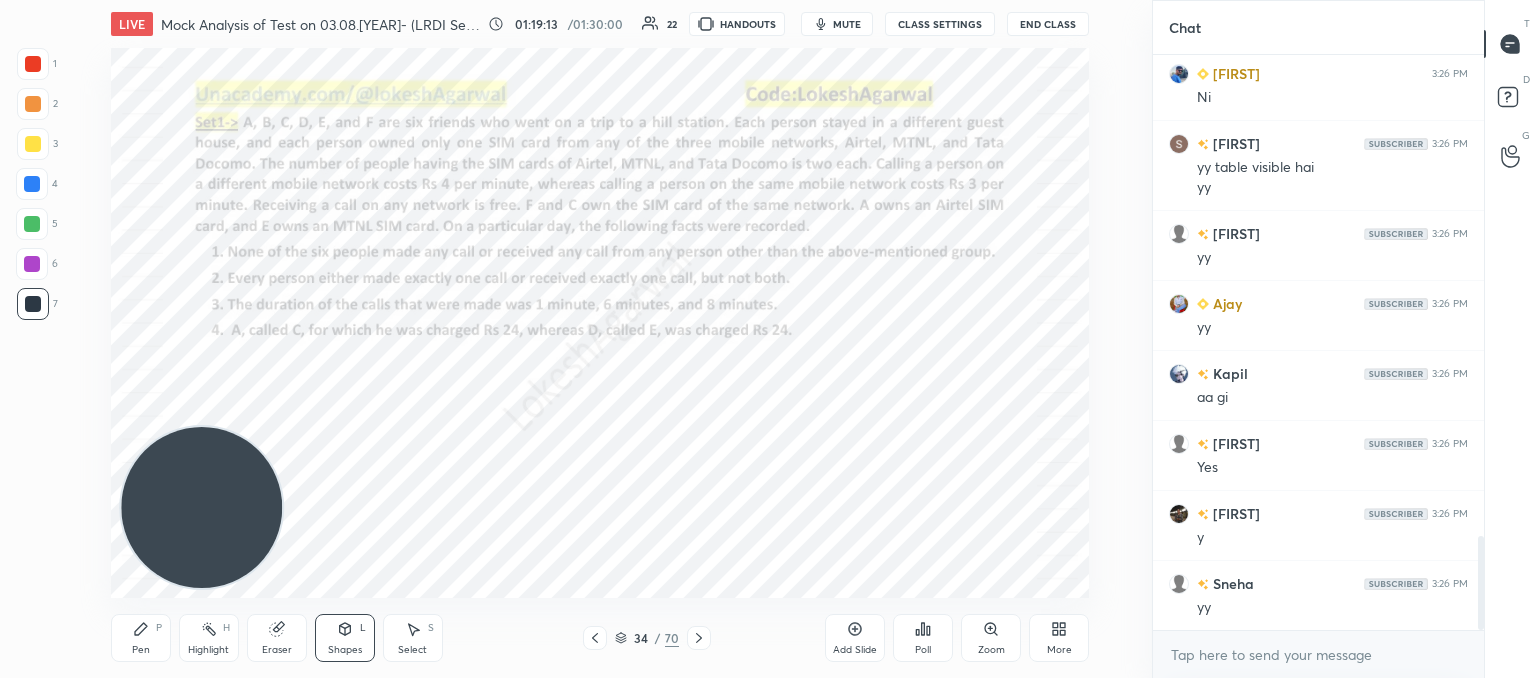 click on "Pen" at bounding box center [141, 650] 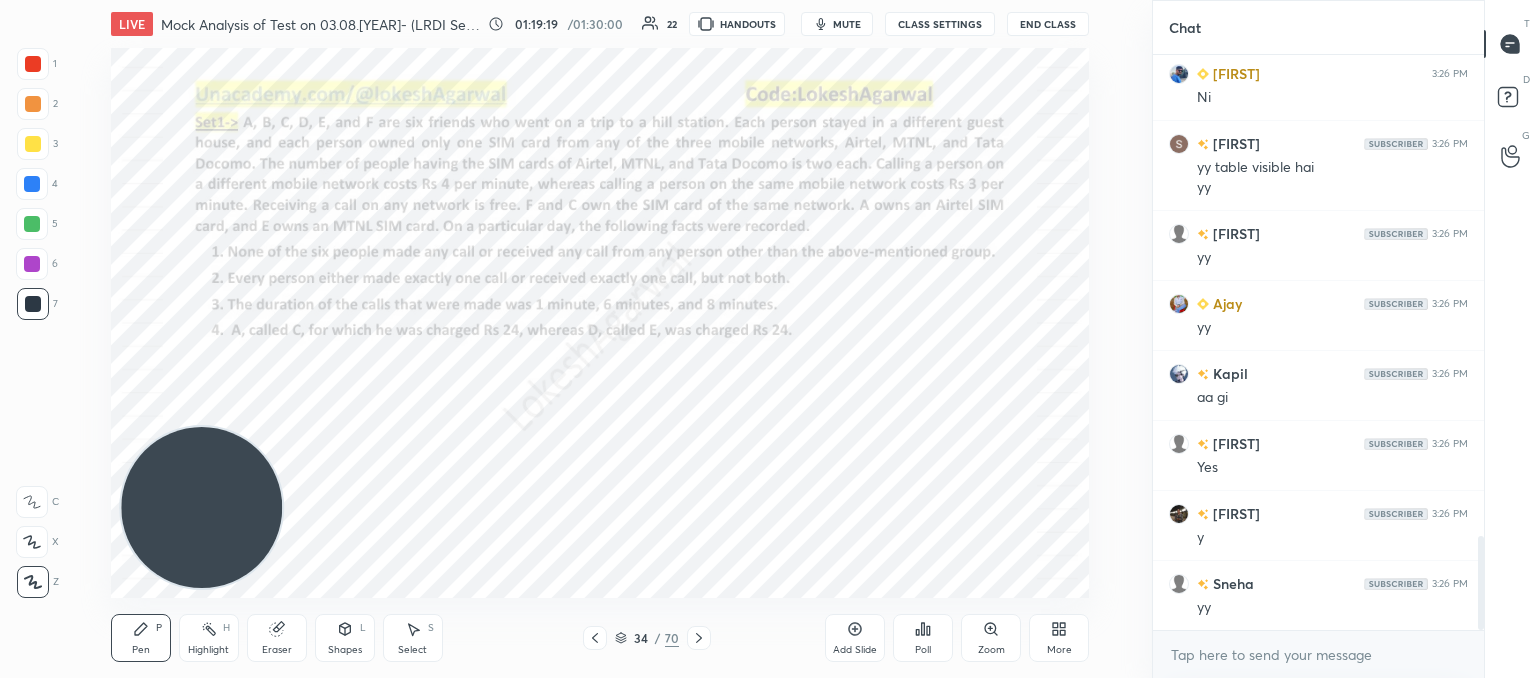 click on "Shapes L" at bounding box center (345, 638) 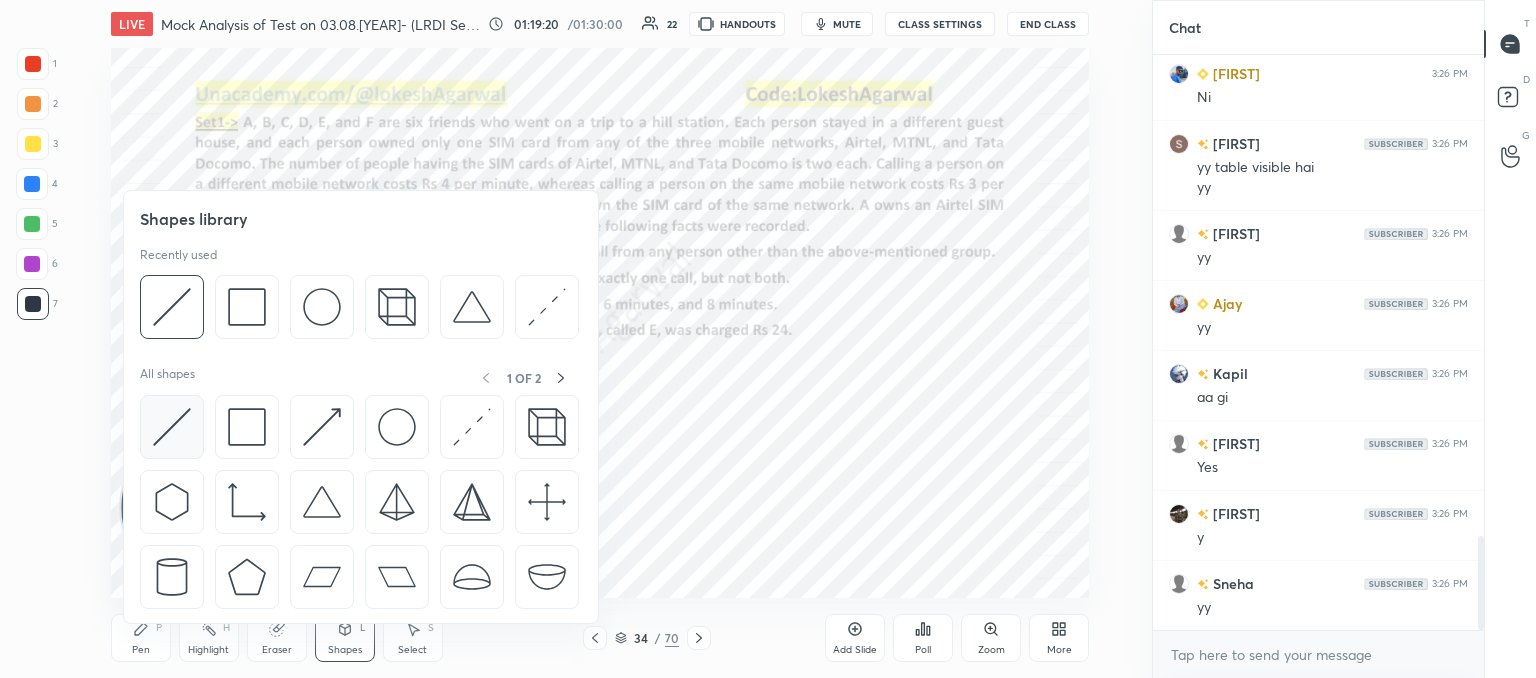 click at bounding box center (172, 427) 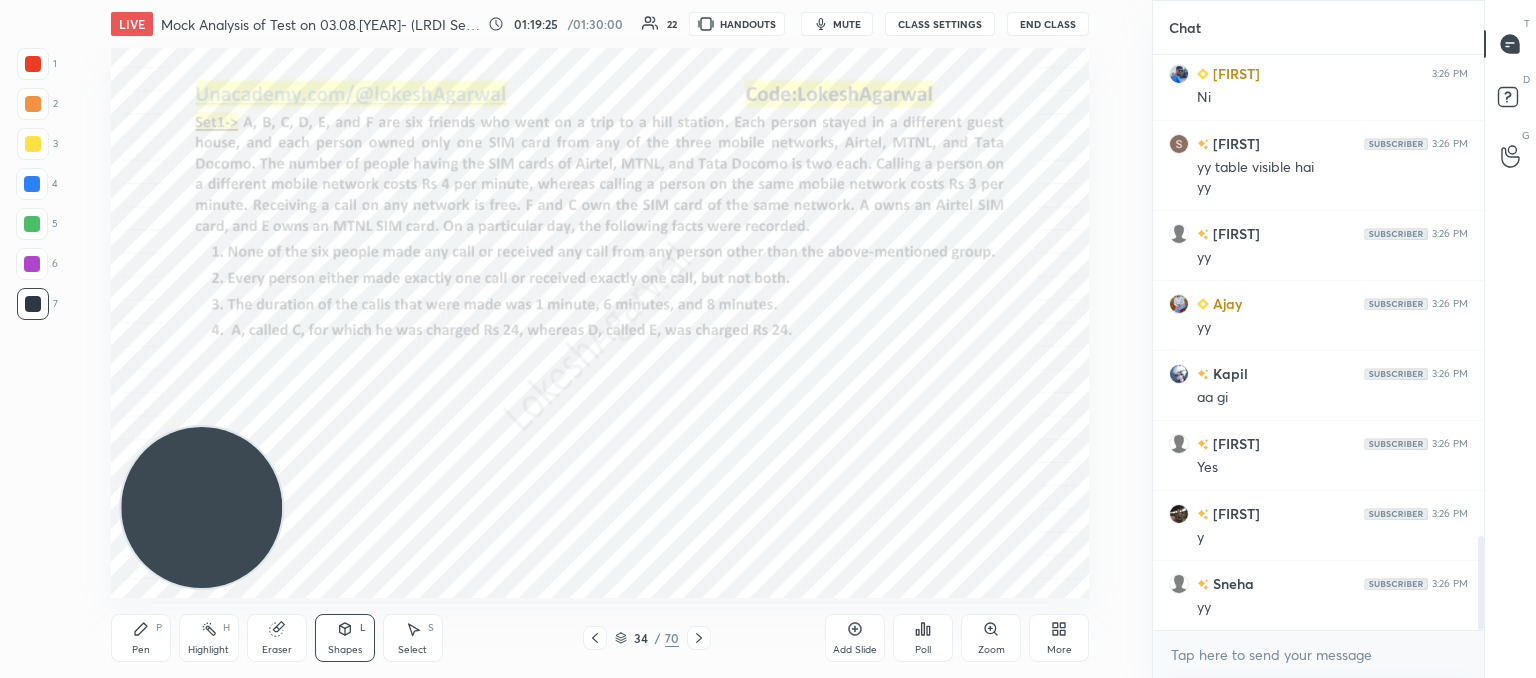 scroll, scrollTop: 3016, scrollLeft: 0, axis: vertical 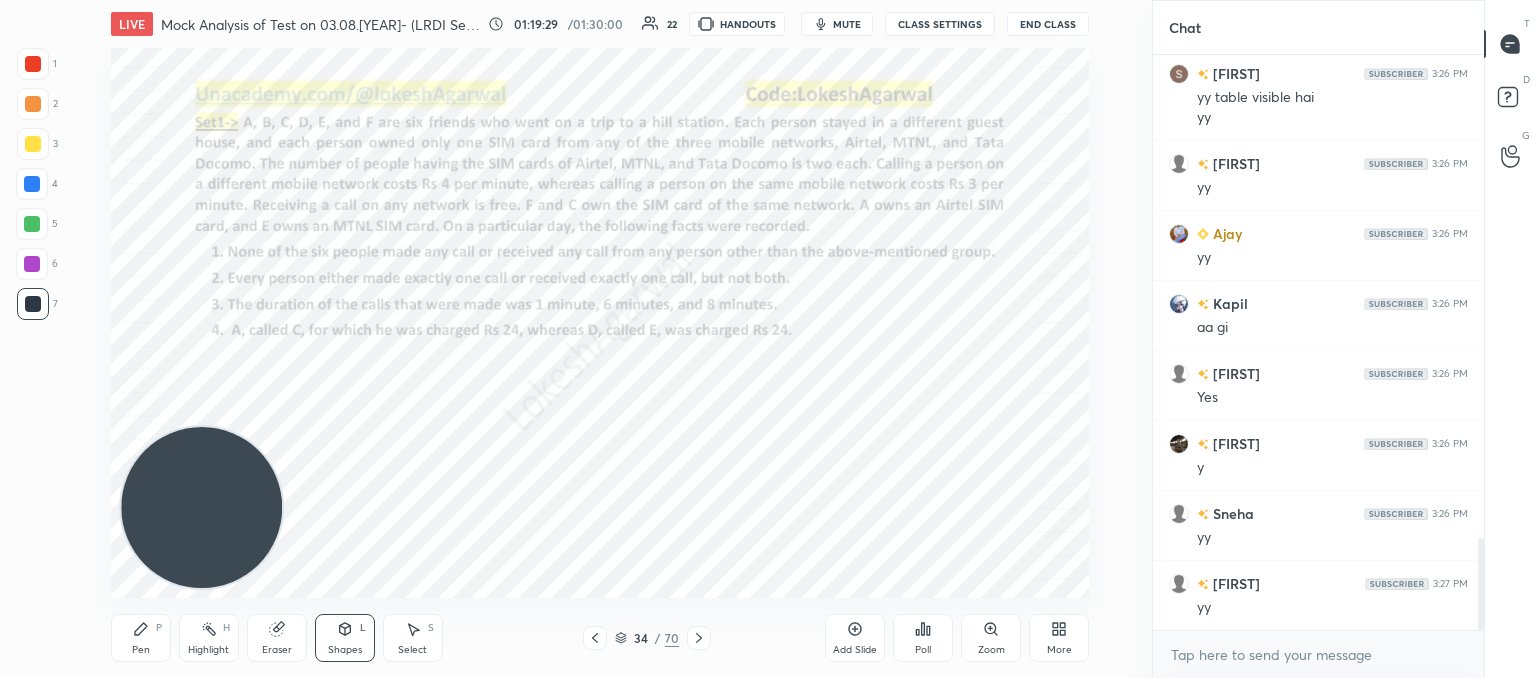 click on "Pen" at bounding box center [141, 650] 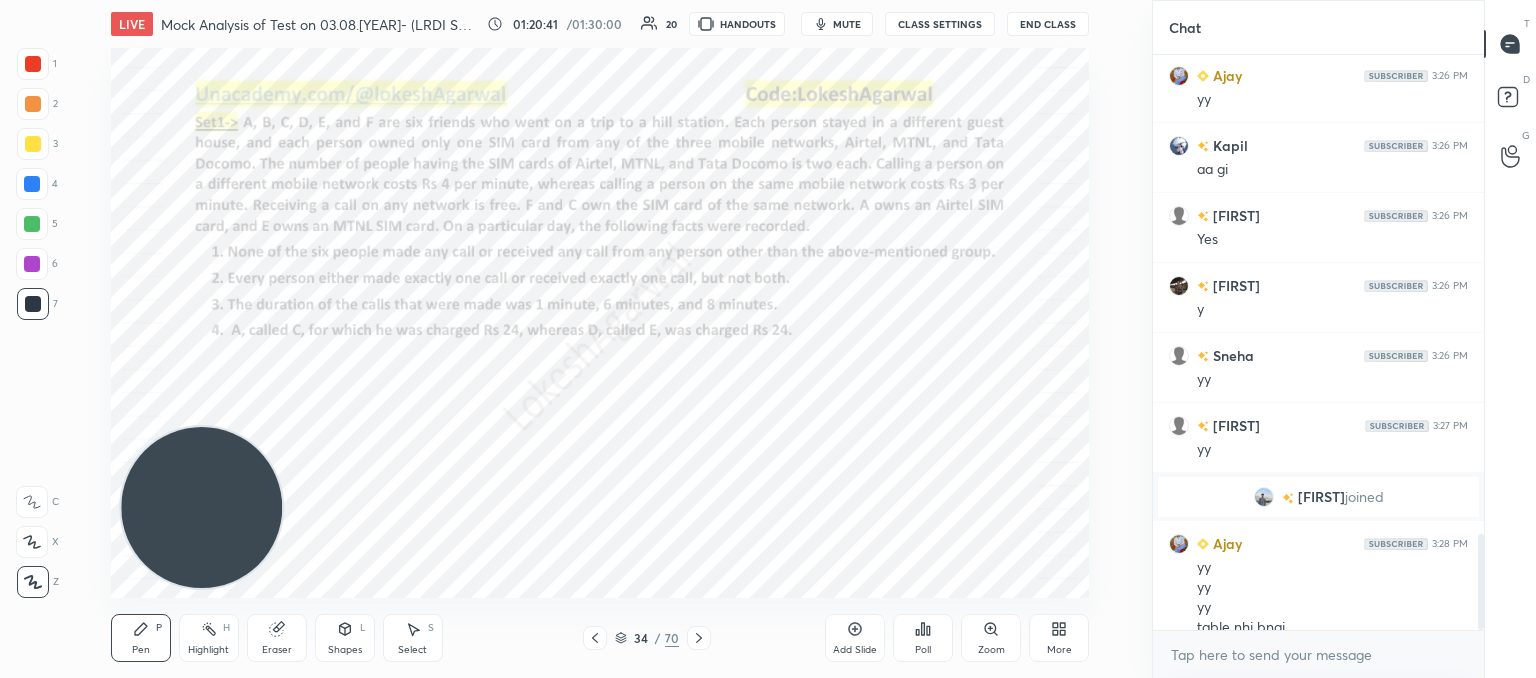scroll, scrollTop: 2880, scrollLeft: 0, axis: vertical 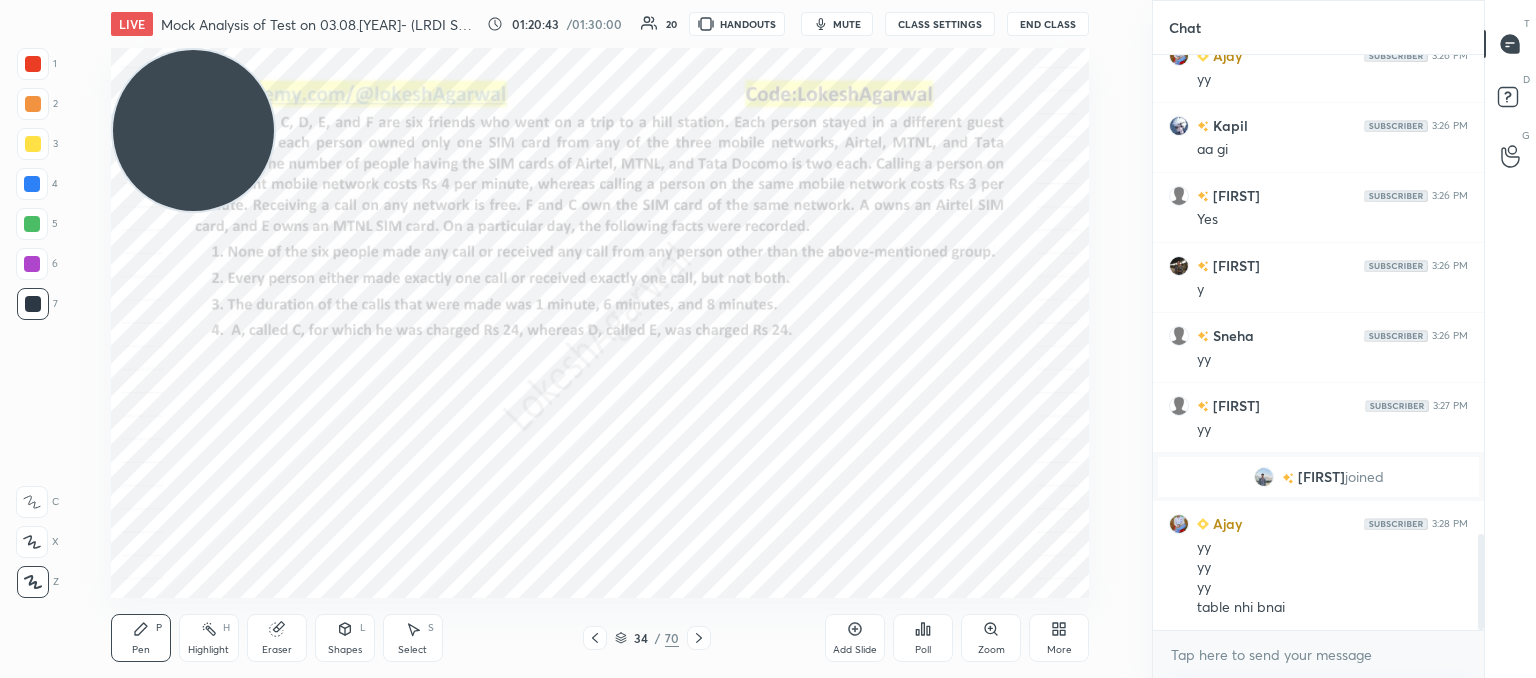 drag, startPoint x: 172, startPoint y: 541, endPoint x: 64, endPoint y: 21, distance: 531.097 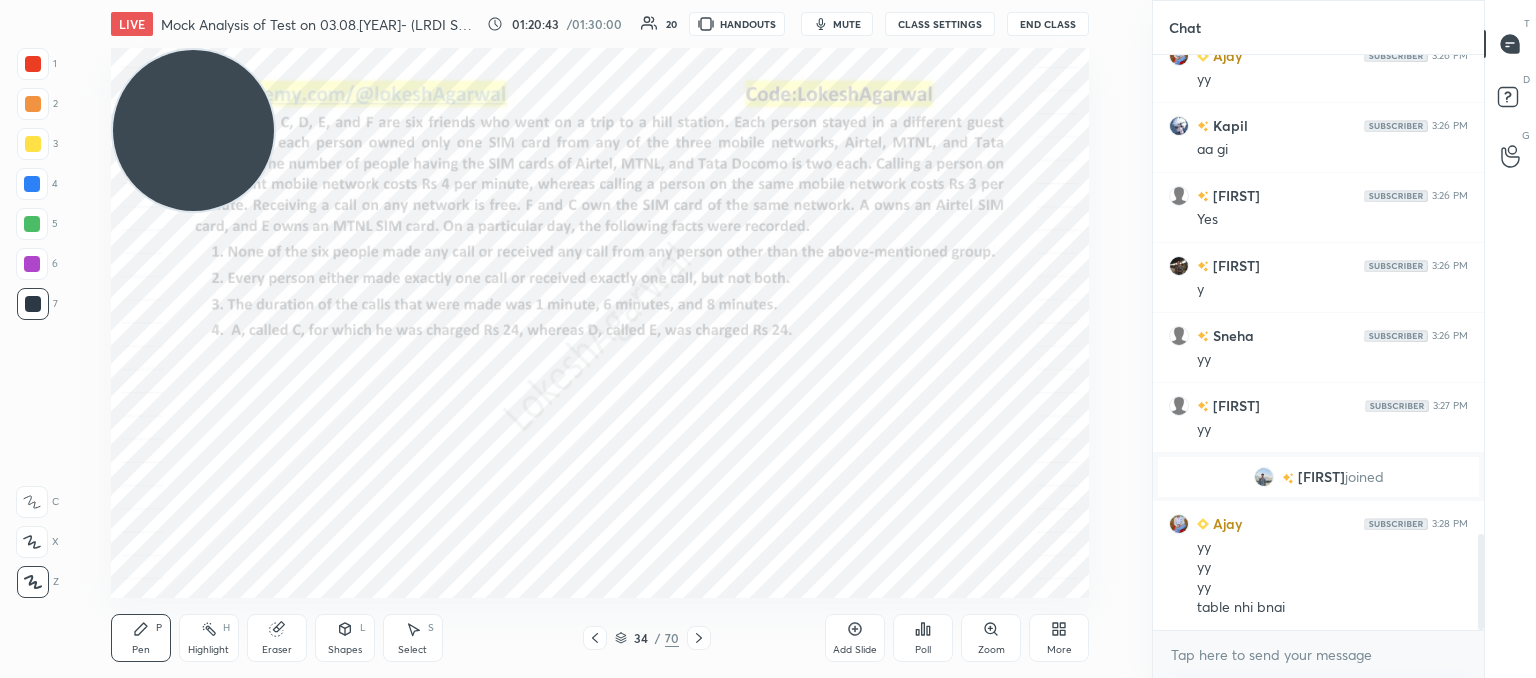 click on "1 2 3 4 5 6 7 C X Z C X Z E E Erase all   H H LIVE Mock Analysis of Test on 03.08.2025- (LRDI Section) 01:20:43 /  01:30:00 20 HANDOUTS mute CLASS SETTINGS End Class Setting up your live class Poll for   secs No correct answer Start poll Back Mock Analysis of Test on 03.08.2025- (LRDI Section) Lokesh Agarwal Pen P Highlight H Eraser Shapes L Select S 34 / 70 Add Slide Poll Zoom More Chat saikrishna 3:26 PM yy Ajay 3:26 PM yy Kapil 3:26 PM aa gi SONAL 3:26 PM Yes Madhav 3:26 PM y Sneha 3:26 PM yy saikrishna 3:27 PM yy kartikey  joined Ajay 3:28 PM yy yy yy table nhi bnai JUMP TO LATEST Enable hand raising Enable raise hand to speak to learners. Once enabled, chat will be turned off temporarily. Enable x   introducing Raise a hand with a doubt Now learners can raise their hand along with a doubt  How it works? Doubts asked by learners will show up here NEW DOUBTS ASKED No one has raised a hand yet Can't raise hand Looks like educator just invited you to speak. Please wait before you can raise your hand again. T" at bounding box center (768, 0) 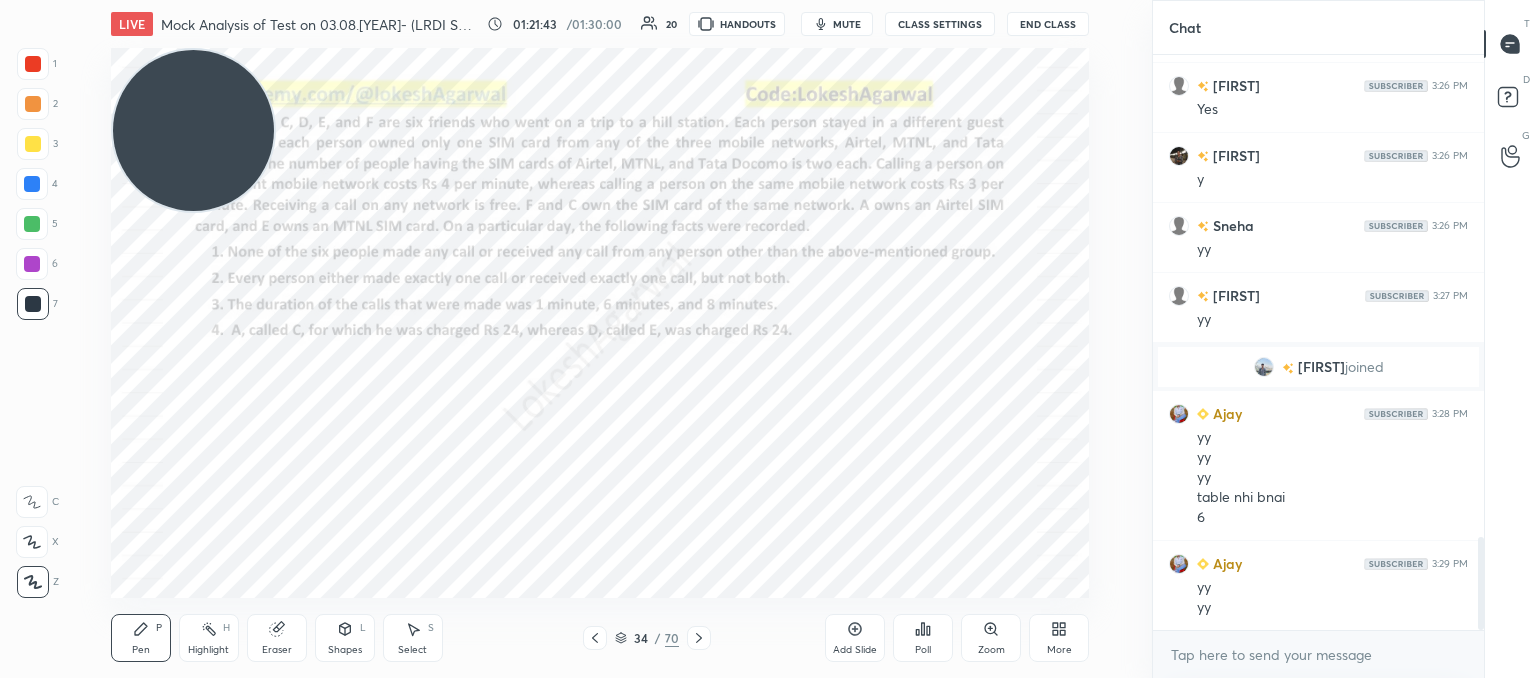 scroll, scrollTop: 3060, scrollLeft: 0, axis: vertical 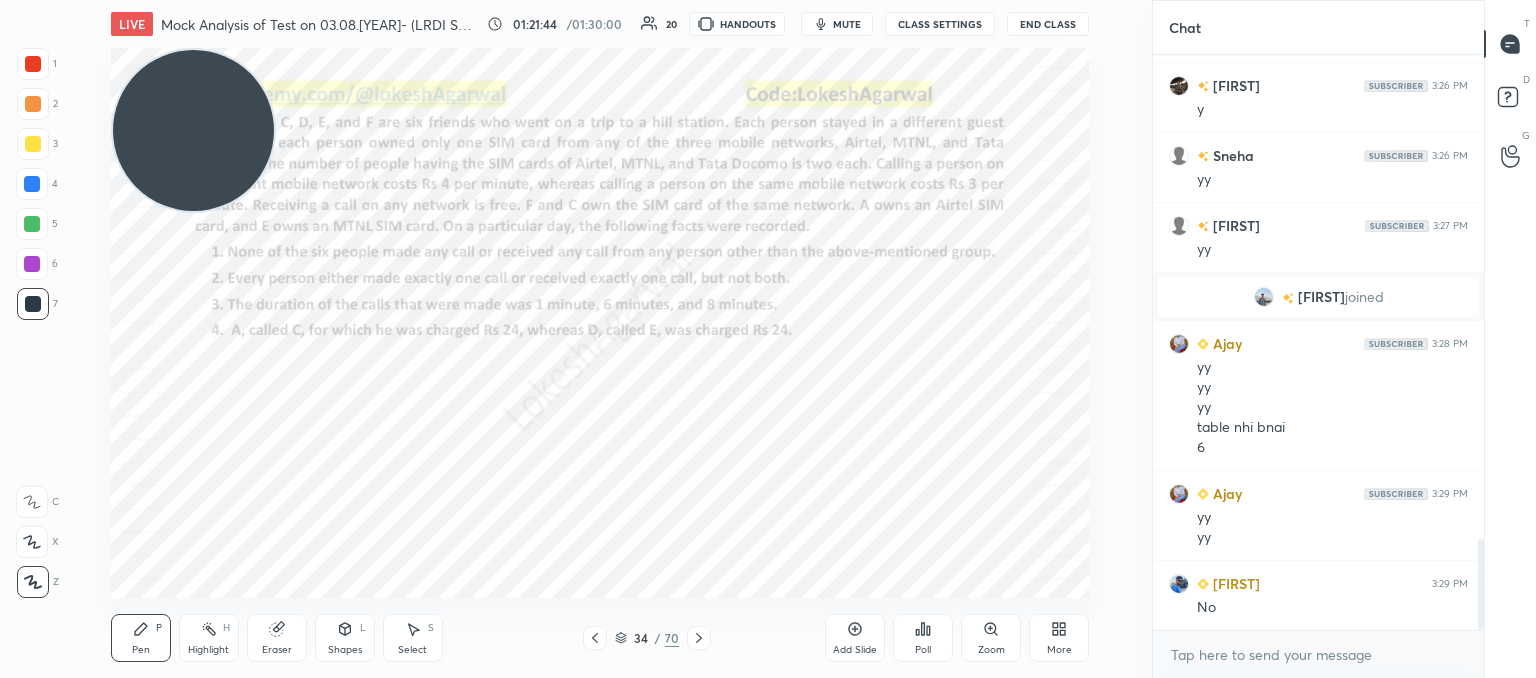 click on "Eraser" at bounding box center (277, 638) 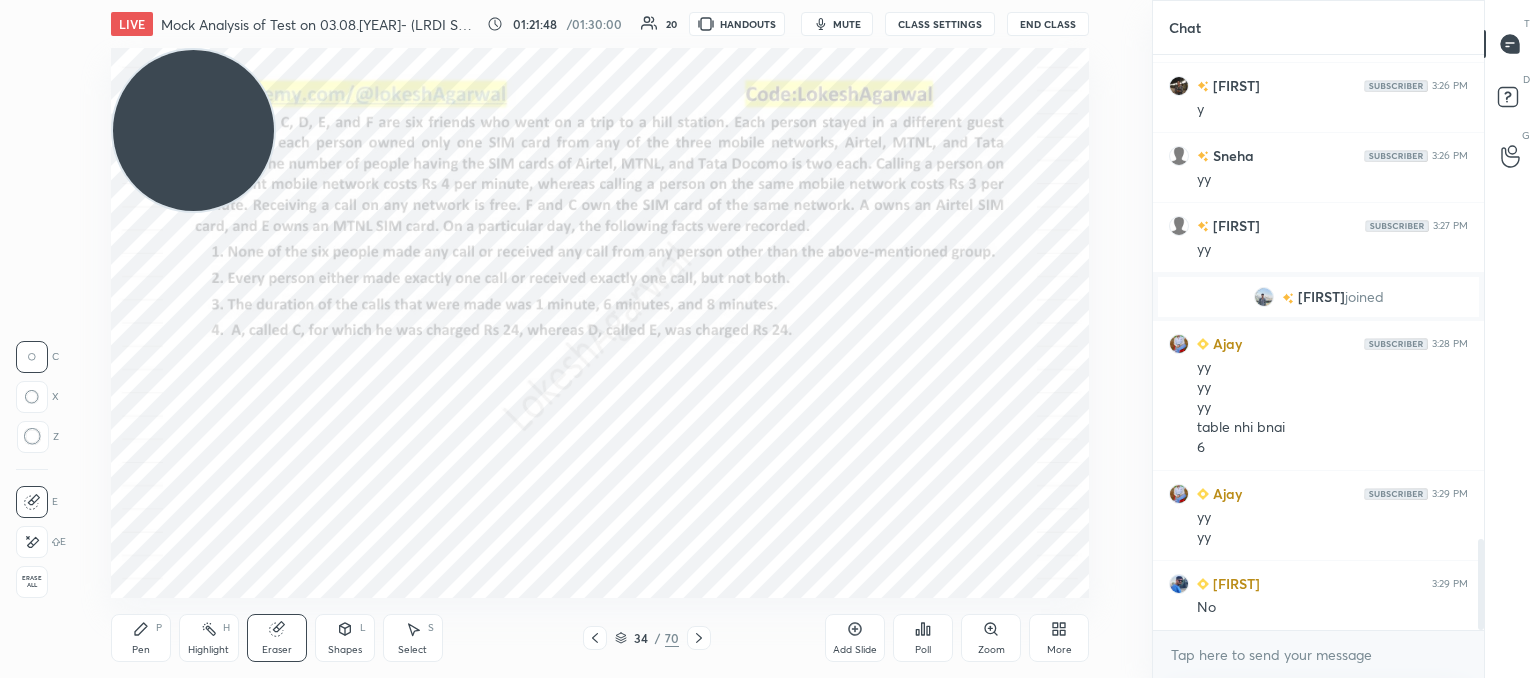 click 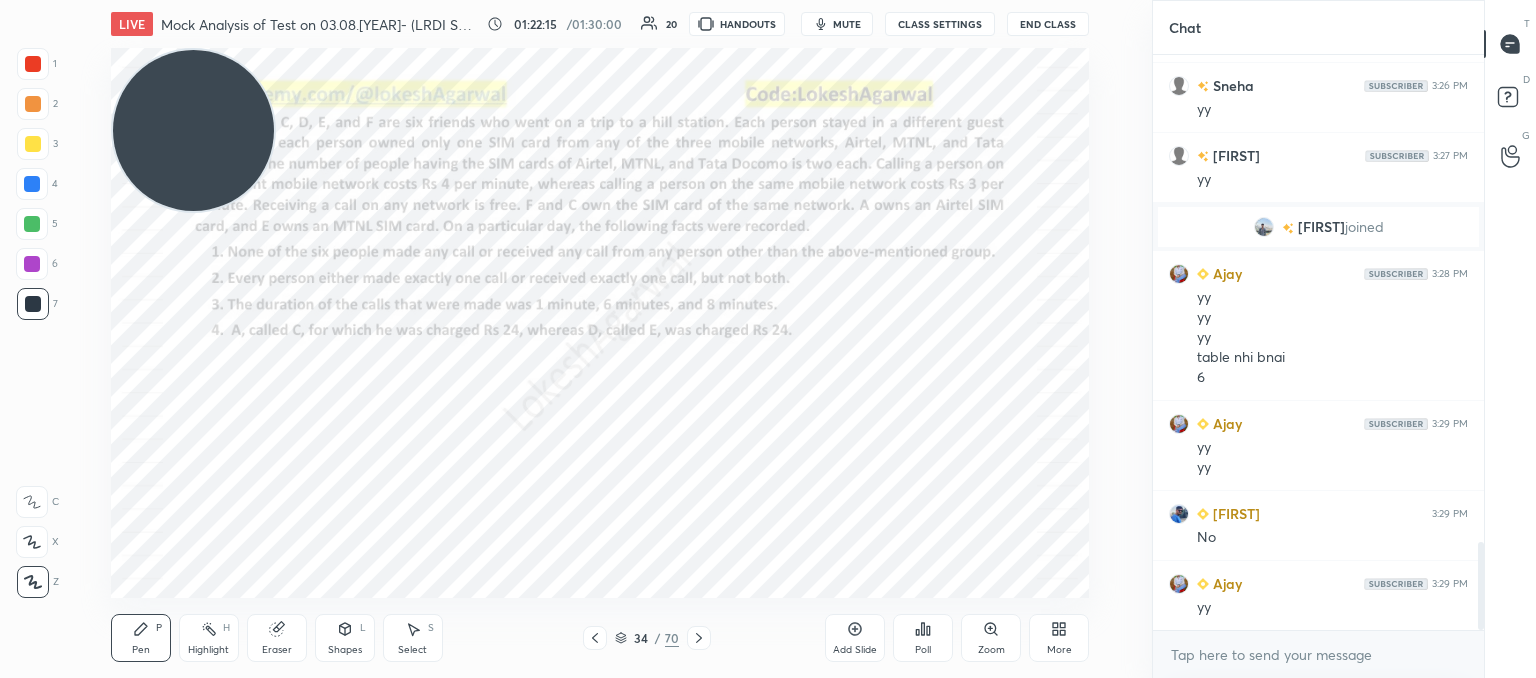 scroll, scrollTop: 3178, scrollLeft: 0, axis: vertical 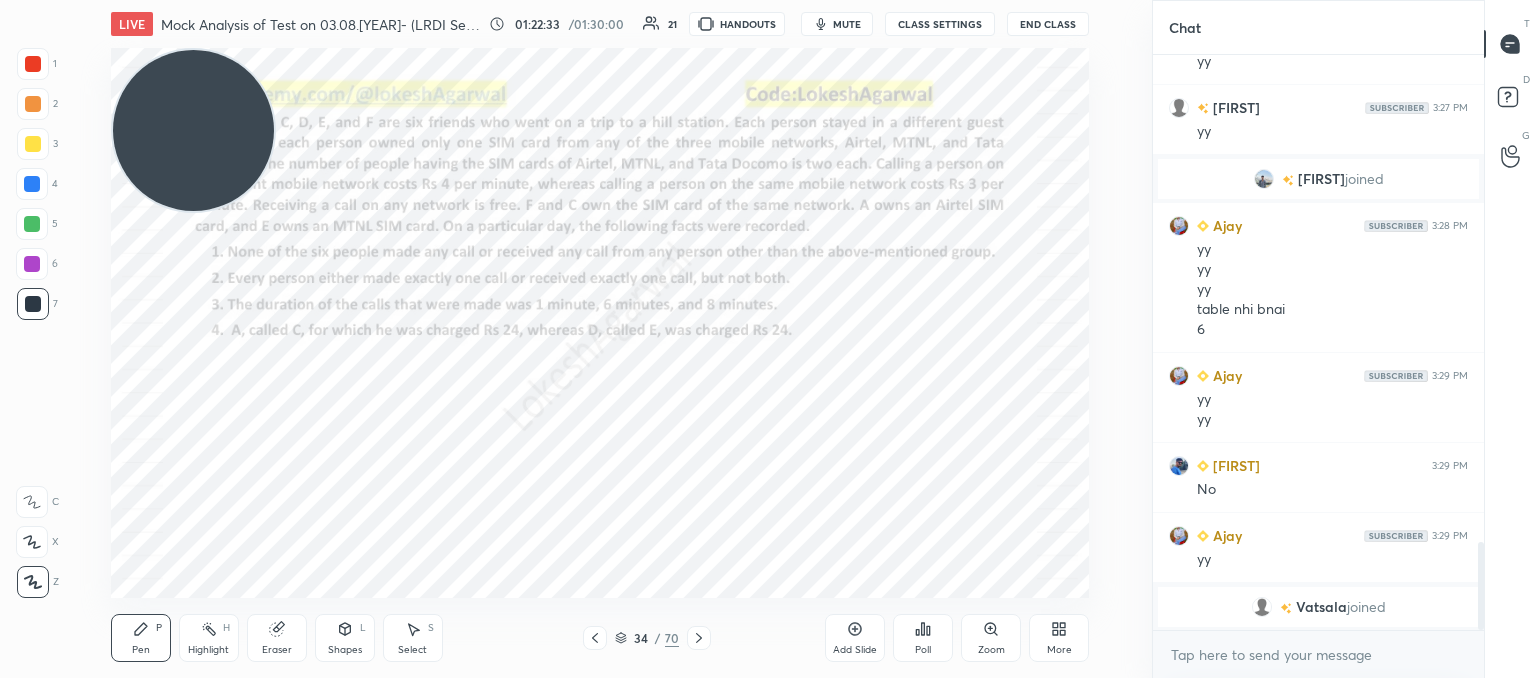 click 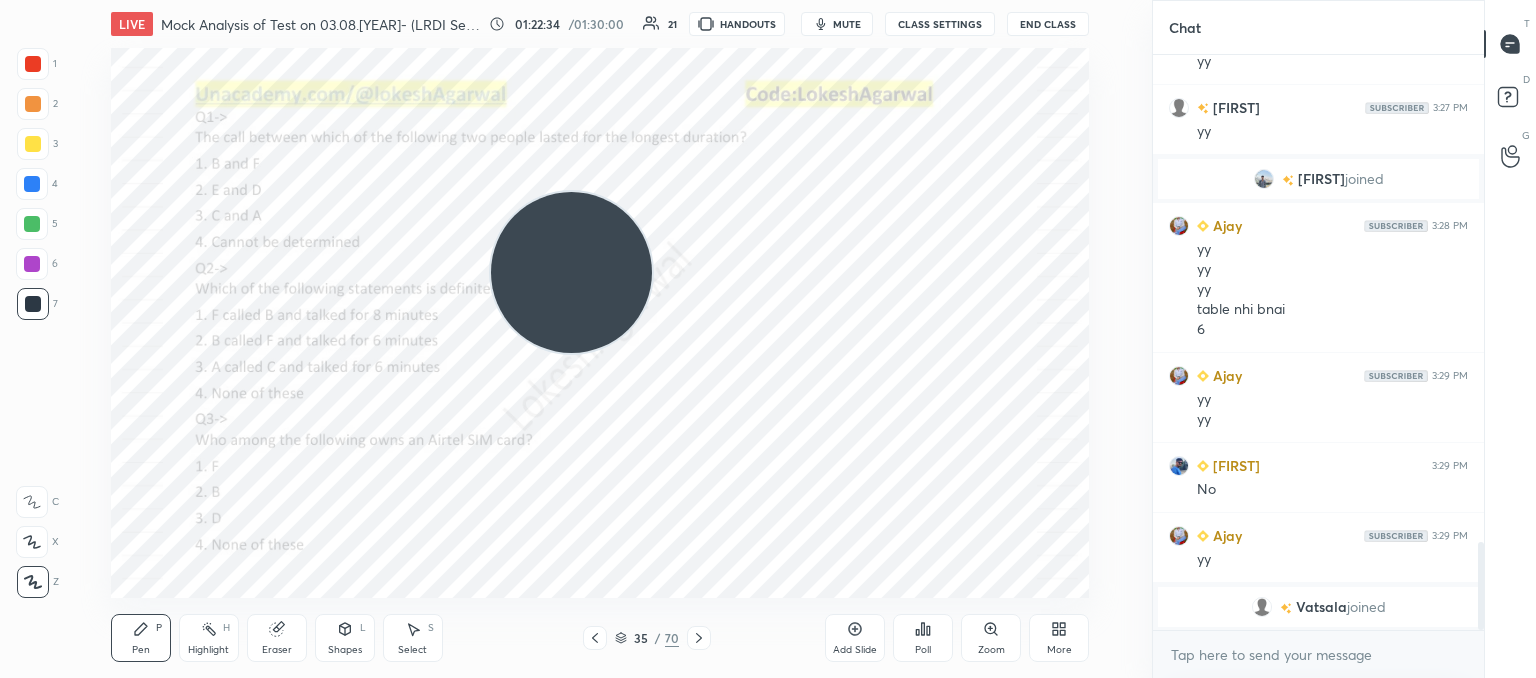 drag, startPoint x: 207, startPoint y: 109, endPoint x: 965, endPoint y: 331, distance: 789.8405 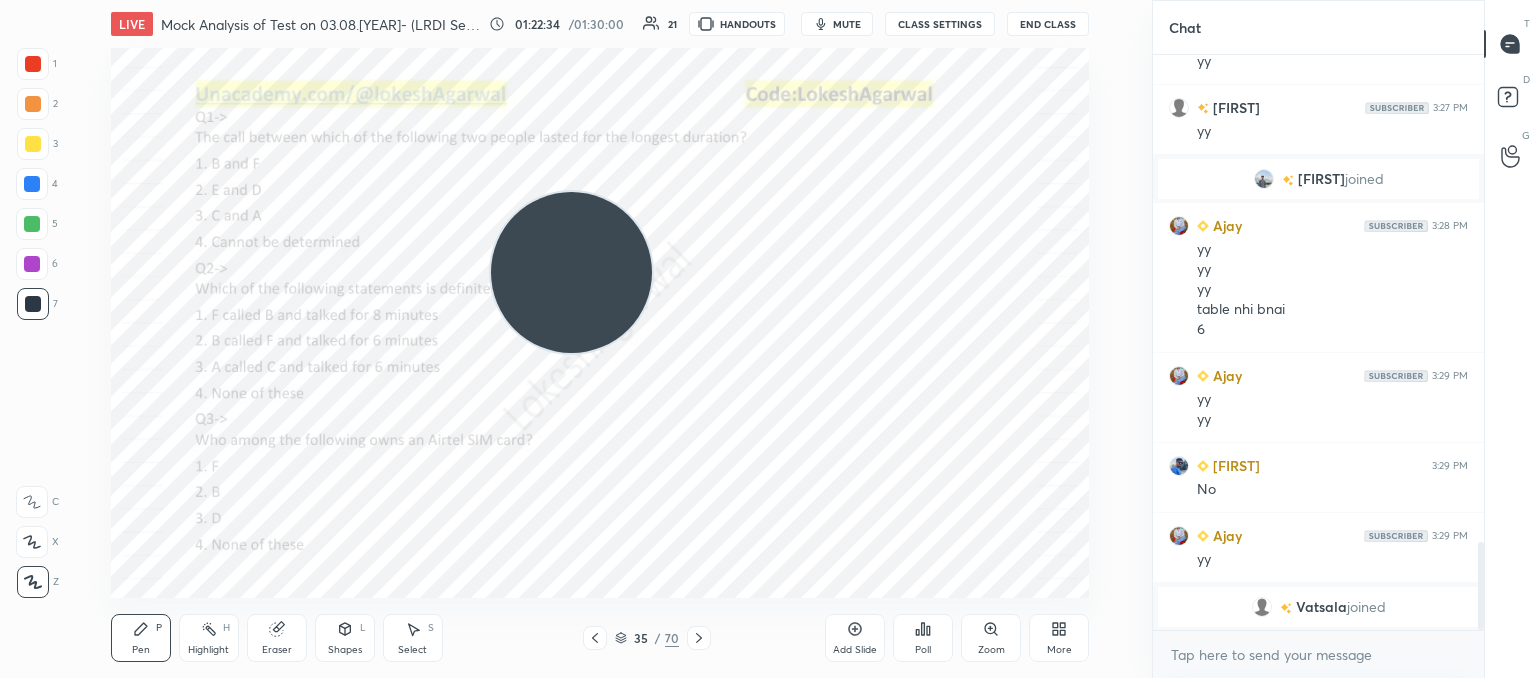click at bounding box center [571, 272] 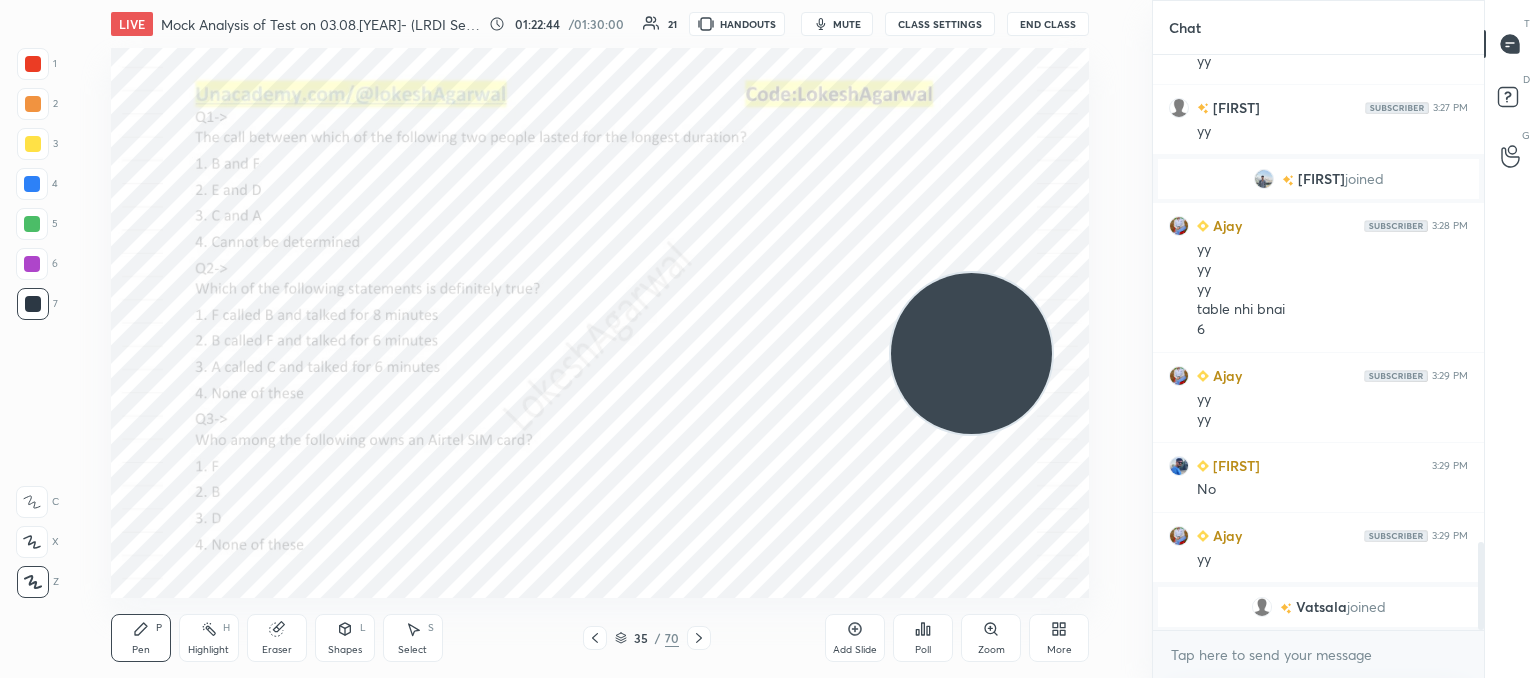 drag, startPoint x: 603, startPoint y: 641, endPoint x: 591, endPoint y: 641, distance: 12 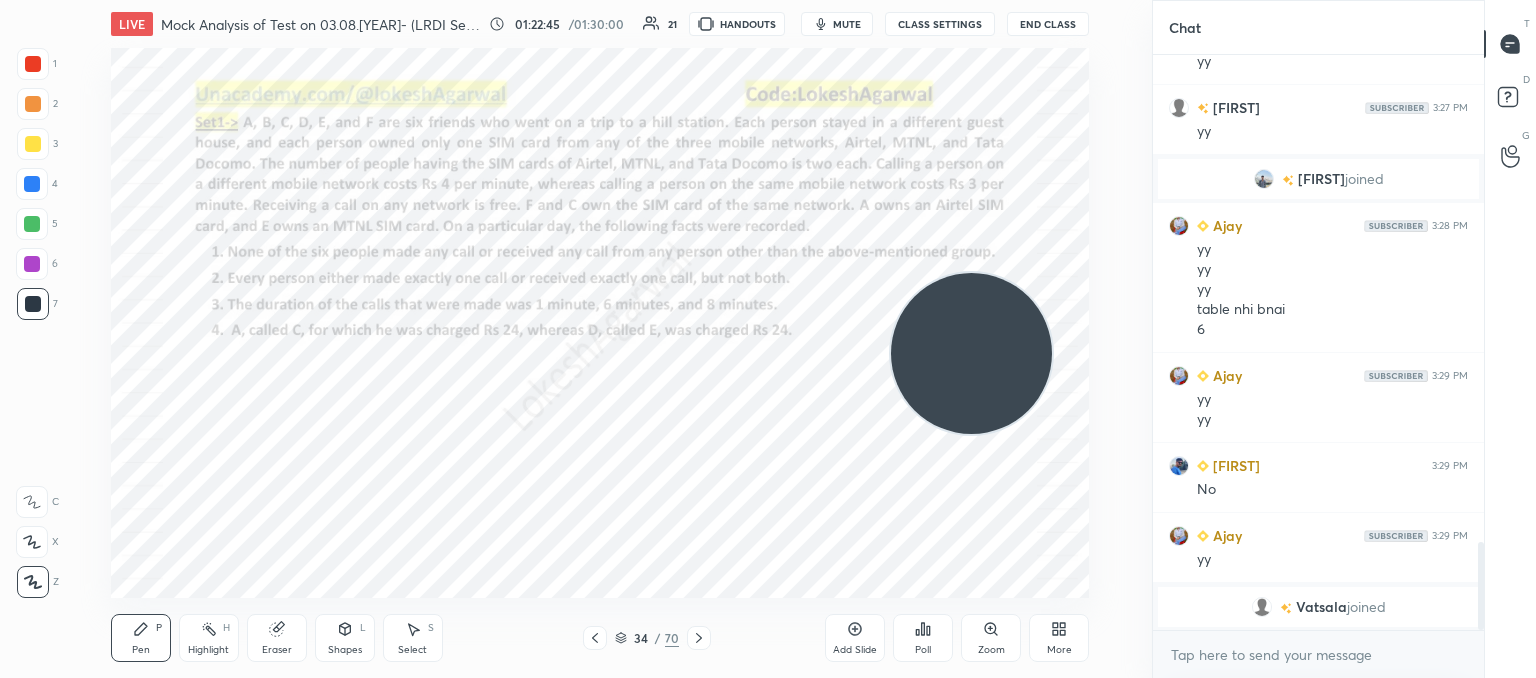click 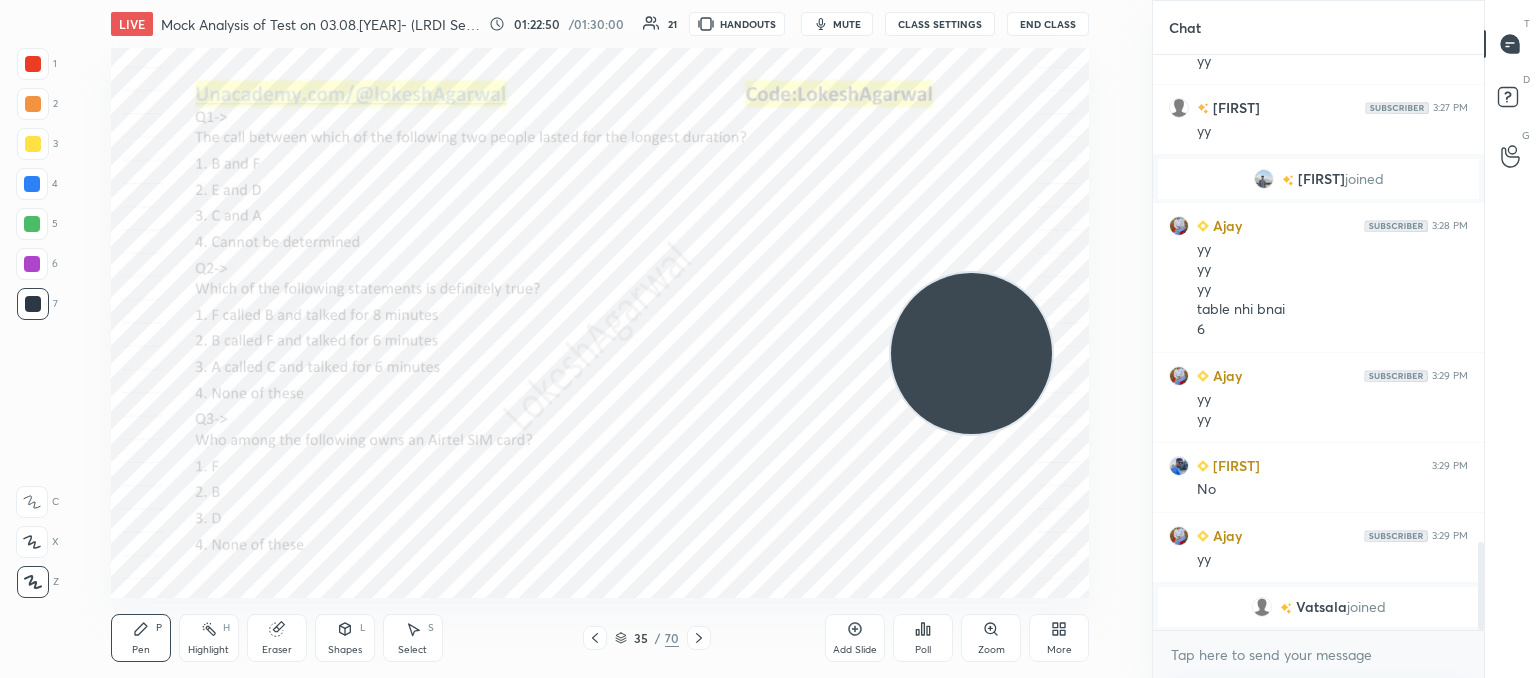 click 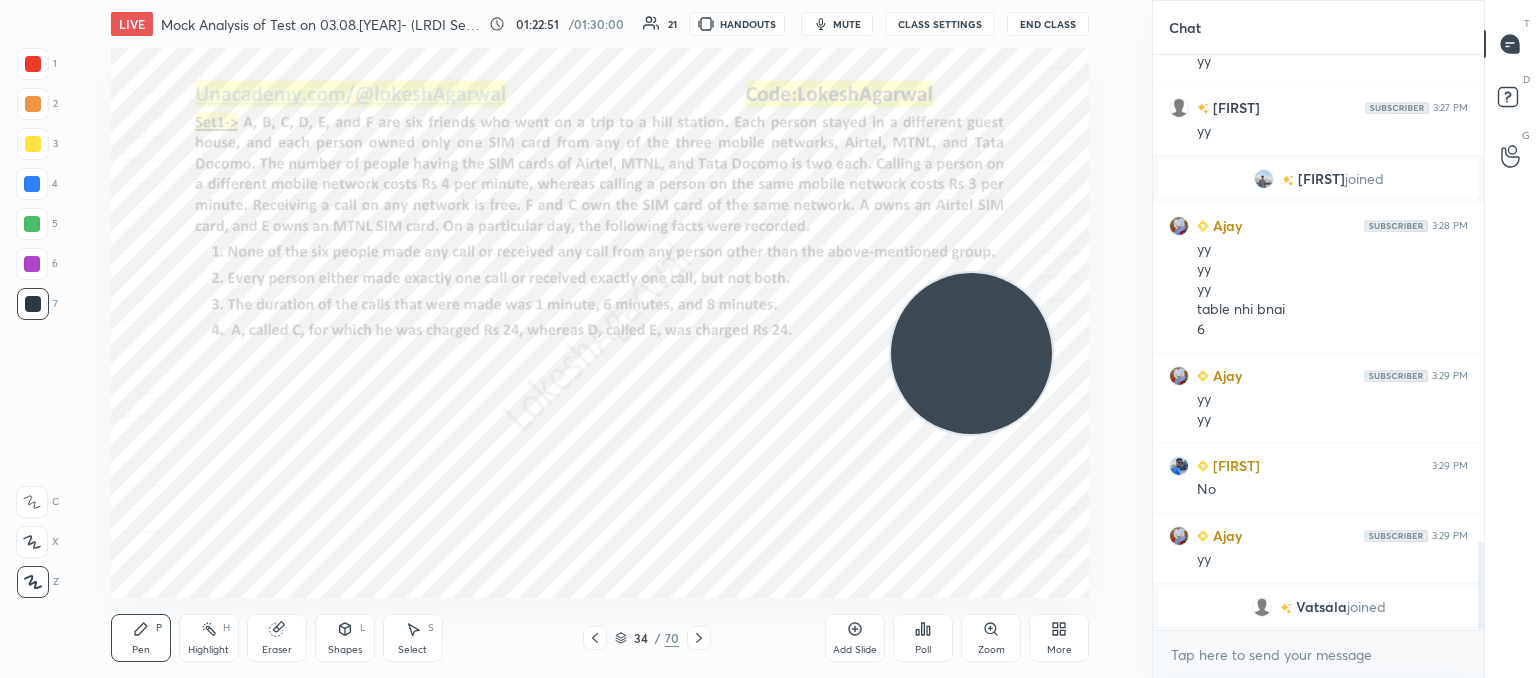 click 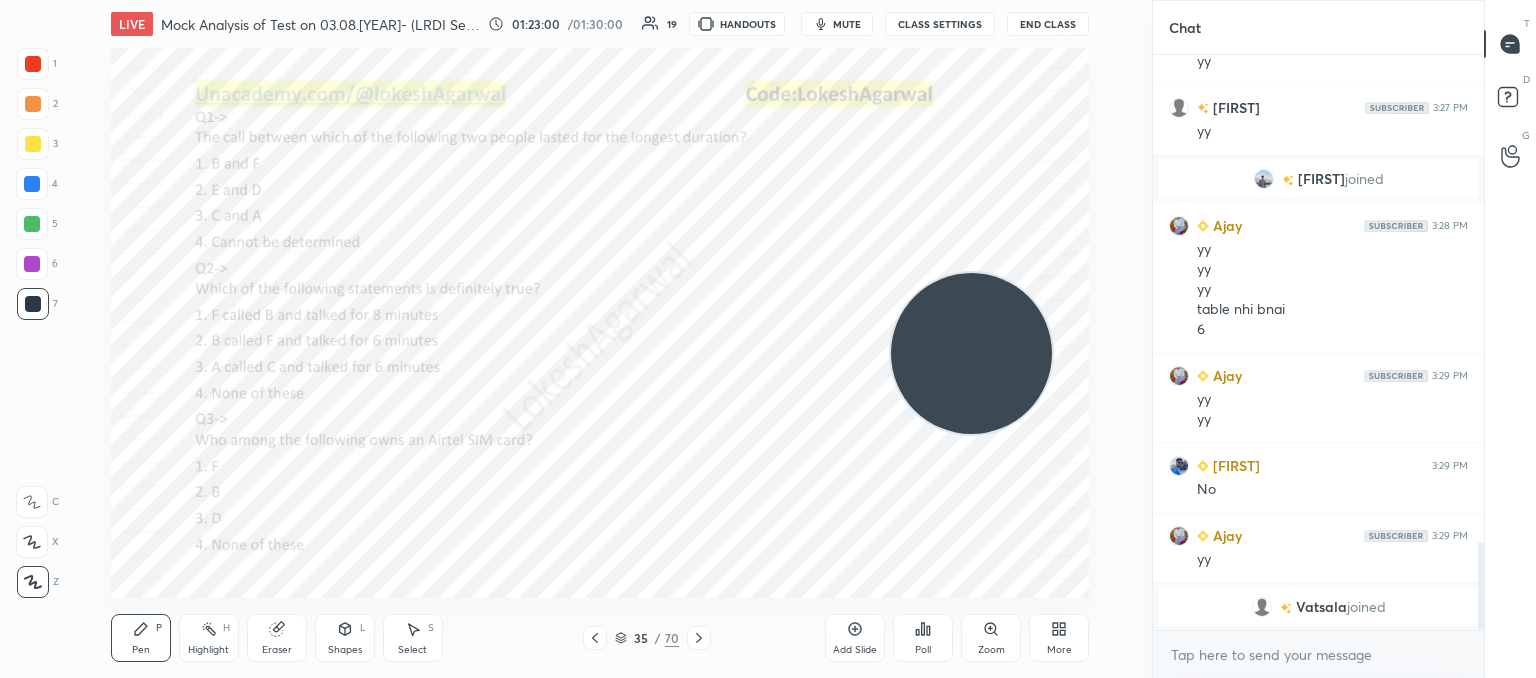 click 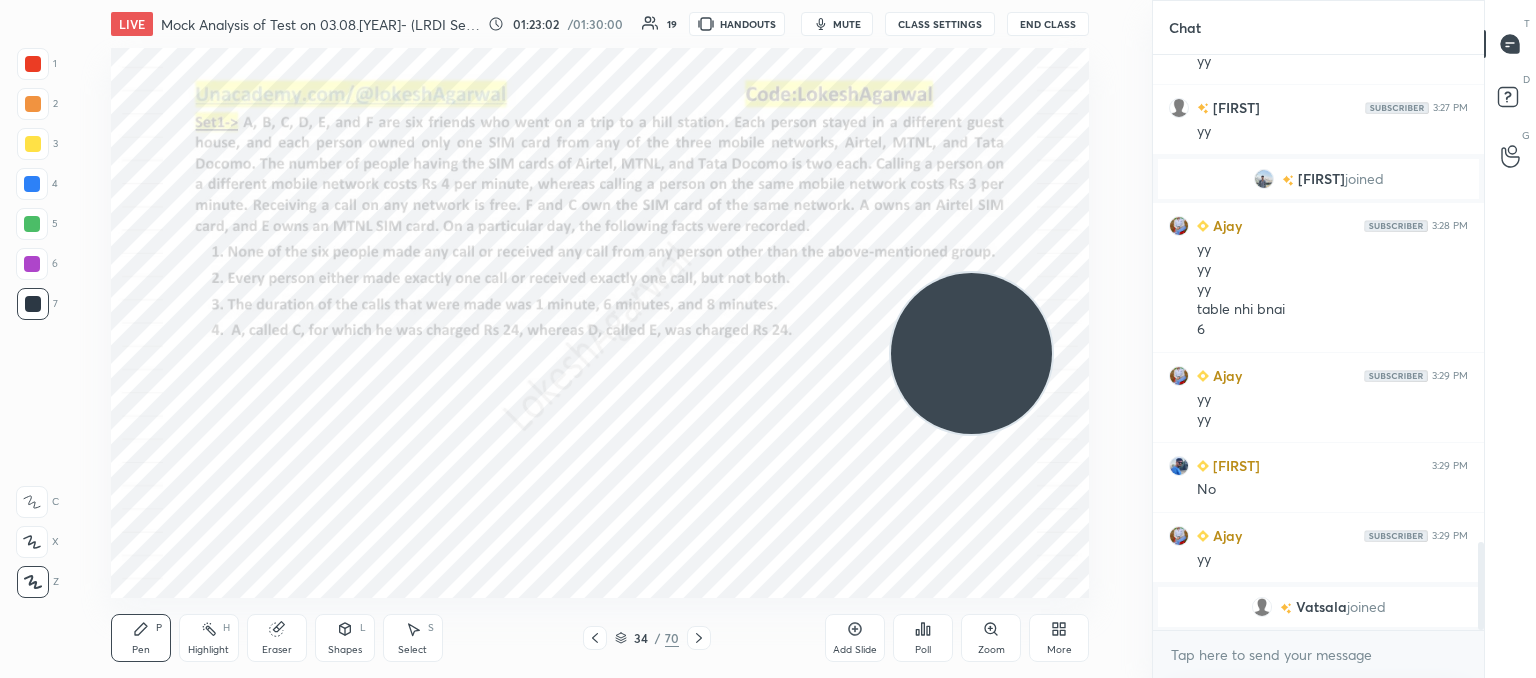 click 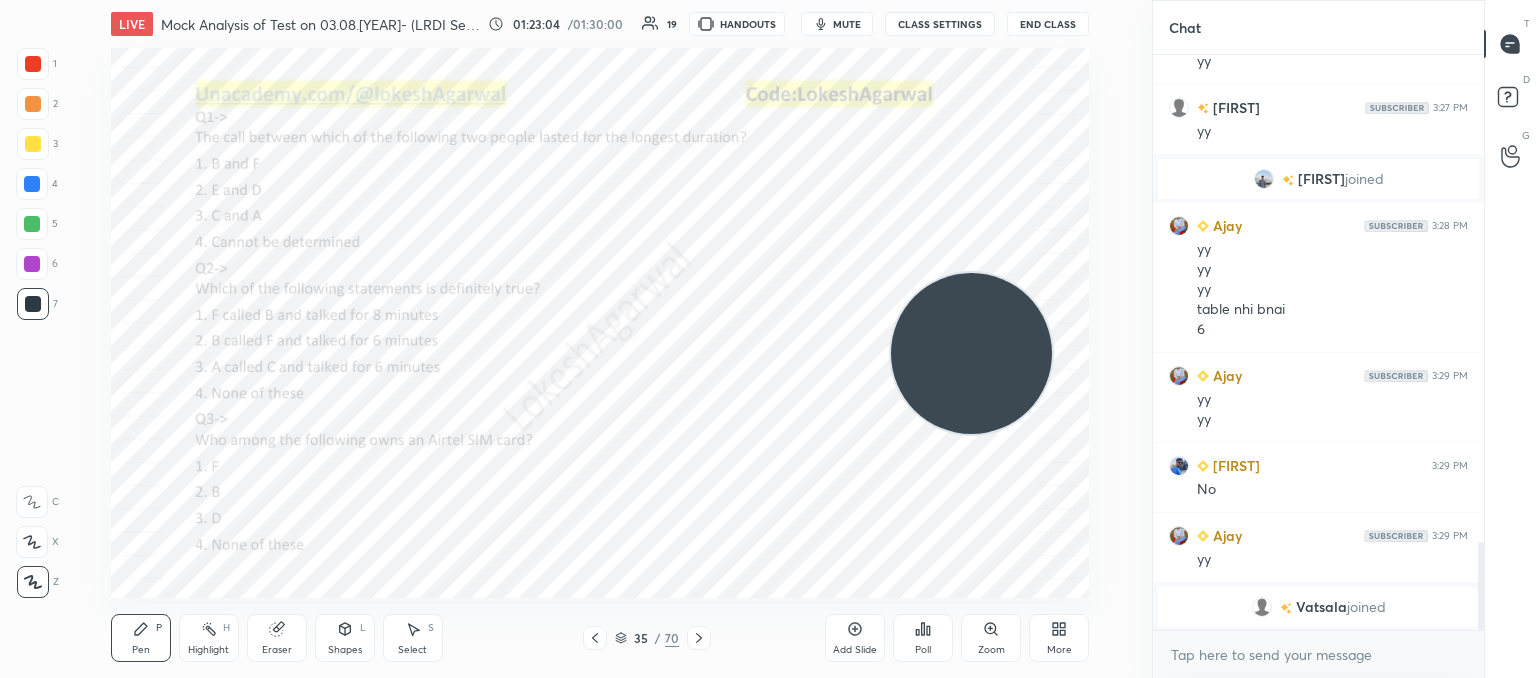 click 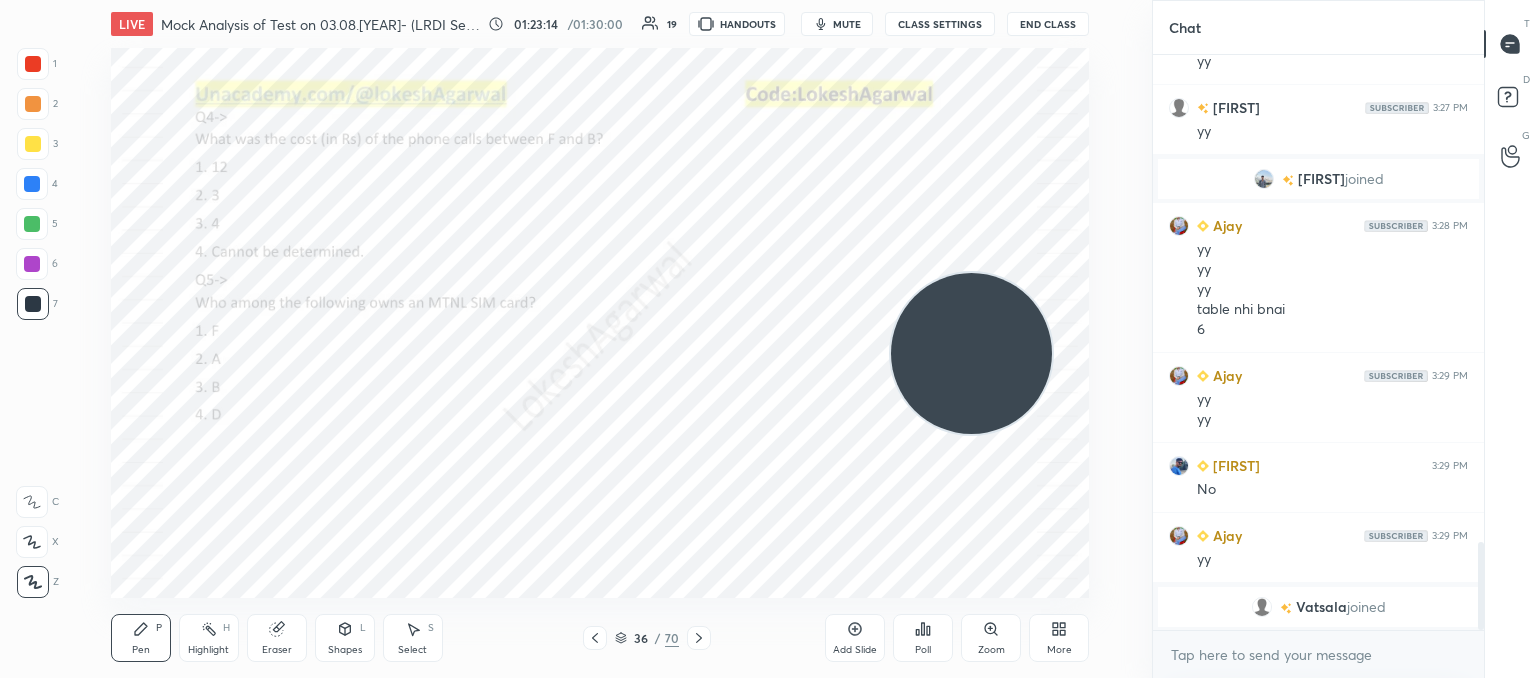 click 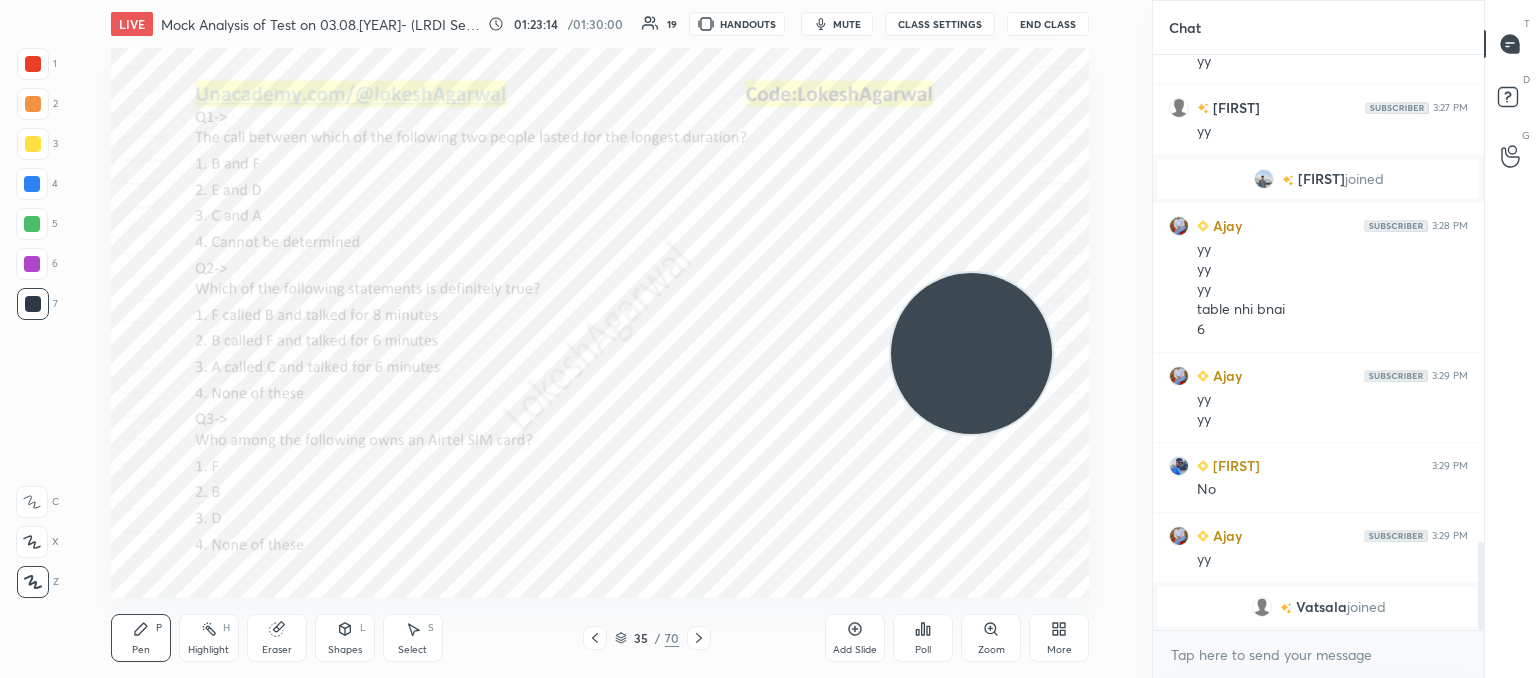 click at bounding box center [595, 638] 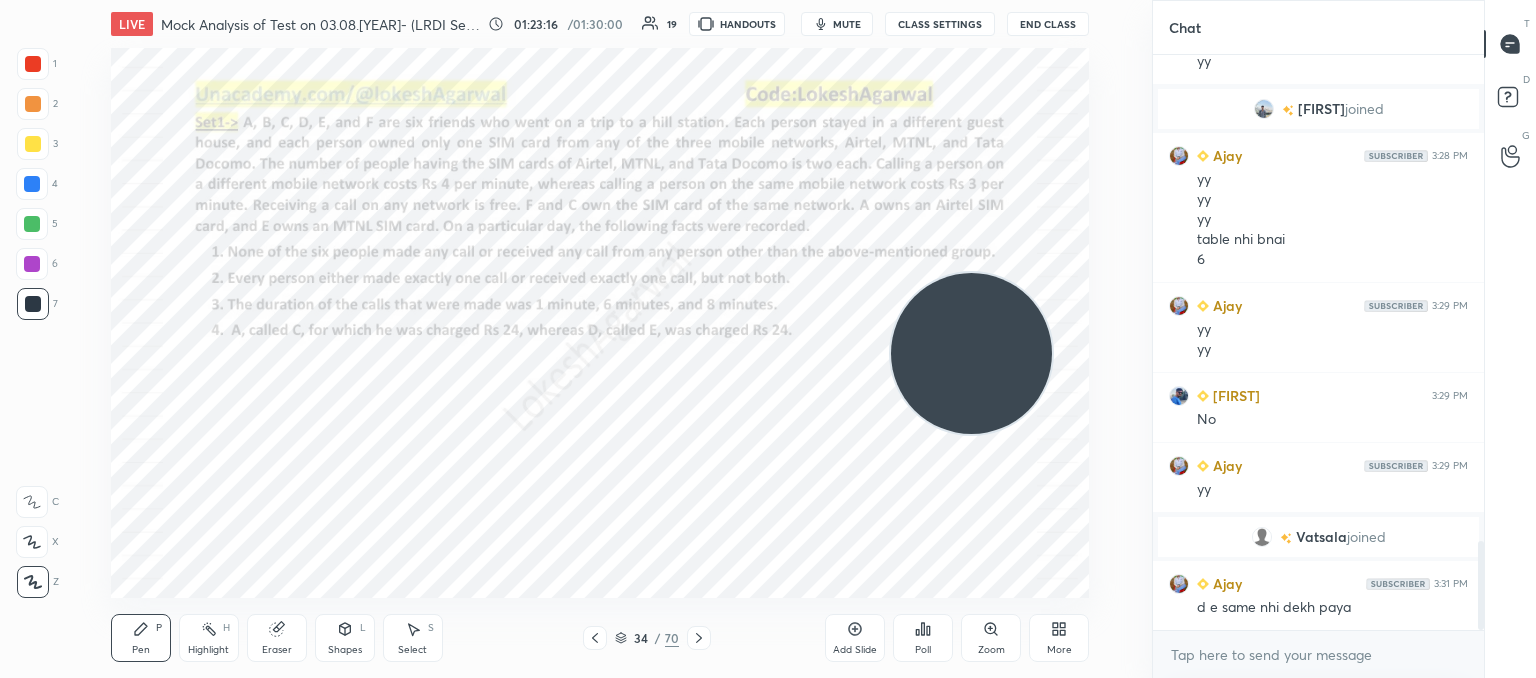 scroll, scrollTop: 3148, scrollLeft: 0, axis: vertical 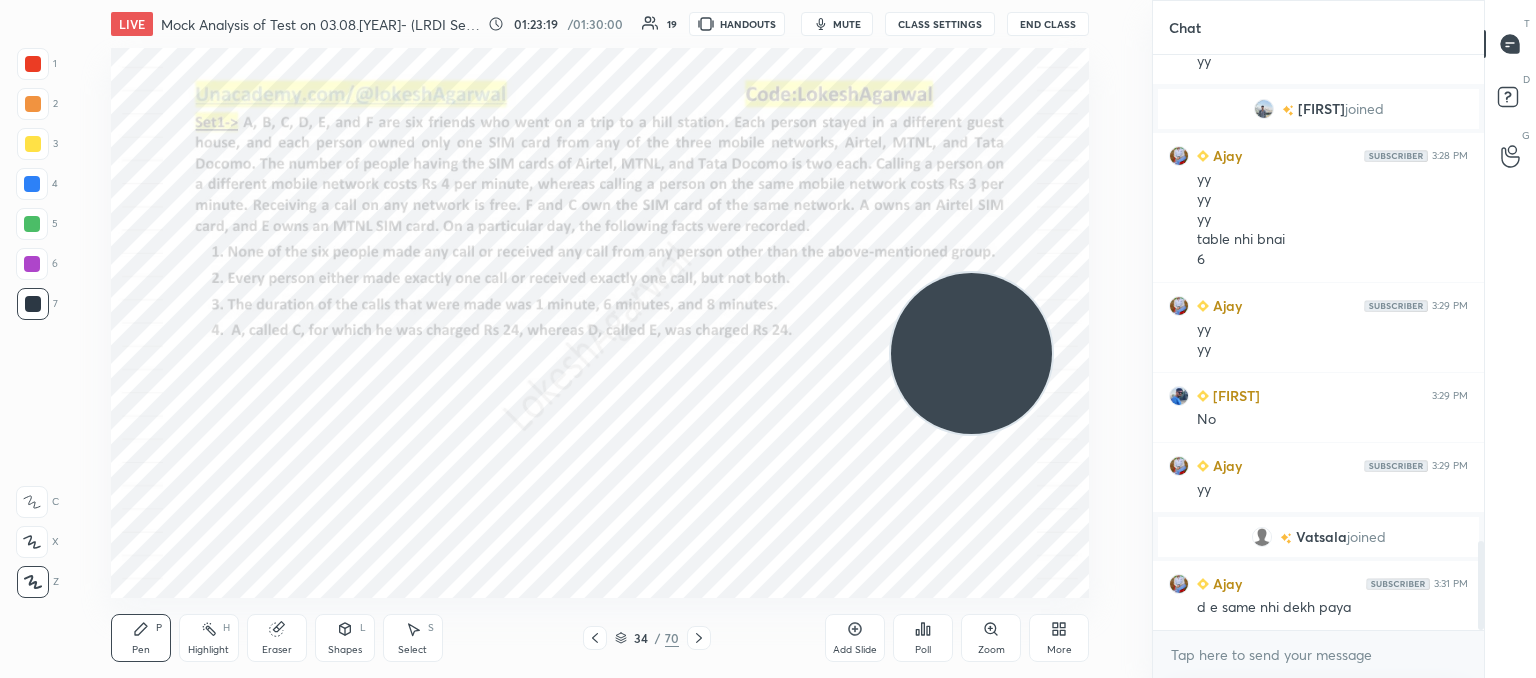 click 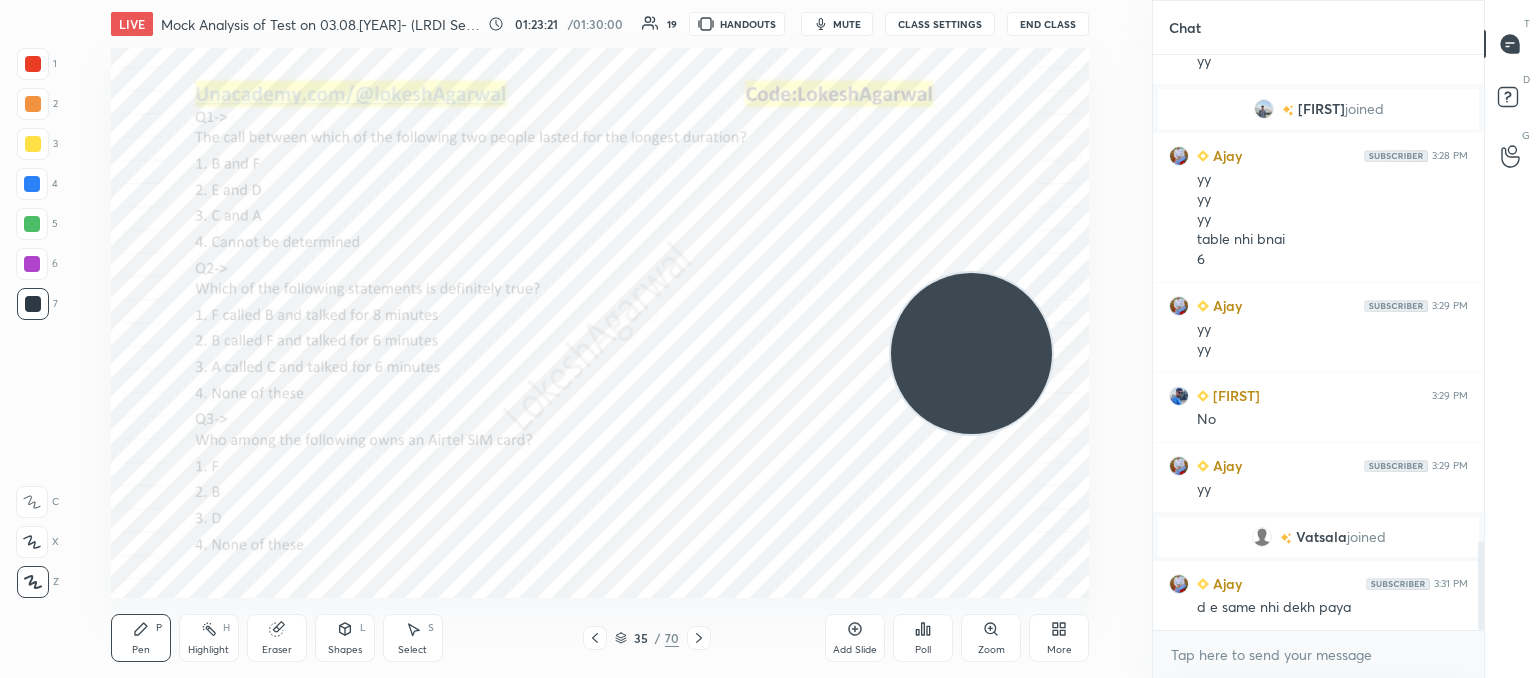 click 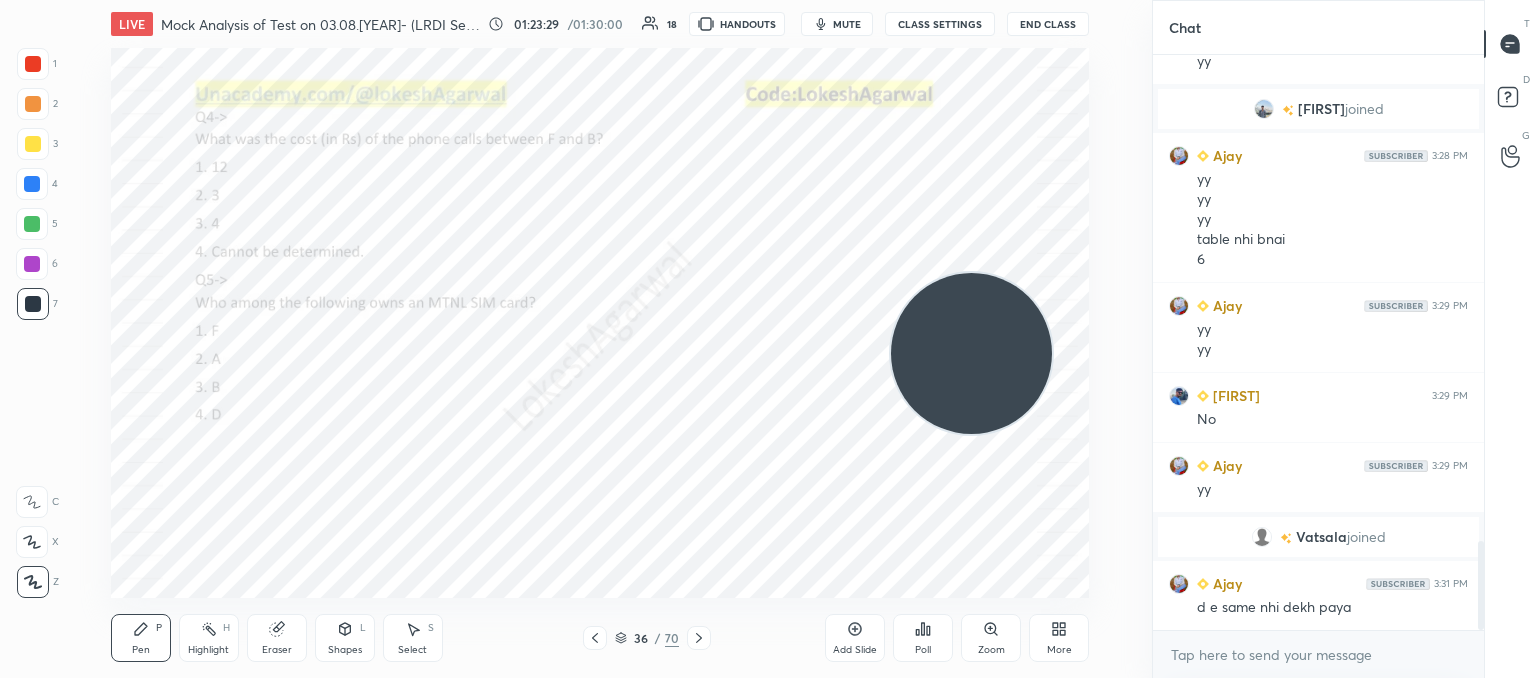 click 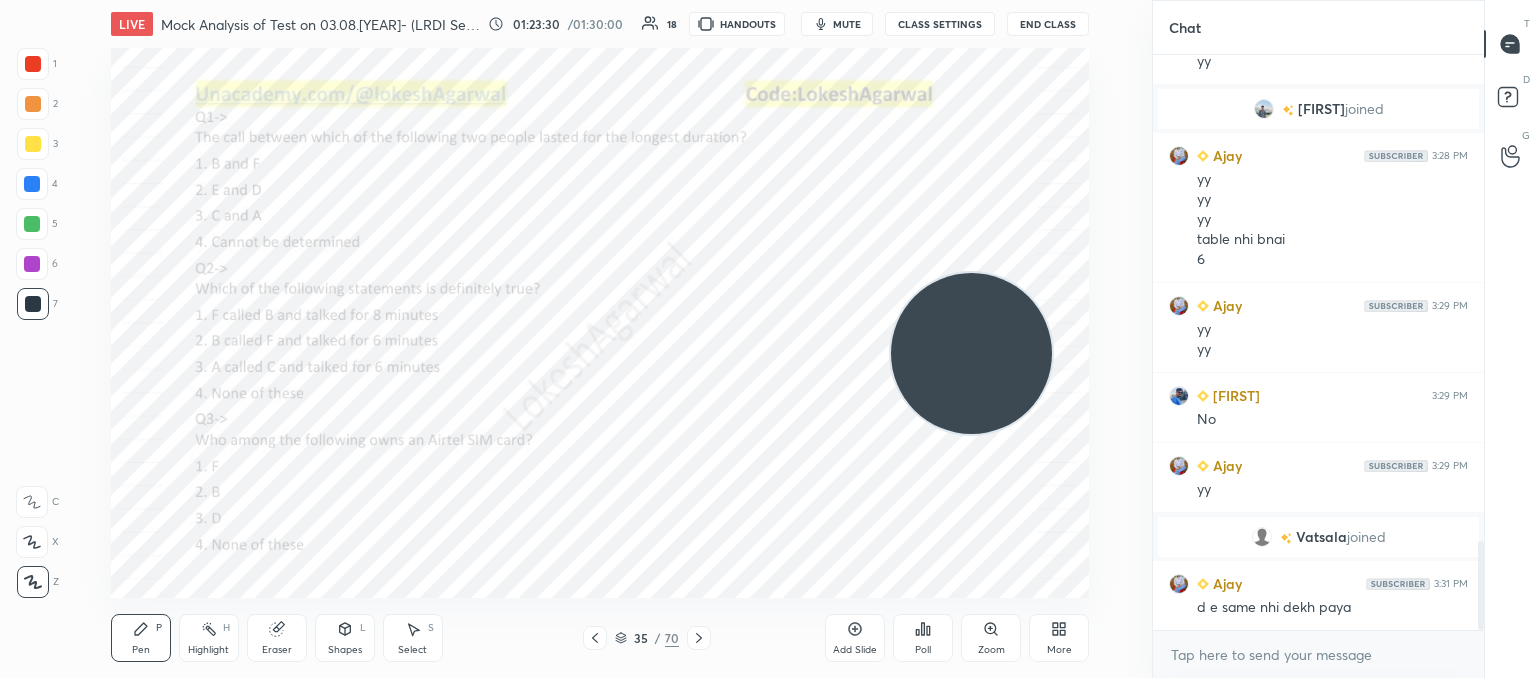 click 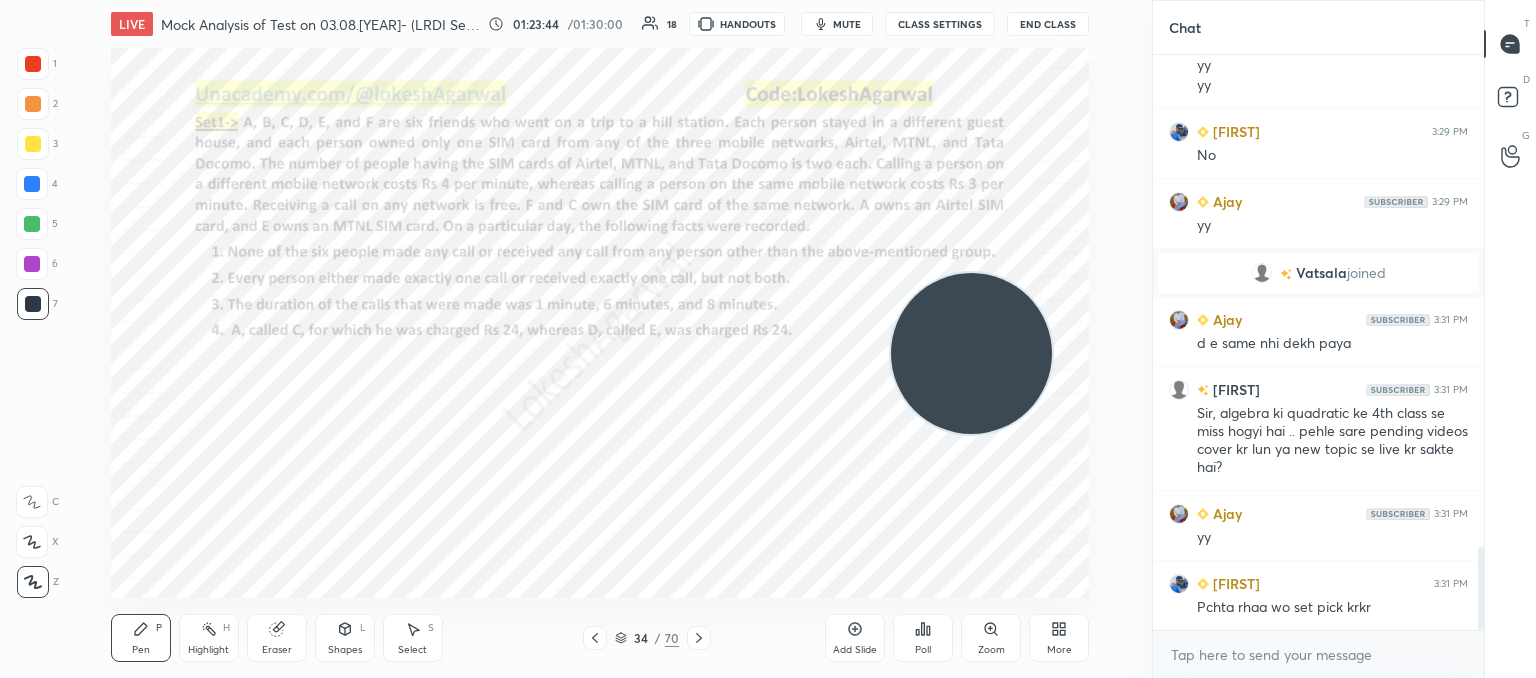 scroll, scrollTop: 3482, scrollLeft: 0, axis: vertical 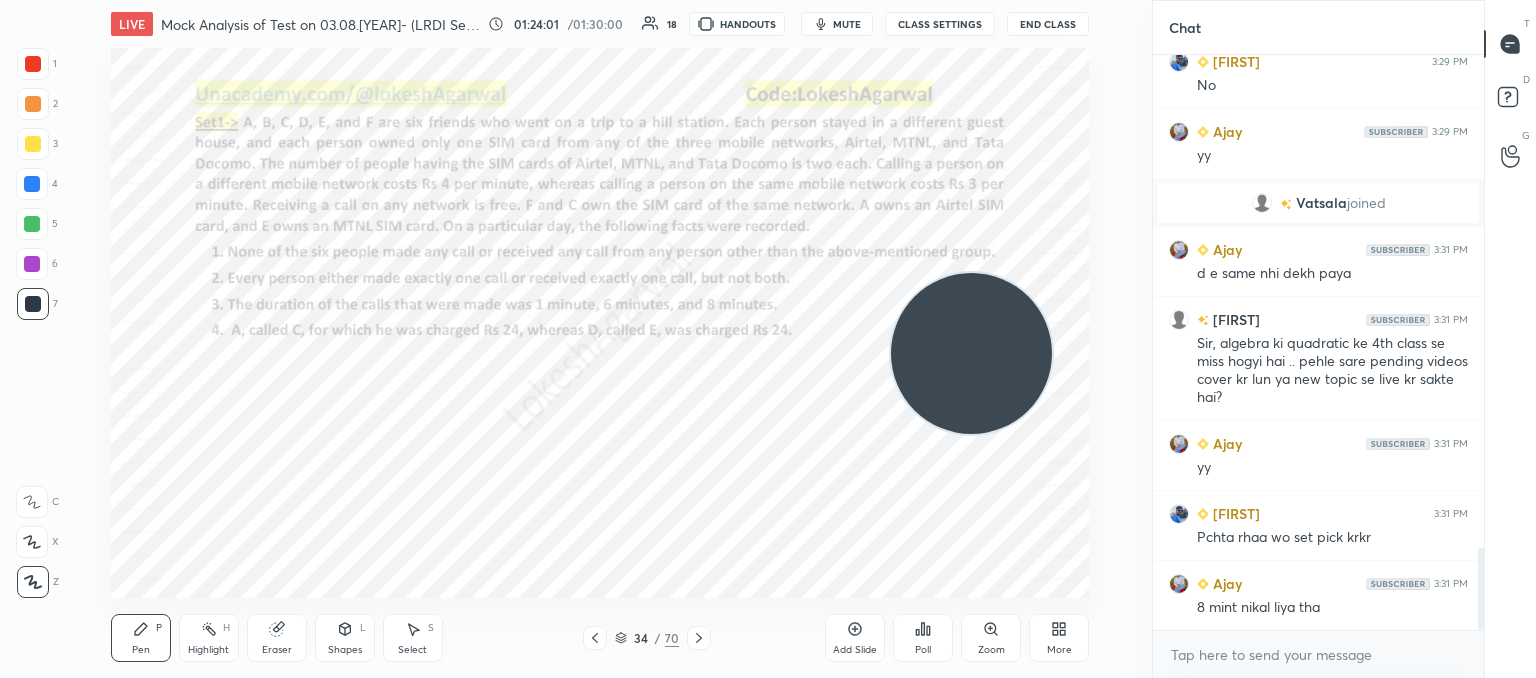 click 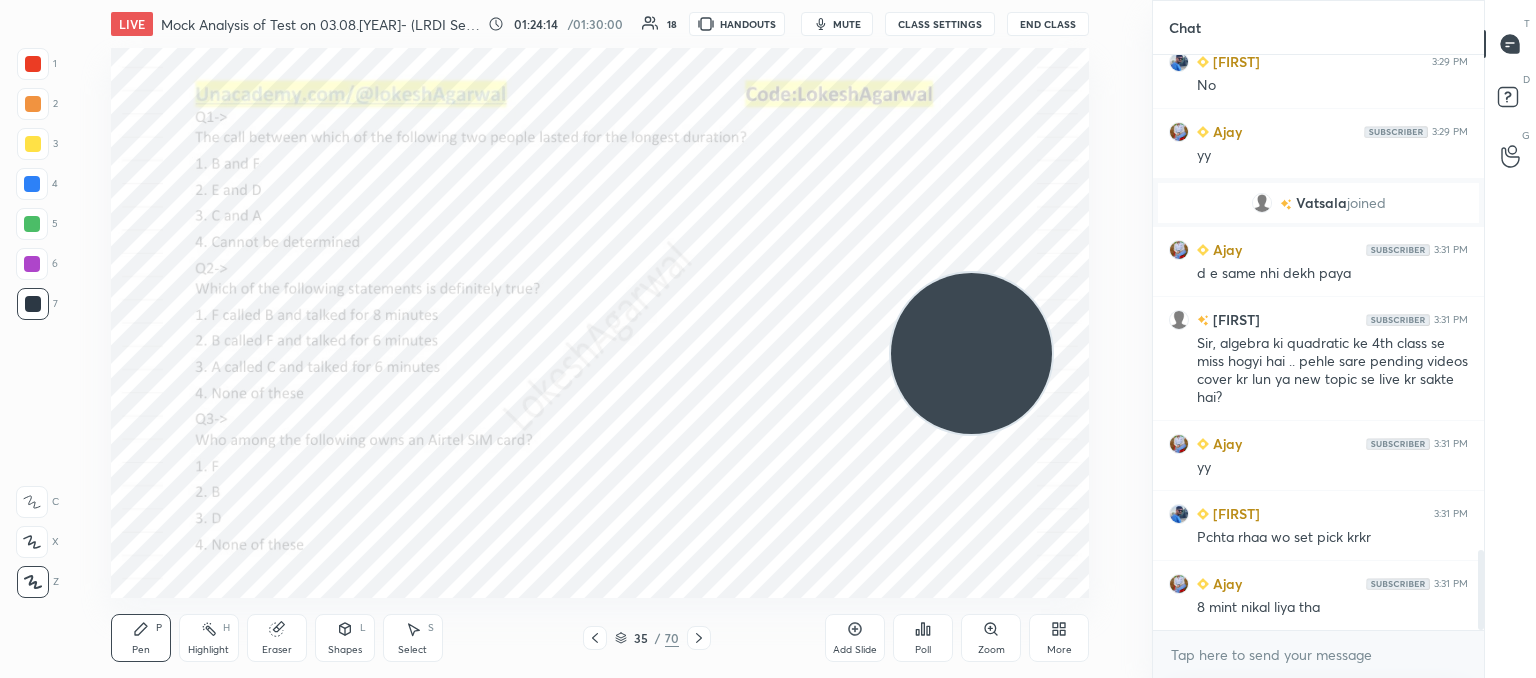 scroll, scrollTop: 3552, scrollLeft: 0, axis: vertical 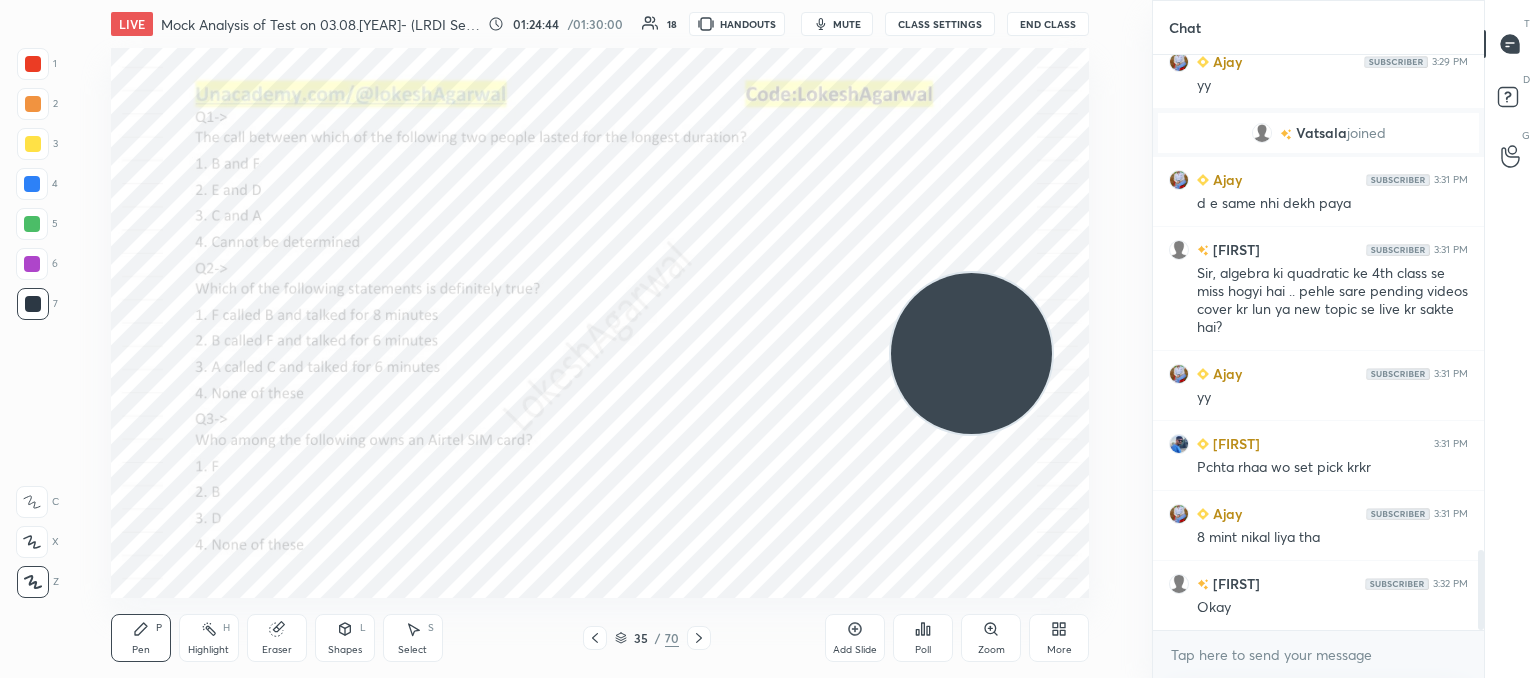 click at bounding box center (699, 638) 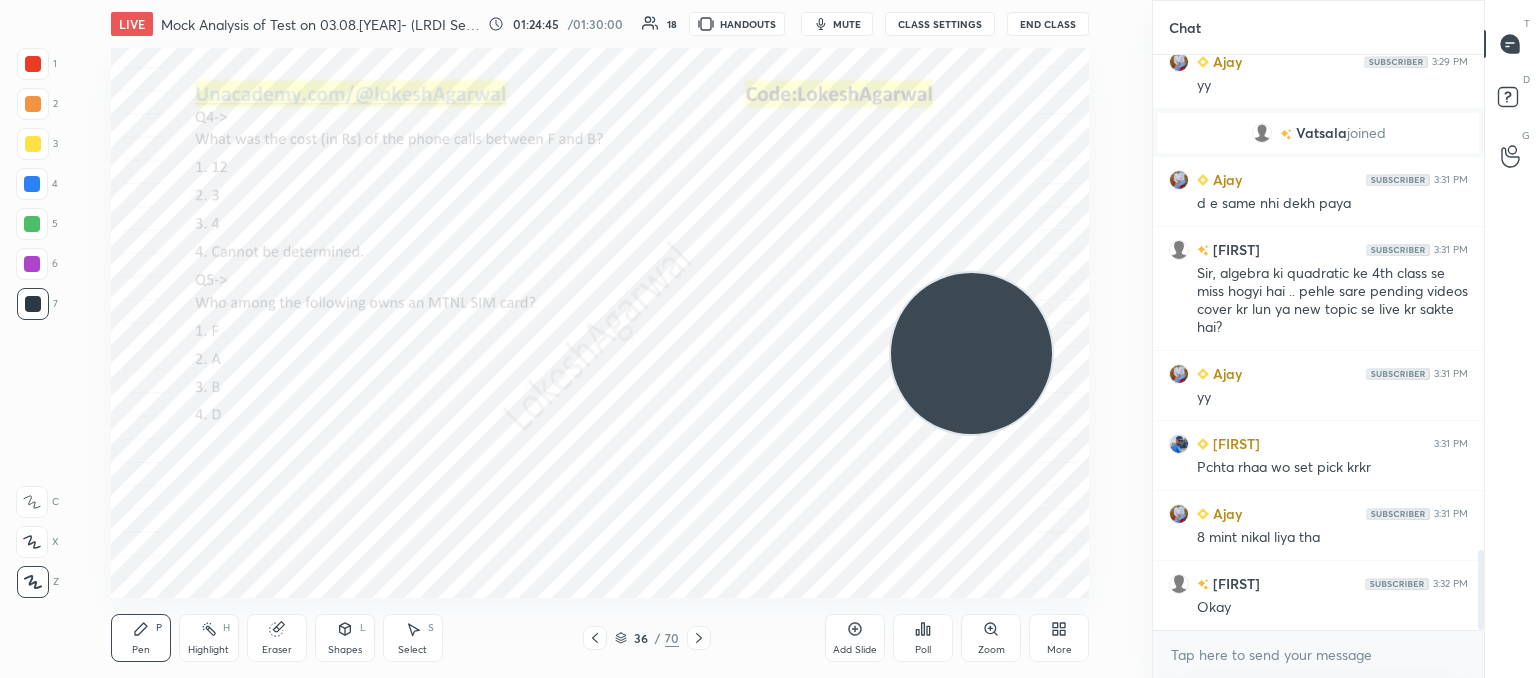 click at bounding box center [699, 638] 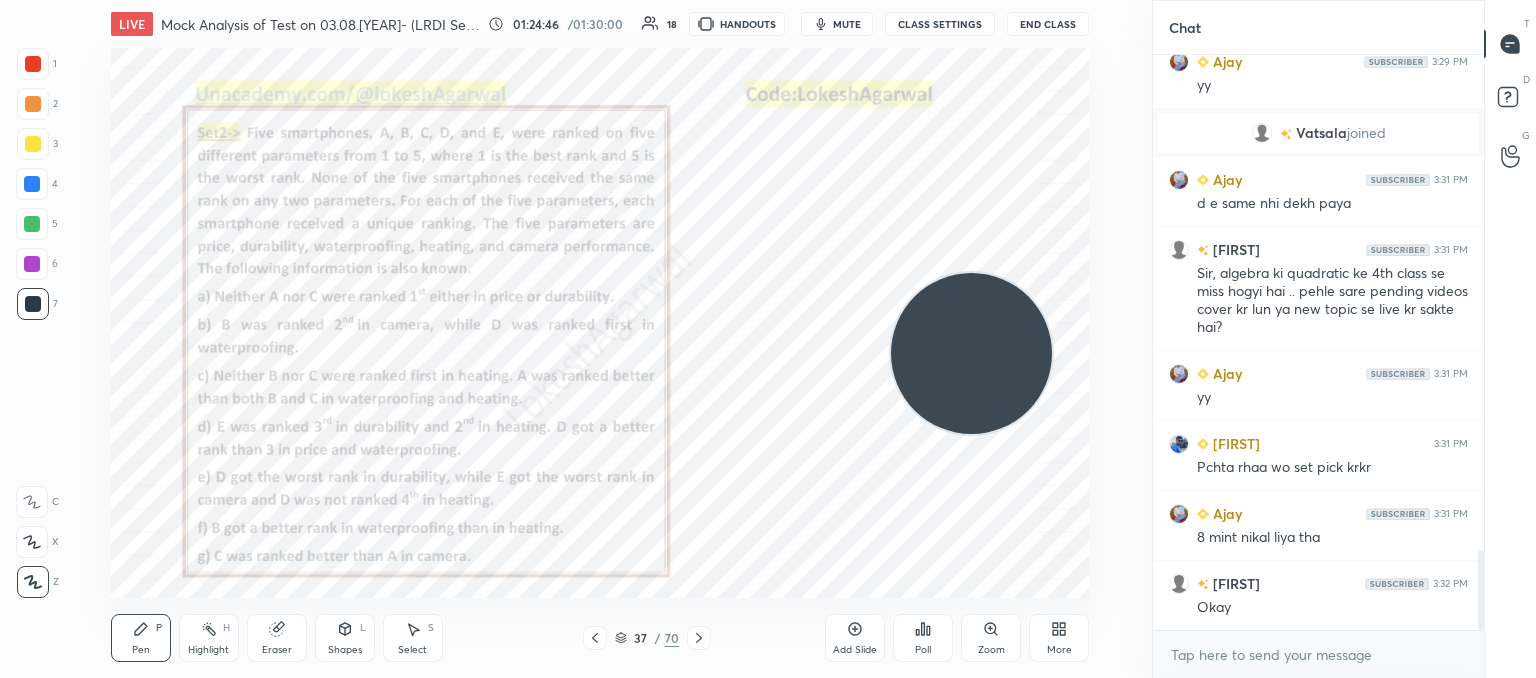 click at bounding box center [699, 638] 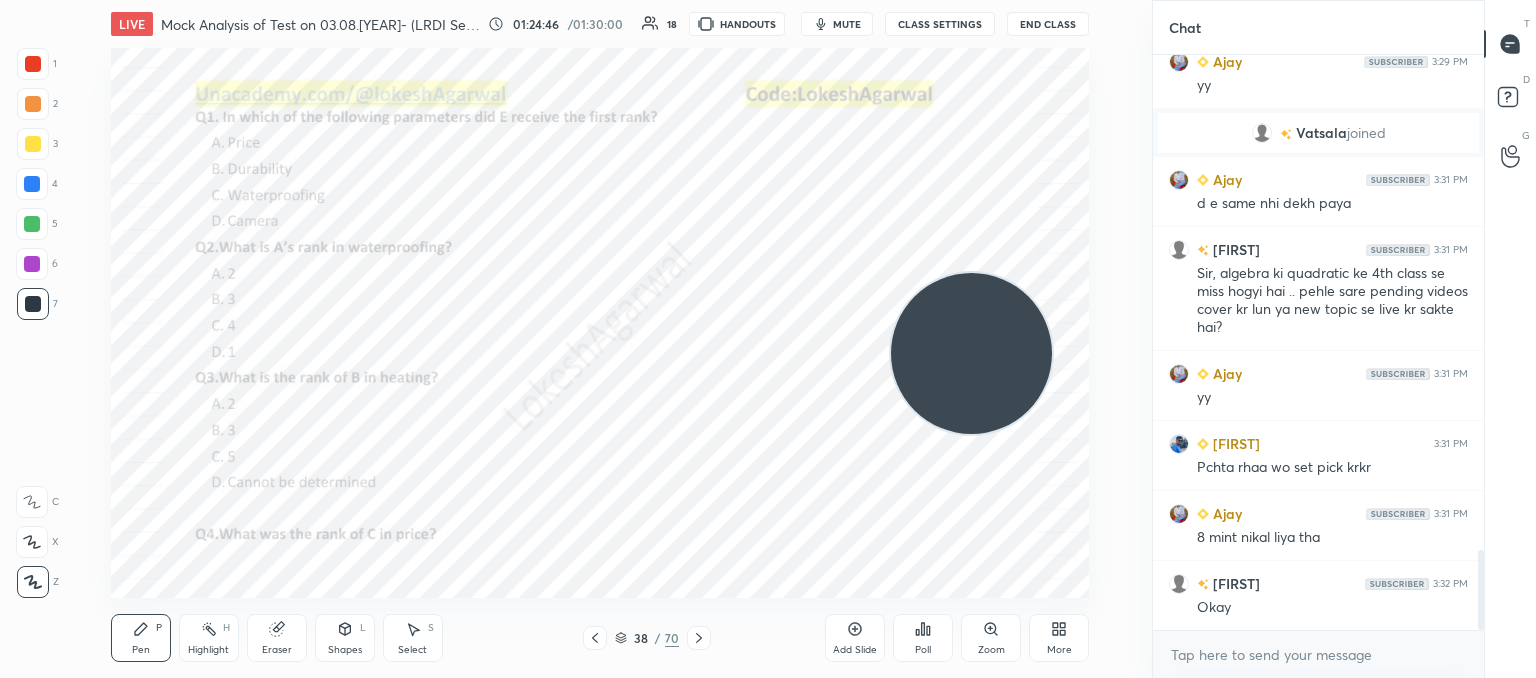 click at bounding box center [699, 638] 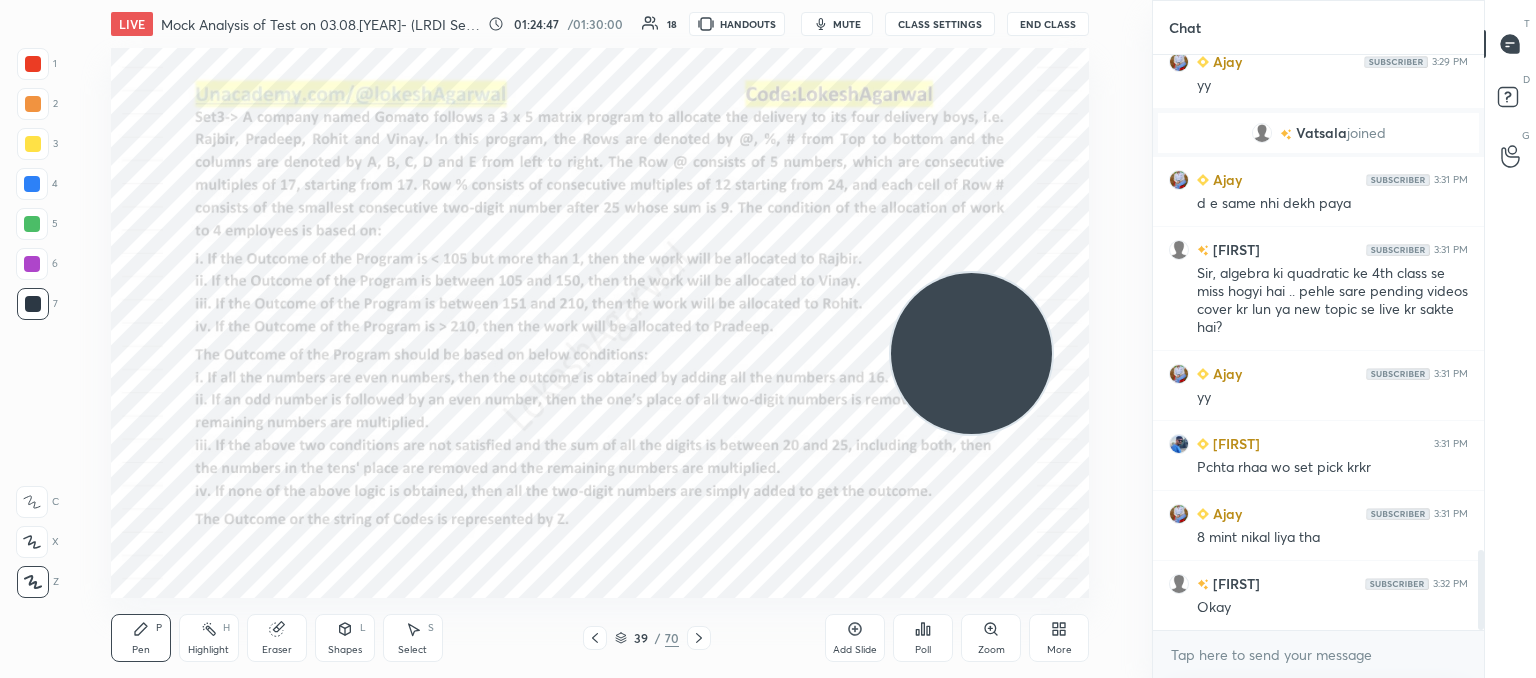 click at bounding box center [699, 638] 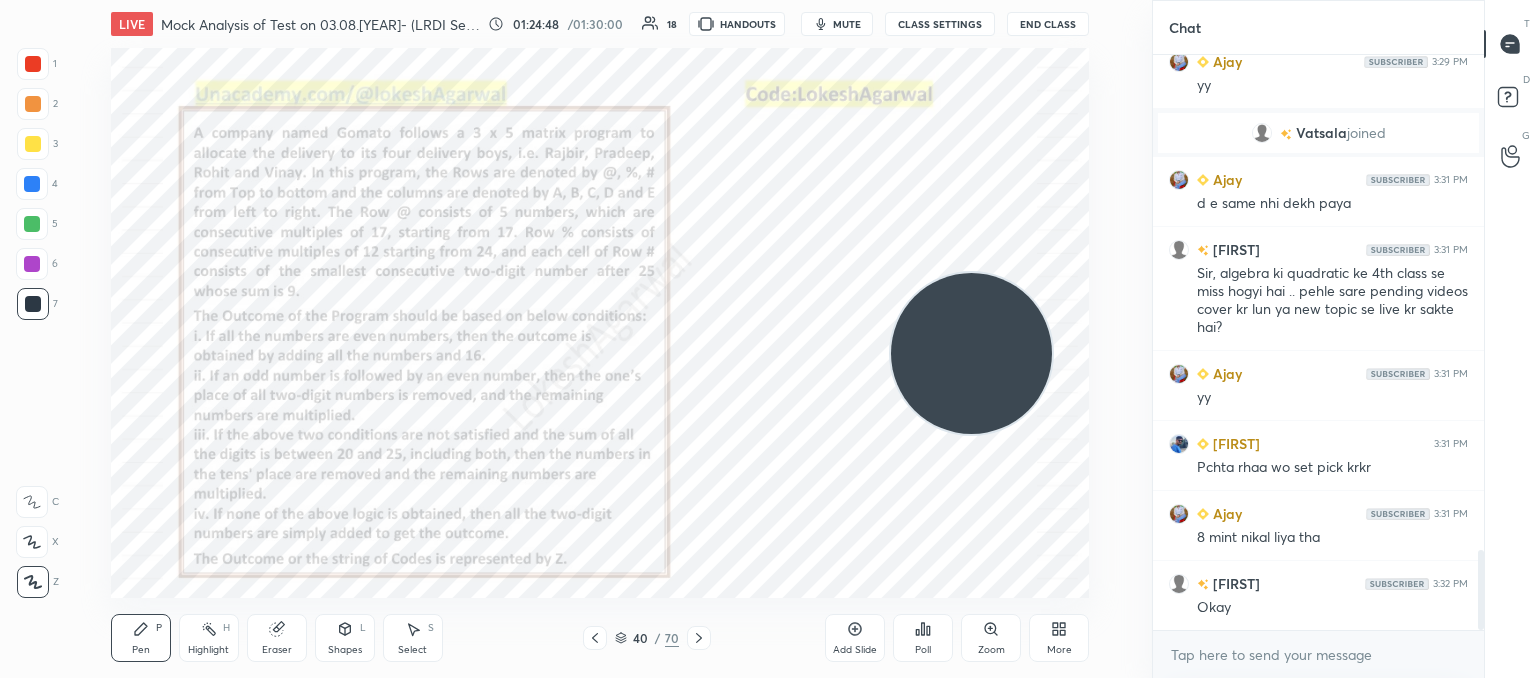 click at bounding box center [699, 638] 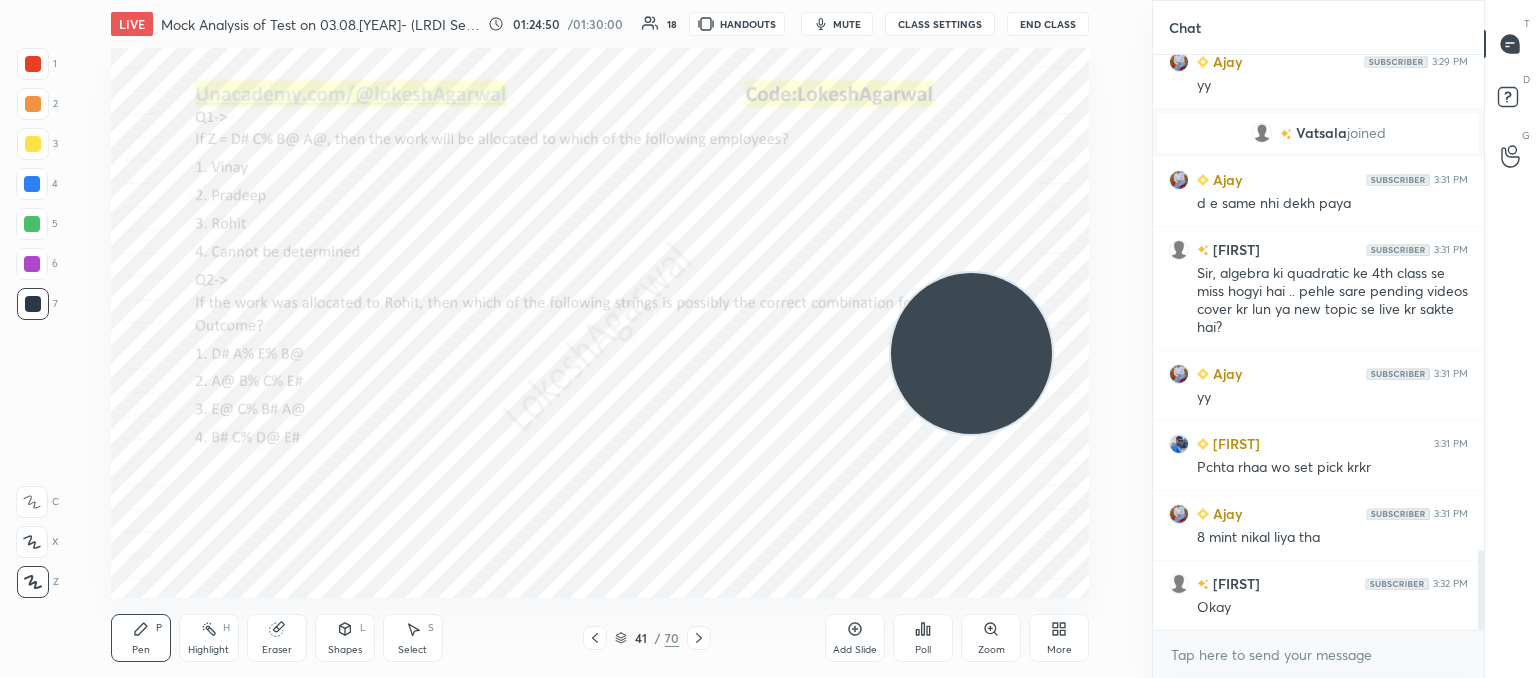 click 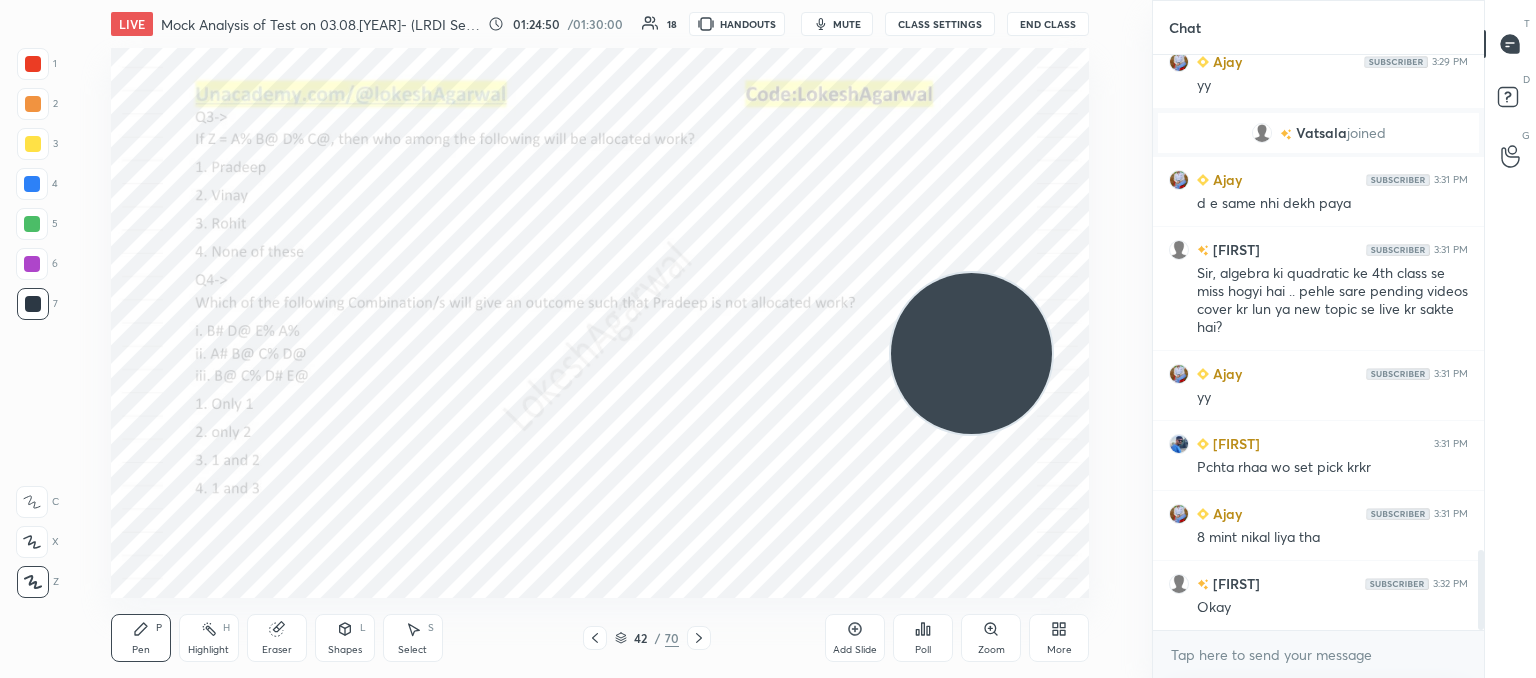 click 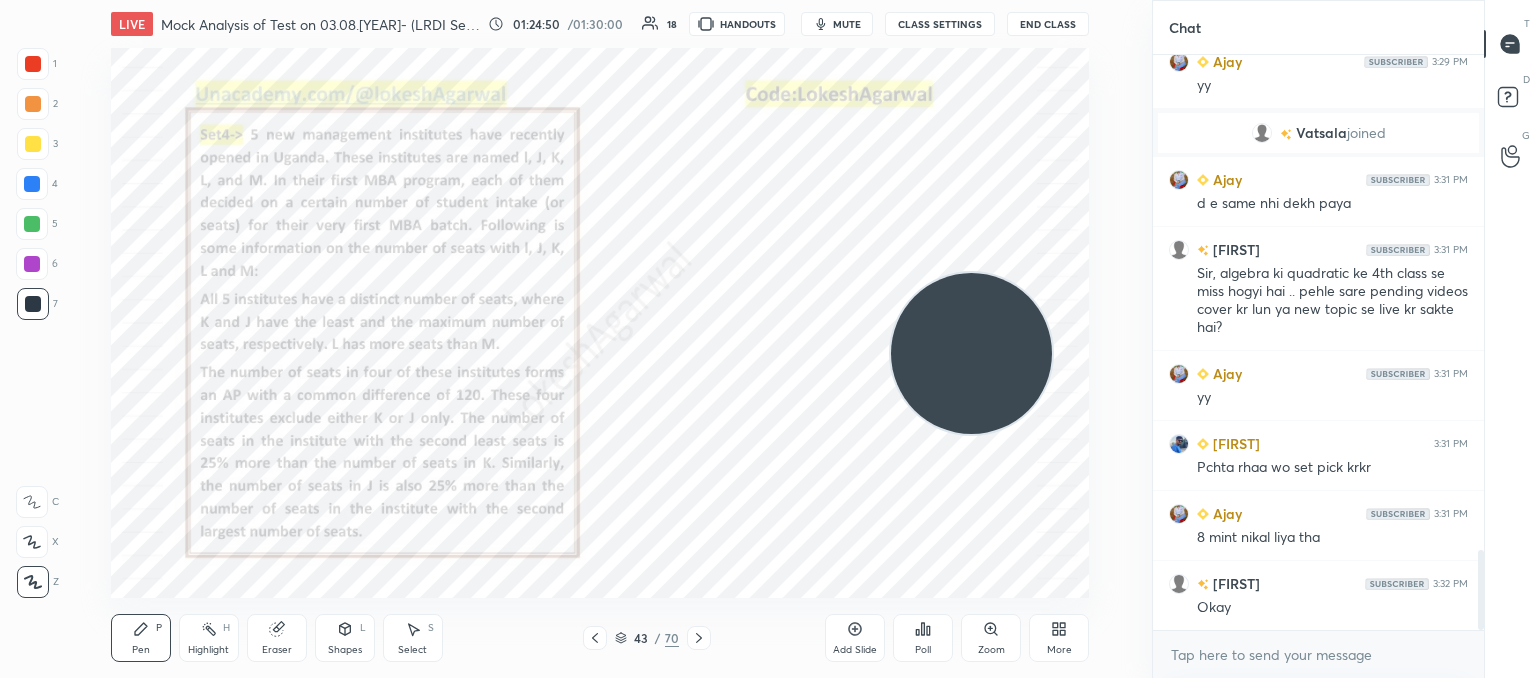 click 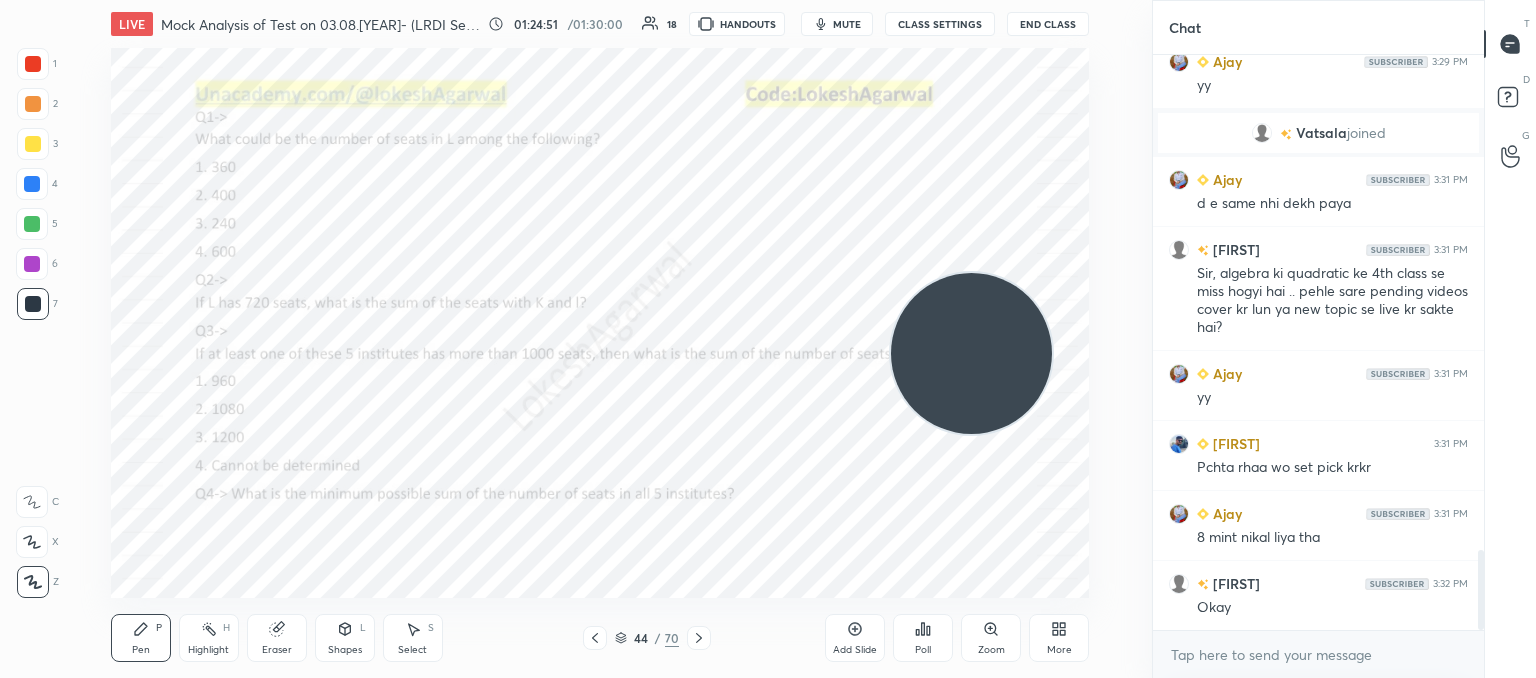 click 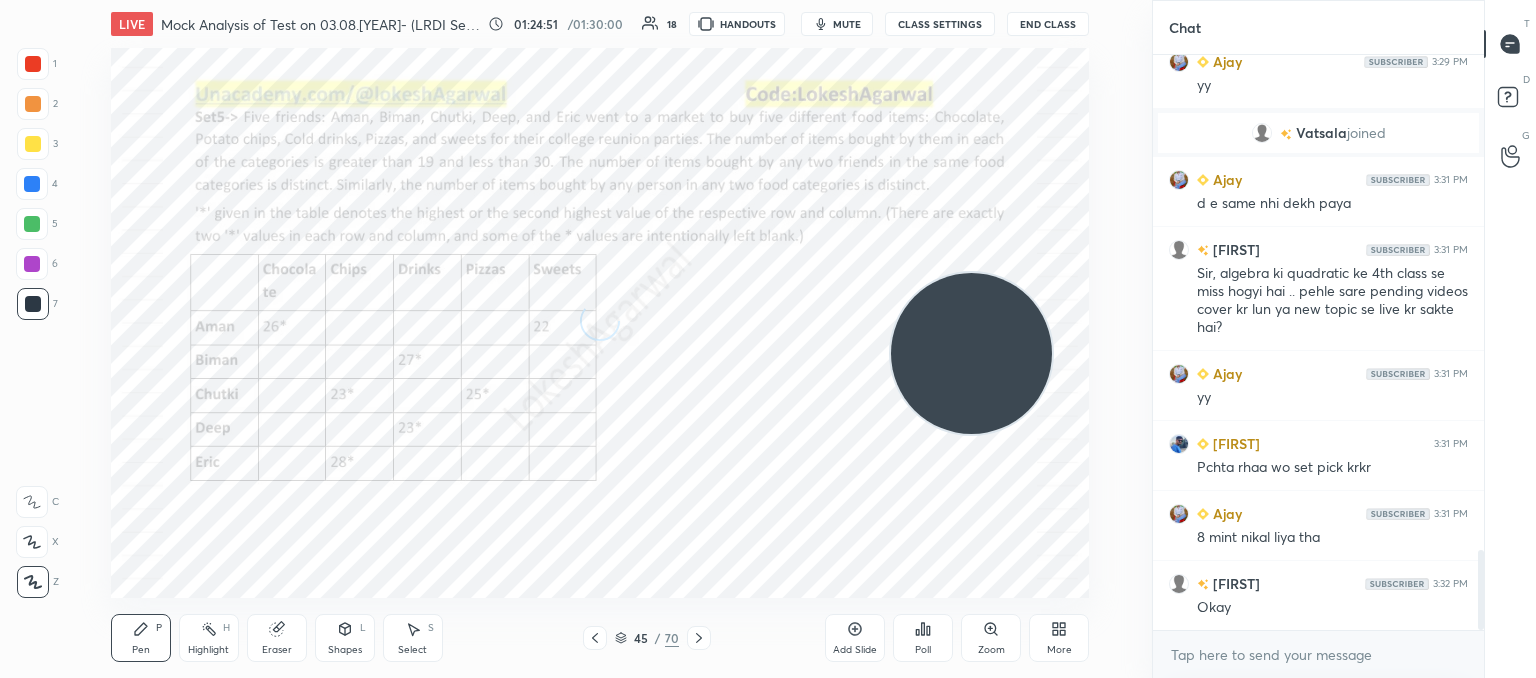 click 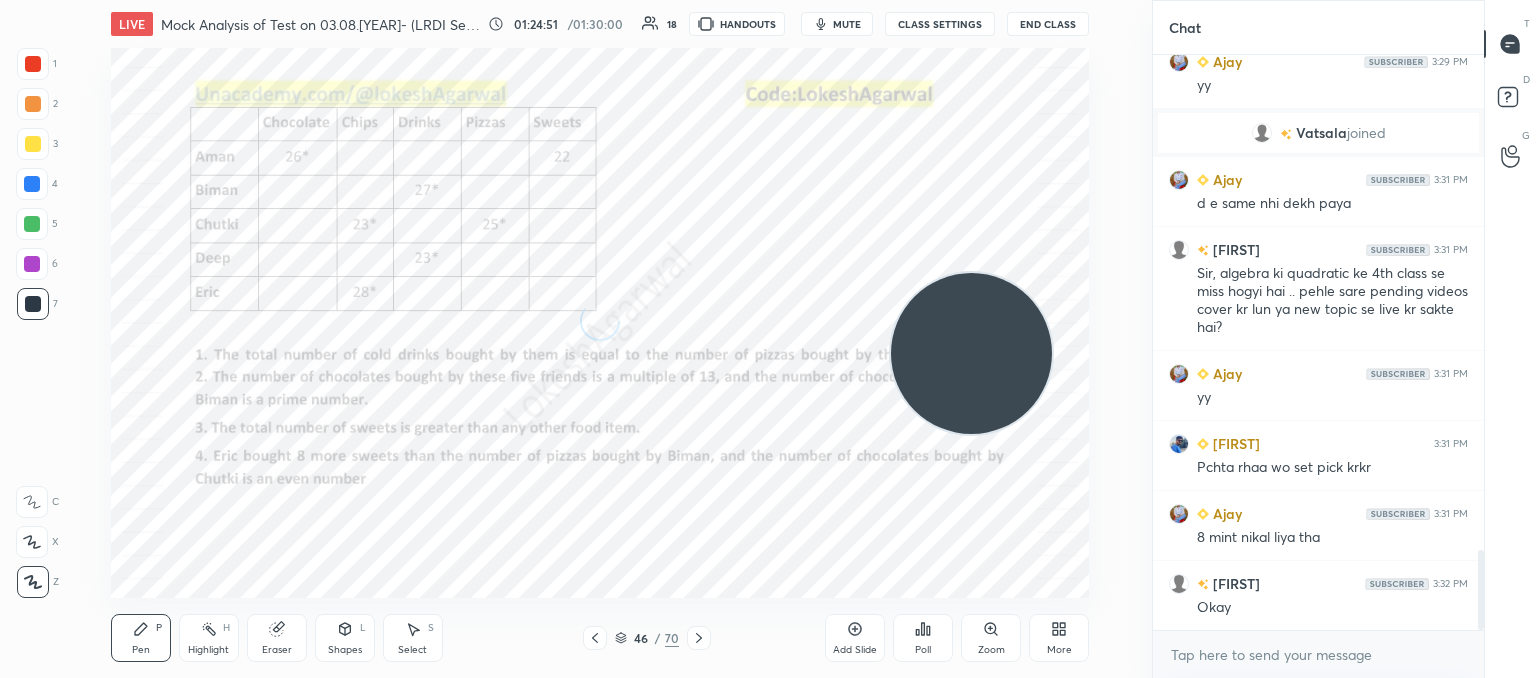 click 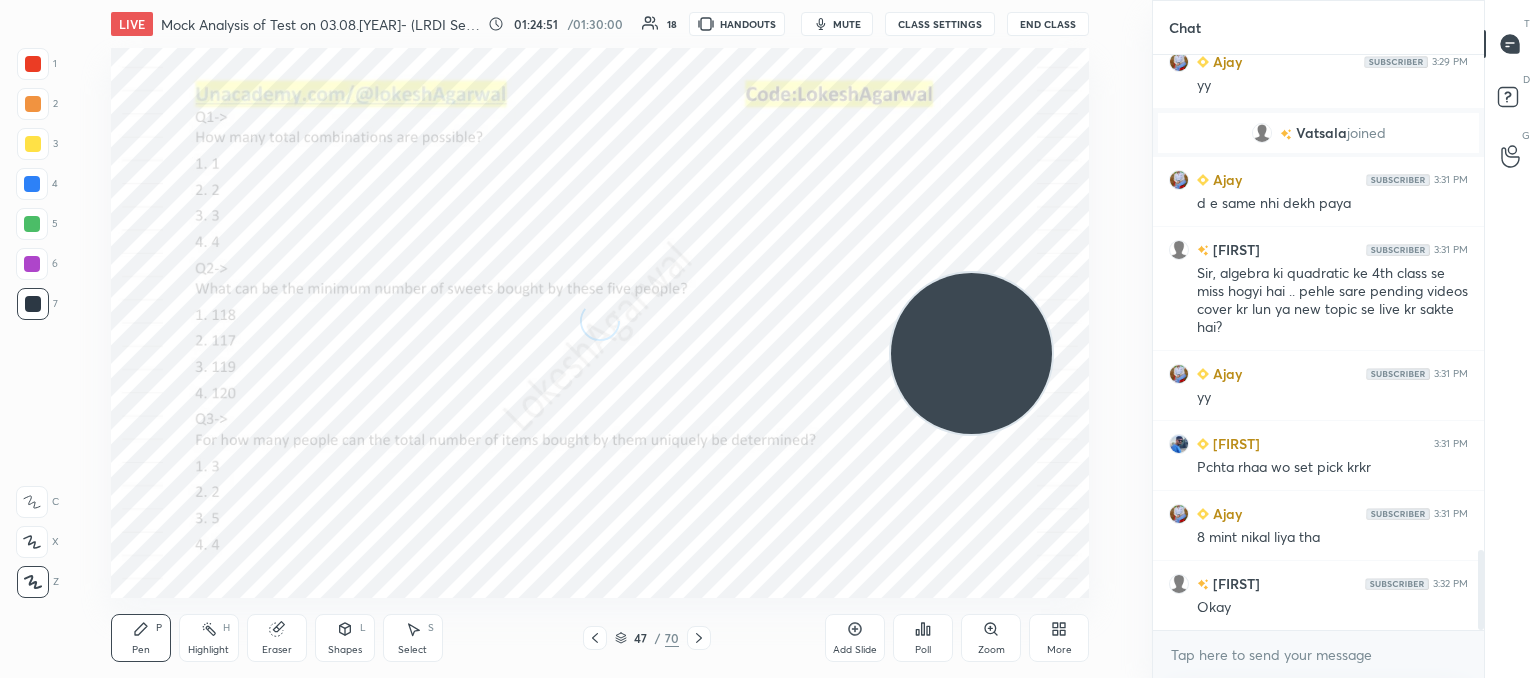 click 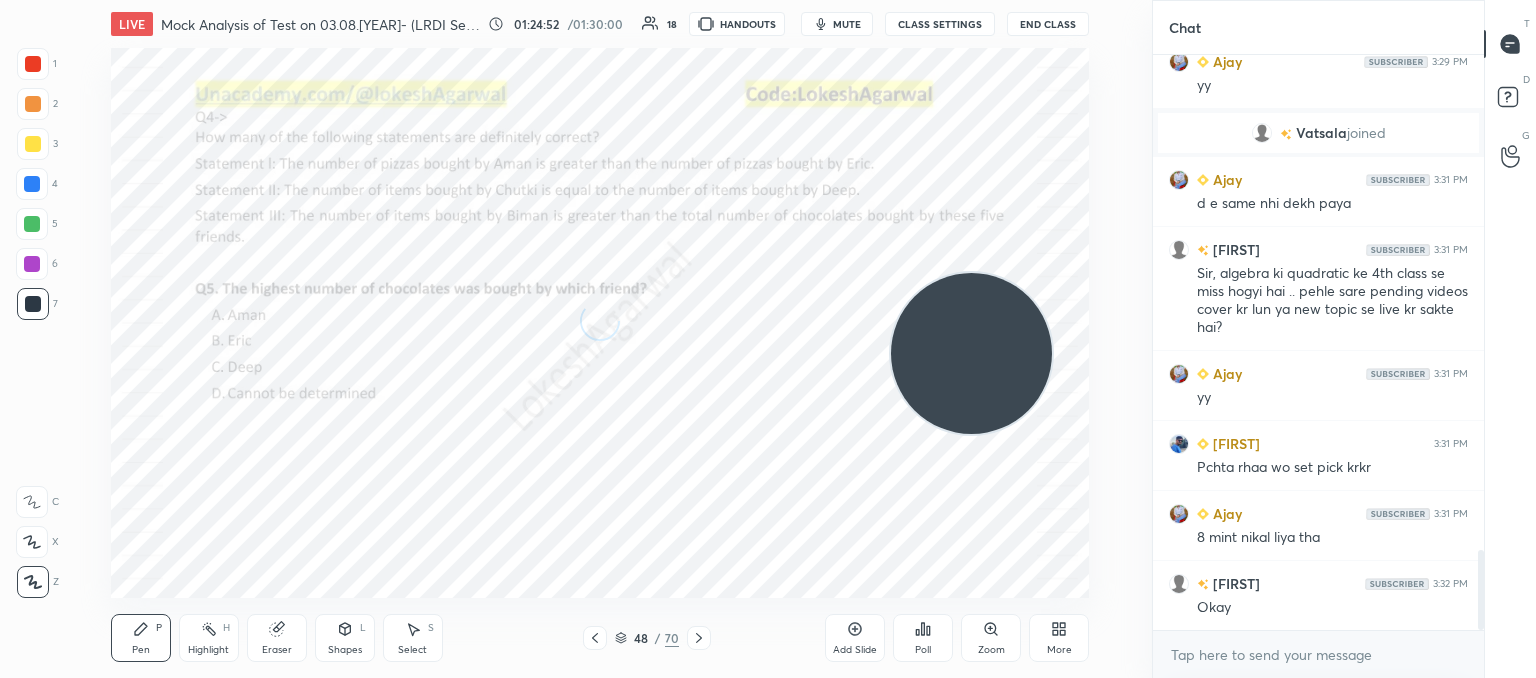 click 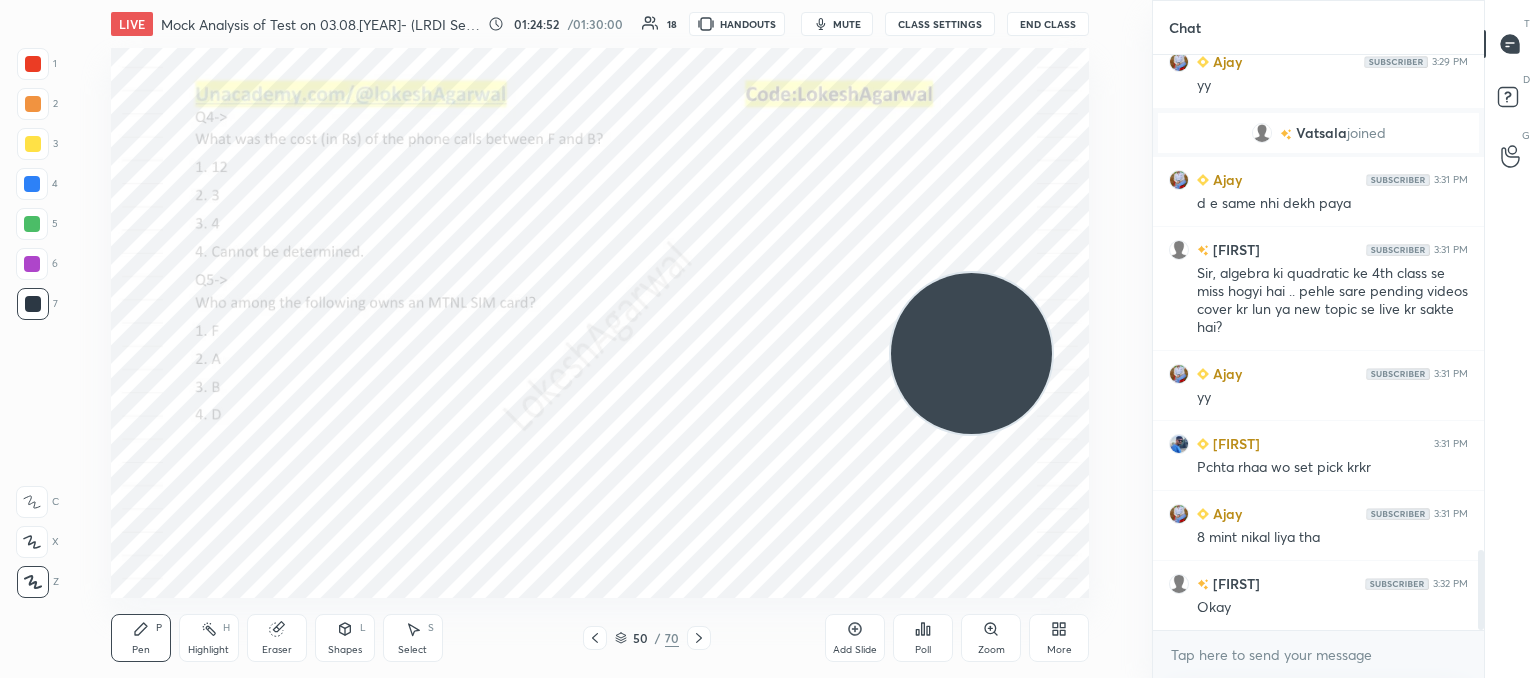 click 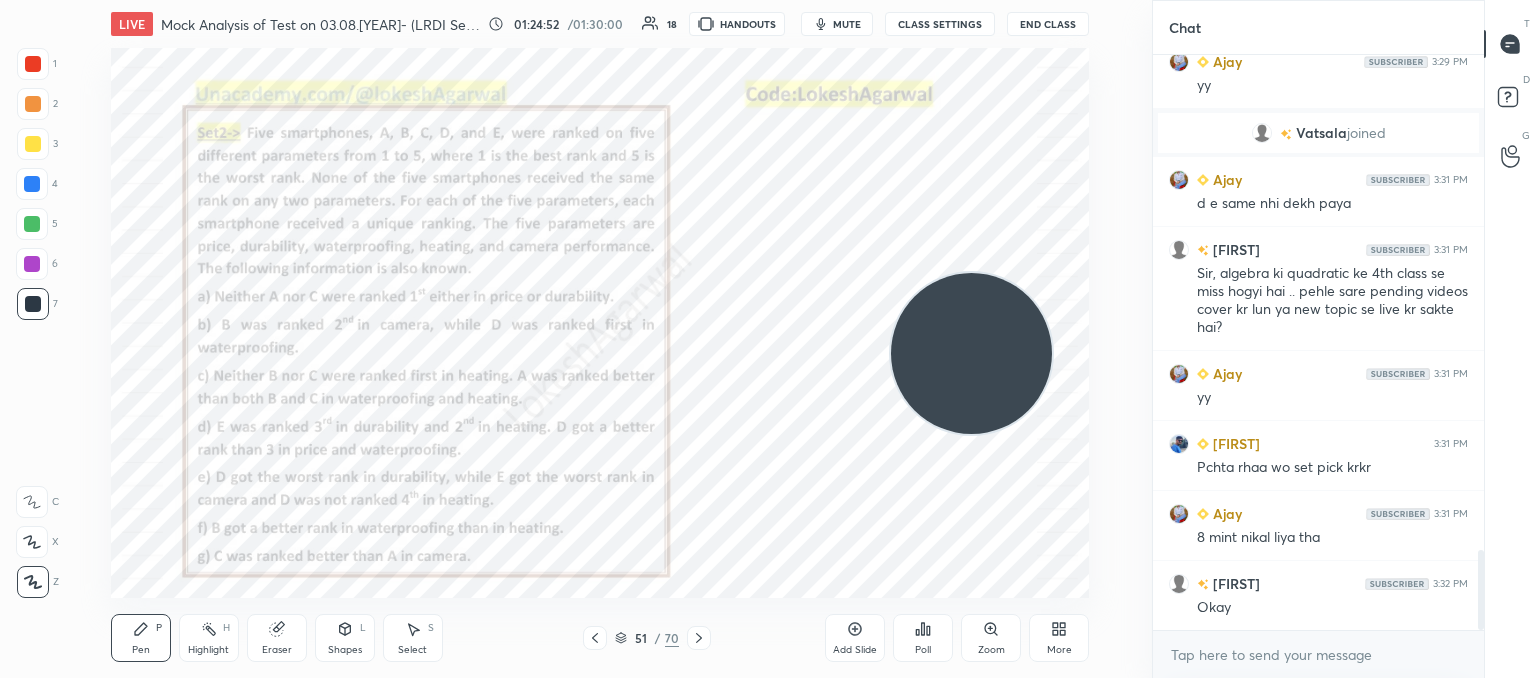 click 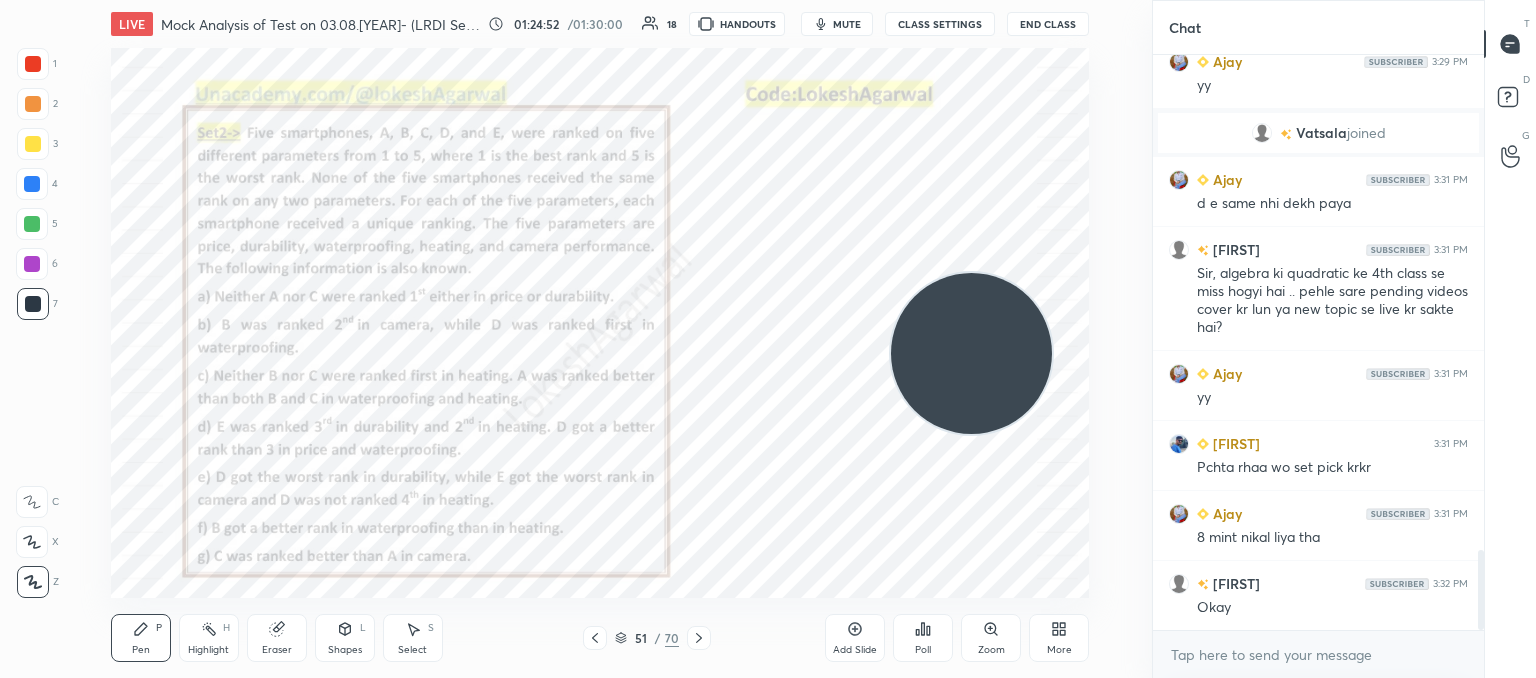 click 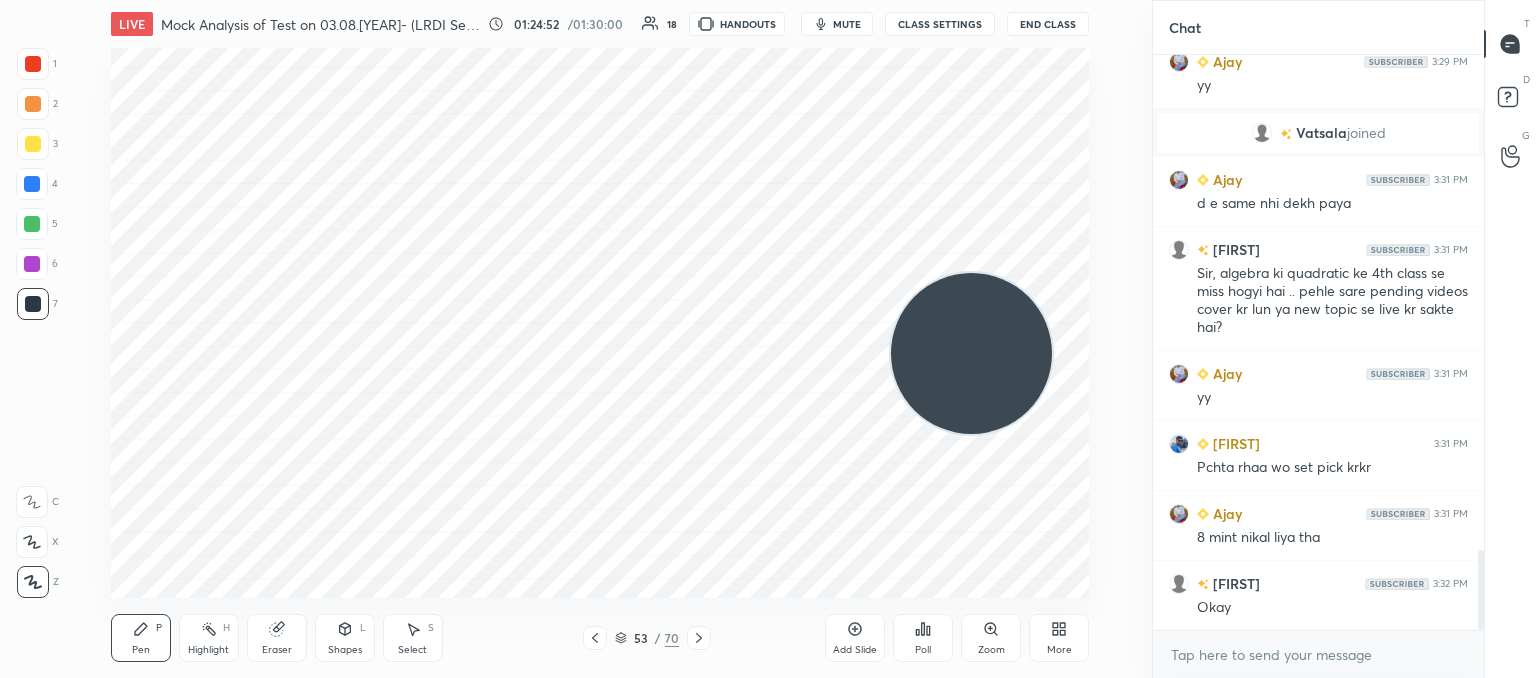 click 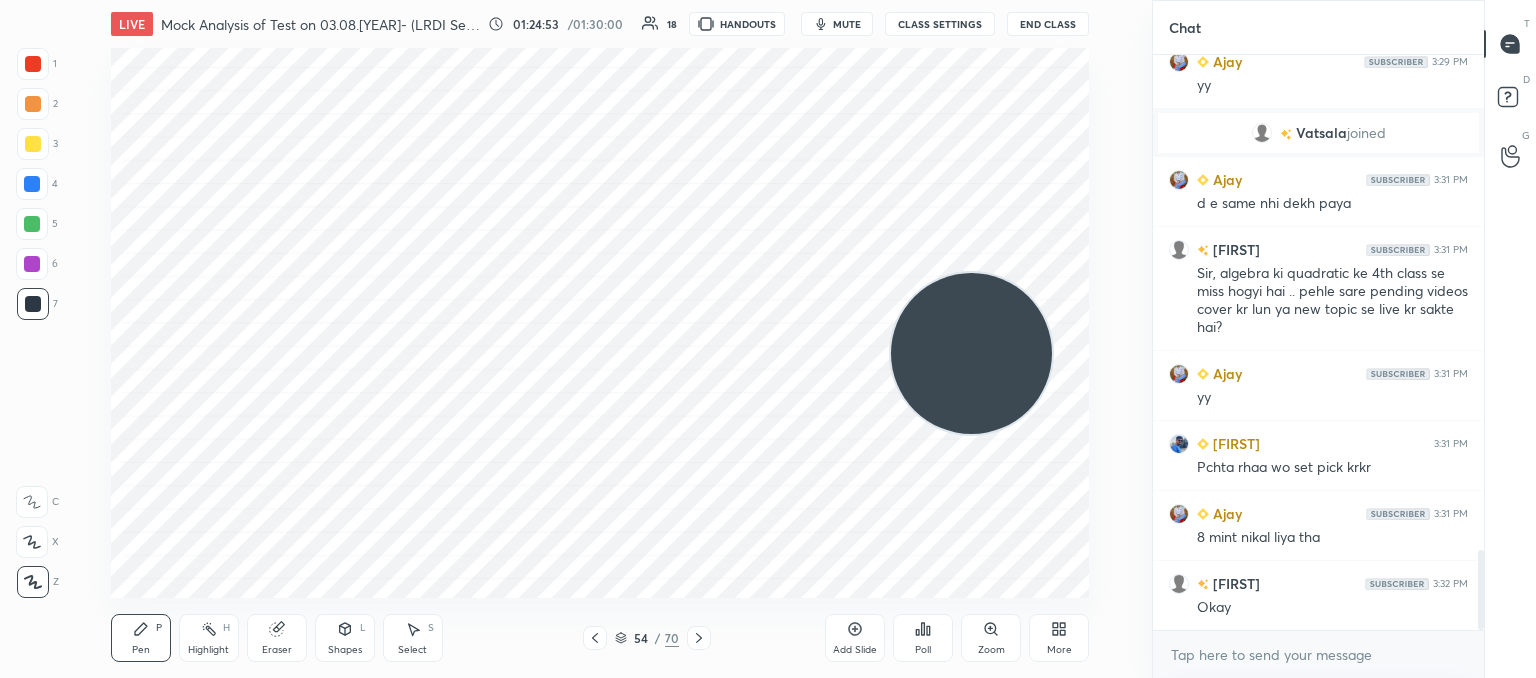 click 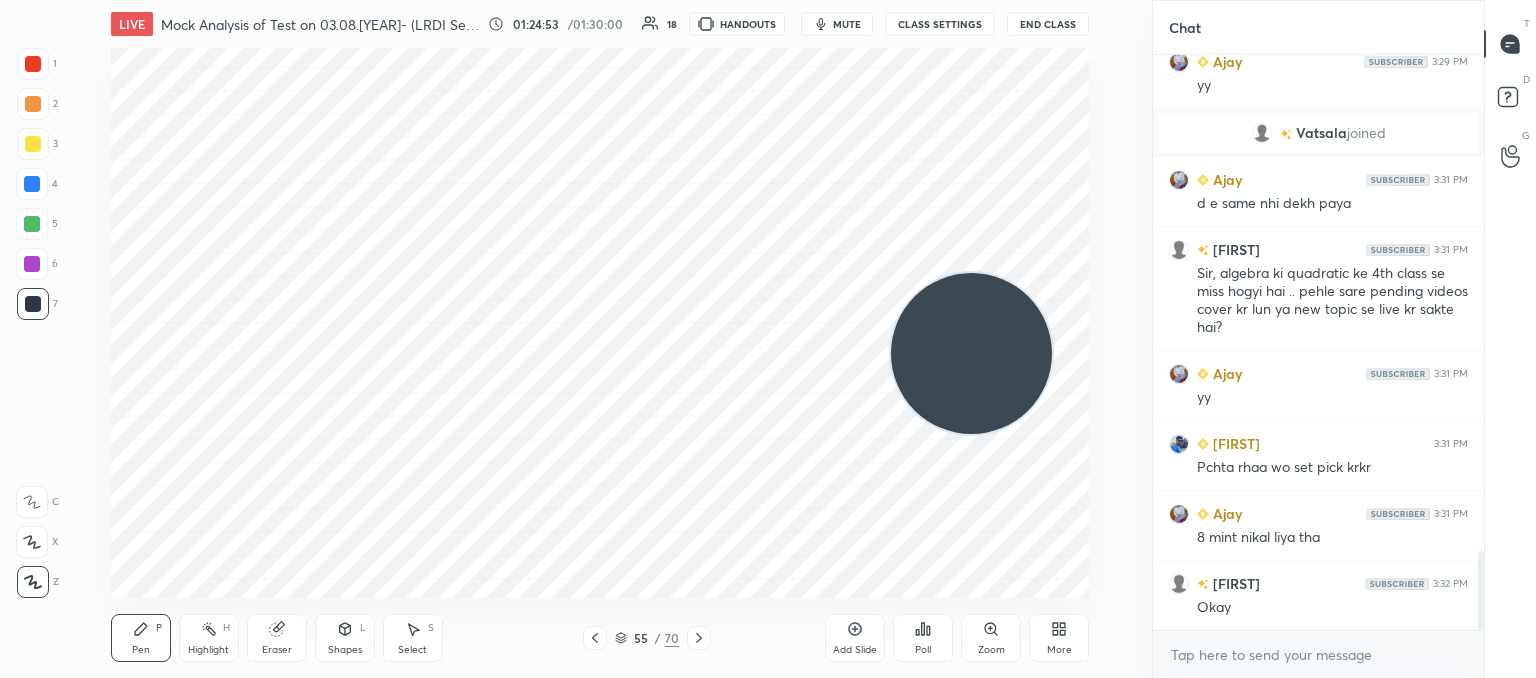scroll, scrollTop: 3622, scrollLeft: 0, axis: vertical 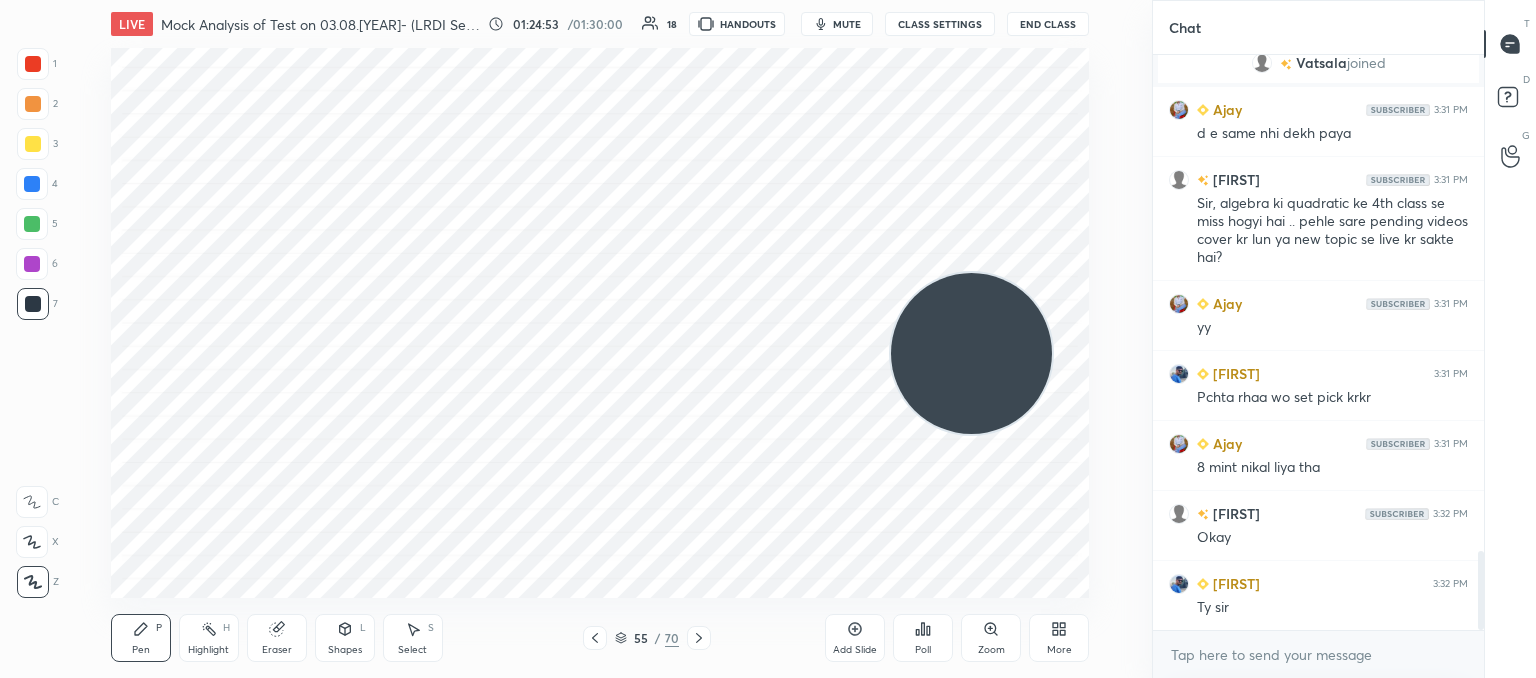 click 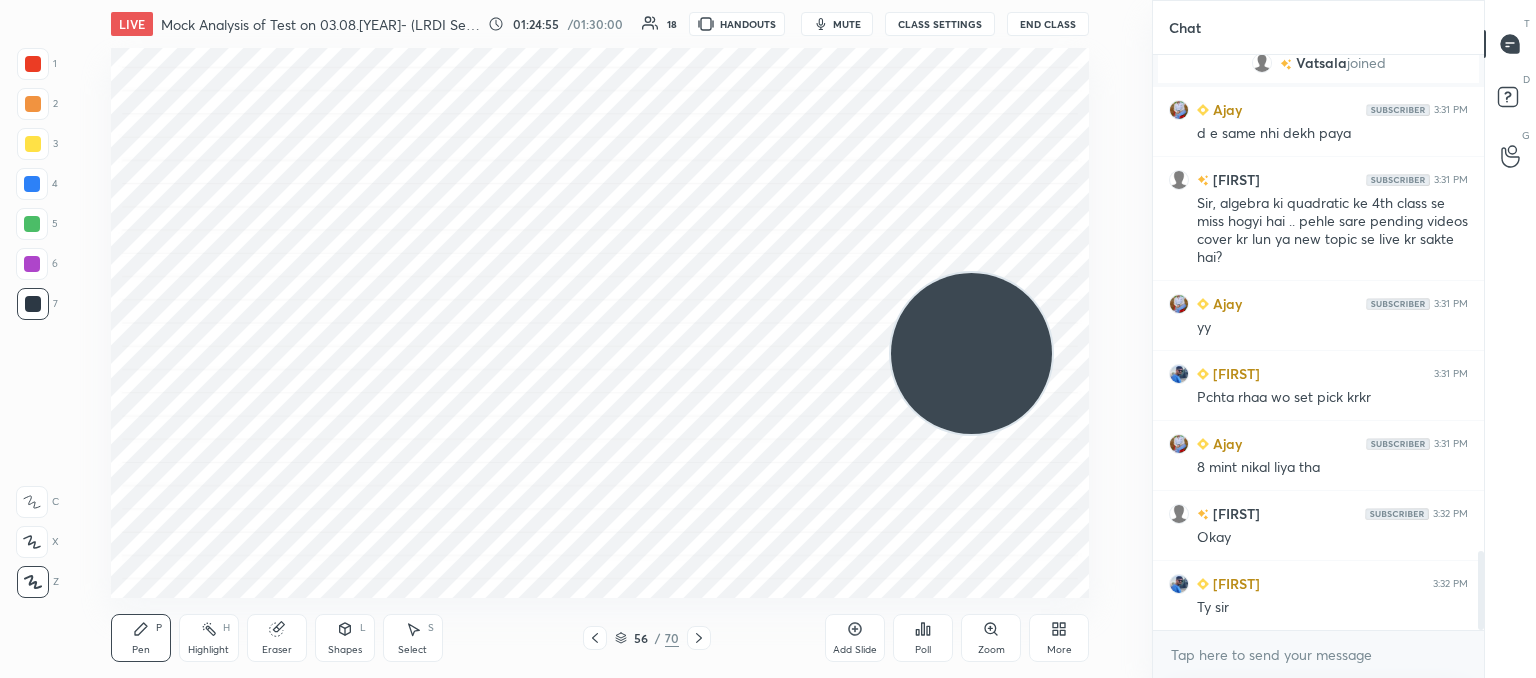 click on "End Class" at bounding box center [1048, 24] 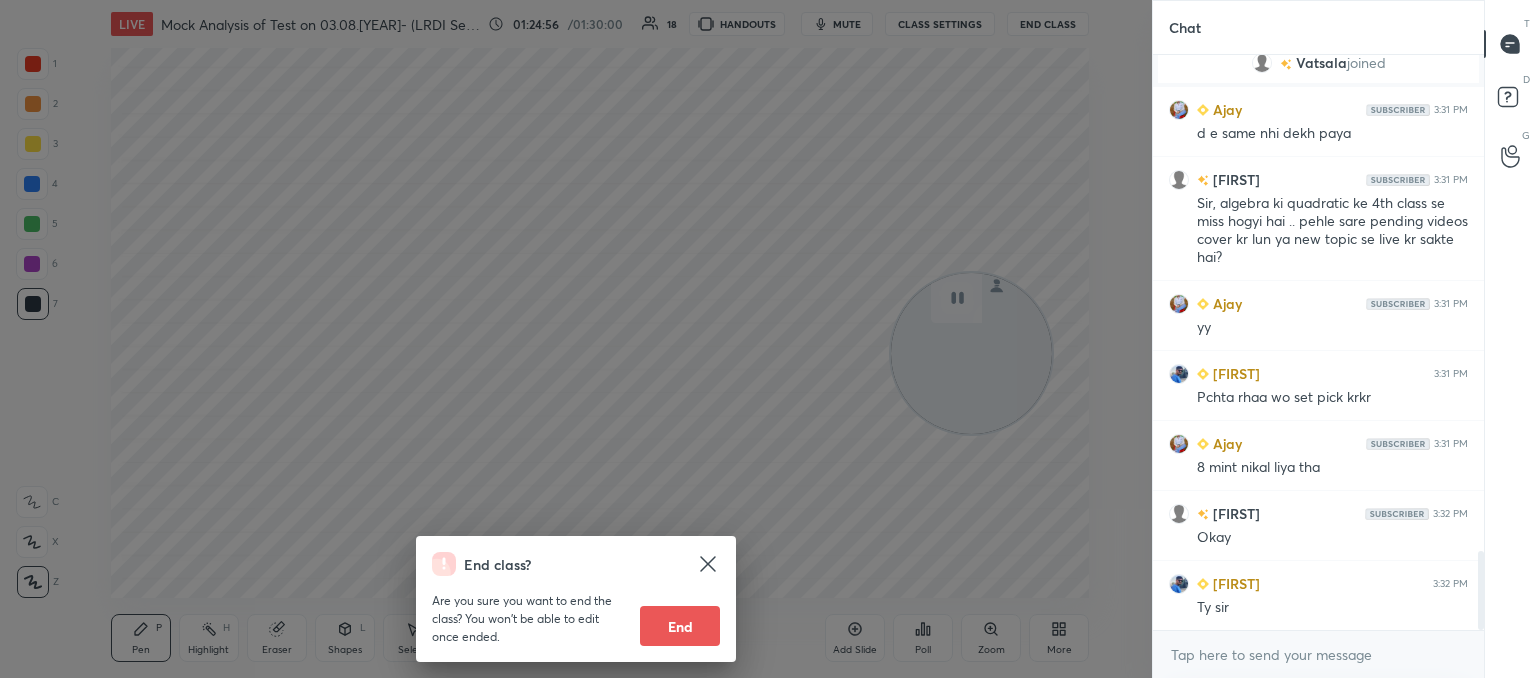 click on "End" at bounding box center (680, 626) 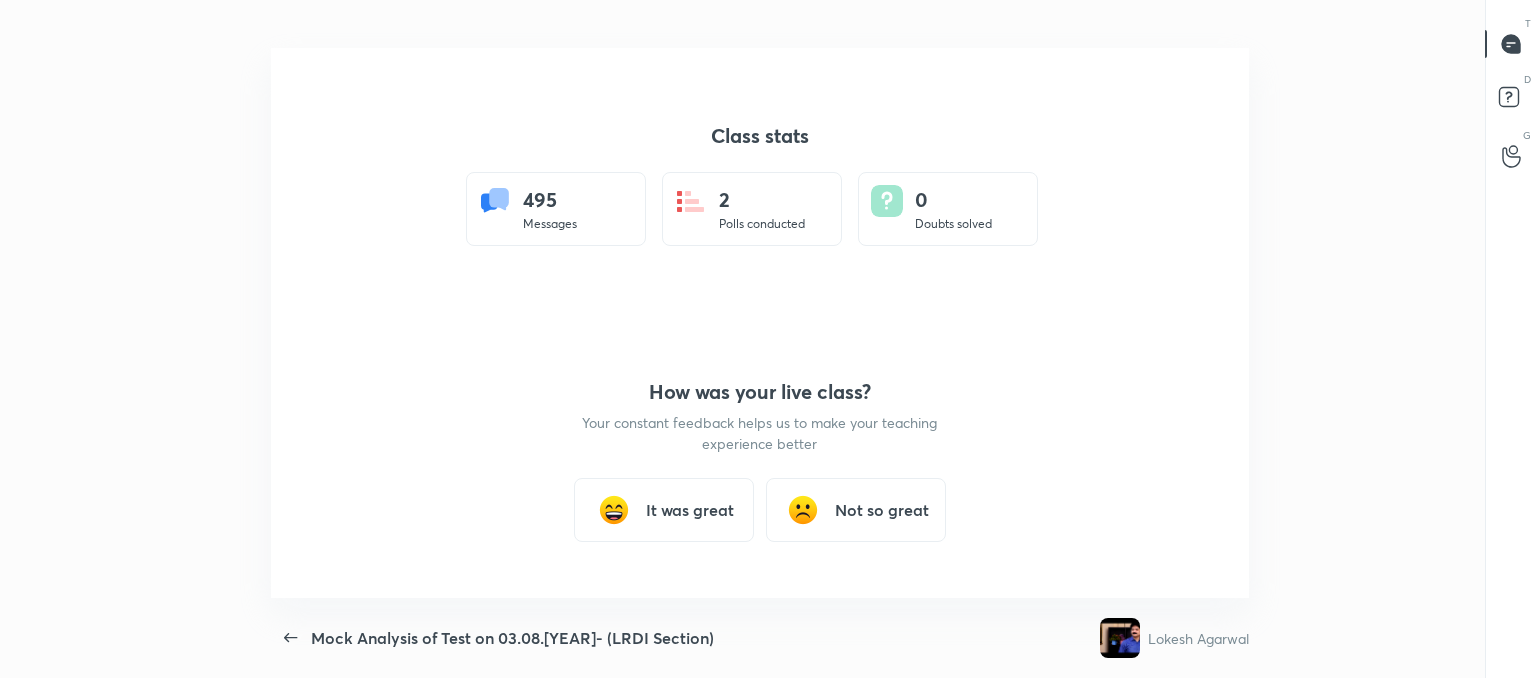 scroll, scrollTop: 99449, scrollLeft: 98694, axis: both 